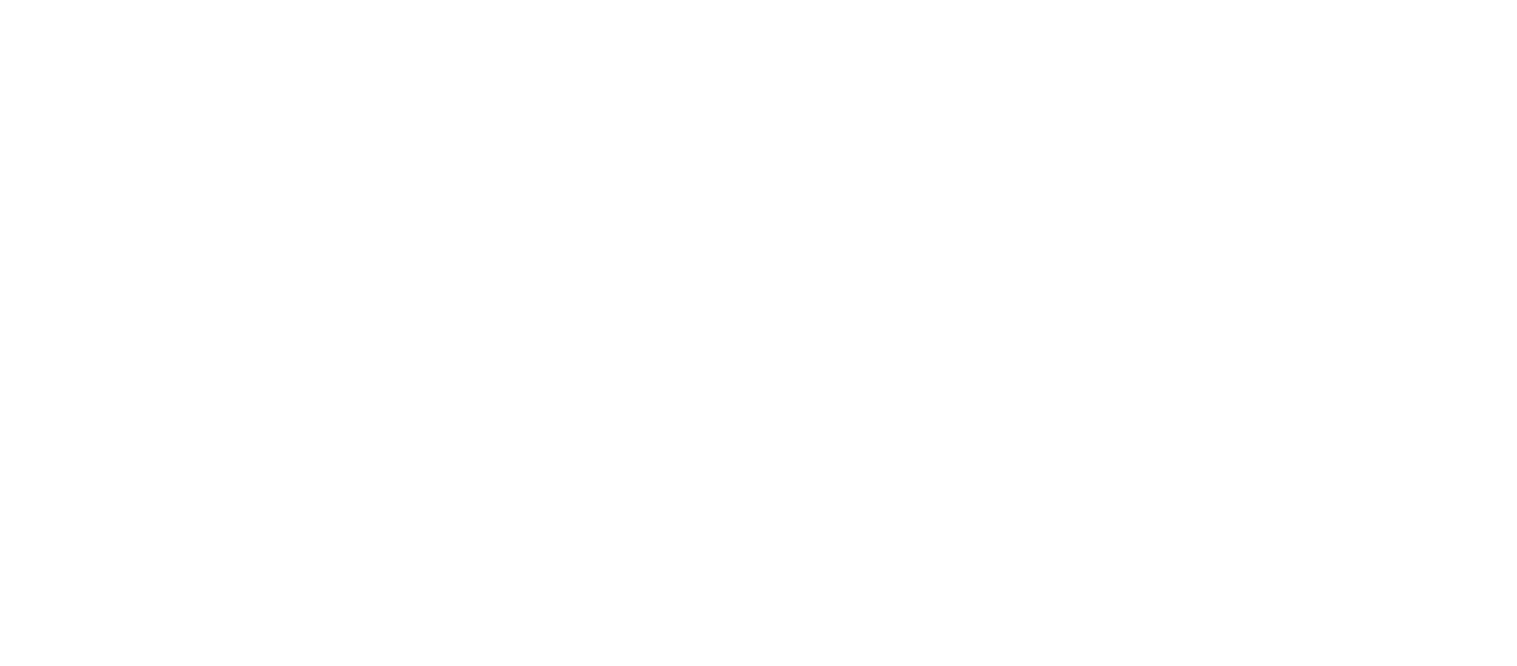 scroll, scrollTop: 0, scrollLeft: 0, axis: both 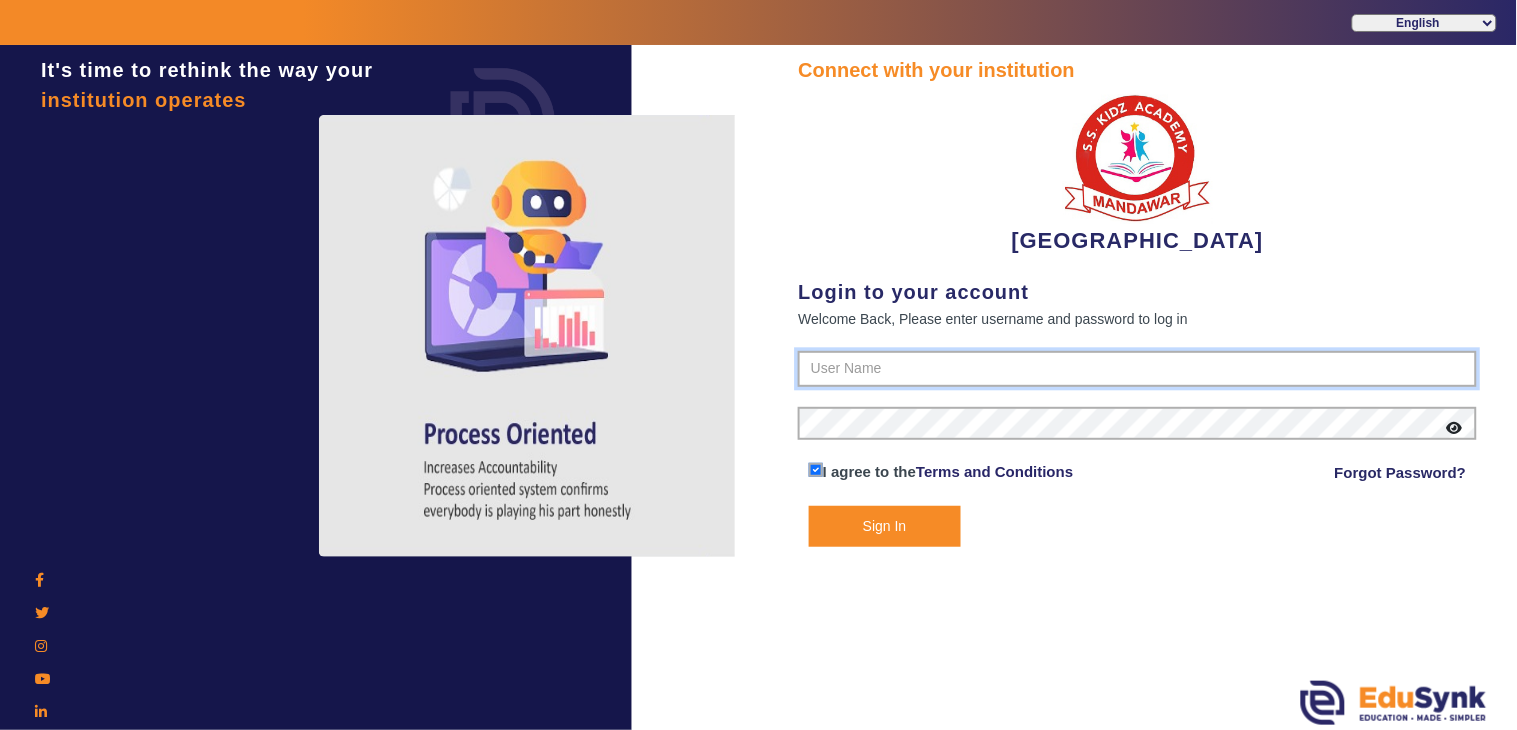 type on "9928895959" 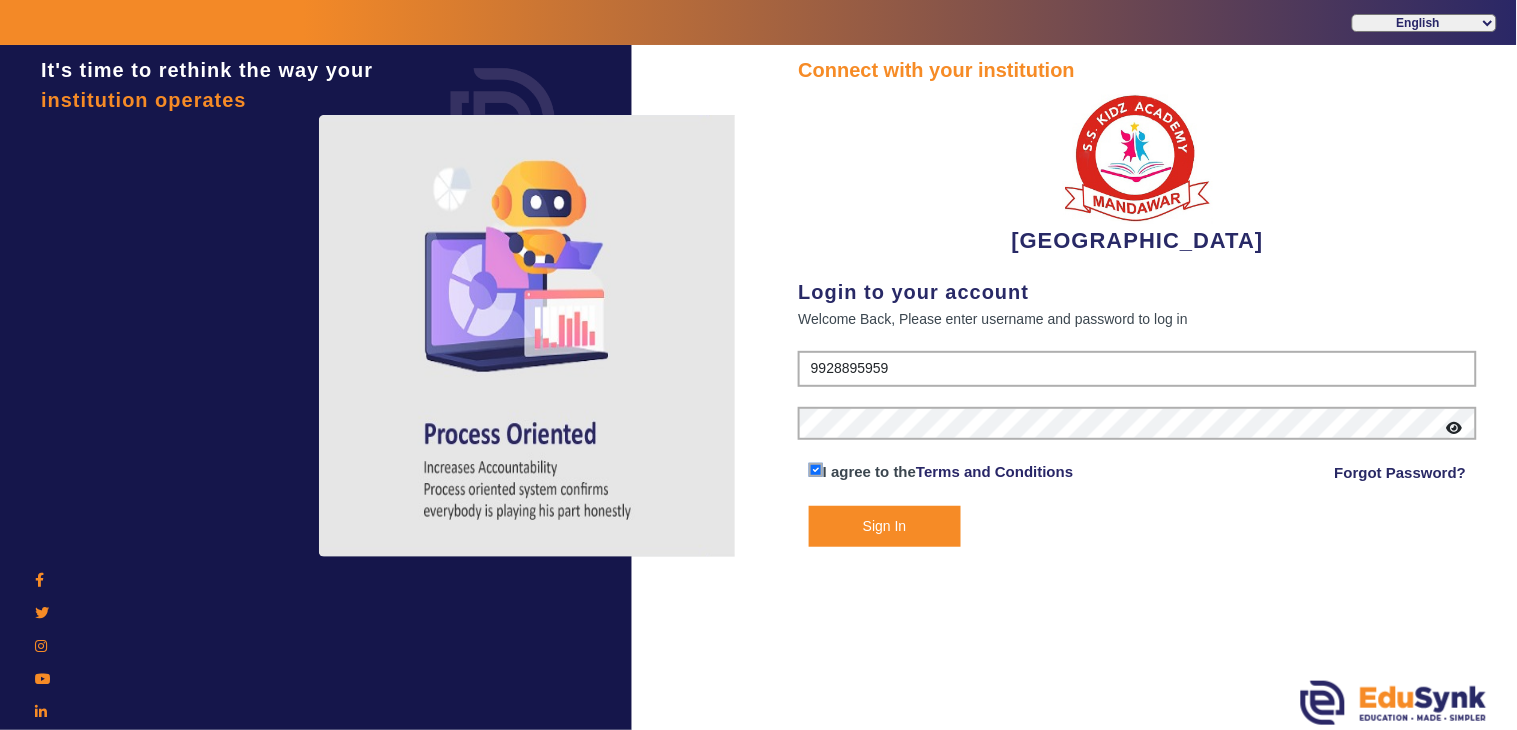 click on "Sign In" 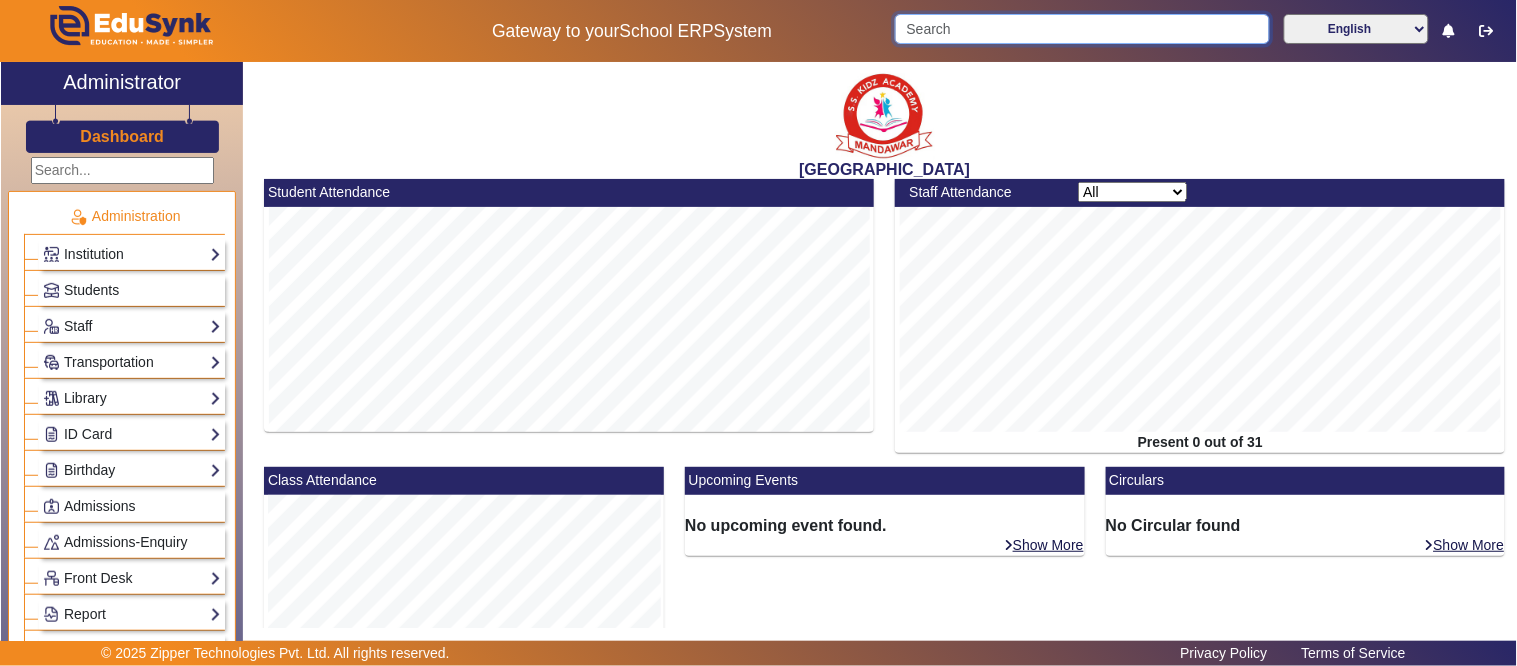 click at bounding box center (1082, 29) 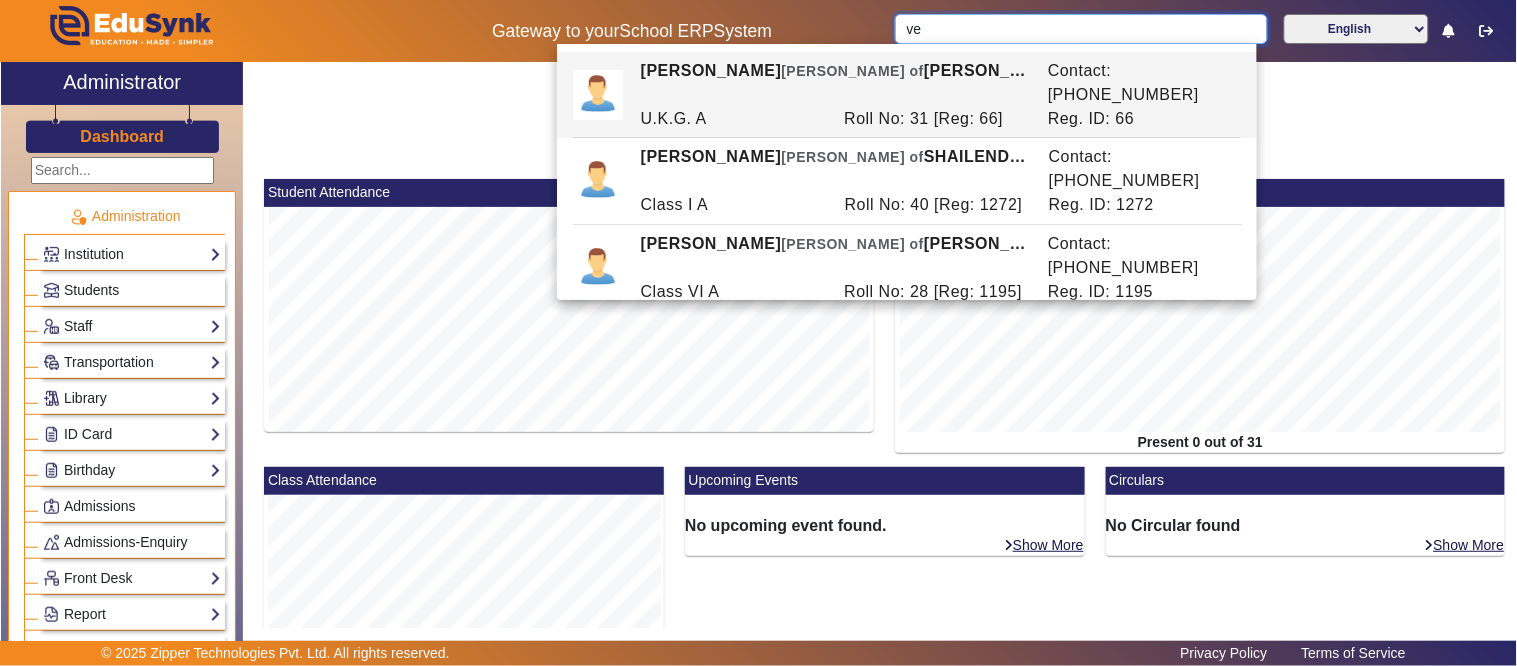 type on "v" 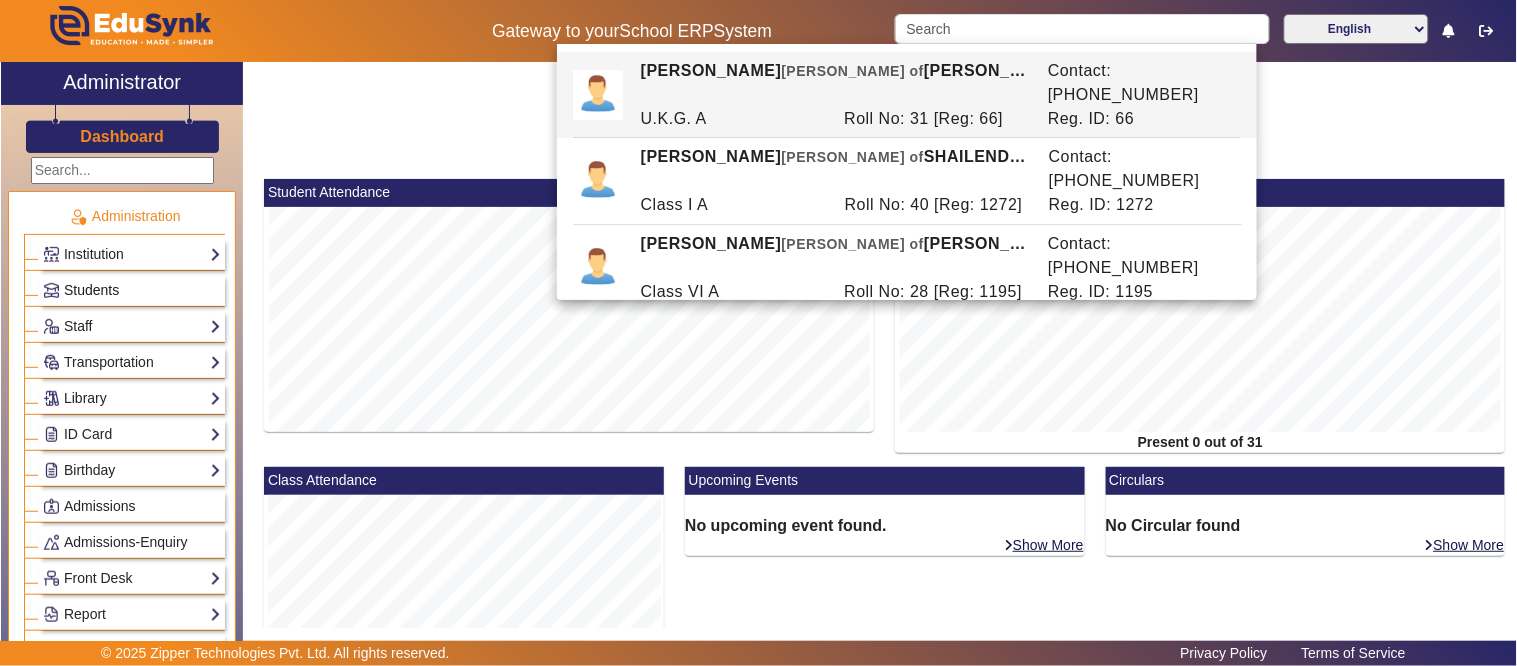 click on "Students" 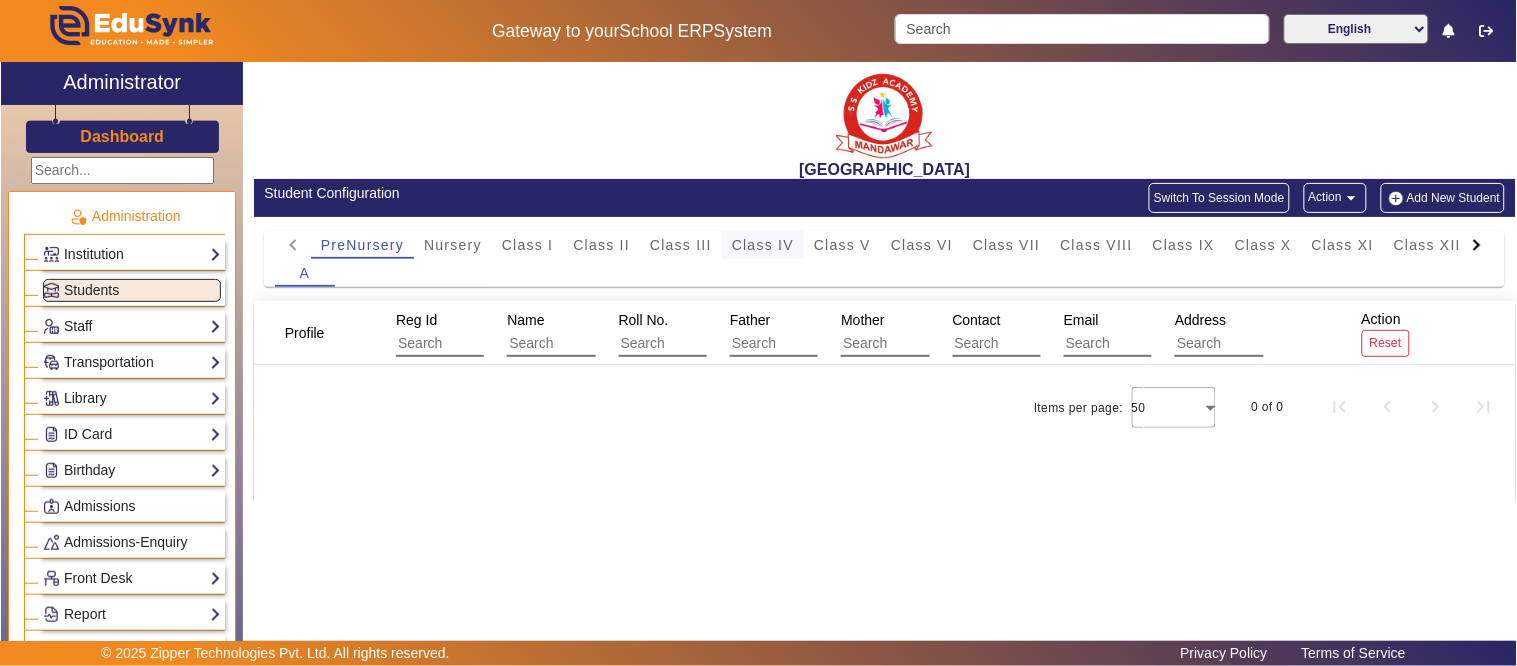 click on "Class IV" at bounding box center (763, 245) 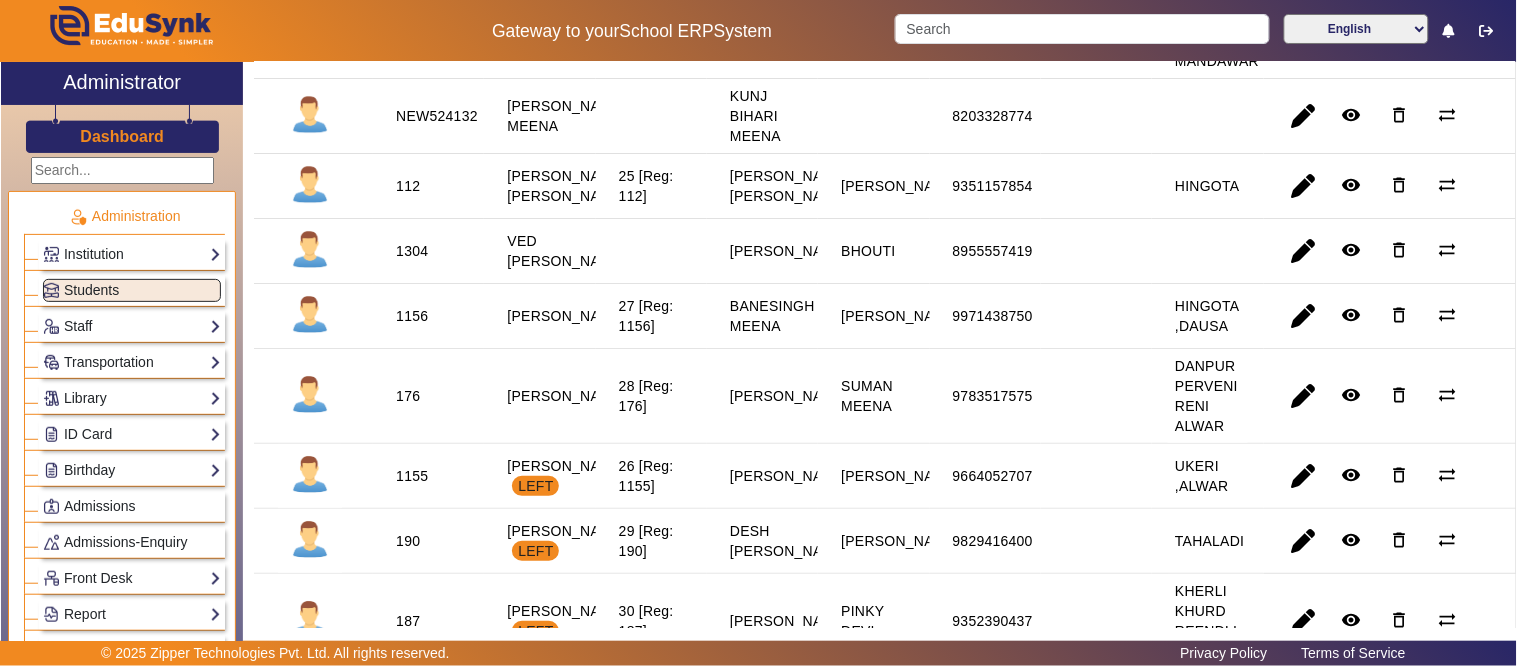 scroll, scrollTop: 1888, scrollLeft: 0, axis: vertical 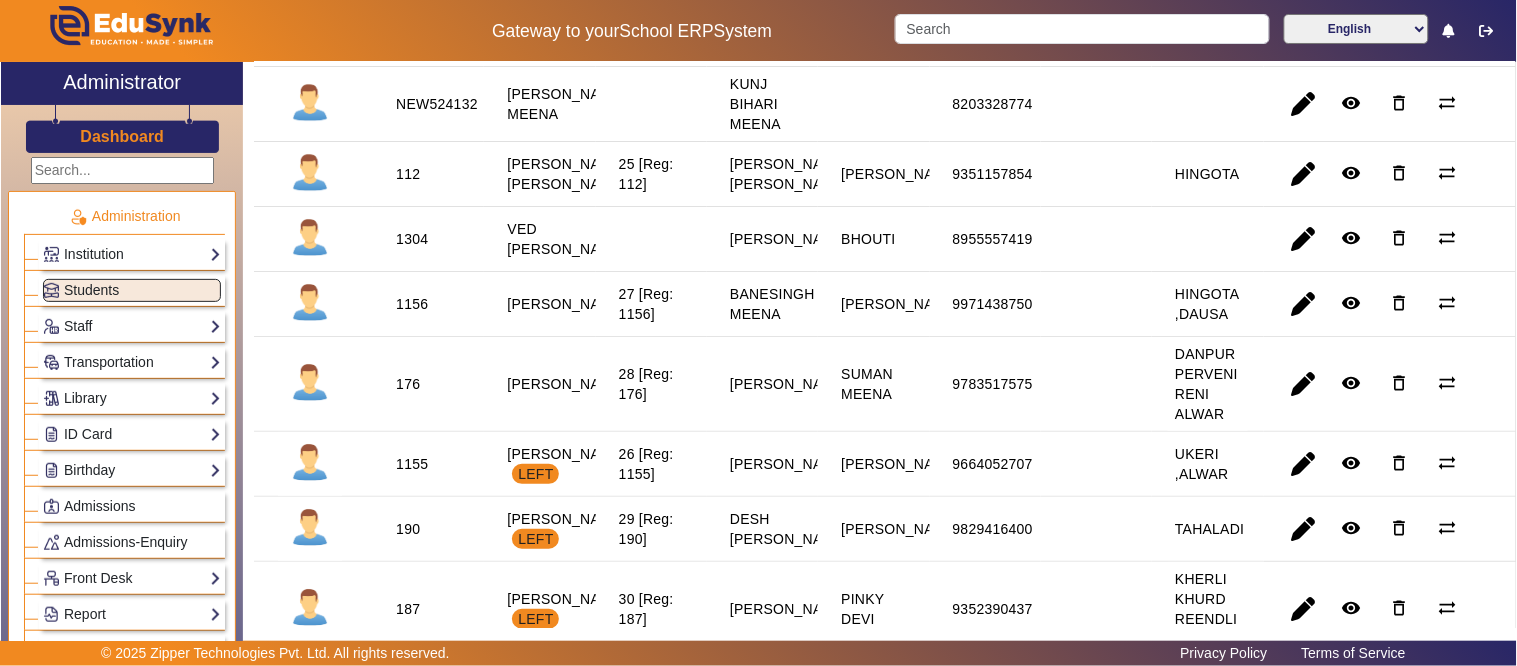 drag, startPoint x: 1053, startPoint y: 395, endPoint x: 937, endPoint y: 408, distance: 116.72617 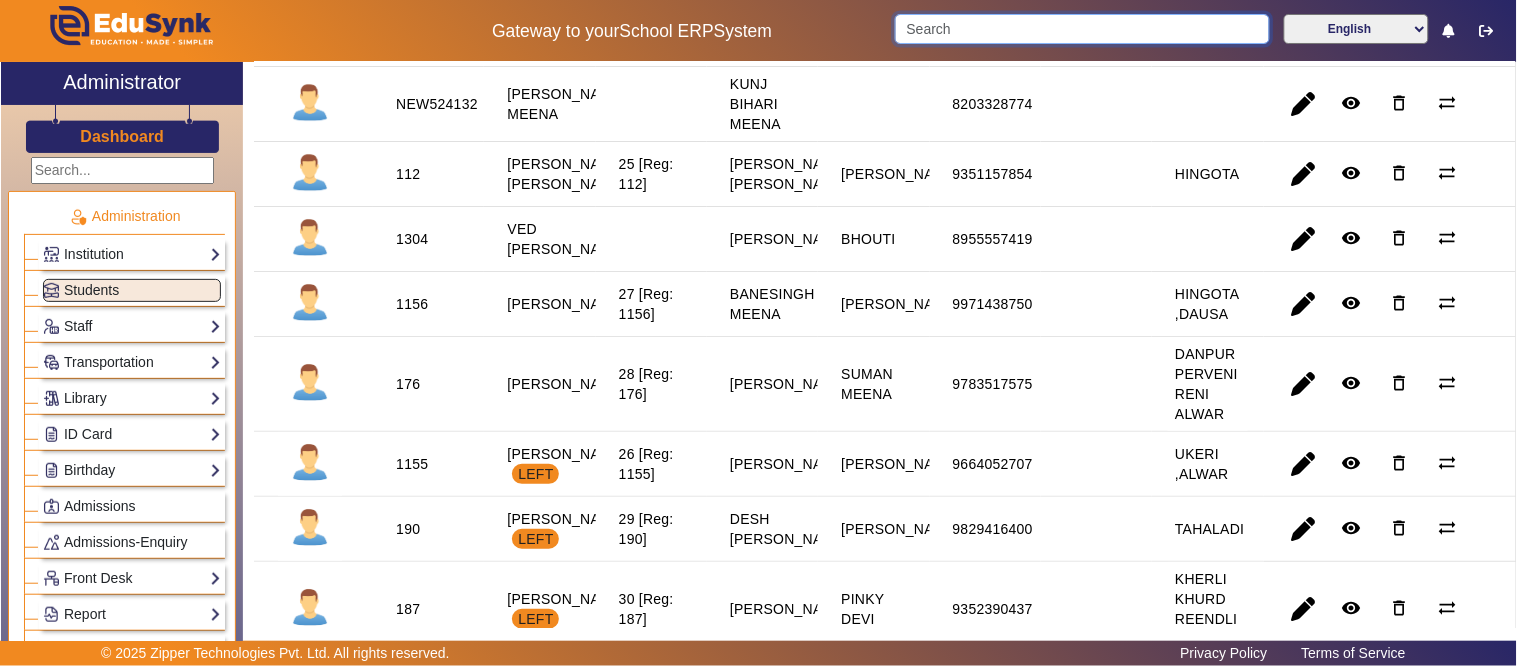 click at bounding box center (1082, 29) 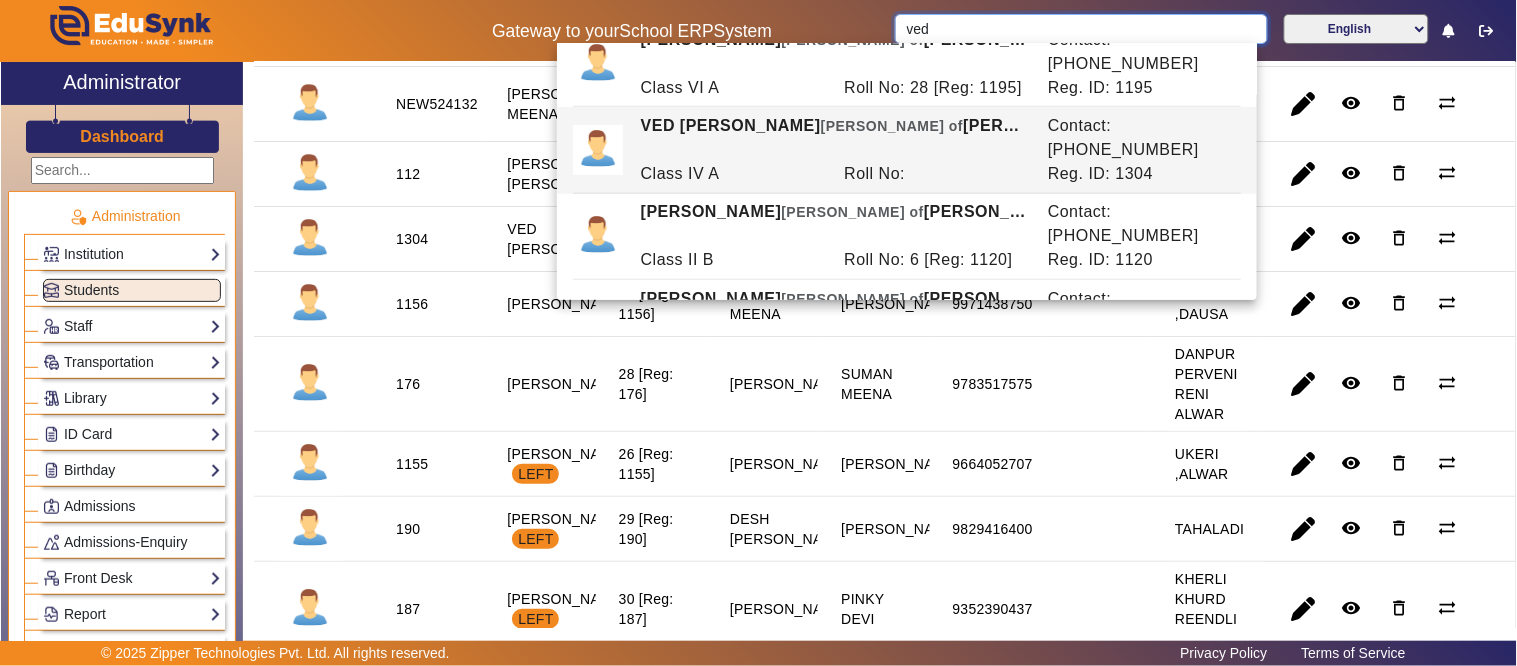 scroll, scrollTop: 213, scrollLeft: 0, axis: vertical 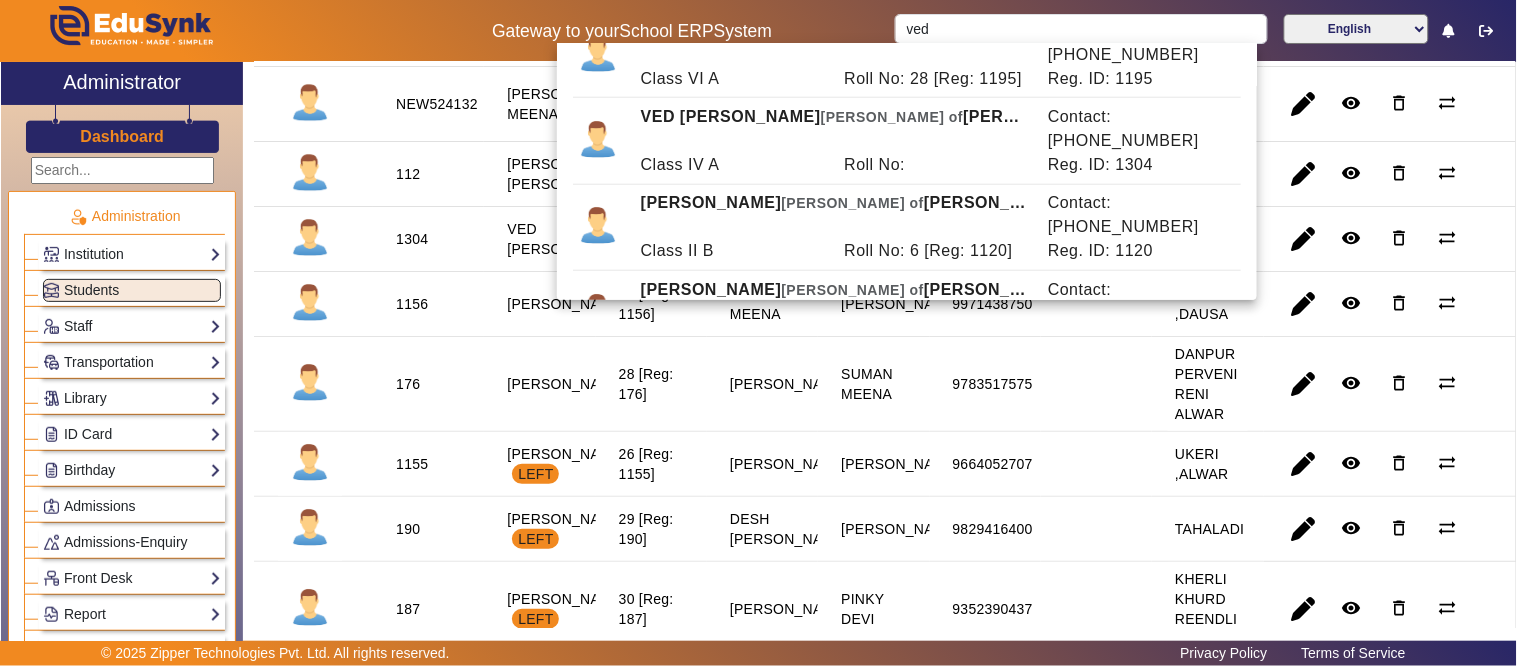 click at bounding box center (1096, 239) 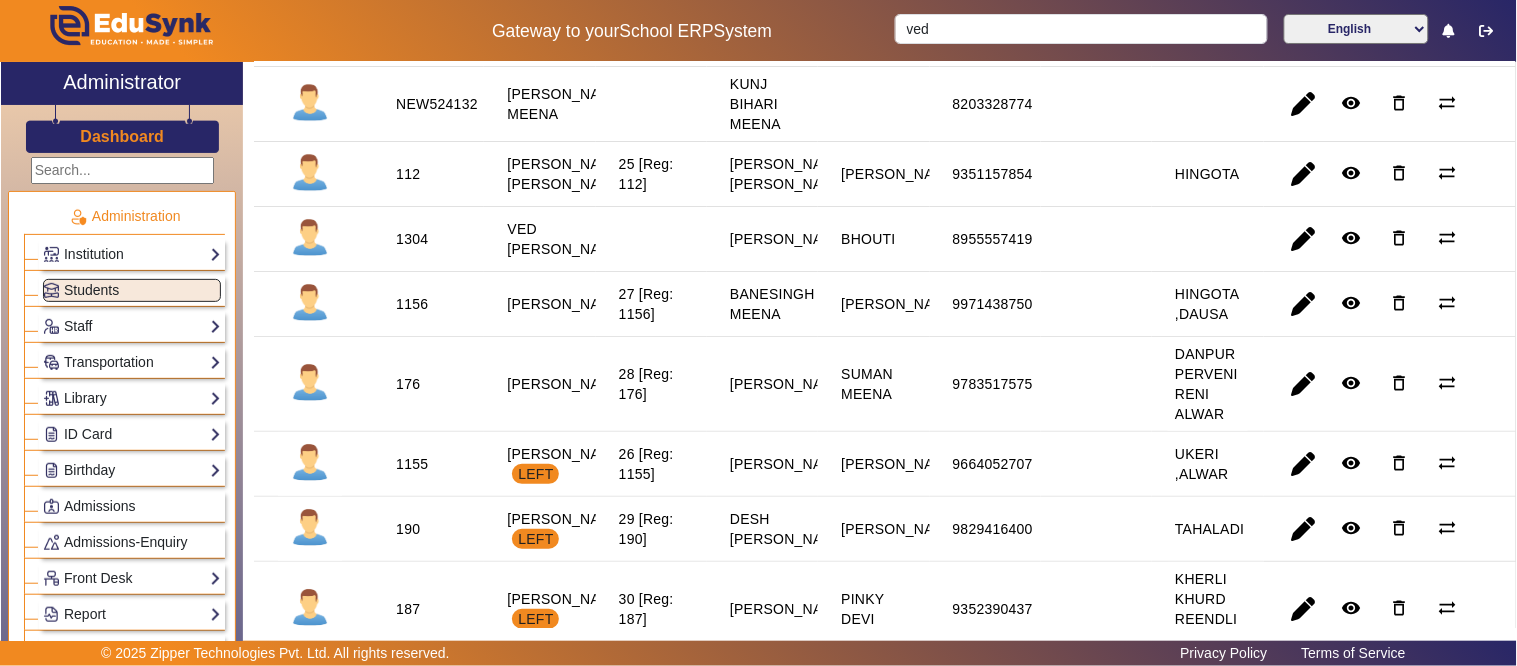 drag, startPoint x: 1042, startPoint y: 407, endPoint x: 938, endPoint y: 407, distance: 104 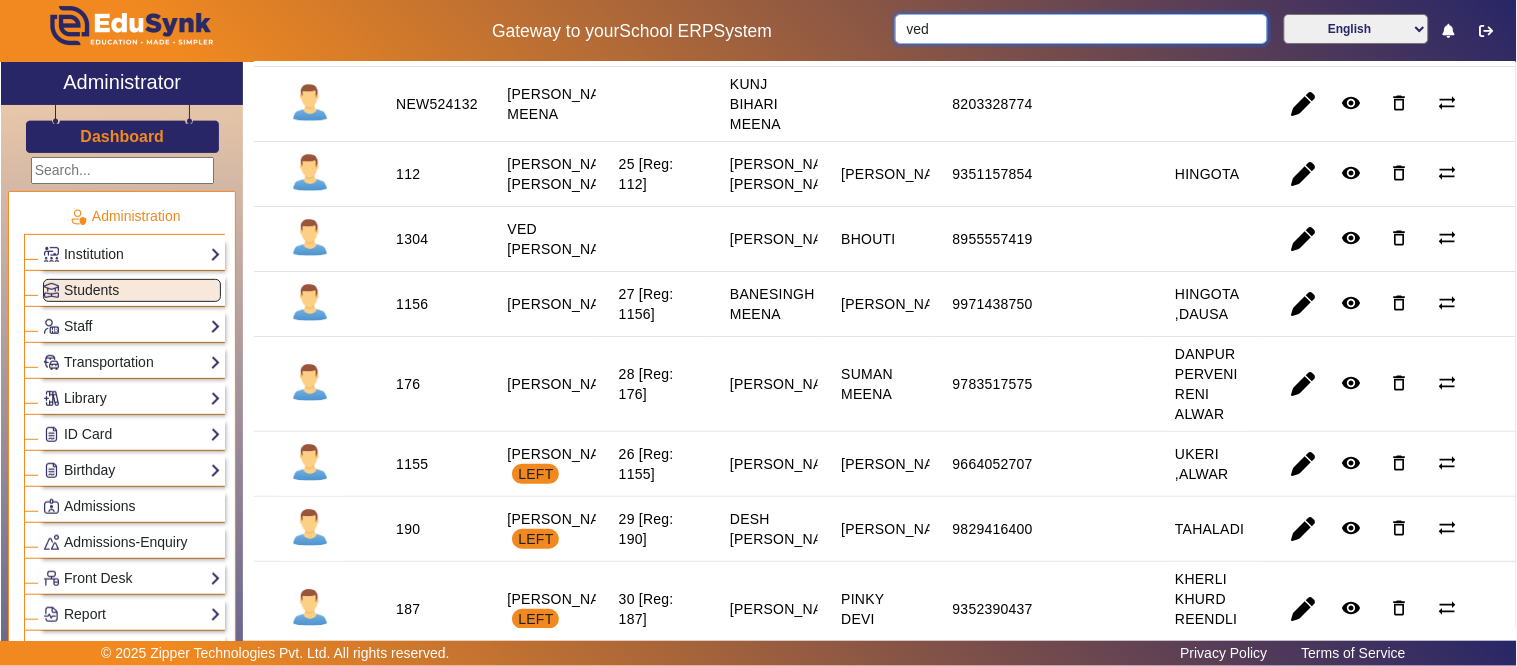 click on "Gateway to your  School ERP  System  ved English हिंदी (Hindi) ಕನ್ನಡ (Kannada) தமிழ் (Tamil) ଓଡିଆ (Odia) ਪੰਜਾਬੀ (Punjabi) मराठी (Marathi) മലയാളം (Malayalam) తెలుగు (Telugu) অসমীয়া (Assamese) ગુજરાતી (Gujarati) বাংলা (Bengali)" 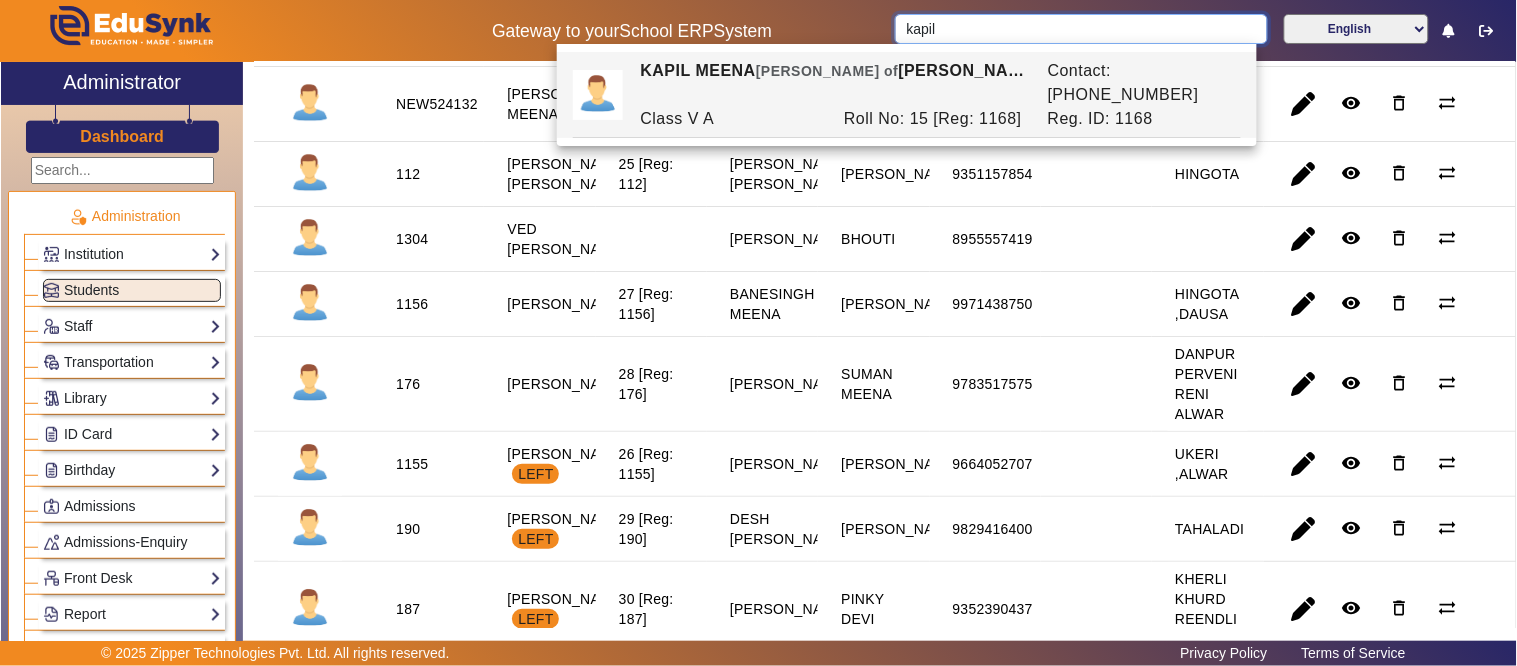 drag, startPoint x: 983, startPoint y: 20, endPoint x: 873, endPoint y: 21, distance: 110.00455 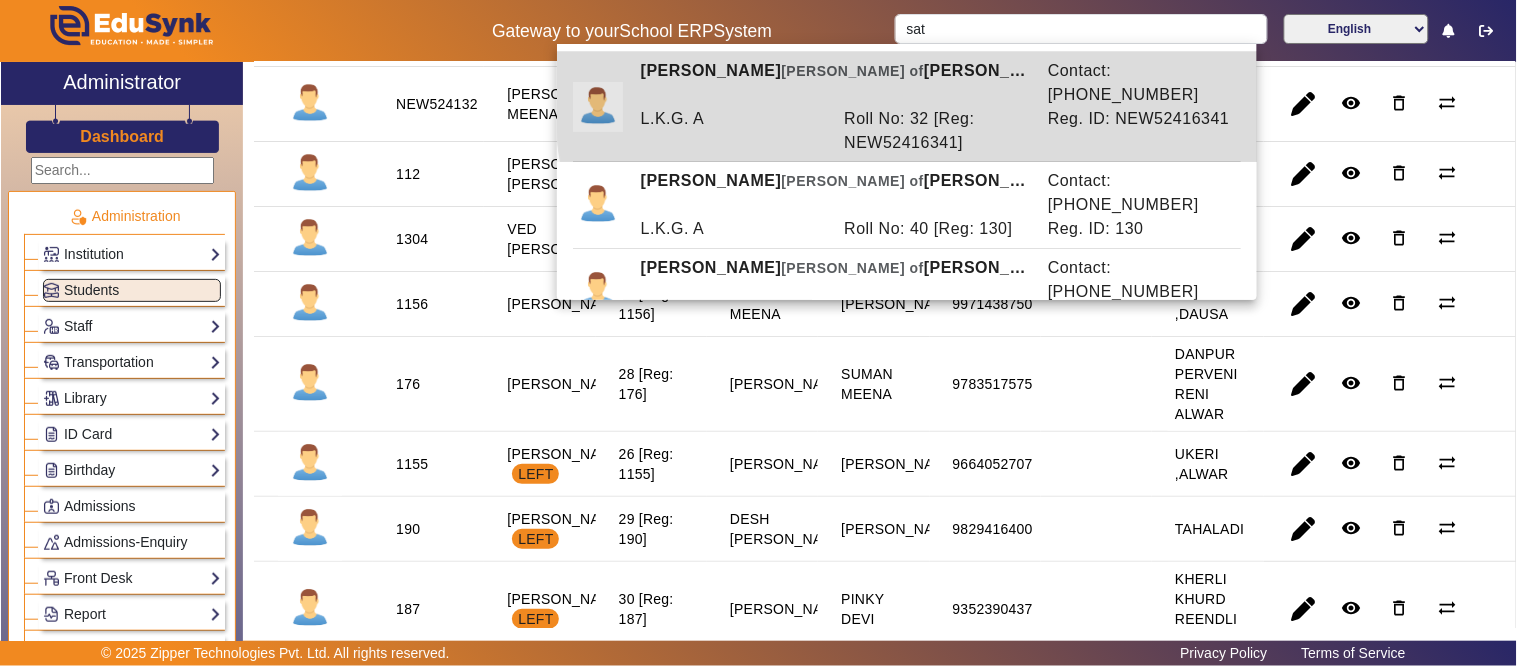 drag, startPoint x: 1202, startPoint y: 62, endPoint x: 1108, endPoint y: 71, distance: 94.42987 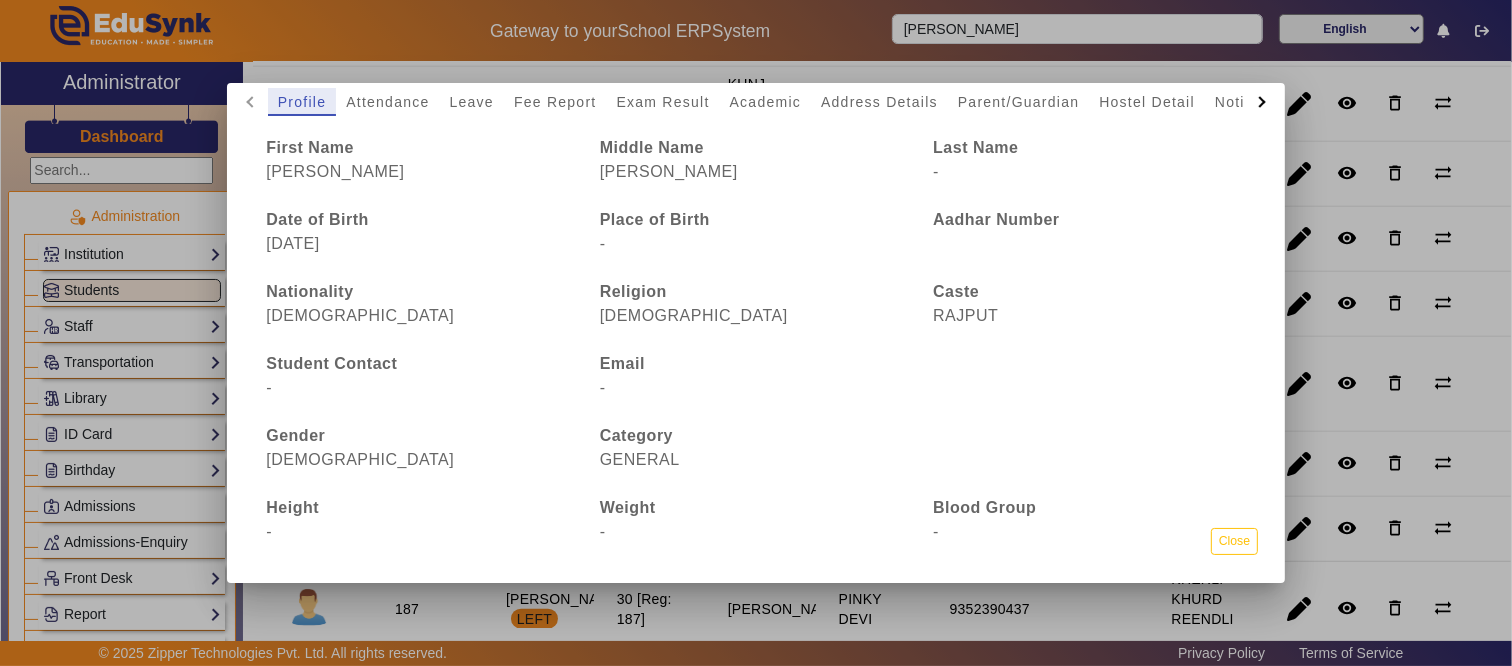 drag, startPoint x: 1035, startPoint y: 84, endPoint x: 1026, endPoint y: 91, distance: 11.401754 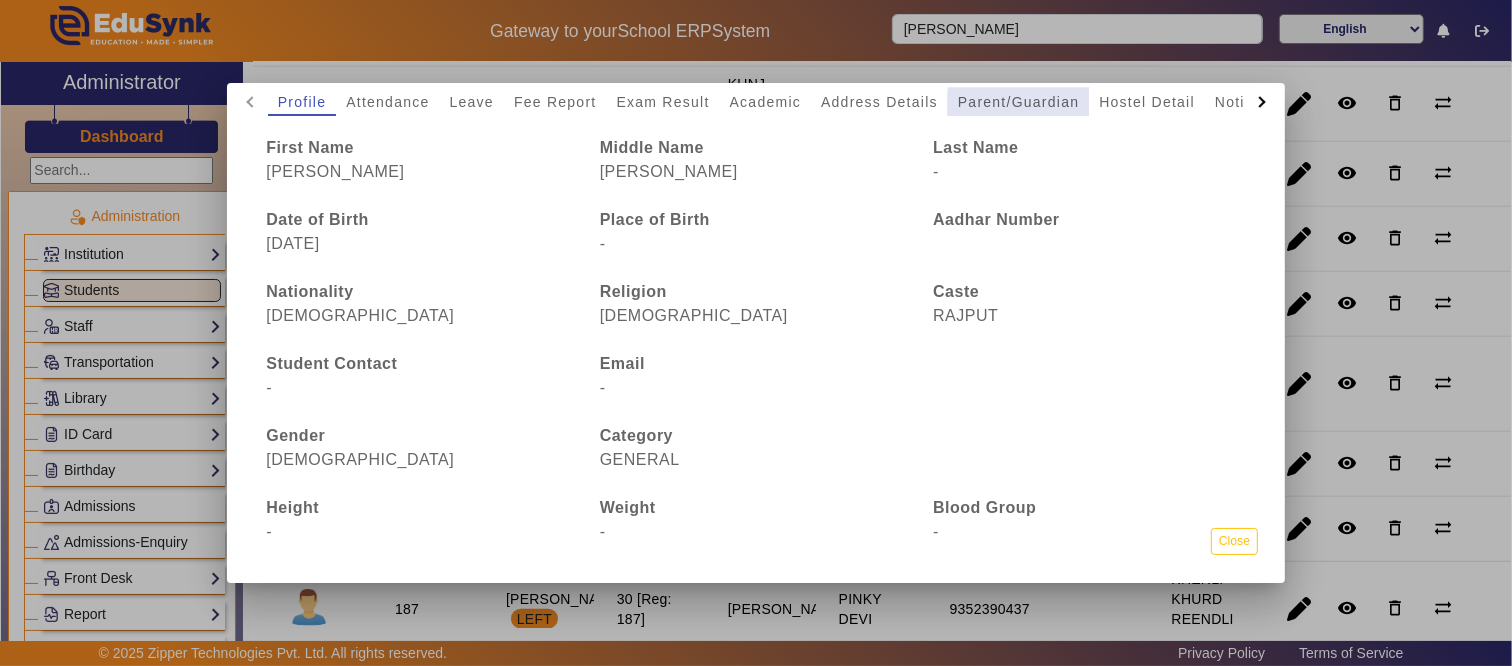 click on "Parent/Guardian" at bounding box center [1018, 102] 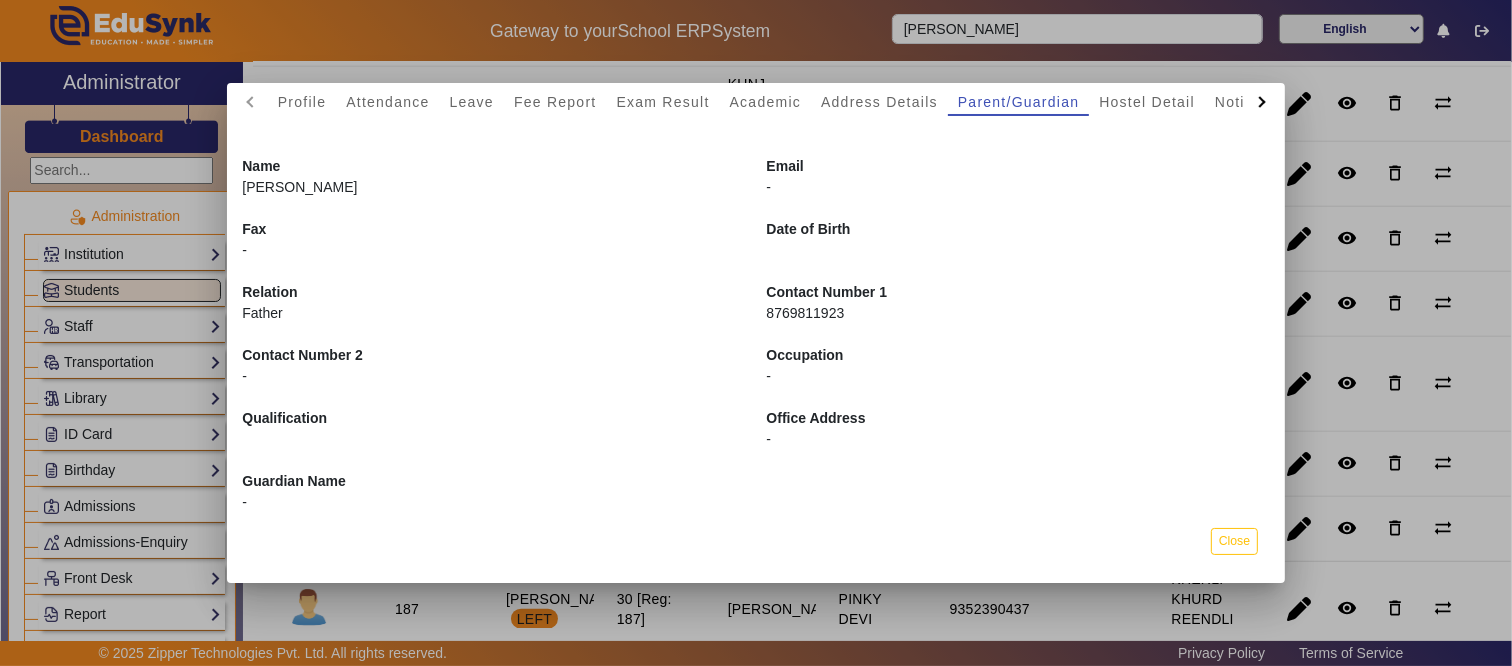 drag, startPoint x: 856, startPoint y: 305, endPoint x: 758, endPoint y: 313, distance: 98.32599 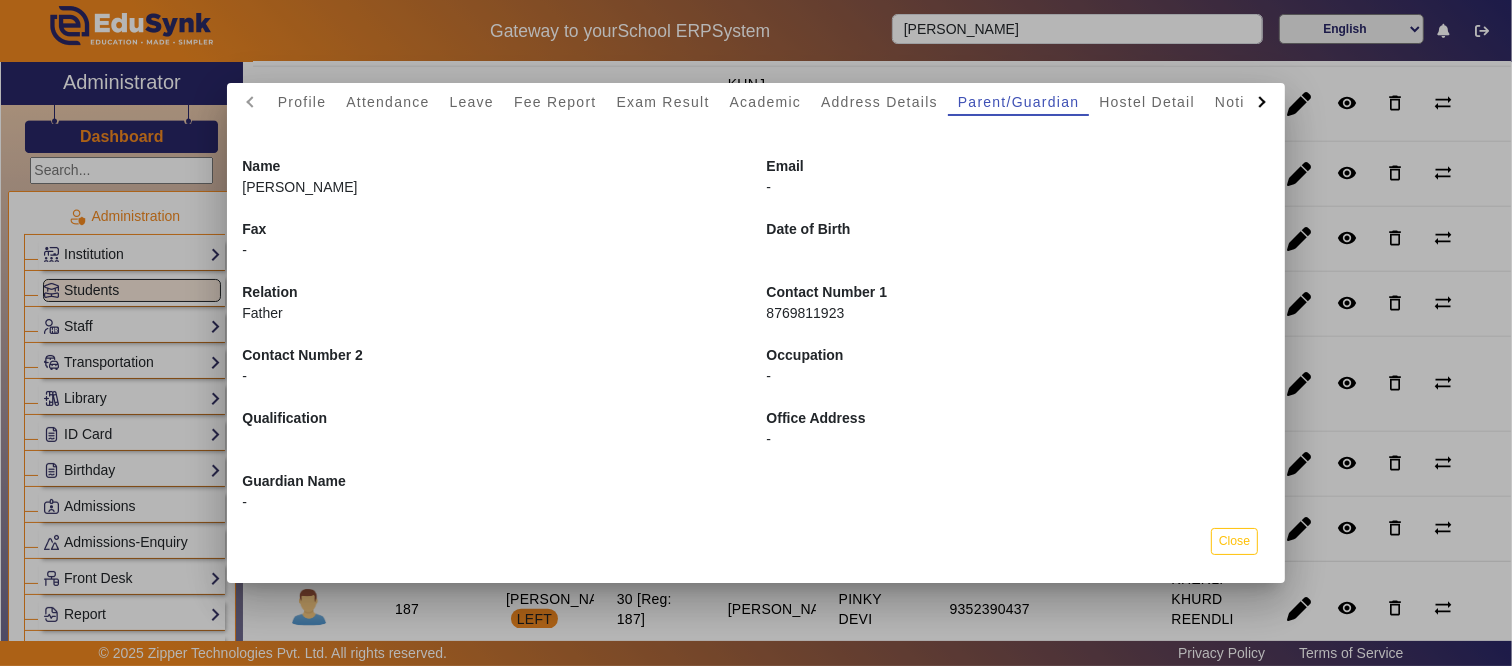 drag, startPoint x: 946, startPoint y: 22, endPoint x: 1008, endPoint y: 38, distance: 64.03124 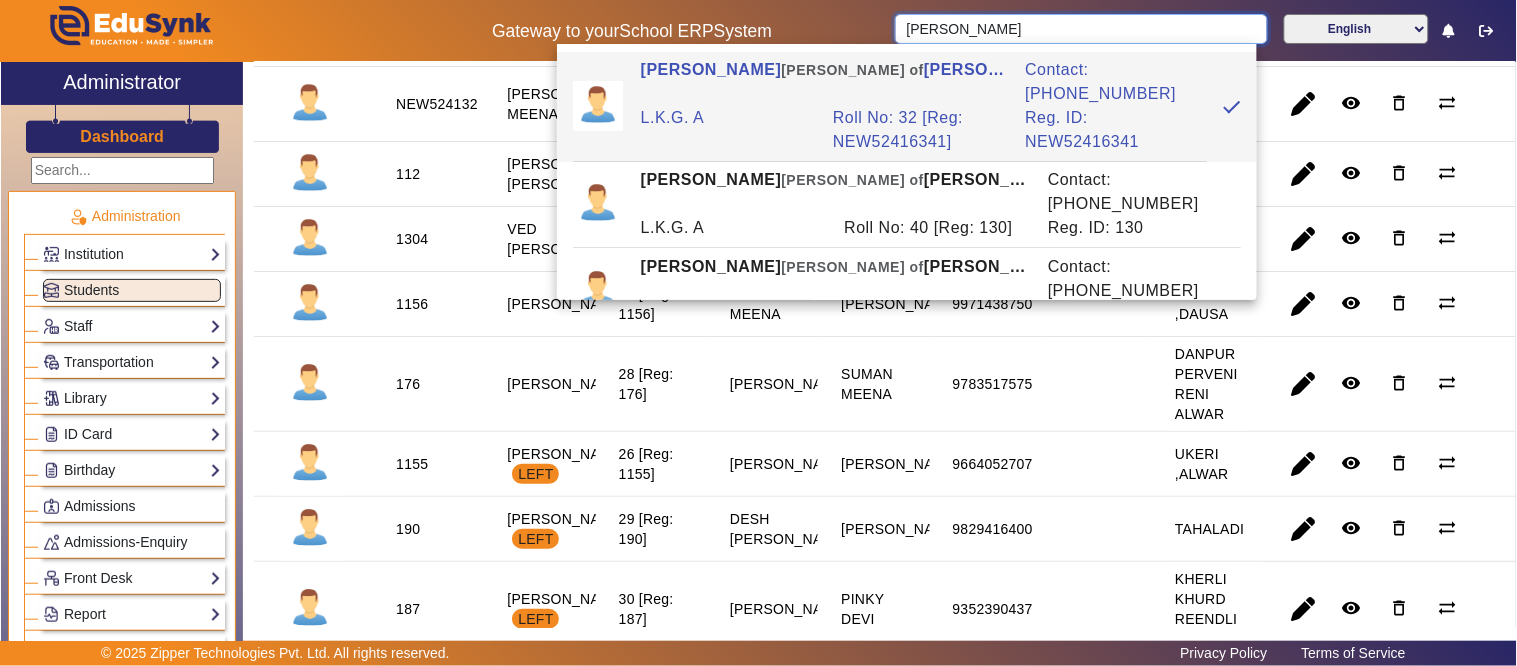 drag, startPoint x: 982, startPoint y: 38, endPoint x: 954, endPoint y: 46, distance: 29.12044 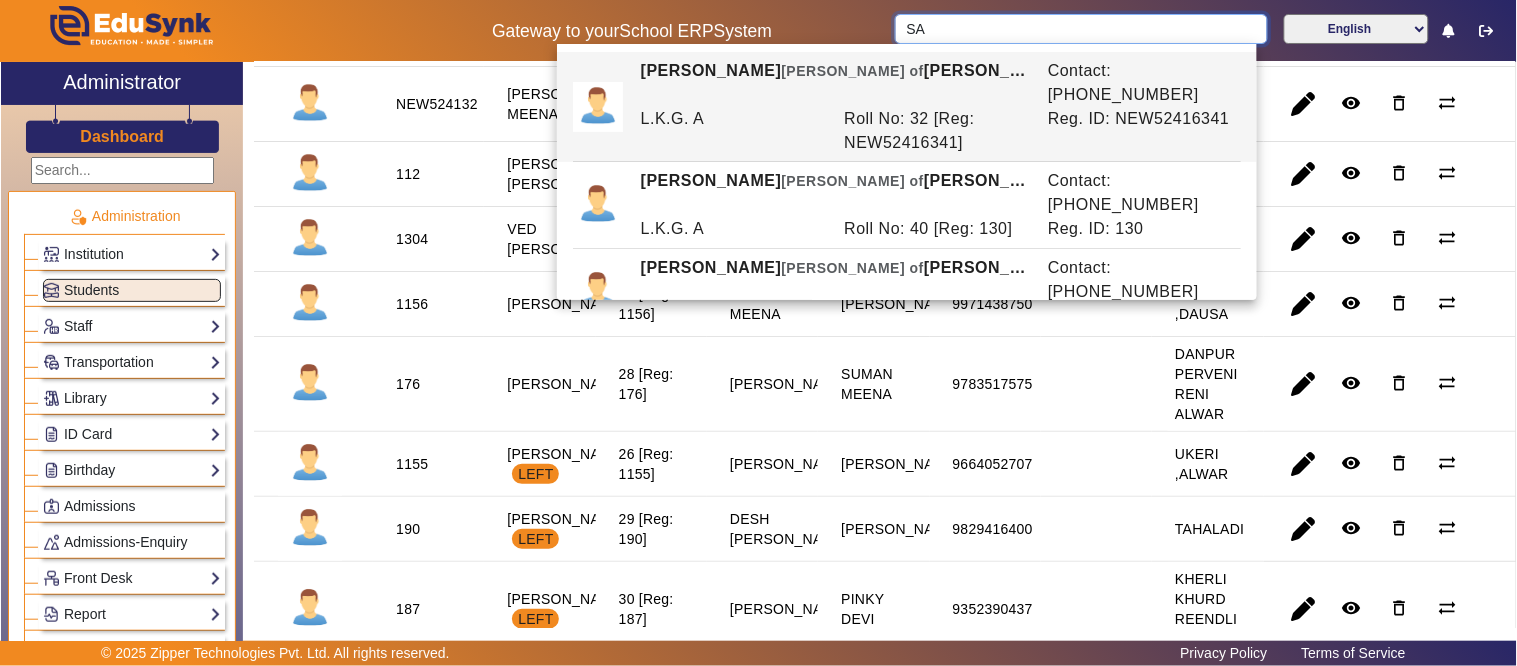 type on "S" 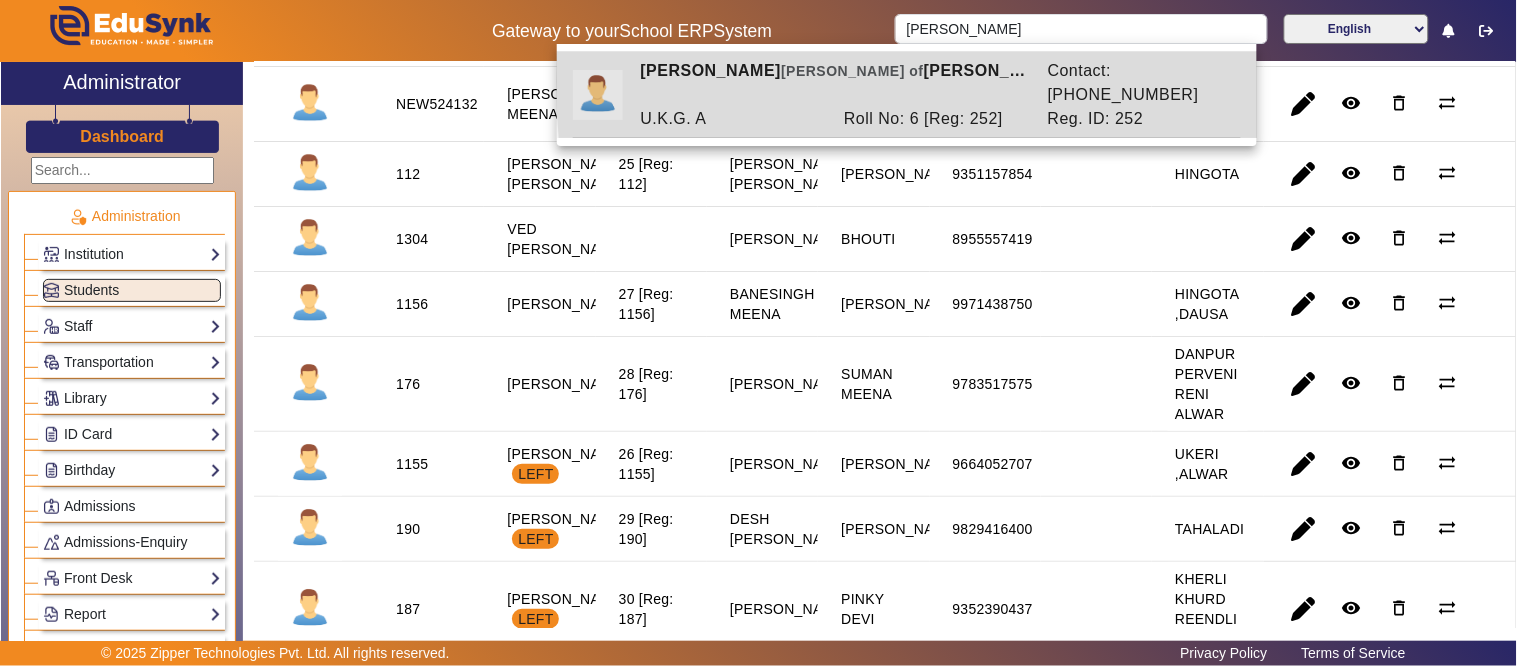 click on "Contact: 6375957923" at bounding box center (1139, 83) 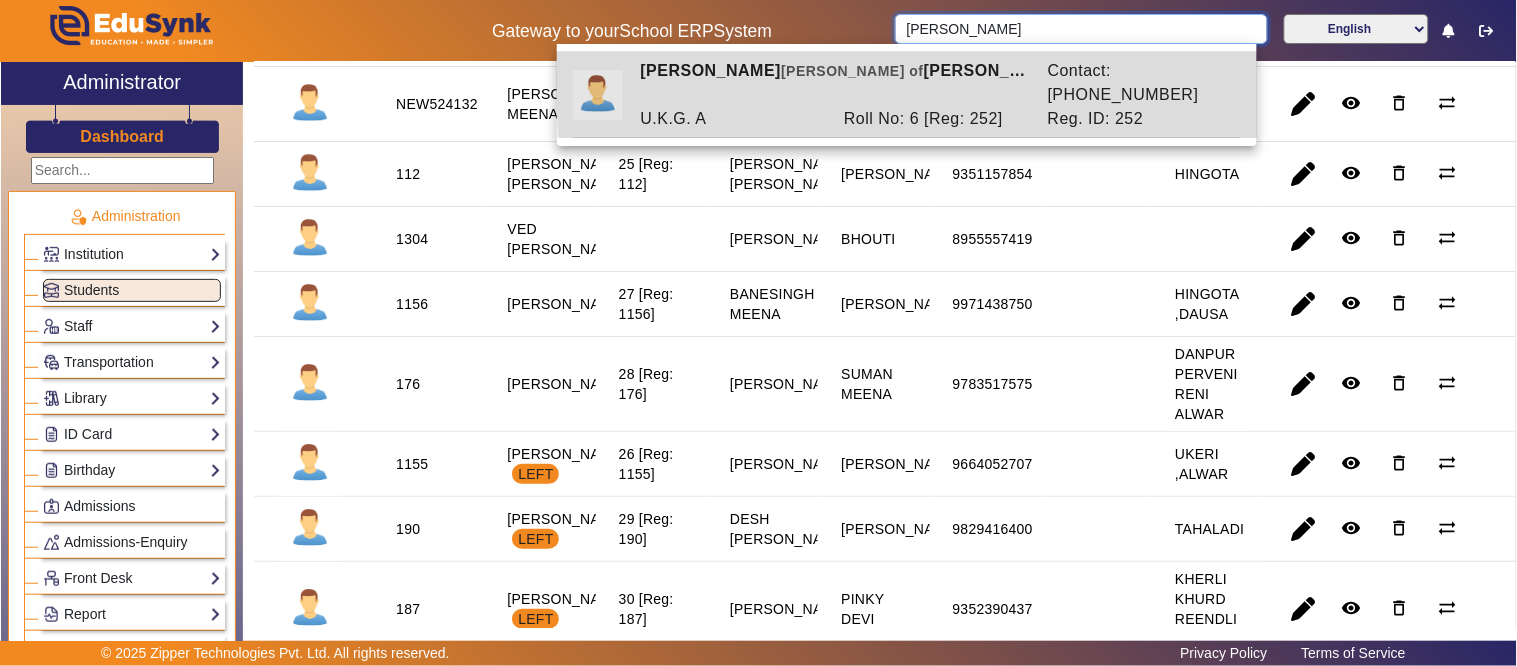 type on "CHARVI GARG" 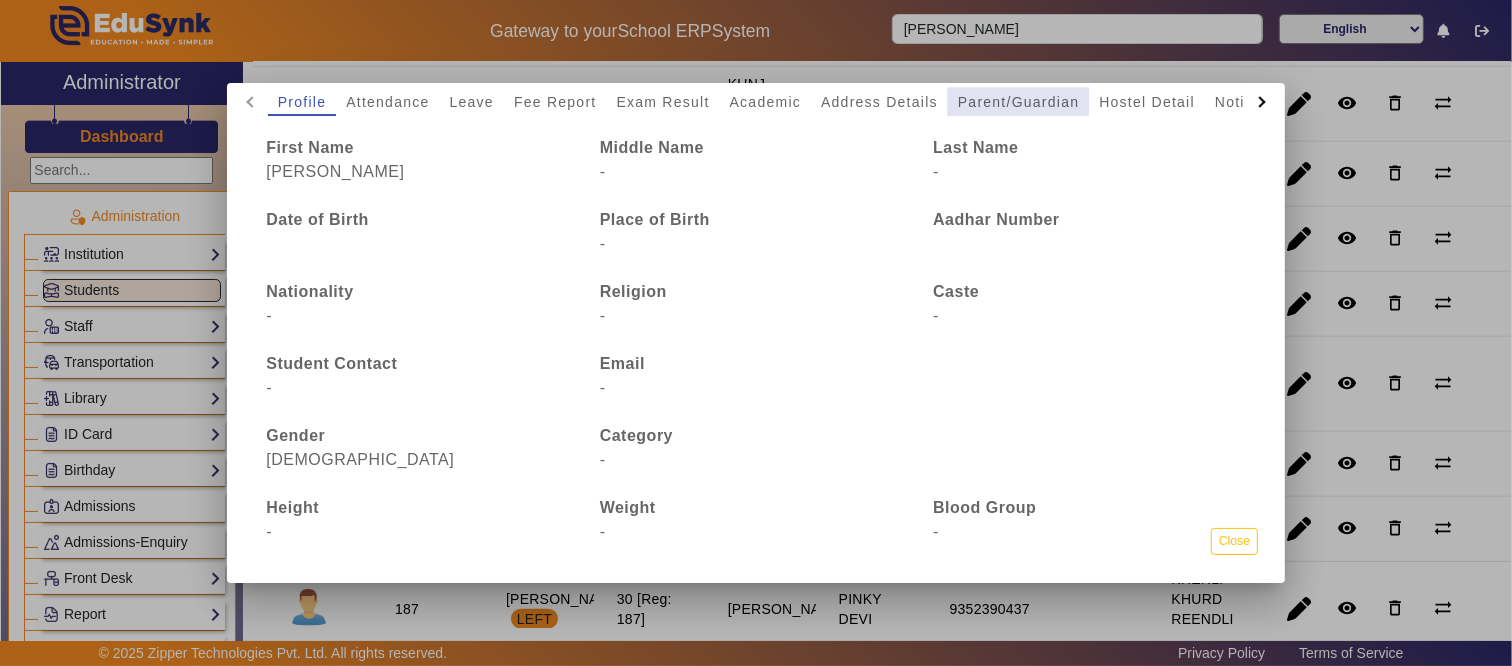 click on "Parent/Guardian" at bounding box center (1018, 102) 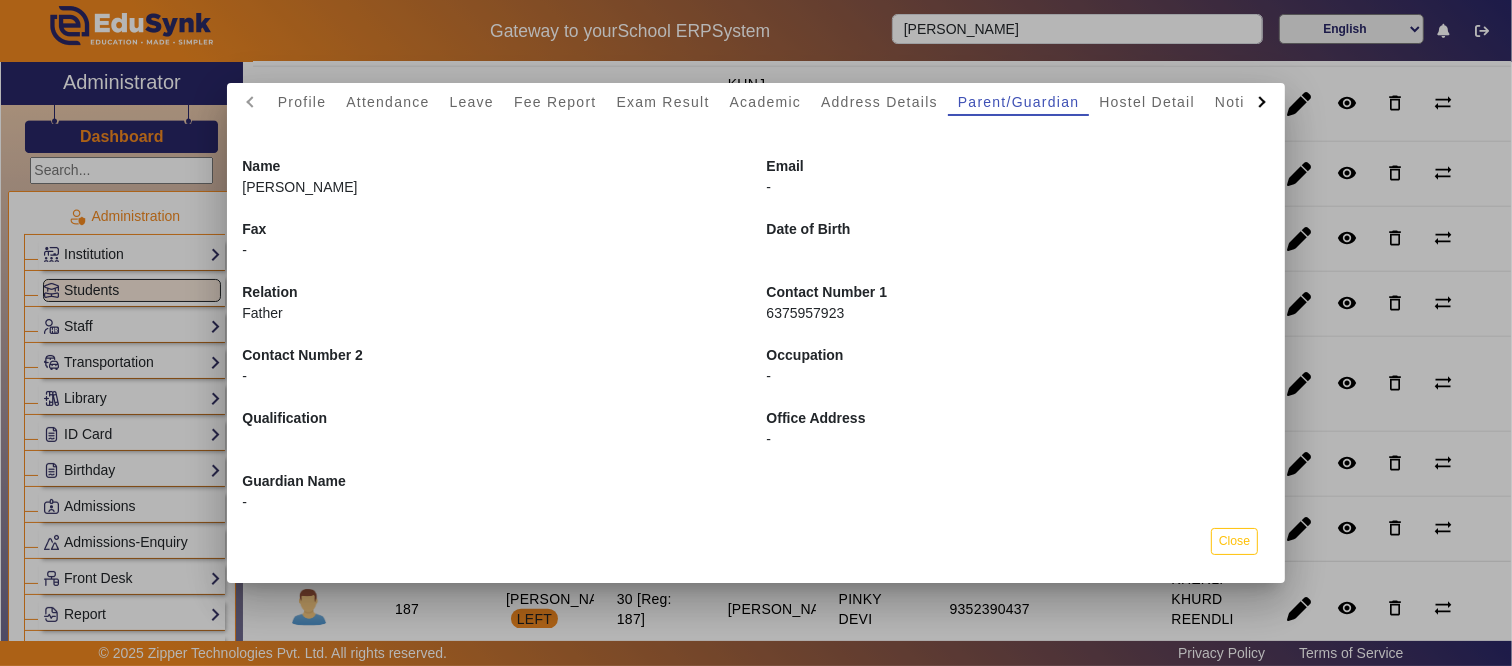 drag, startPoint x: 848, startPoint y: 313, endPoint x: 763, endPoint y: 316, distance: 85.052925 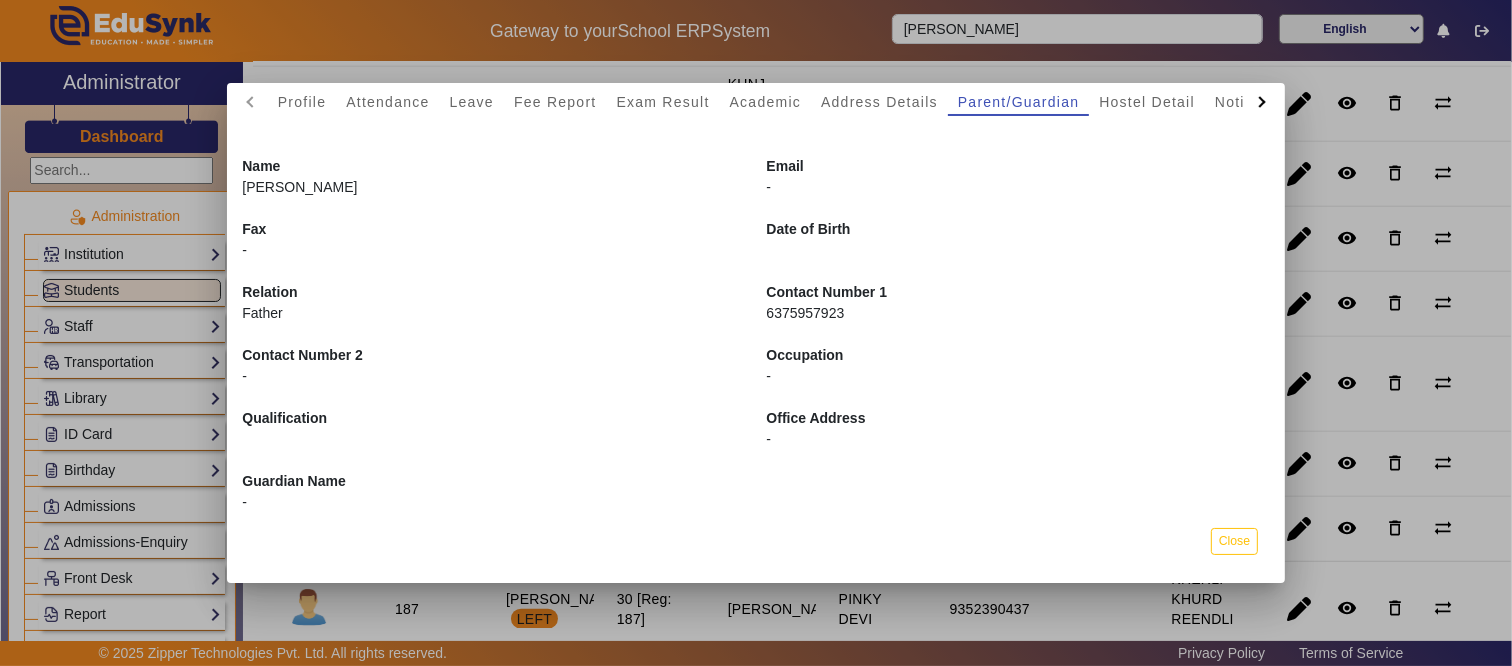 click at bounding box center (756, 333) 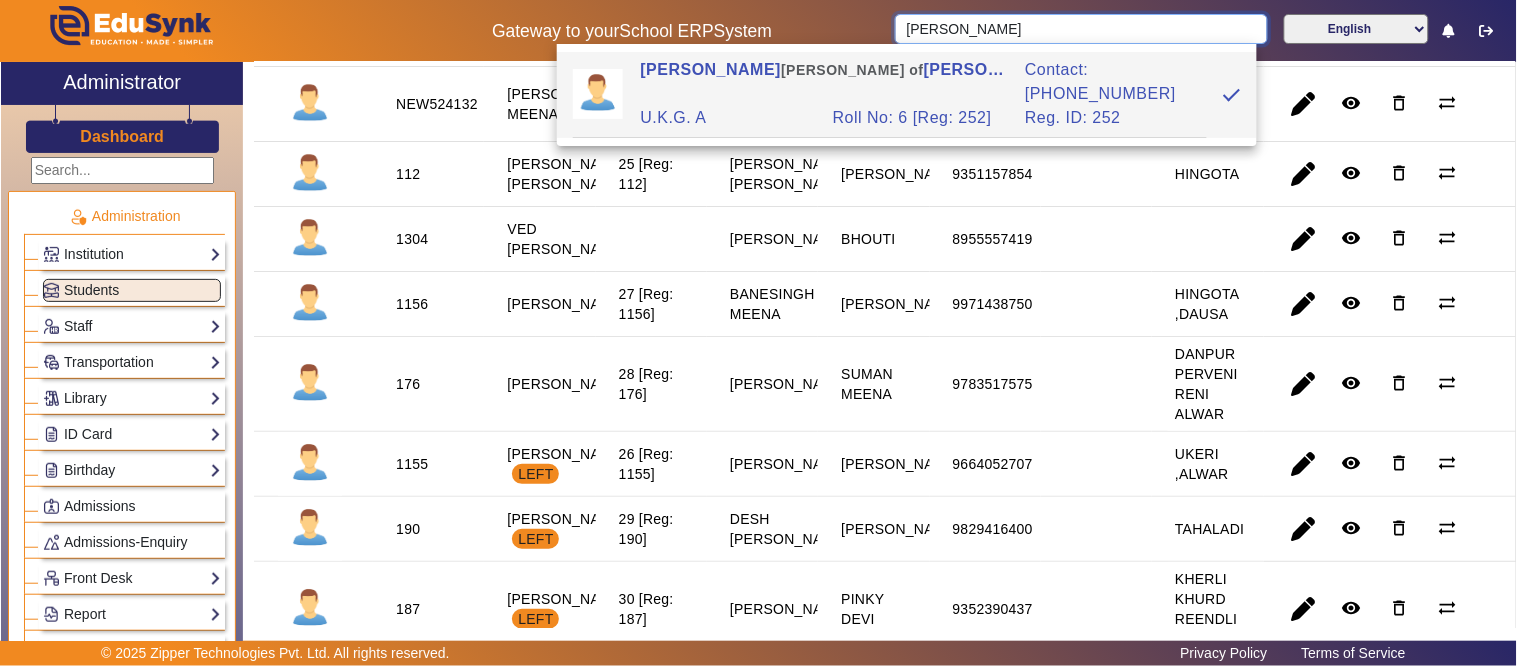 drag, startPoint x: 1038, startPoint y: 20, endPoint x: 906, endPoint y: 32, distance: 132.54433 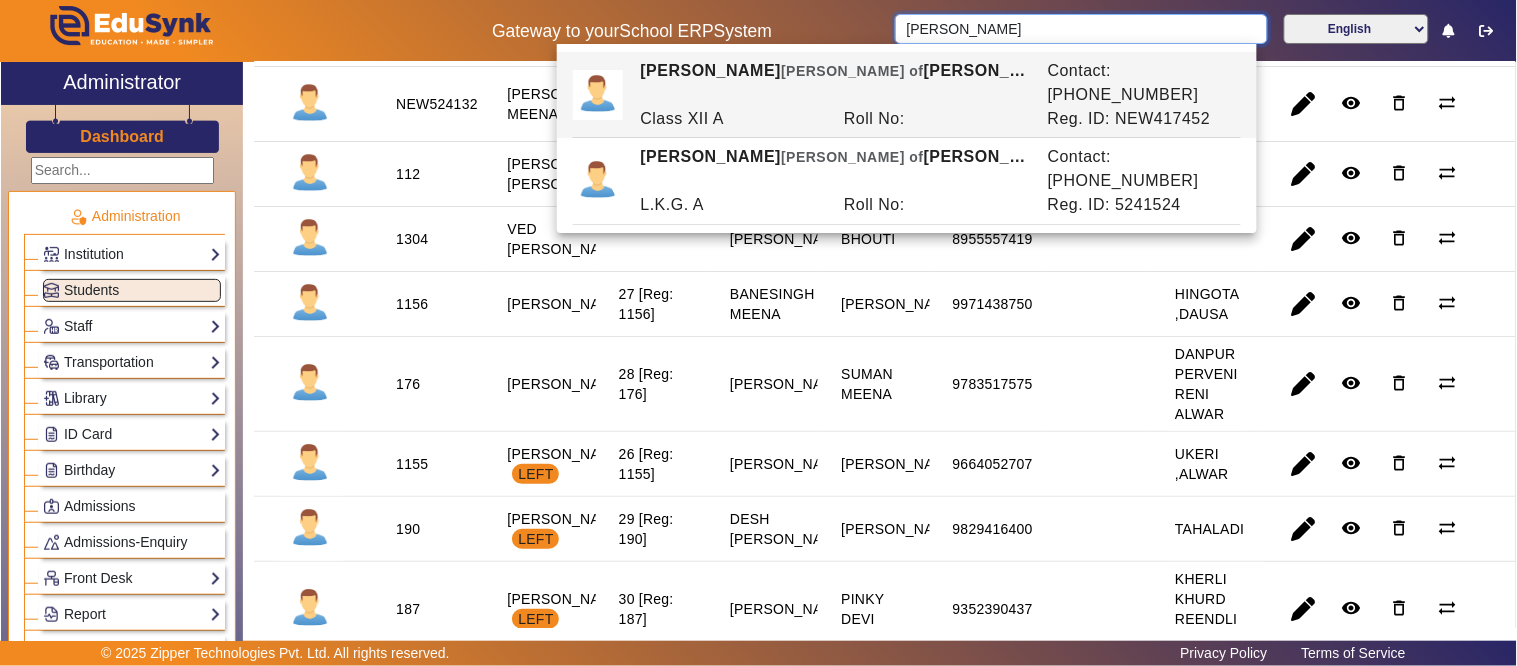 drag, startPoint x: 931, startPoint y: 22, endPoint x: 796, endPoint y: 25, distance: 135.03333 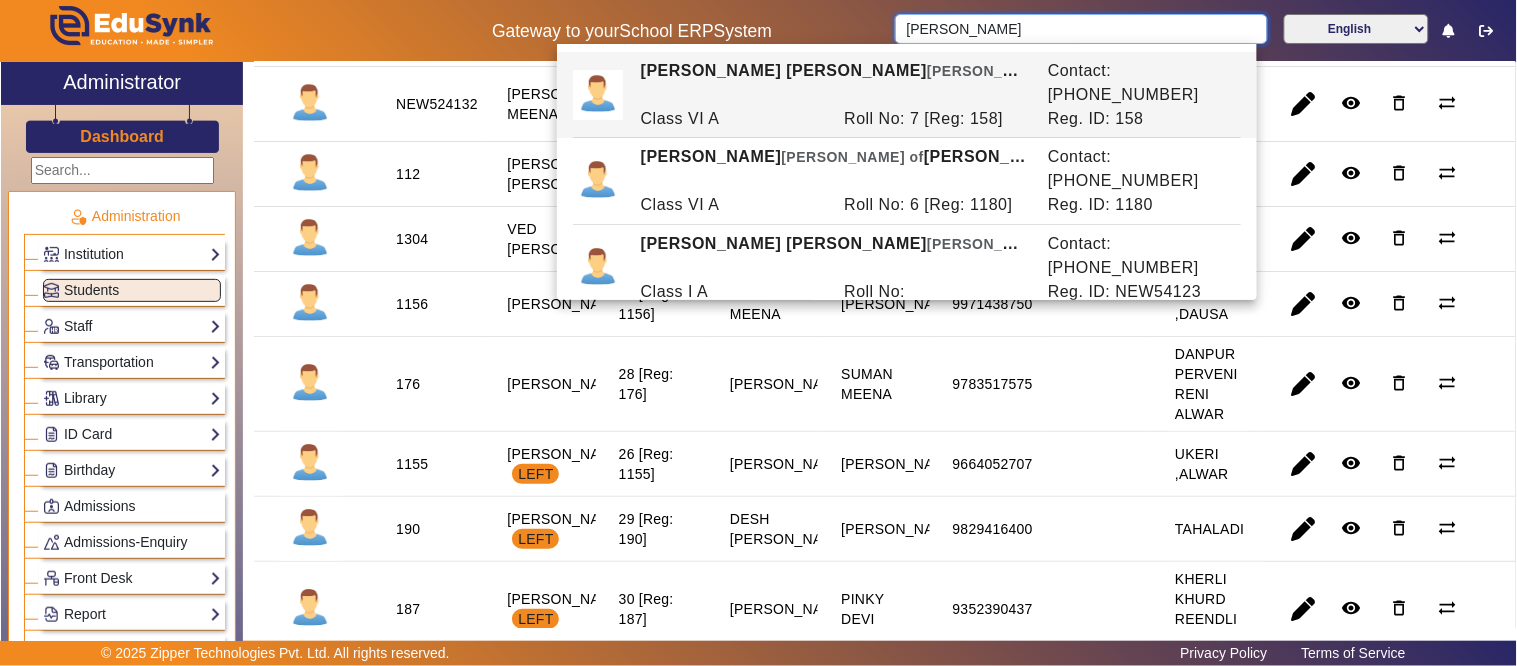 type on "BHAVYA" 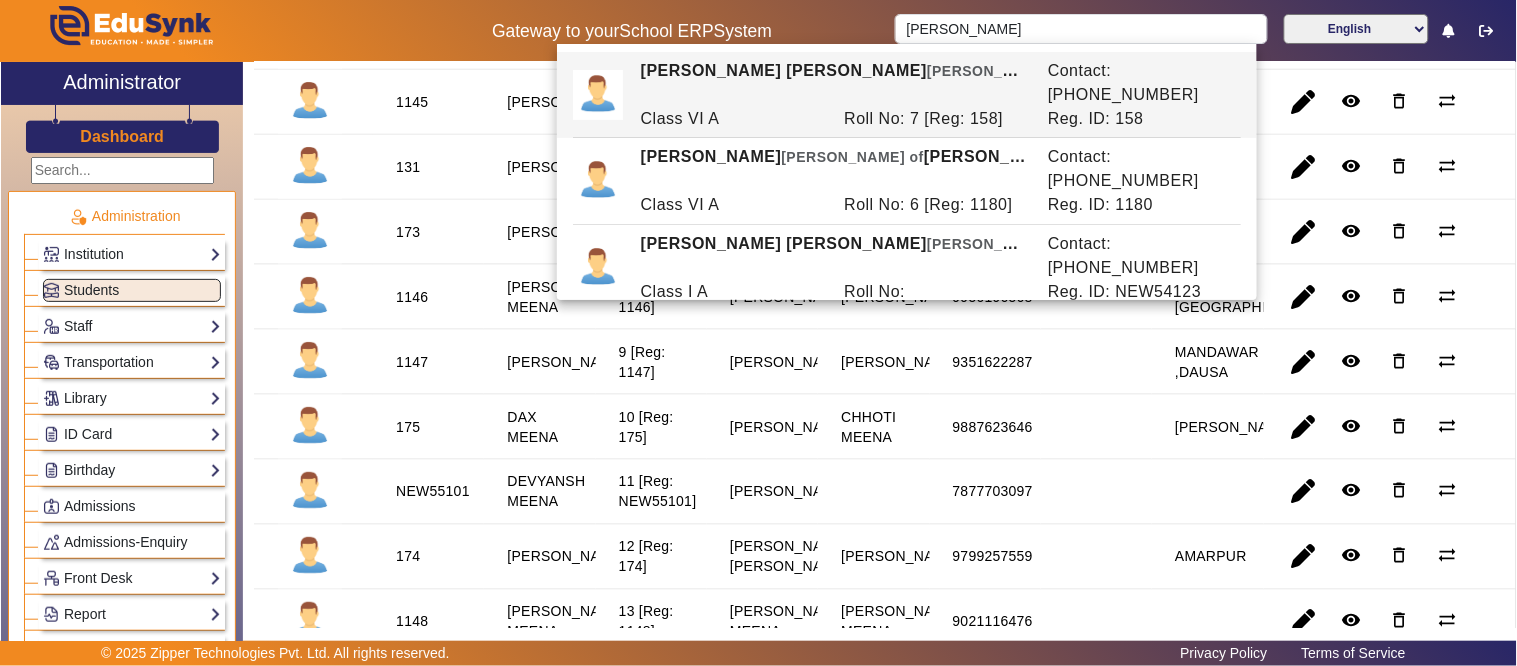 click on "[PERSON_NAME]" at bounding box center [566, 297] 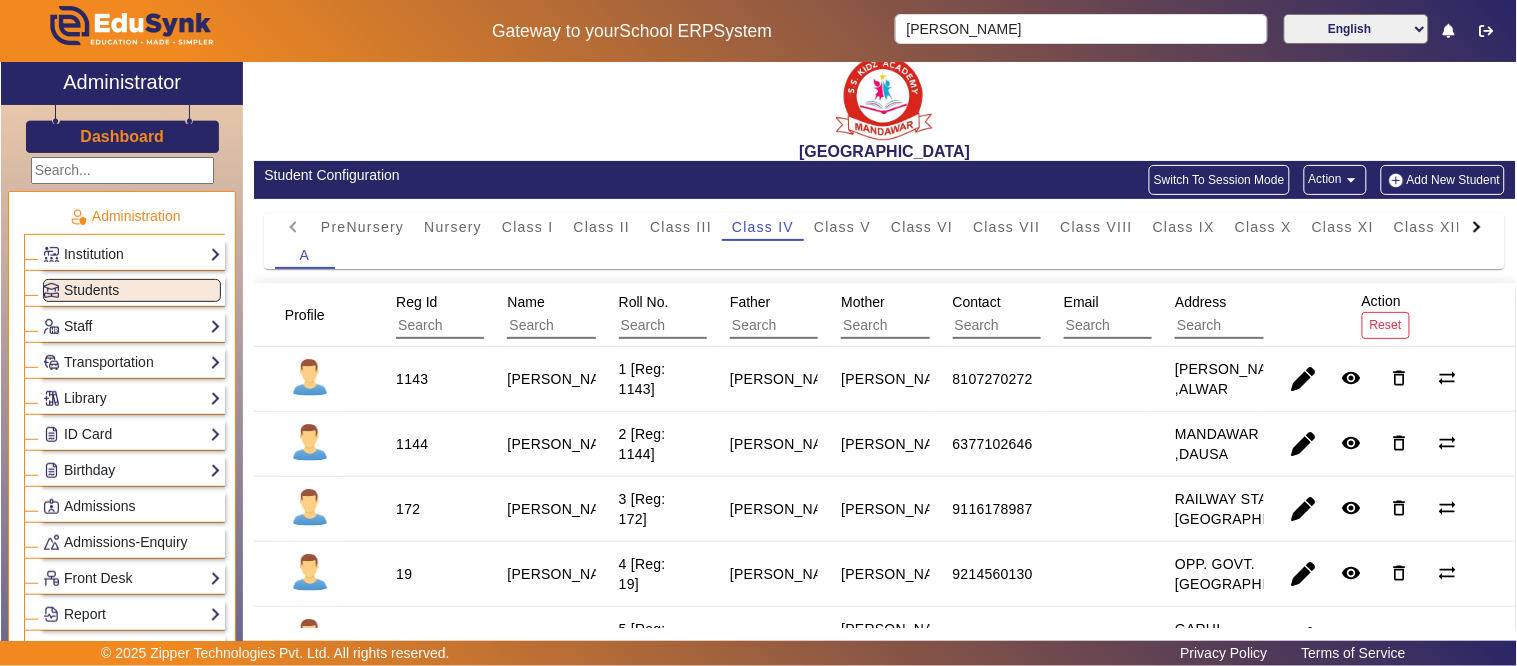 scroll, scrollTop: 0, scrollLeft: 0, axis: both 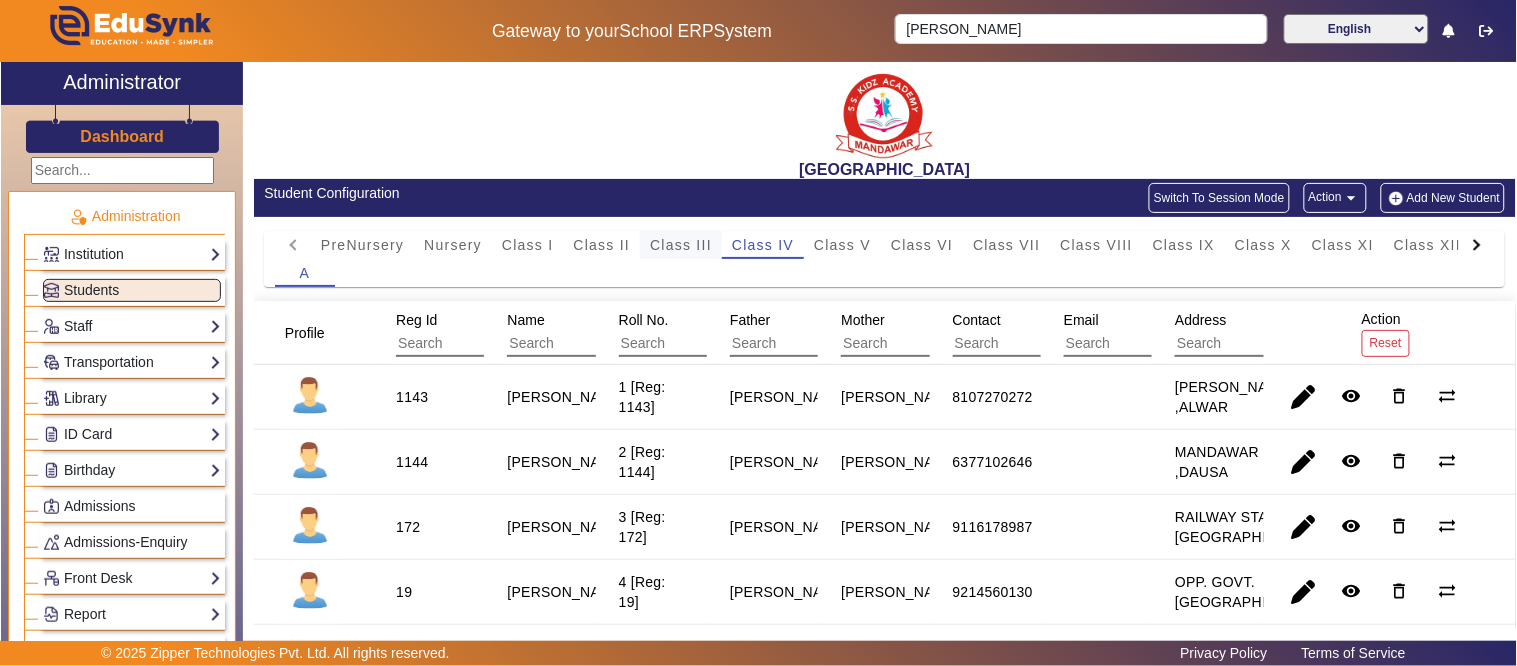 click on "Class III" at bounding box center [681, 245] 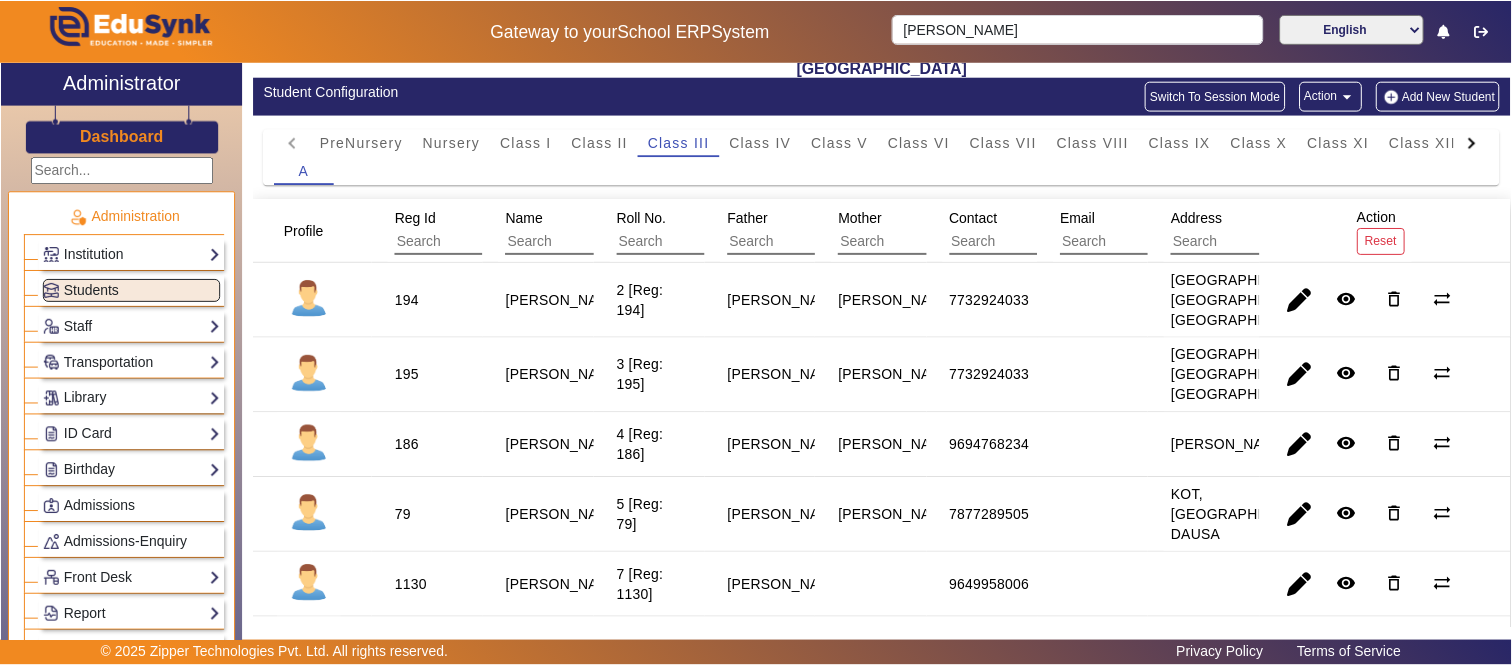 scroll, scrollTop: 0, scrollLeft: 0, axis: both 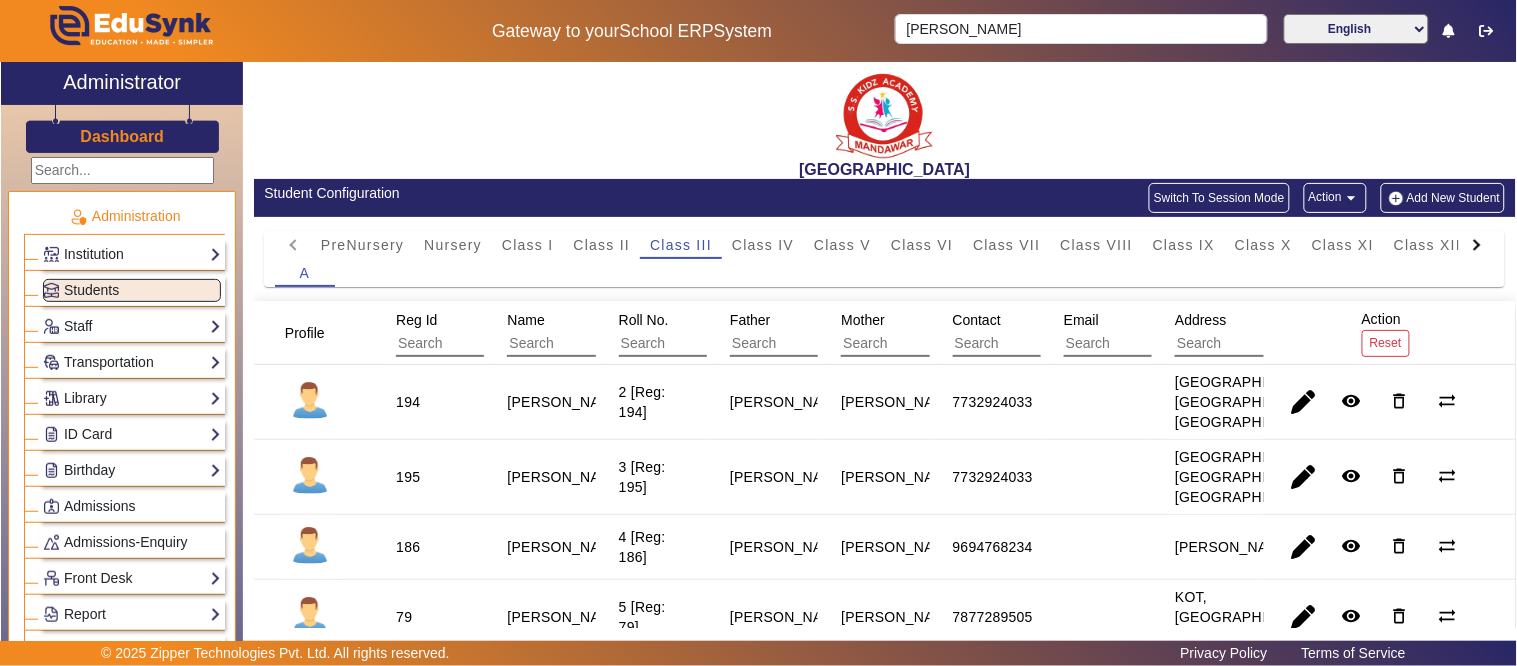 click on "Add New Student" 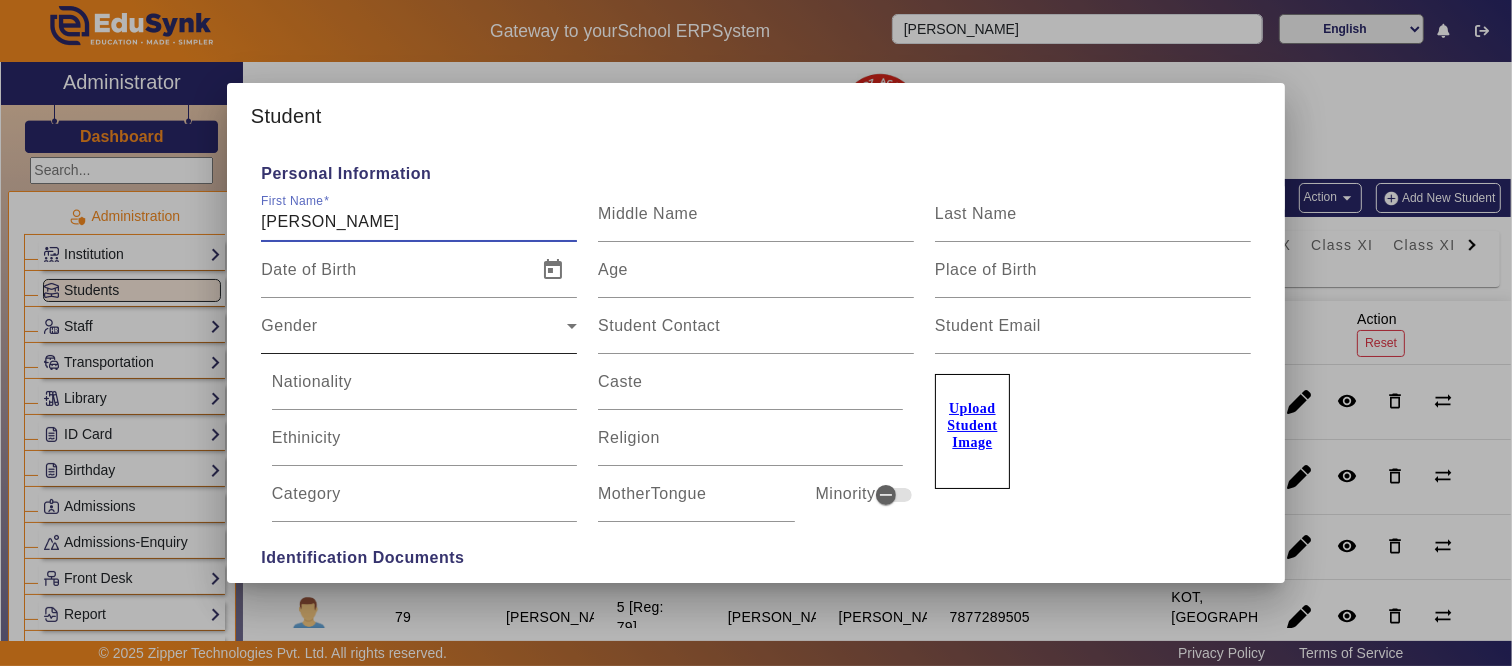 type on "DIVYANSH" 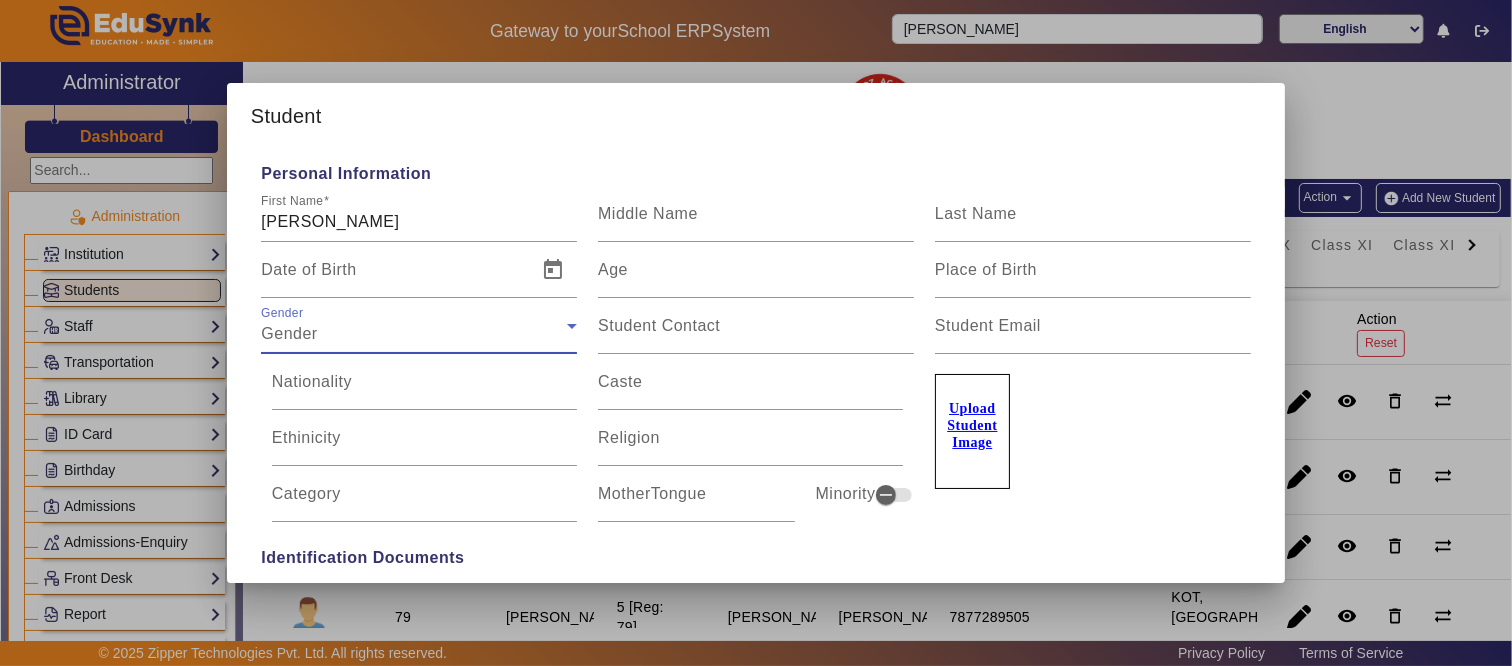 click on "Gender" at bounding box center [414, 334] 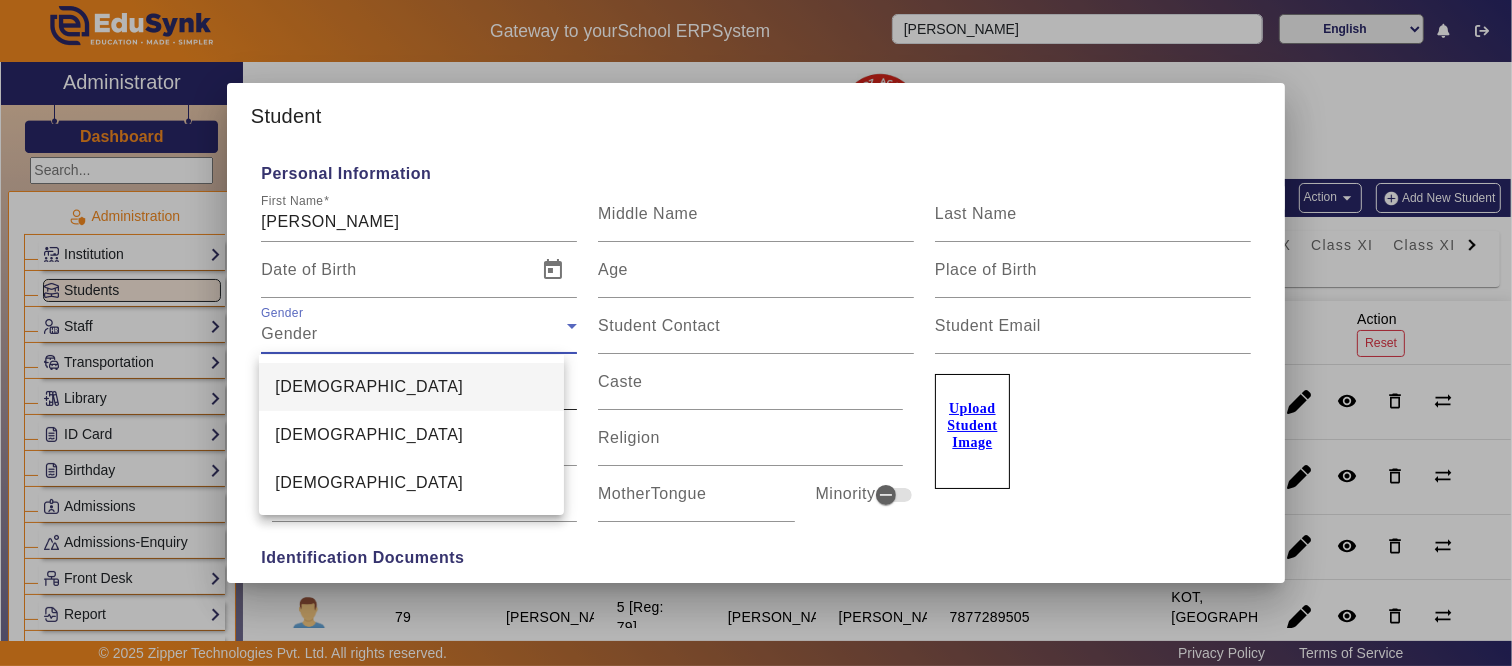 click on "[DEMOGRAPHIC_DATA]" at bounding box center [369, 387] 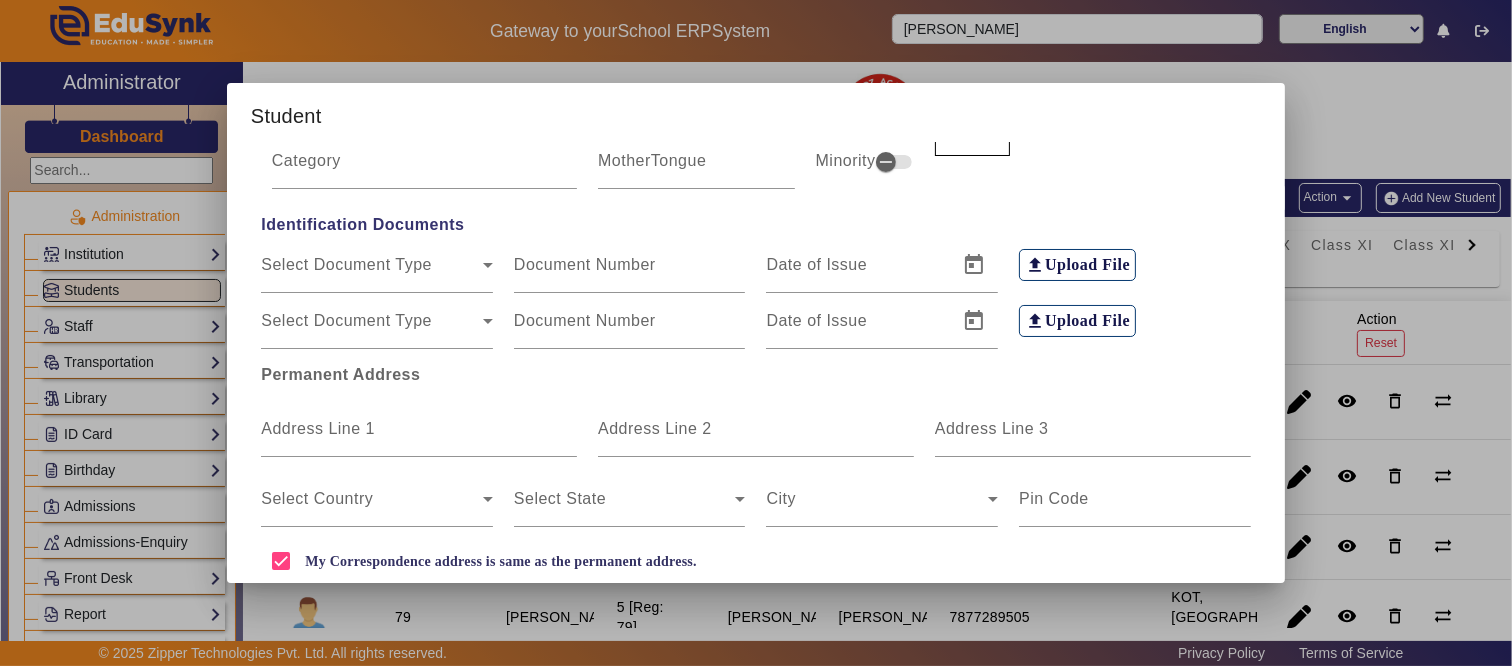 scroll, scrollTop: 444, scrollLeft: 0, axis: vertical 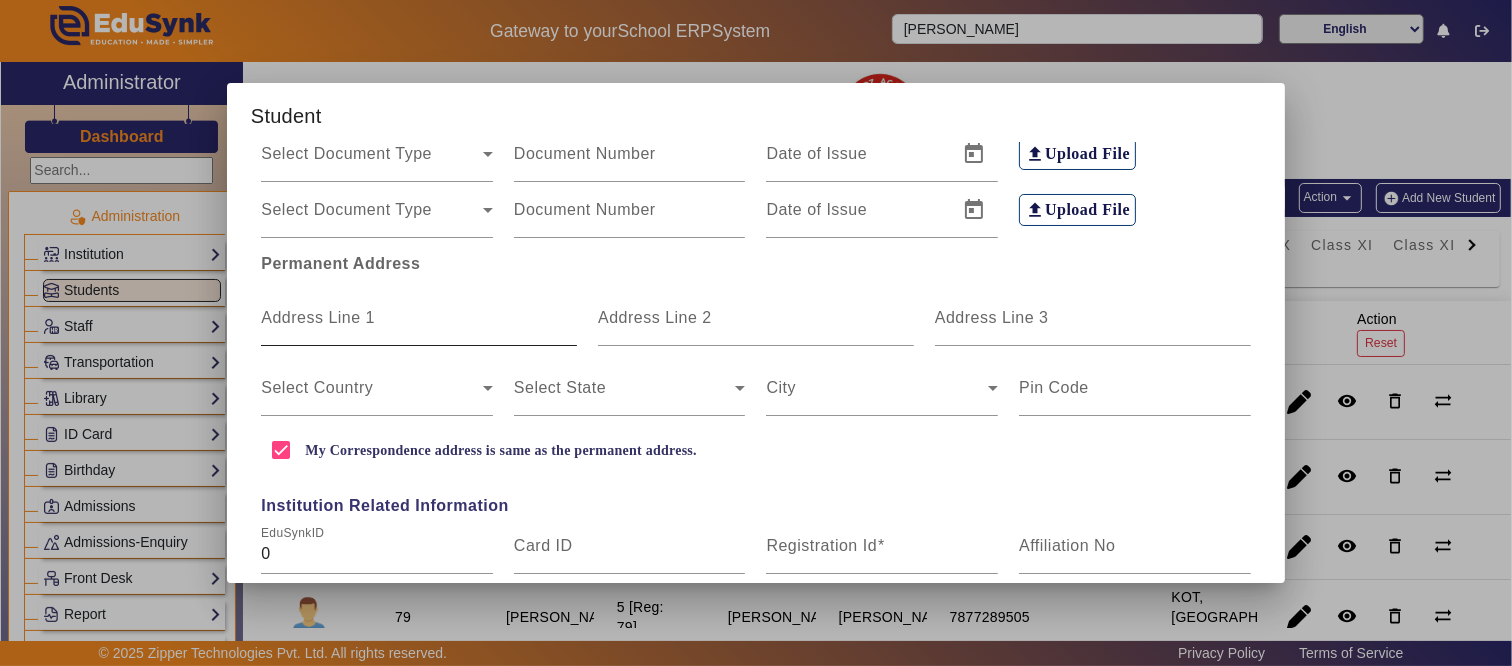 click on "Address Line 1" at bounding box center [318, 317] 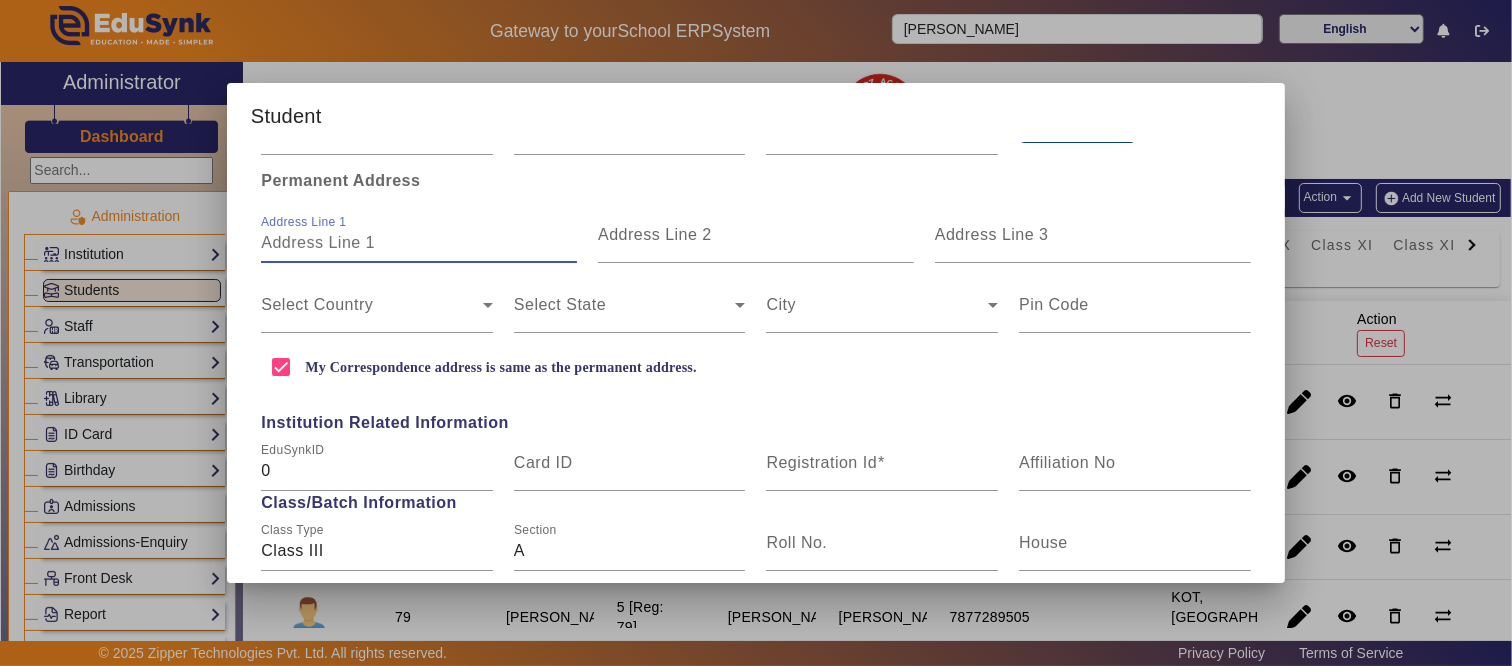 scroll, scrollTop: 666, scrollLeft: 0, axis: vertical 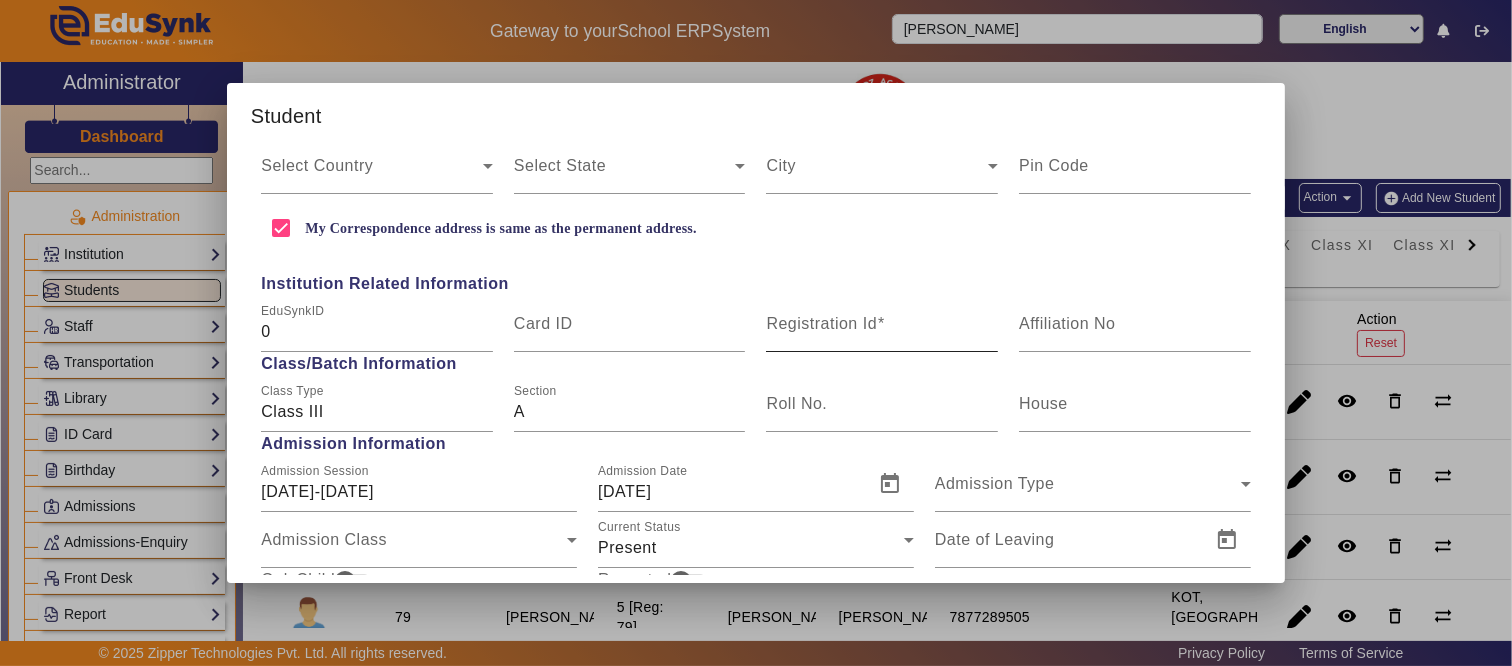 click on "Registration Id" at bounding box center [882, 324] 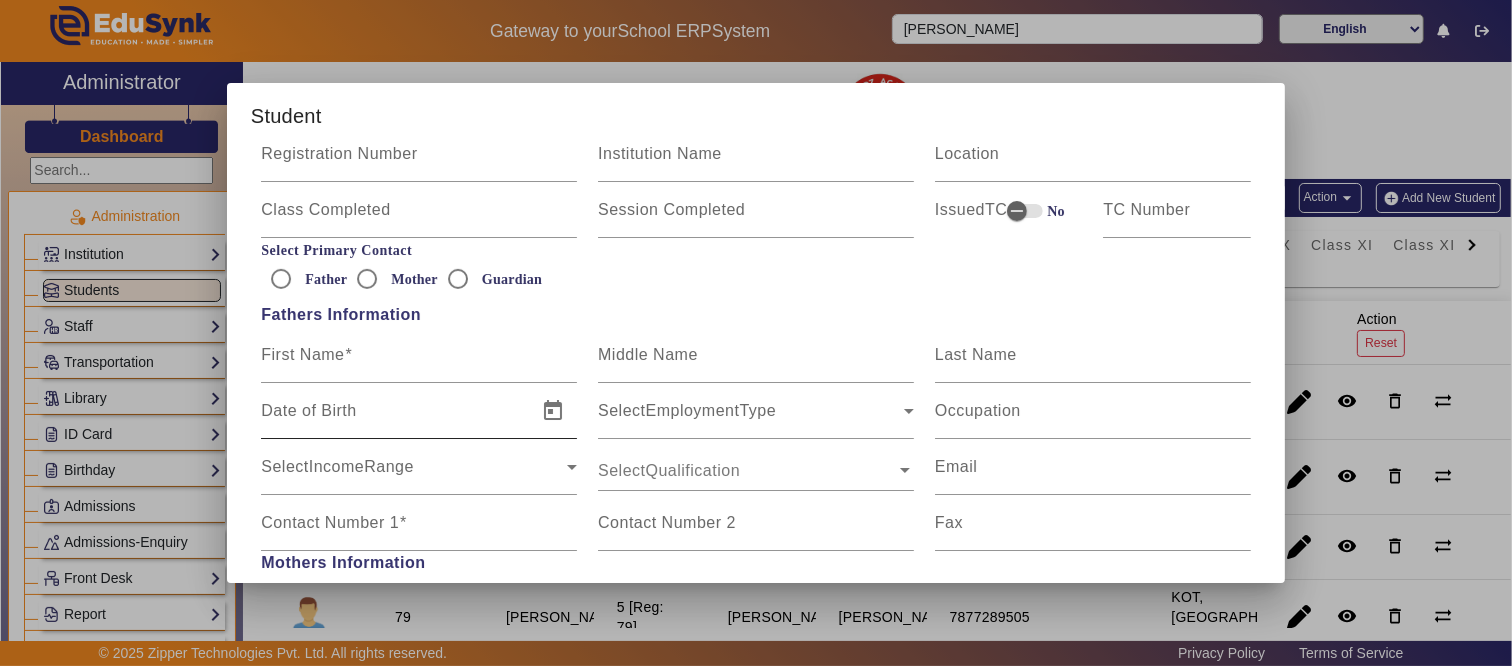 scroll, scrollTop: 1222, scrollLeft: 0, axis: vertical 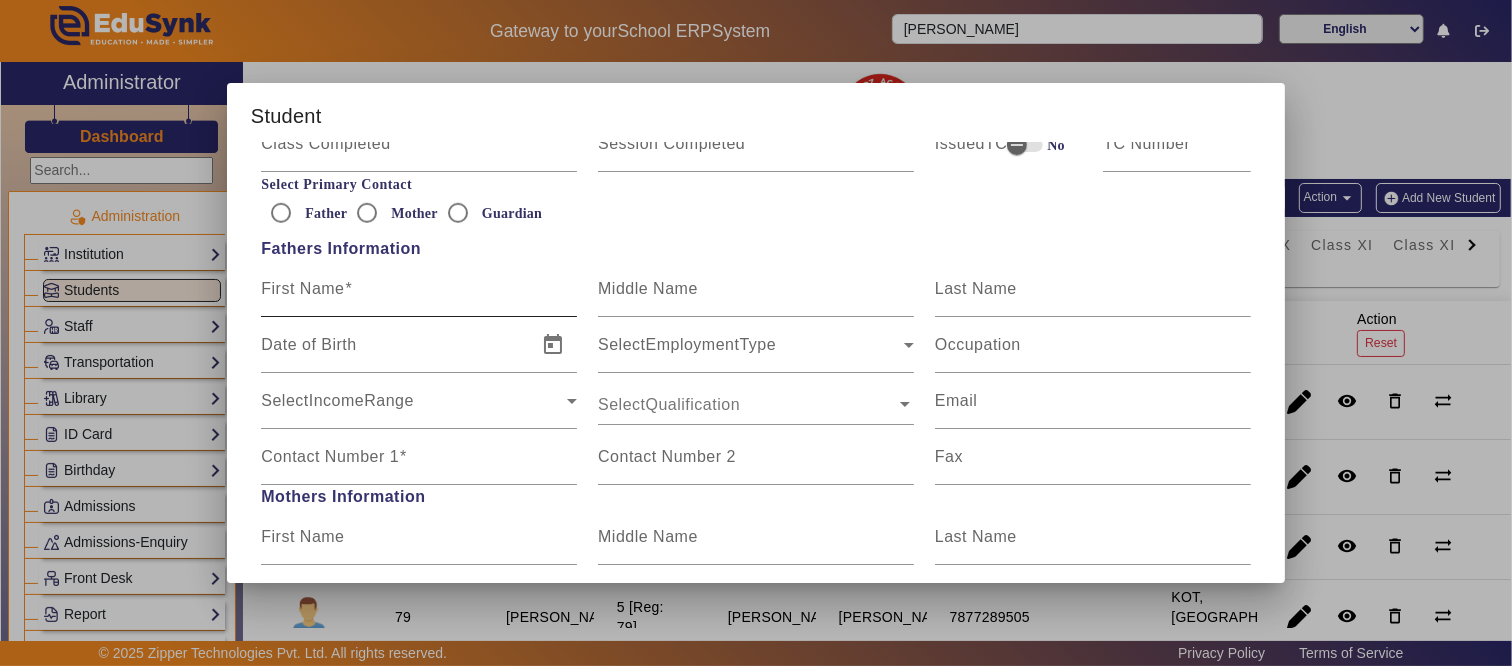 type on "NEW541274" 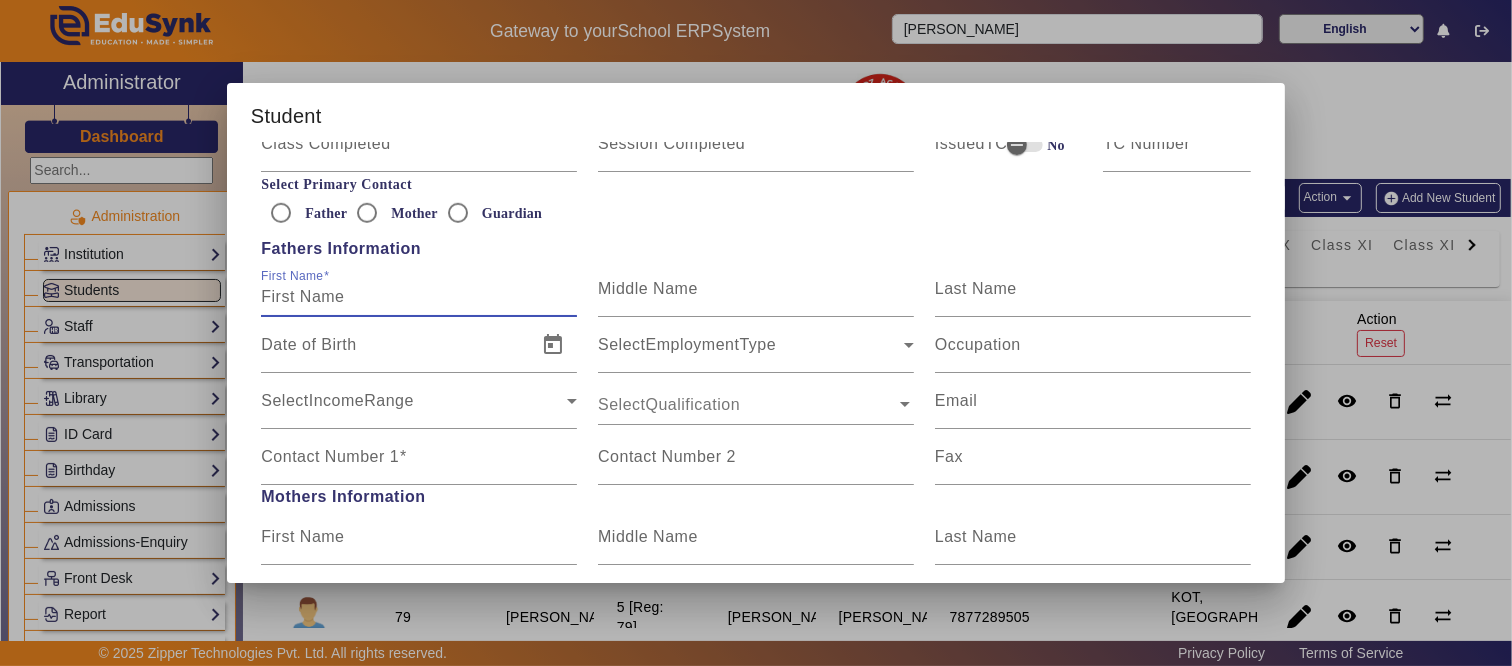 click on "First Name" at bounding box center [419, 297] 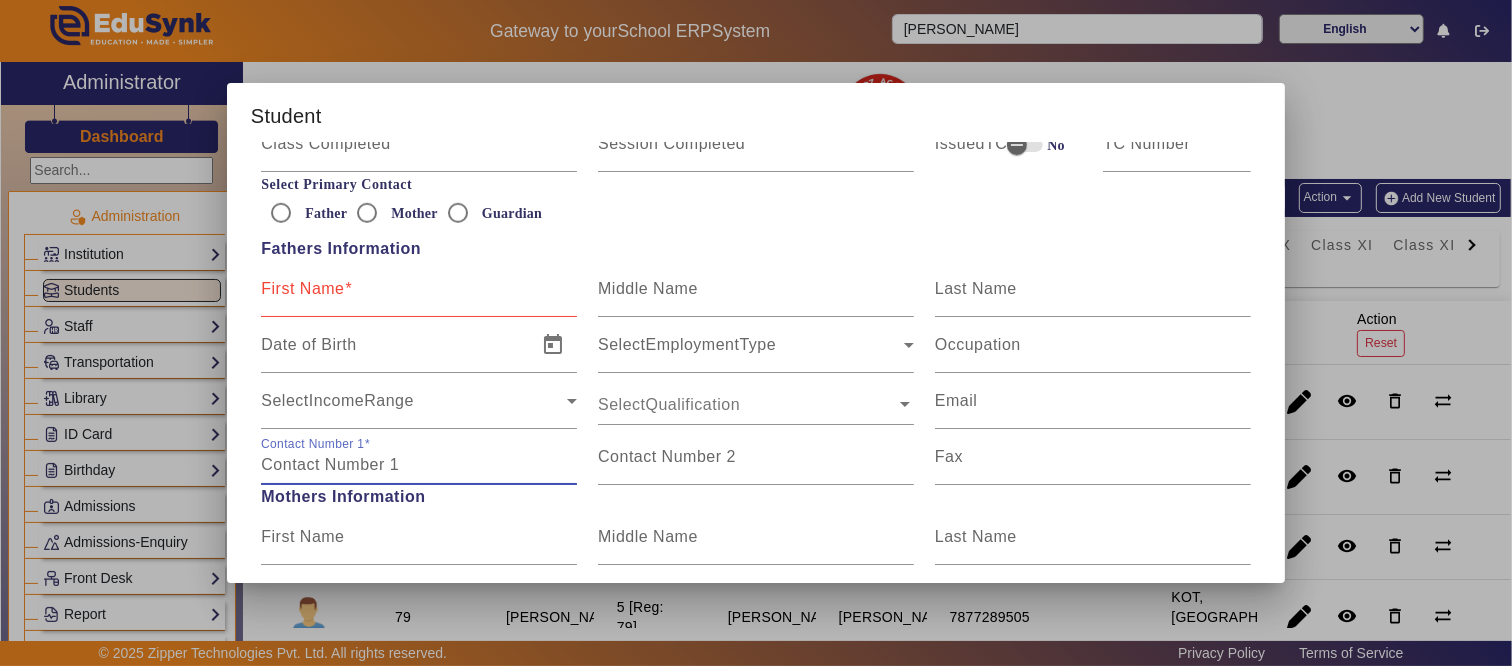 click on "Contact Number 1" at bounding box center [419, 465] 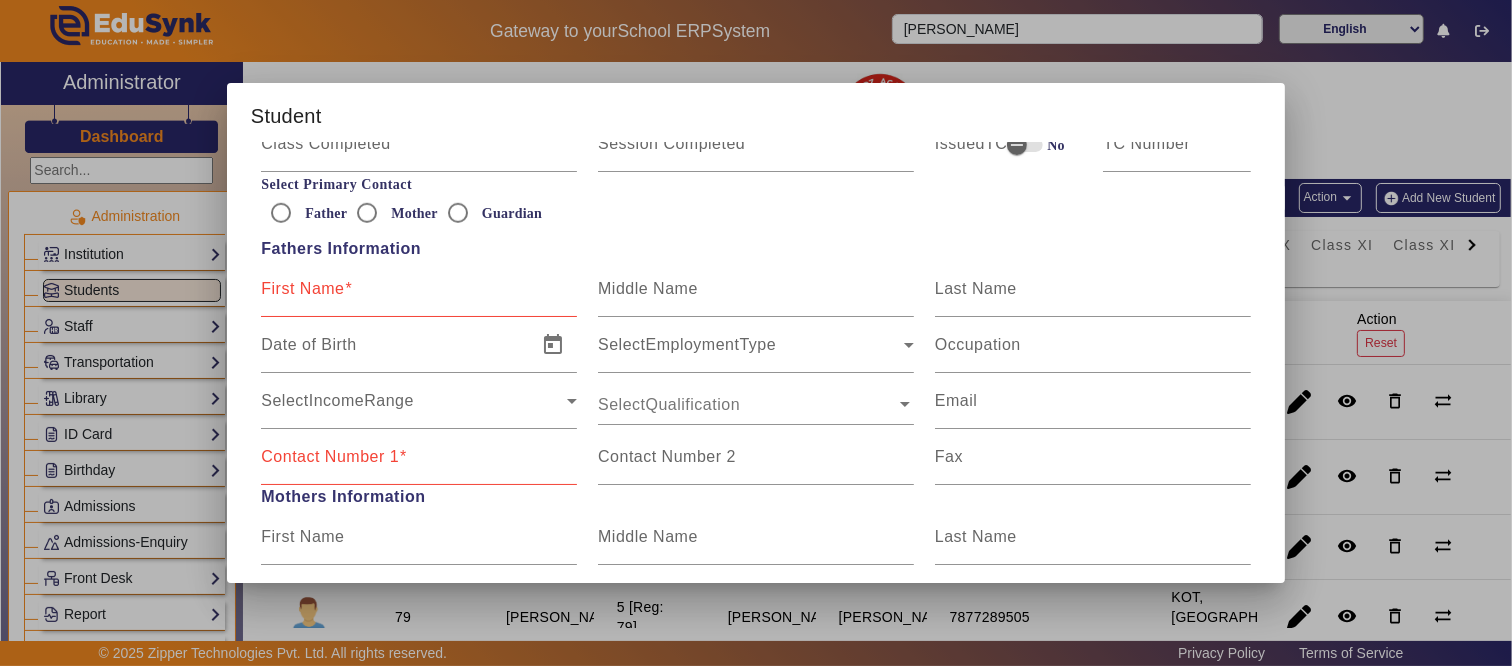 click on "First Name" at bounding box center (302, 288) 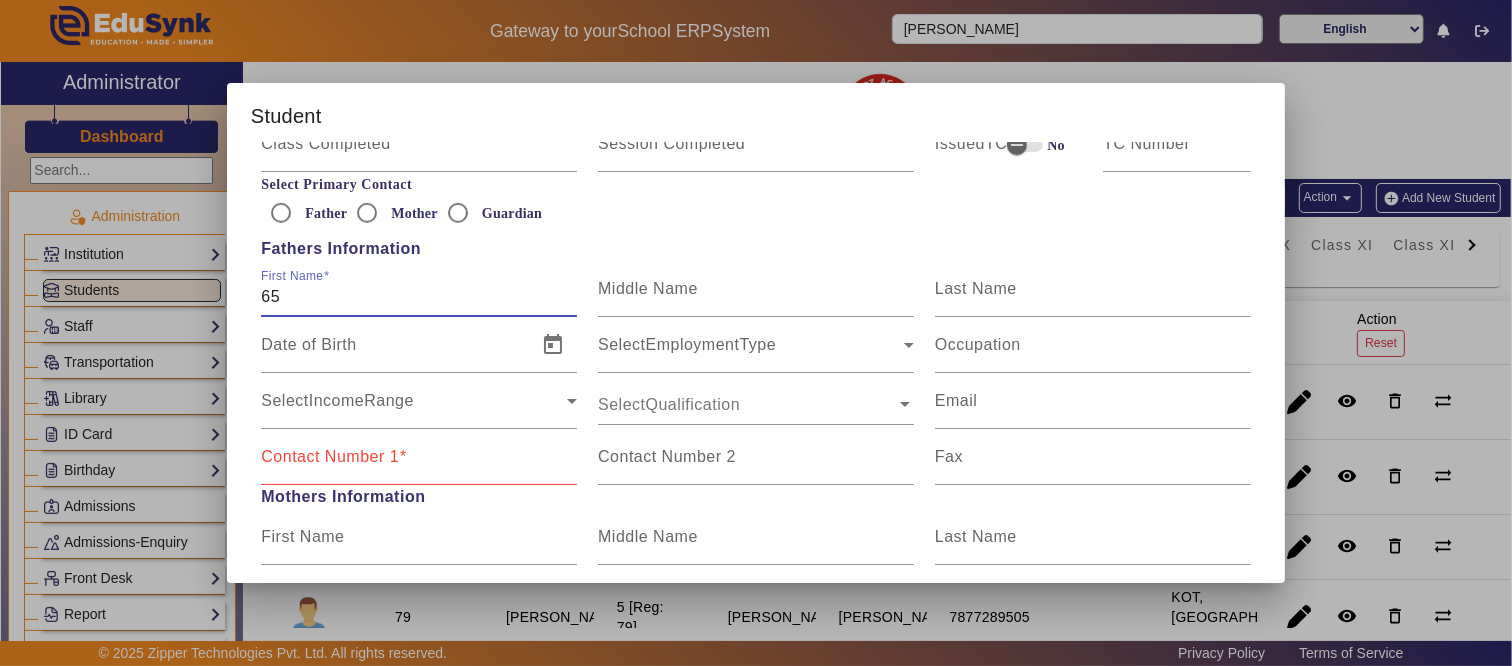 type on "6" 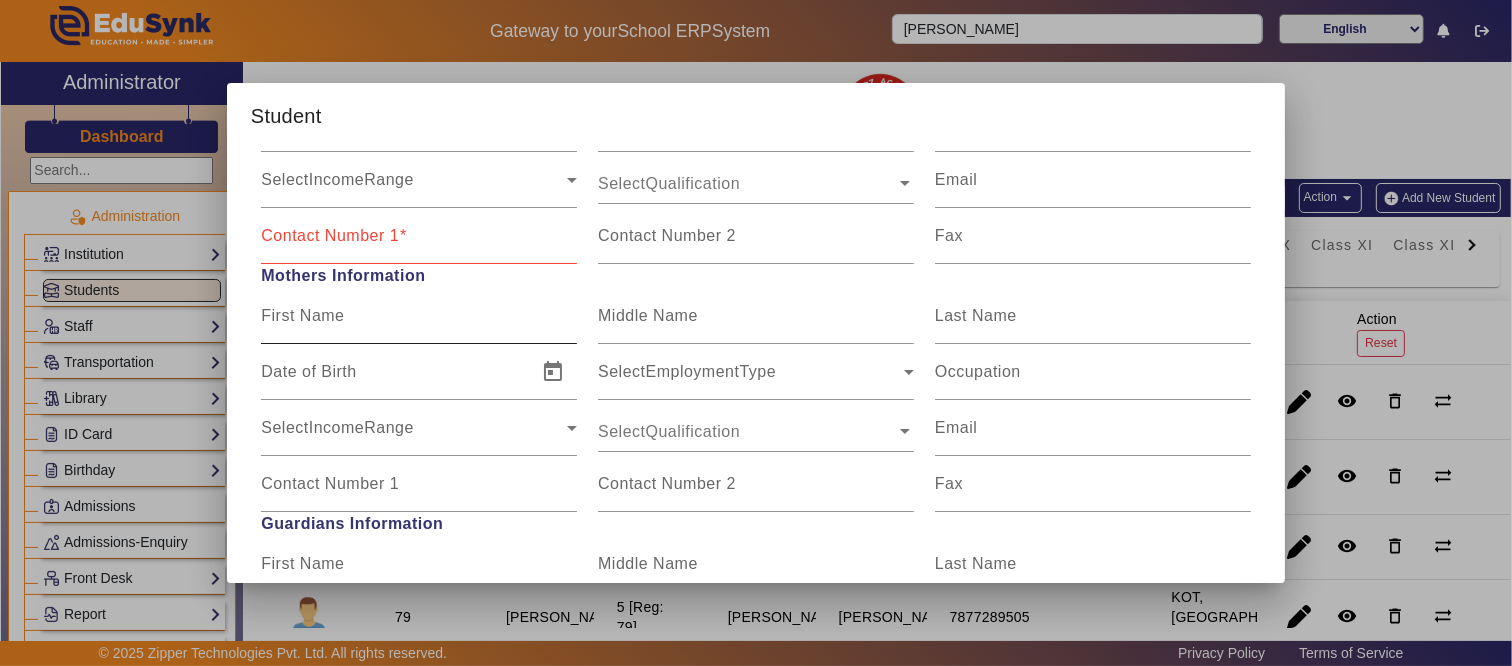 scroll, scrollTop: 1444, scrollLeft: 0, axis: vertical 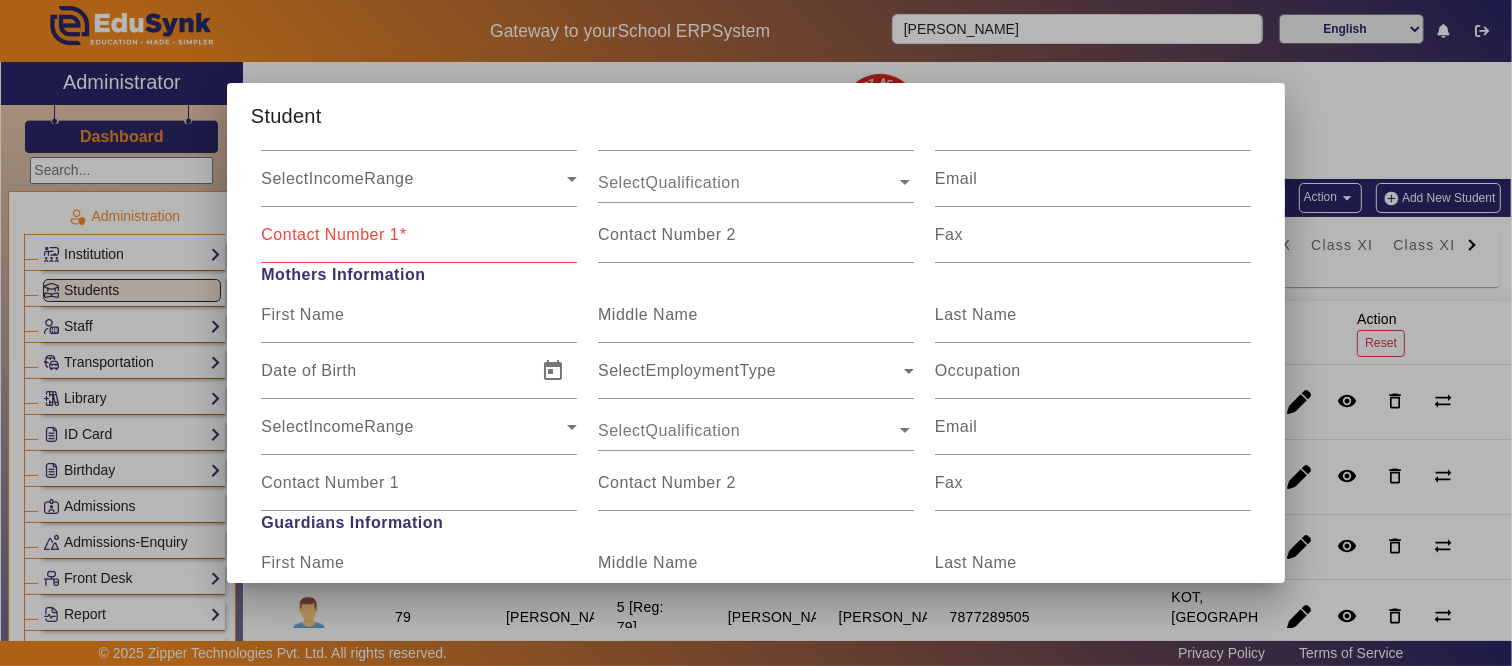 type on "DFASDF" 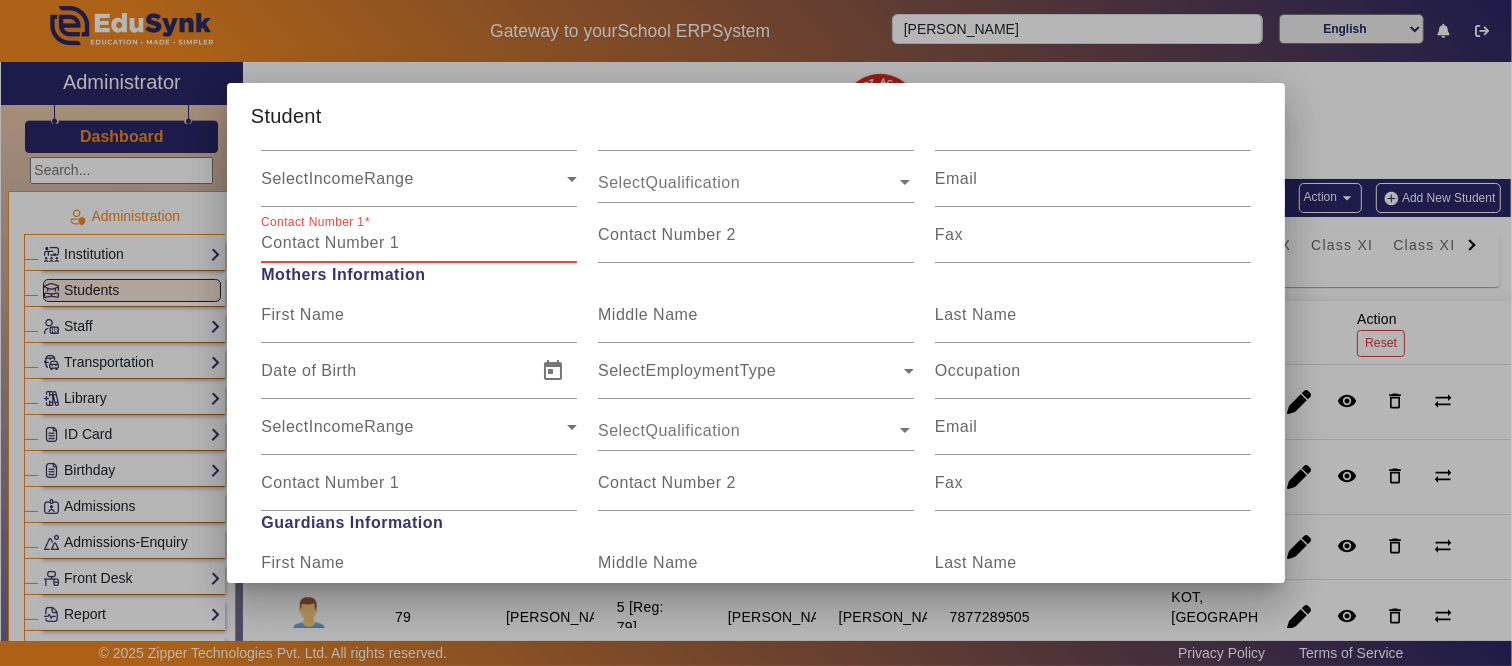 click on "Contact Number 1" at bounding box center (419, 243) 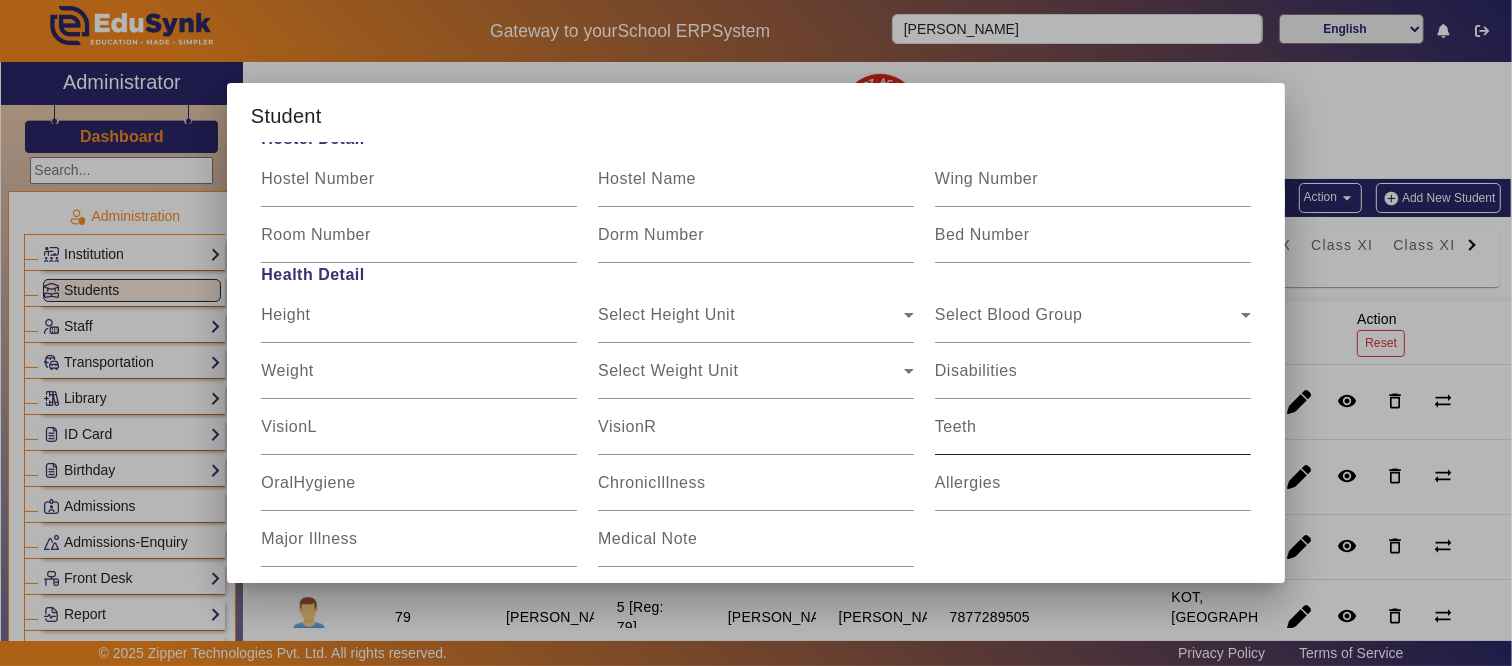 scroll, scrollTop: 2494, scrollLeft: 0, axis: vertical 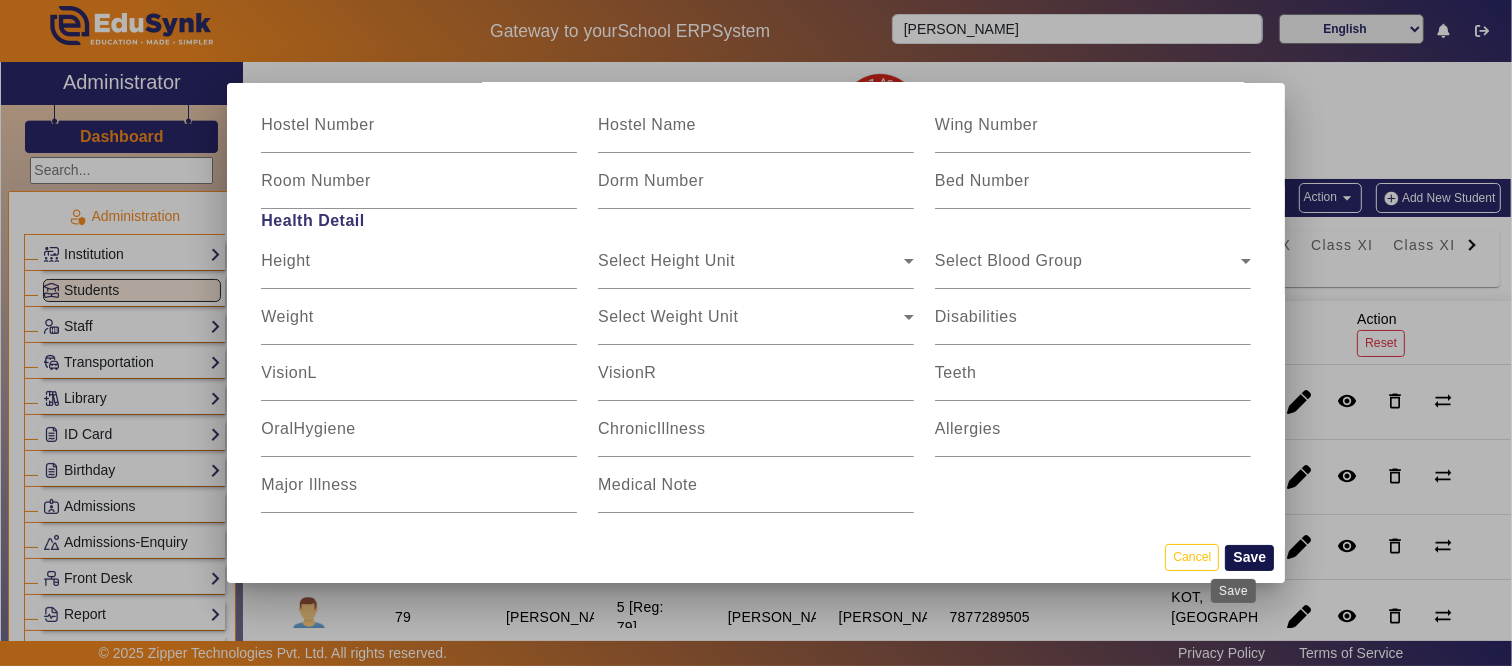 type on "9784433090" 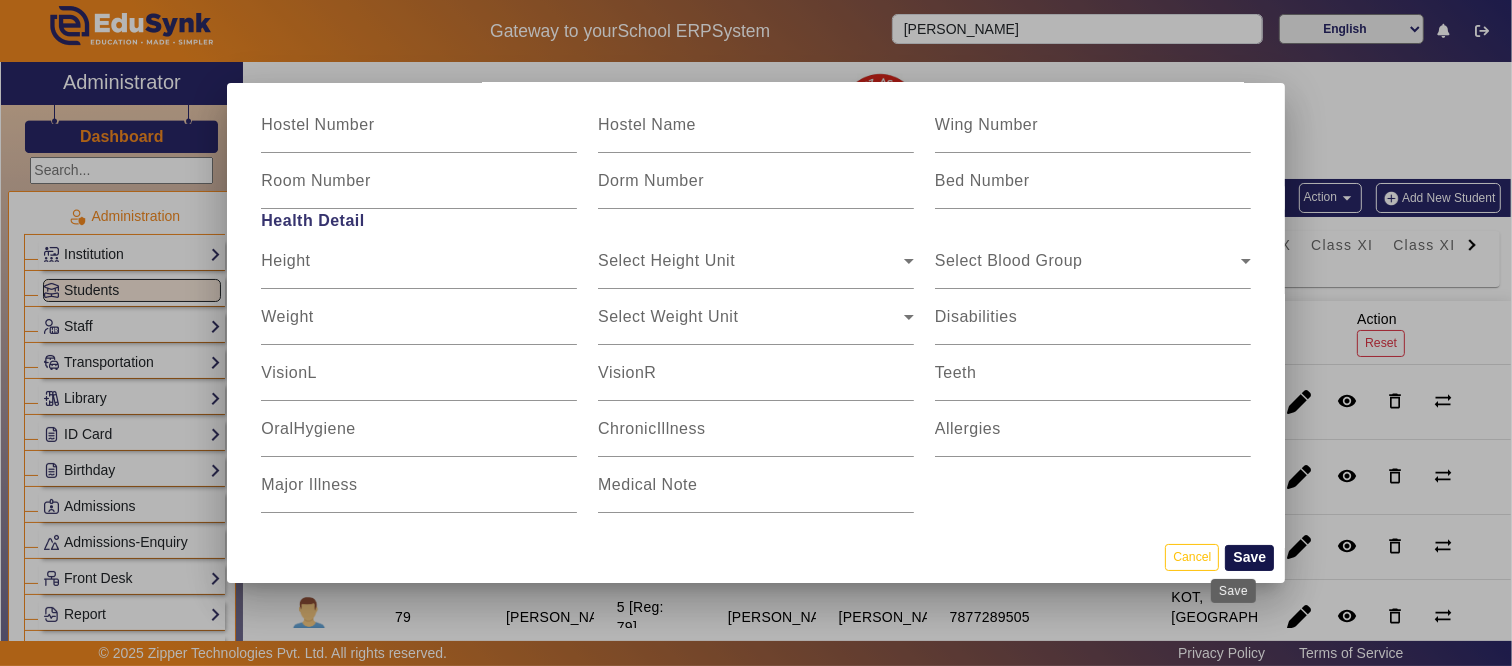 click on "Save" at bounding box center (1249, 558) 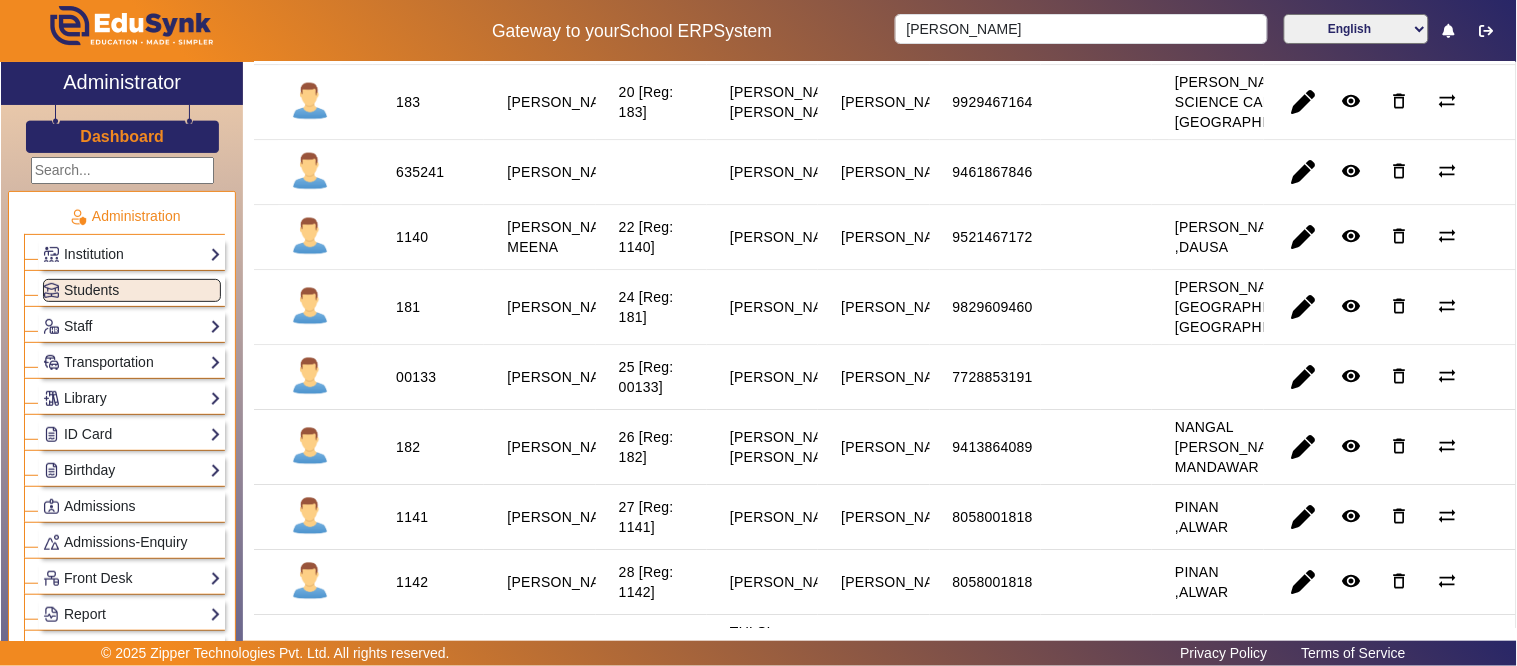 scroll, scrollTop: 1444, scrollLeft: 0, axis: vertical 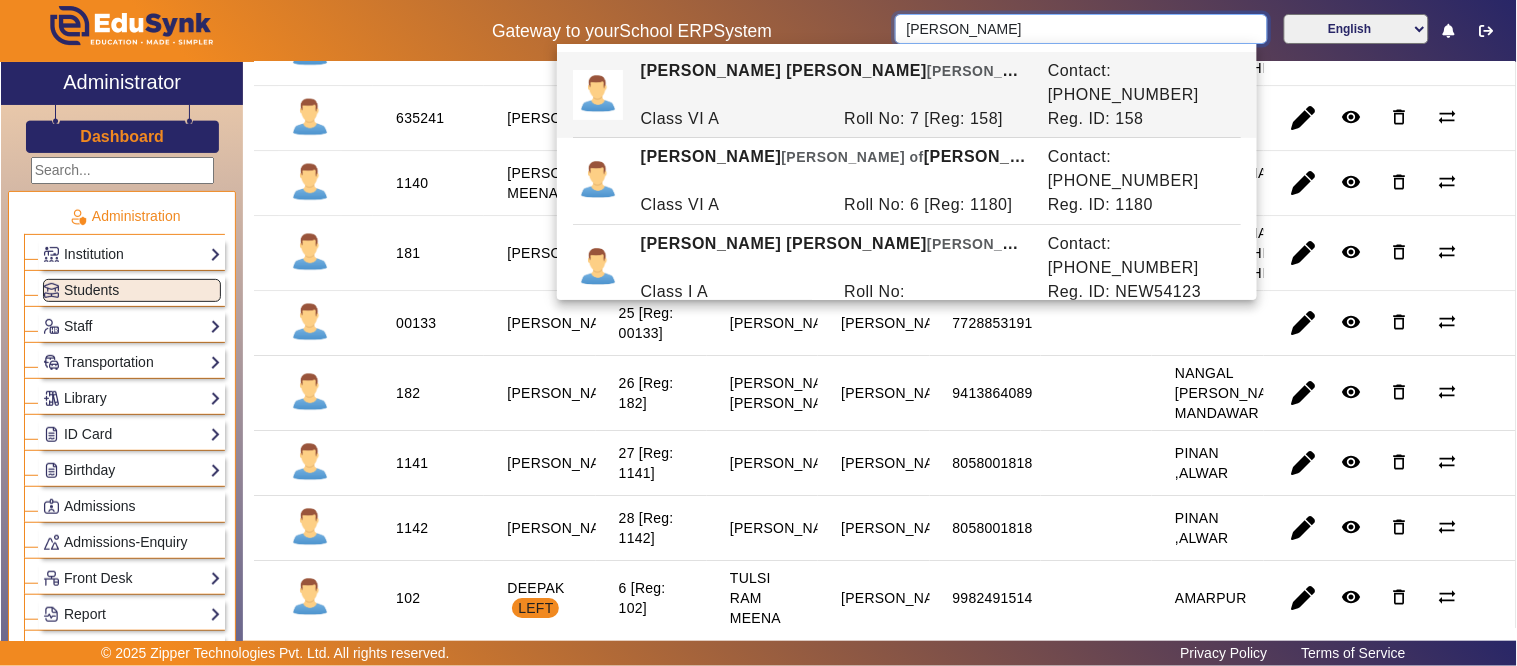 drag, startPoint x: 916, startPoint y: 33, endPoint x: 844, endPoint y: 41, distance: 72.443085 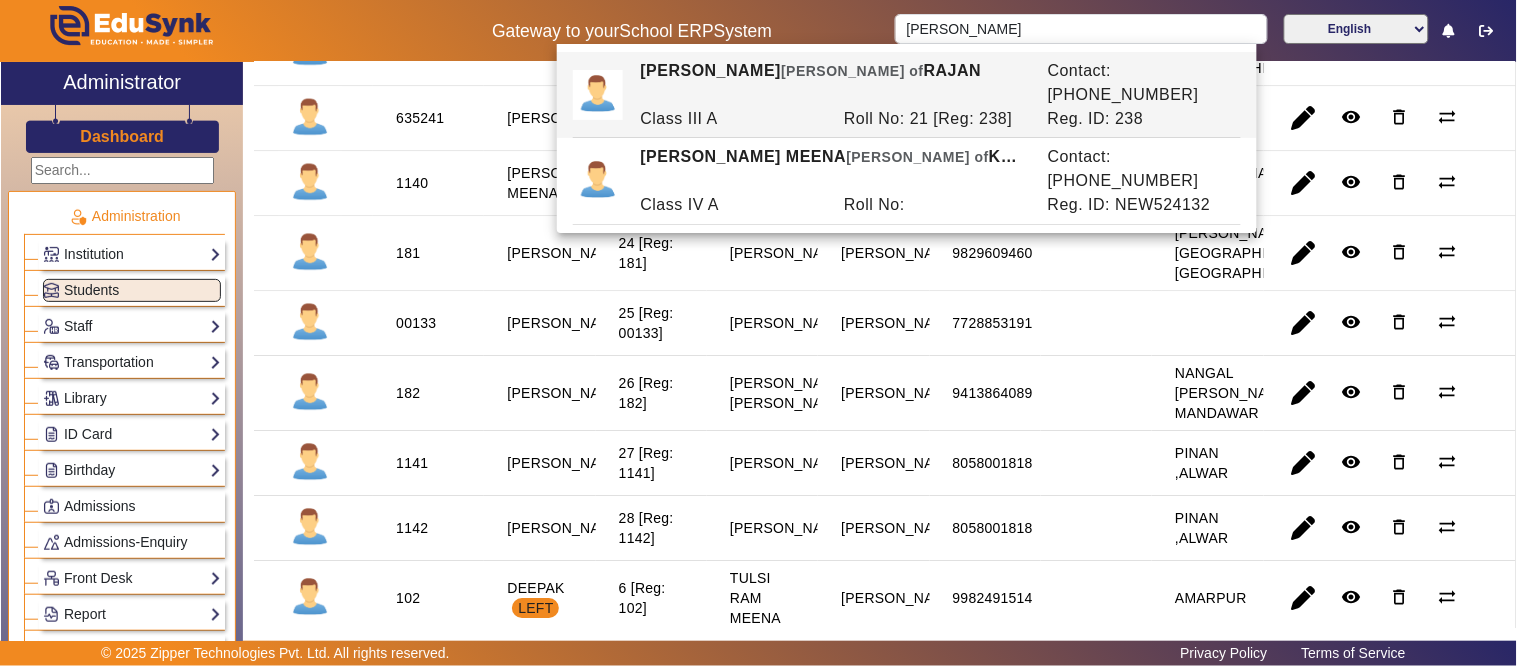 click on "24 [Reg: 181]" at bounding box center (651, 323) 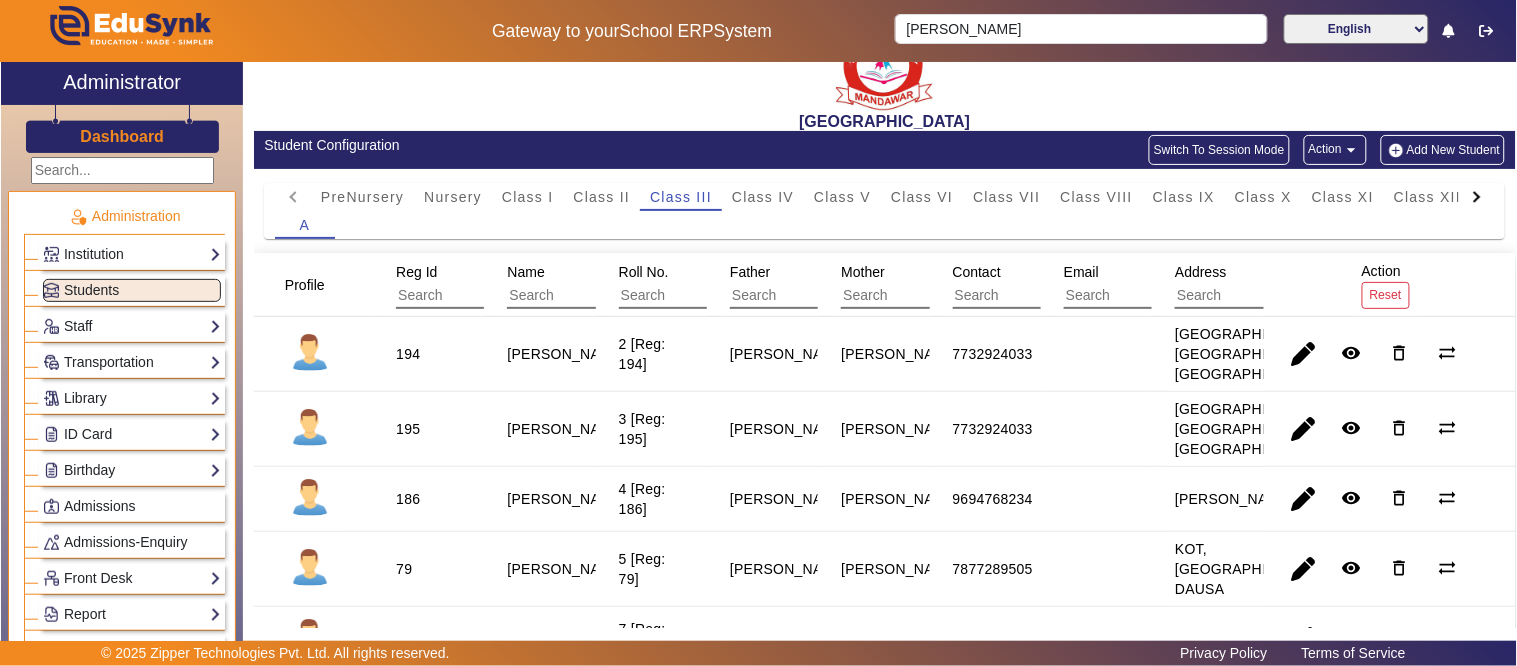 scroll, scrollTop: 0, scrollLeft: 0, axis: both 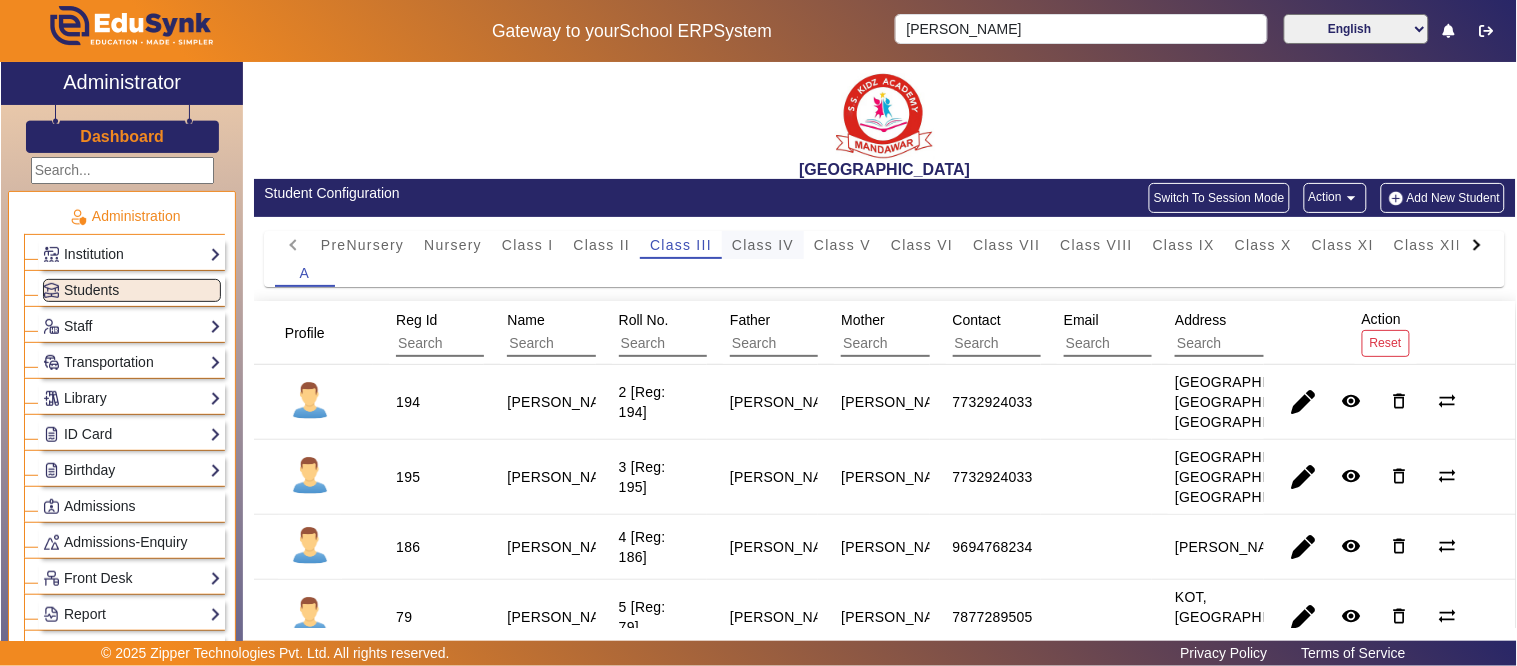 click on "Class IV" at bounding box center [763, 245] 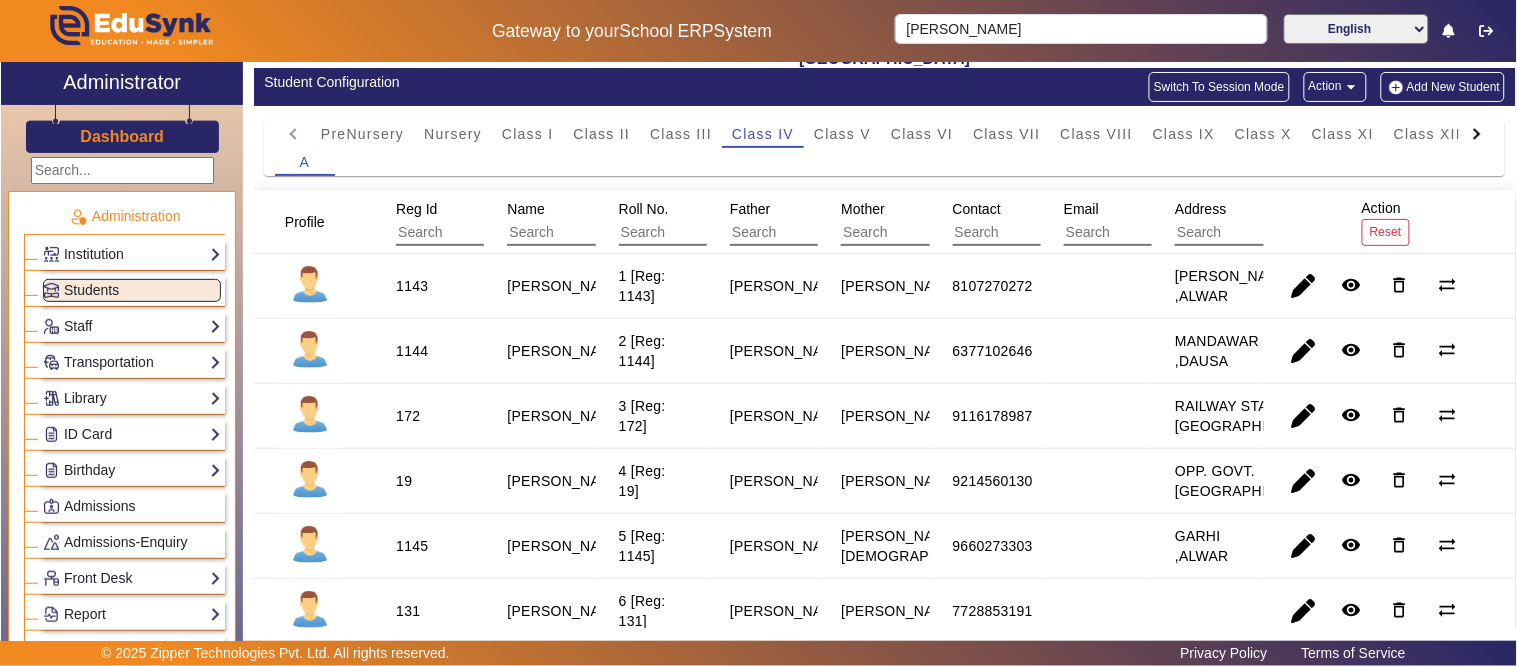 scroll, scrollTop: 0, scrollLeft: 0, axis: both 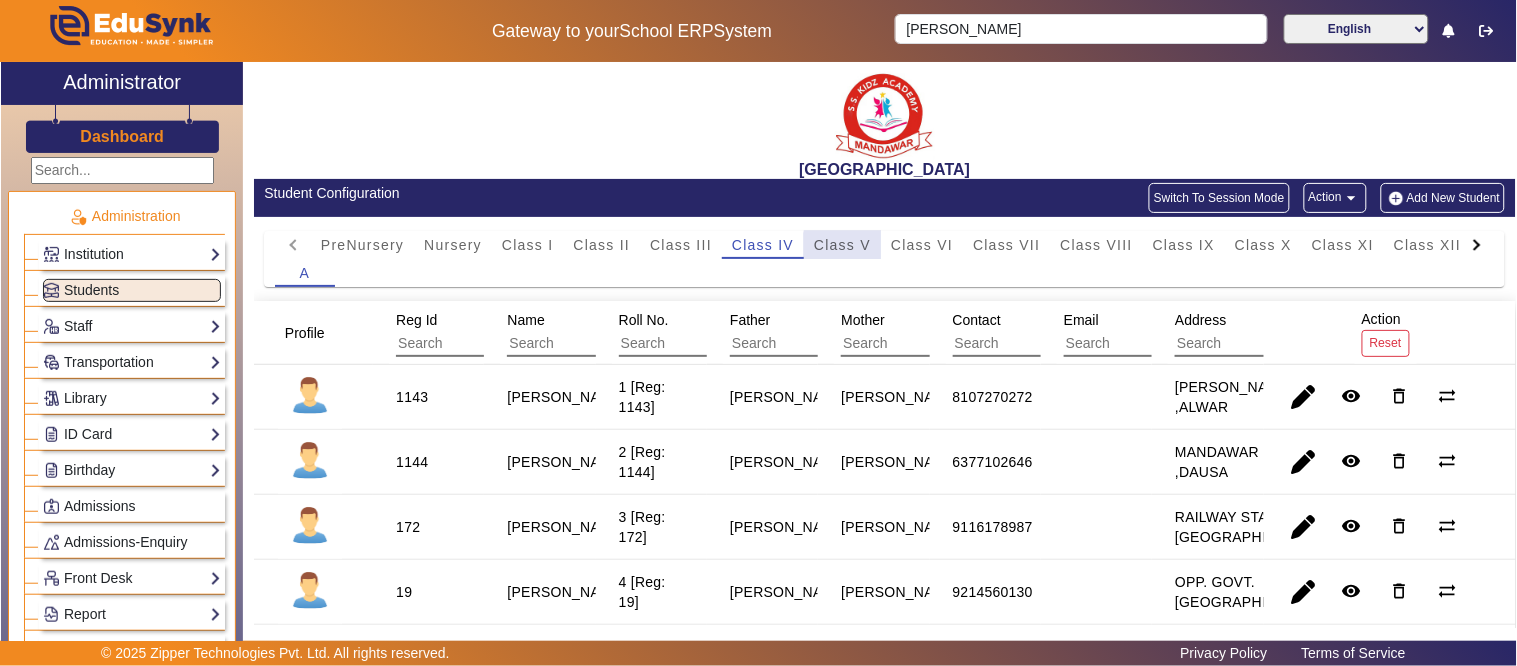 click on "Class V" at bounding box center (842, 245) 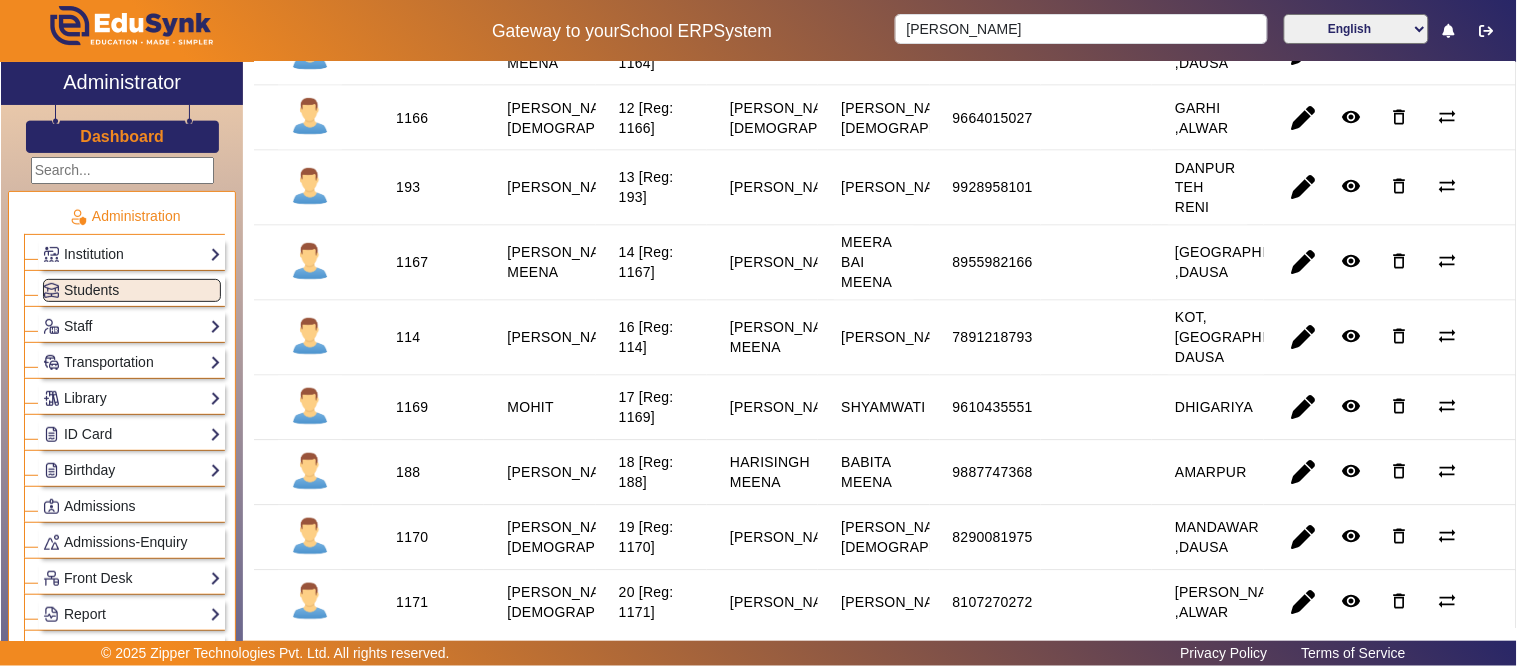 scroll, scrollTop: 888, scrollLeft: 0, axis: vertical 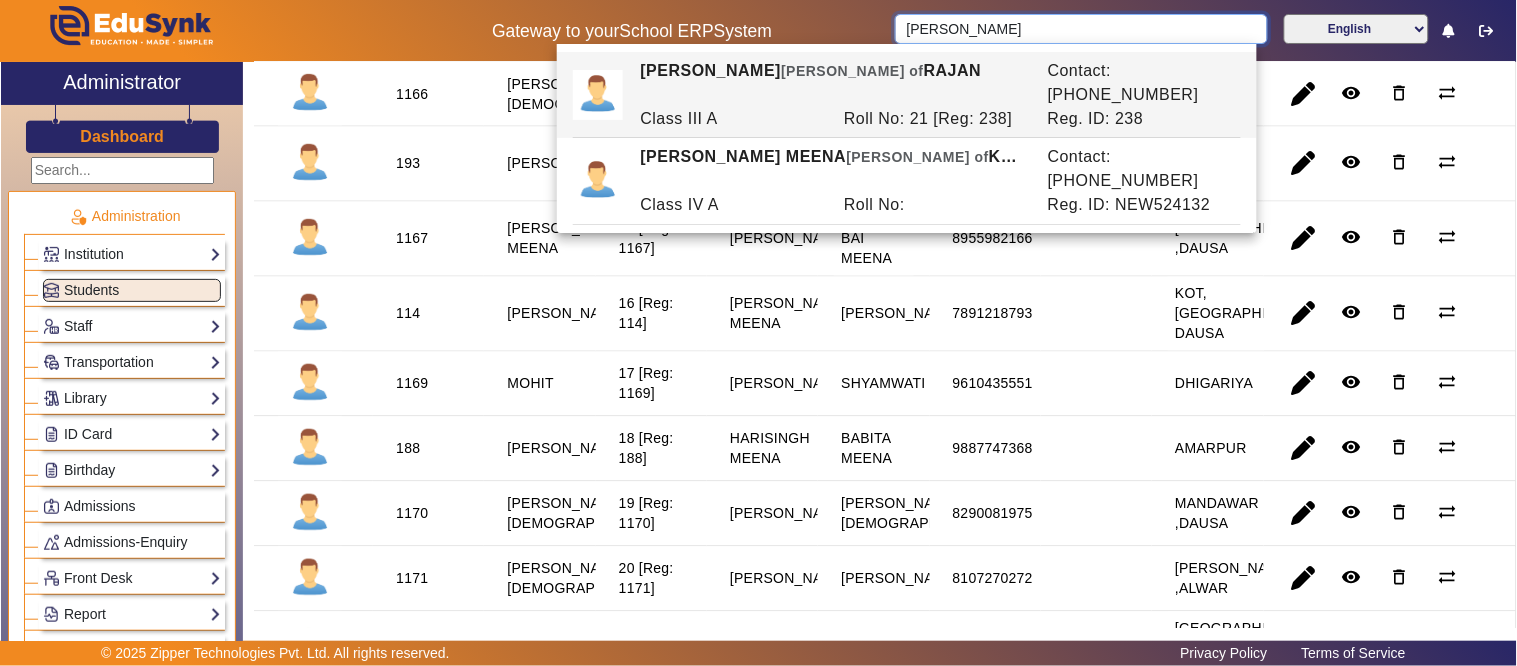 drag, startPoint x: 993, startPoint y: 42, endPoint x: 840, endPoint y: 25, distance: 153.94154 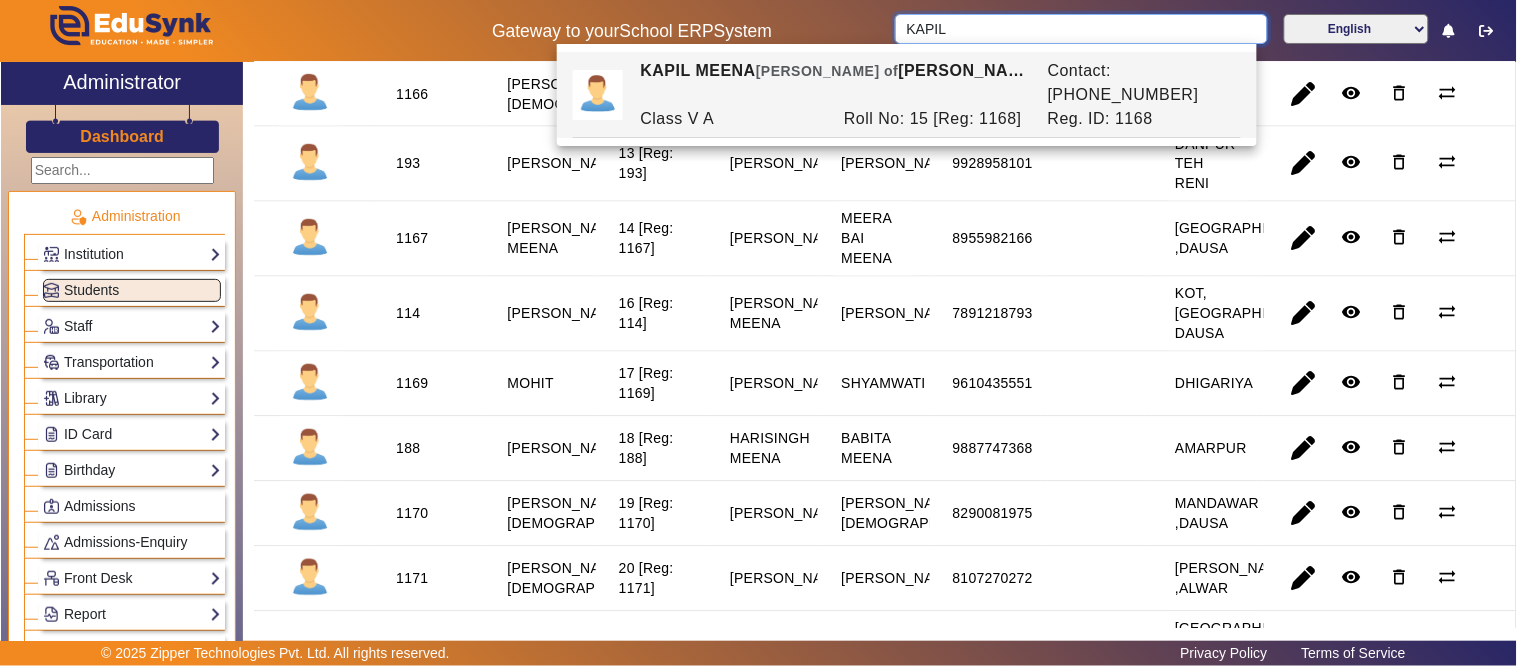 type on "KAPIL" 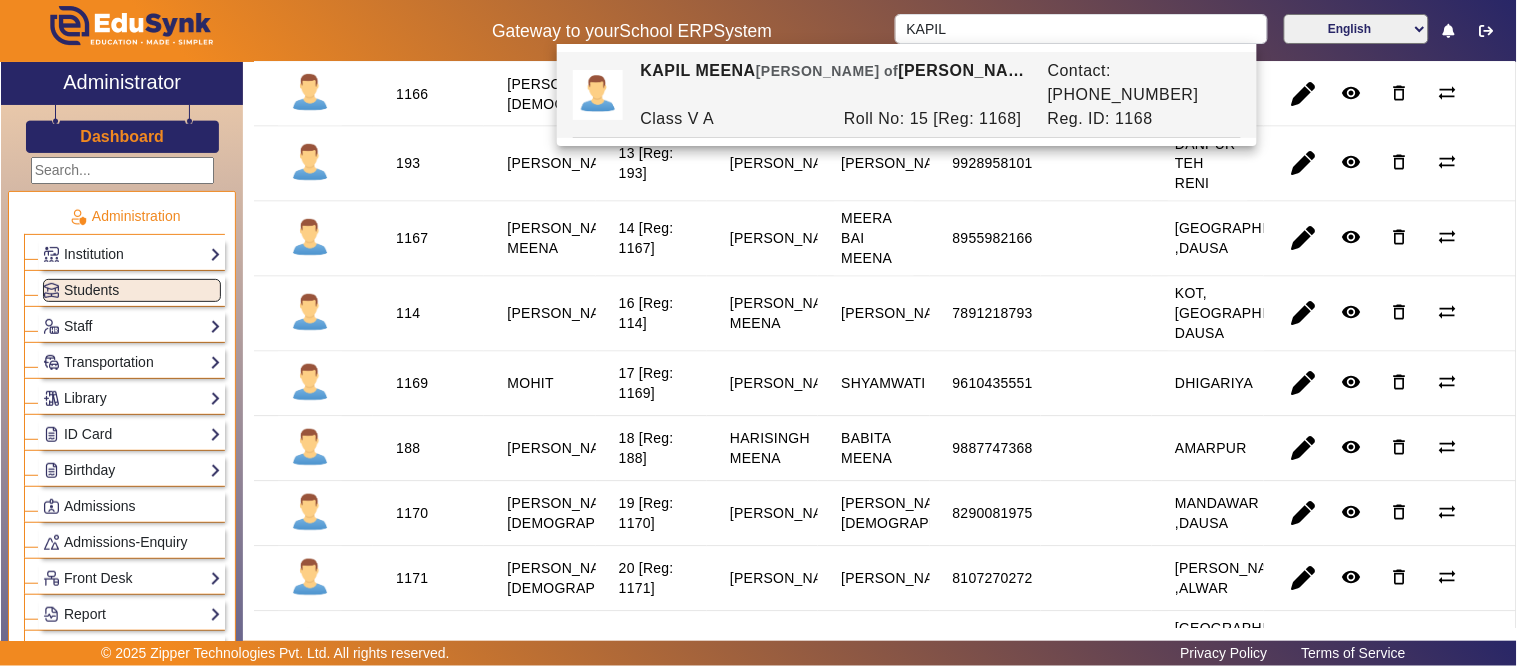 click on "MEERA BAI MEENA" at bounding box center (900, 314) 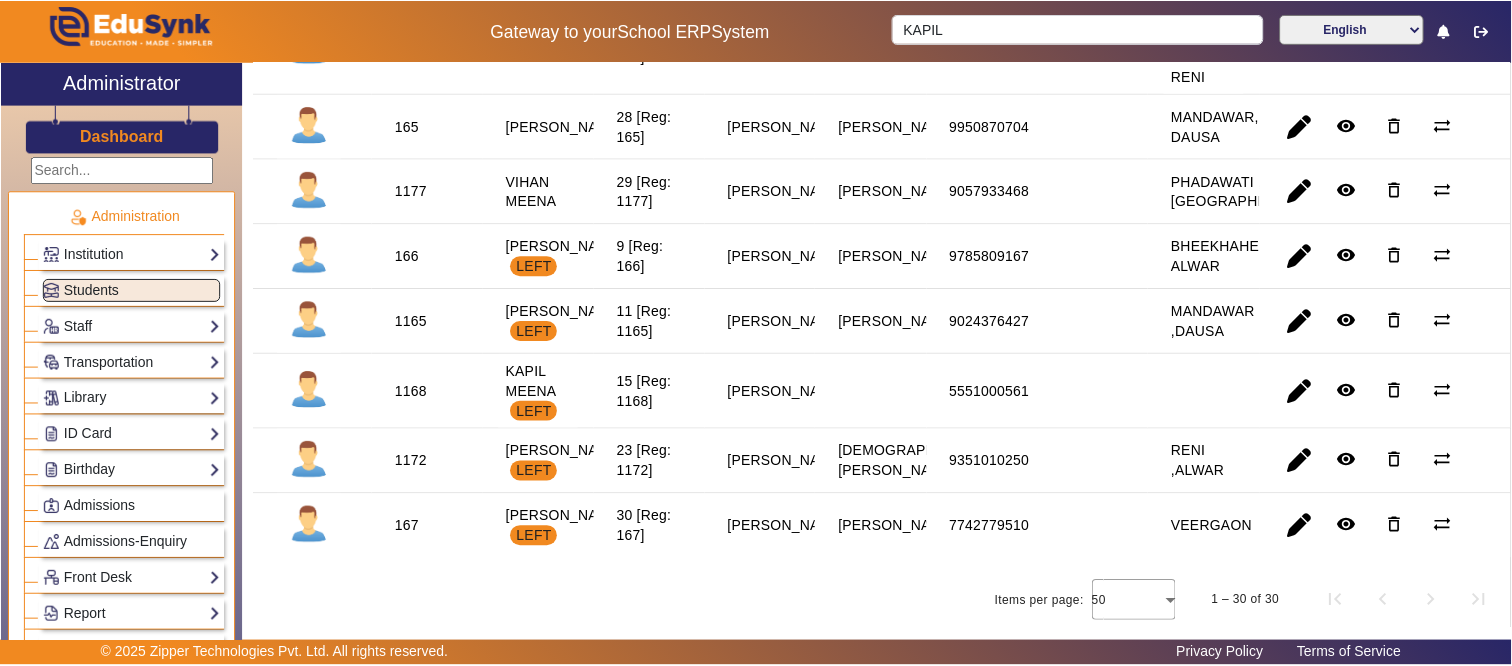 scroll, scrollTop: 2038, scrollLeft: 0, axis: vertical 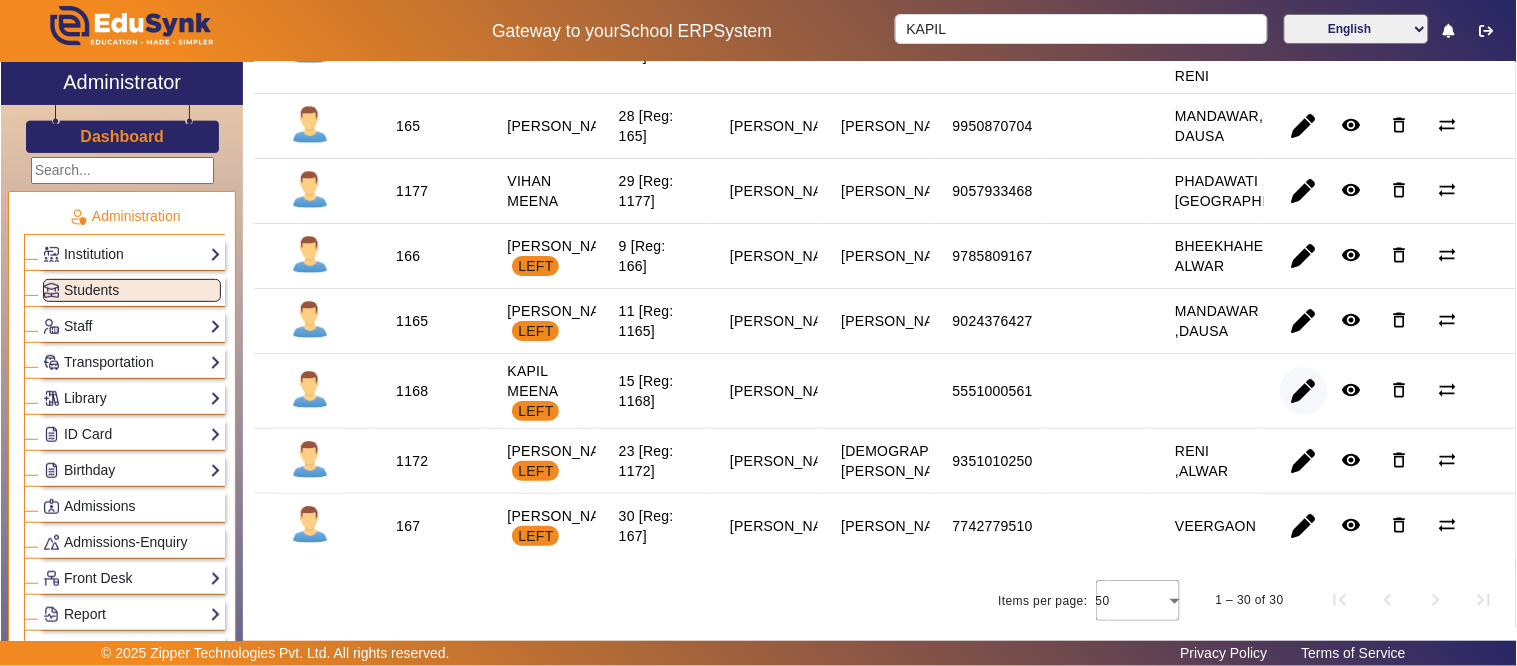 click at bounding box center [1304, 461] 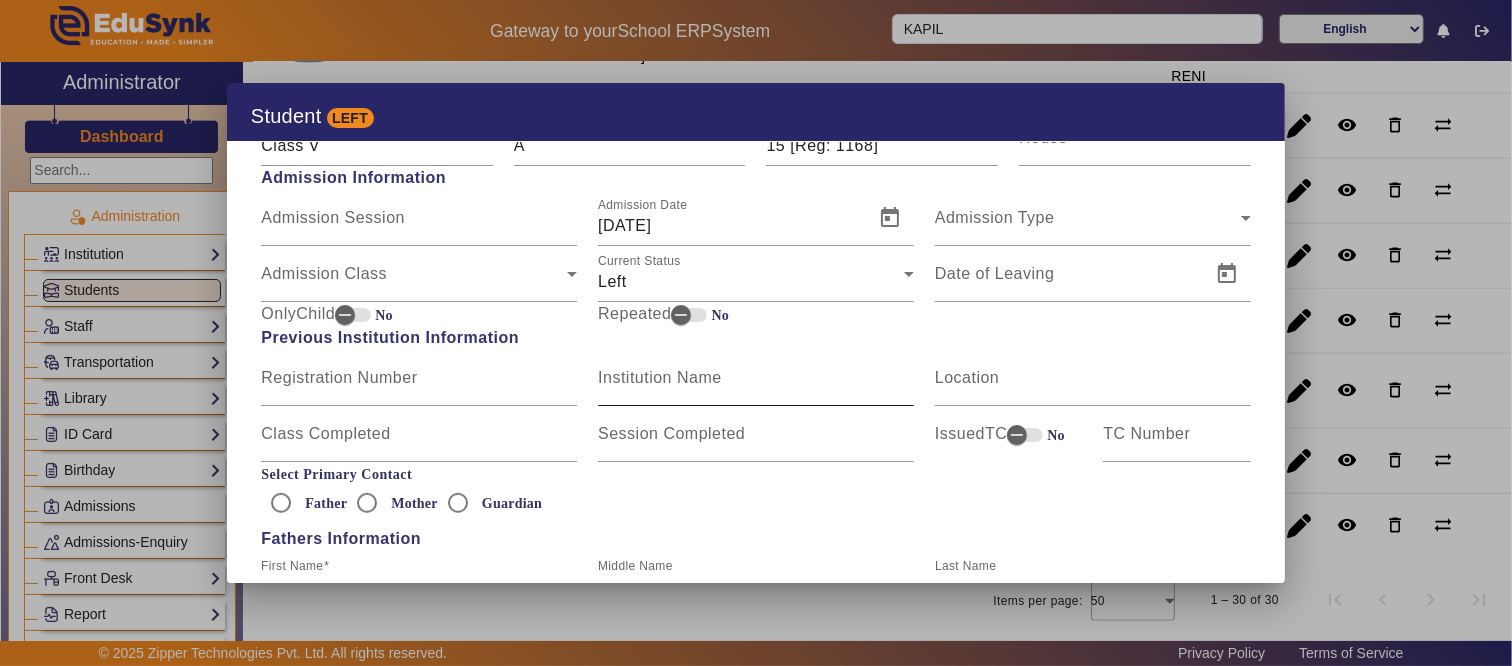 scroll, scrollTop: 1111, scrollLeft: 0, axis: vertical 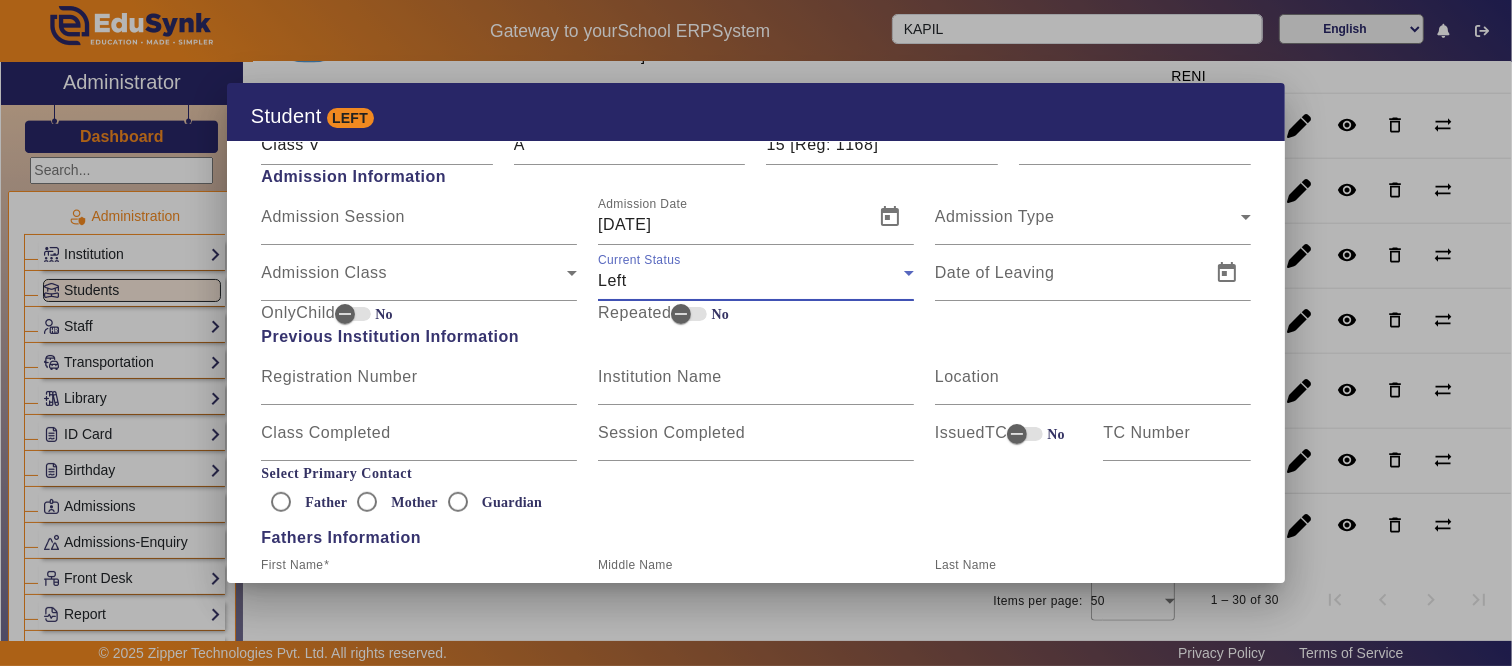 click on "Left" at bounding box center [751, 281] 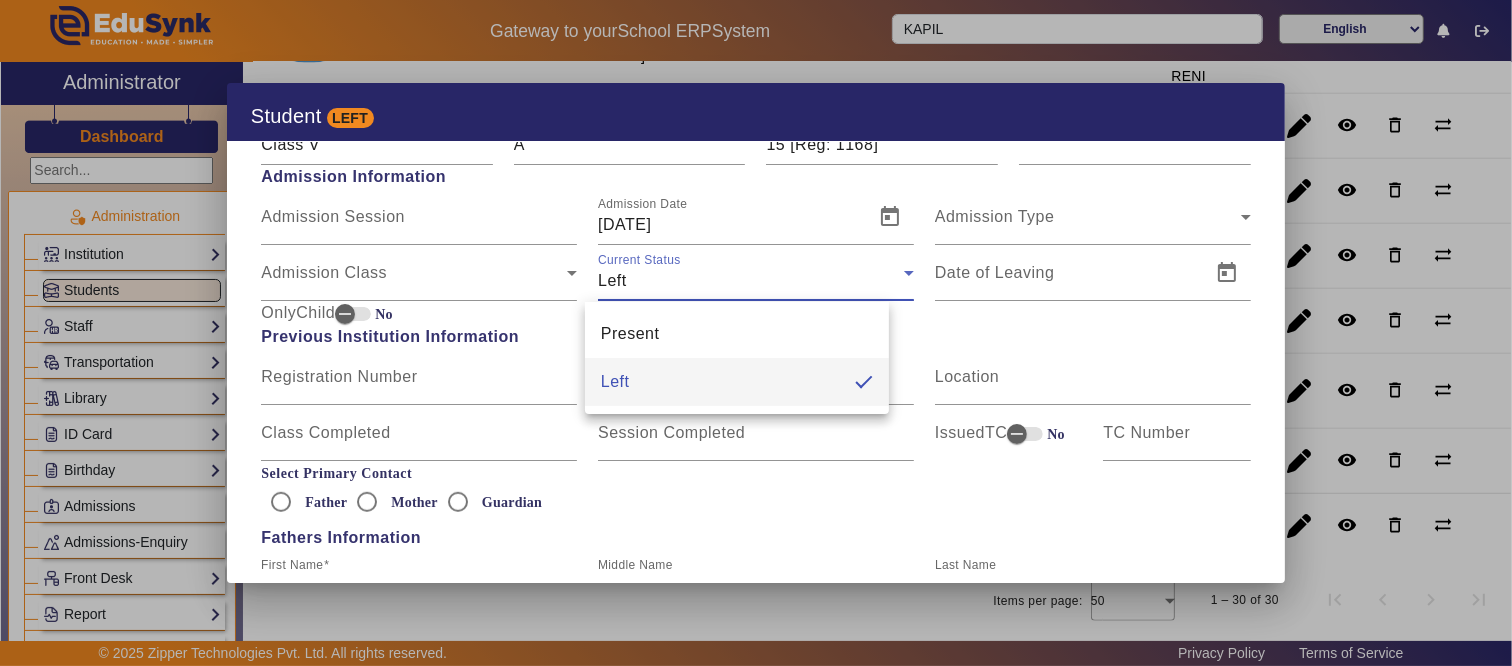 click on "Left" at bounding box center [737, 382] 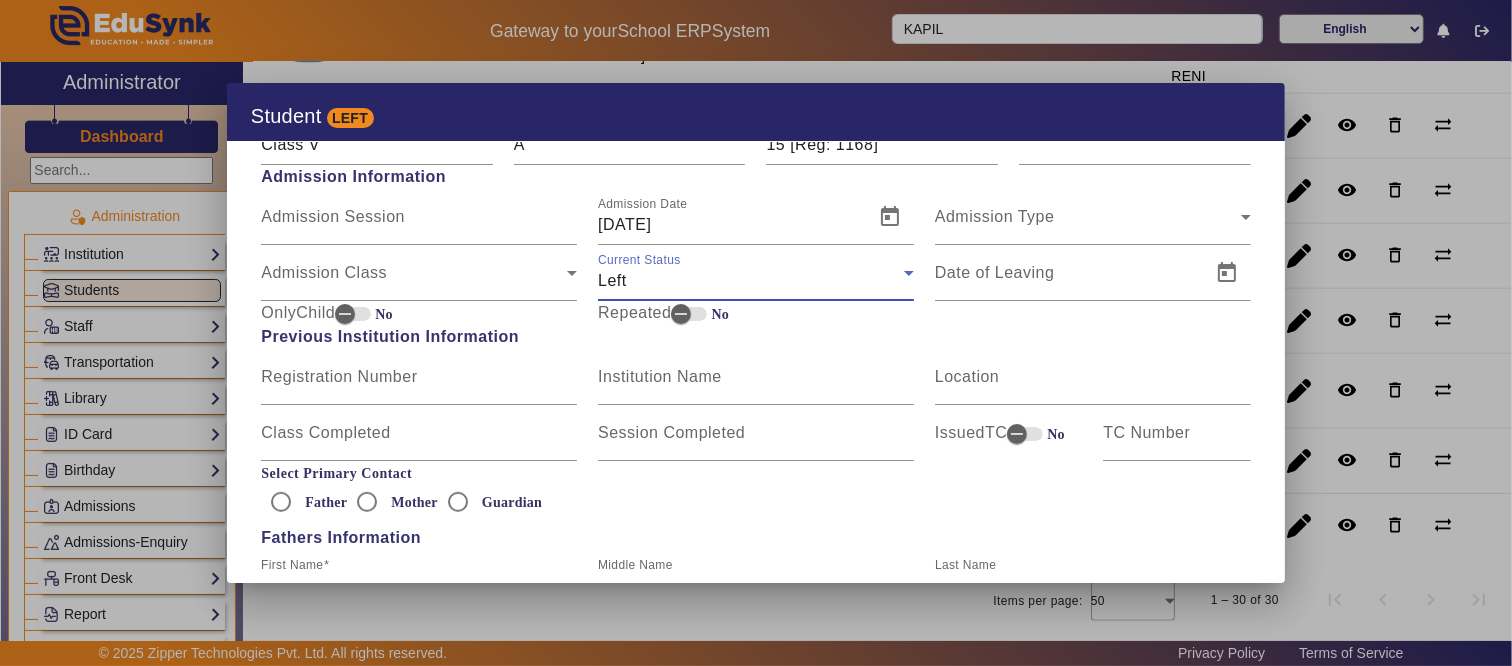 click on "Left" at bounding box center (751, 281) 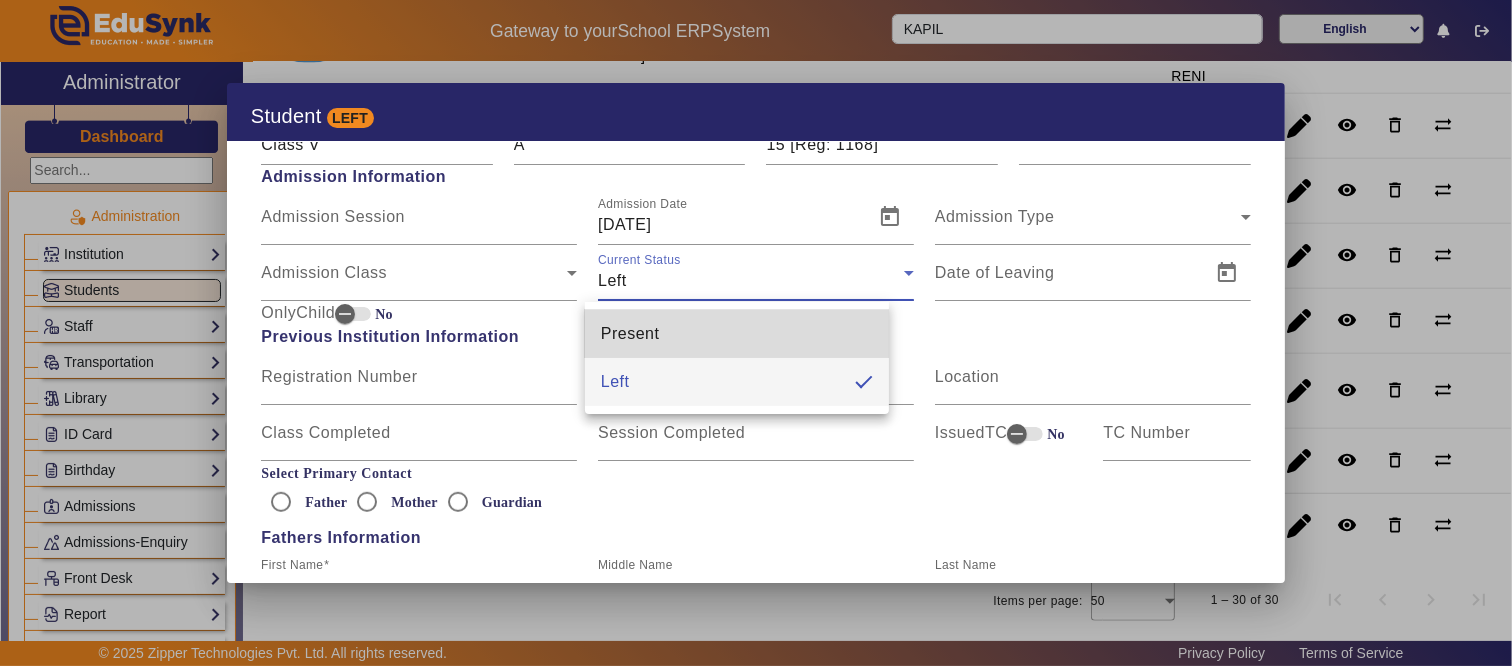 click on "Present" at bounding box center (630, 334) 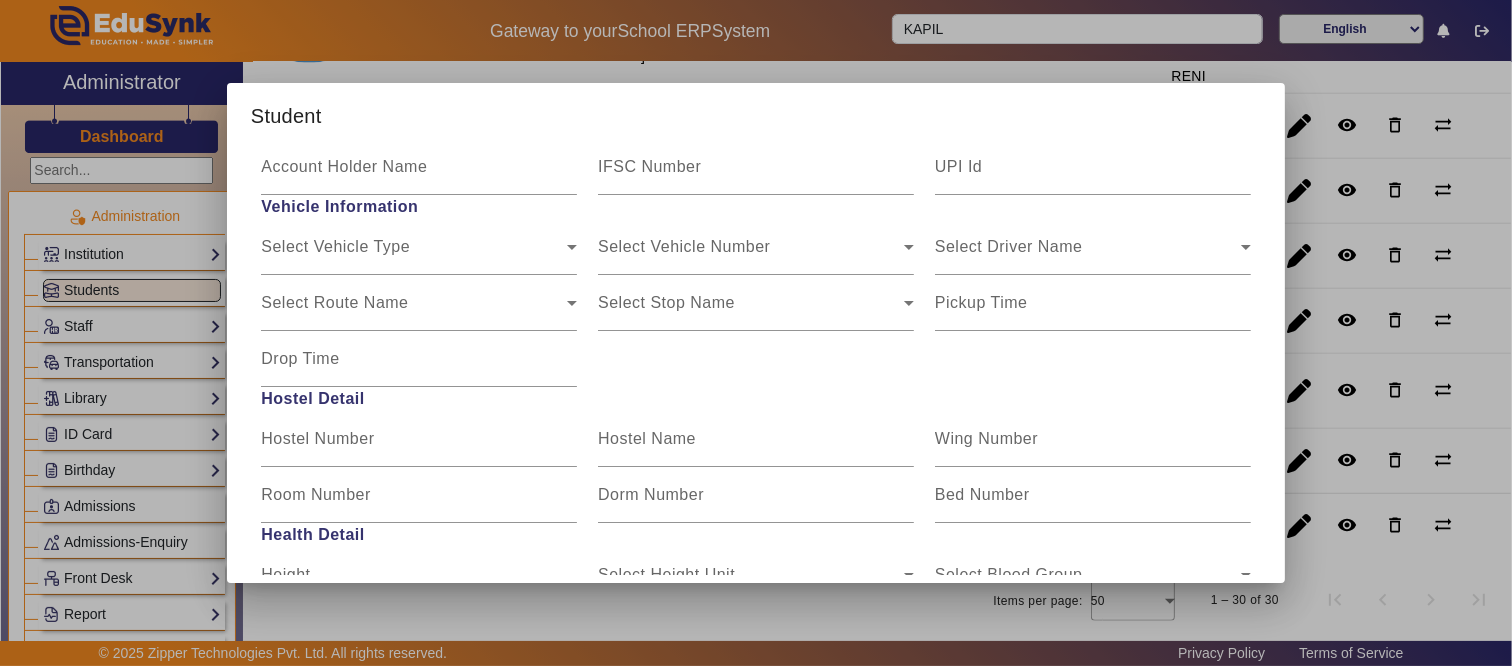 scroll, scrollTop: 2672, scrollLeft: 0, axis: vertical 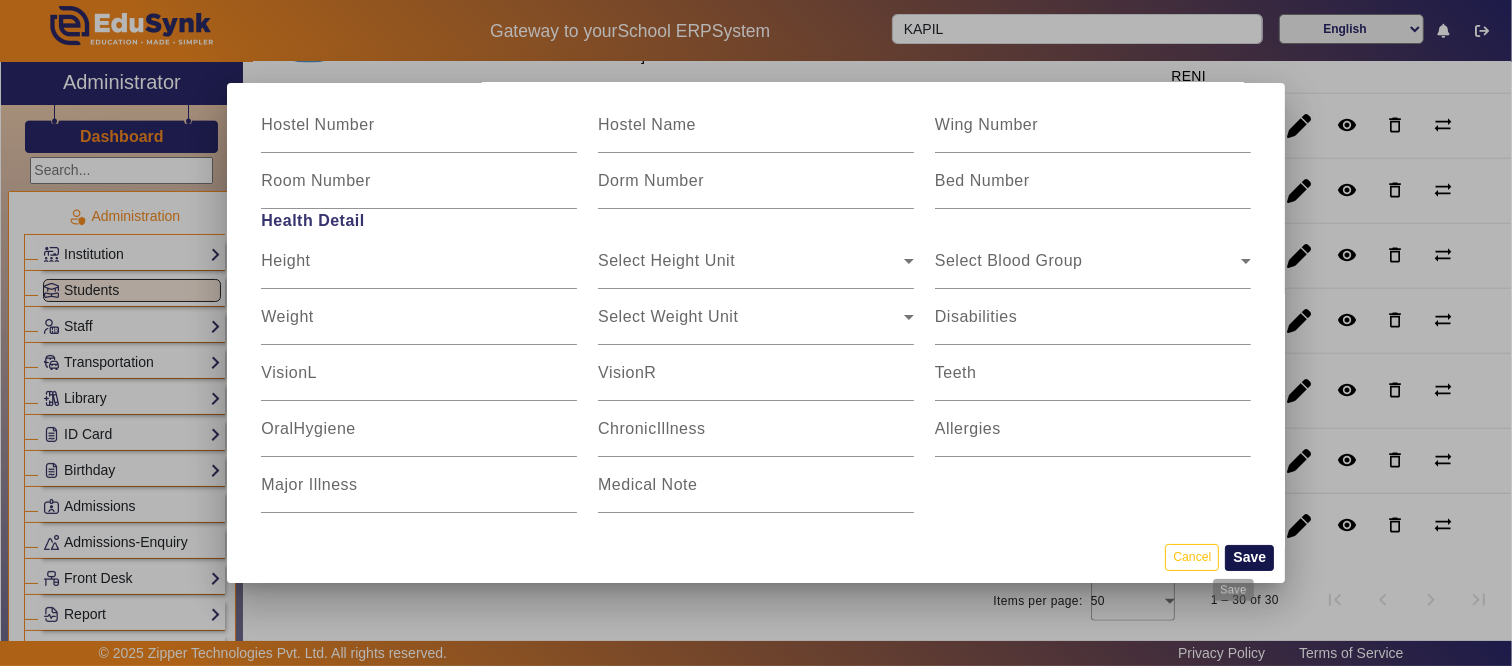 click on "Save" at bounding box center [1249, 558] 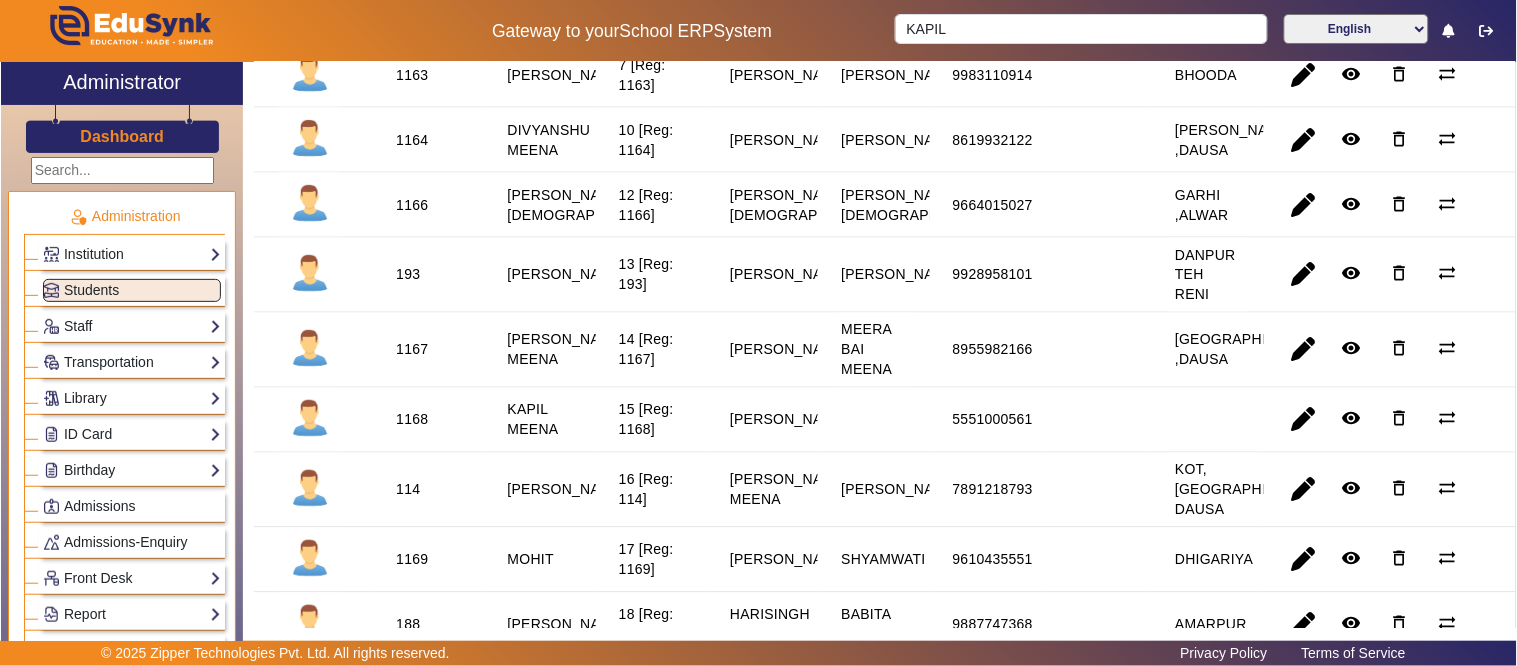 scroll, scrollTop: 0, scrollLeft: 0, axis: both 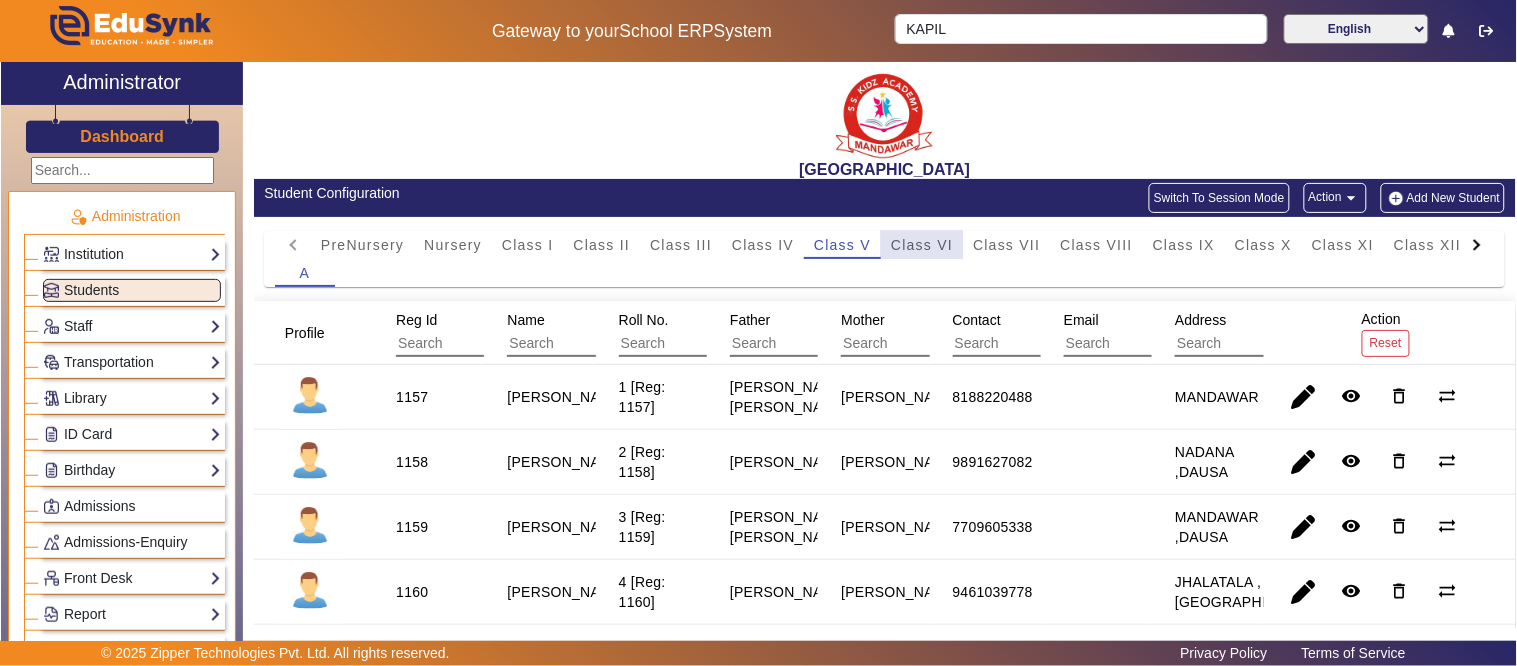 click on "Class VI" at bounding box center [922, 245] 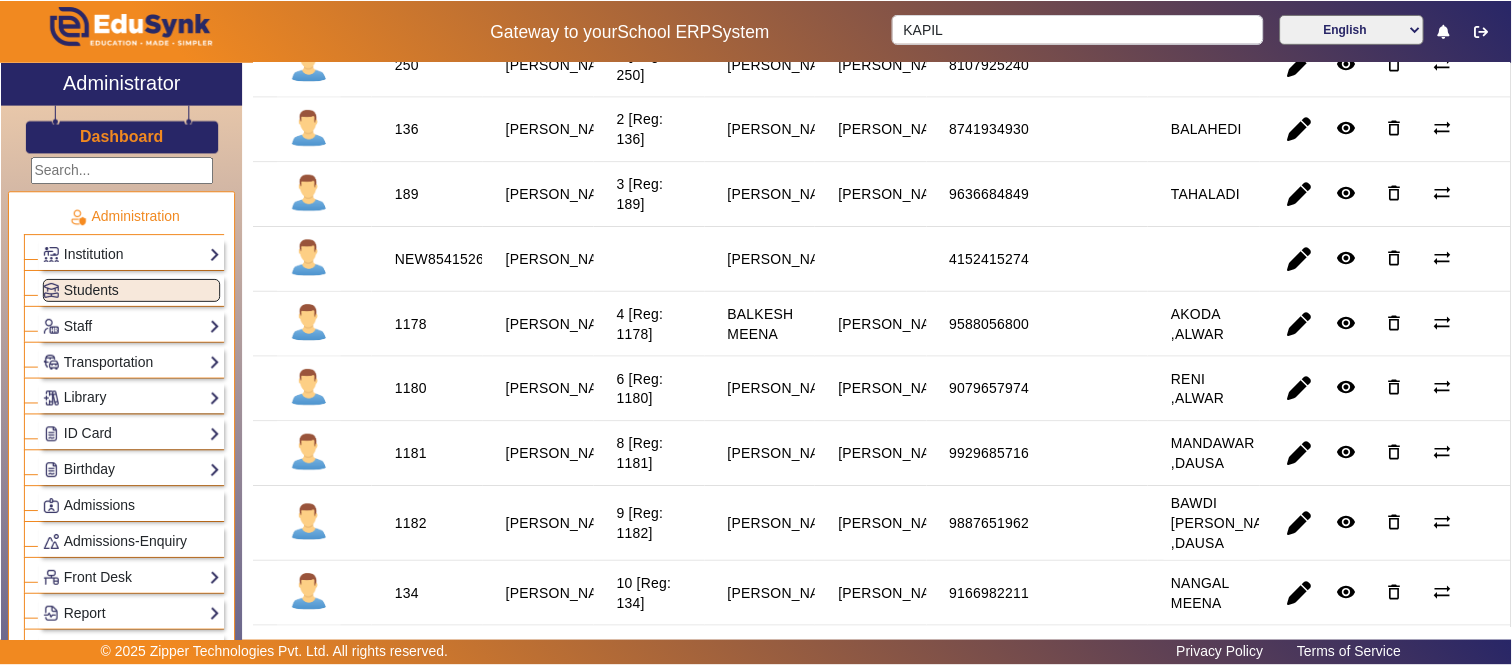 scroll, scrollTop: 444, scrollLeft: 0, axis: vertical 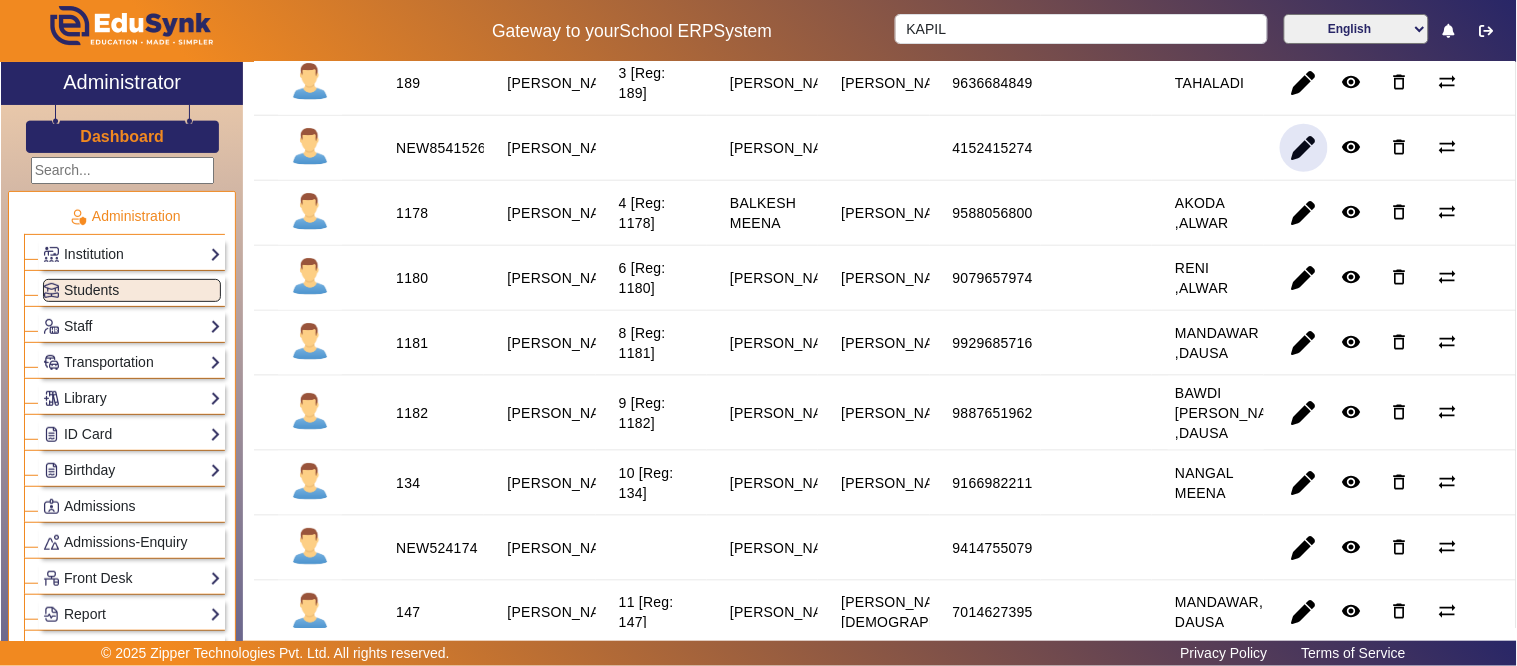 click 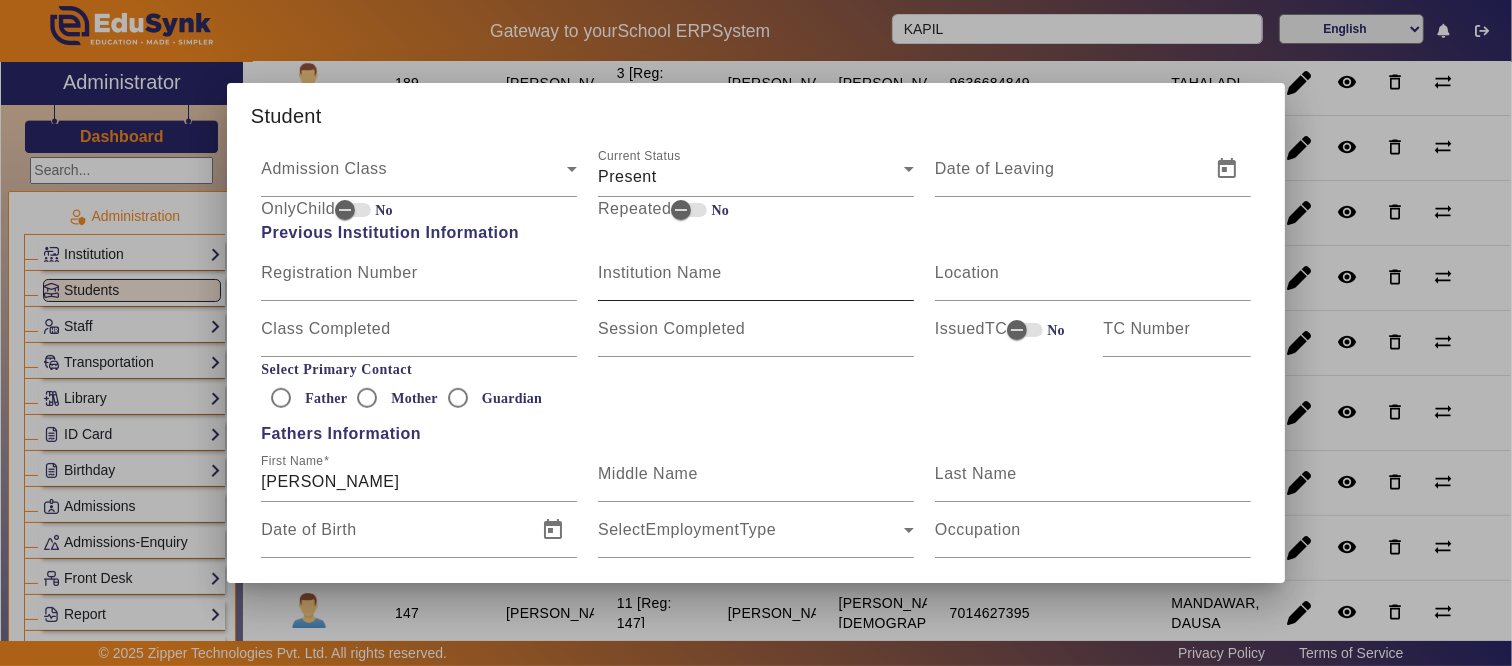 scroll, scrollTop: 1000, scrollLeft: 0, axis: vertical 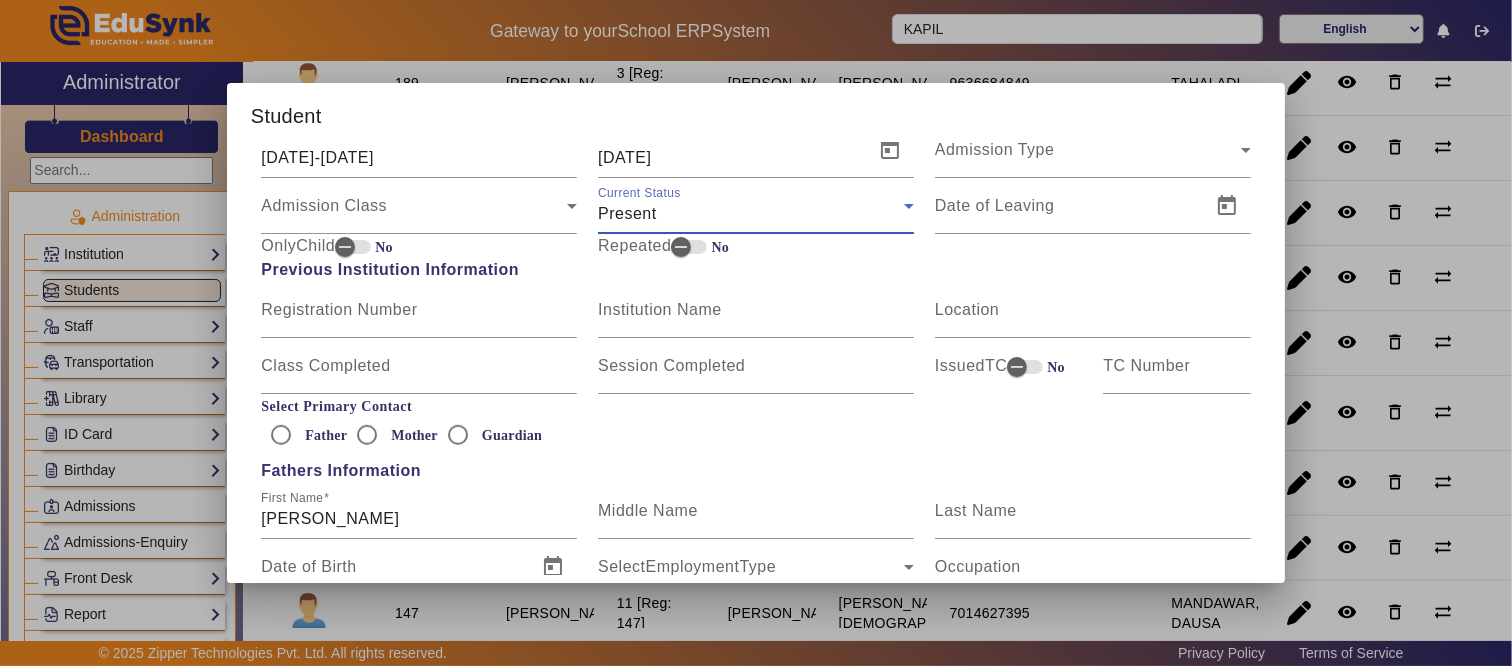 click on "Present" at bounding box center (751, 214) 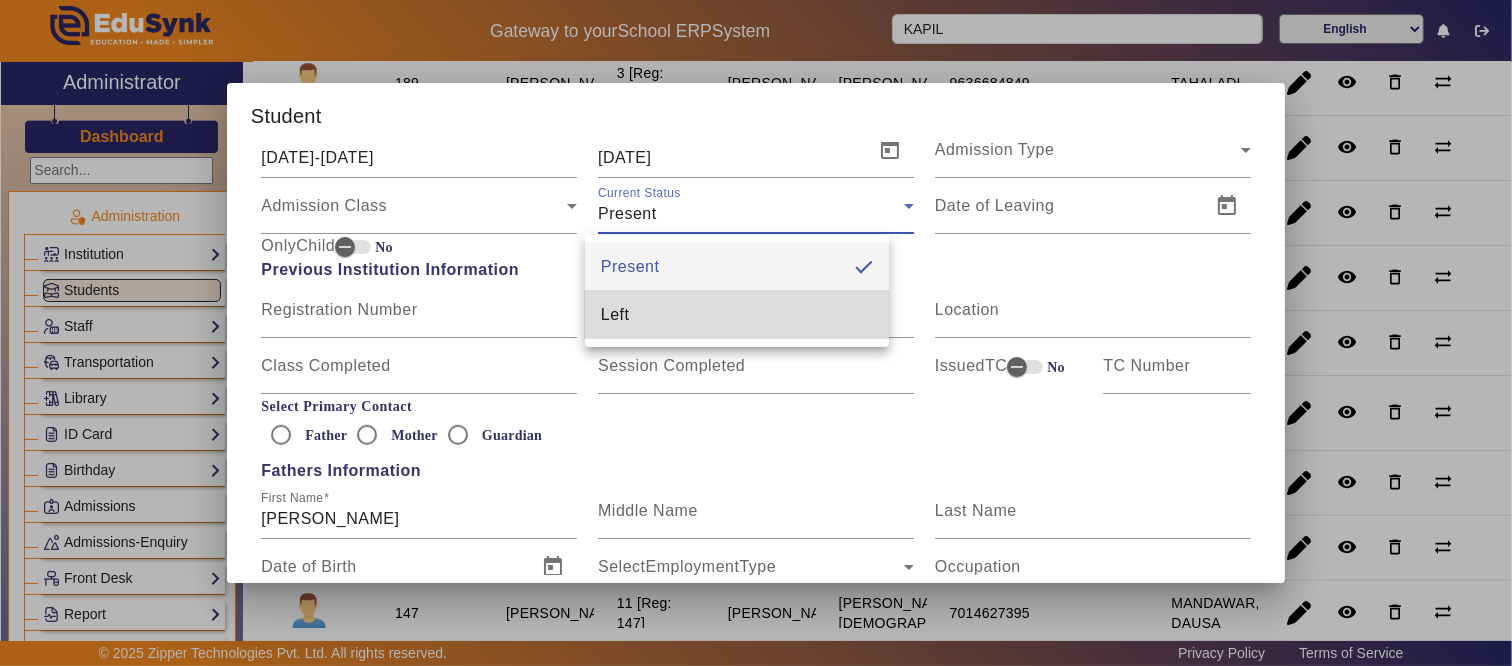 click on "Left" at bounding box center (737, 315) 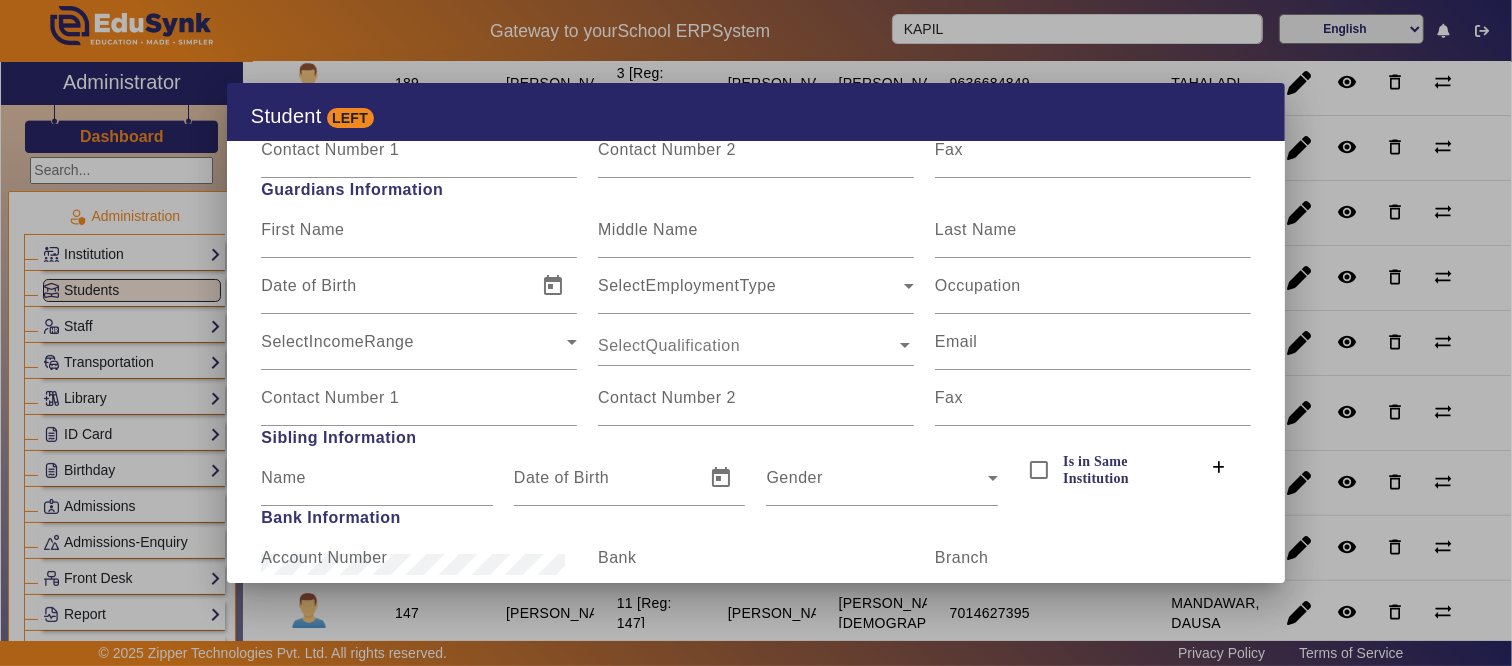 scroll, scrollTop: 2494, scrollLeft: 0, axis: vertical 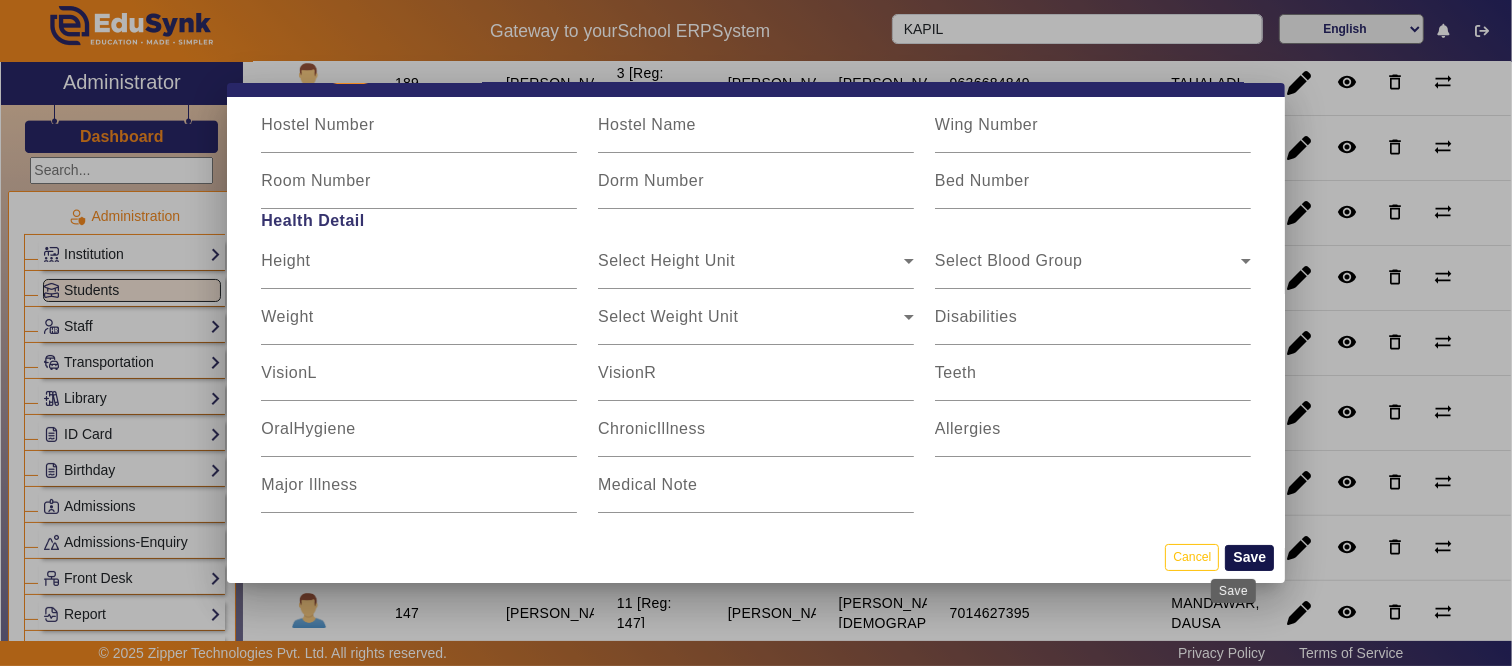 click on "Save" at bounding box center [1249, 558] 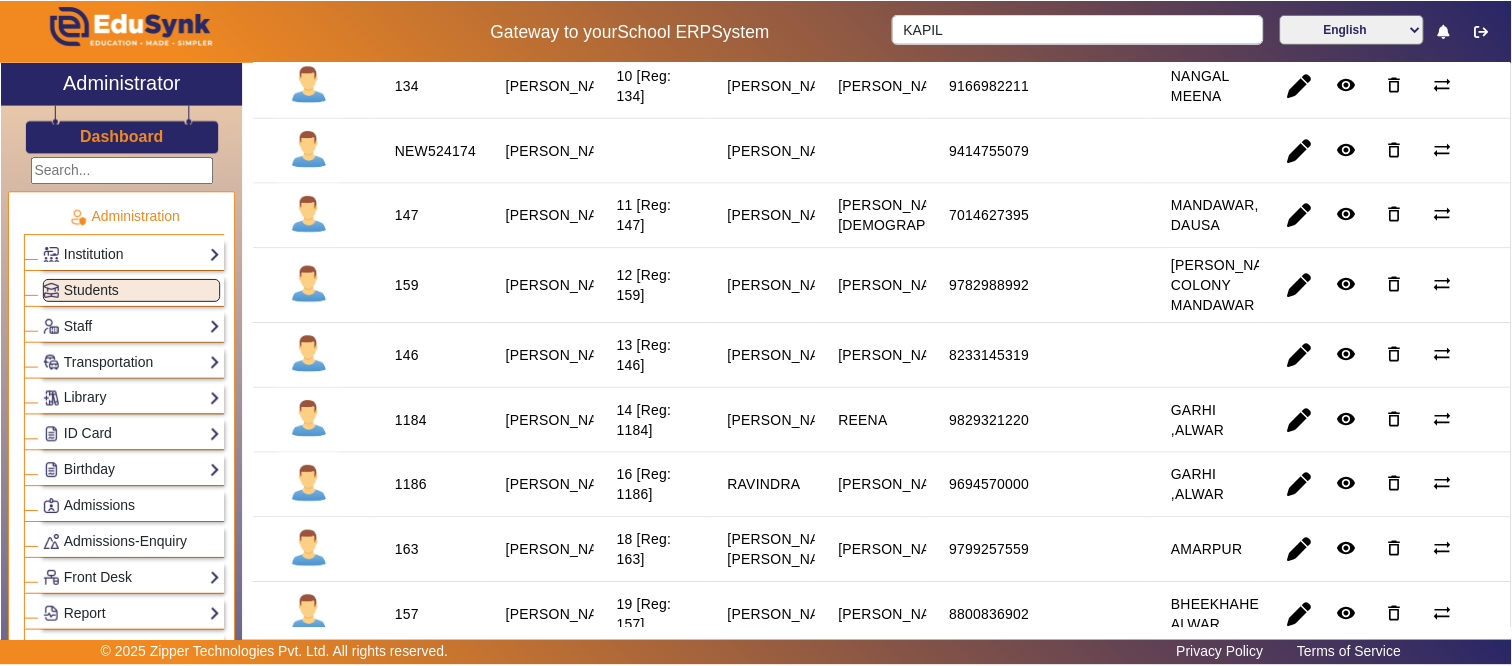 scroll, scrollTop: 0, scrollLeft: 0, axis: both 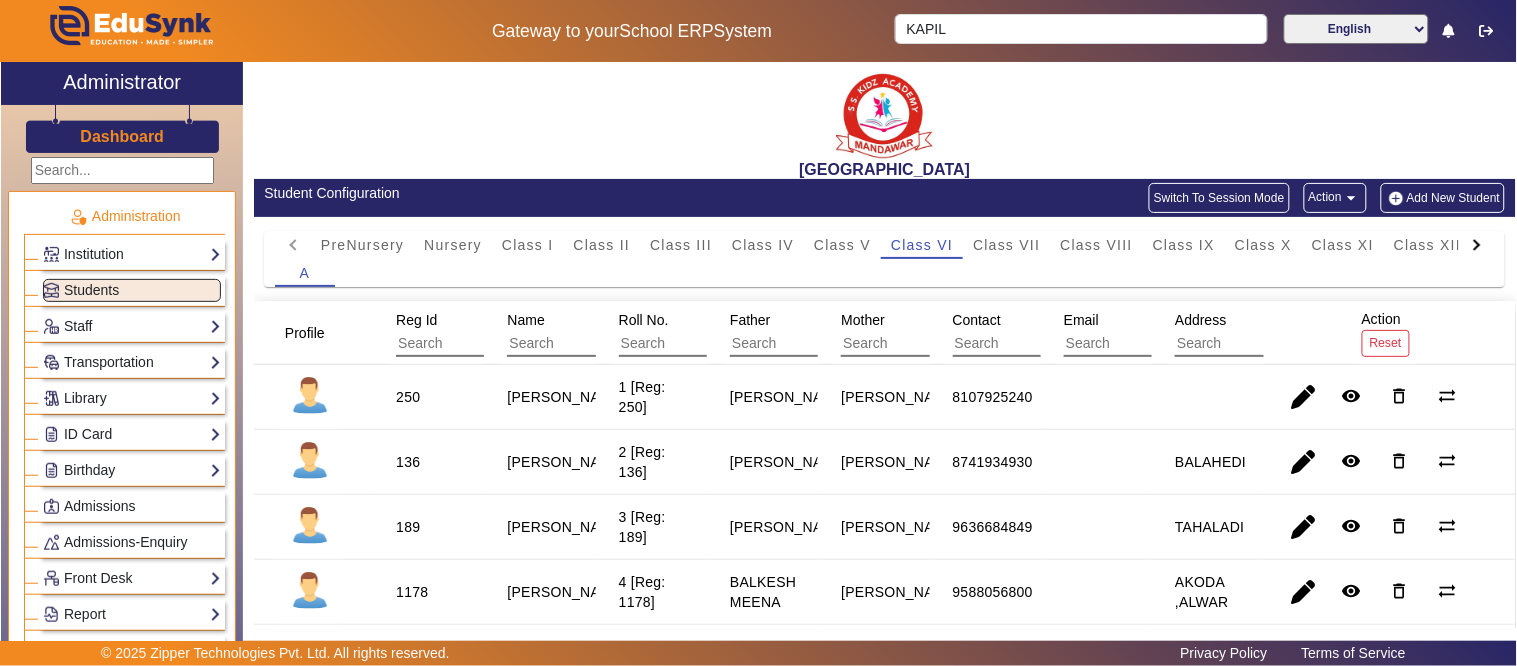 click on "Add New Student" 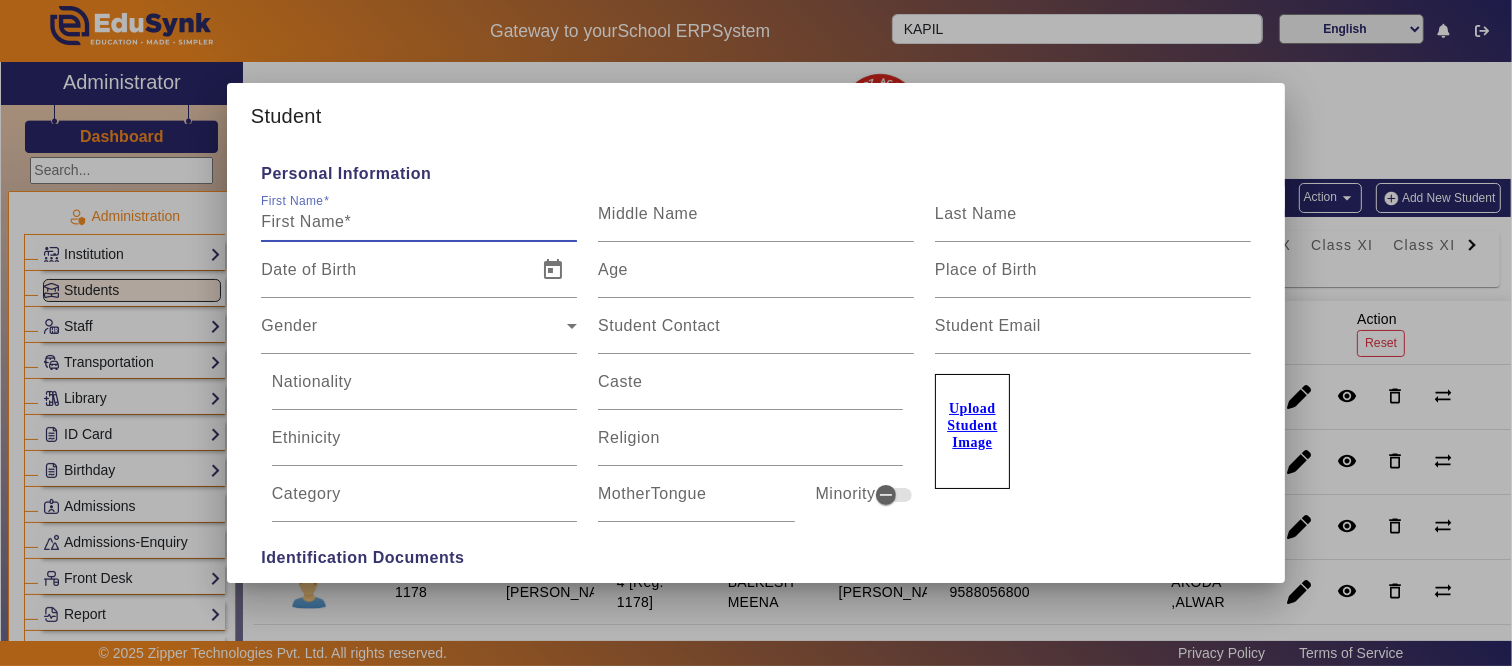 click on "First Name" at bounding box center (419, 222) 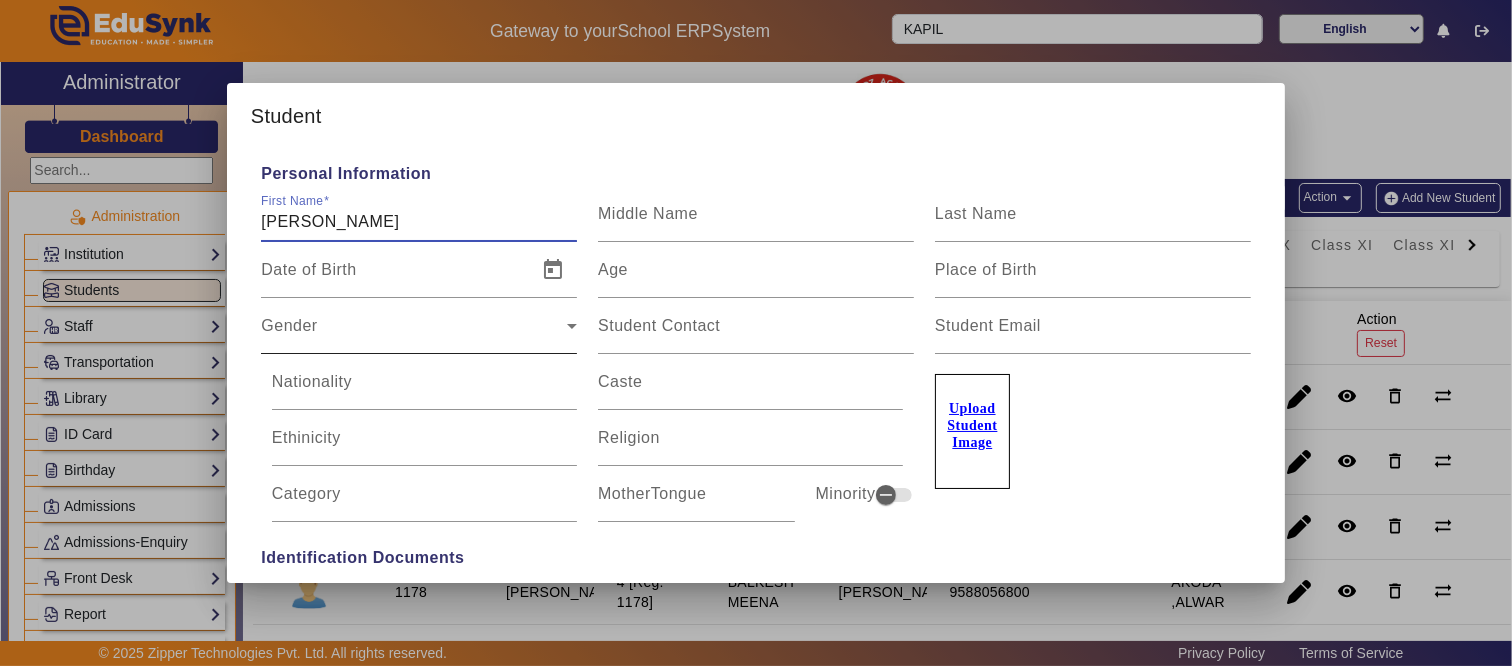 type on "HRIDAYANSH SHARMA" 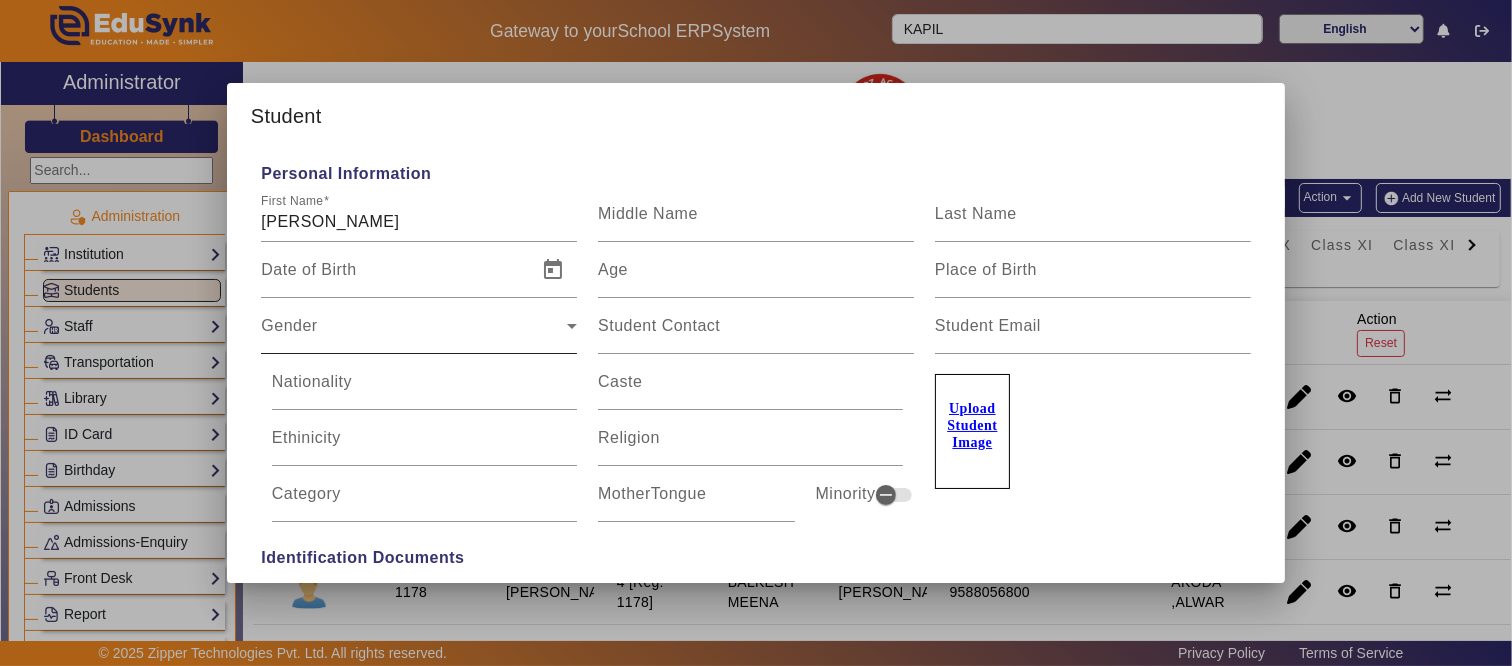 drag, startPoint x: 331, startPoint y: 315, endPoint x: 330, endPoint y: 347, distance: 32.01562 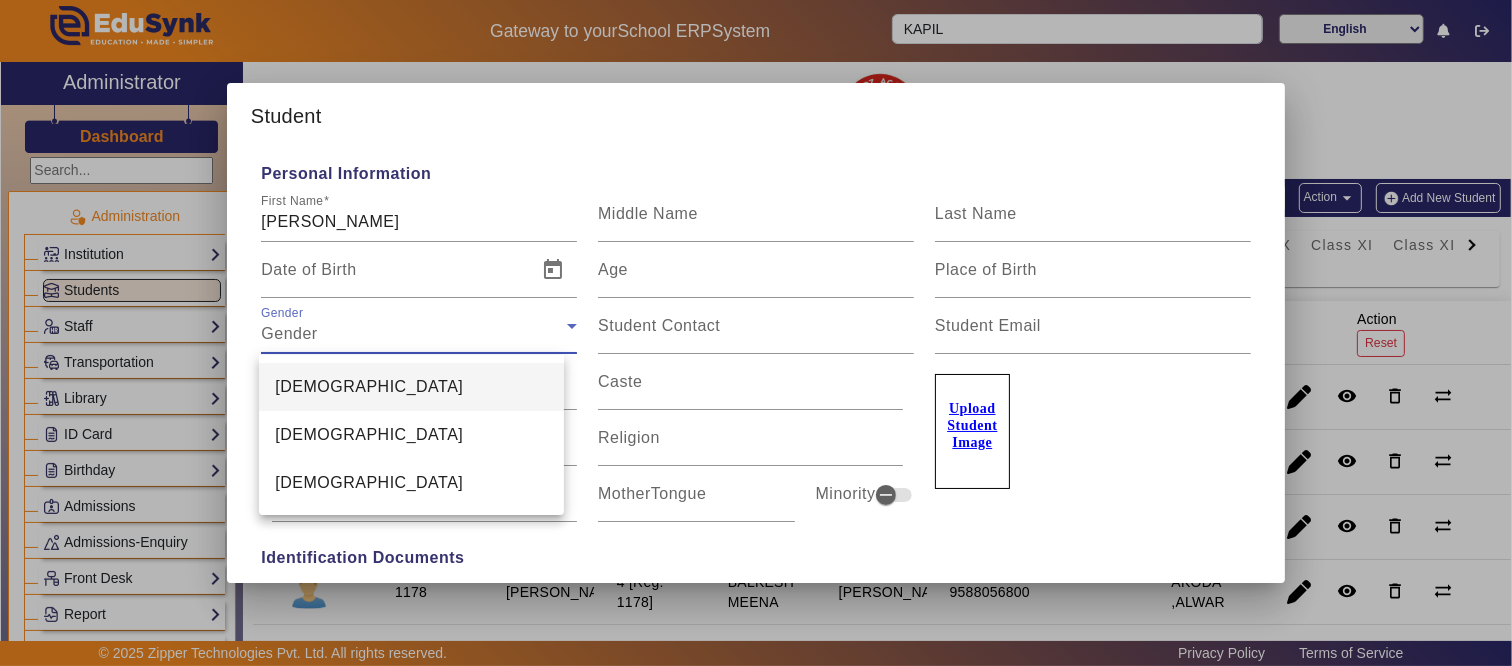 click on "[DEMOGRAPHIC_DATA]" at bounding box center (369, 387) 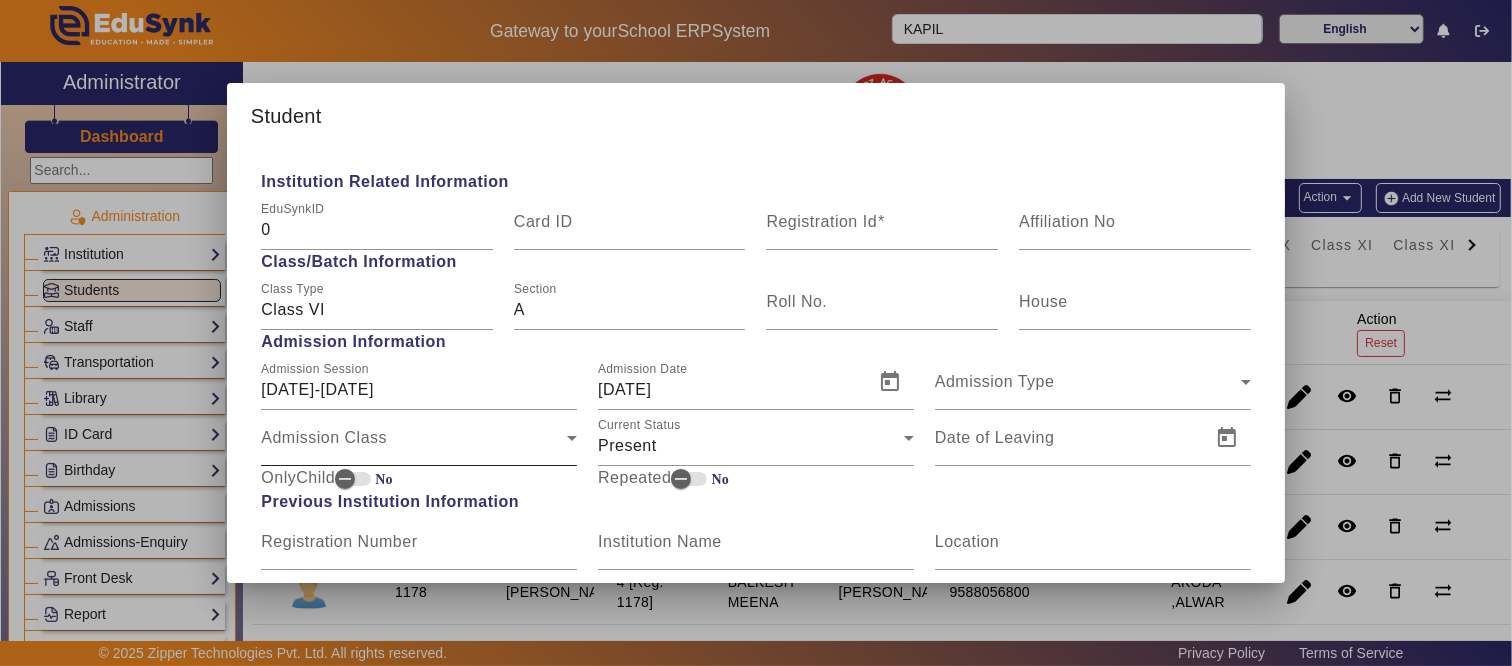 scroll, scrollTop: 777, scrollLeft: 0, axis: vertical 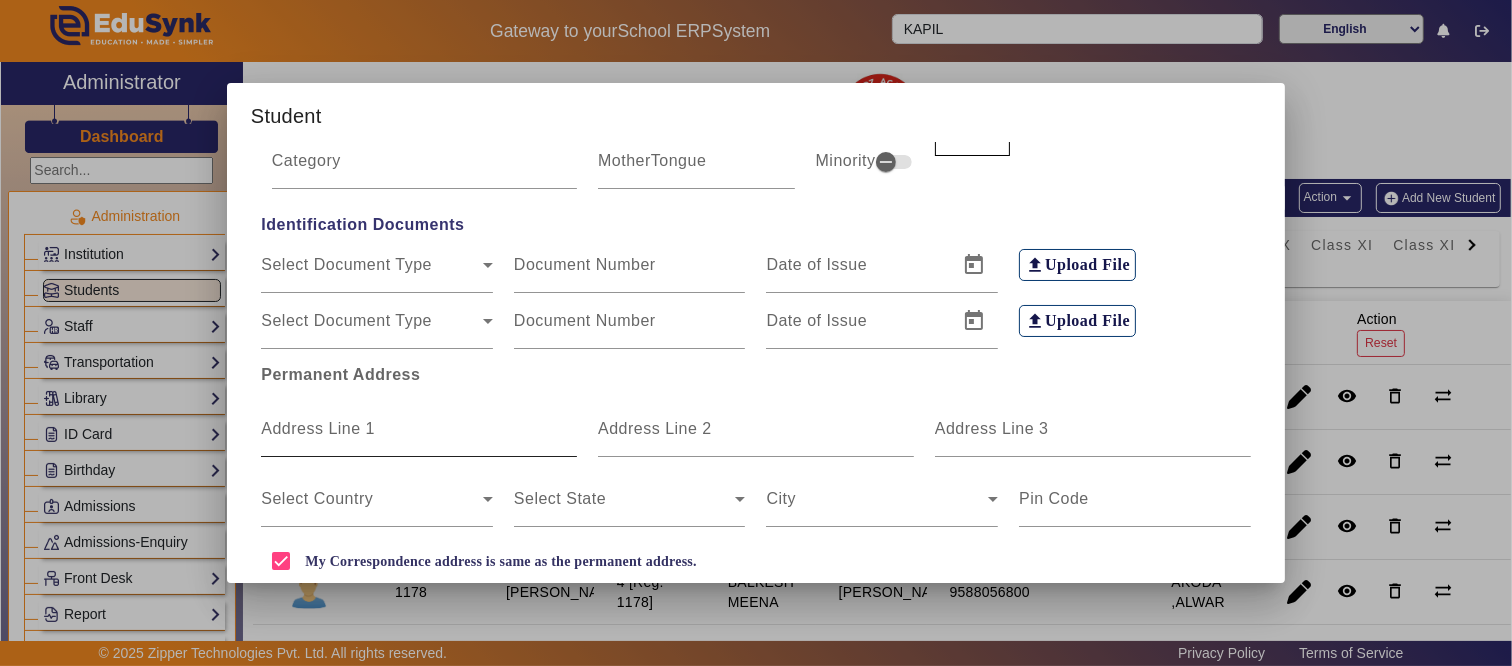 click on "Address Line 1" at bounding box center [318, 428] 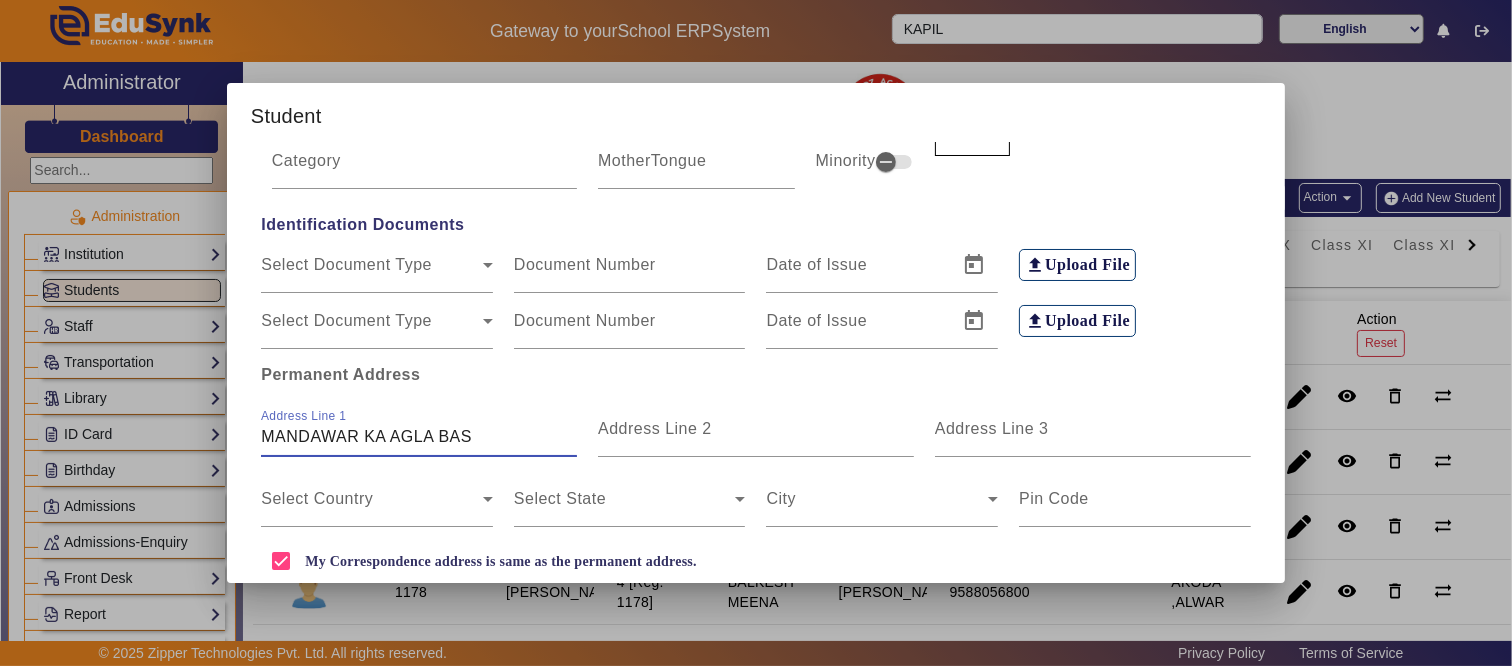drag, startPoint x: 501, startPoint y: 440, endPoint x: 183, endPoint y: 443, distance: 318.01416 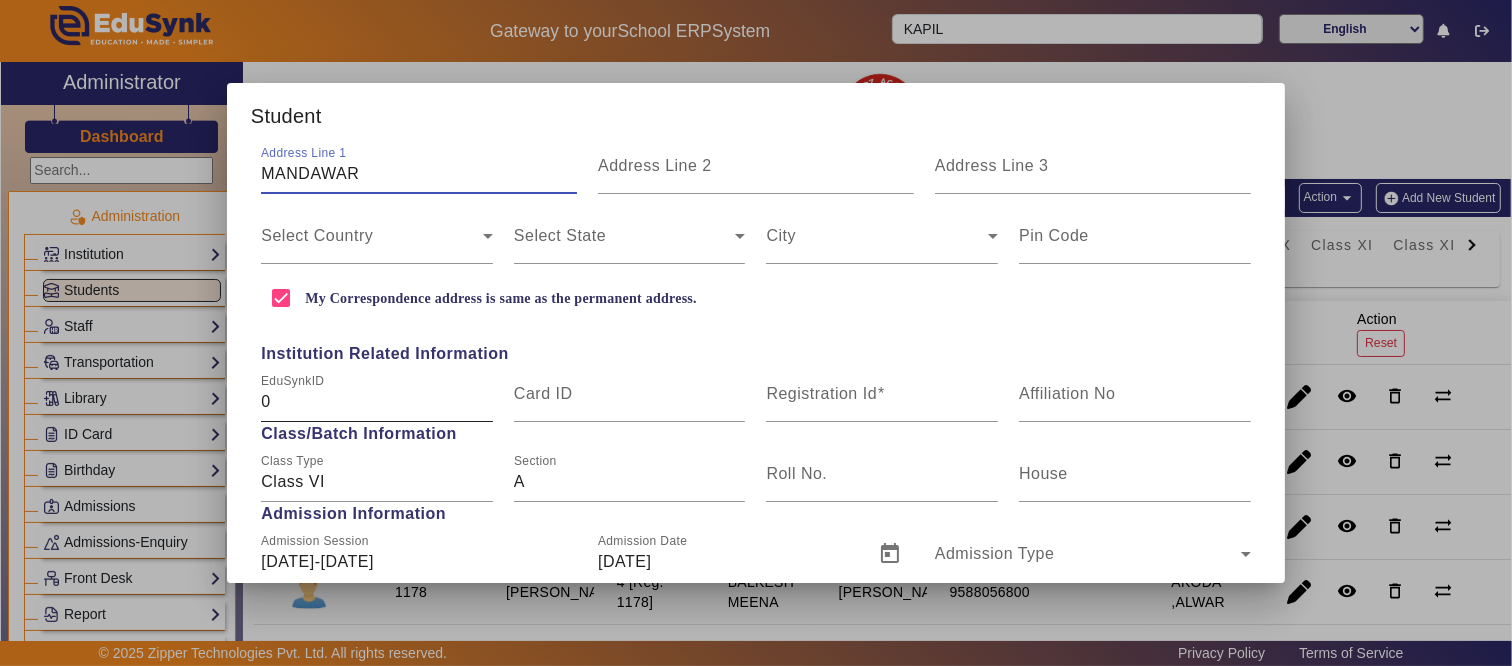 scroll, scrollTop: 666, scrollLeft: 0, axis: vertical 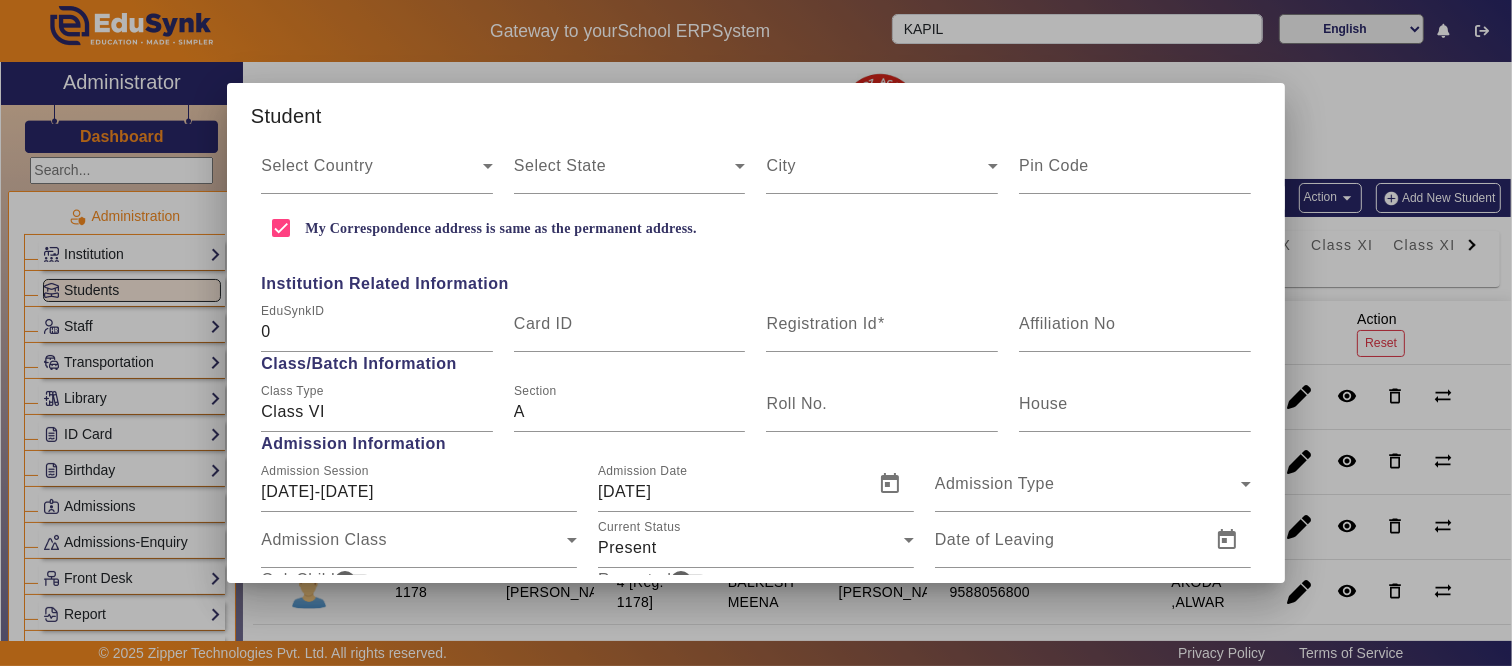 type on "MANDAWAR" 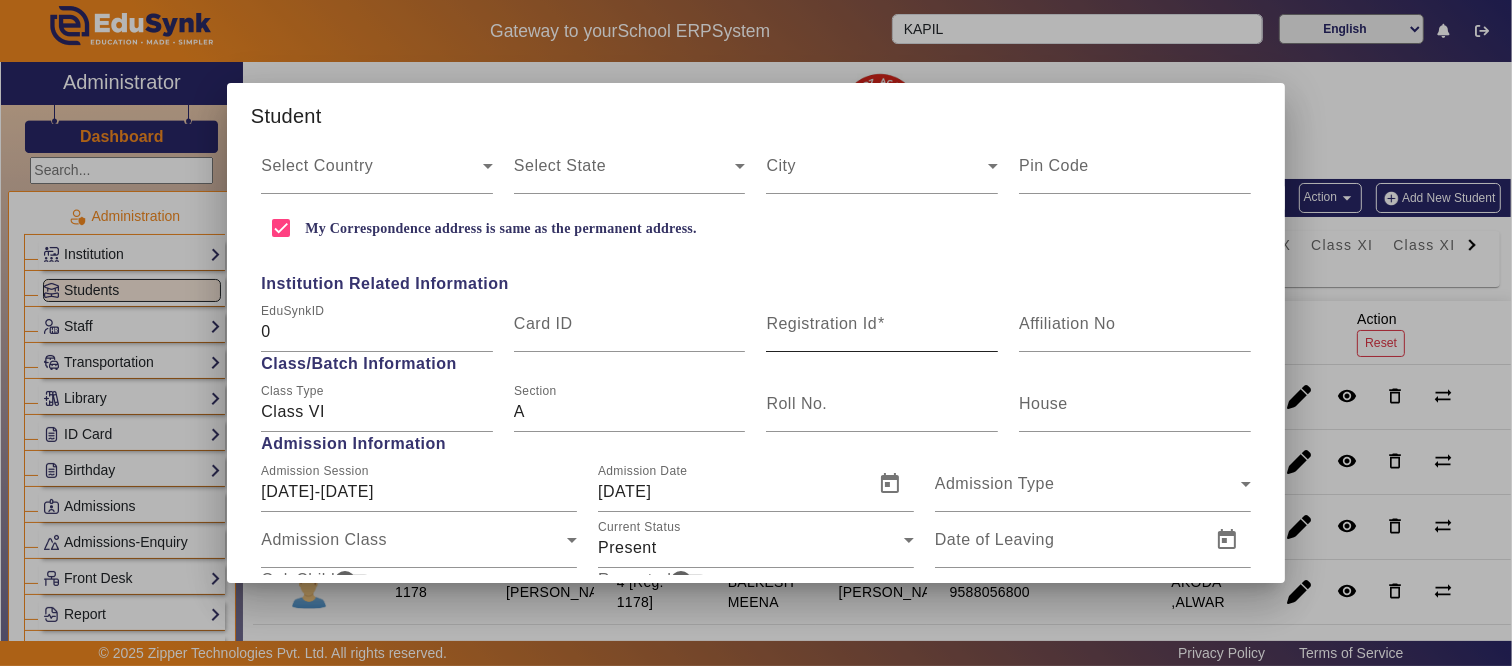 drag, startPoint x: 858, startPoint y: 360, endPoint x: 844, endPoint y: 337, distance: 26.925823 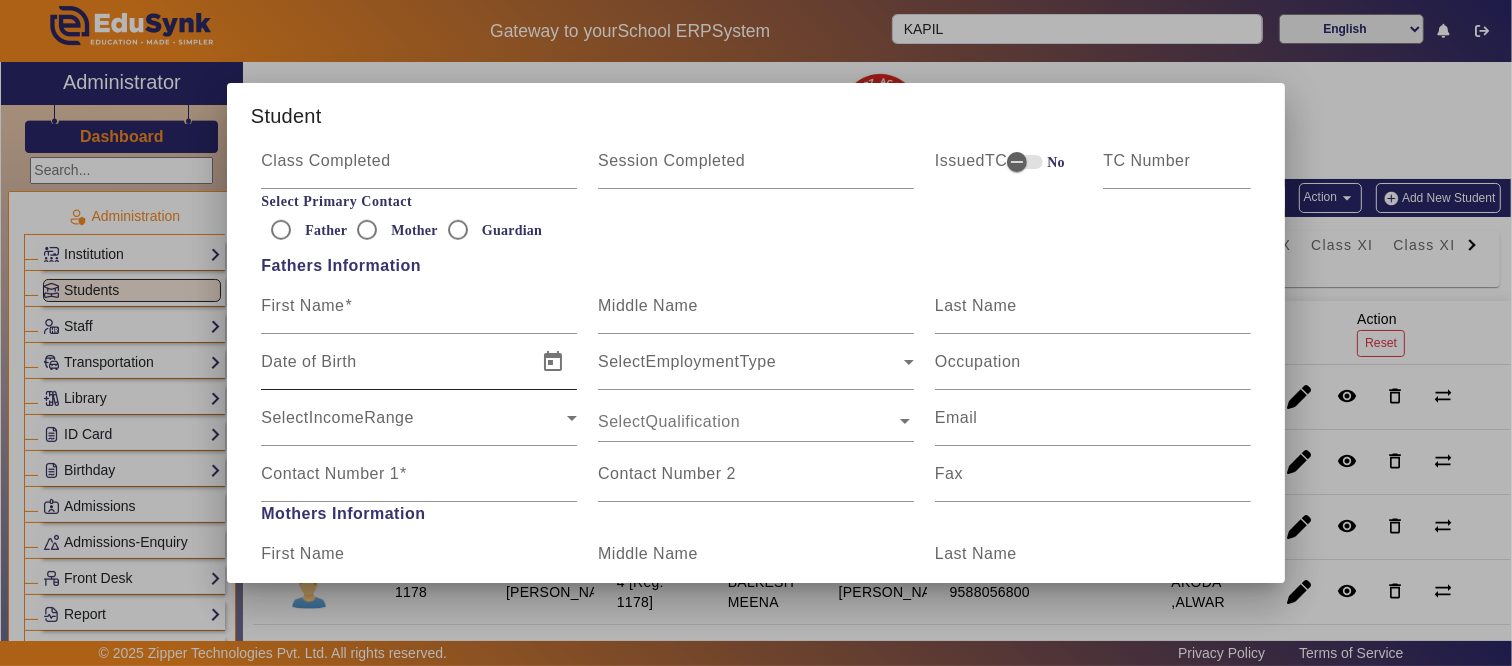 scroll, scrollTop: 1222, scrollLeft: 0, axis: vertical 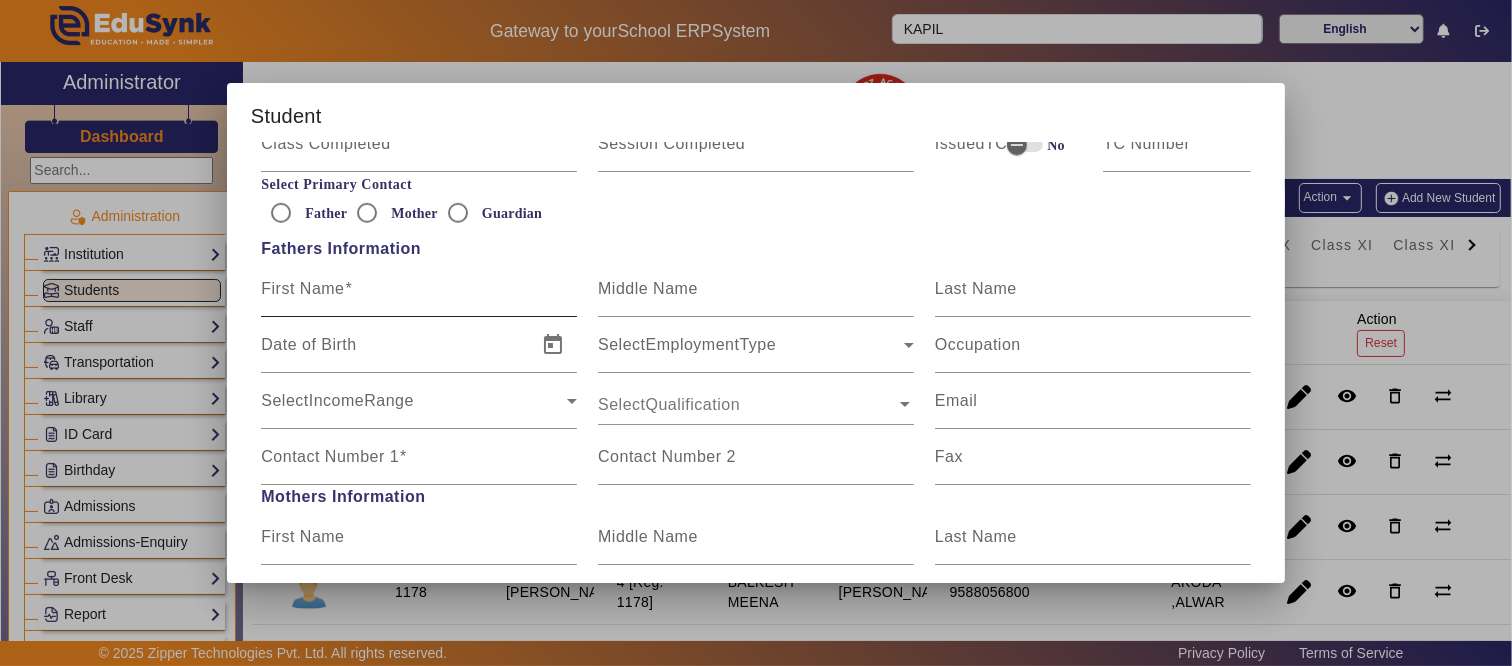 type on "NEW415745" 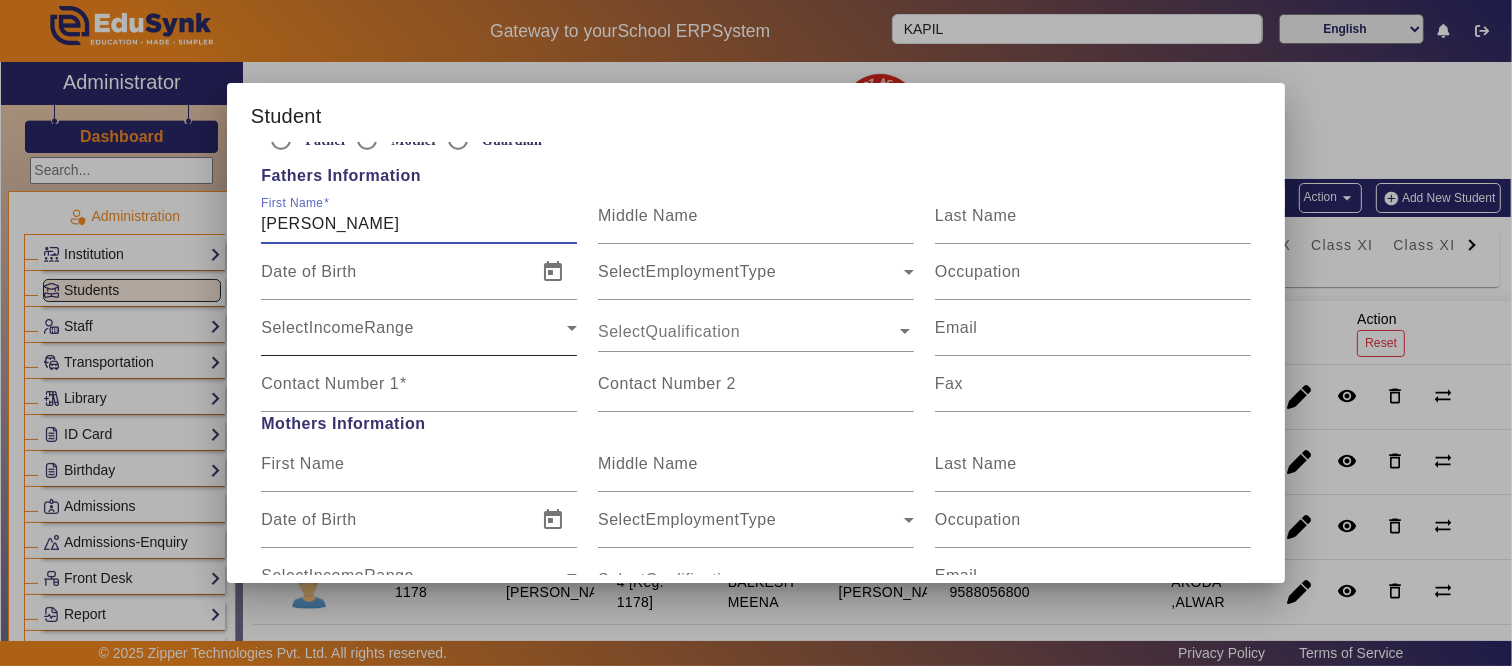 scroll, scrollTop: 1333, scrollLeft: 0, axis: vertical 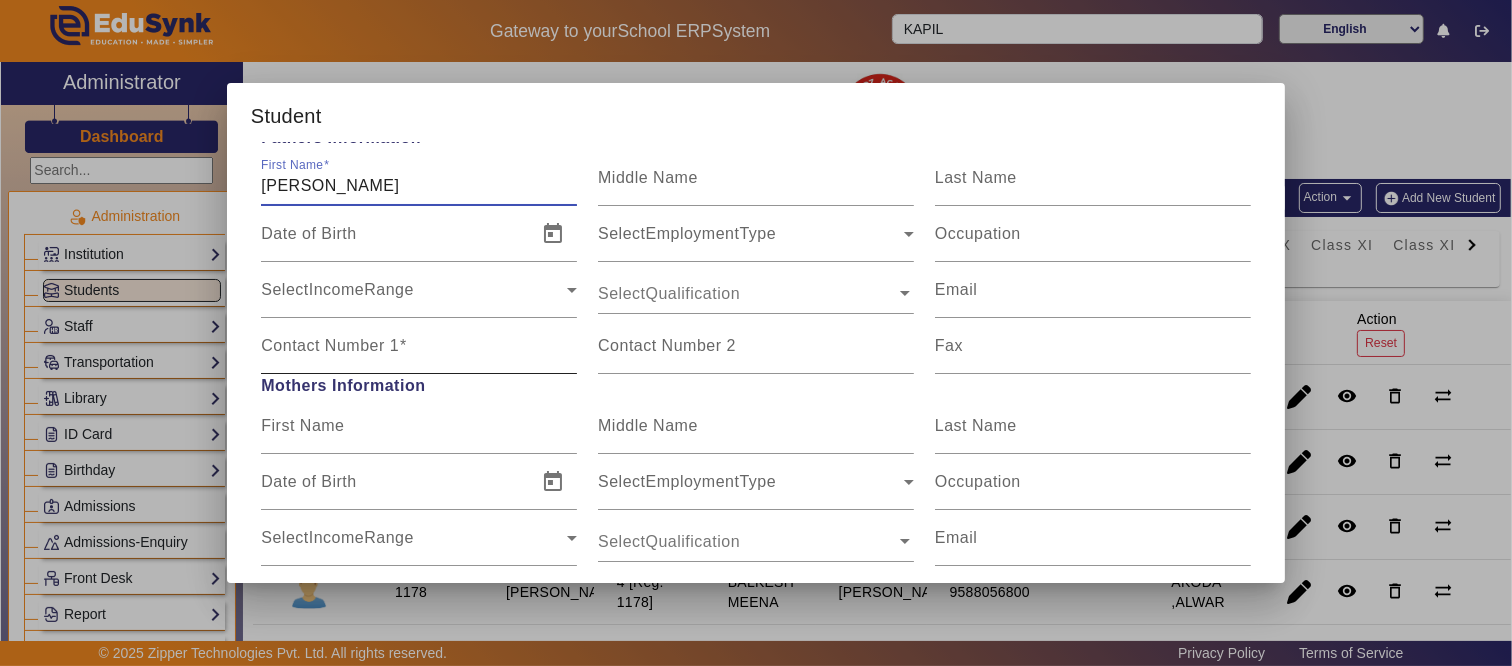 type on "VISHNU KUMAR SHARMA" 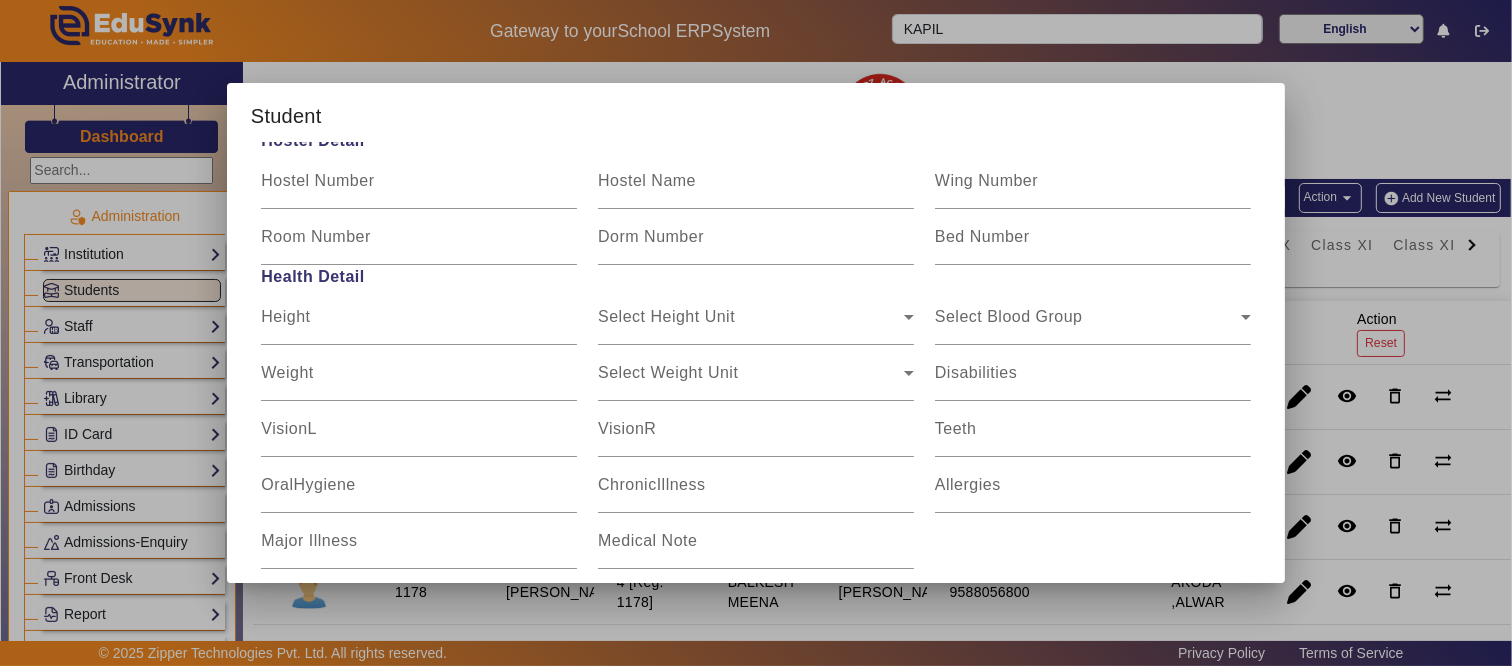 scroll, scrollTop: 2494, scrollLeft: 0, axis: vertical 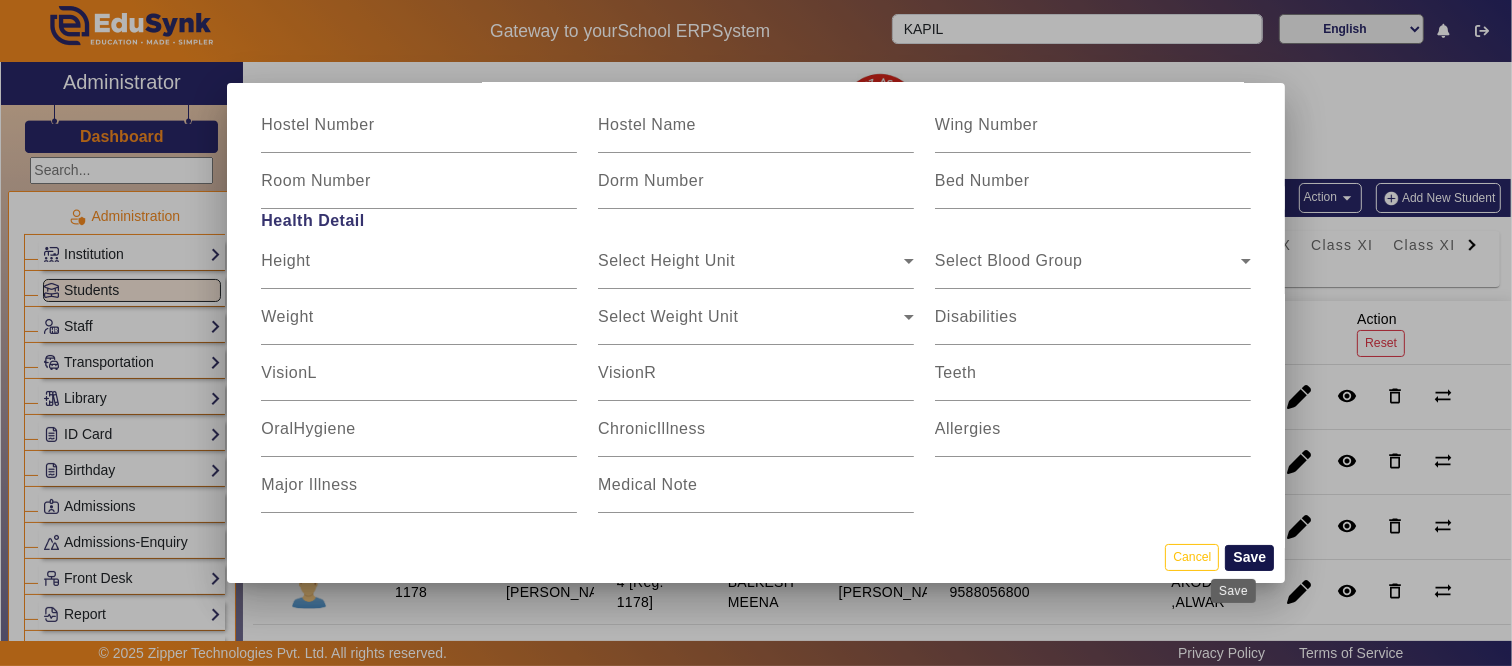 type on "644115741544" 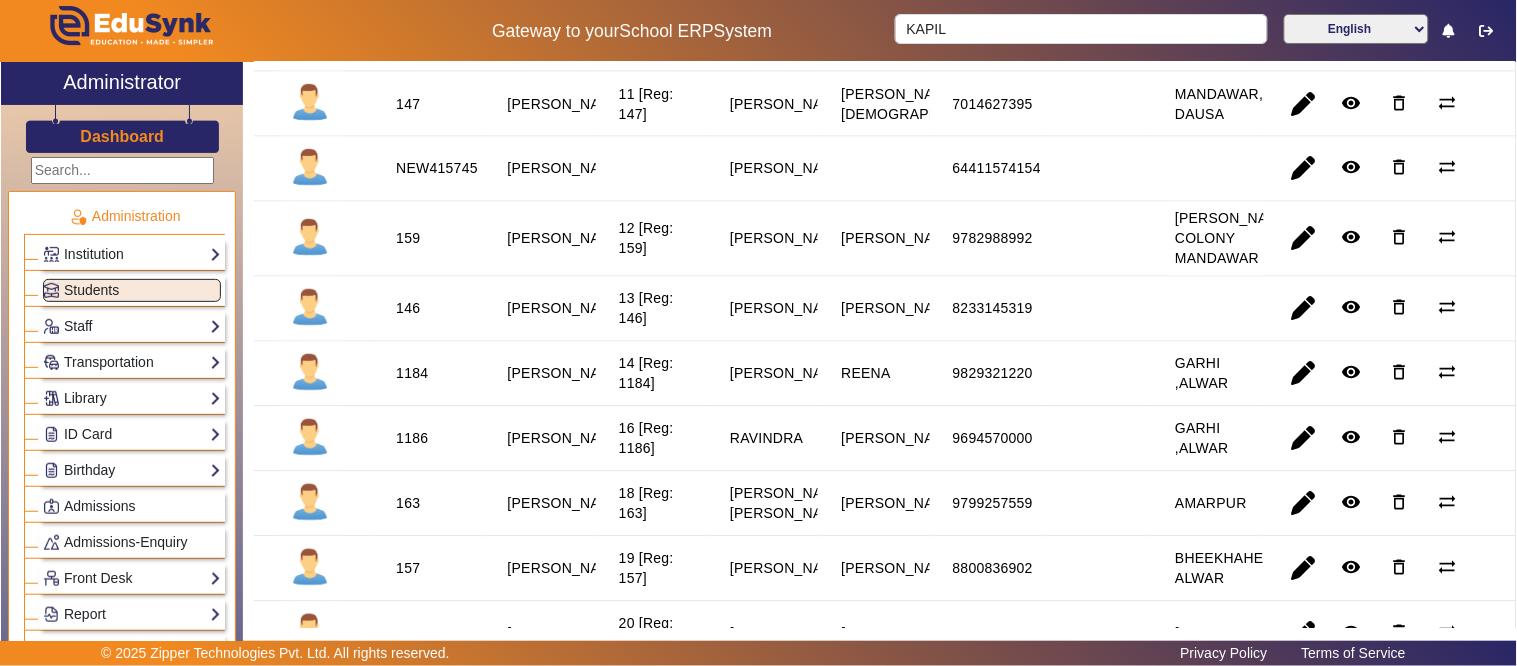 scroll, scrollTop: 0, scrollLeft: 0, axis: both 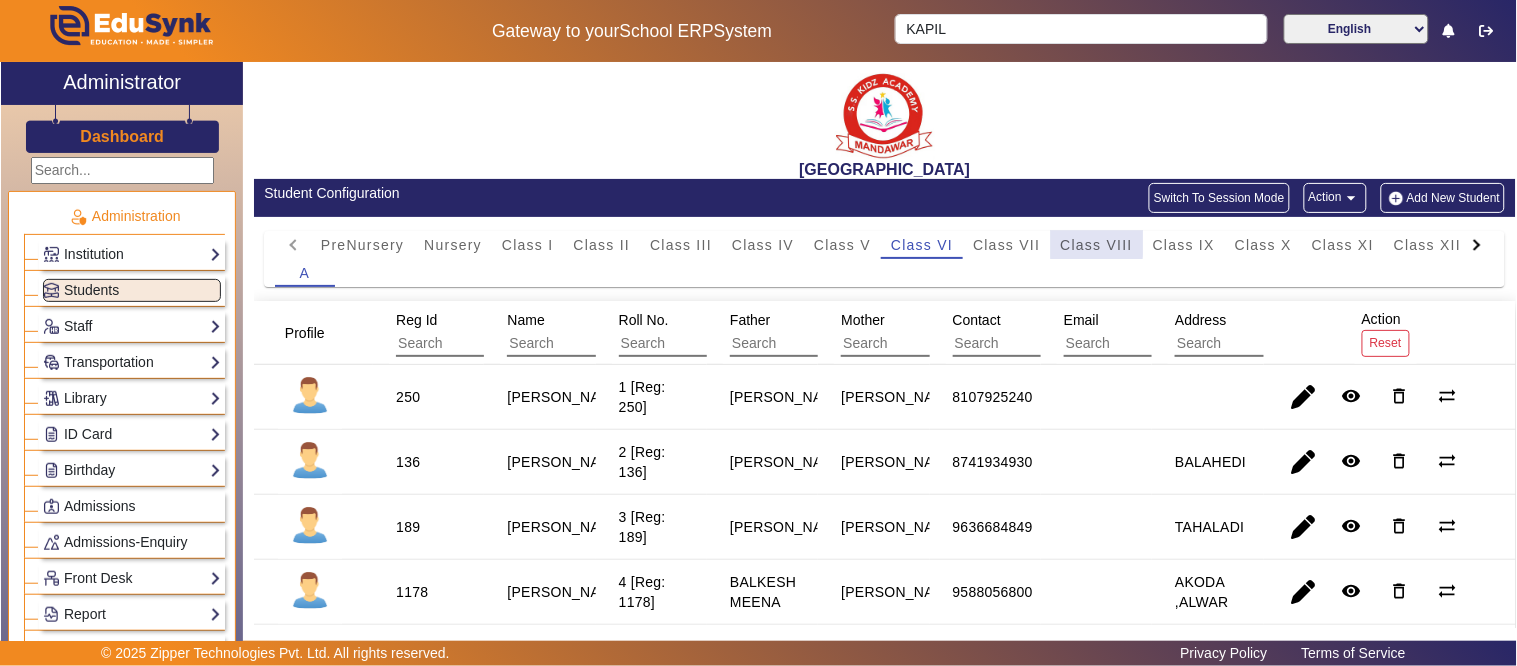 click on "Class VIII" at bounding box center (1097, 245) 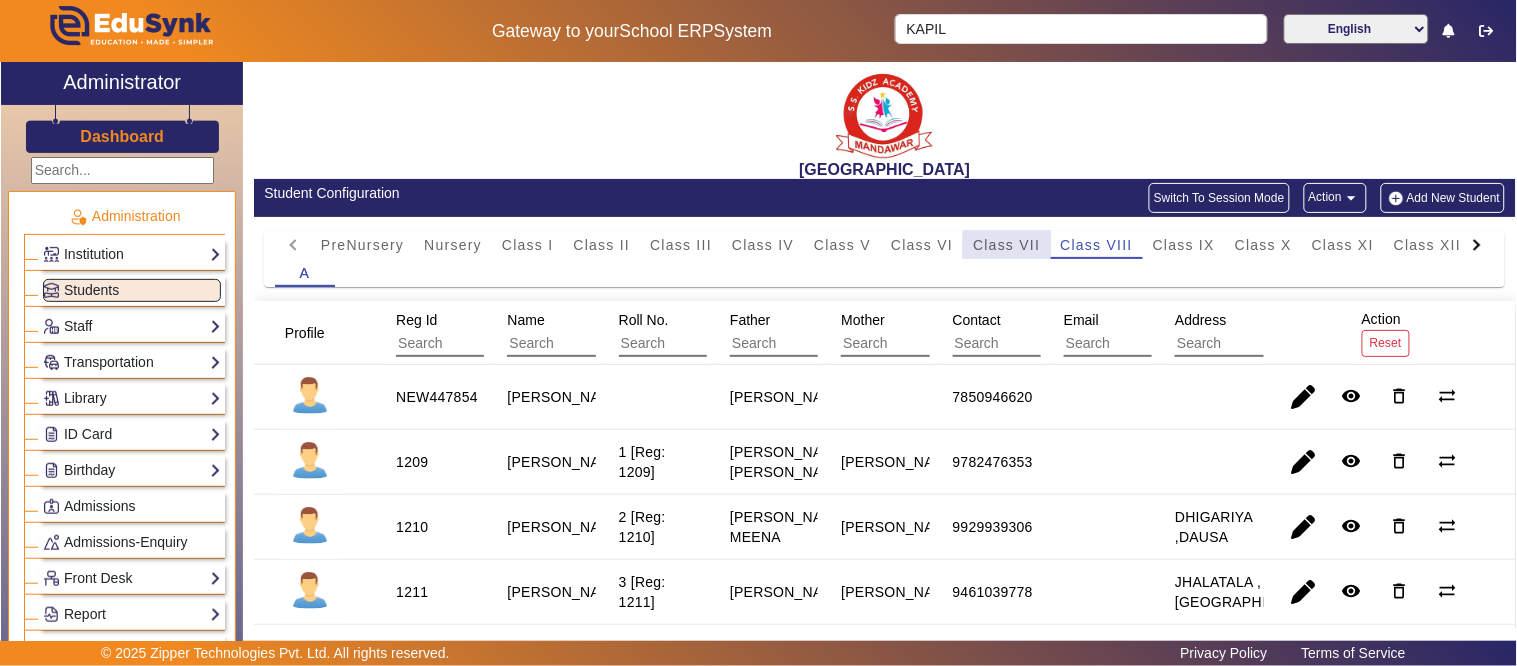 click on "Class VII" at bounding box center (1006, 245) 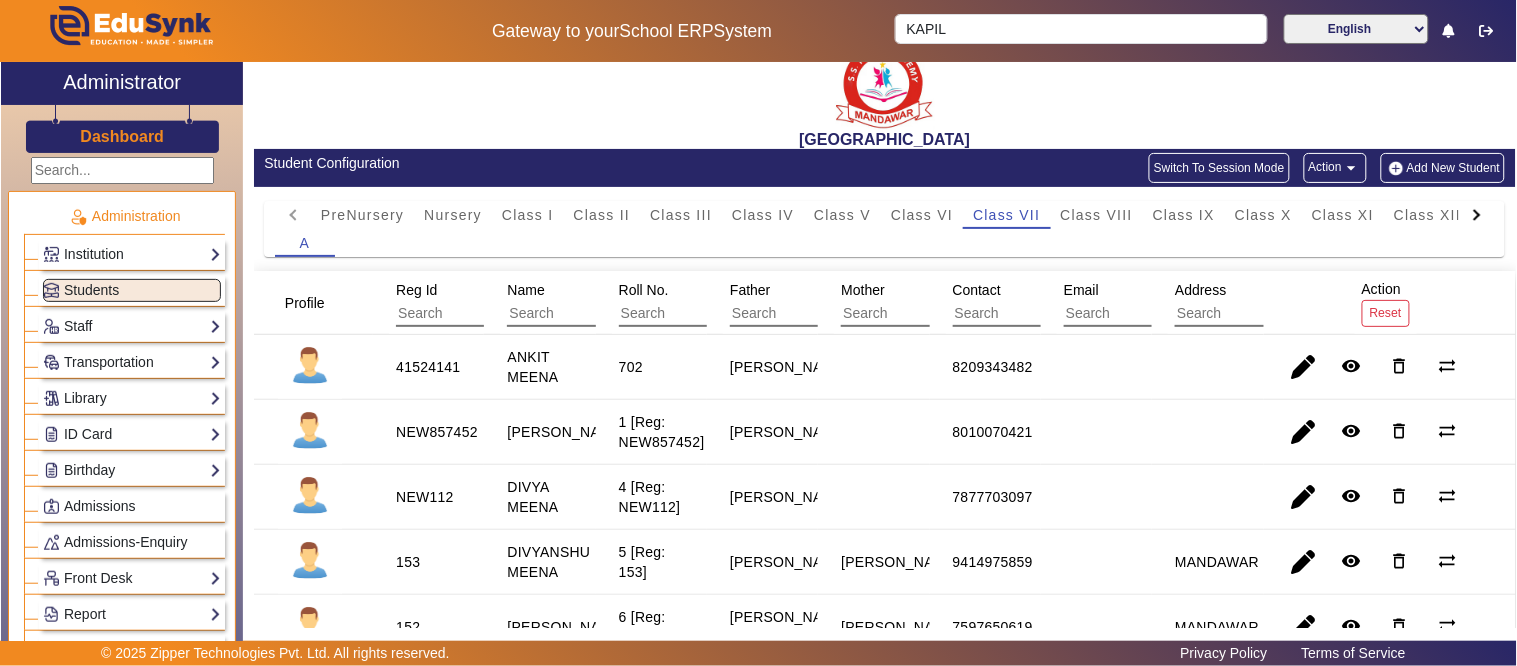 scroll, scrollTop: 0, scrollLeft: 0, axis: both 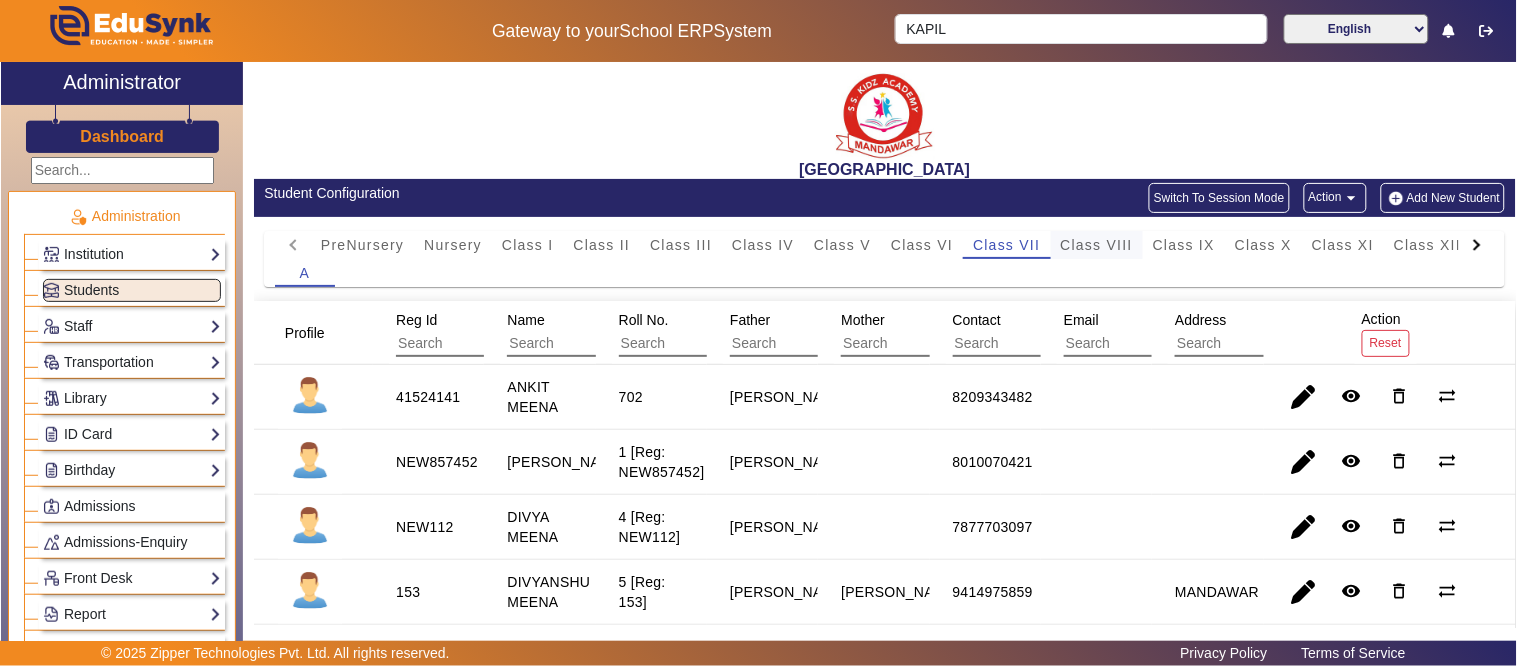 click on "Class VIII" at bounding box center [1097, 245] 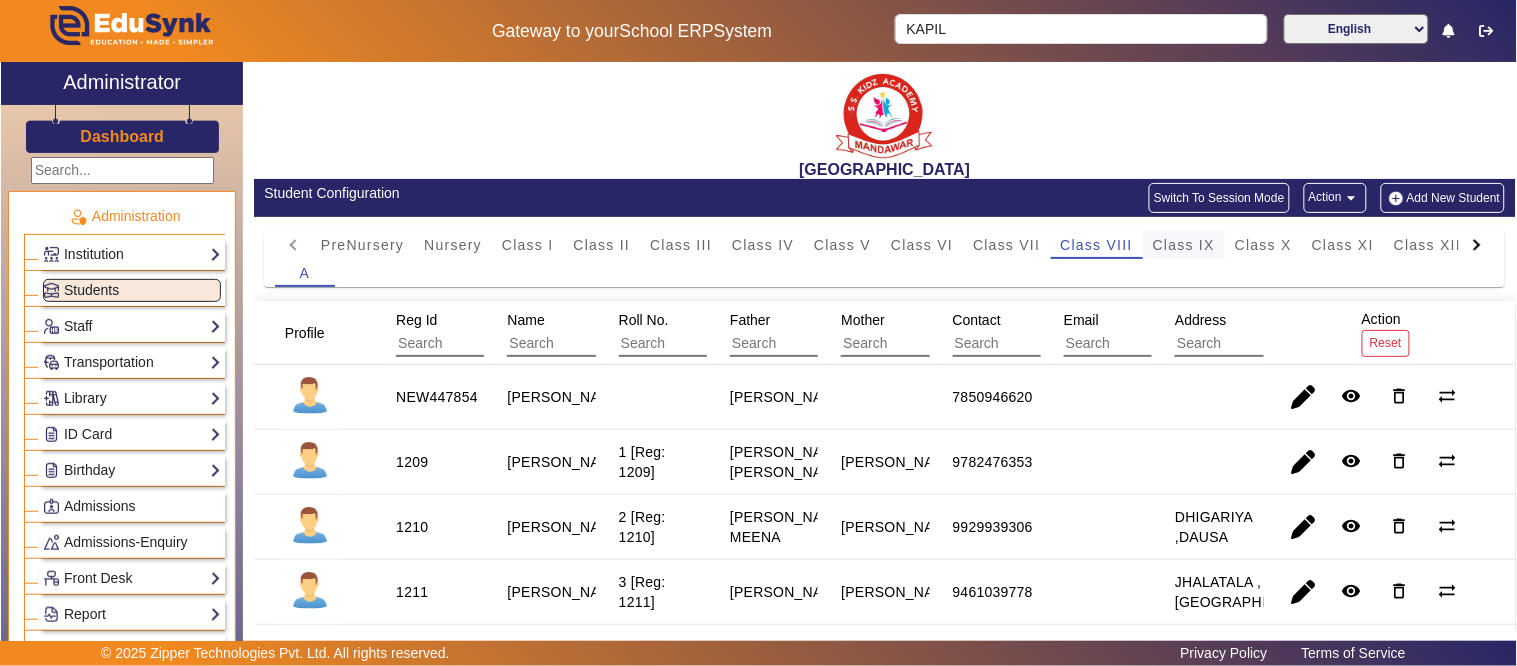 click on "Class IX" at bounding box center [1184, 245] 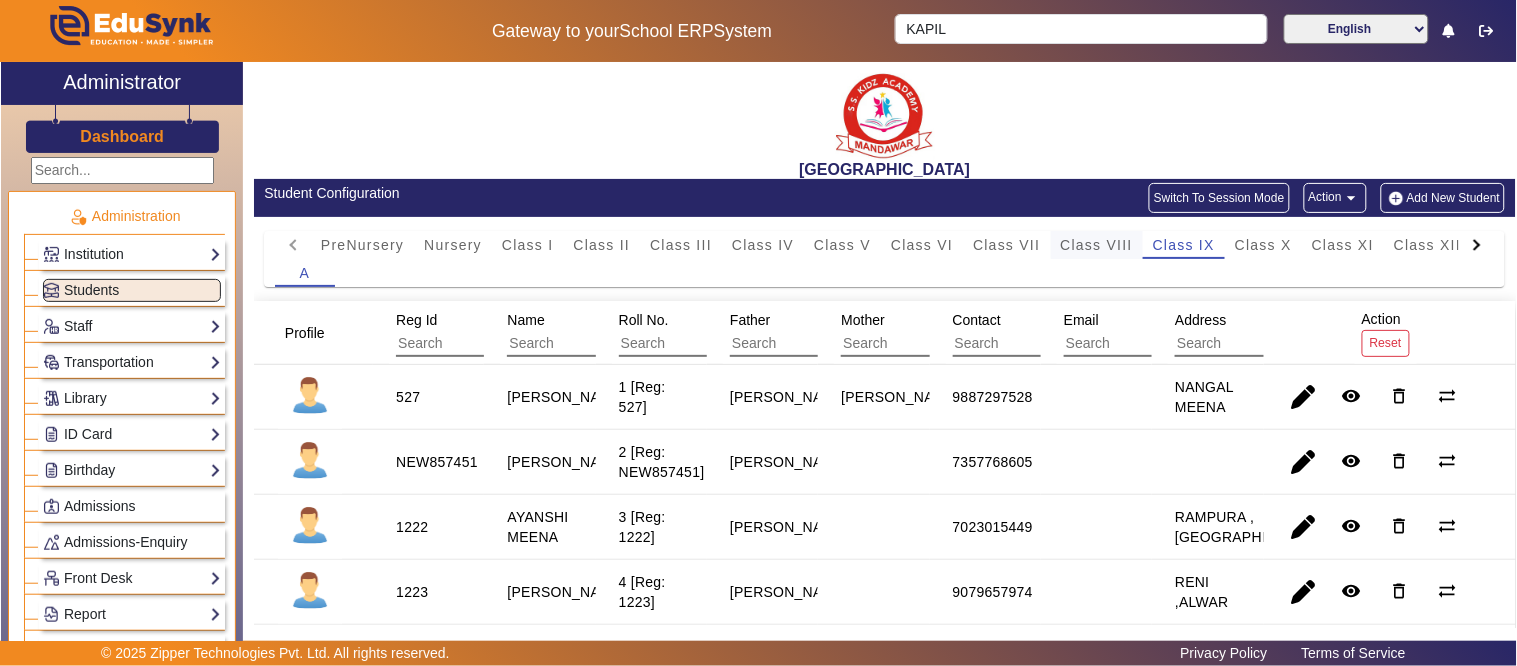 click on "Class VIII" at bounding box center [1097, 245] 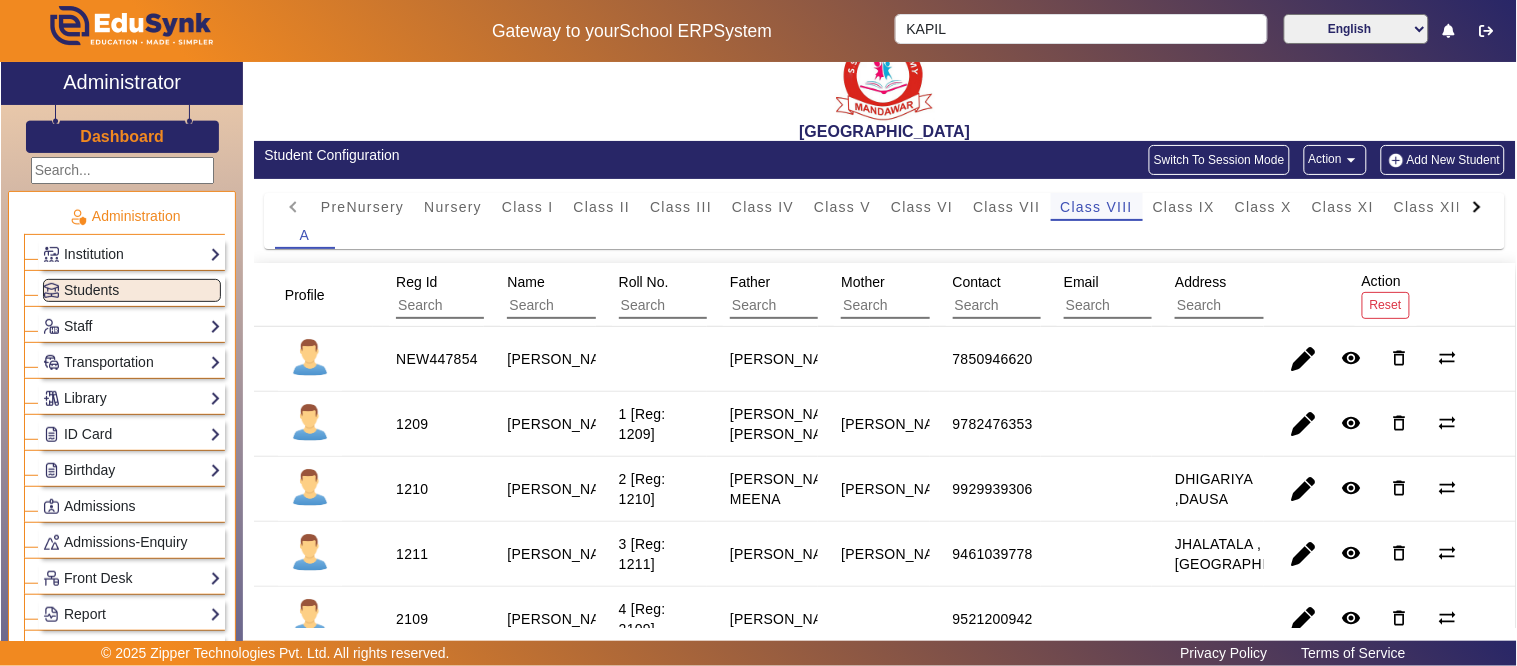 scroll, scrollTop: 0, scrollLeft: 0, axis: both 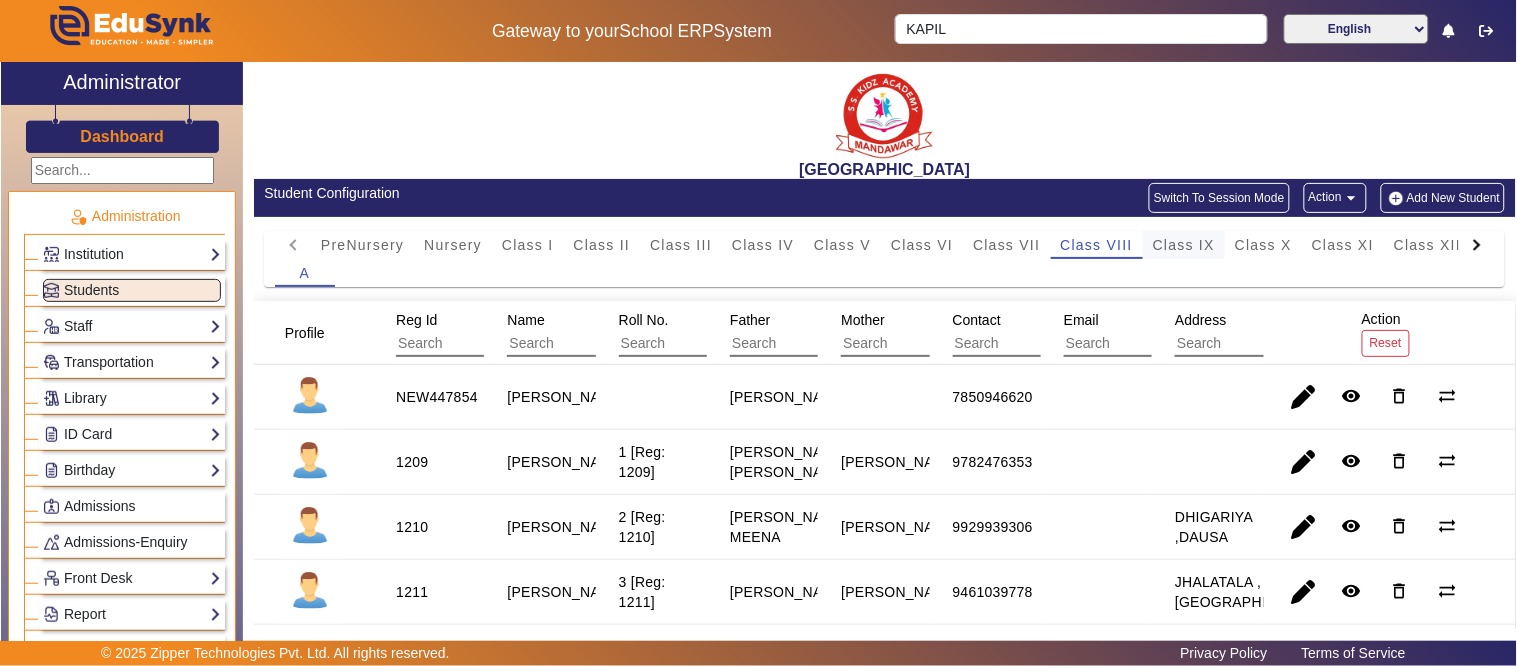 click on "Class IX" at bounding box center (1184, 245) 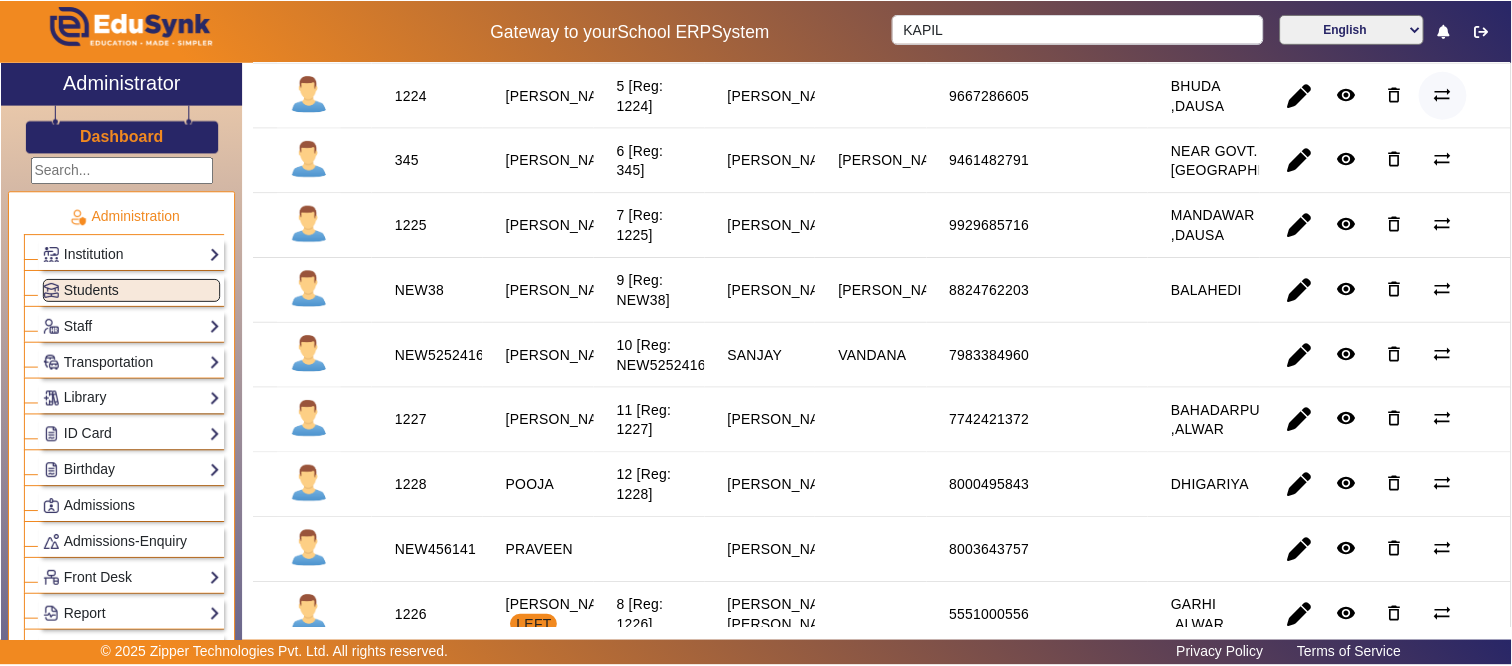 scroll, scrollTop: 0, scrollLeft: 0, axis: both 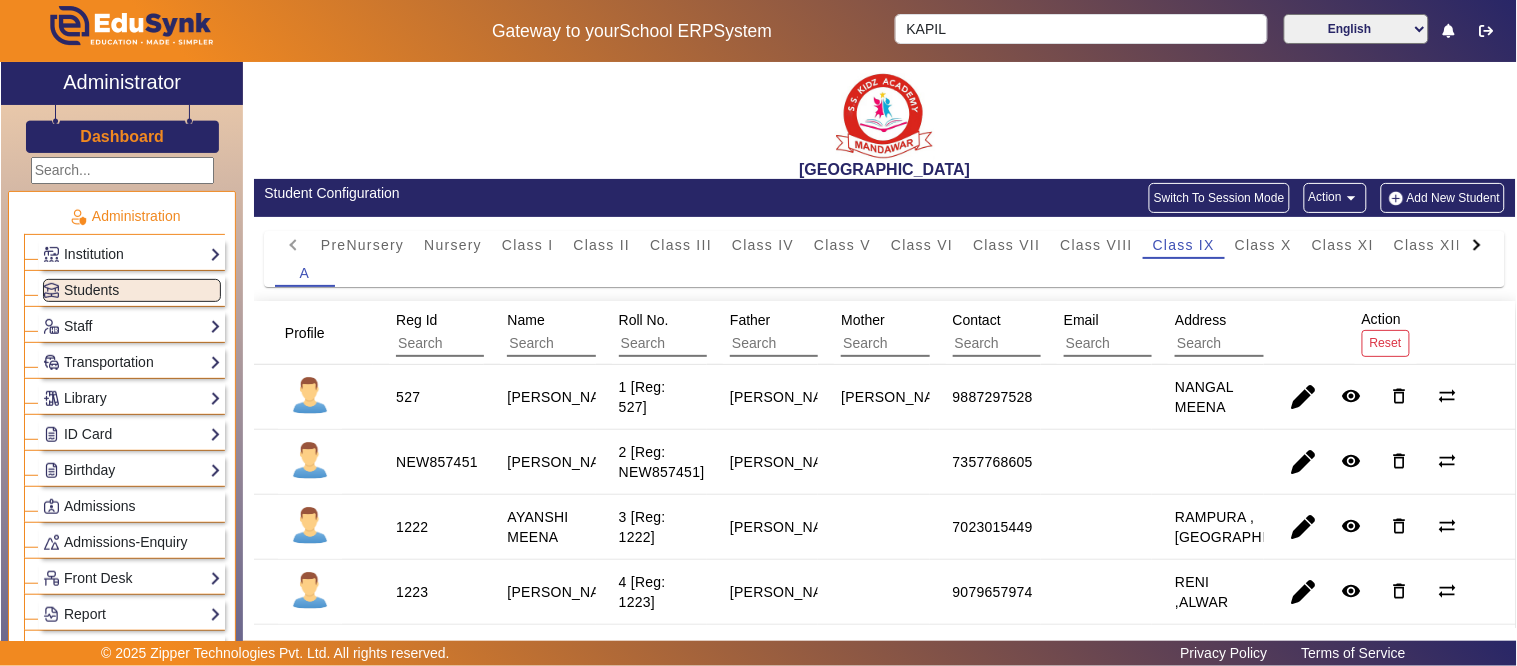 click on "Add New Student" 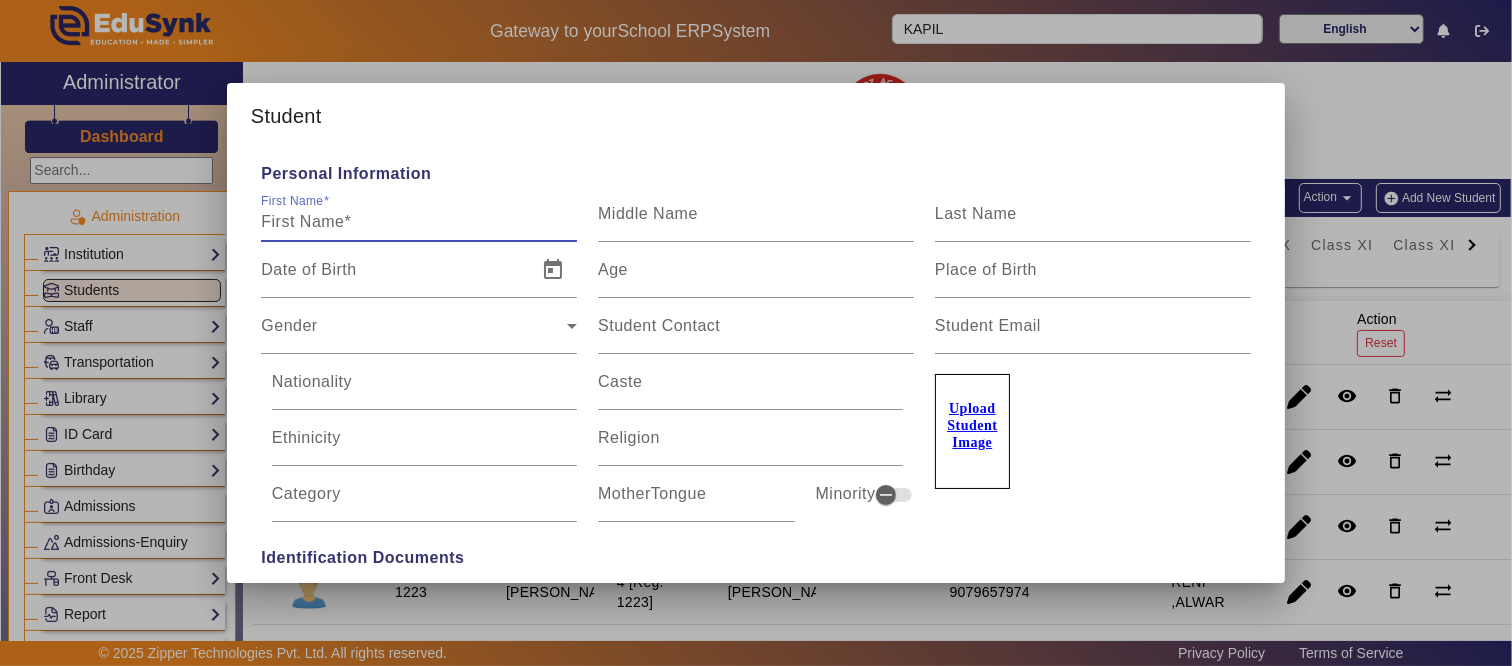 click on "First Name" at bounding box center [419, 222] 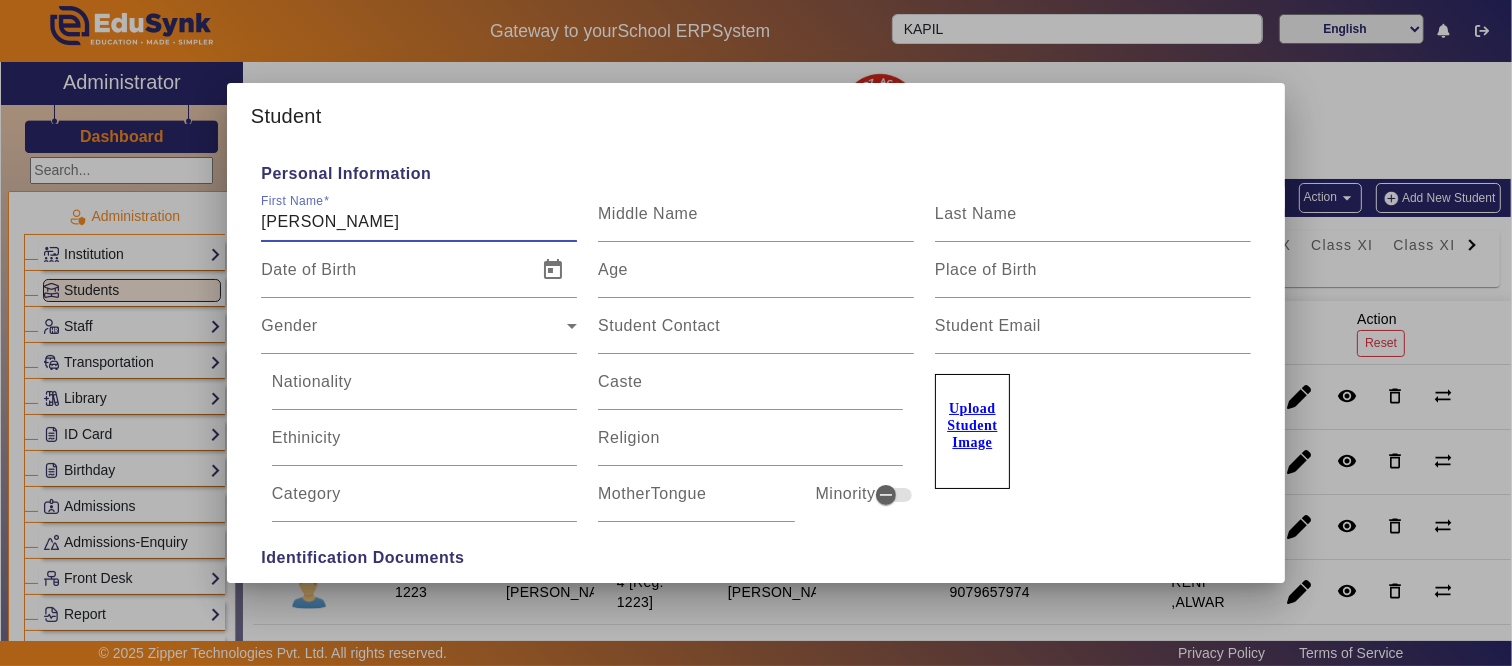 type on "TEJ SINGH" 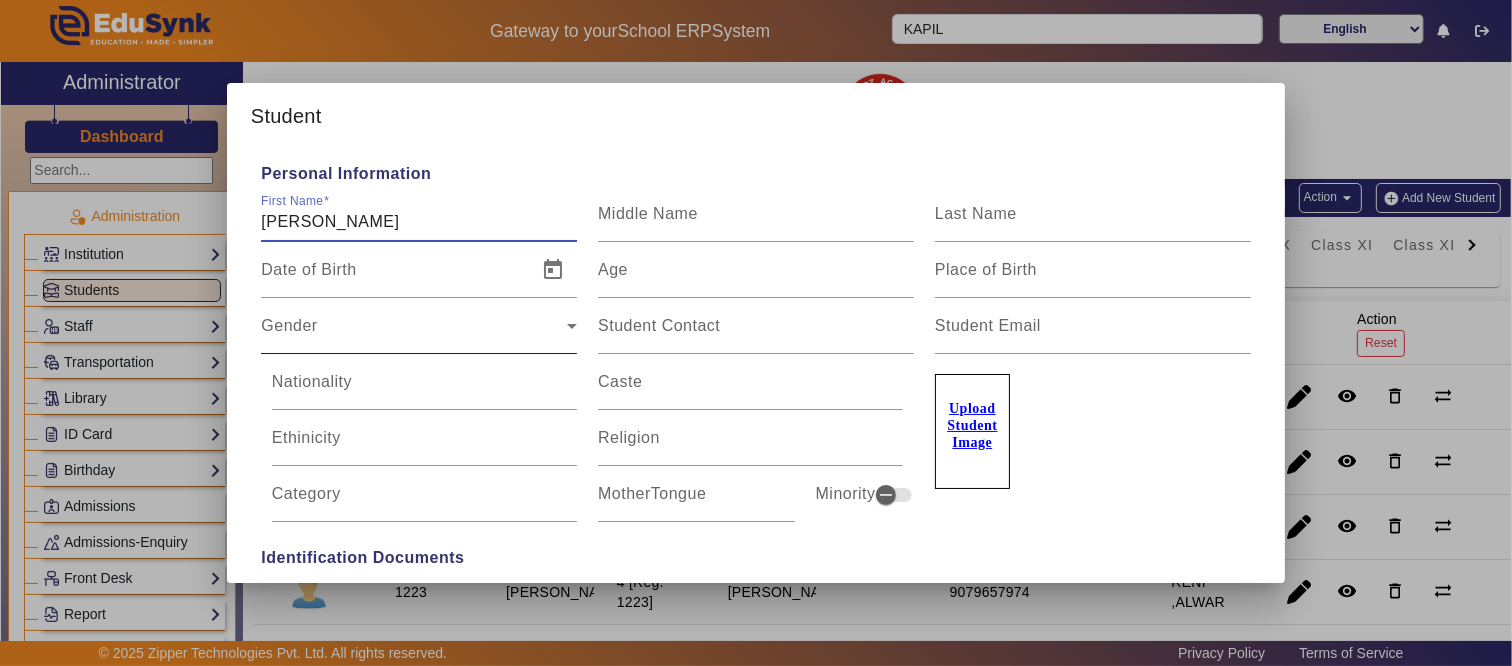 click on "Gender" at bounding box center (414, 334) 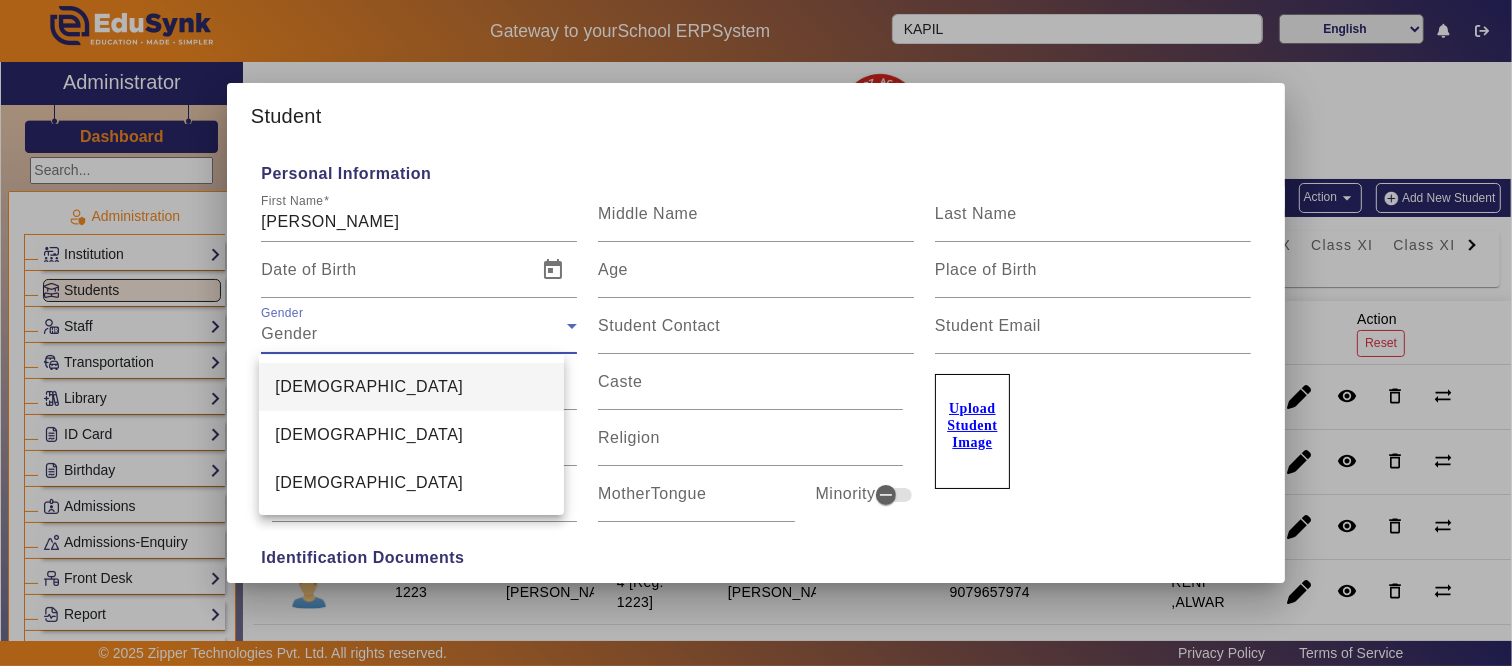 click on "[DEMOGRAPHIC_DATA]" at bounding box center (411, 387) 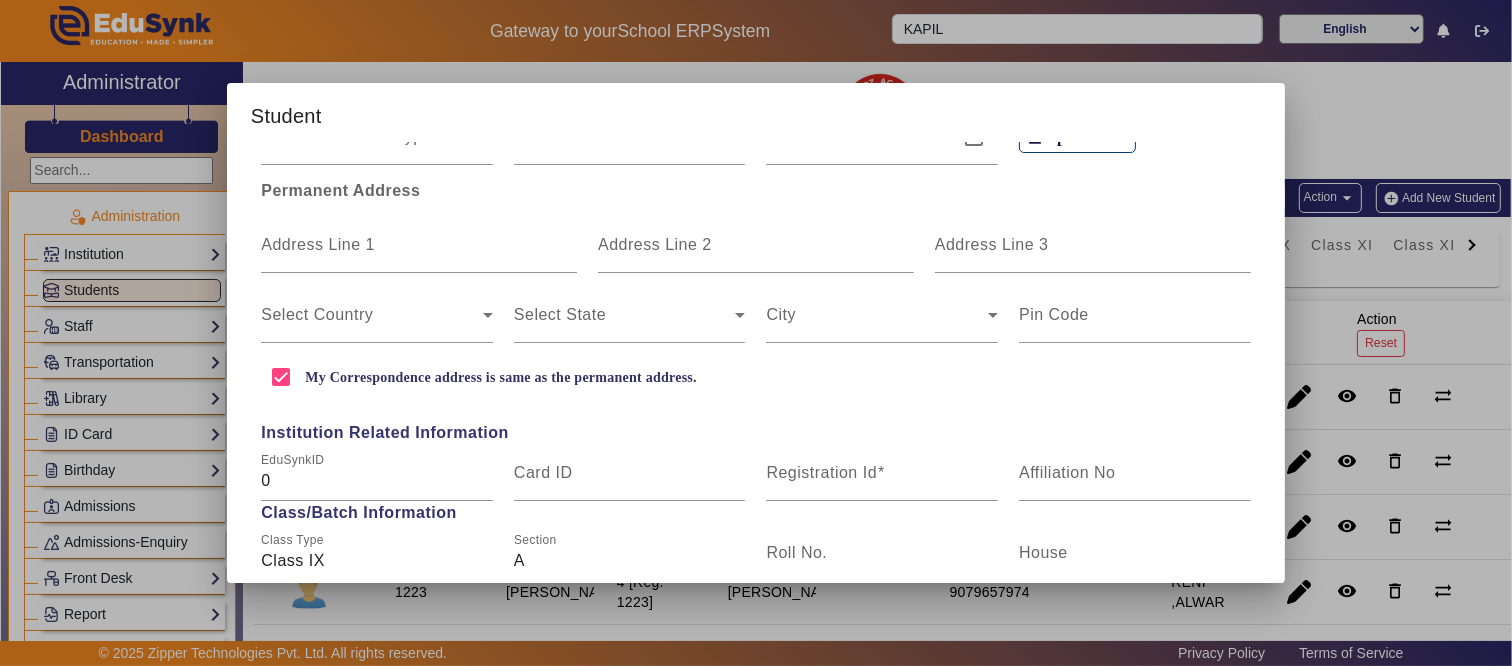 scroll, scrollTop: 555, scrollLeft: 0, axis: vertical 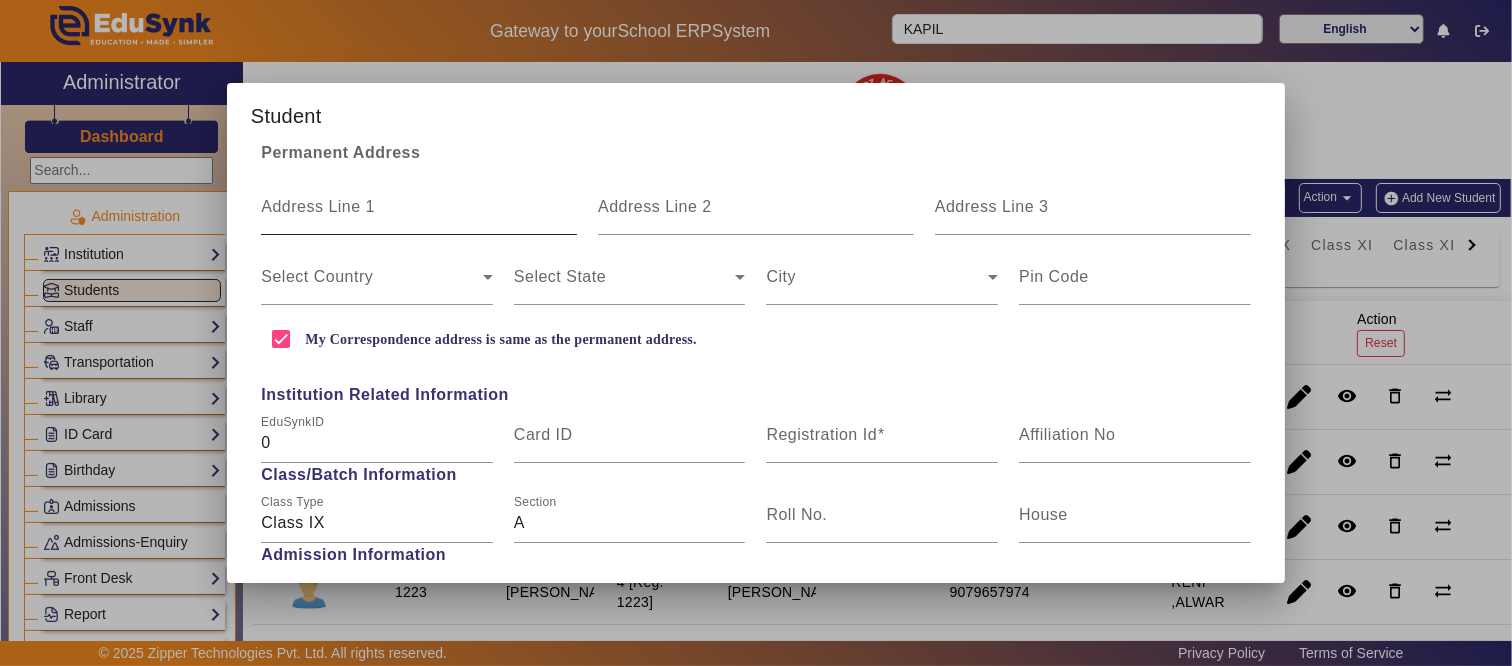 click on "Address Line 1" at bounding box center (318, 206) 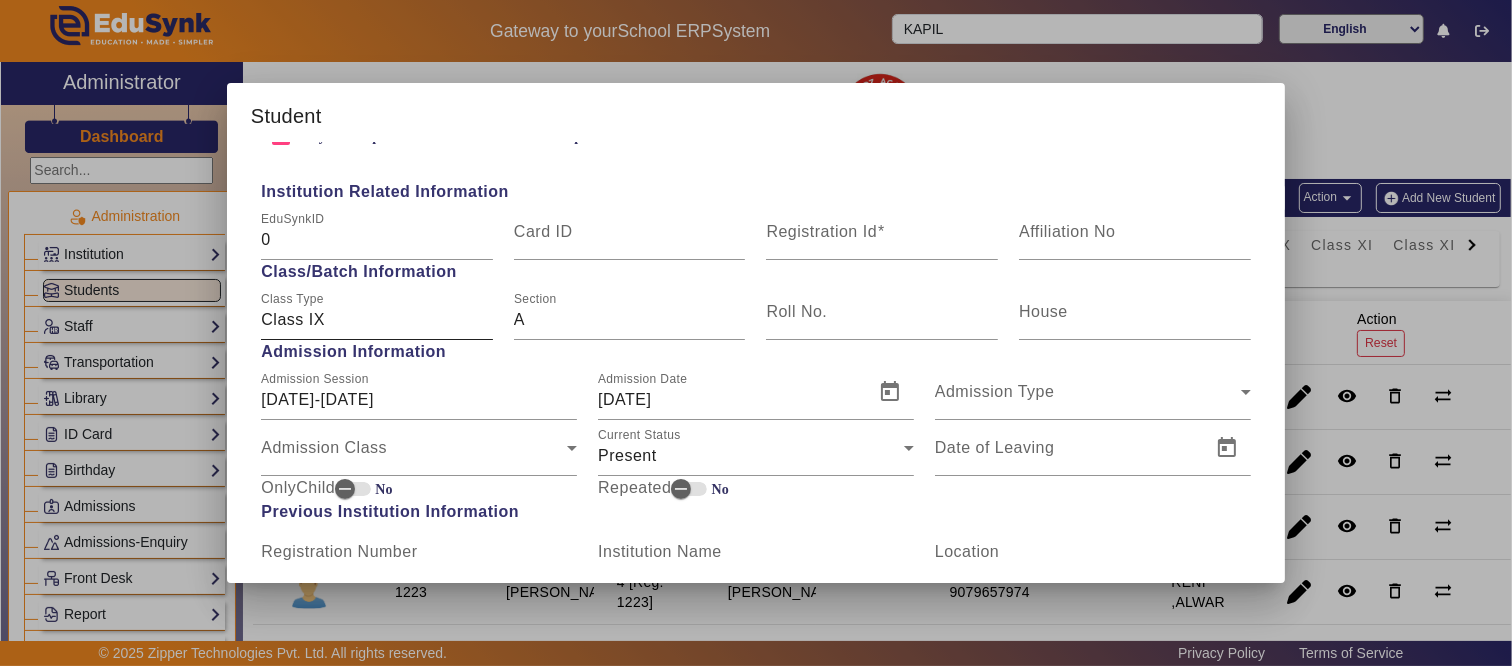 scroll, scrollTop: 777, scrollLeft: 0, axis: vertical 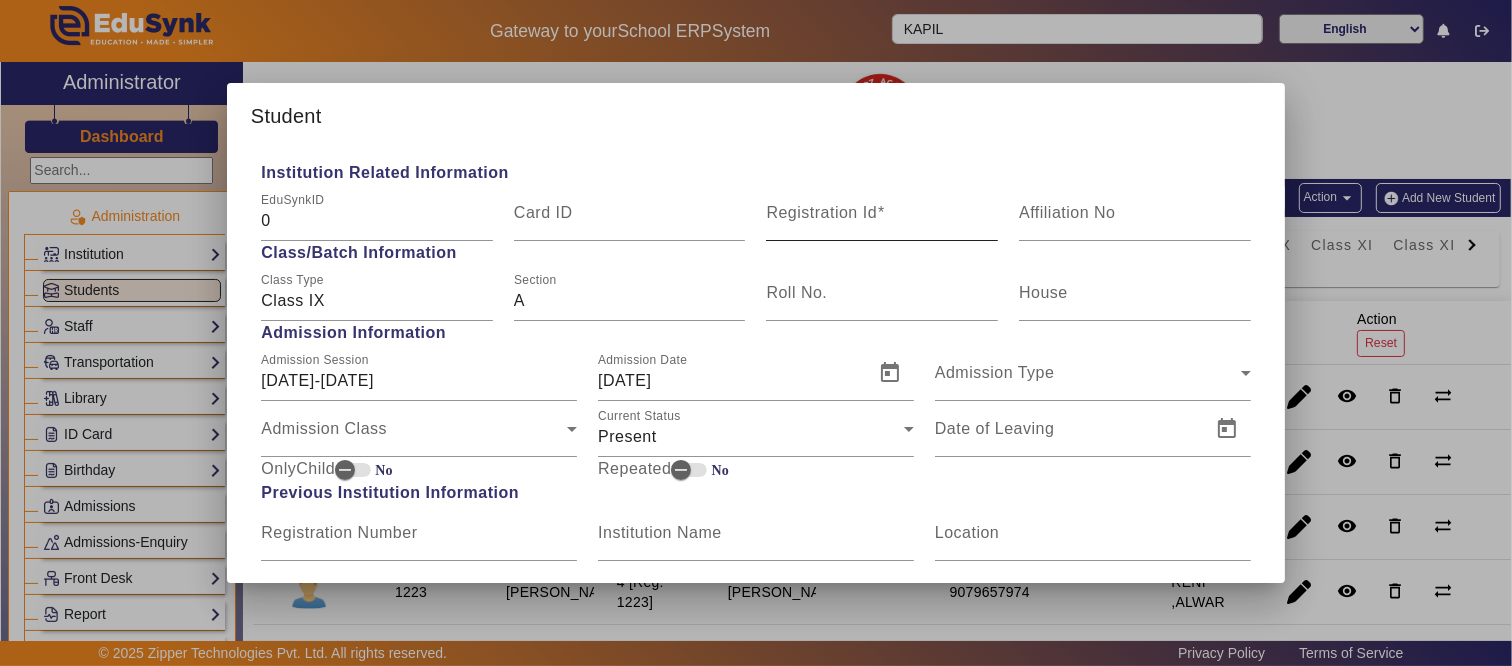 type on "TUDIYANA" 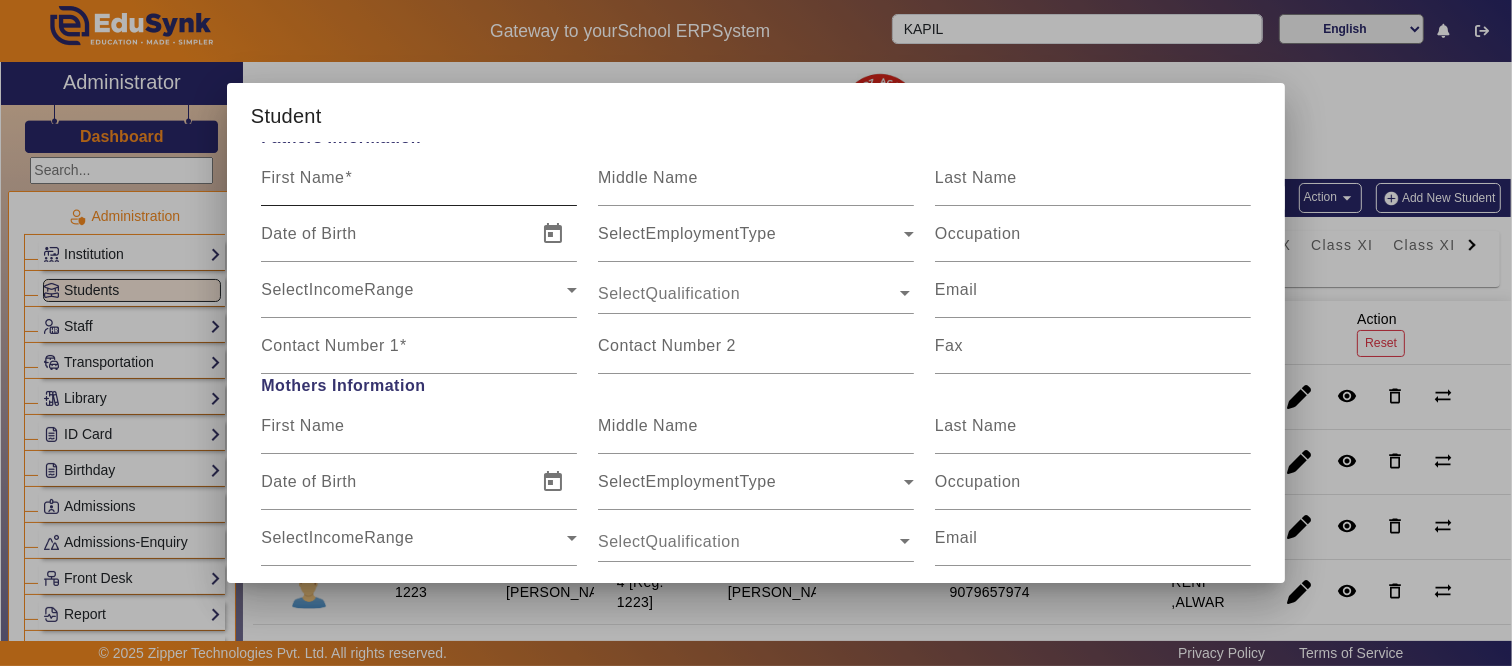type on "NEW41652746" 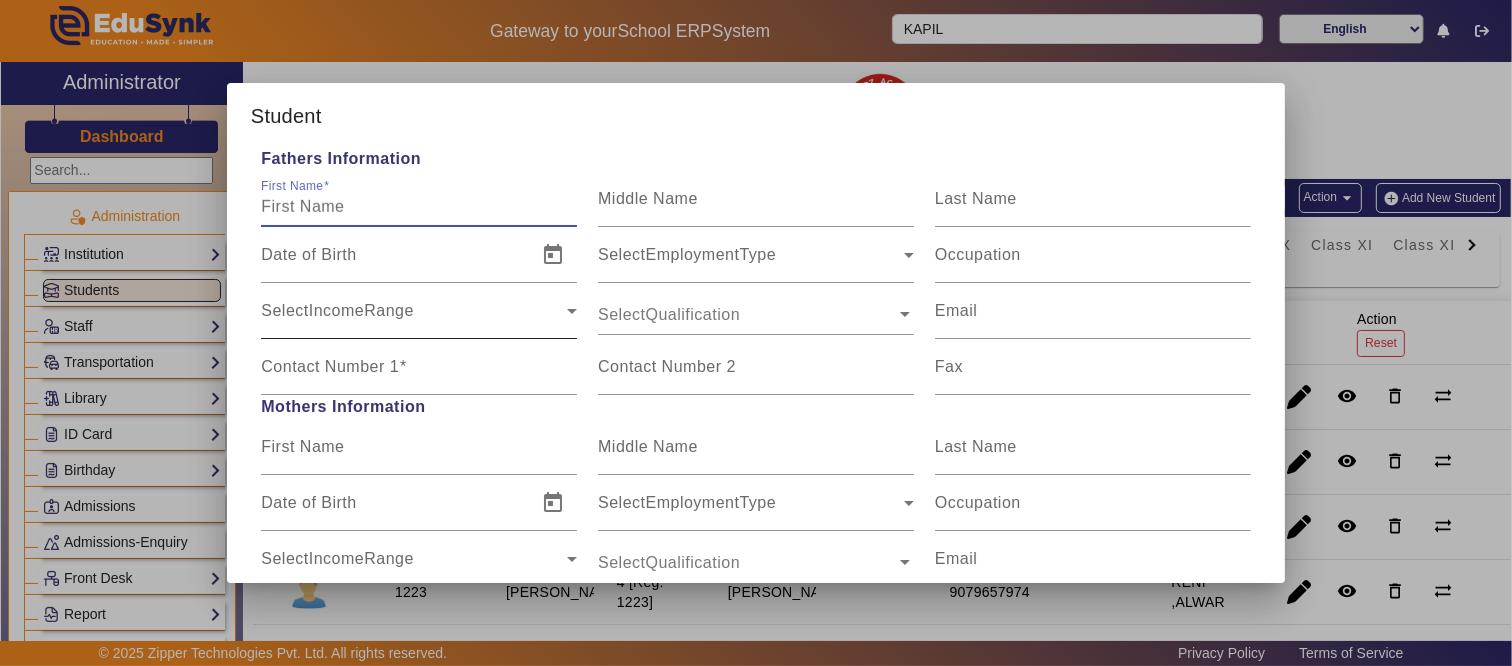 scroll, scrollTop: 1333, scrollLeft: 0, axis: vertical 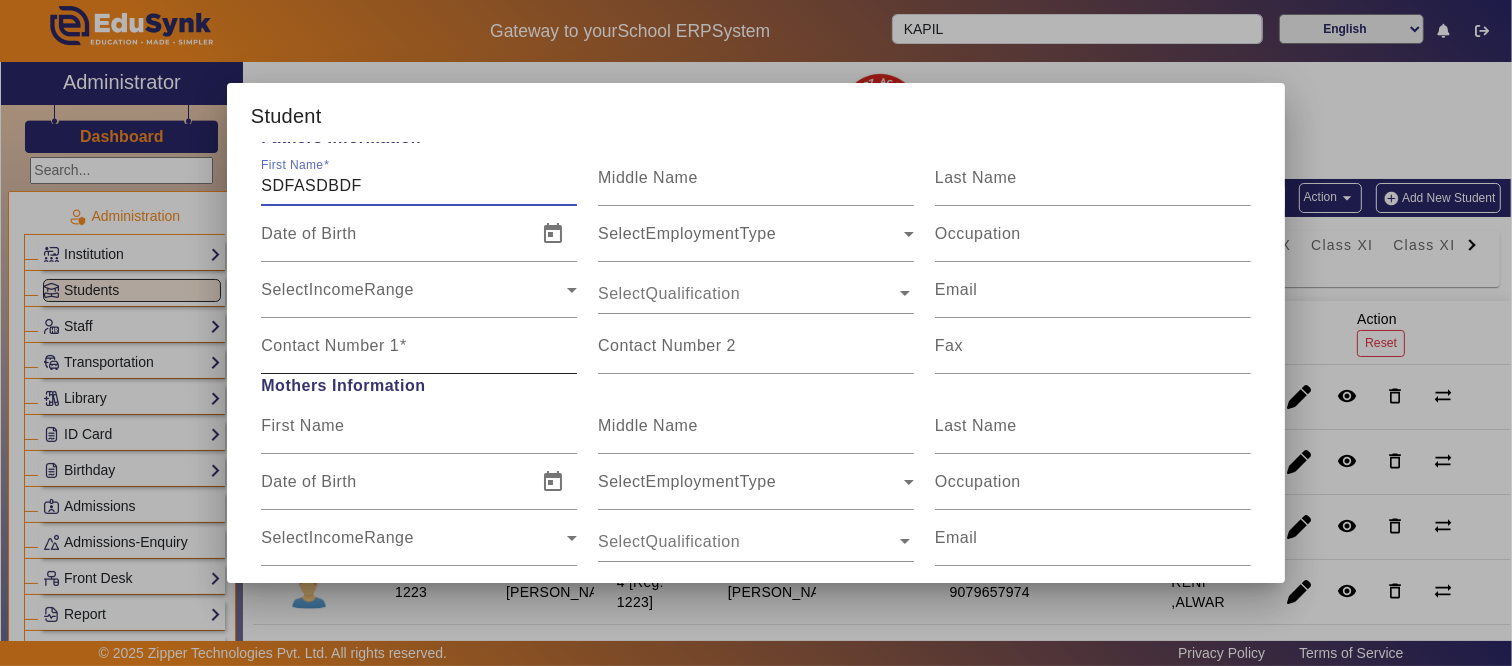 type on "SDFASDBDF" 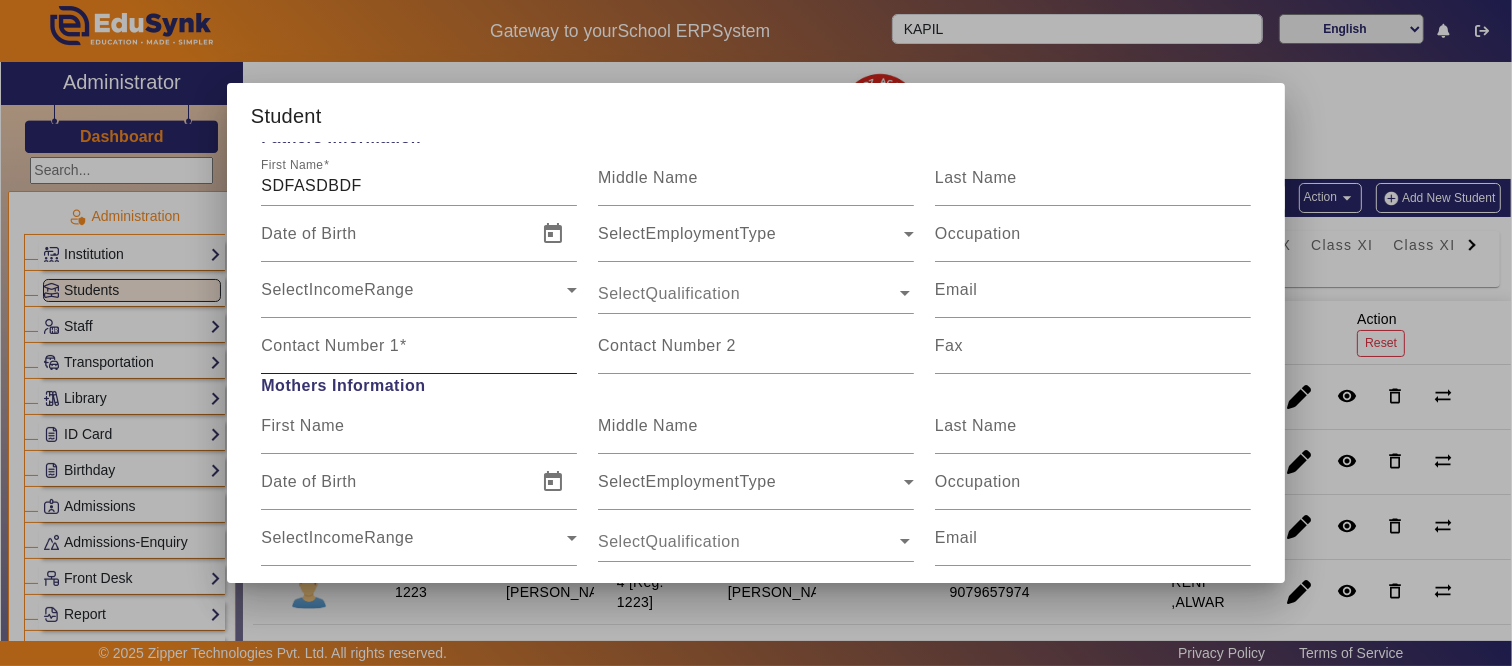 click on "Contact Number 1" at bounding box center [330, 345] 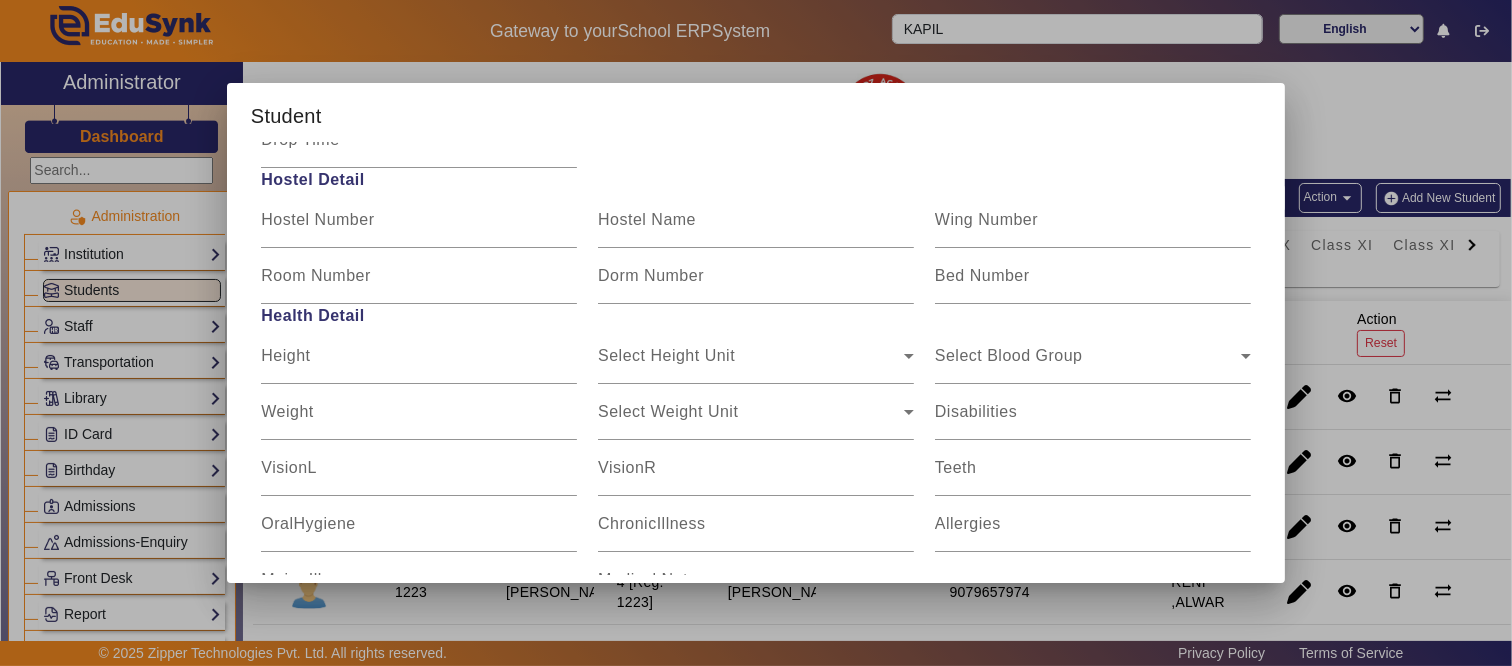 scroll, scrollTop: 2494, scrollLeft: 0, axis: vertical 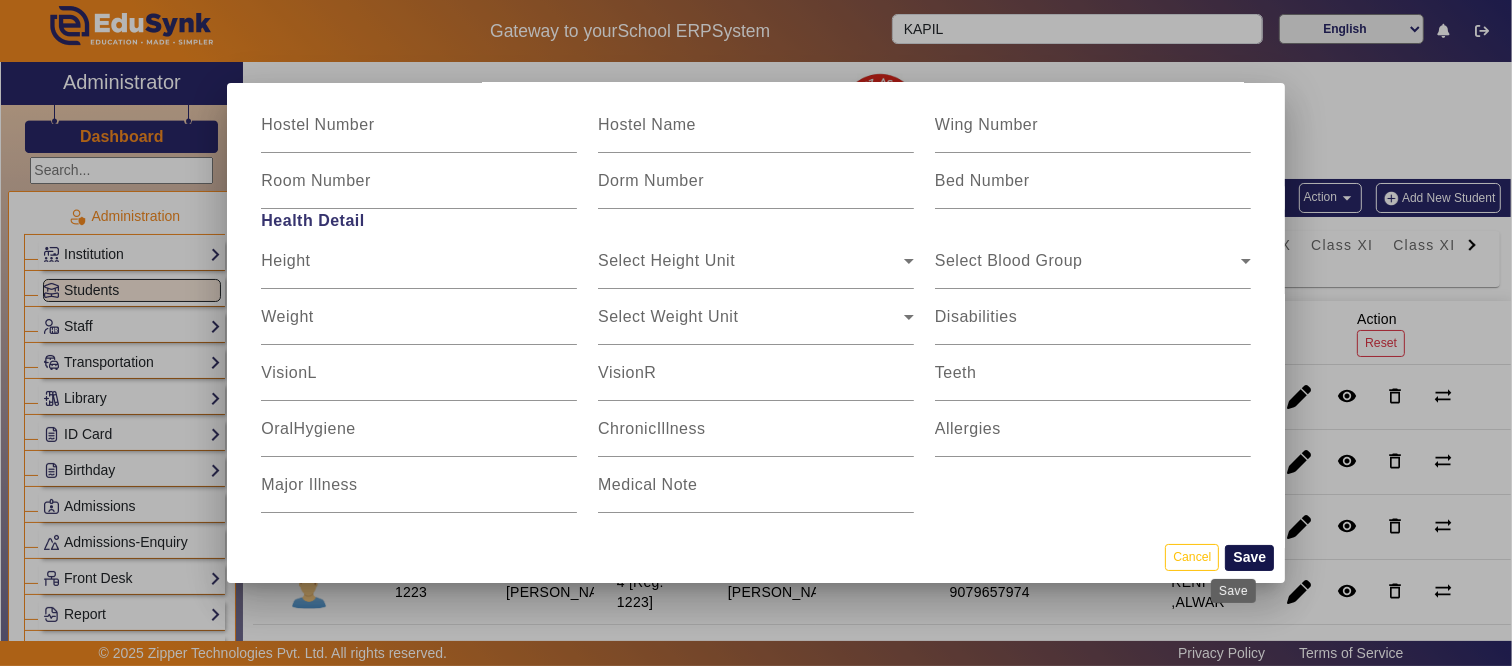 type on "9587952969" 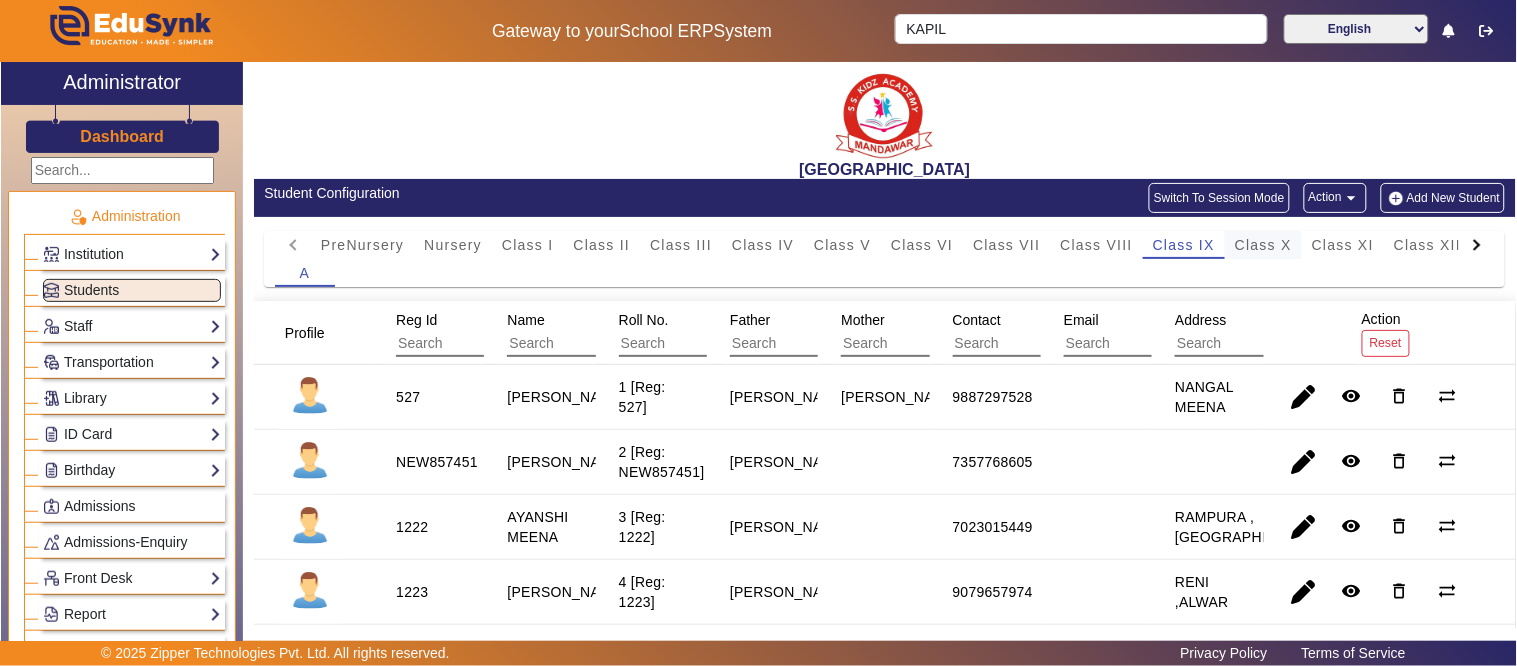 click on "Class X" at bounding box center [1263, 245] 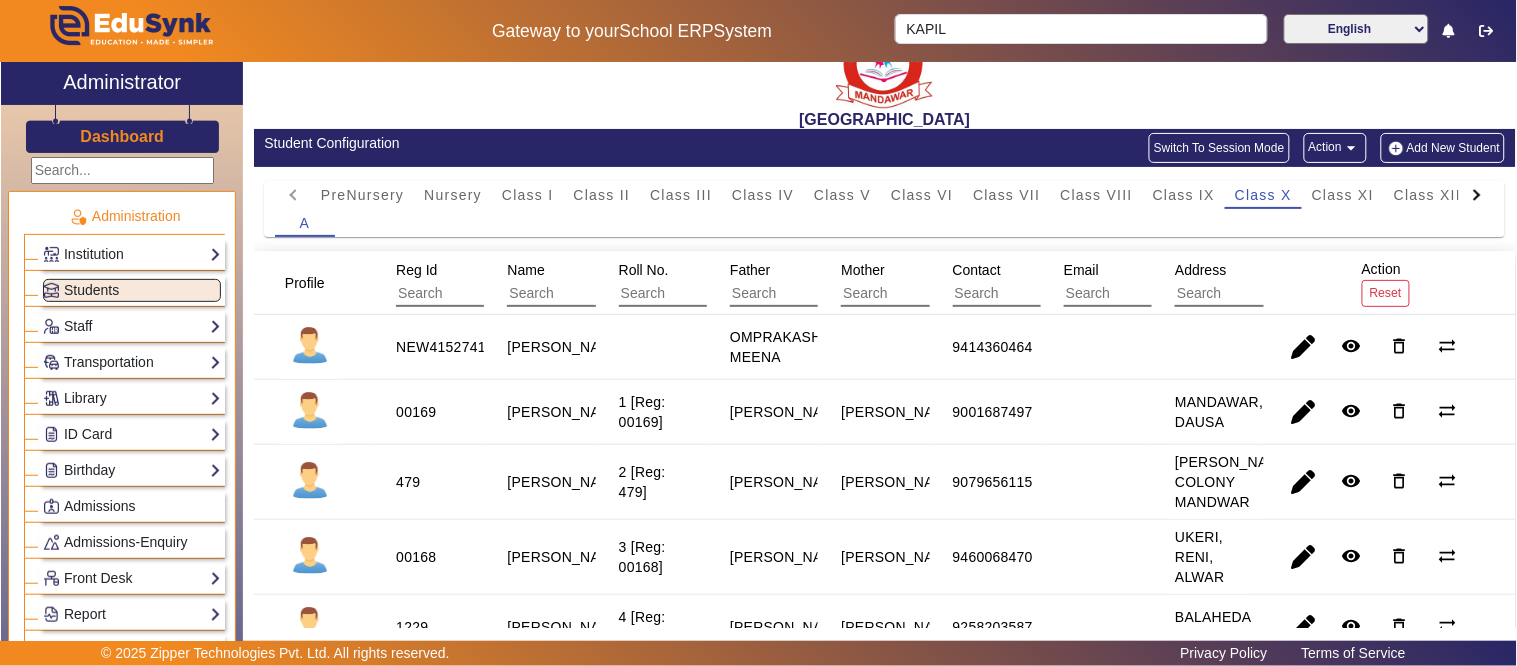 scroll, scrollTop: 0, scrollLeft: 0, axis: both 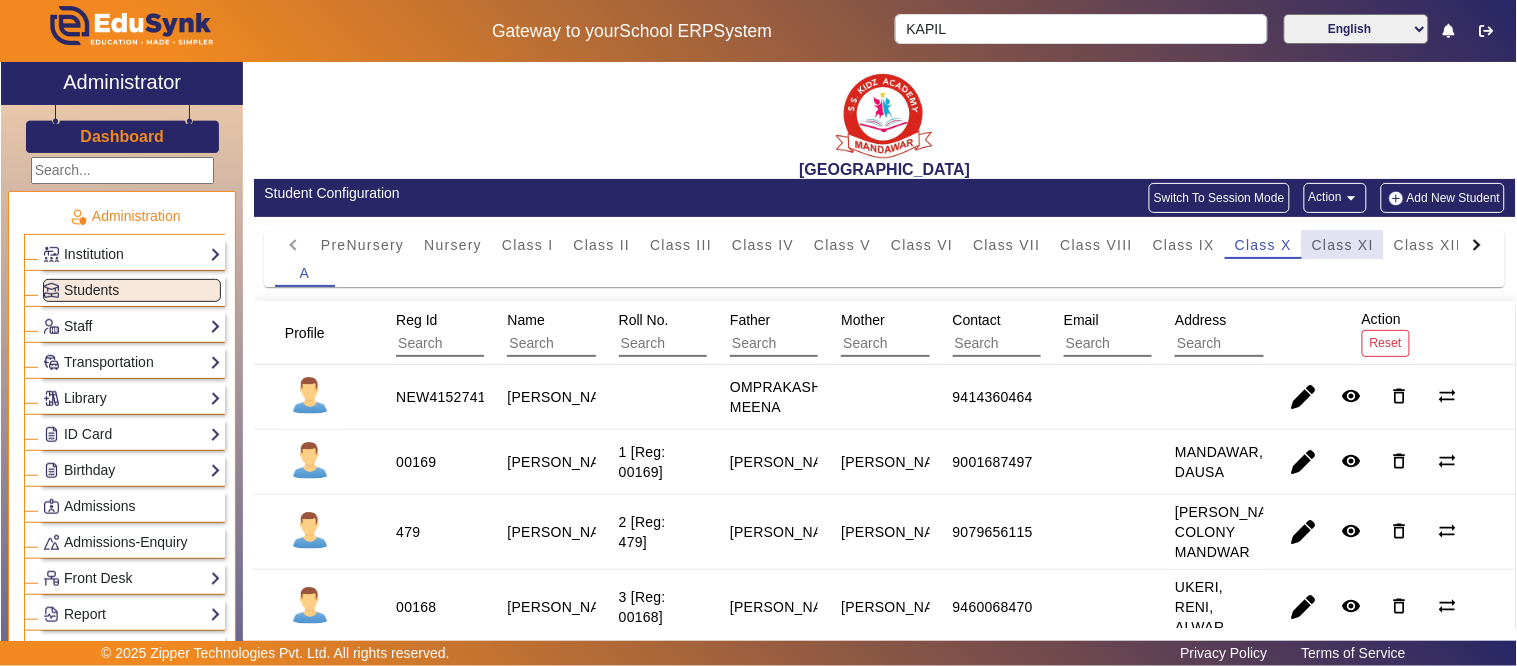click on "Class XI" at bounding box center (1343, 245) 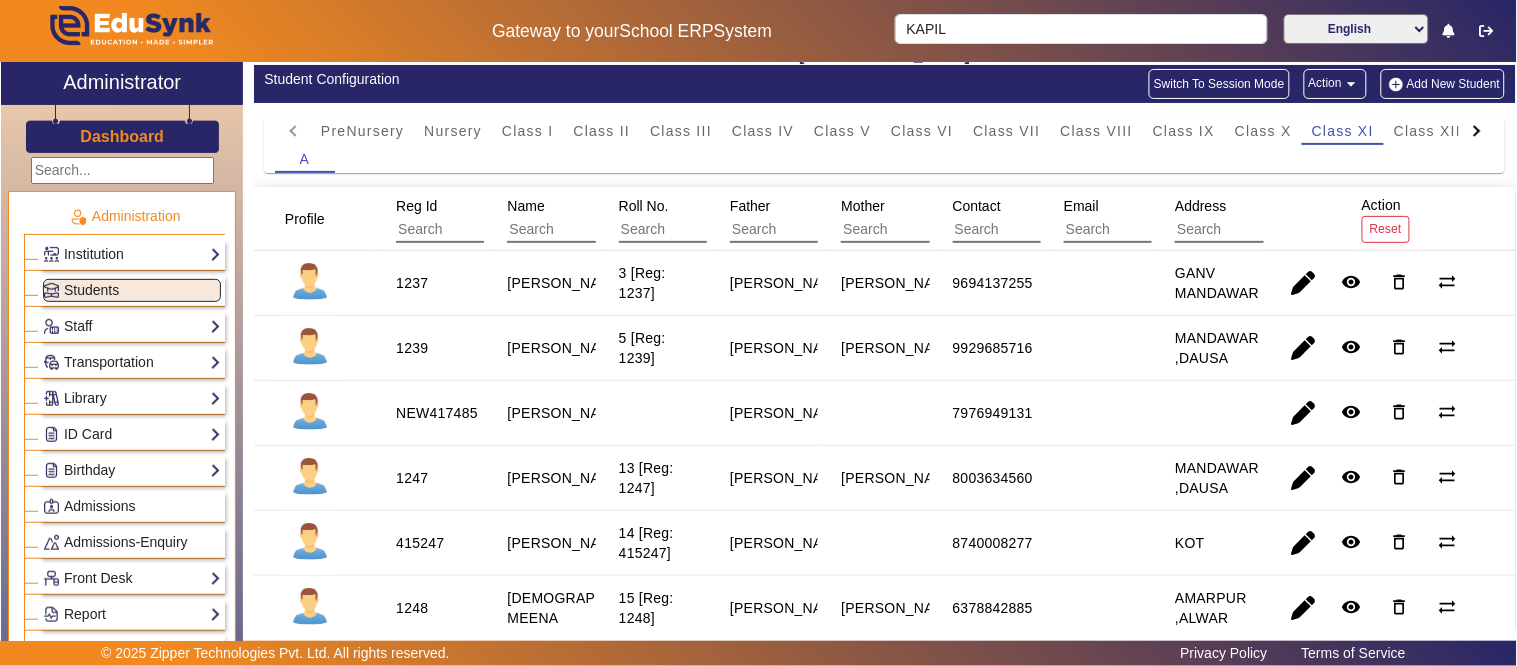 scroll, scrollTop: 0, scrollLeft: 0, axis: both 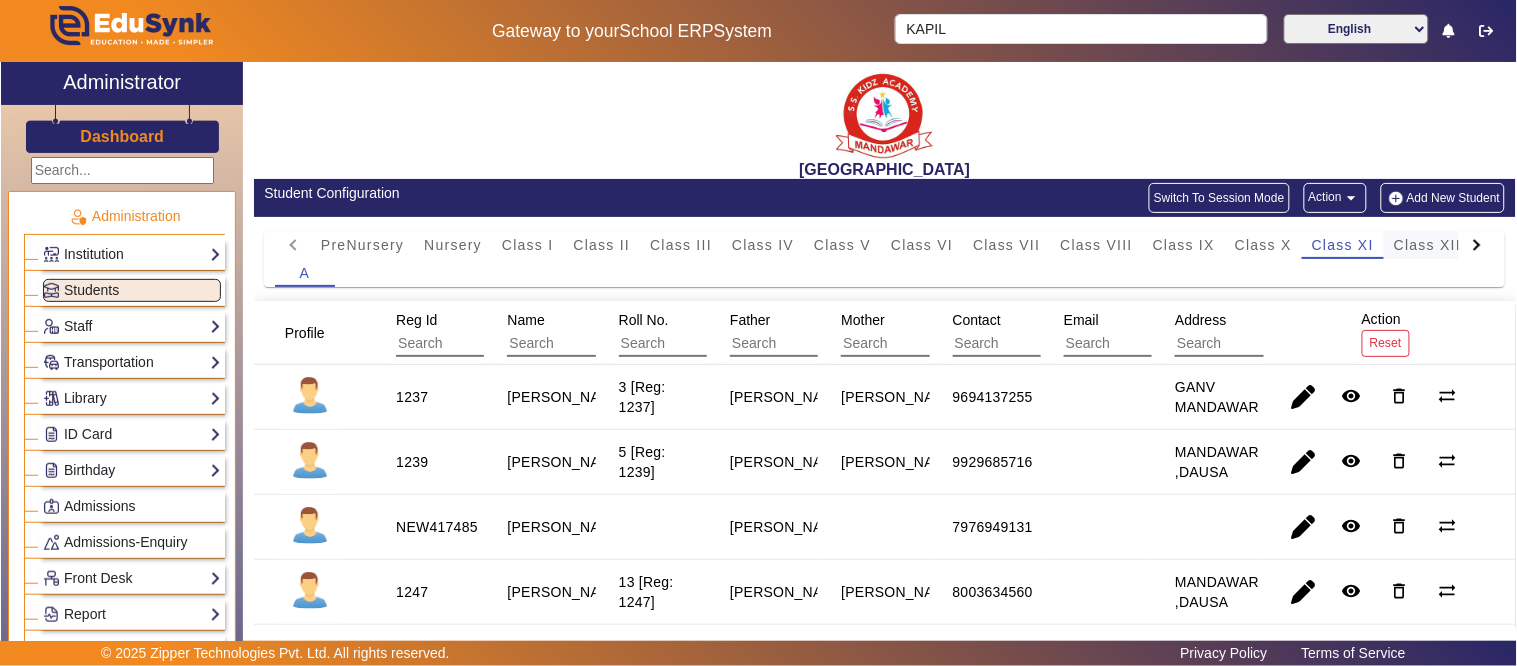 click on "Class XII" at bounding box center [1427, 245] 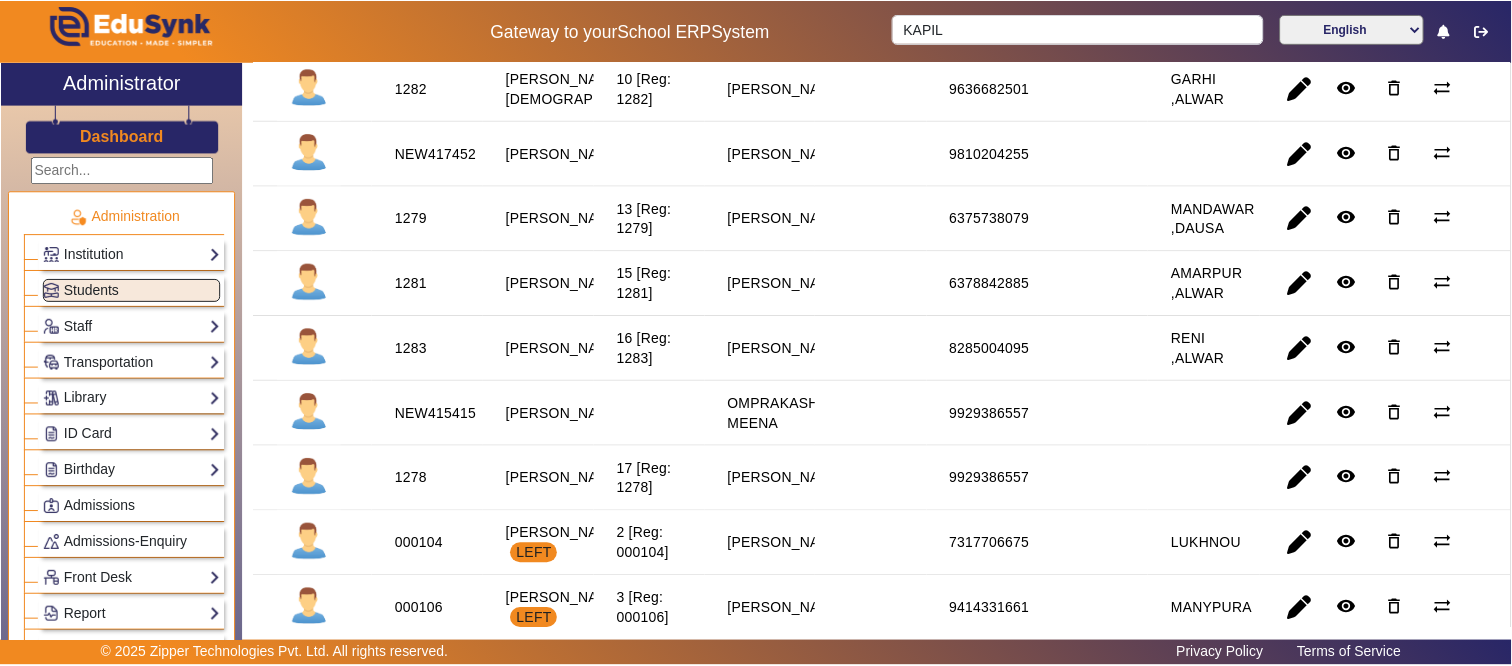 scroll, scrollTop: 555, scrollLeft: 0, axis: vertical 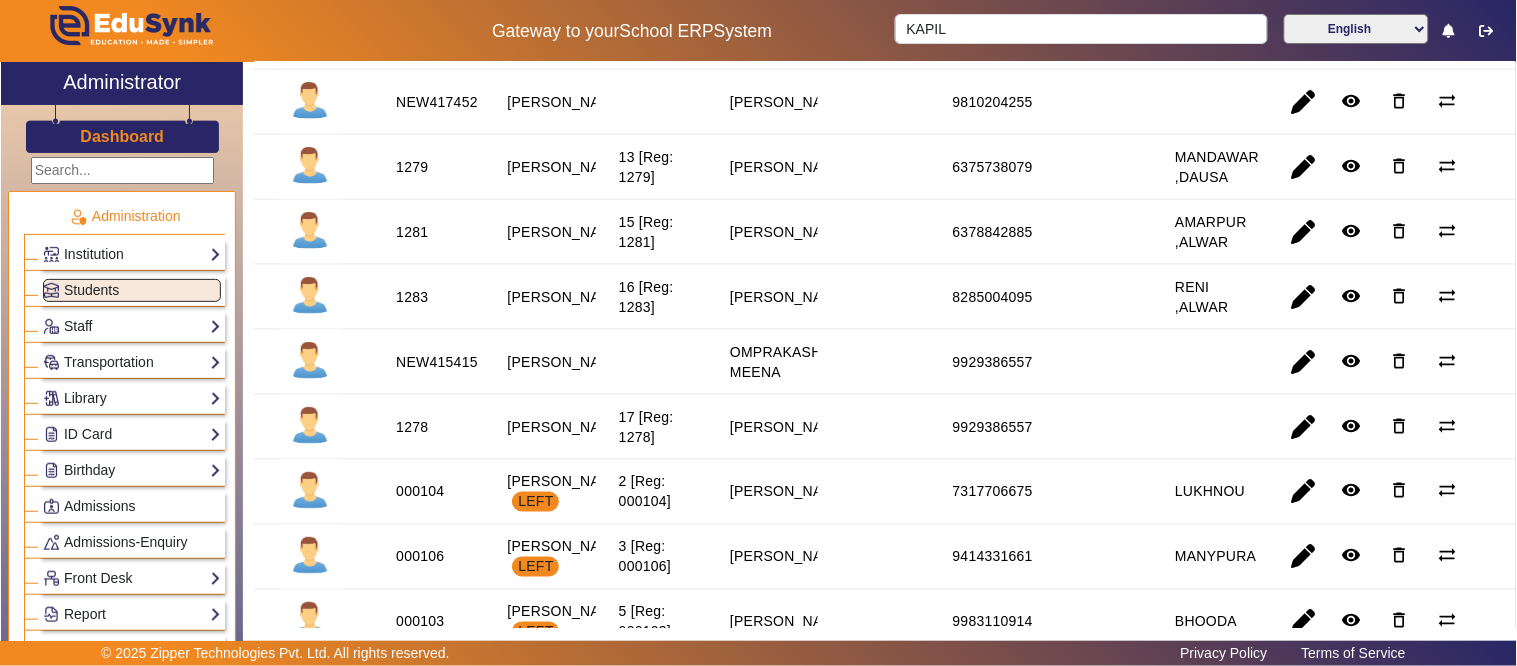 drag, startPoint x: 875, startPoint y: -8, endPoint x: 852, endPoint y: 30, distance: 44.418465 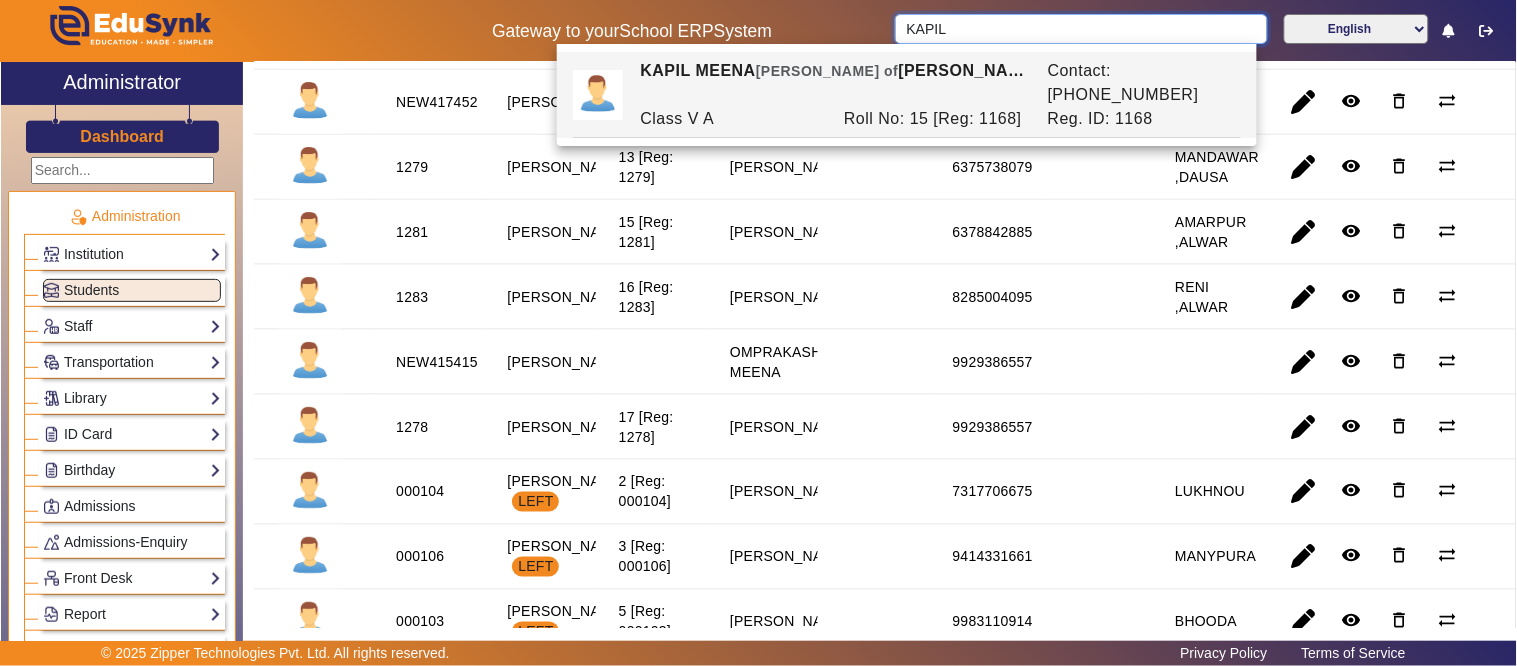 drag, startPoint x: 981, startPoint y: 17, endPoint x: 741, endPoint y: 30, distance: 240.35182 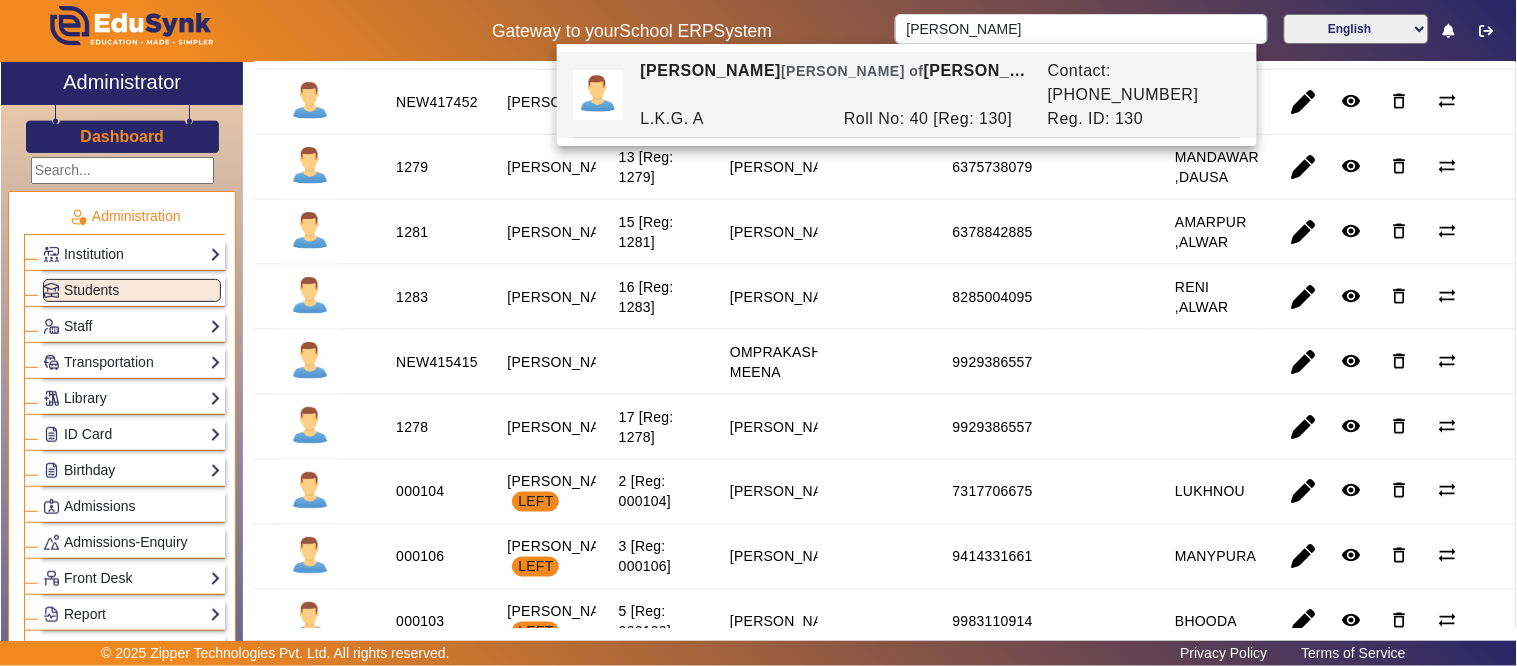 click on "L.K.G. A" at bounding box center (732, 119) 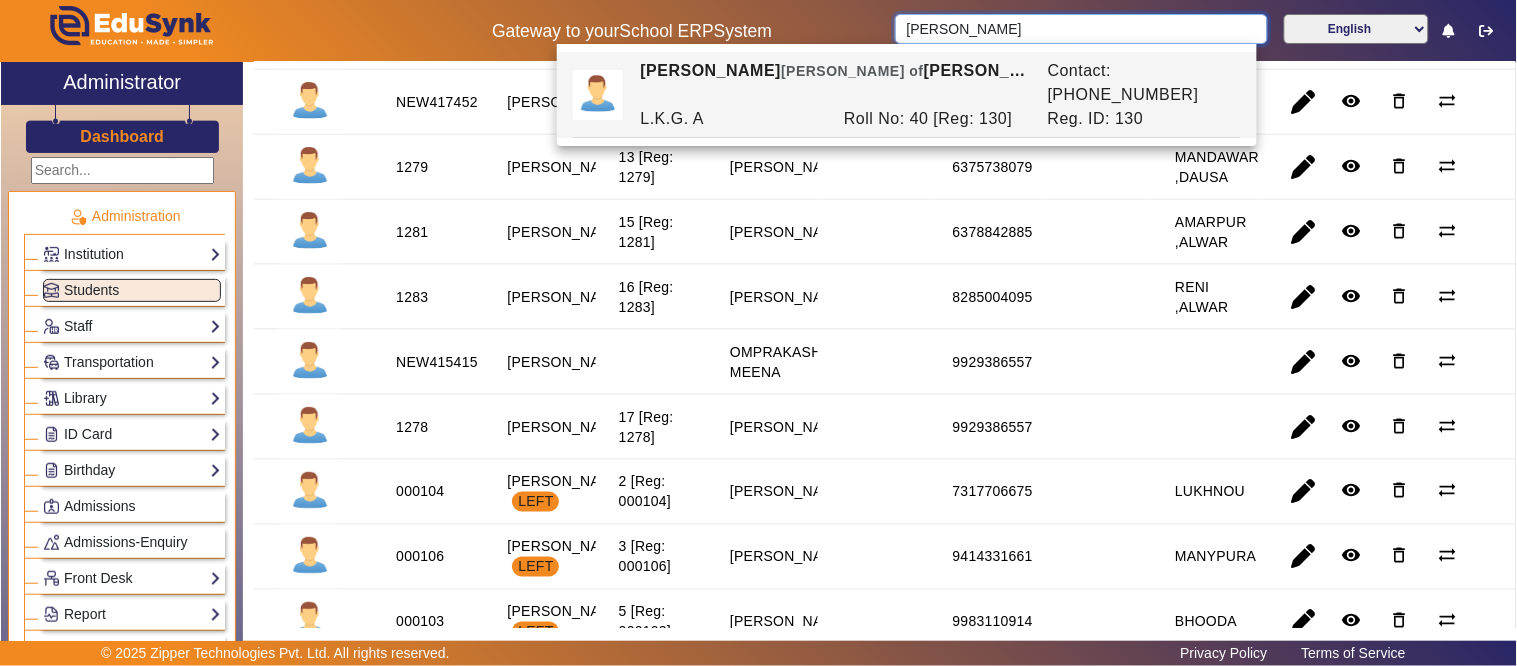 type on "VIKALP BAMNAWAT" 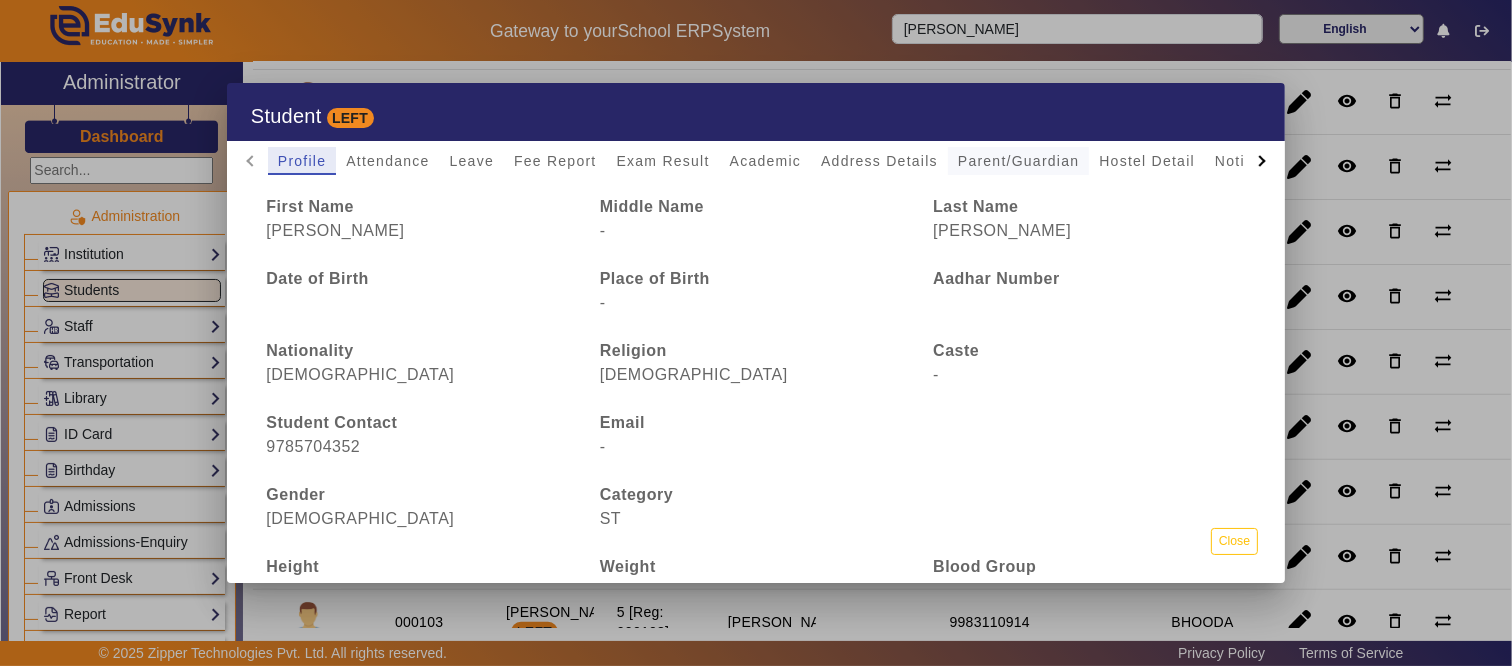 click on "Parent/Guardian" at bounding box center (1018, 161) 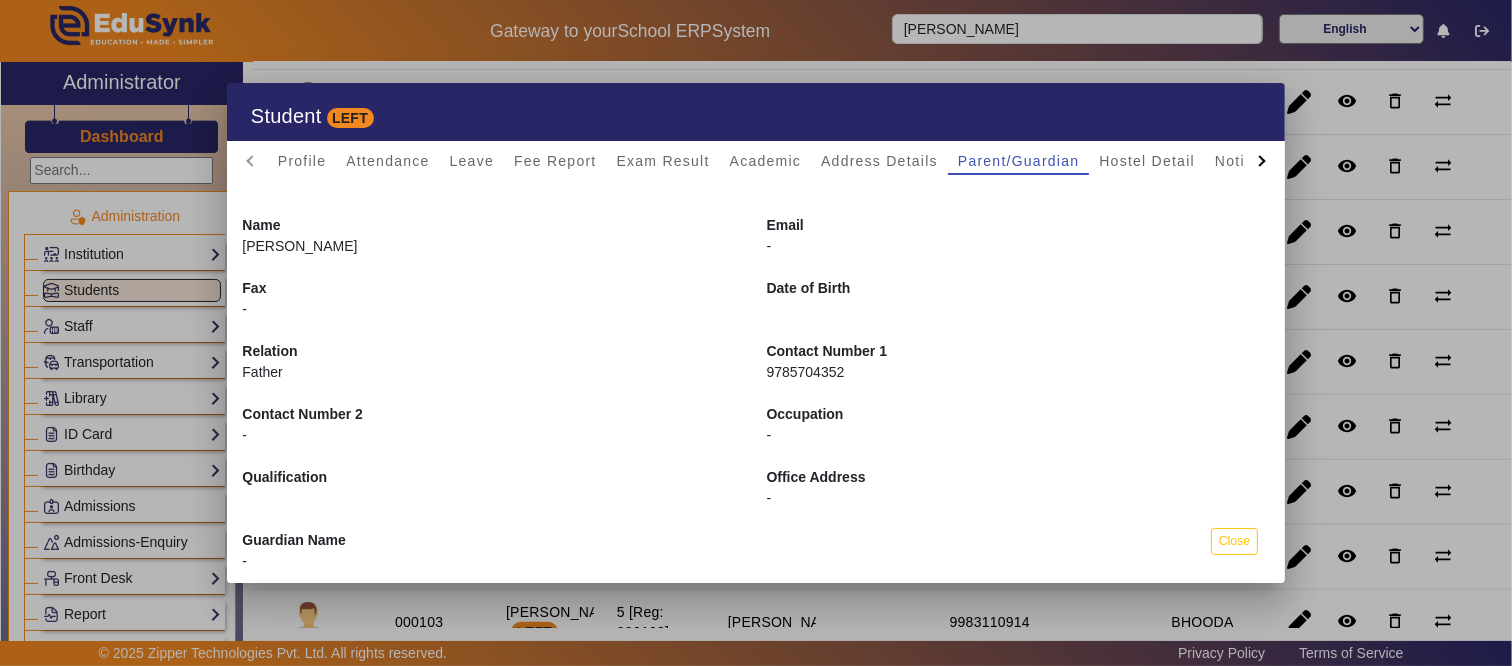 drag, startPoint x: 844, startPoint y: 367, endPoint x: 742, endPoint y: 366, distance: 102.0049 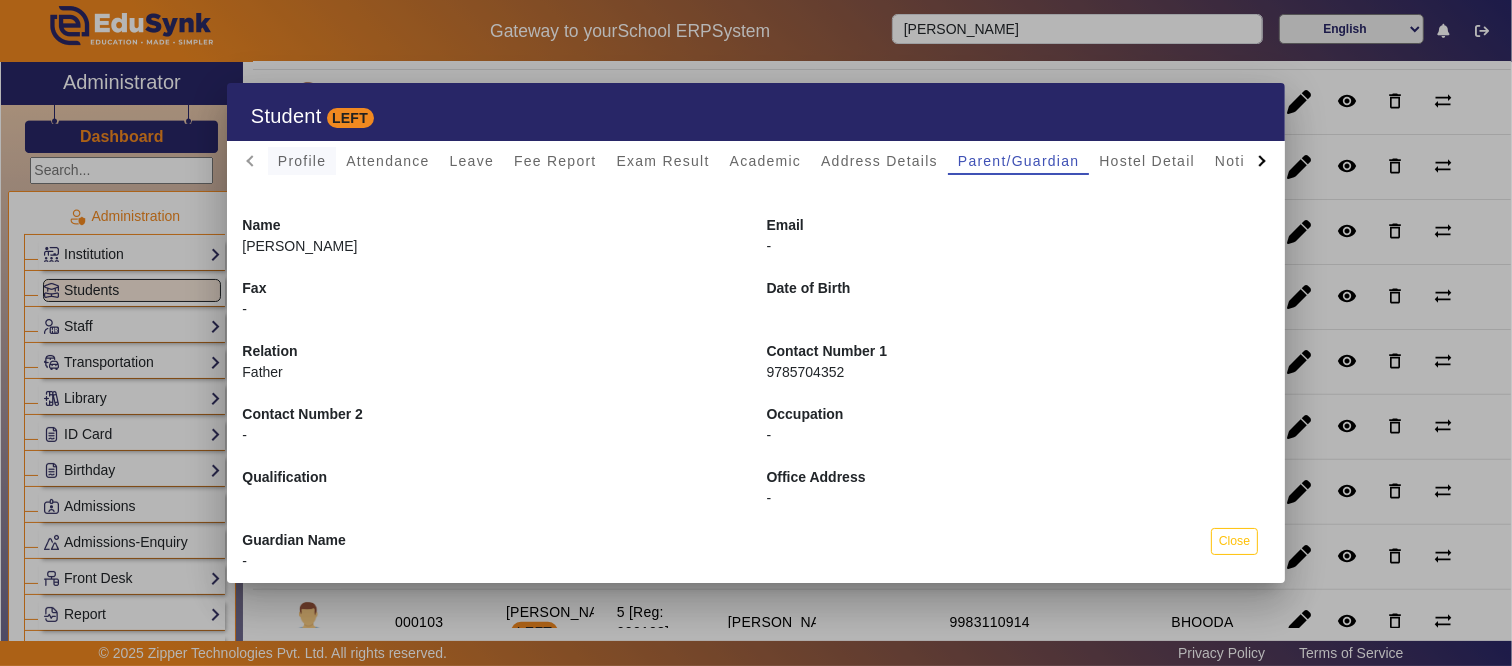 click on "Profile" at bounding box center [302, 161] 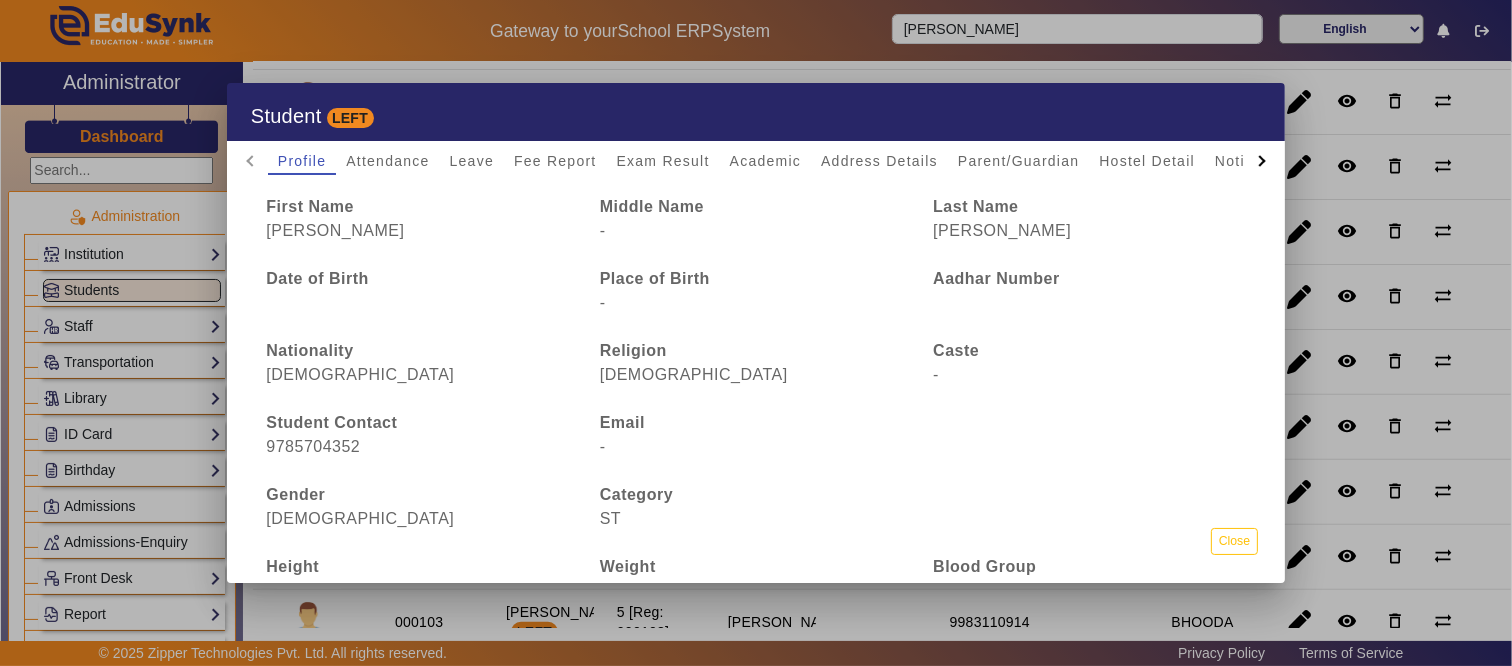 scroll, scrollTop: 182, scrollLeft: 0, axis: vertical 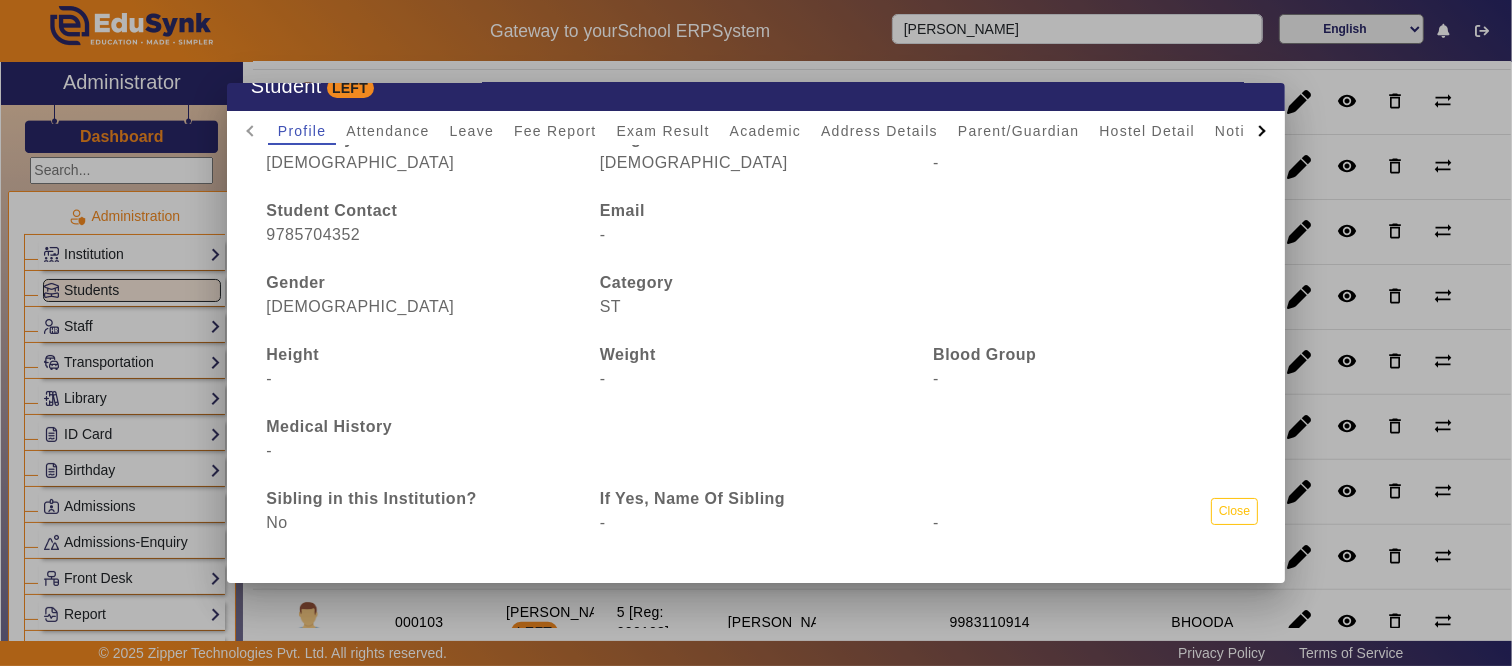 drag, startPoint x: 1203, startPoint y: 514, endPoint x: 1146, endPoint y: 436, distance: 96.60745 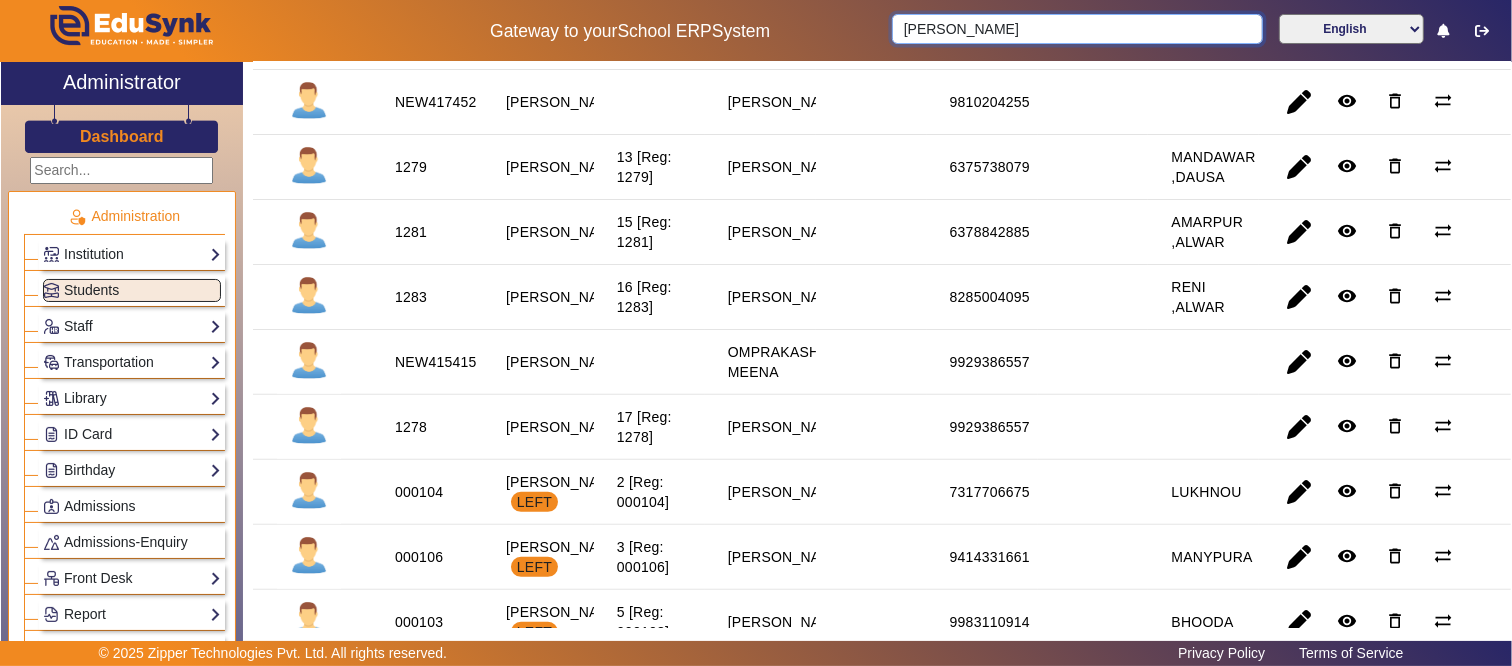 type 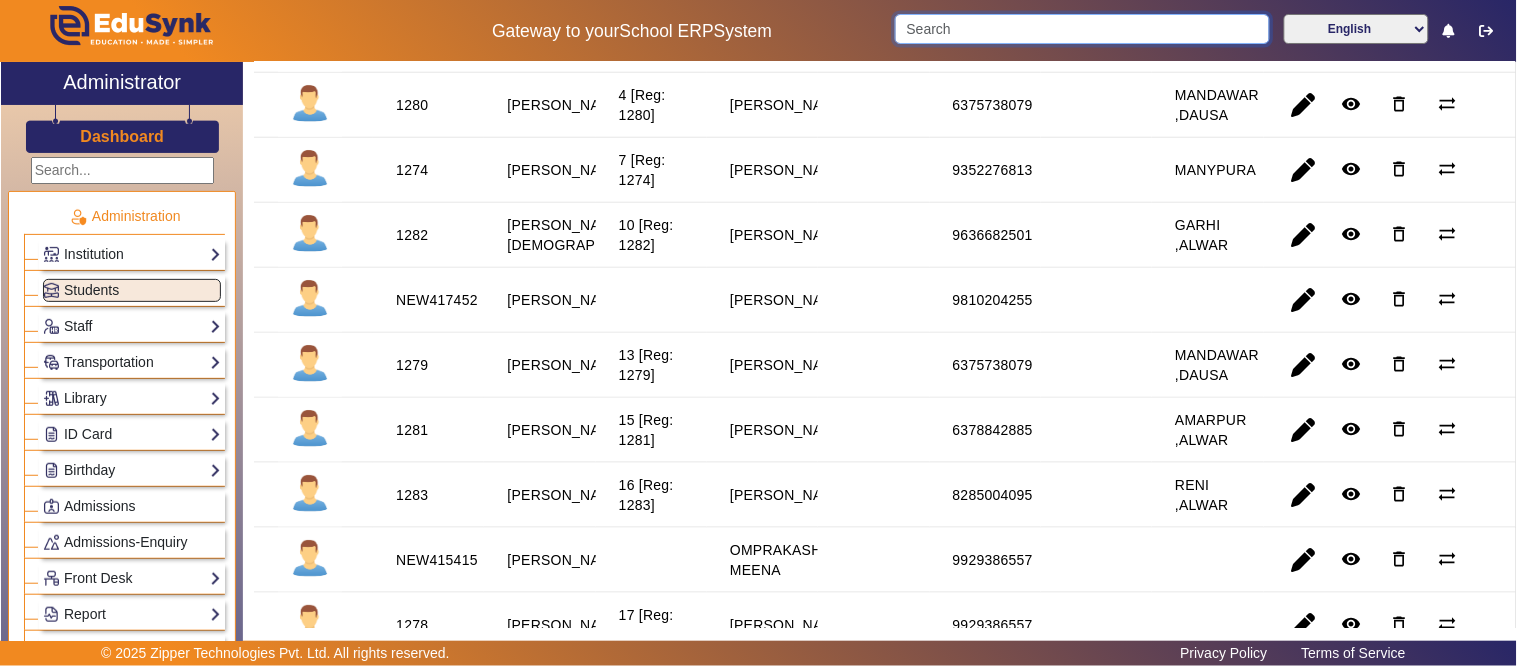 scroll, scrollTop: 0, scrollLeft: 0, axis: both 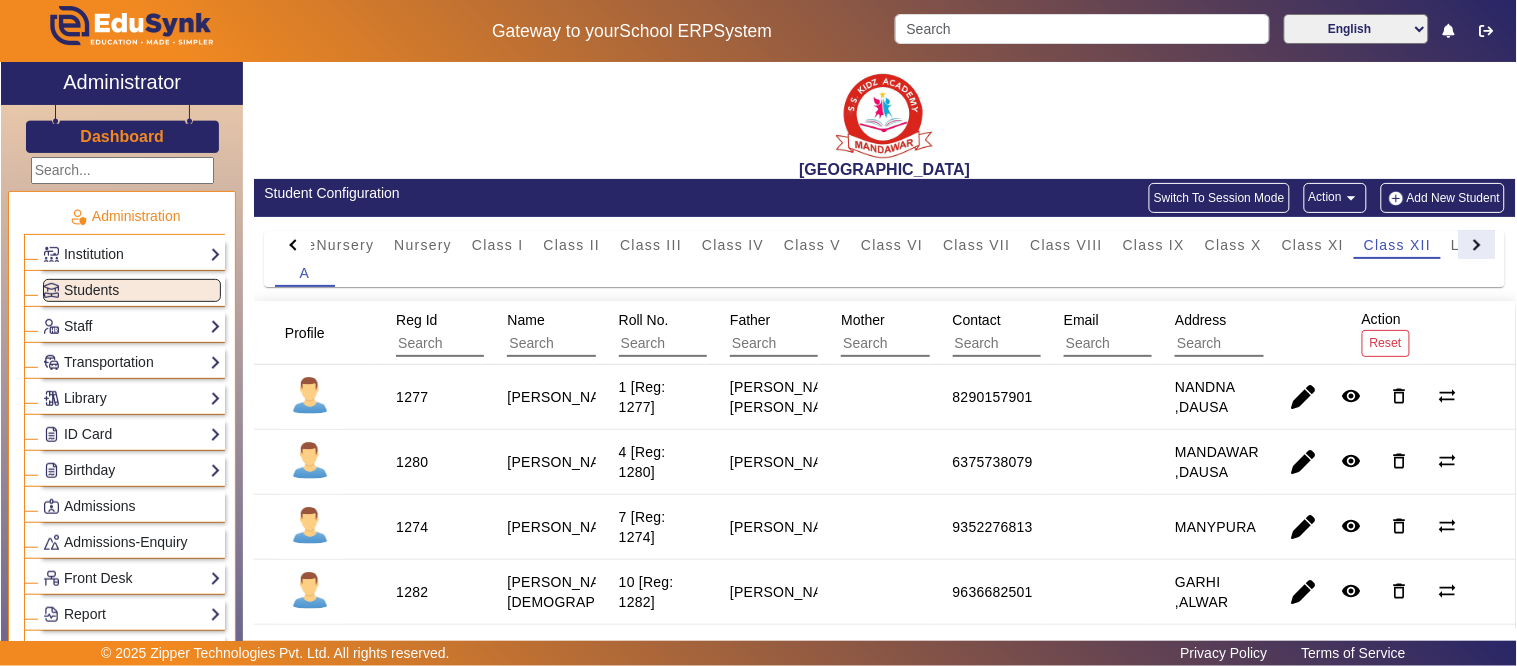 click 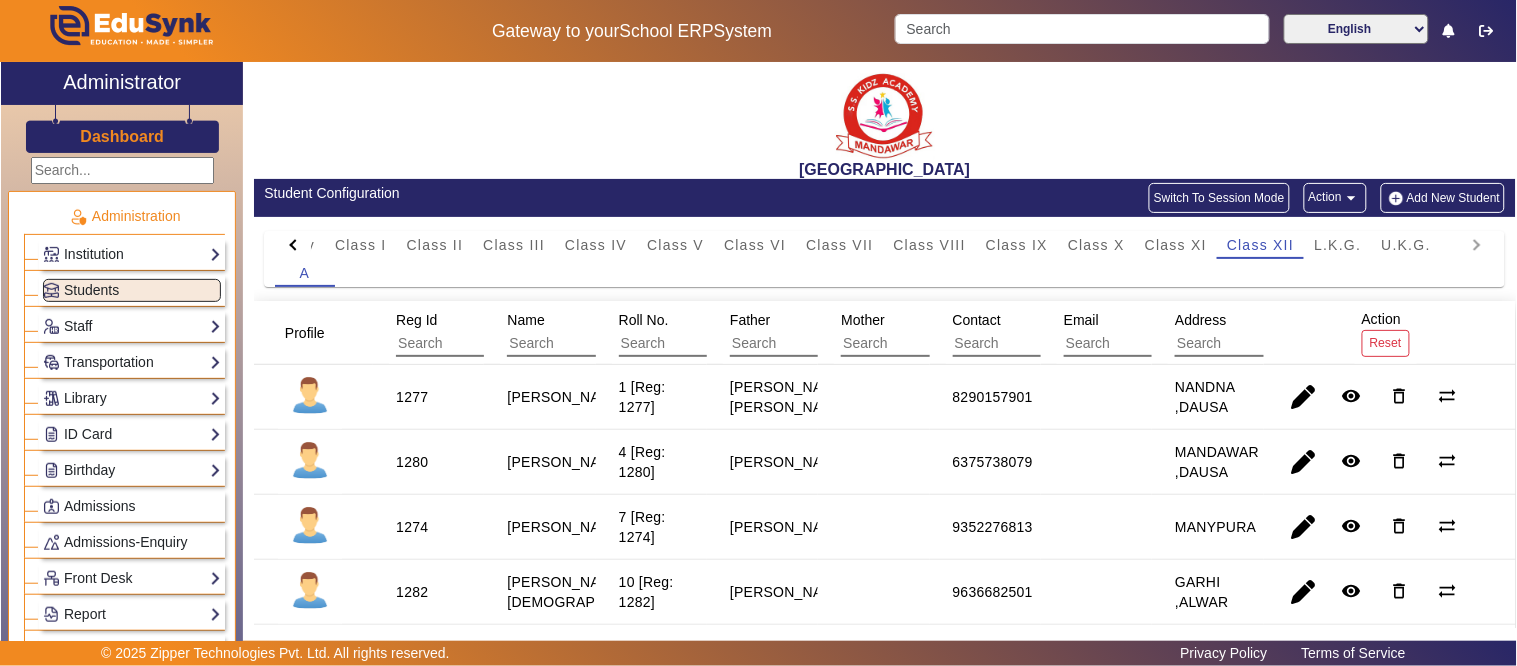click on "PreNursery Nursery Class I Class II Class III Class IV Class V Class VI Class VII Class VIII Class IX Class X Class XI Class XII L.K.G. U.K.G." 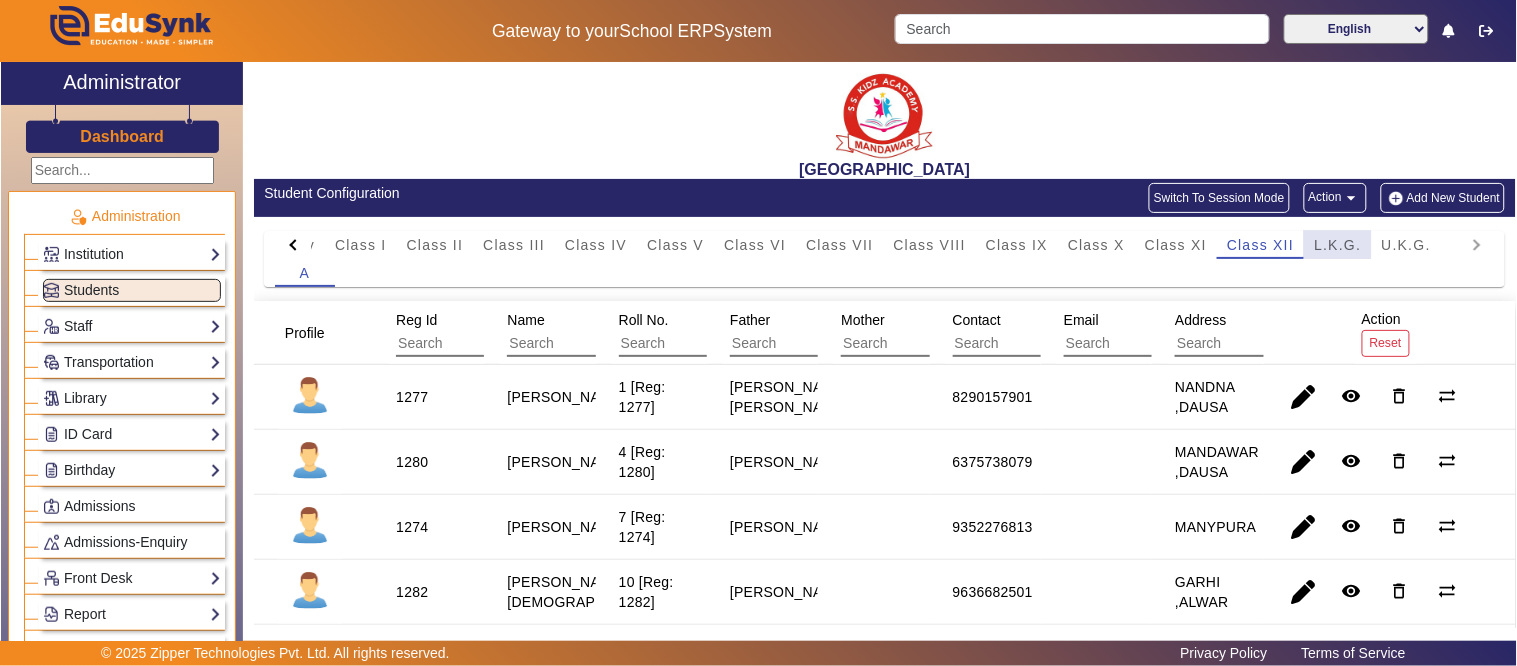 drag, startPoint x: 1345, startPoint y: 238, endPoint x: 1046, endPoint y: 477, distance: 382.78192 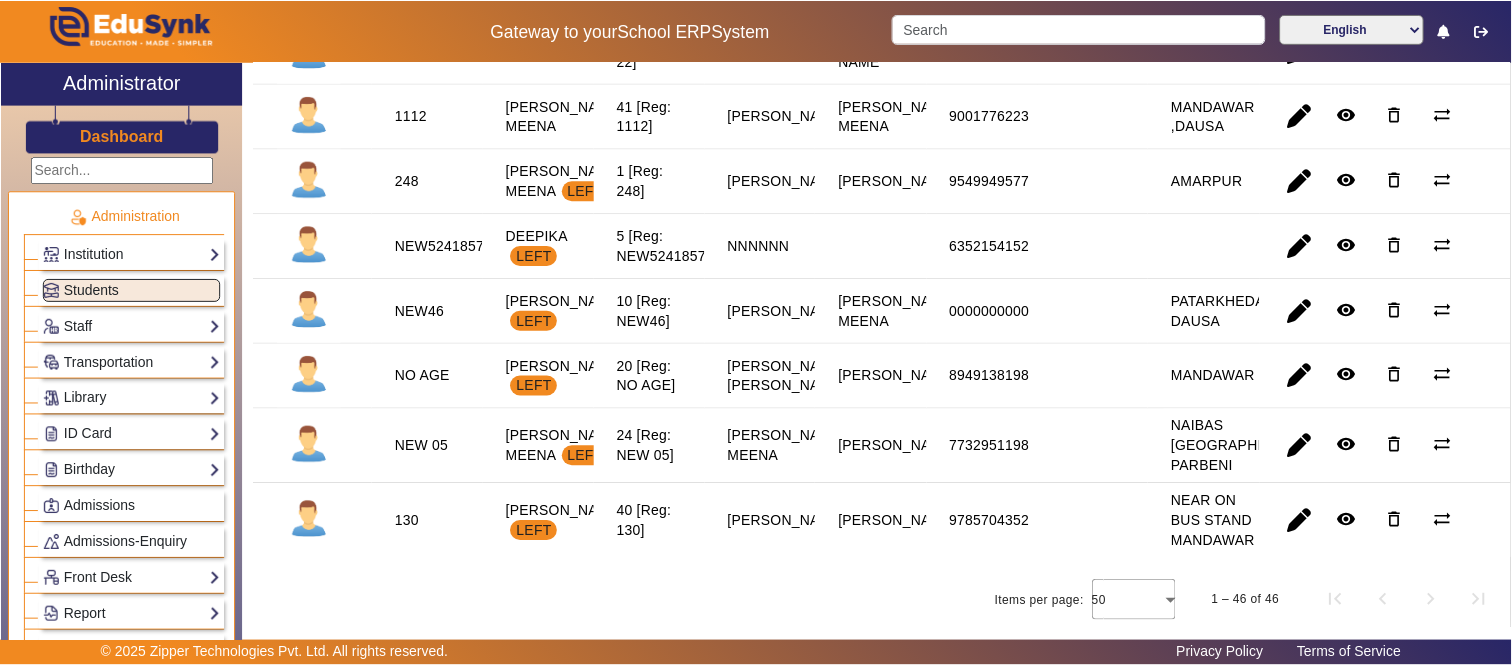 scroll, scrollTop: 3381, scrollLeft: 0, axis: vertical 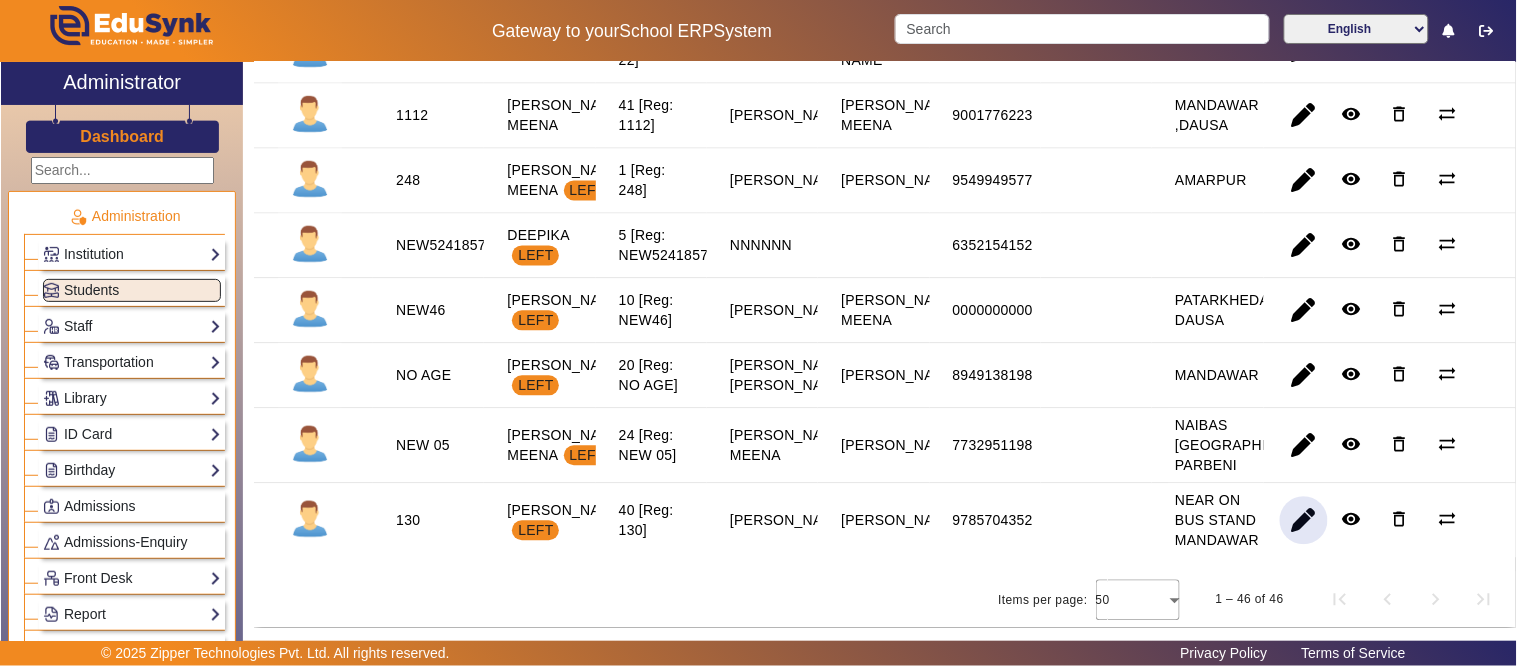 click 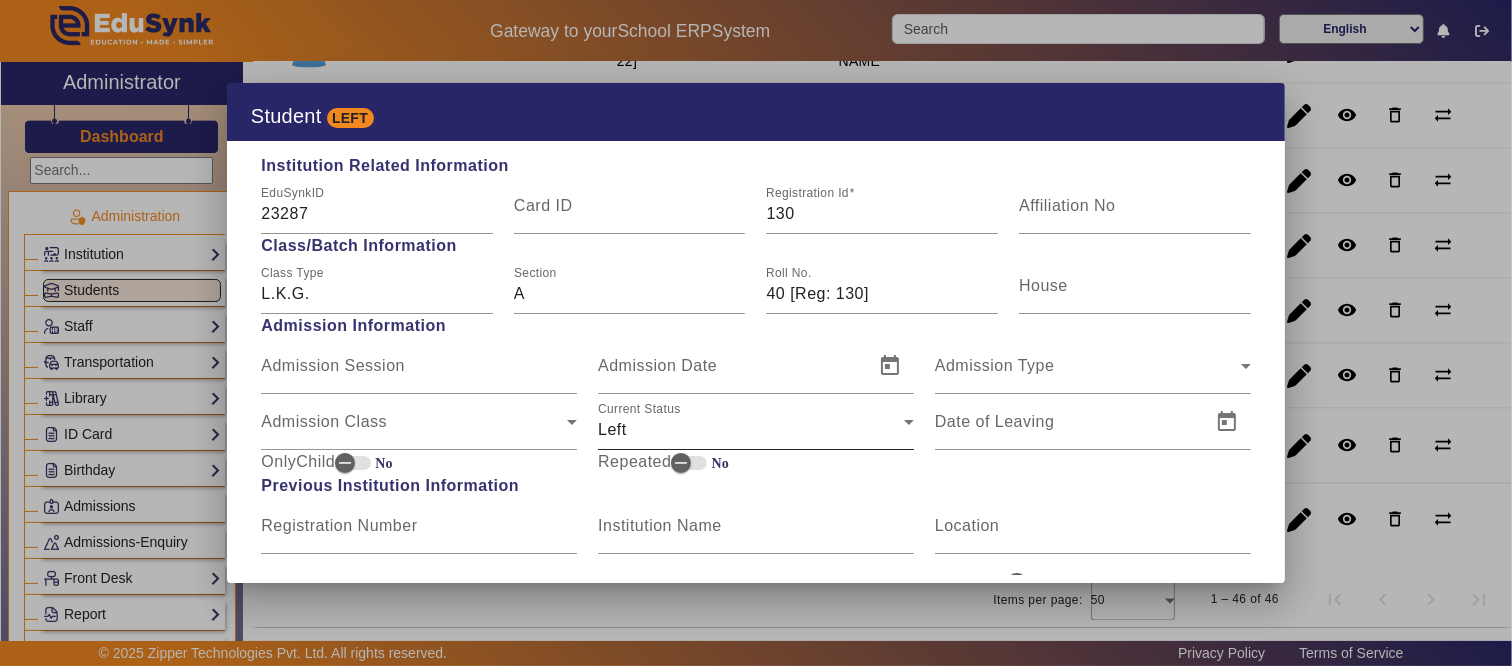 scroll, scrollTop: 1000, scrollLeft: 0, axis: vertical 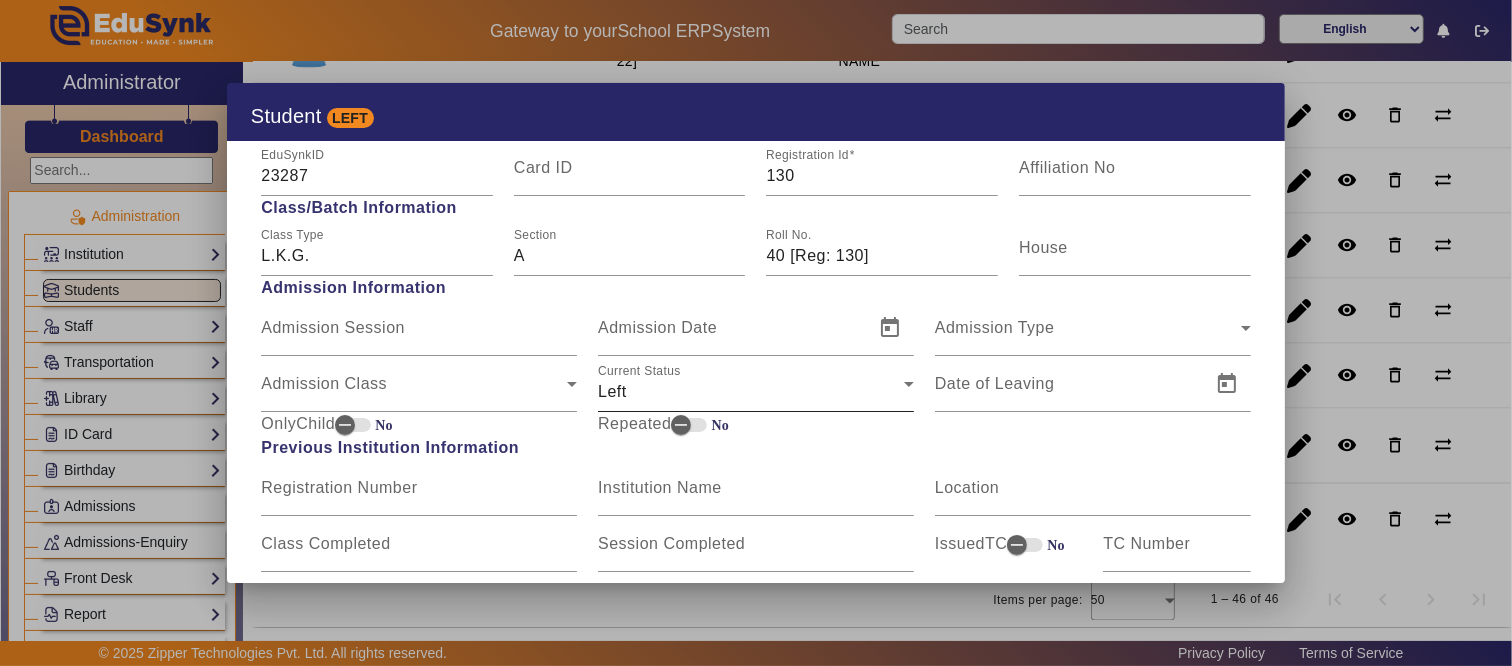 click on "Left" at bounding box center (751, 392) 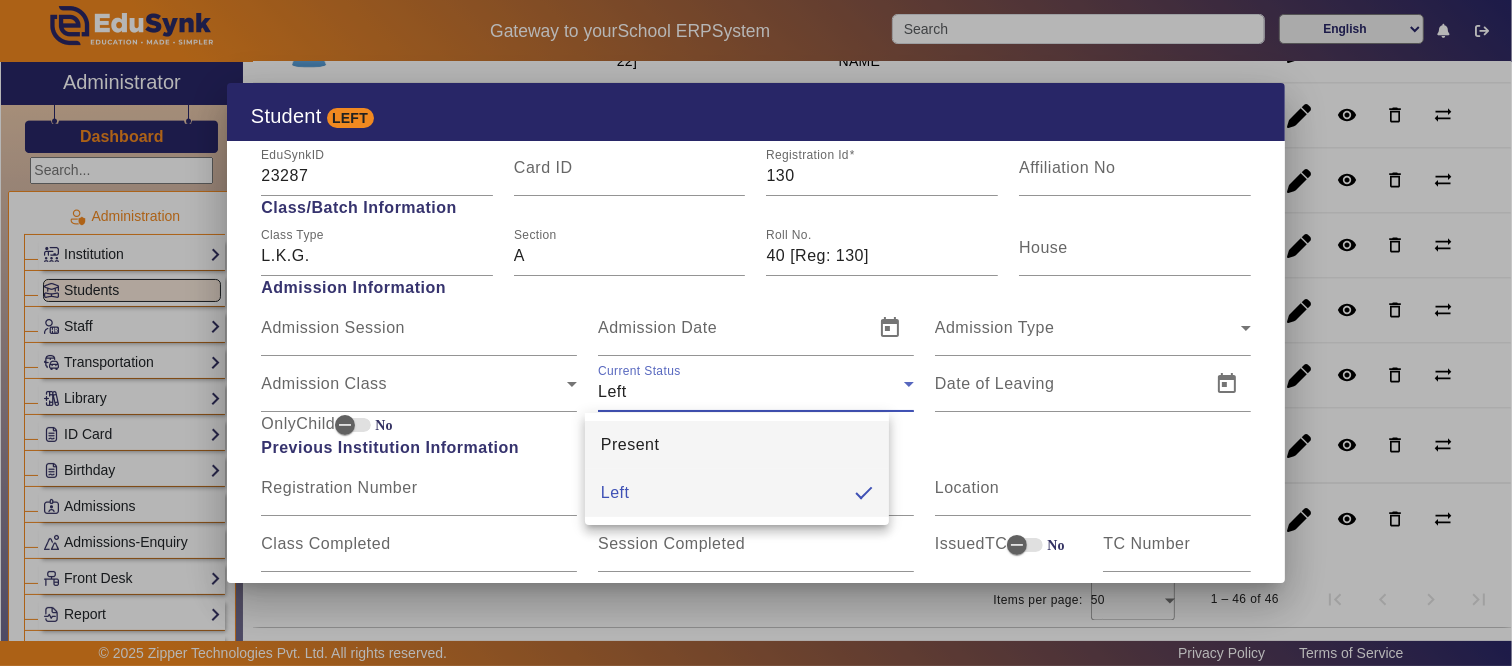 click on "Present" at bounding box center [630, 445] 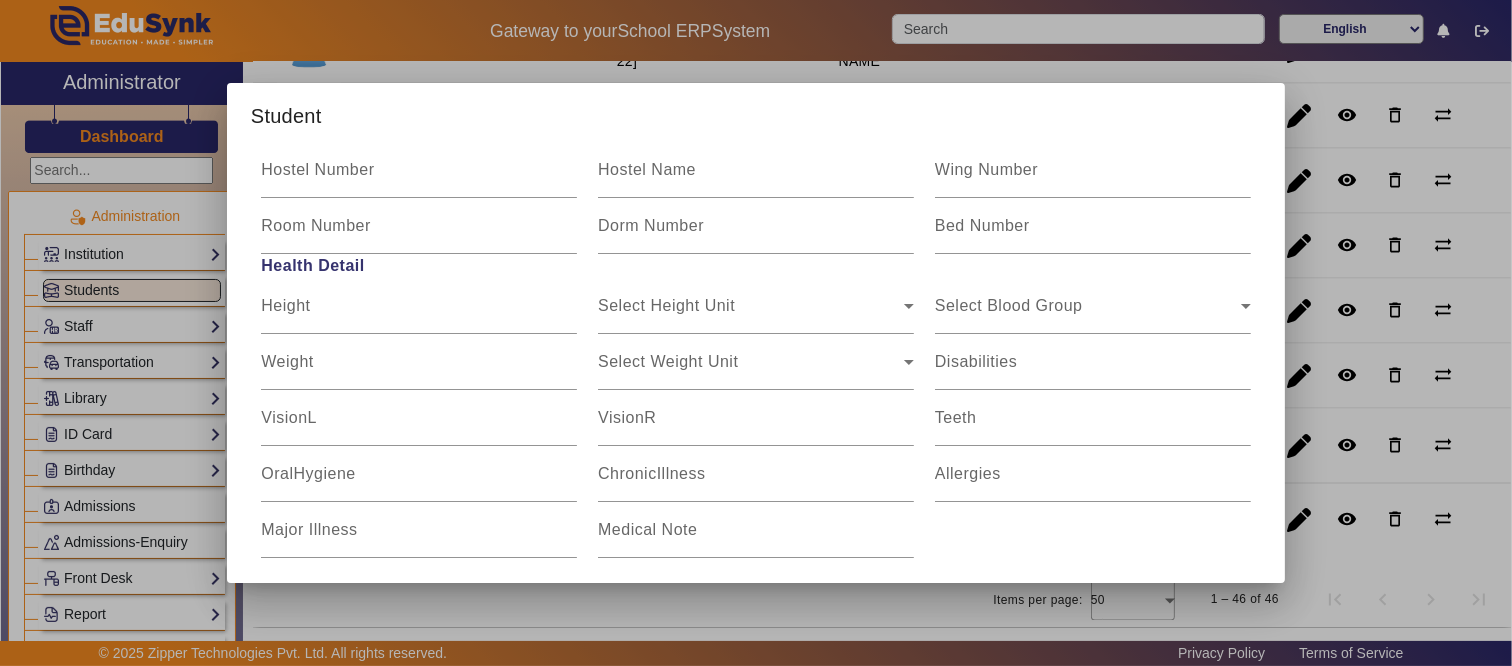 scroll, scrollTop: 2672, scrollLeft: 0, axis: vertical 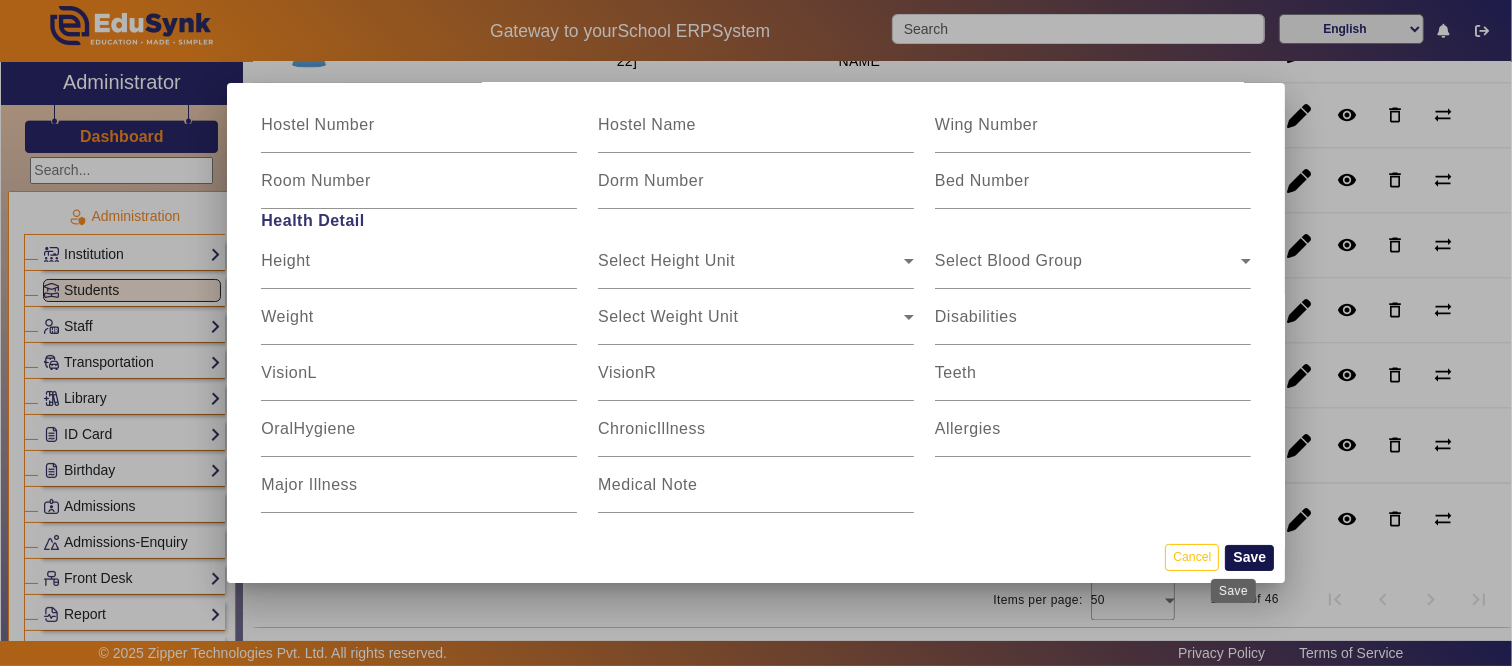 click on "Save" at bounding box center (1249, 558) 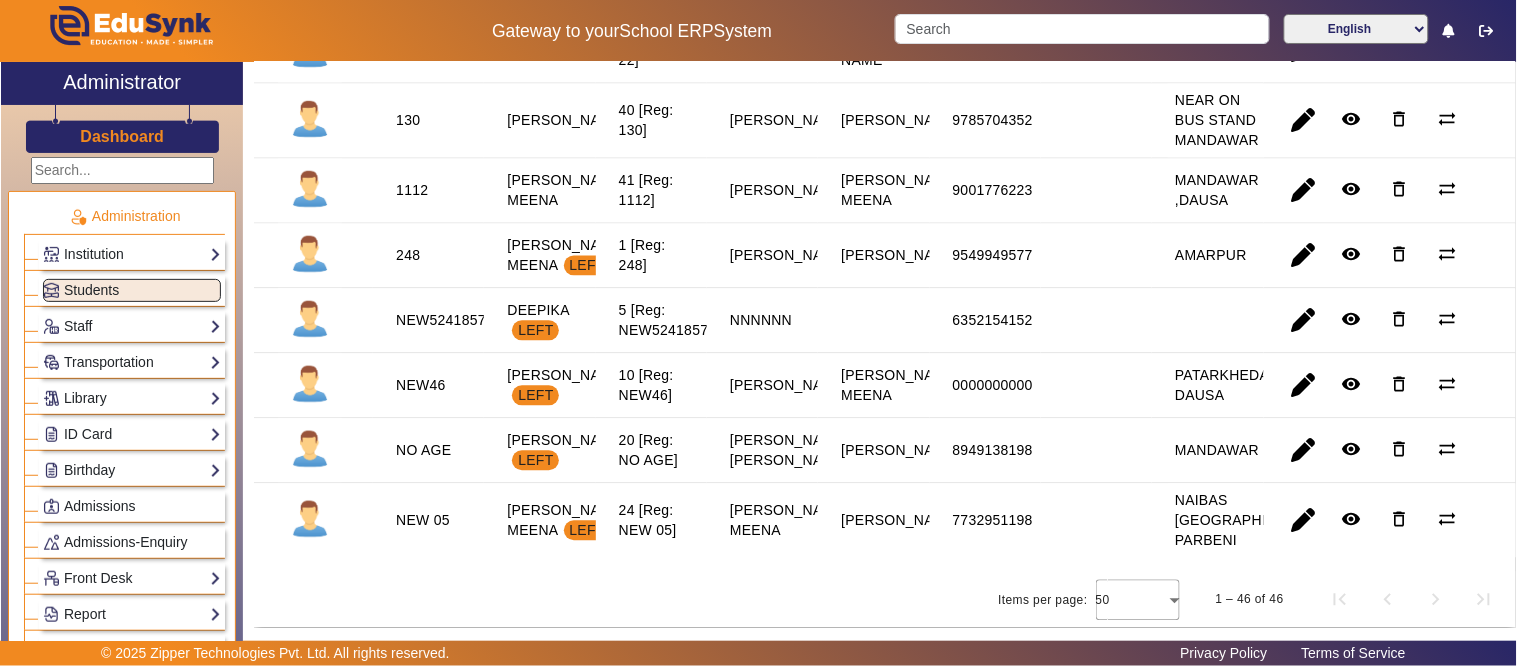 scroll, scrollTop: 0, scrollLeft: 0, axis: both 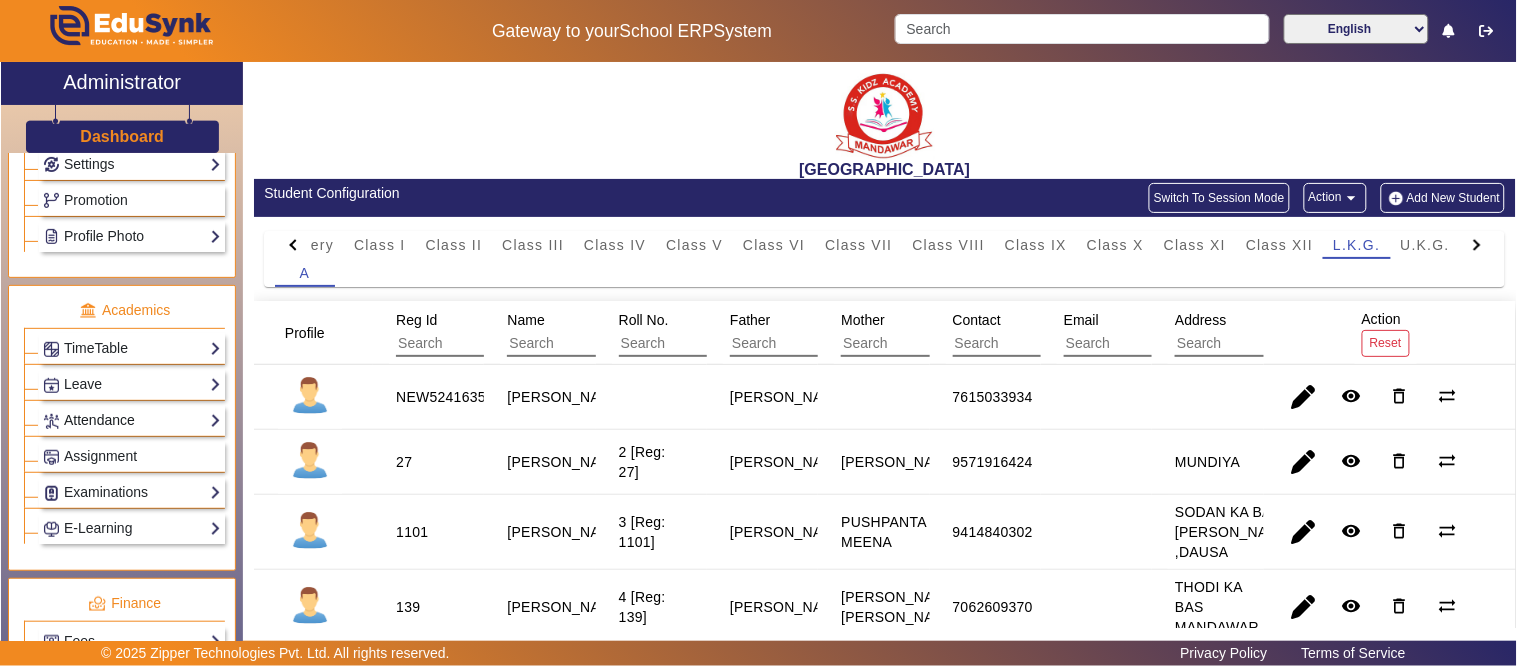 click on "Attendance" 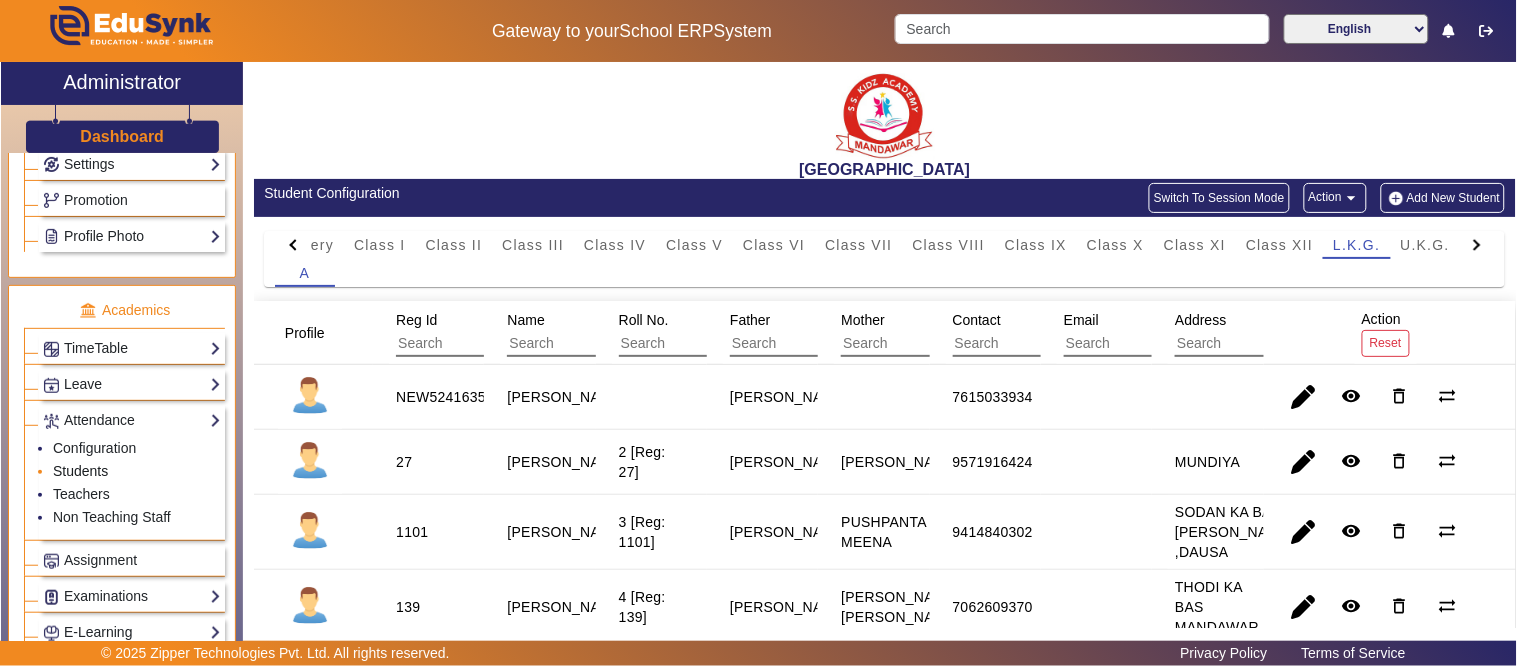 drag, startPoint x: 84, startPoint y: 475, endPoint x: 146, endPoint y: 474, distance: 62.008064 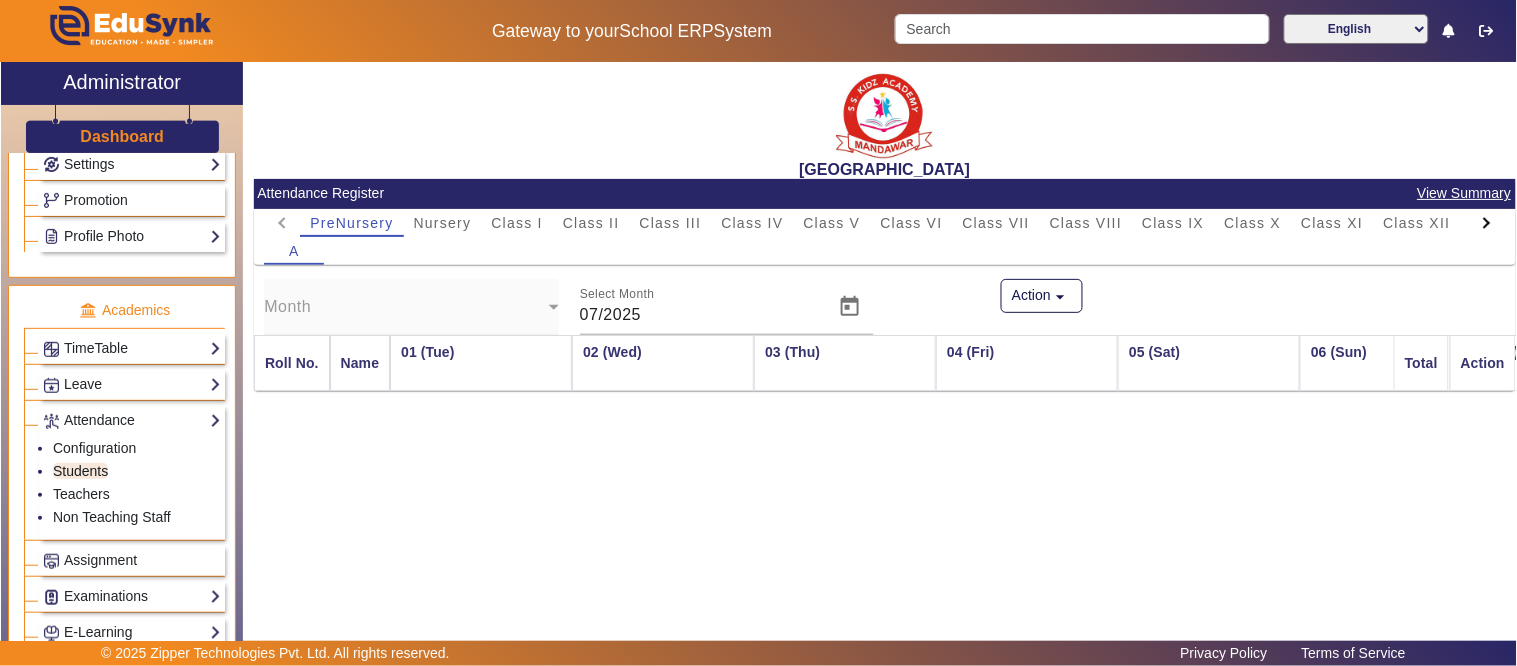 scroll, scrollTop: 0, scrollLeft: 2067, axis: horizontal 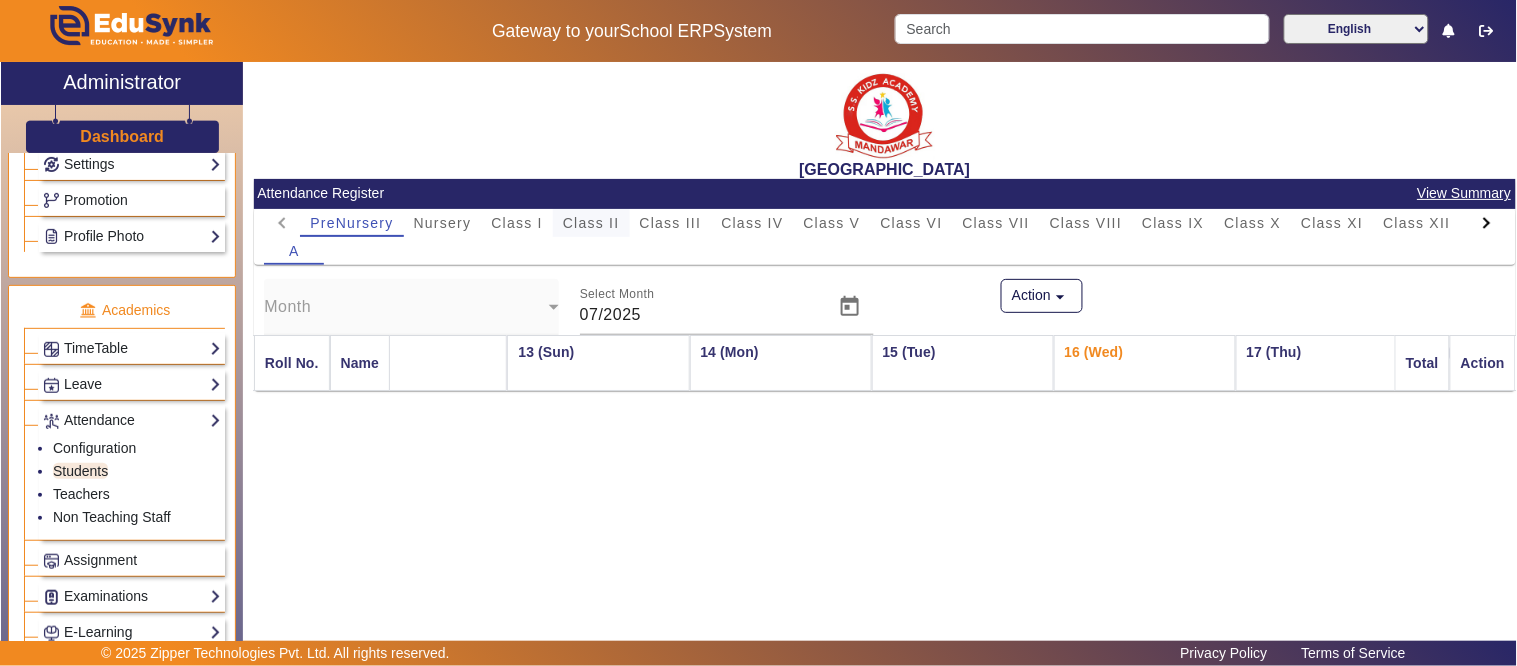 click on "Class II" at bounding box center [591, 223] 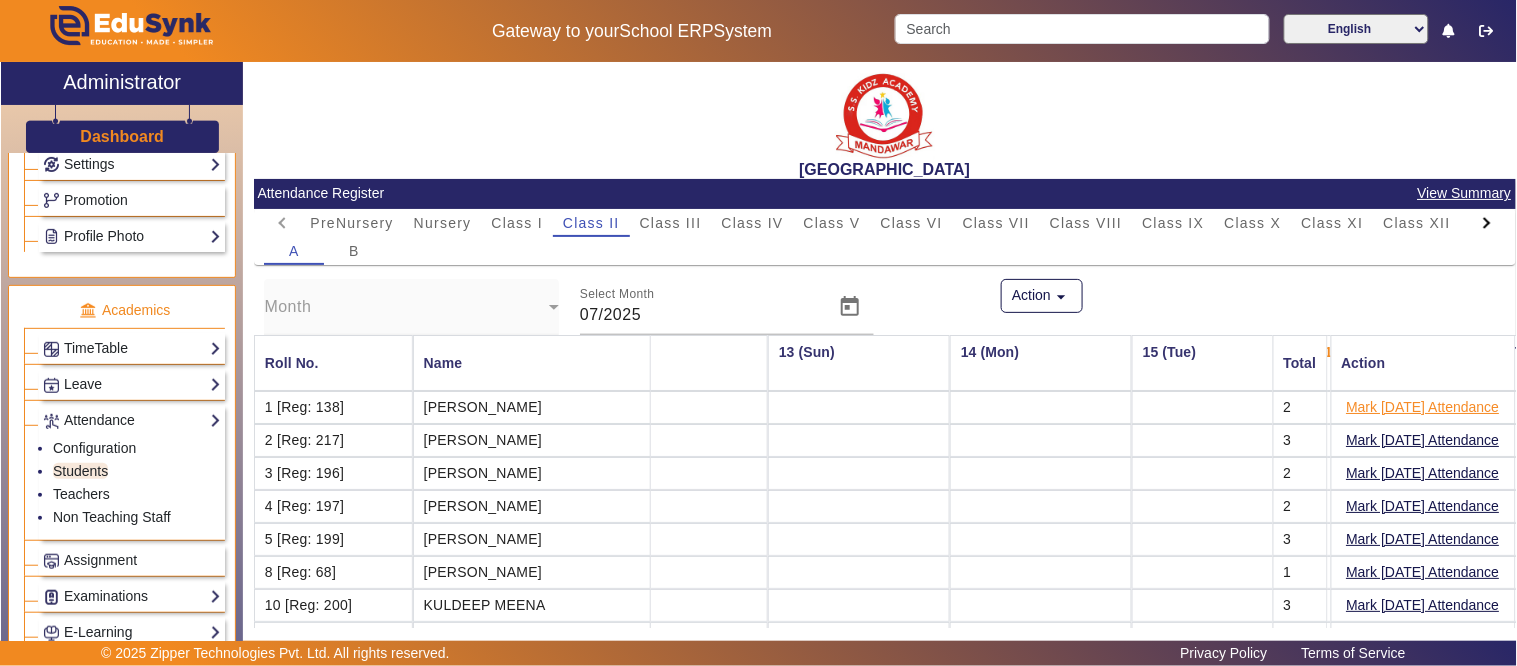 click on "Mark Today's Attendance" at bounding box center (1423, 407) 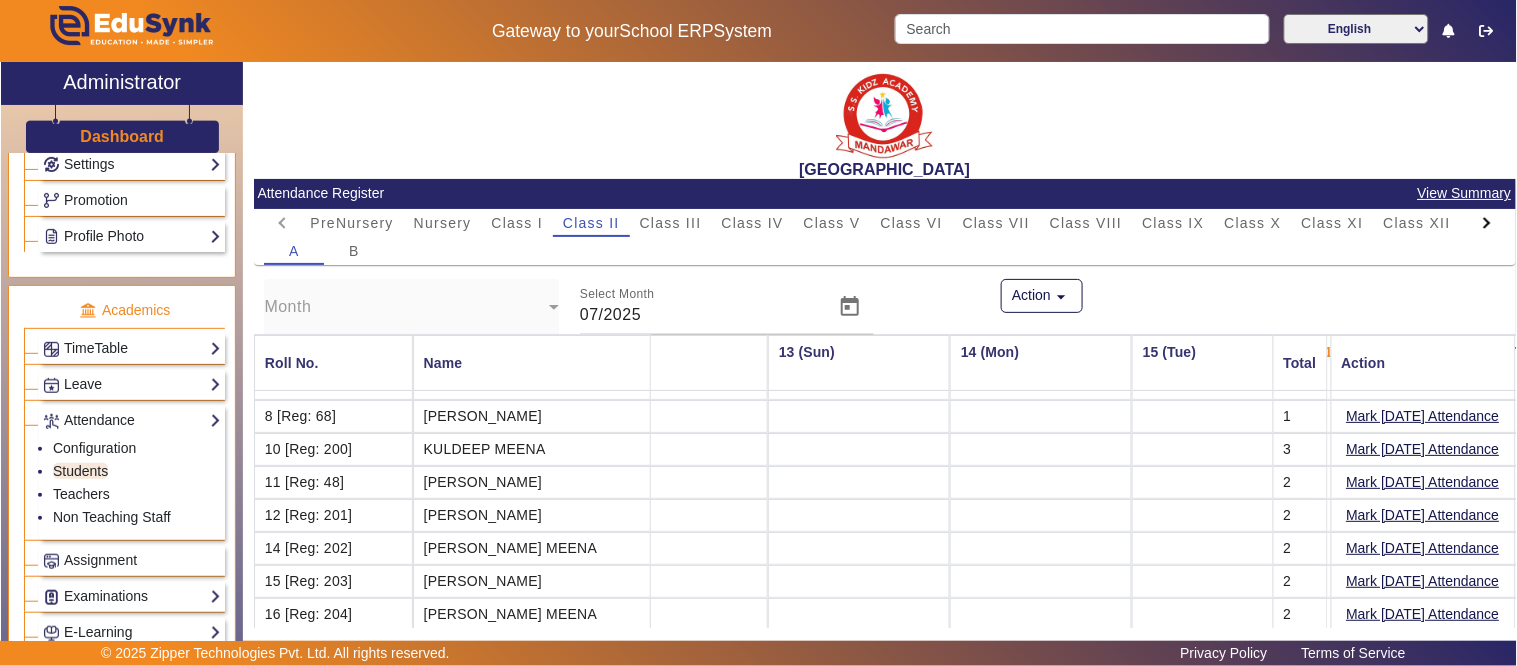 scroll, scrollTop: 307, scrollLeft: 2067, axis: both 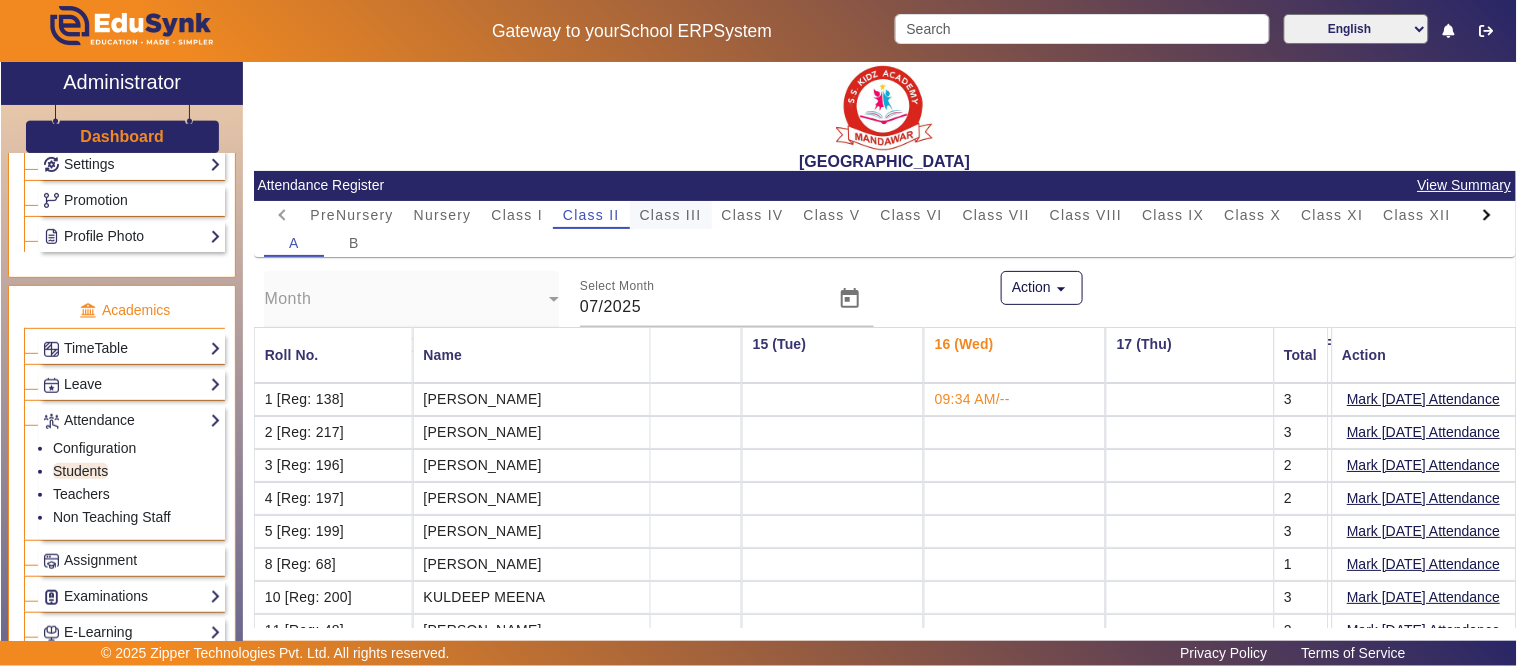 click on "Class III" at bounding box center [671, 215] 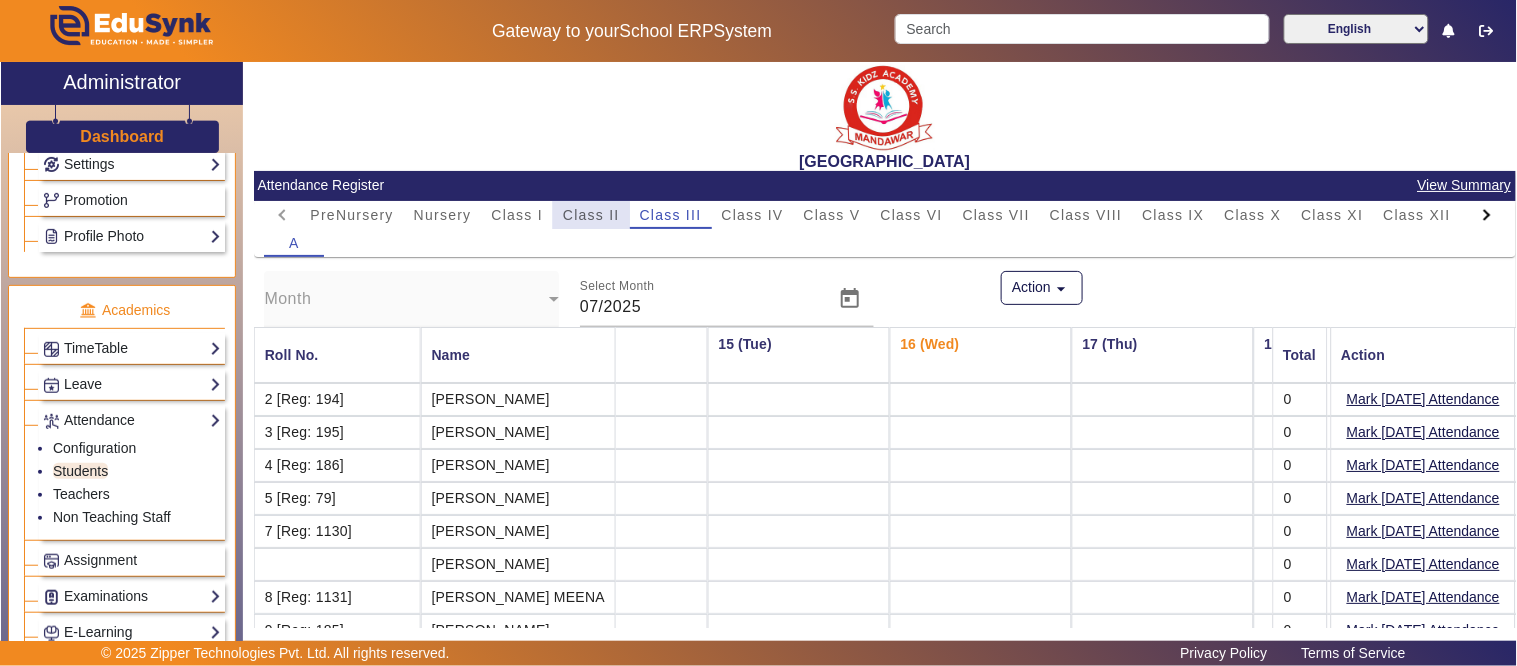 click on "Class II" at bounding box center (591, 215) 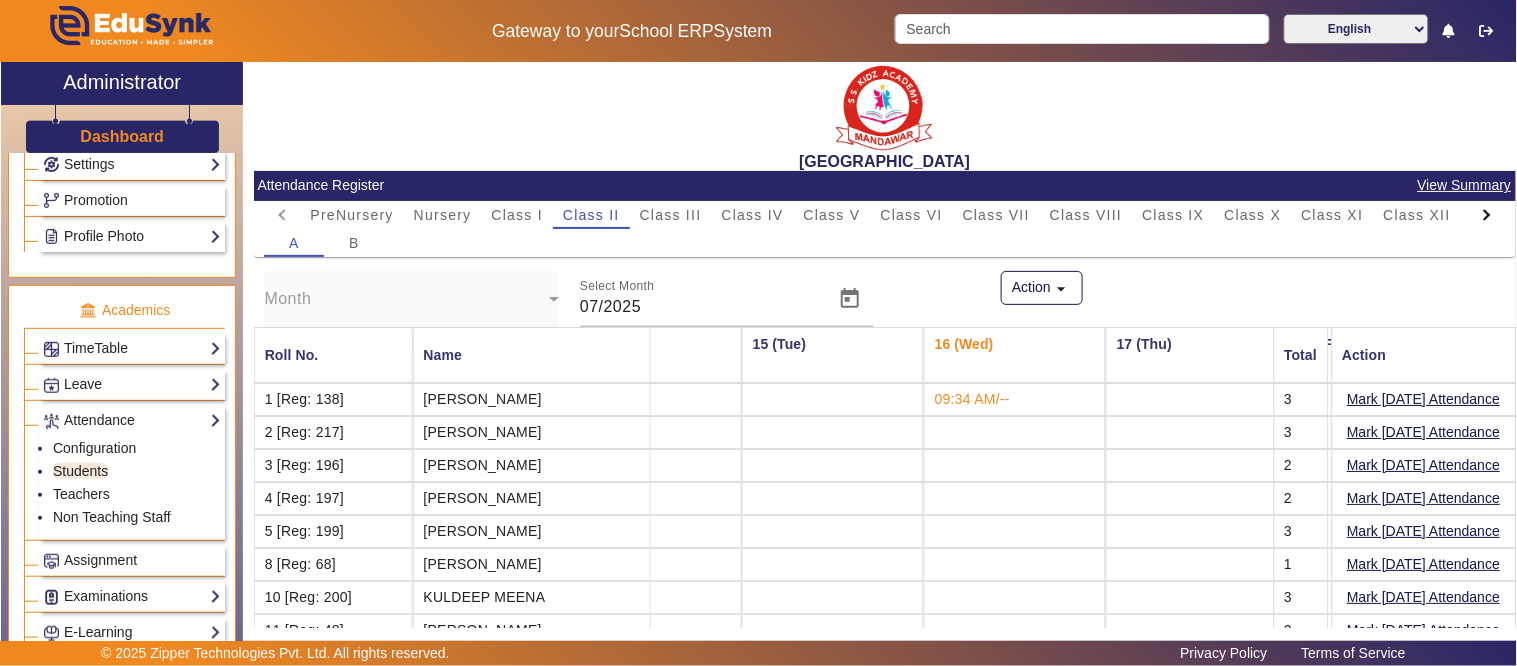 click on "View Summary" 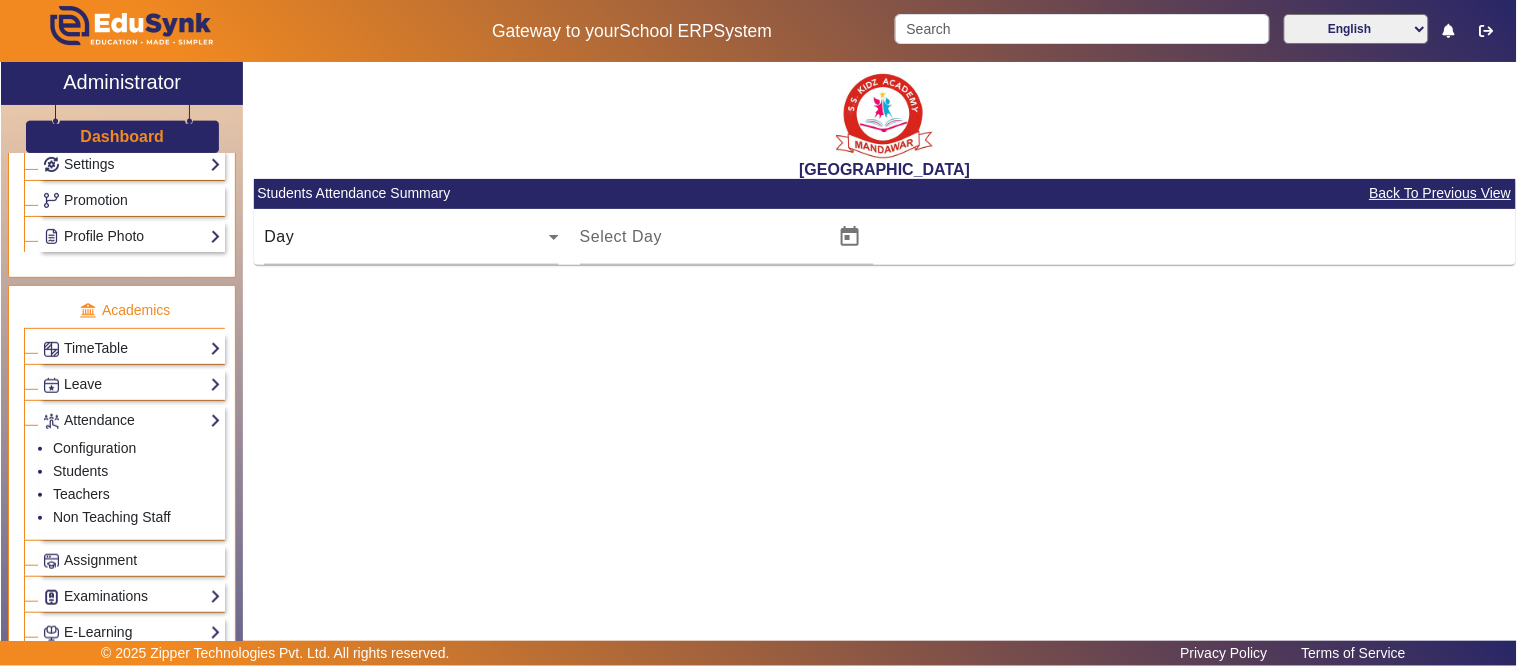scroll, scrollTop: 0, scrollLeft: 0, axis: both 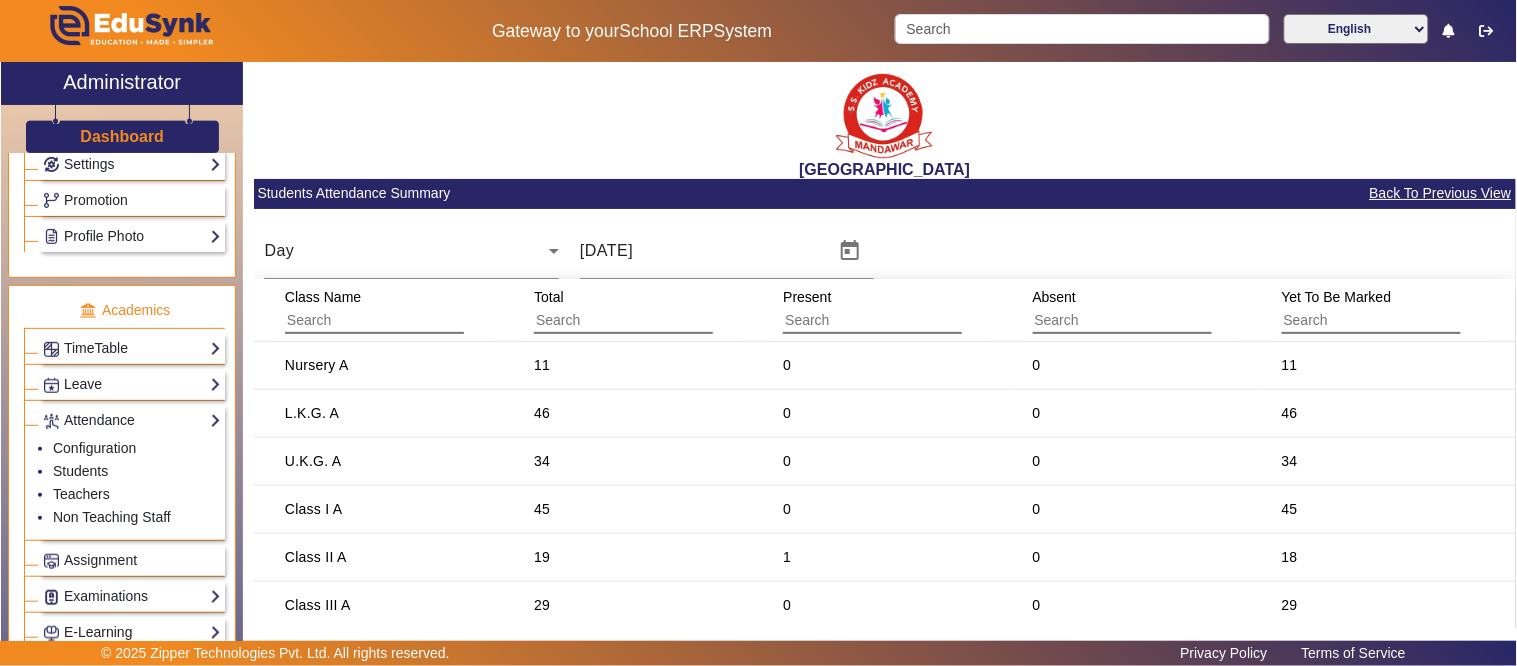 click on "Back To Previous View" 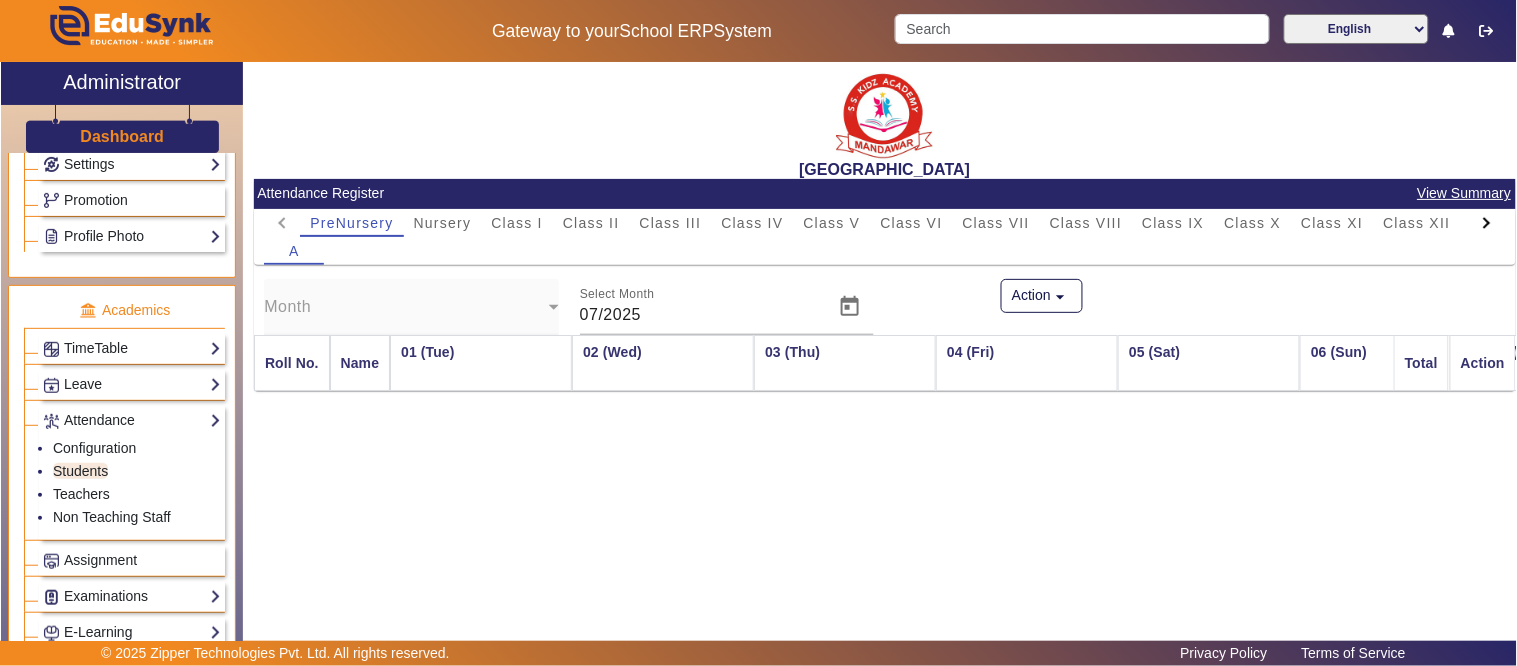 scroll, scrollTop: 0, scrollLeft: 2067, axis: horizontal 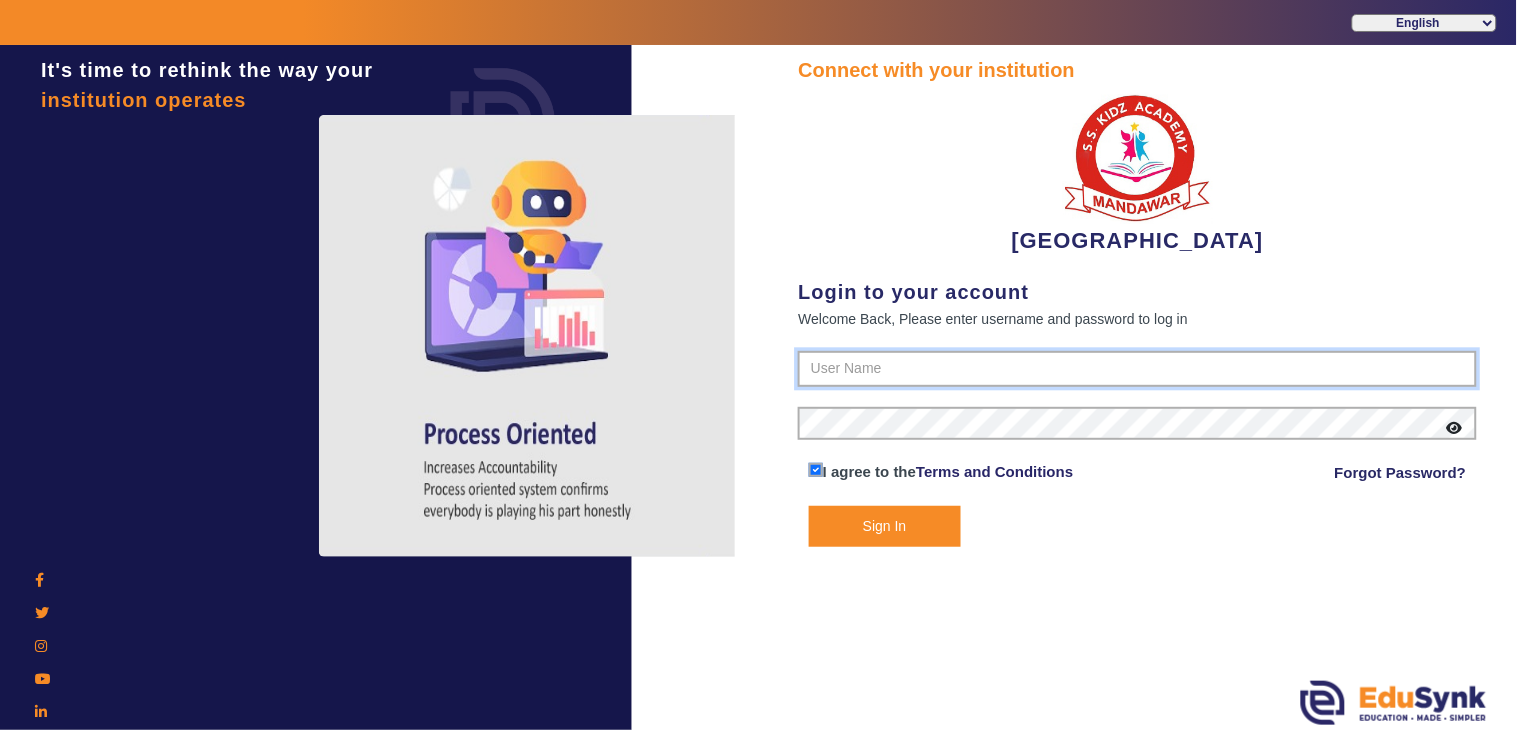 type on "9928895959" 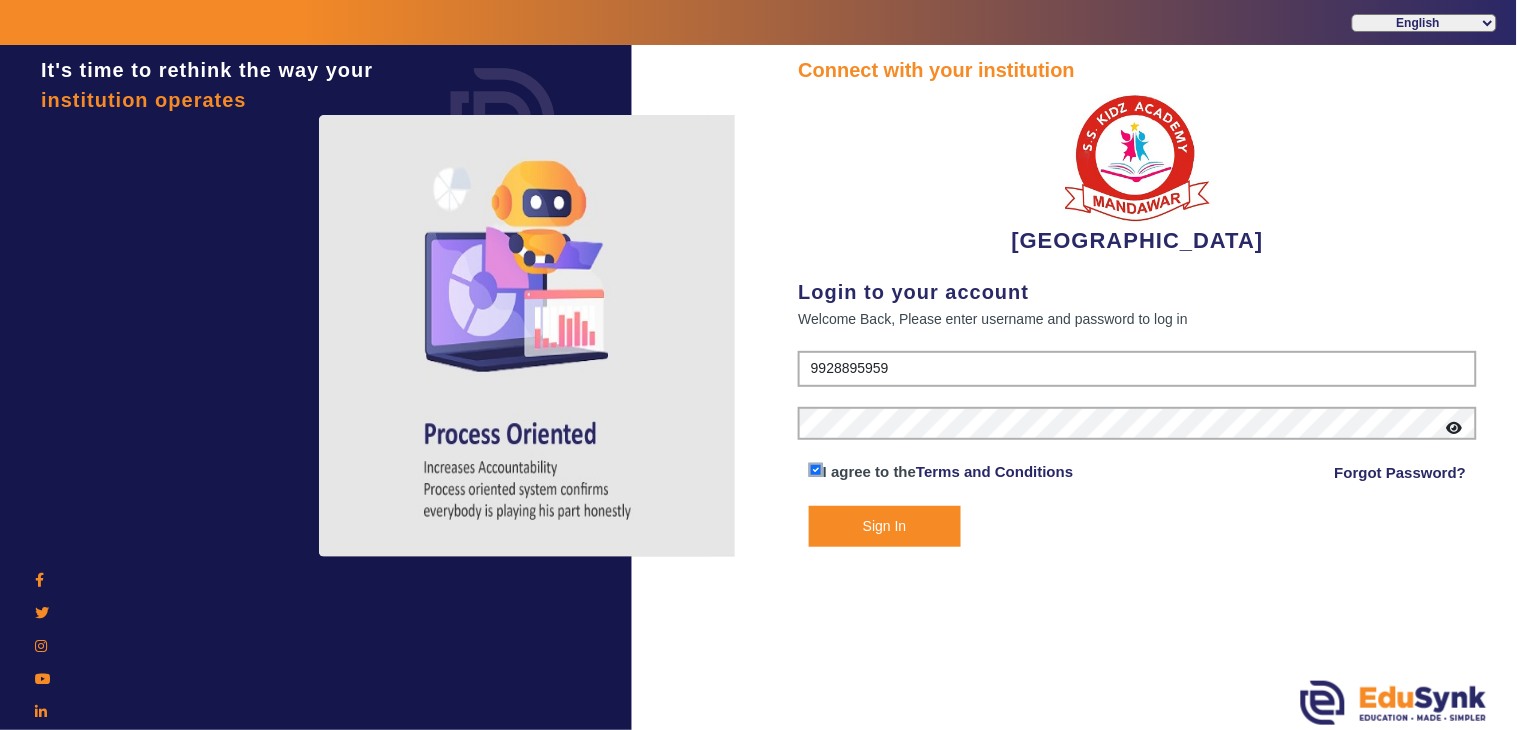 click on "Connect with your institution  [GEOGRAPHIC_DATA]  Login to your account Welcome Back, Please enter username and password to log in 9928895959  I agree to the   Terms and Conditions  Forgot Password?  Sign In" 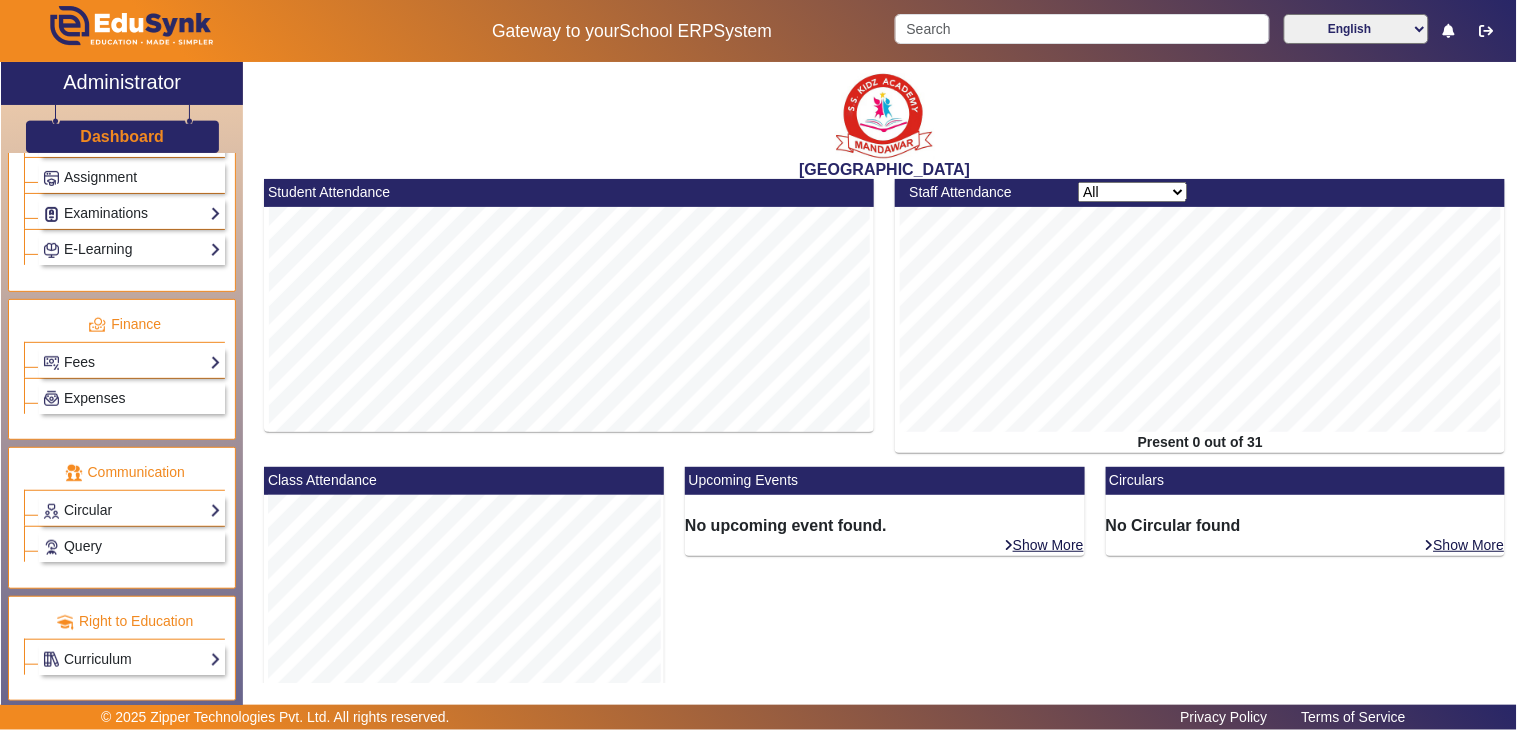 scroll, scrollTop: 953, scrollLeft: 0, axis: vertical 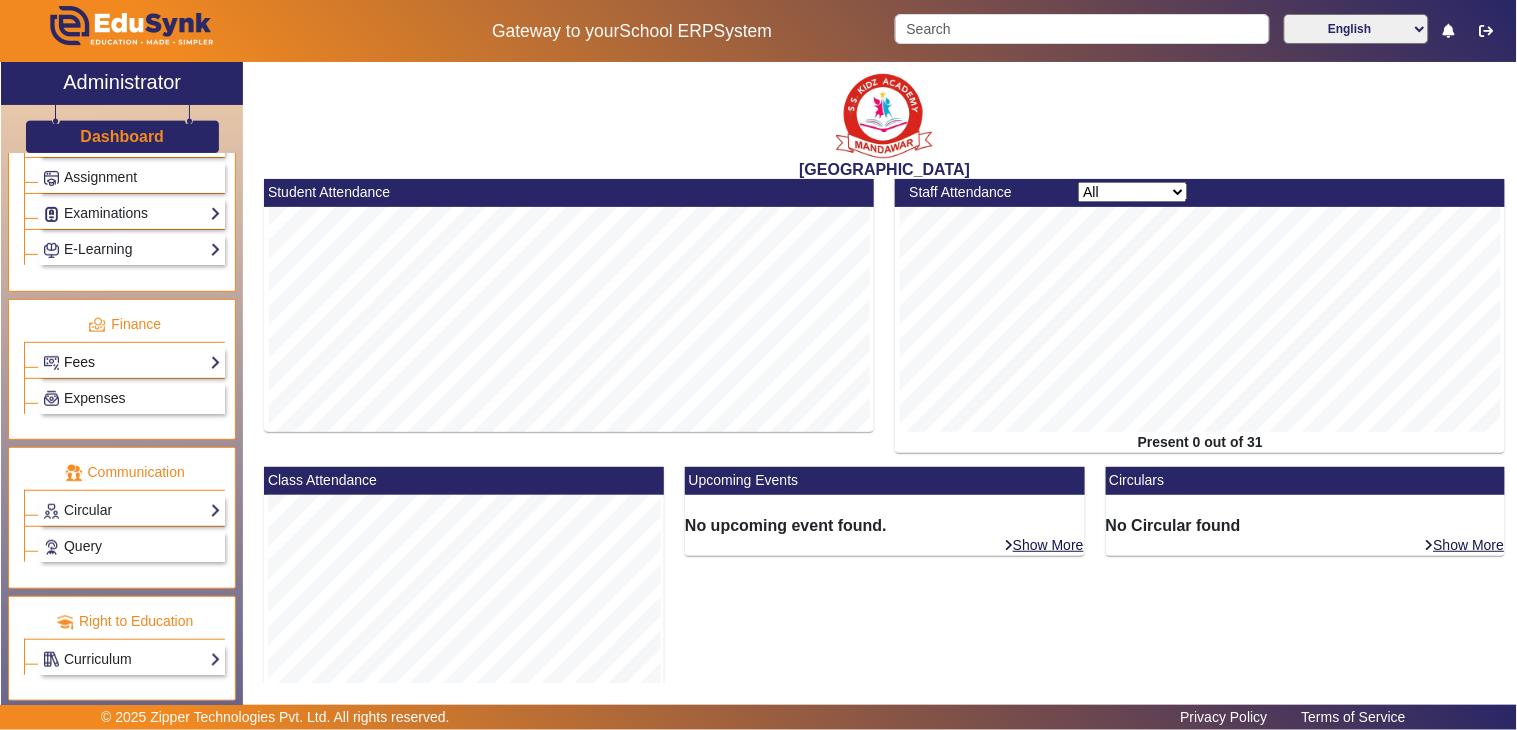 click on "Fees" 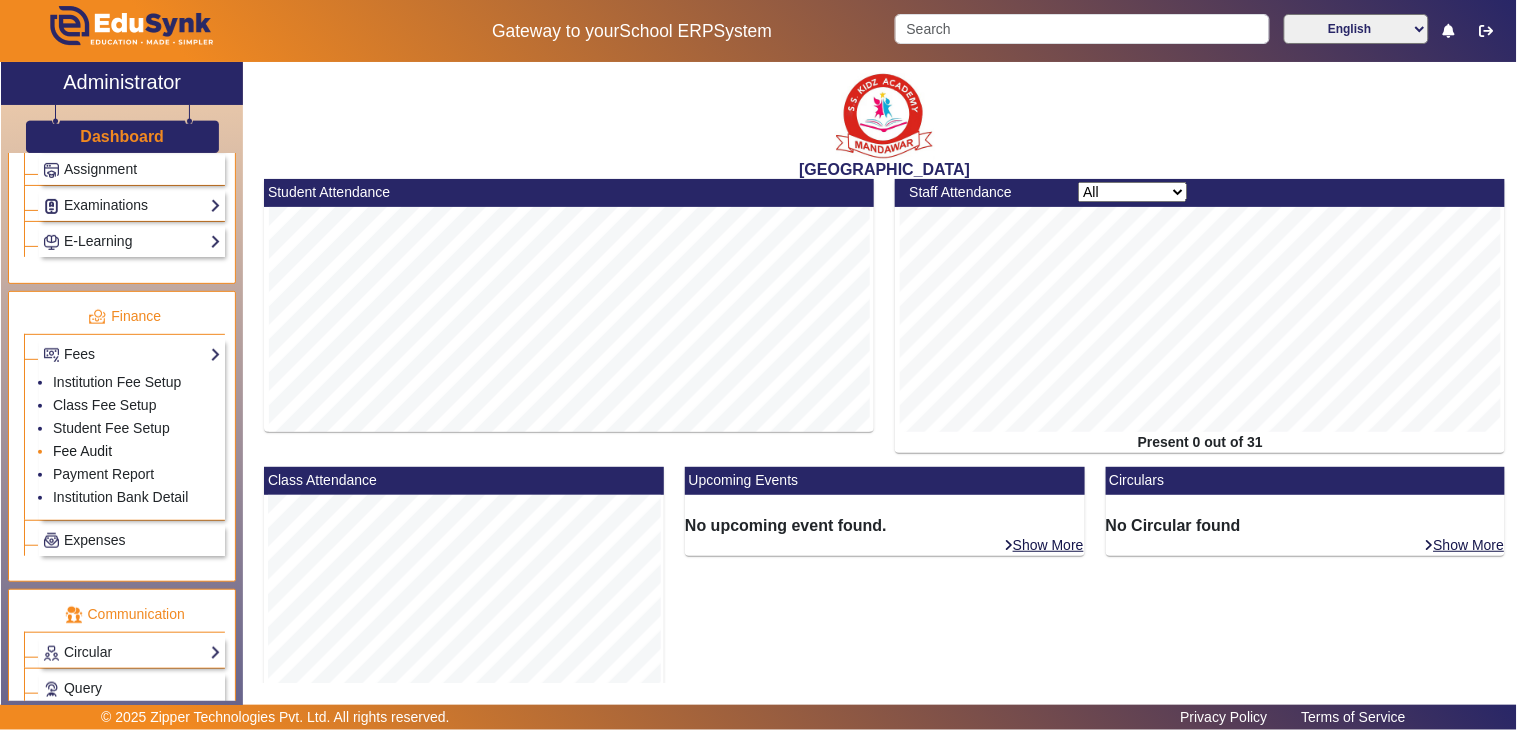 click on "Fee Audit" 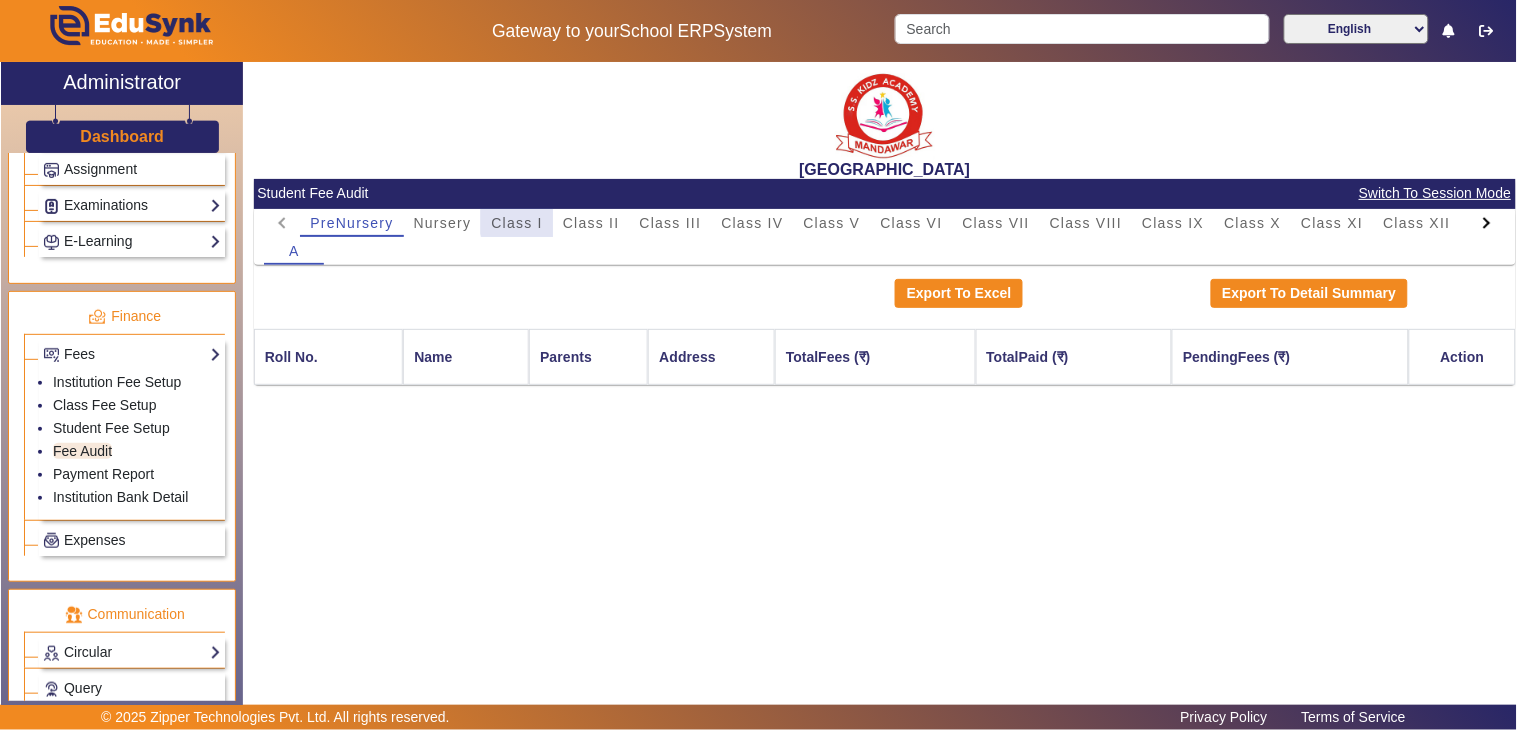 click on "Class I" at bounding box center [517, 223] 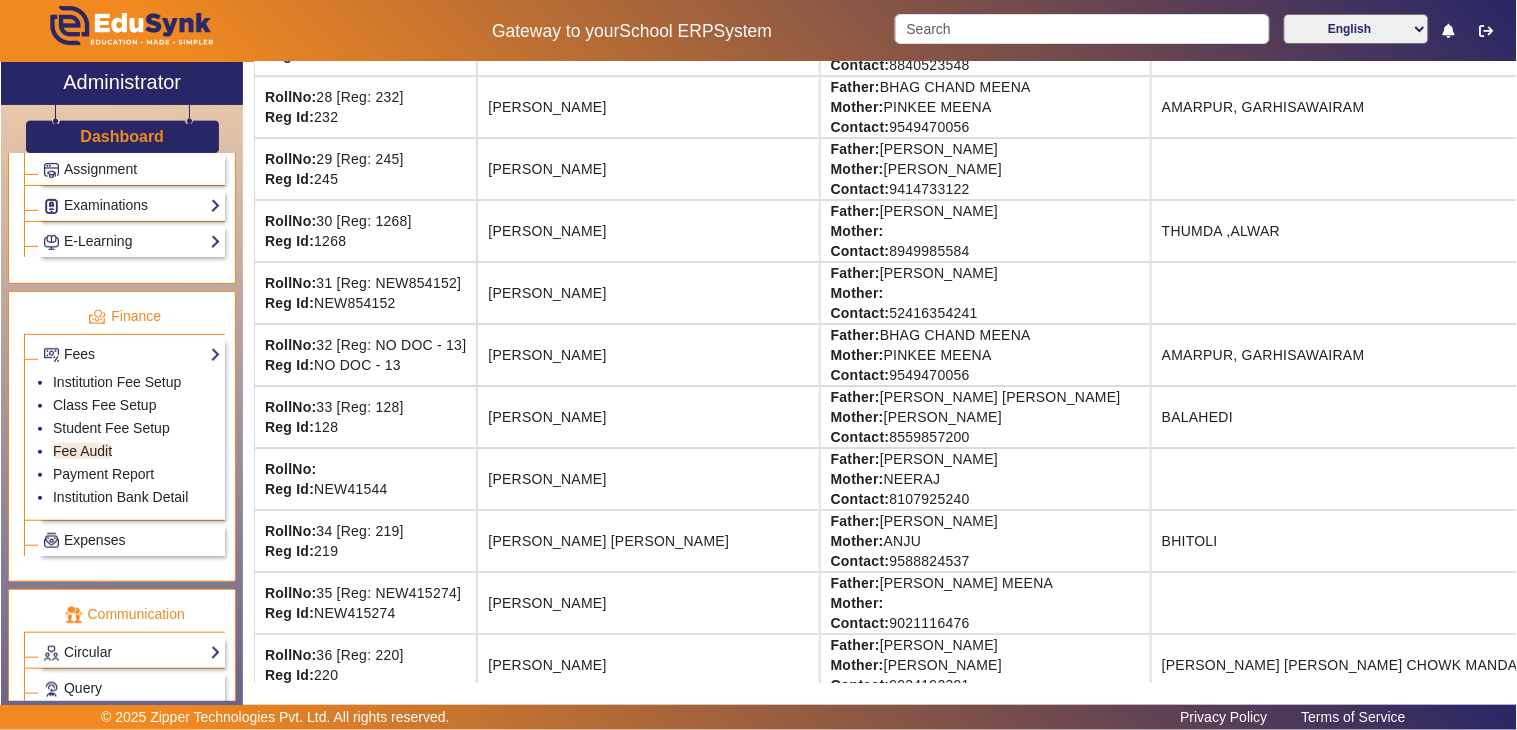scroll, scrollTop: 1666, scrollLeft: 0, axis: vertical 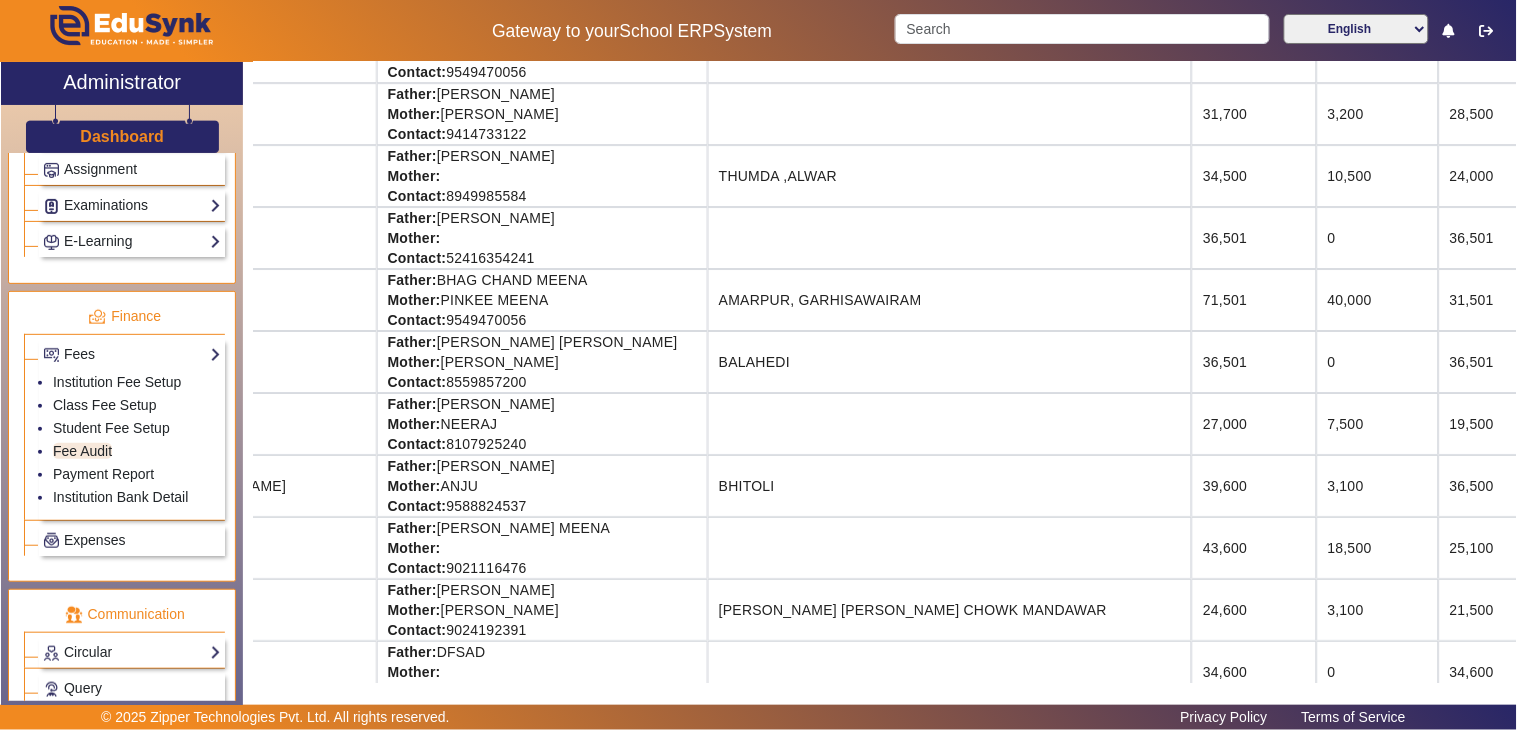 drag, startPoint x: 712, startPoint y: 377, endPoint x: 1502, endPoint y: 376, distance: 790.0006 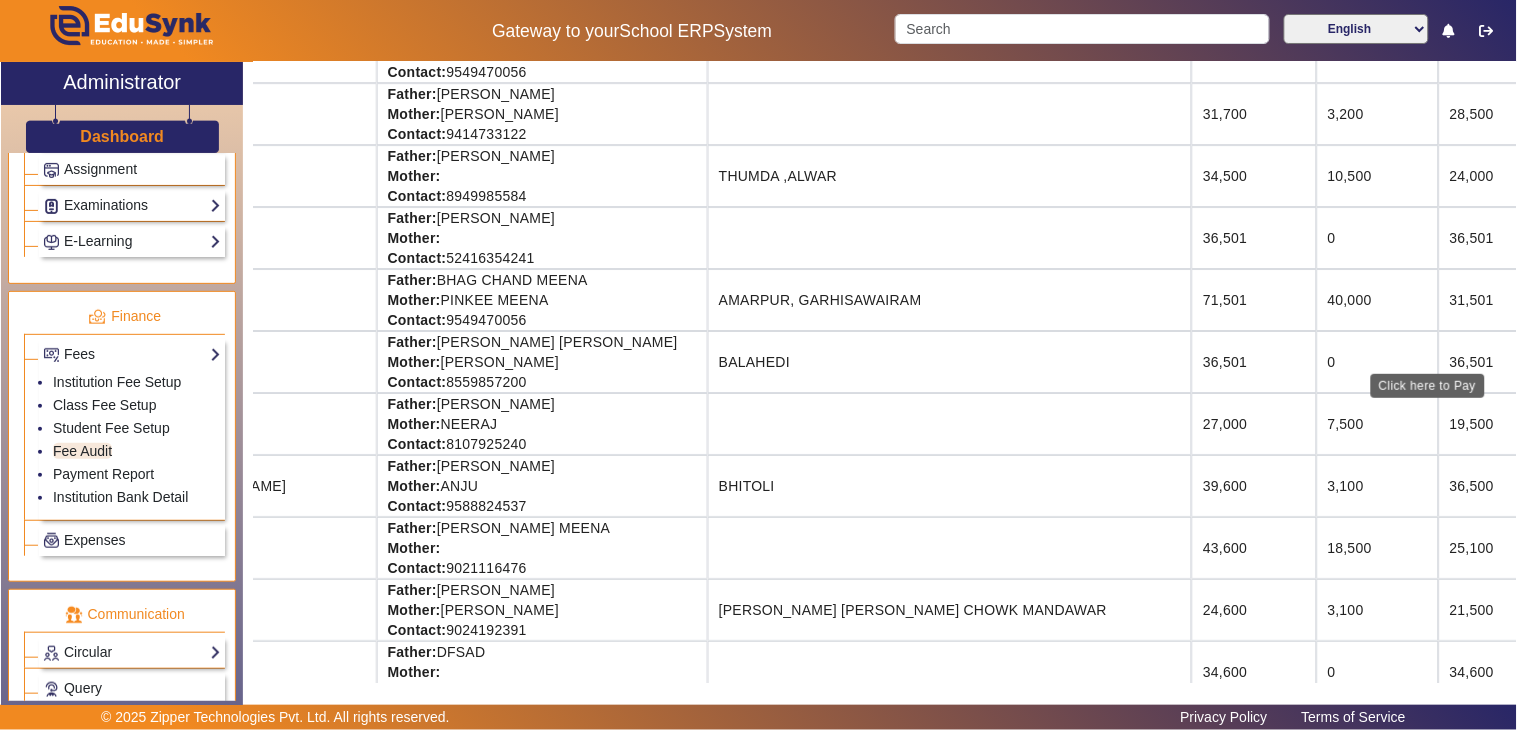 click on "View & Pay" 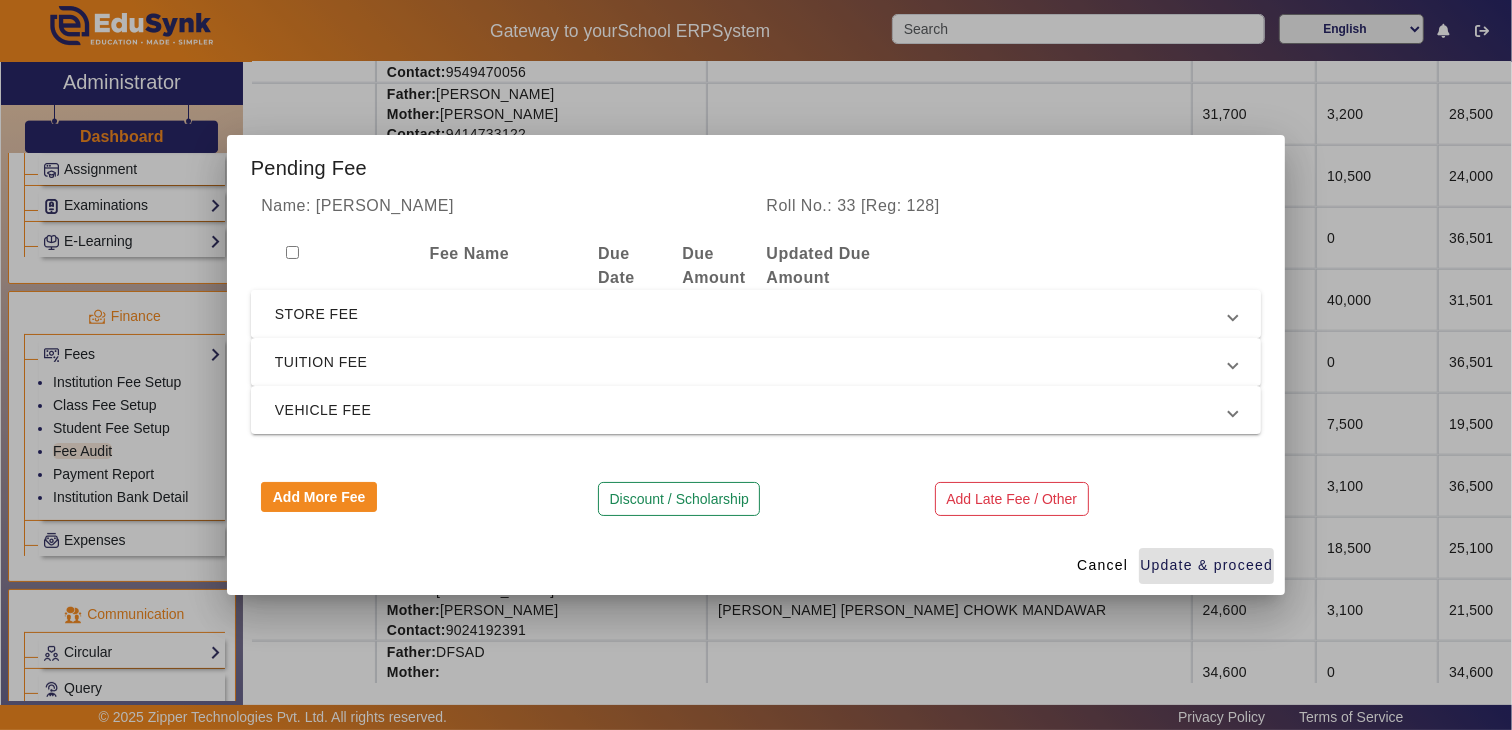 drag, startPoint x: 343, startPoint y: 308, endPoint x: 338, endPoint y: 323, distance: 15.811388 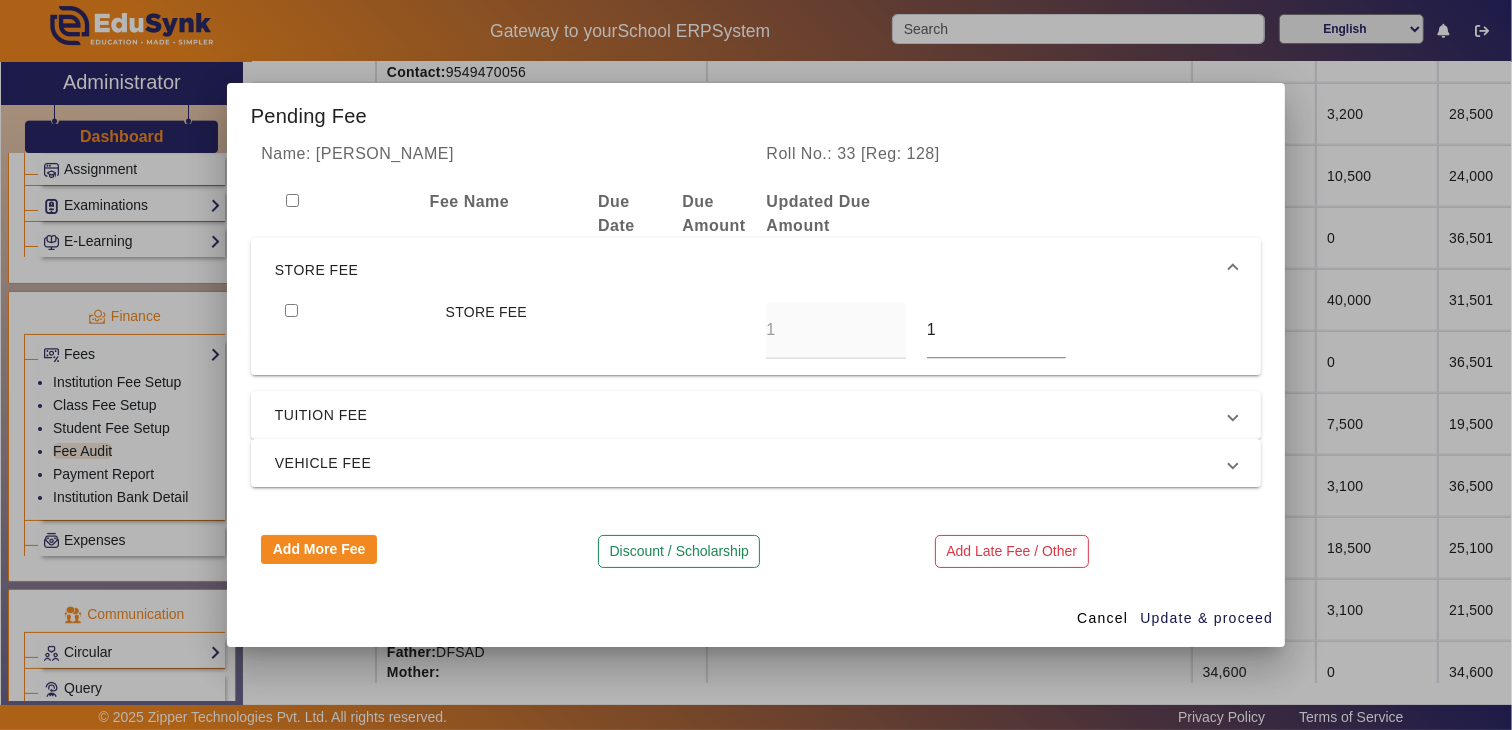 click at bounding box center (355, 330) 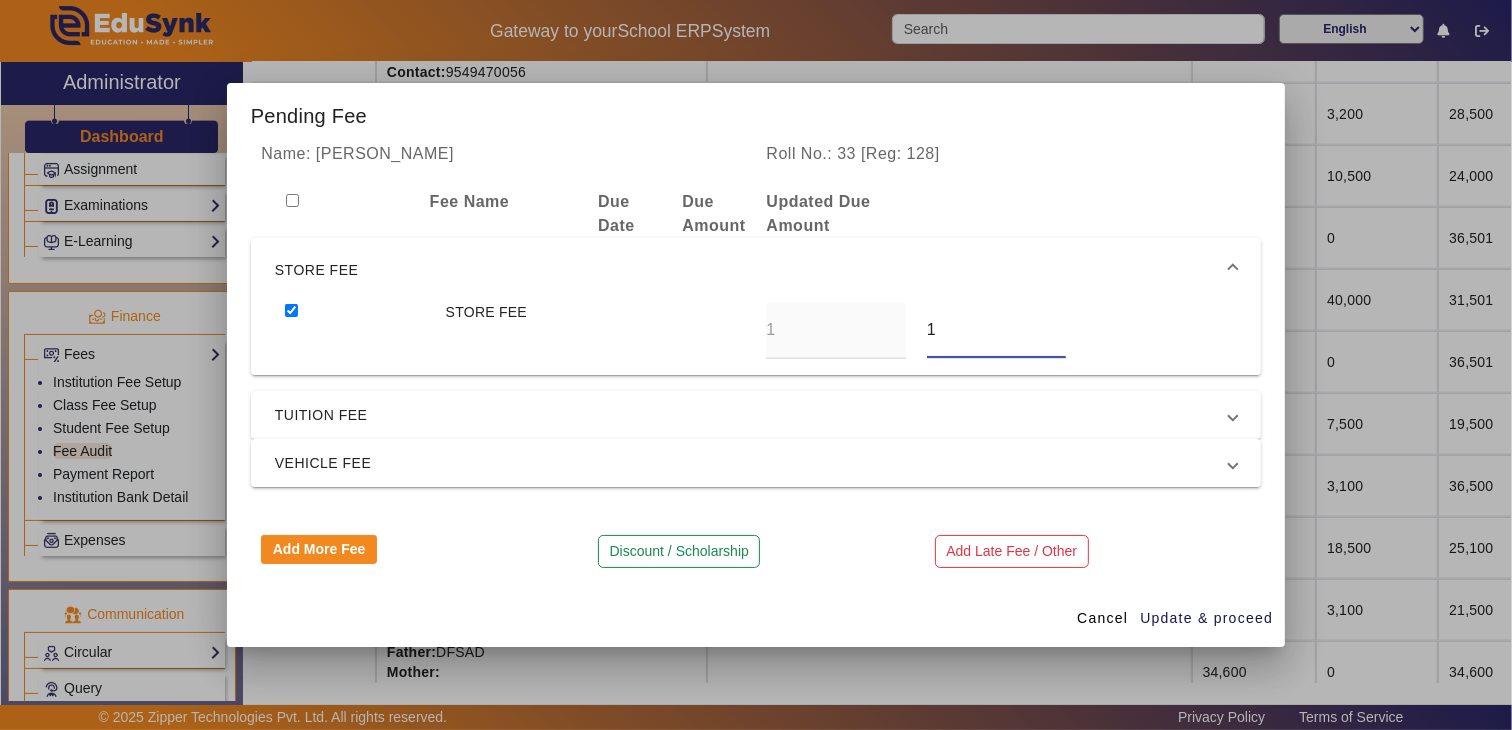 click on "STORE FEE 1 1" at bounding box center (756, 330) 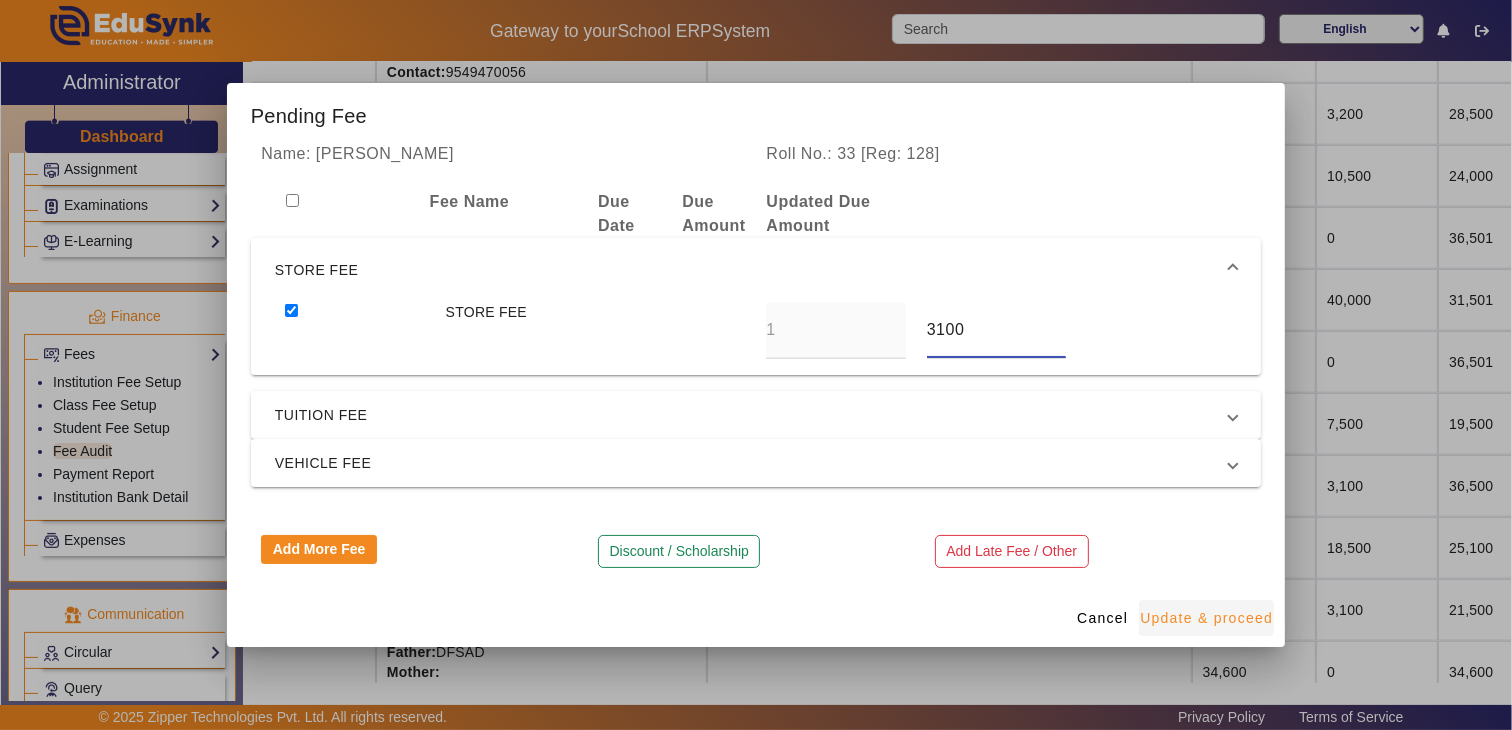 type on "3100" 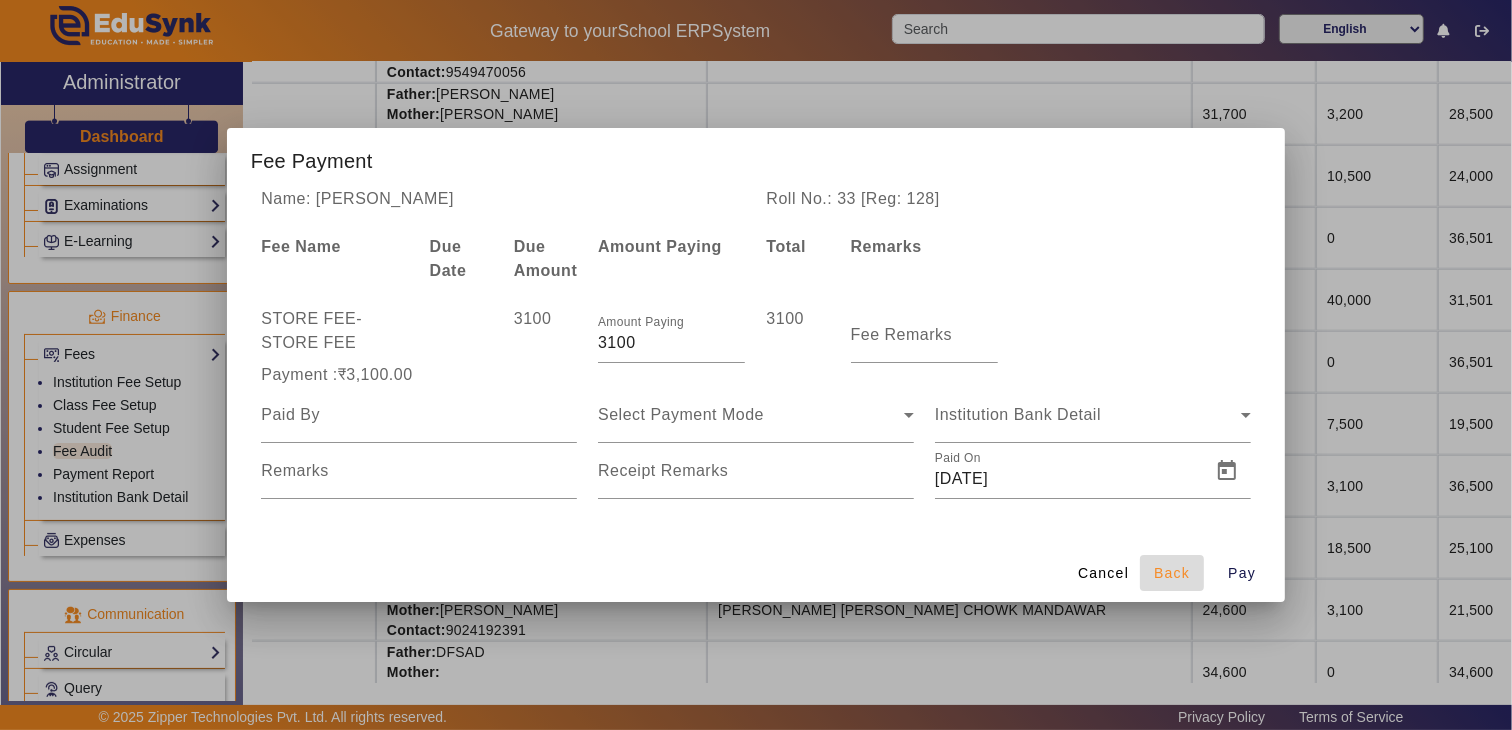 click on "Back" at bounding box center [1172, 573] 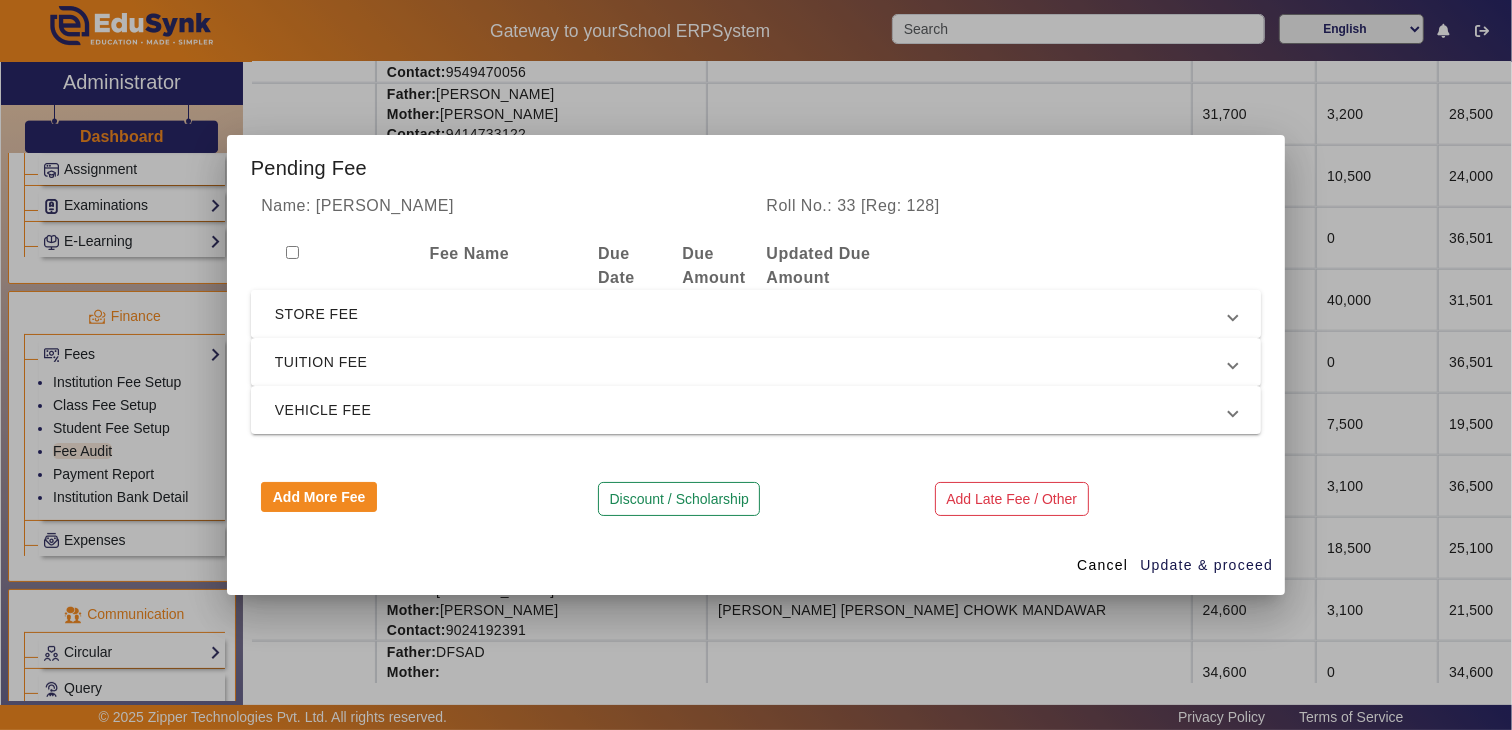click on "STORE FEE" at bounding box center (752, 314) 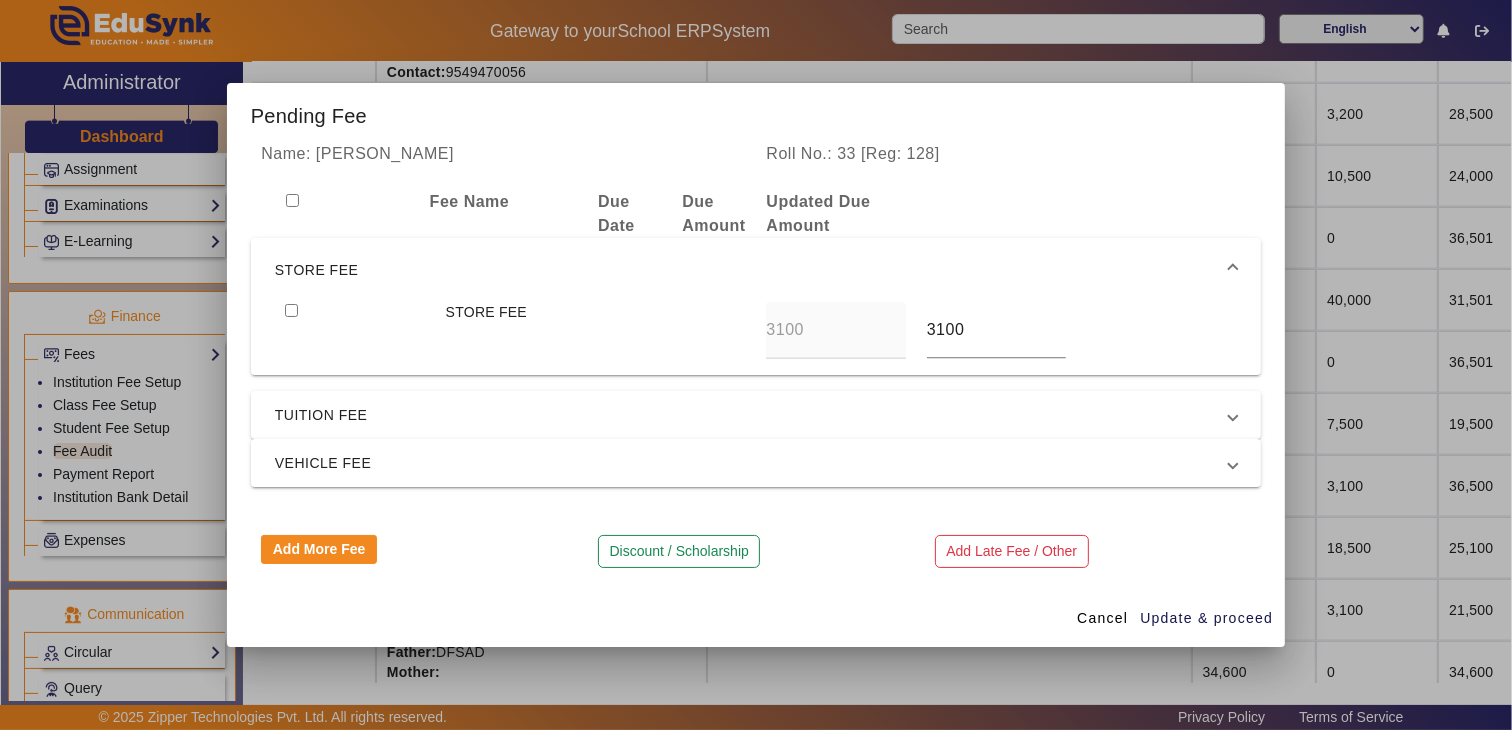 click at bounding box center (291, 310) 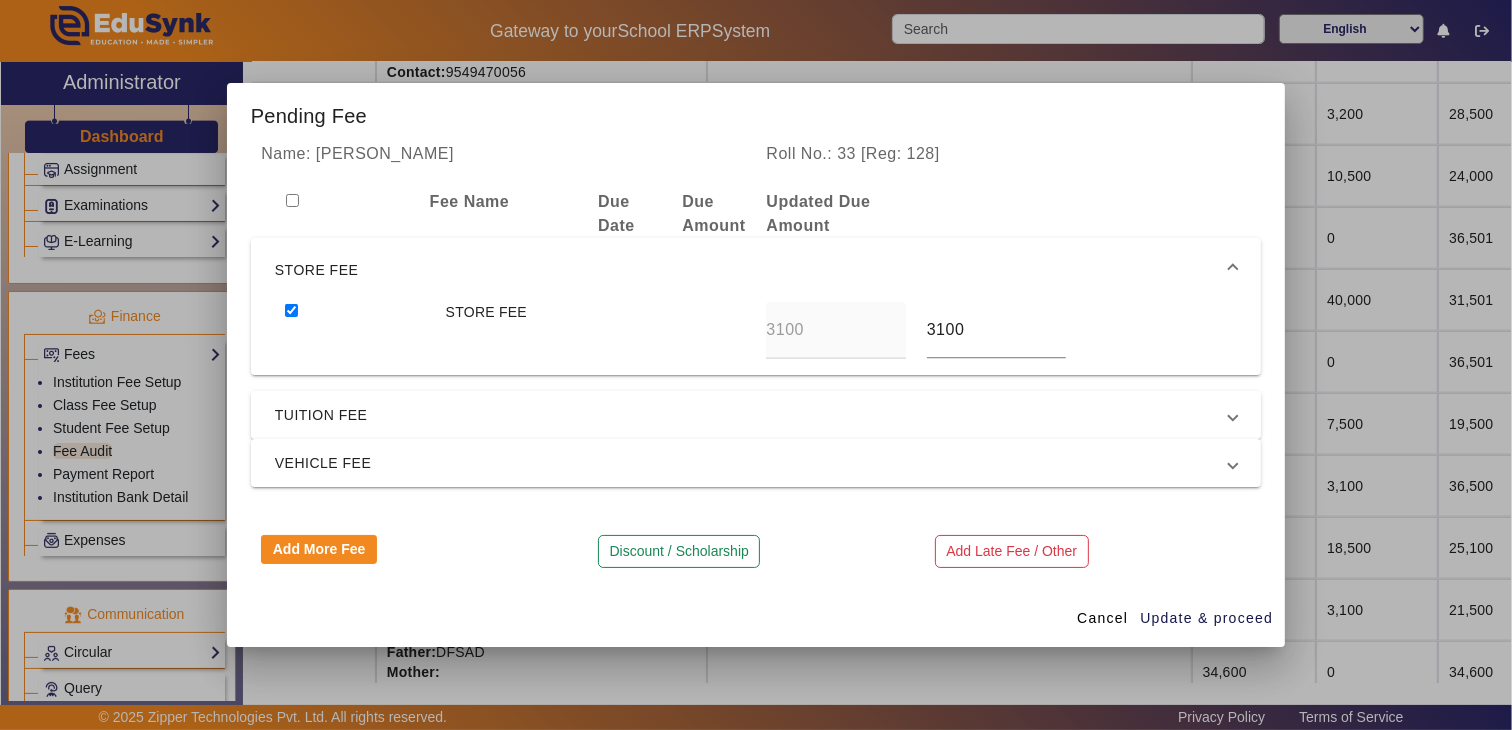 click on "TUITION FEE" at bounding box center (752, 415) 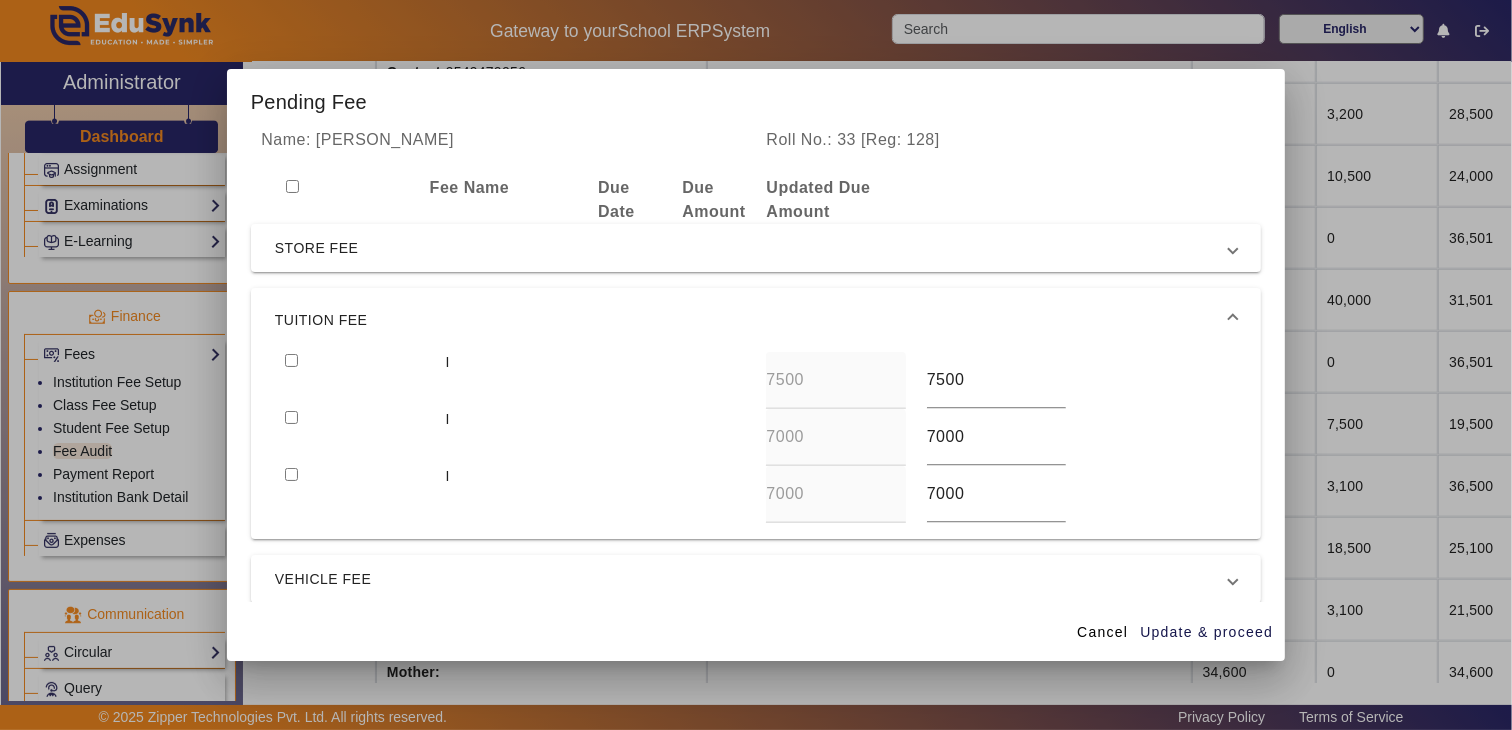 click at bounding box center (291, 360) 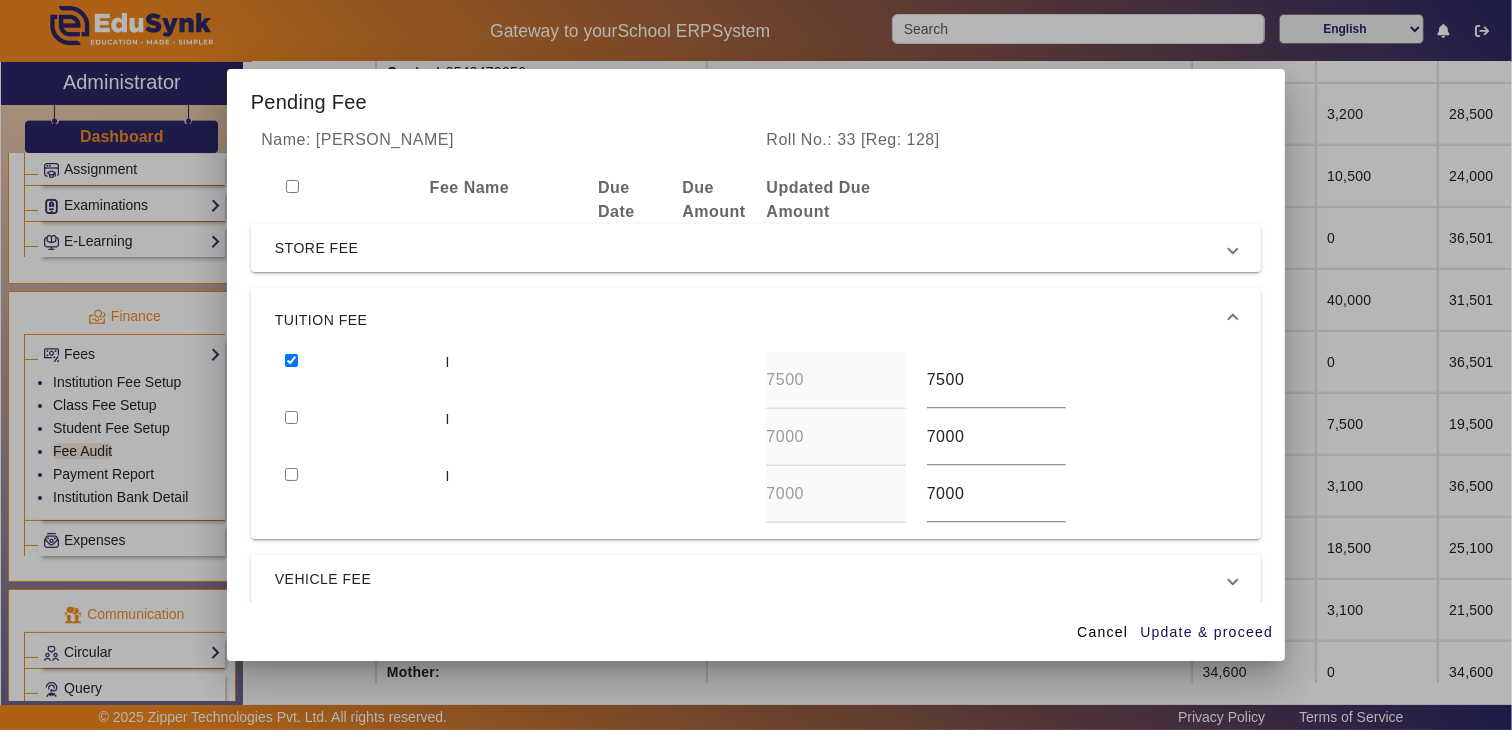 click at bounding box center [355, 437] 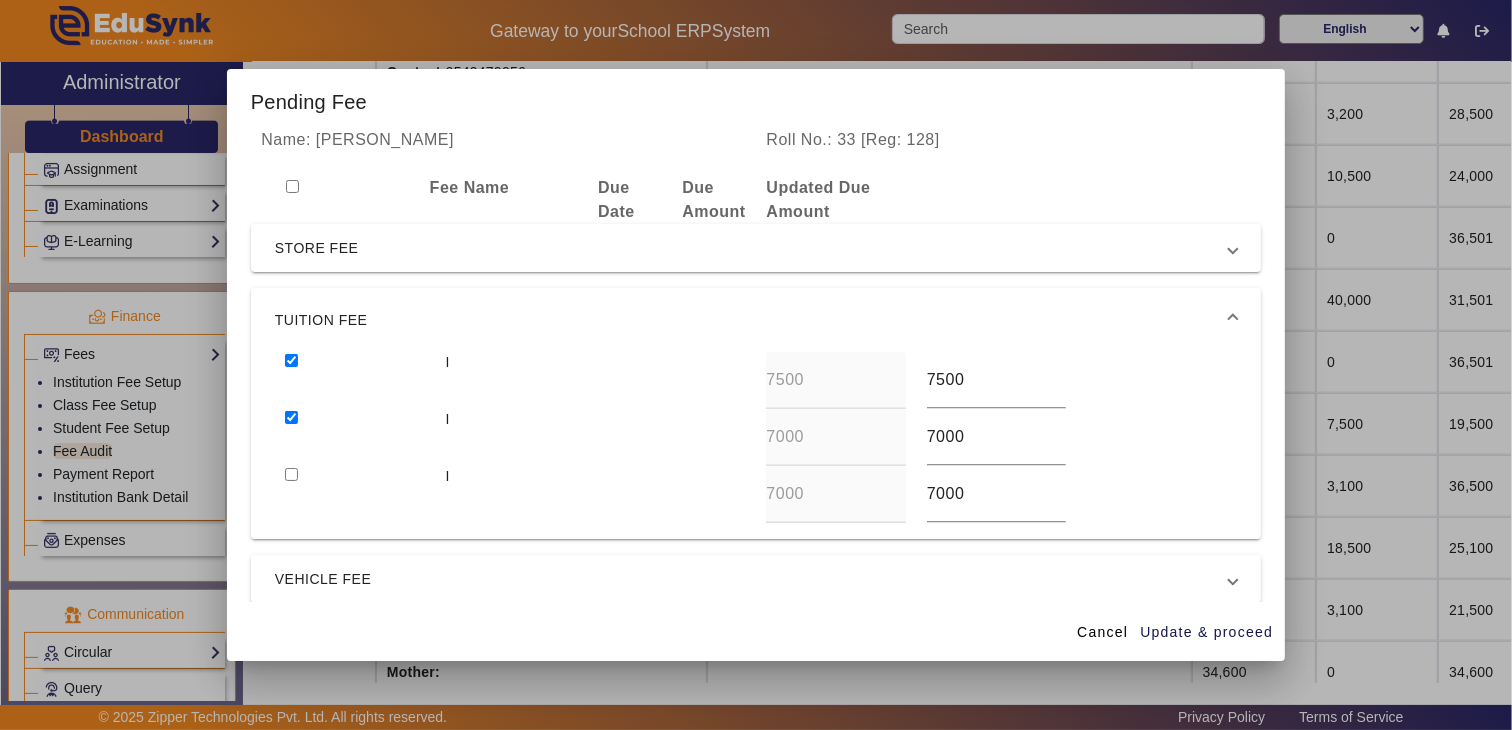 click on "I 7500 7500 I 7000 7000 I 7000 7000" at bounding box center (756, 445) 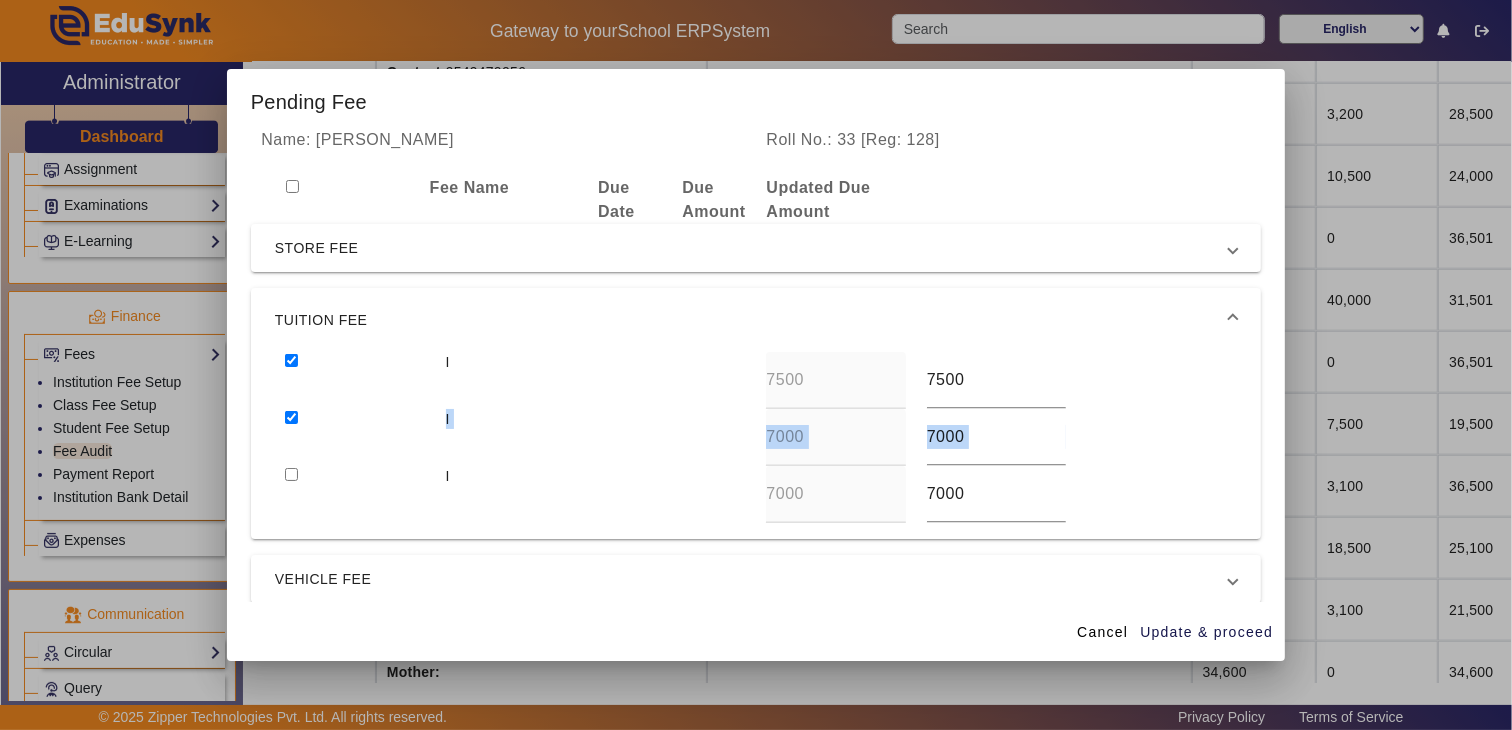 click at bounding box center [291, 474] 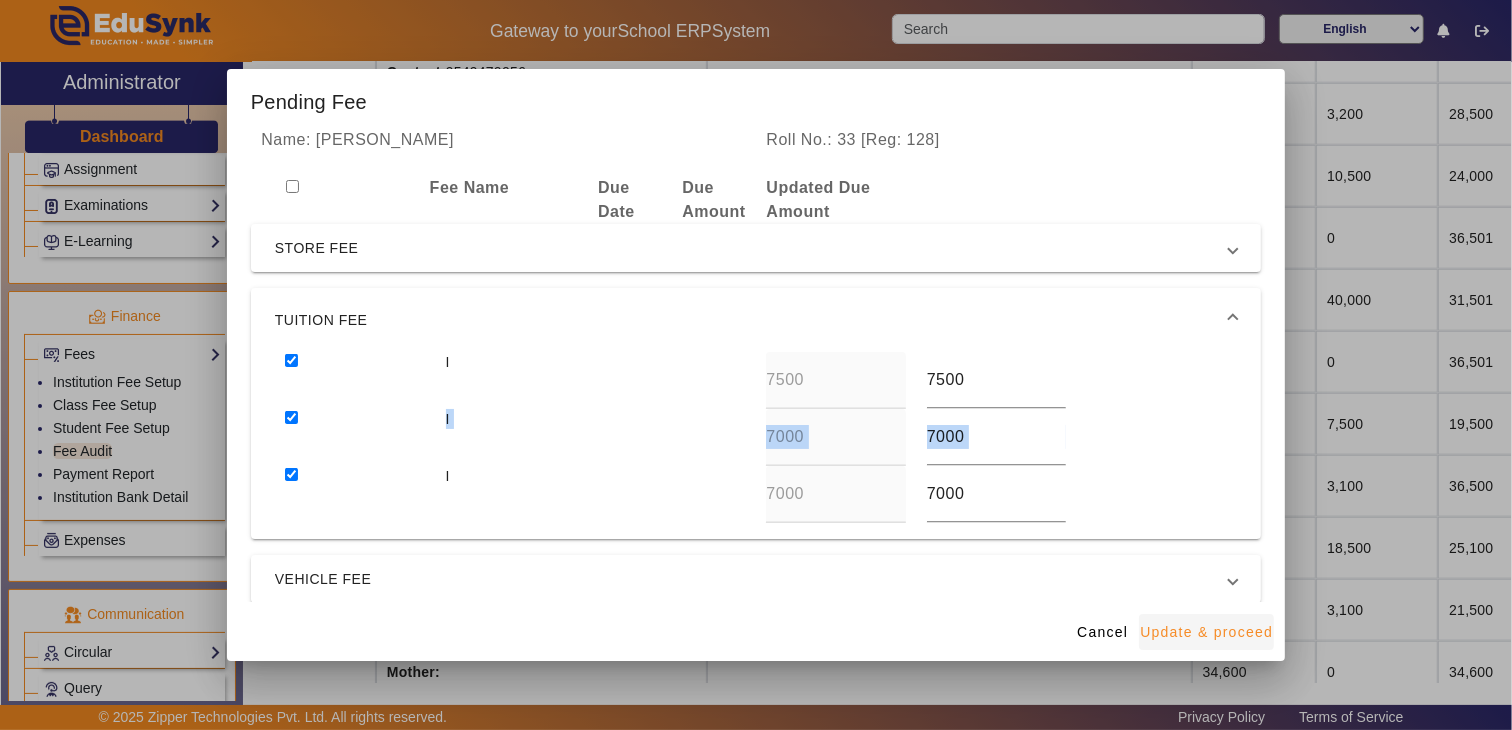 click on "Update & proceed" at bounding box center [1206, 632] 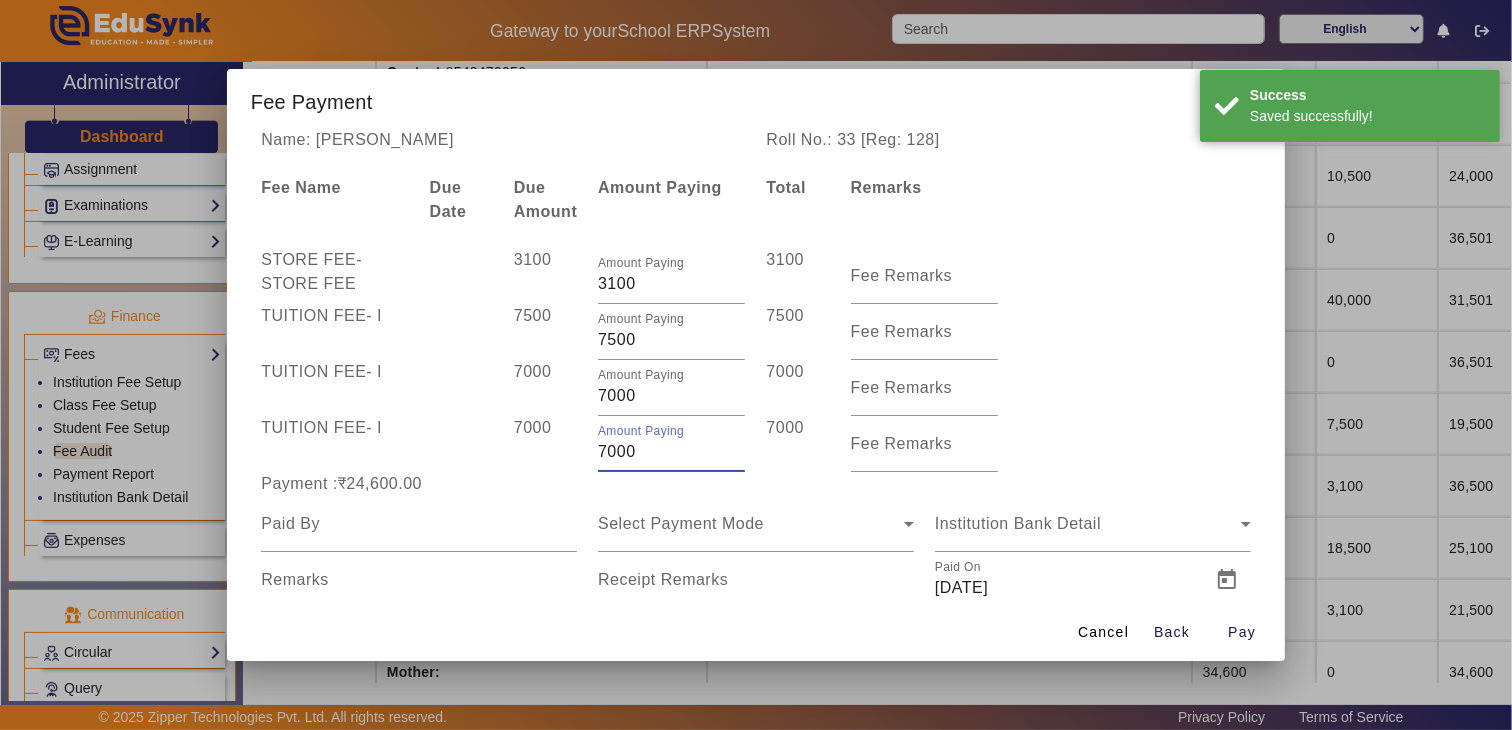 drag, startPoint x: 632, startPoint y: 452, endPoint x: 558, endPoint y: 452, distance: 74 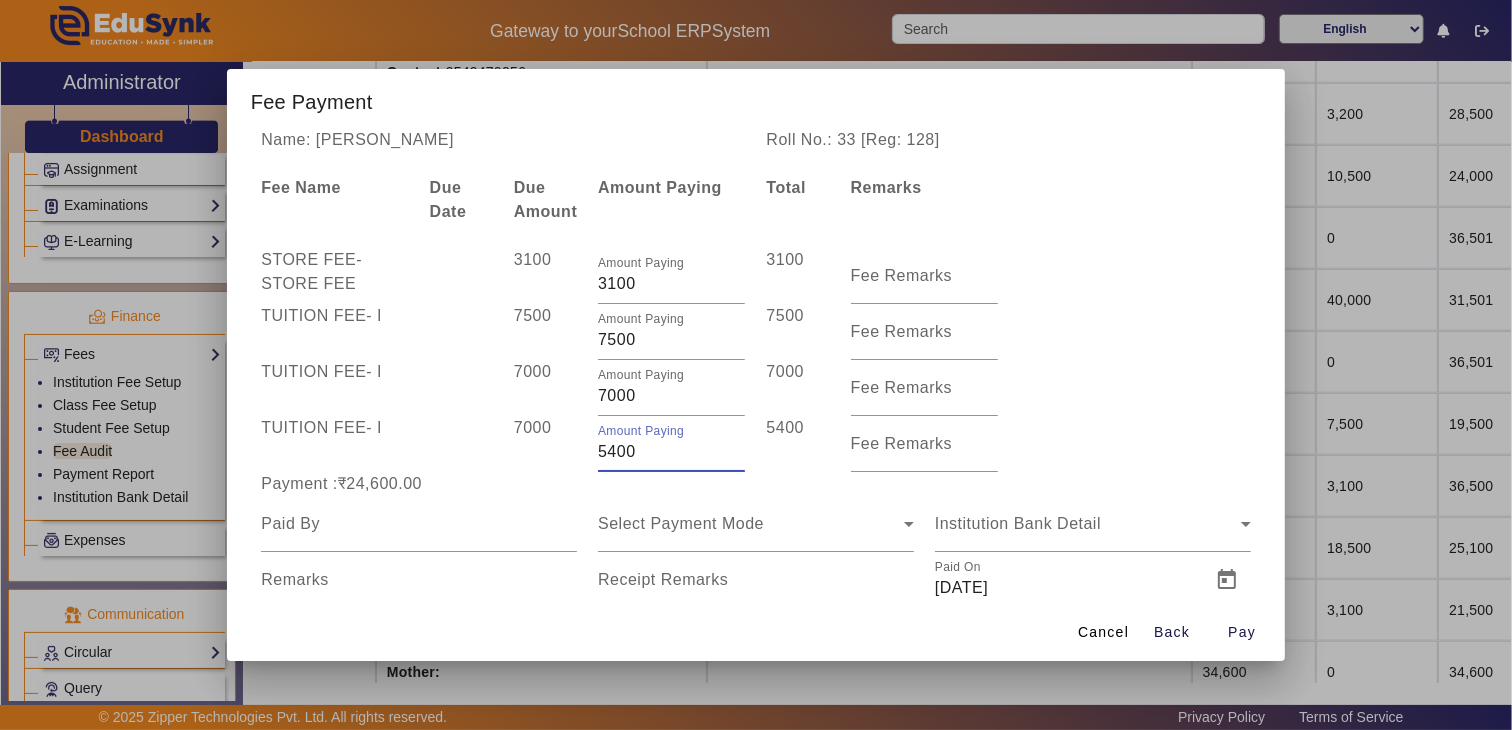 type on "5400" 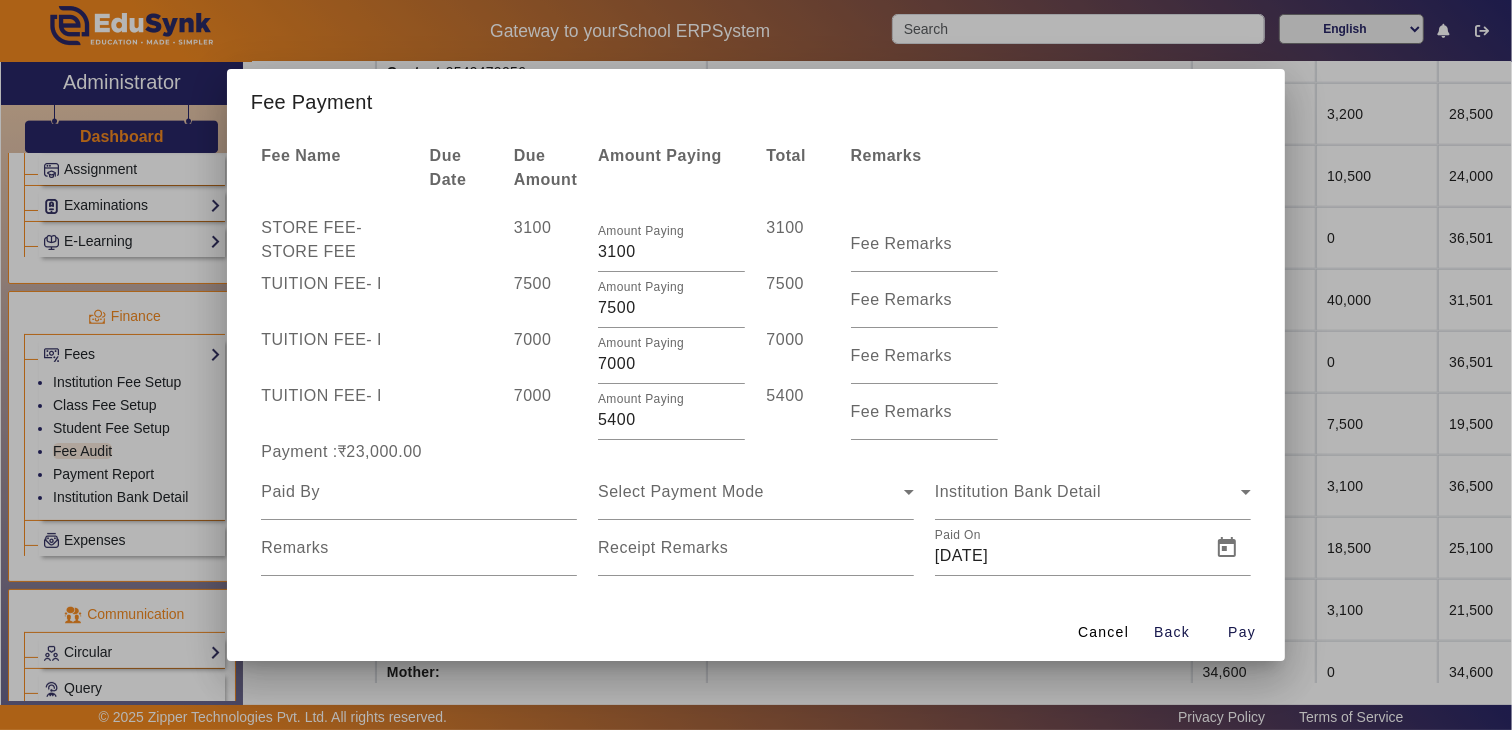 scroll, scrollTop: 48, scrollLeft: 0, axis: vertical 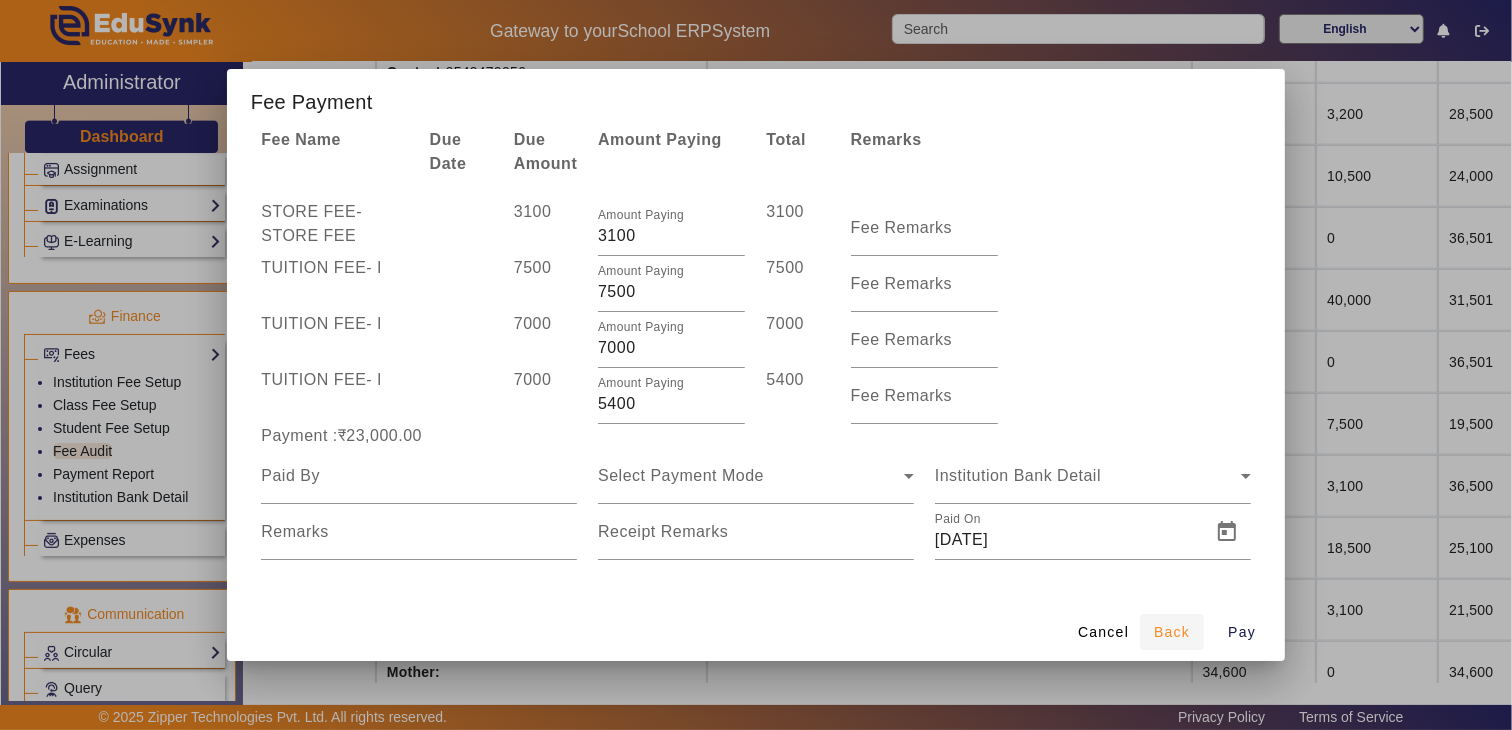 click on "Back" at bounding box center [1172, 632] 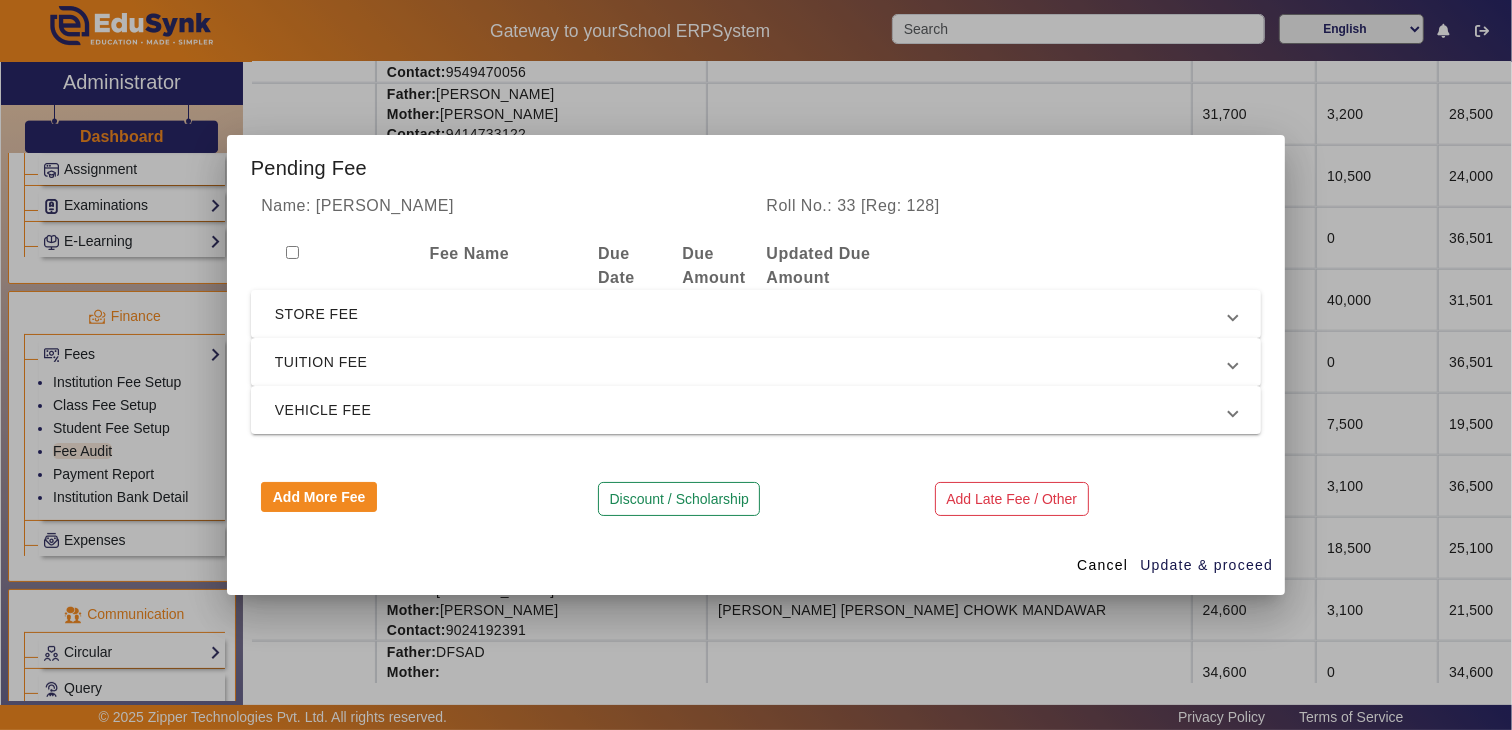 scroll, scrollTop: 0, scrollLeft: 0, axis: both 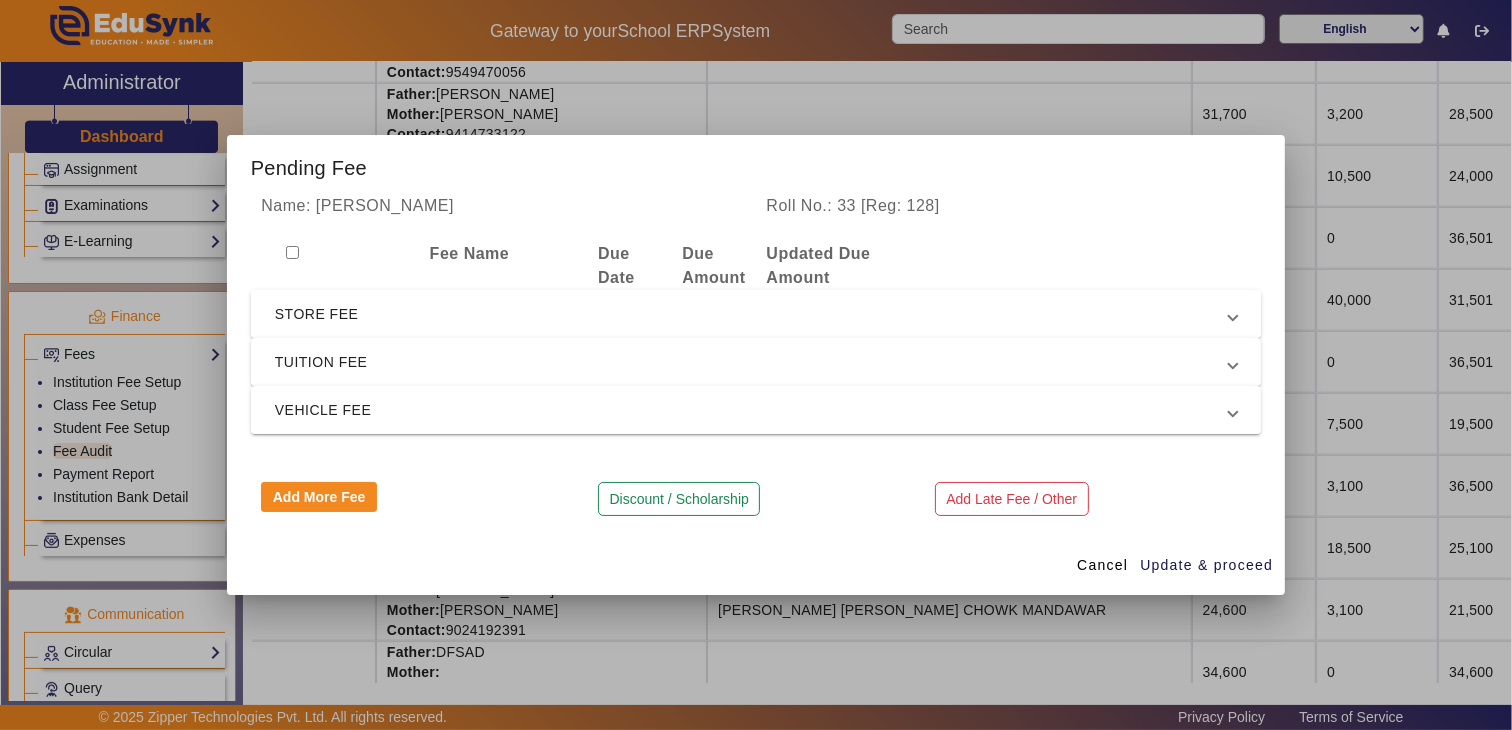 click on "STORE FEE" at bounding box center (752, 314) 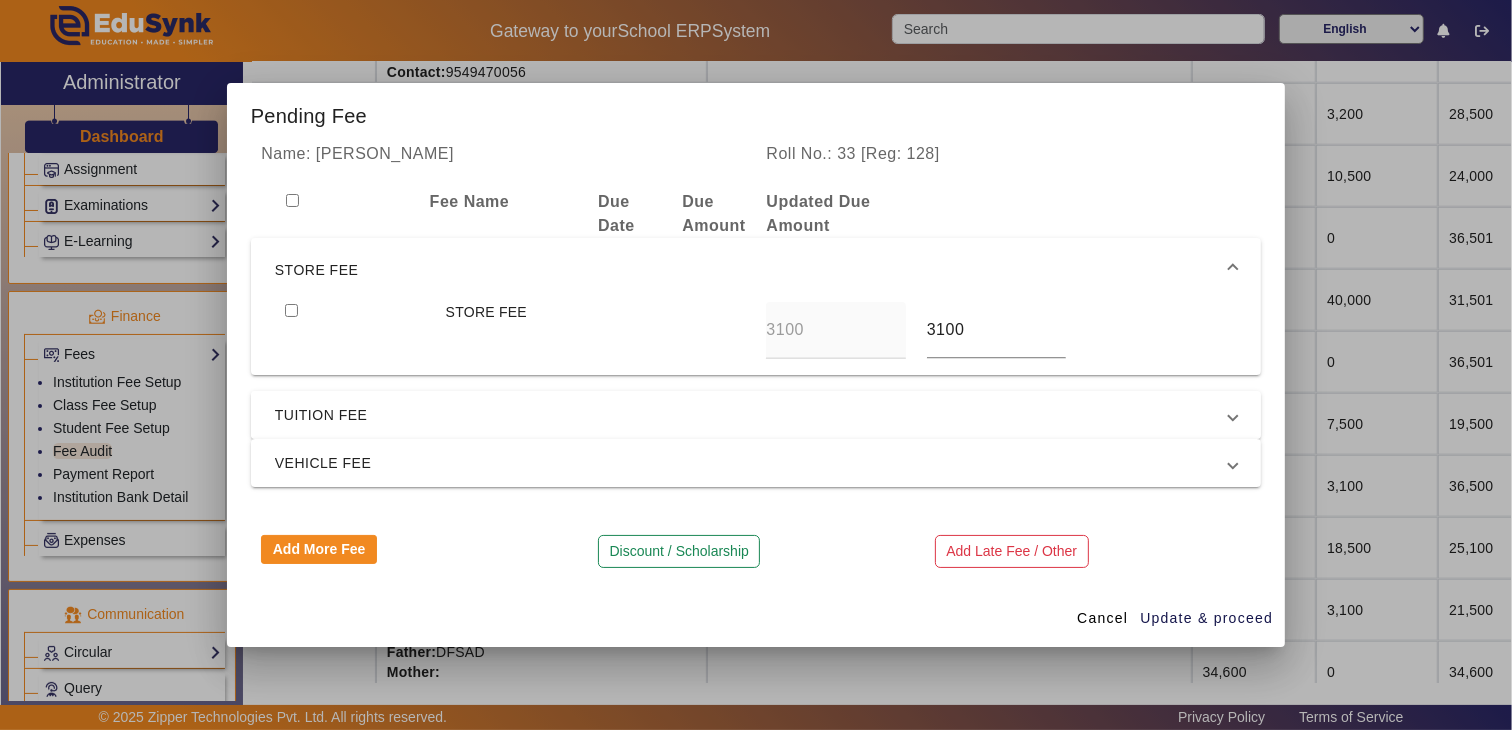 click on "TUITION FEE" at bounding box center [756, 415] 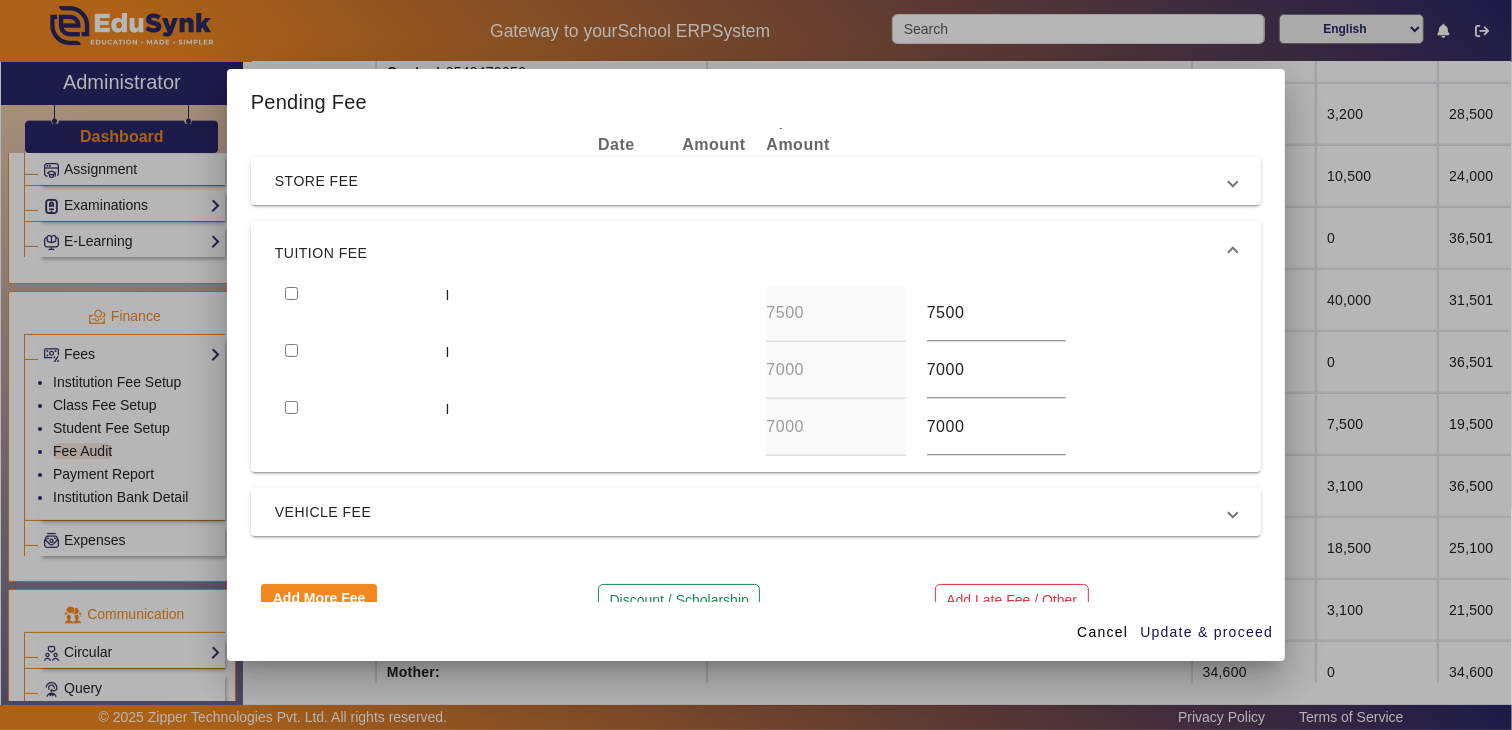 scroll, scrollTop: 102, scrollLeft: 0, axis: vertical 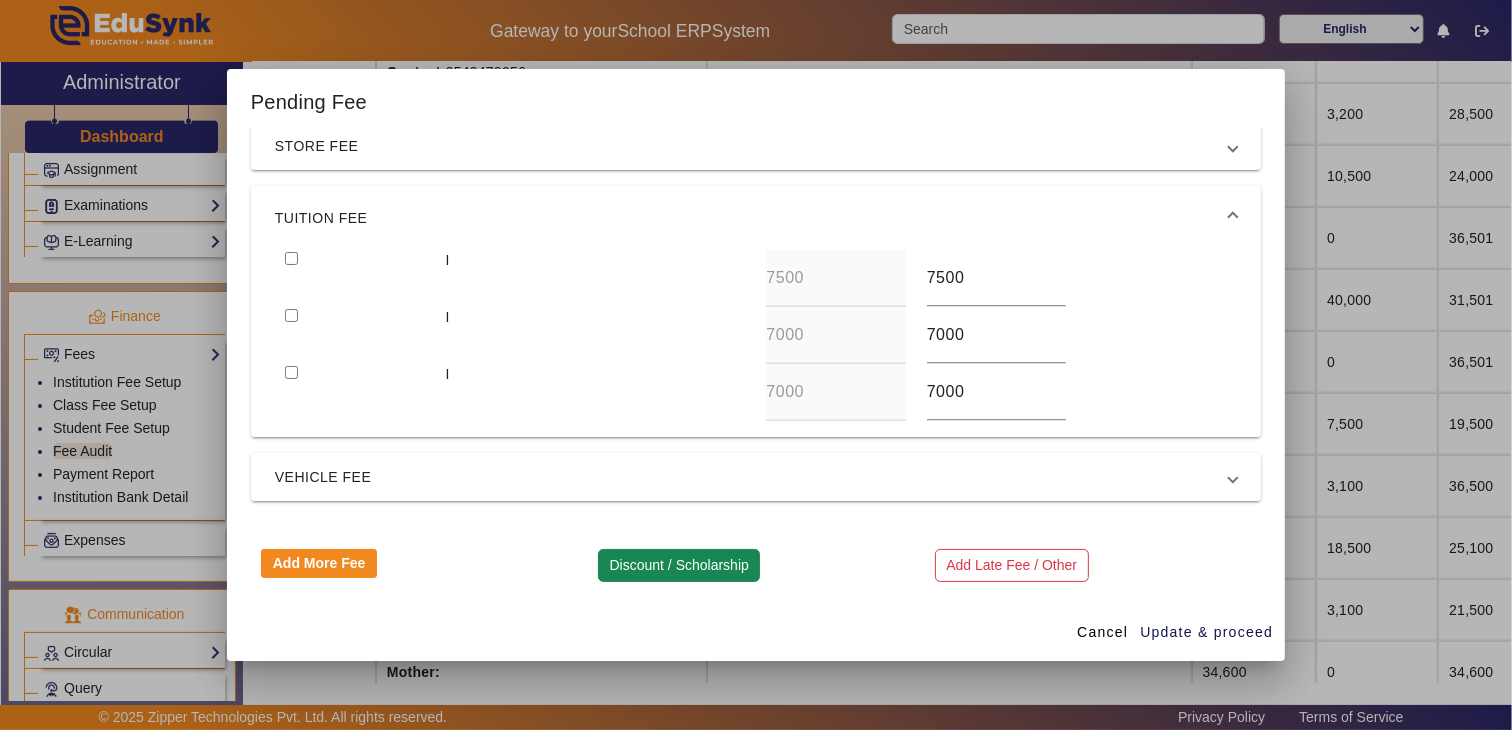 click on "Discount / Scholarship" at bounding box center [679, 566] 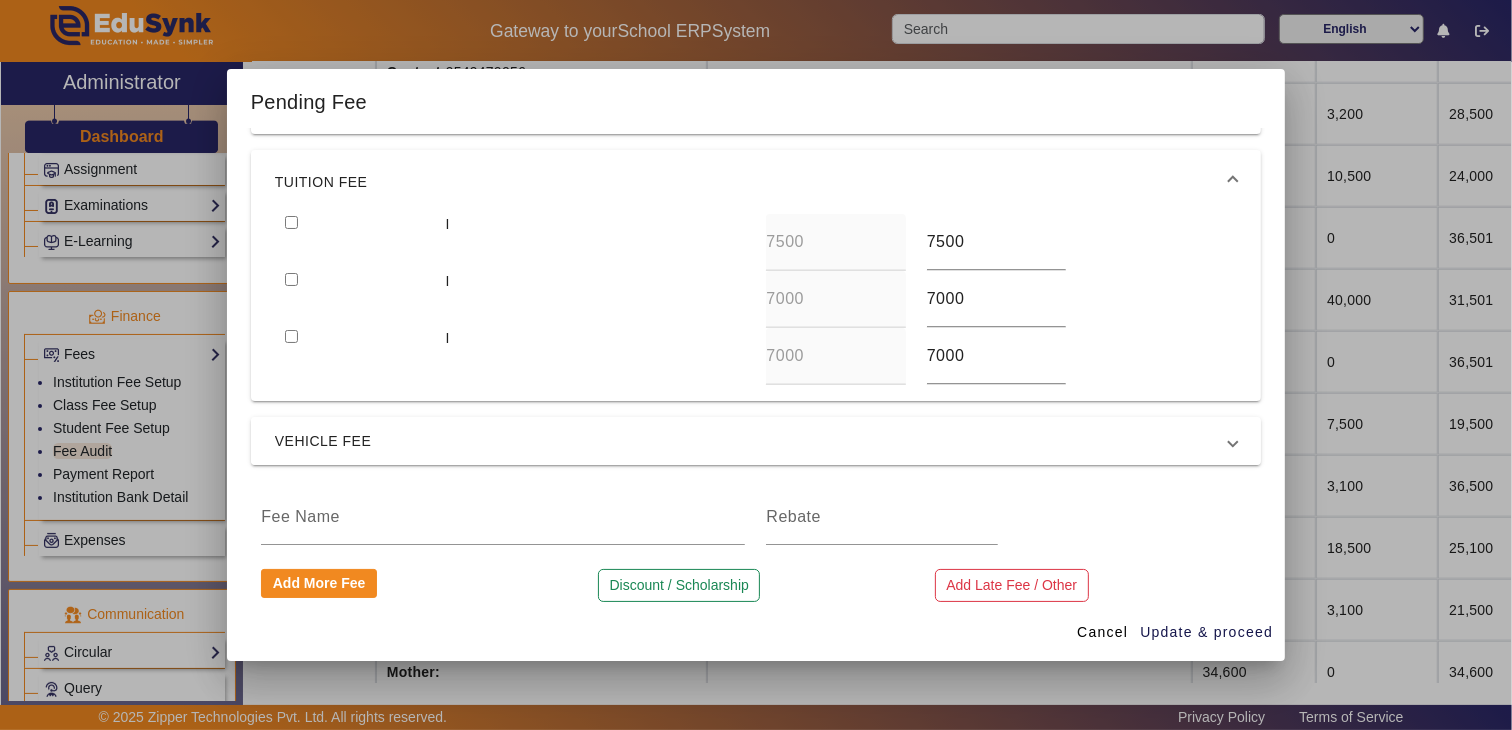 scroll, scrollTop: 157, scrollLeft: 0, axis: vertical 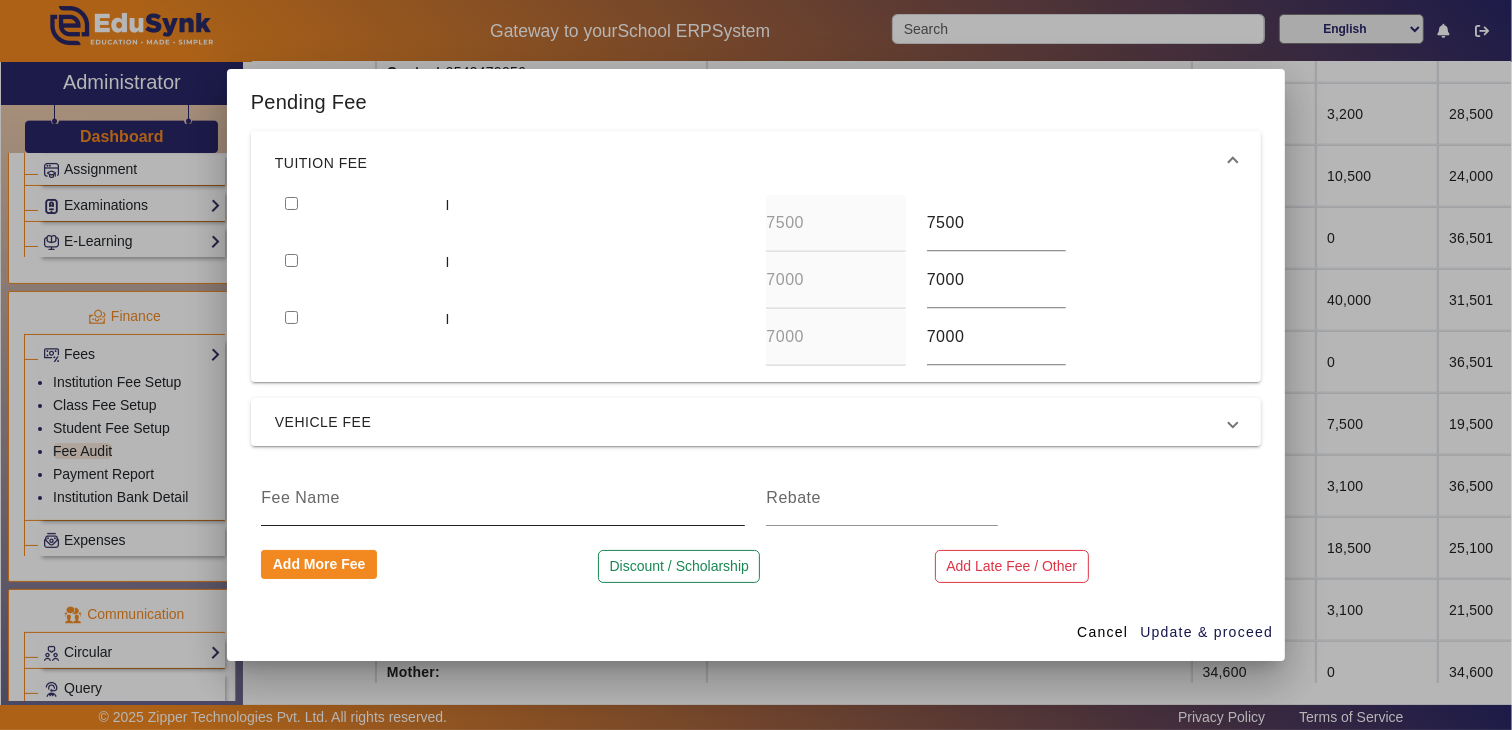 click at bounding box center (503, 498) 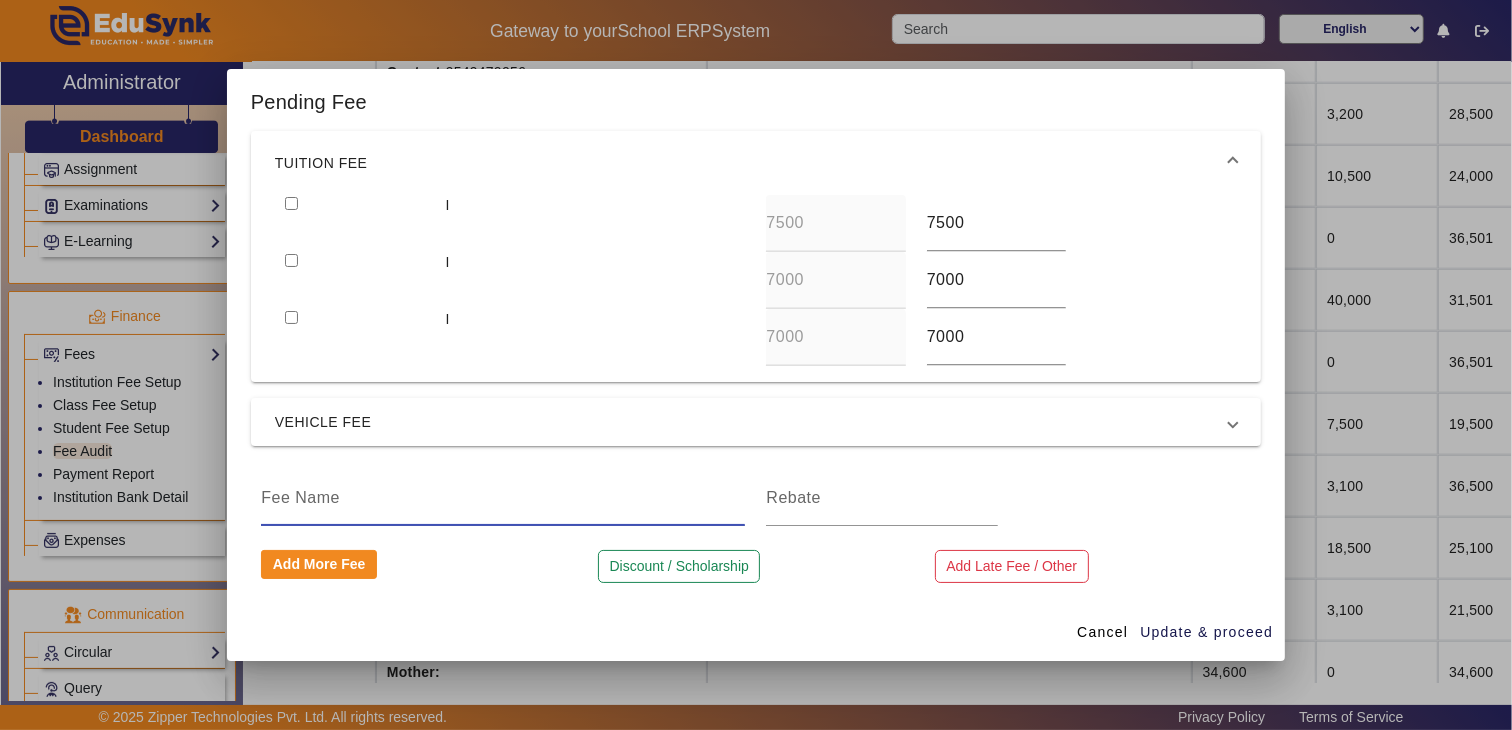 click at bounding box center (503, 498) 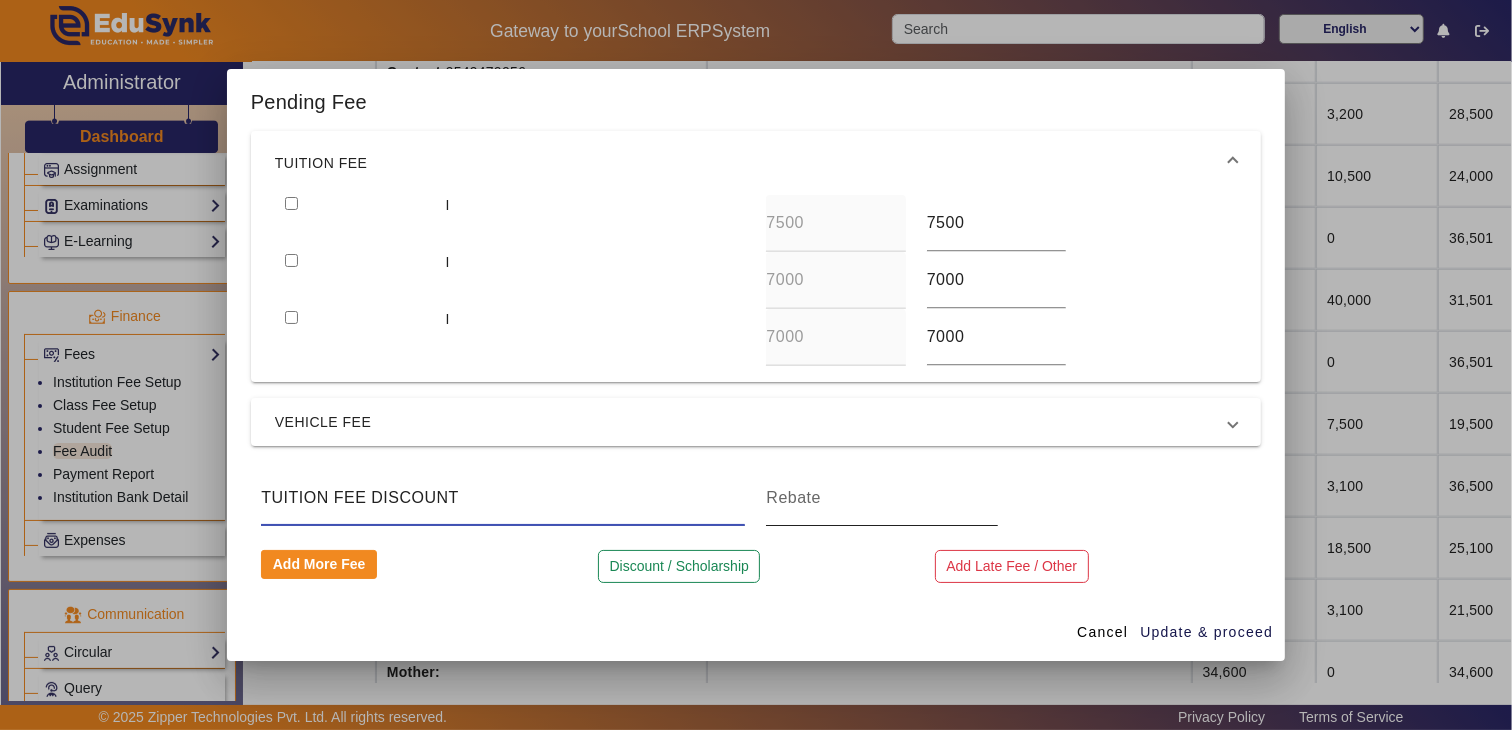 type on "TUITION FEE DISCOUNT" 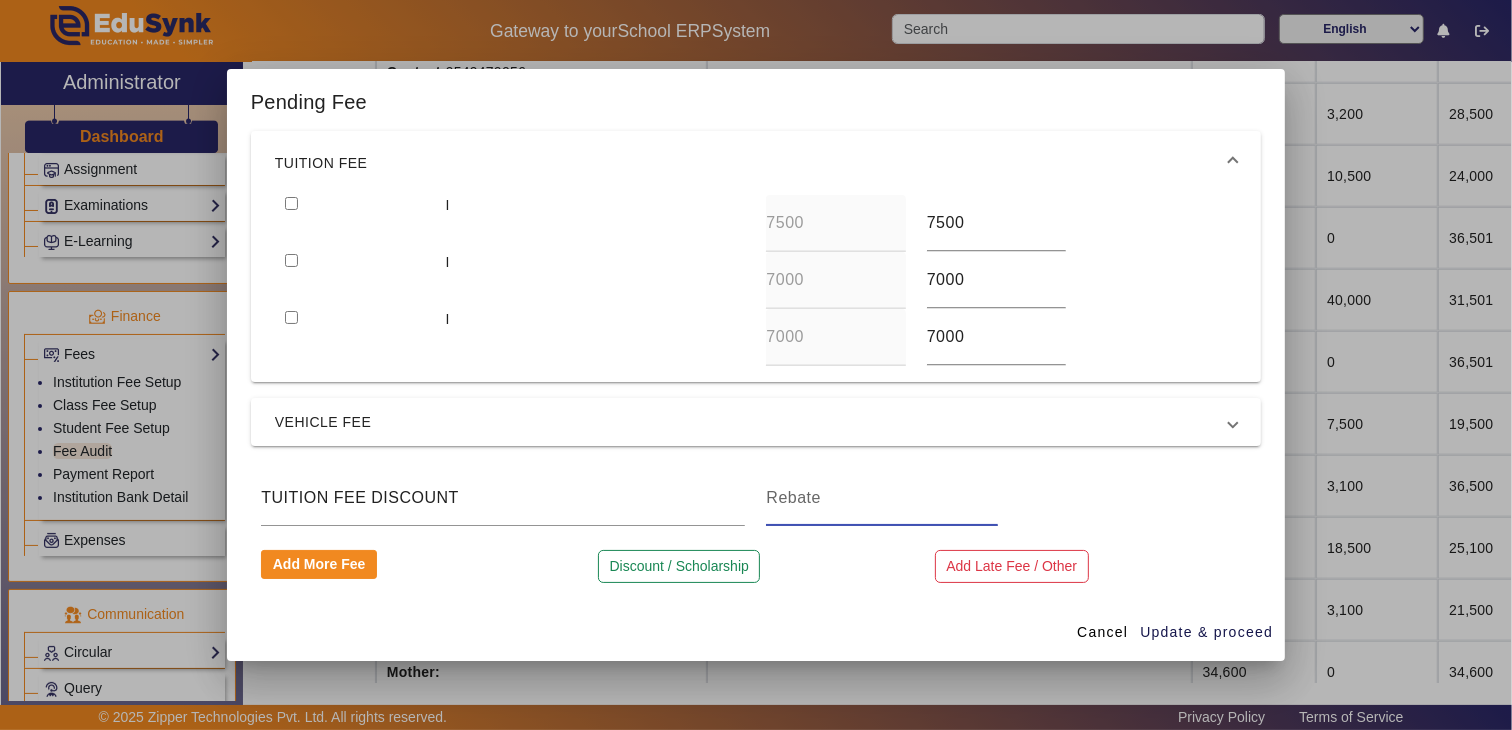 click at bounding box center (882, 498) 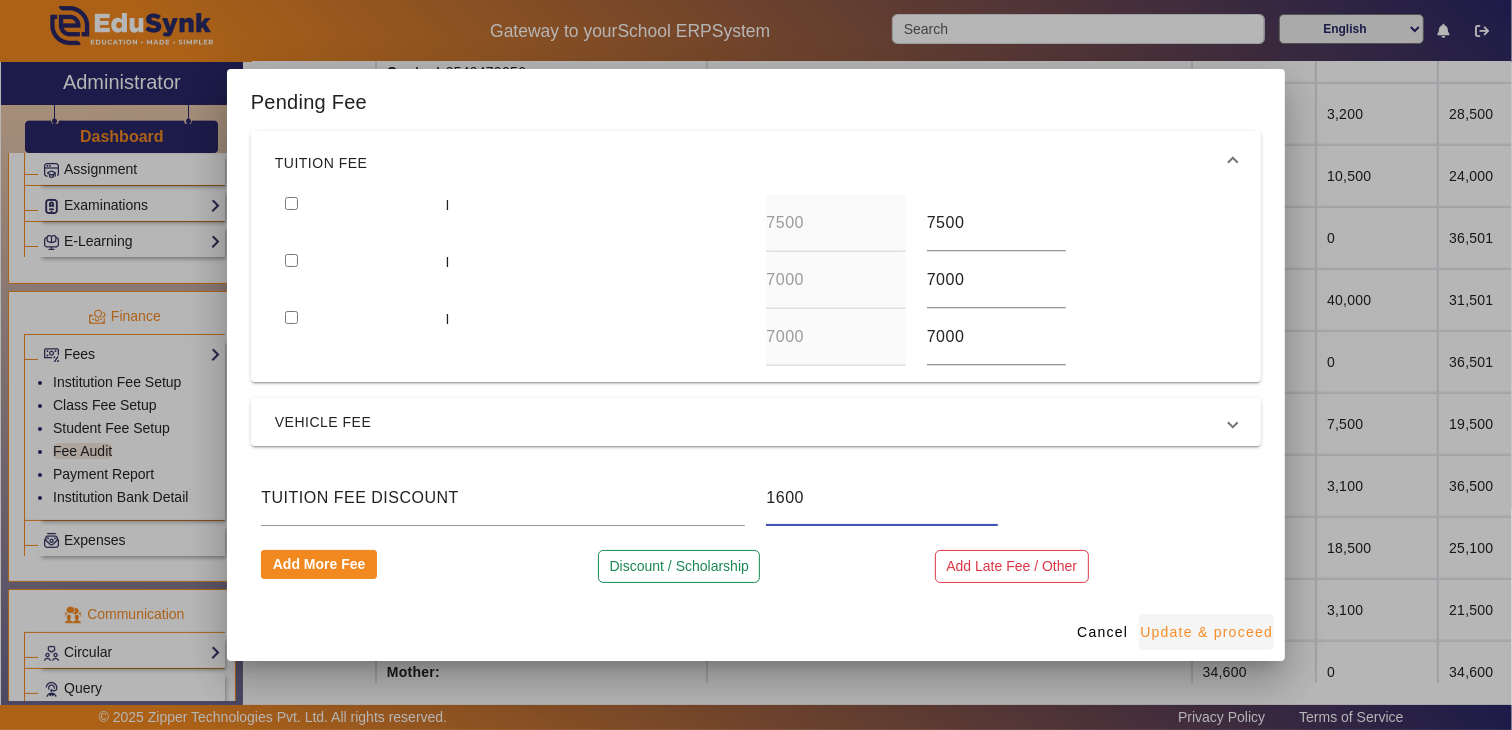 type on "1600" 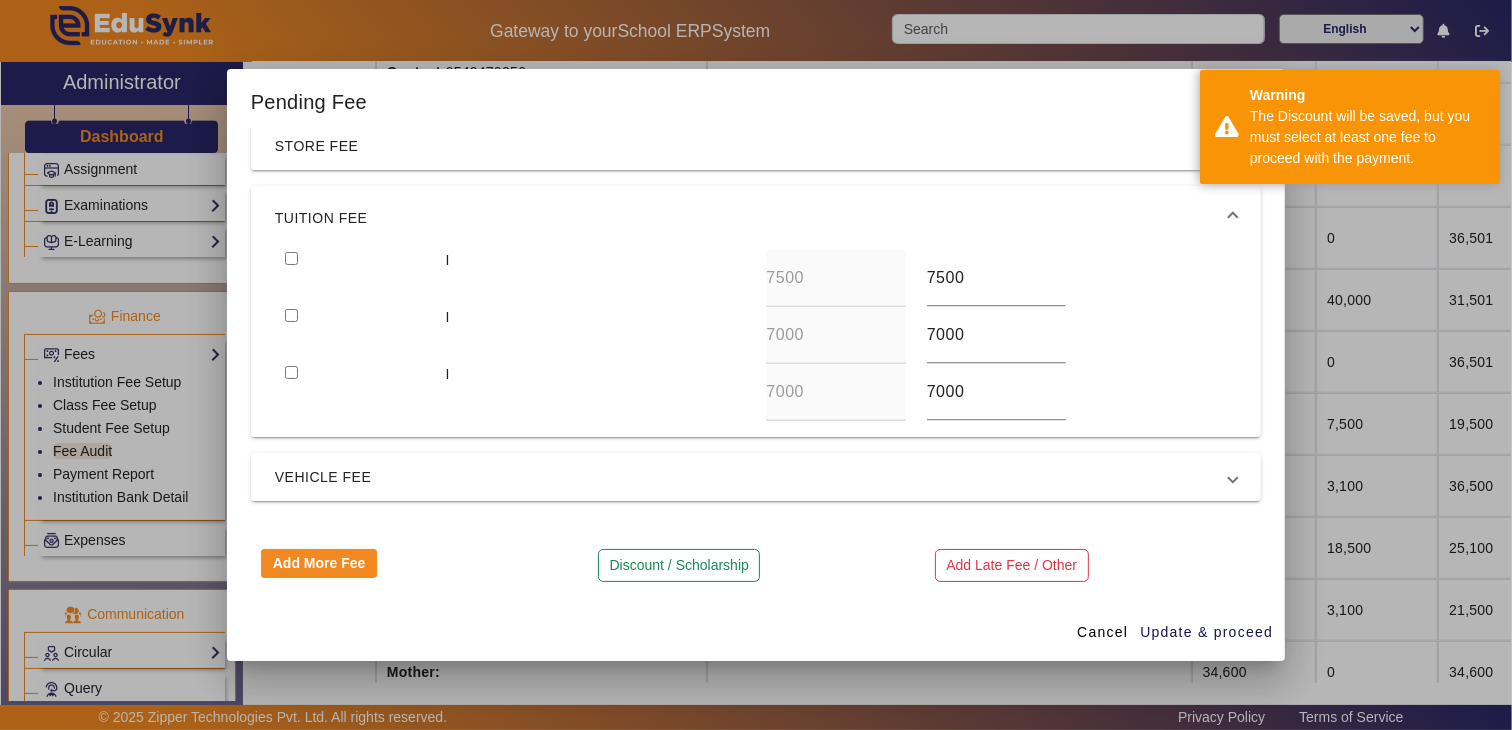 scroll, scrollTop: 0, scrollLeft: 0, axis: both 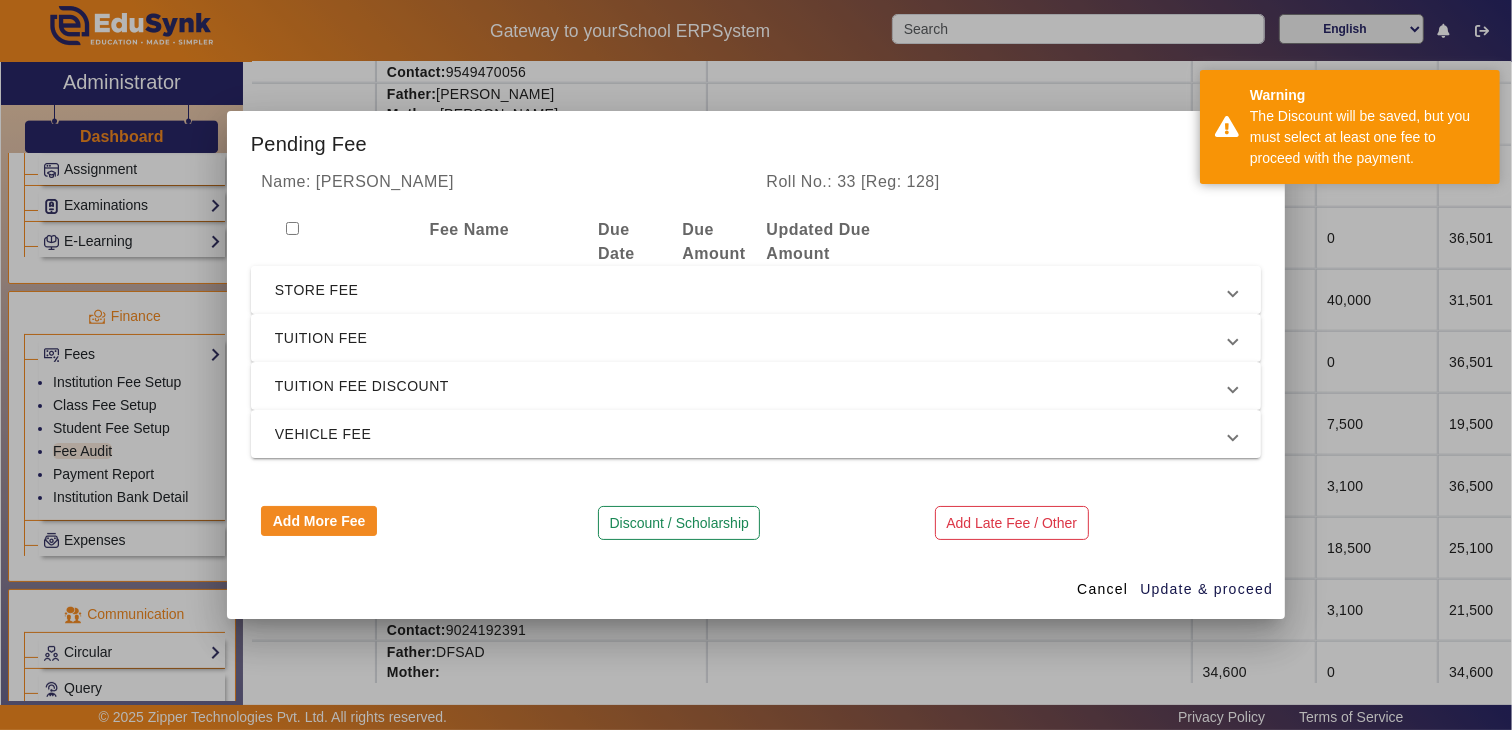 click on "STORE FEE" at bounding box center (756, 290) 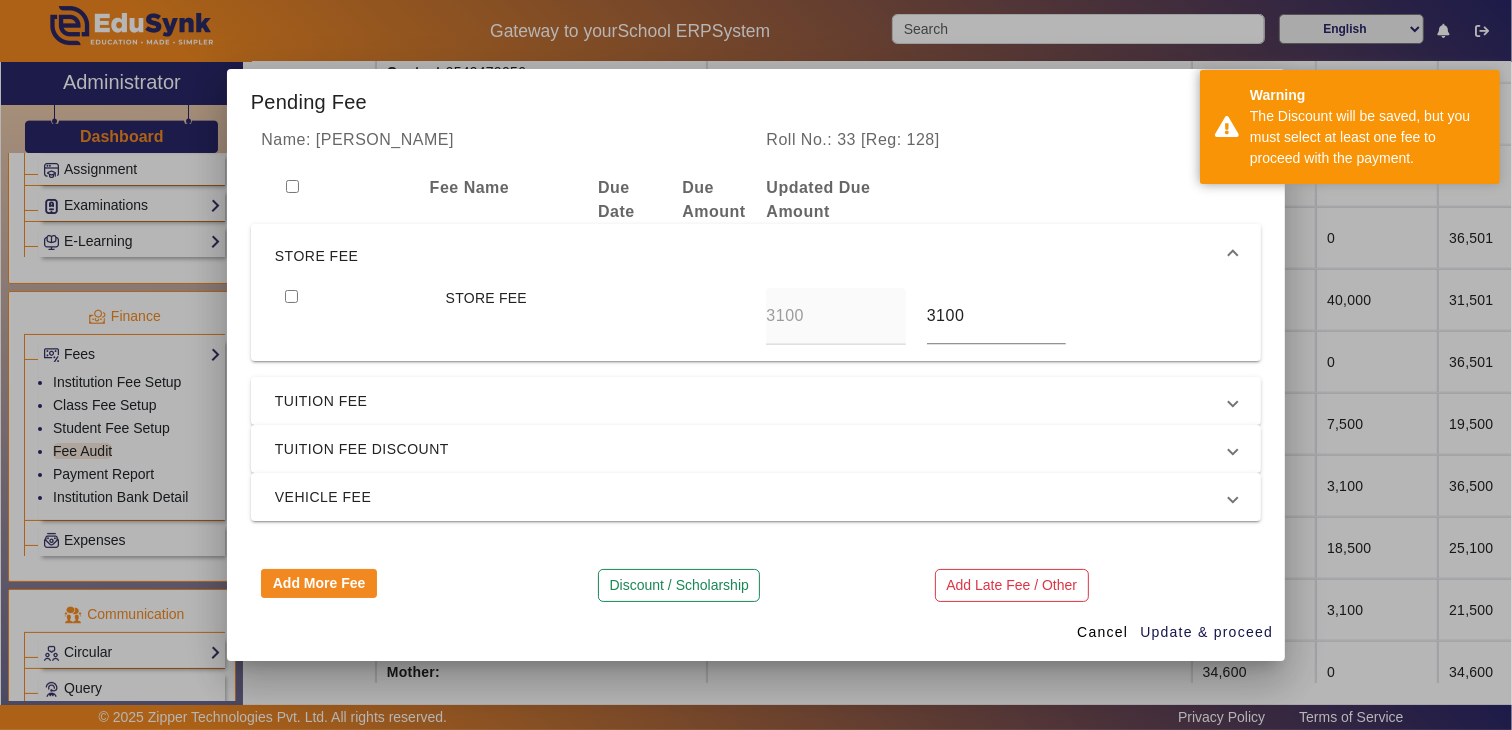 click at bounding box center [291, 296] 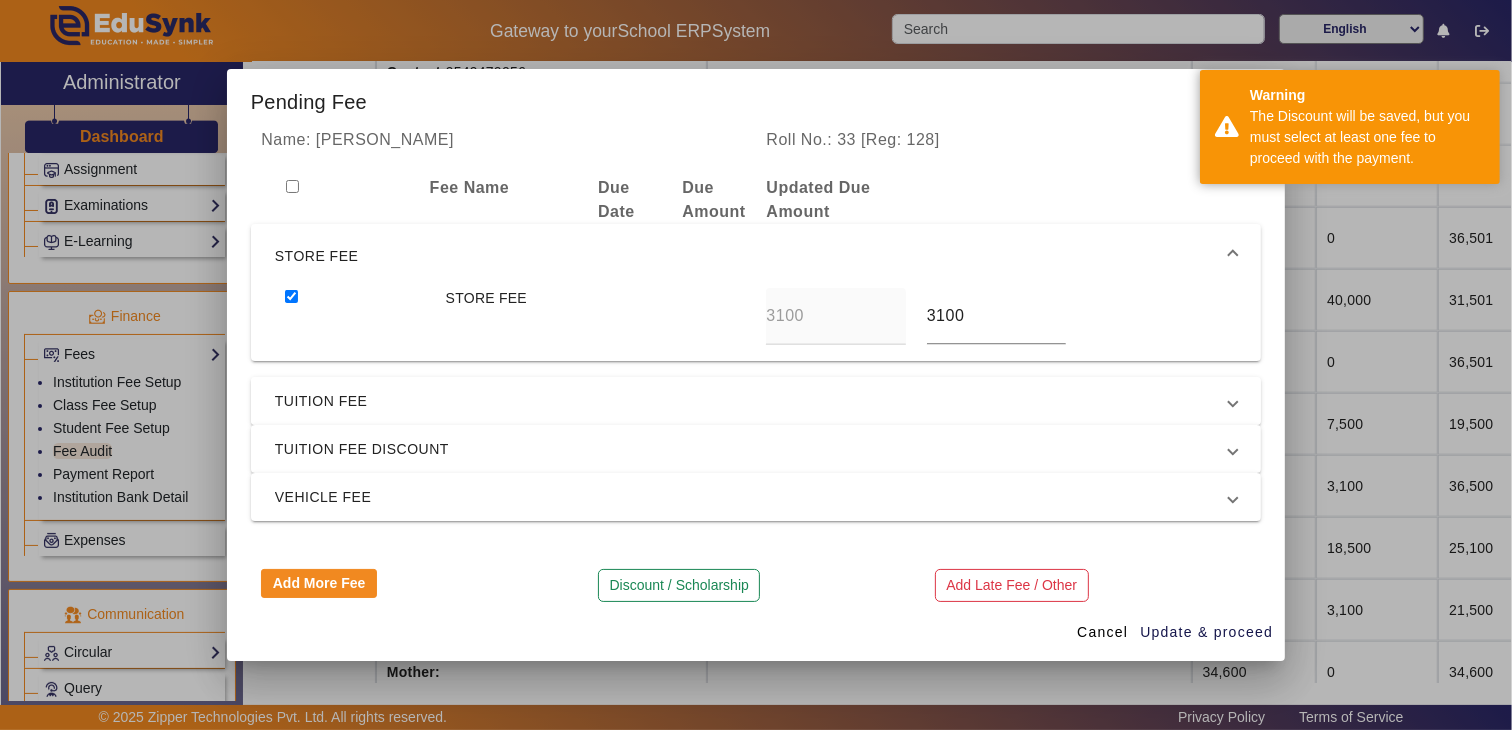 click on "TUITION FEE" at bounding box center [752, 401] 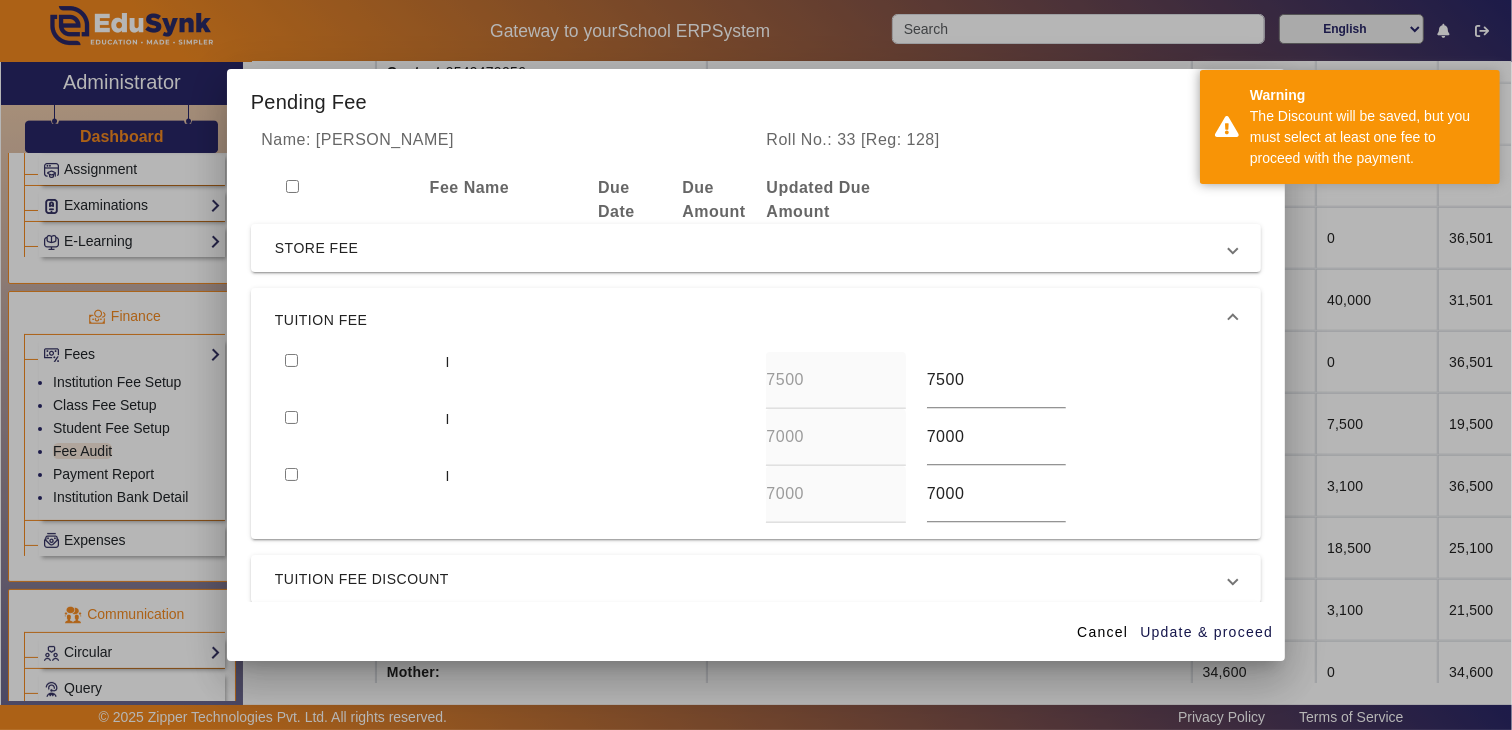 click at bounding box center (291, 360) 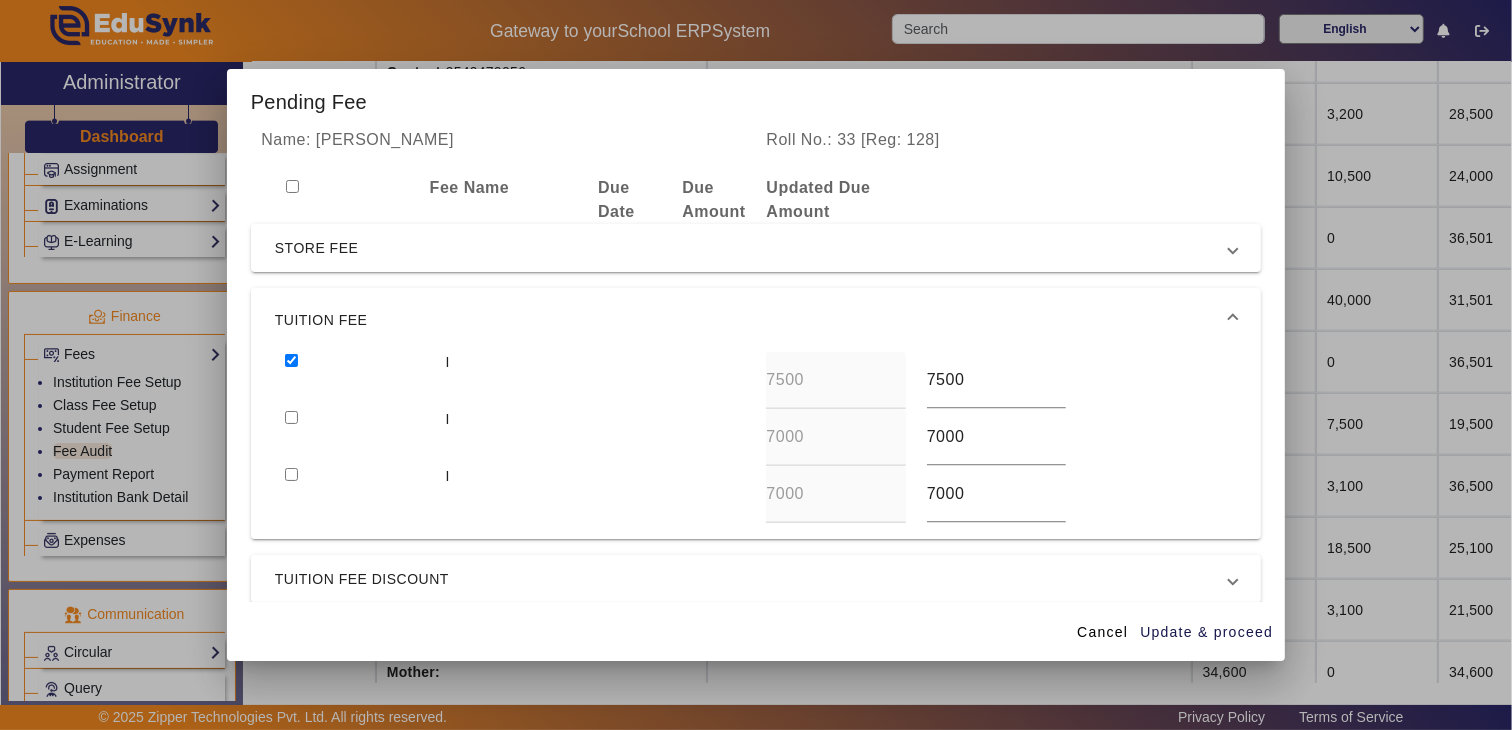 click at bounding box center [291, 417] 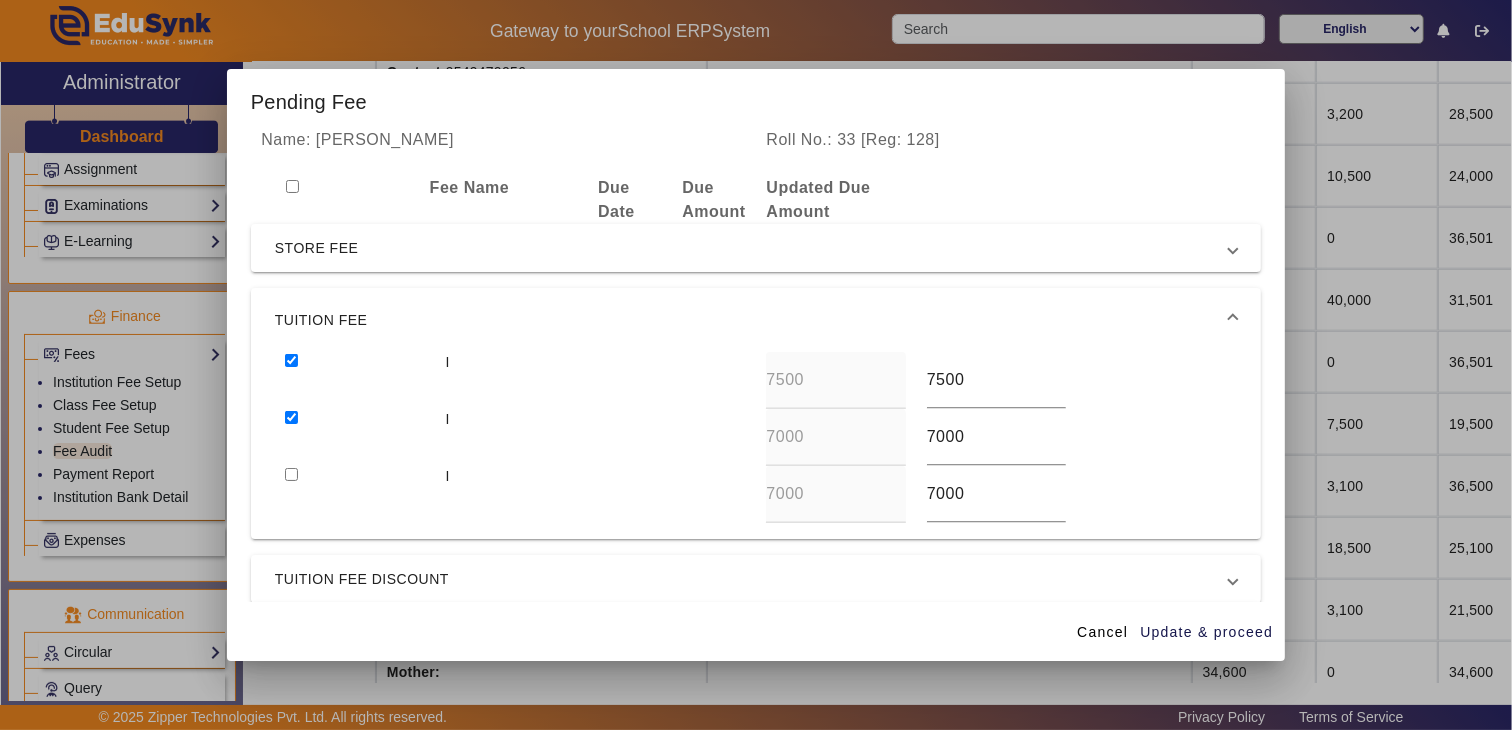 click at bounding box center [291, 474] 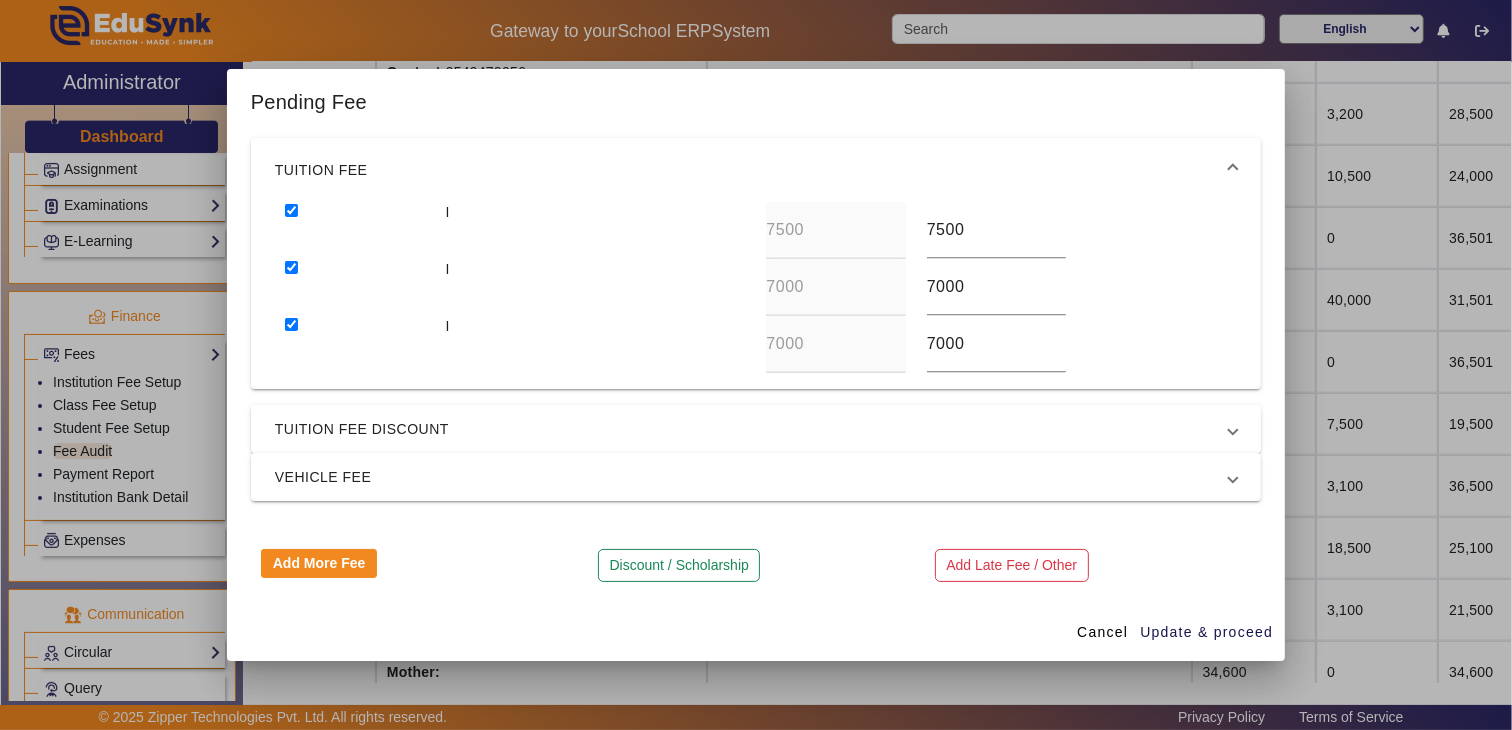 click on "TUITION FEE DISCOUNT" at bounding box center [752, 429] 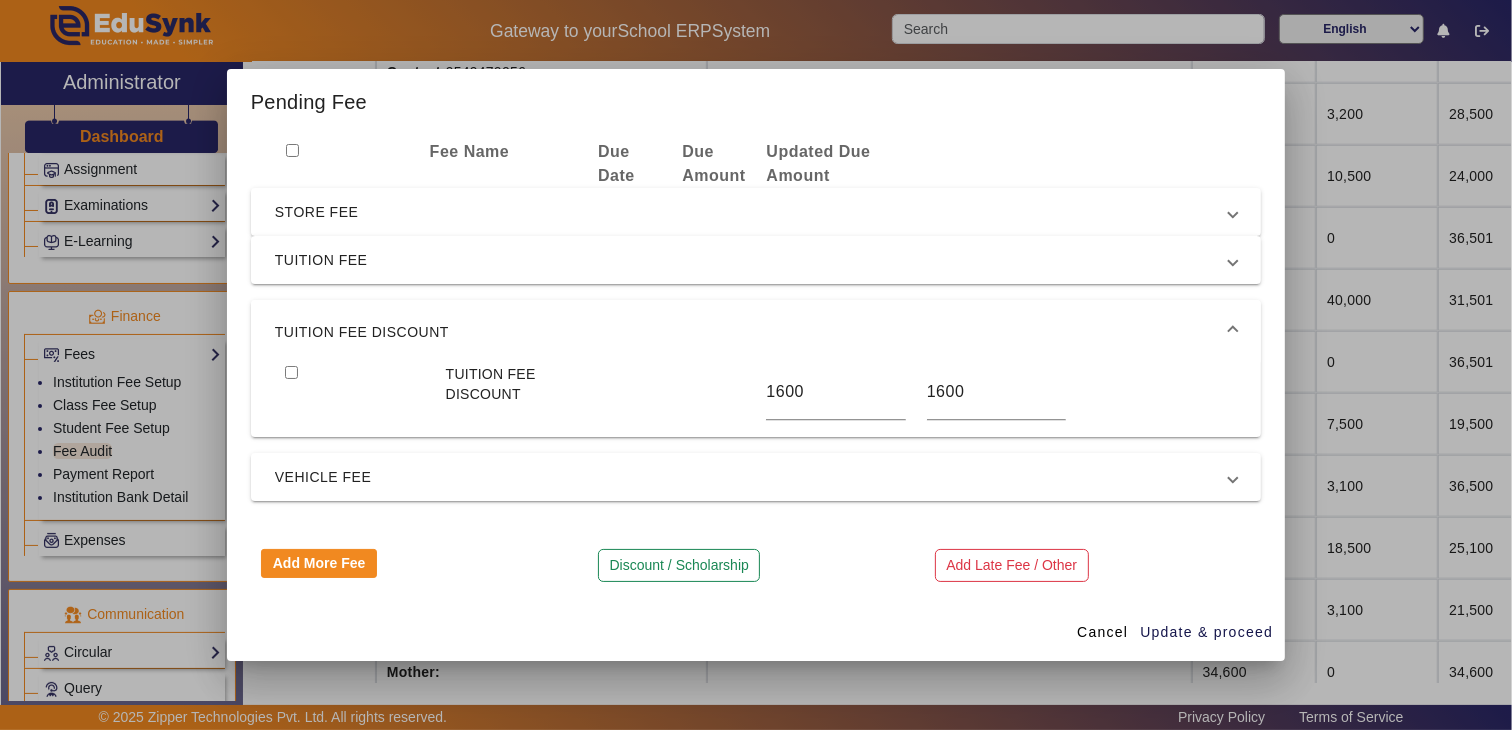 scroll, scrollTop: 35, scrollLeft: 0, axis: vertical 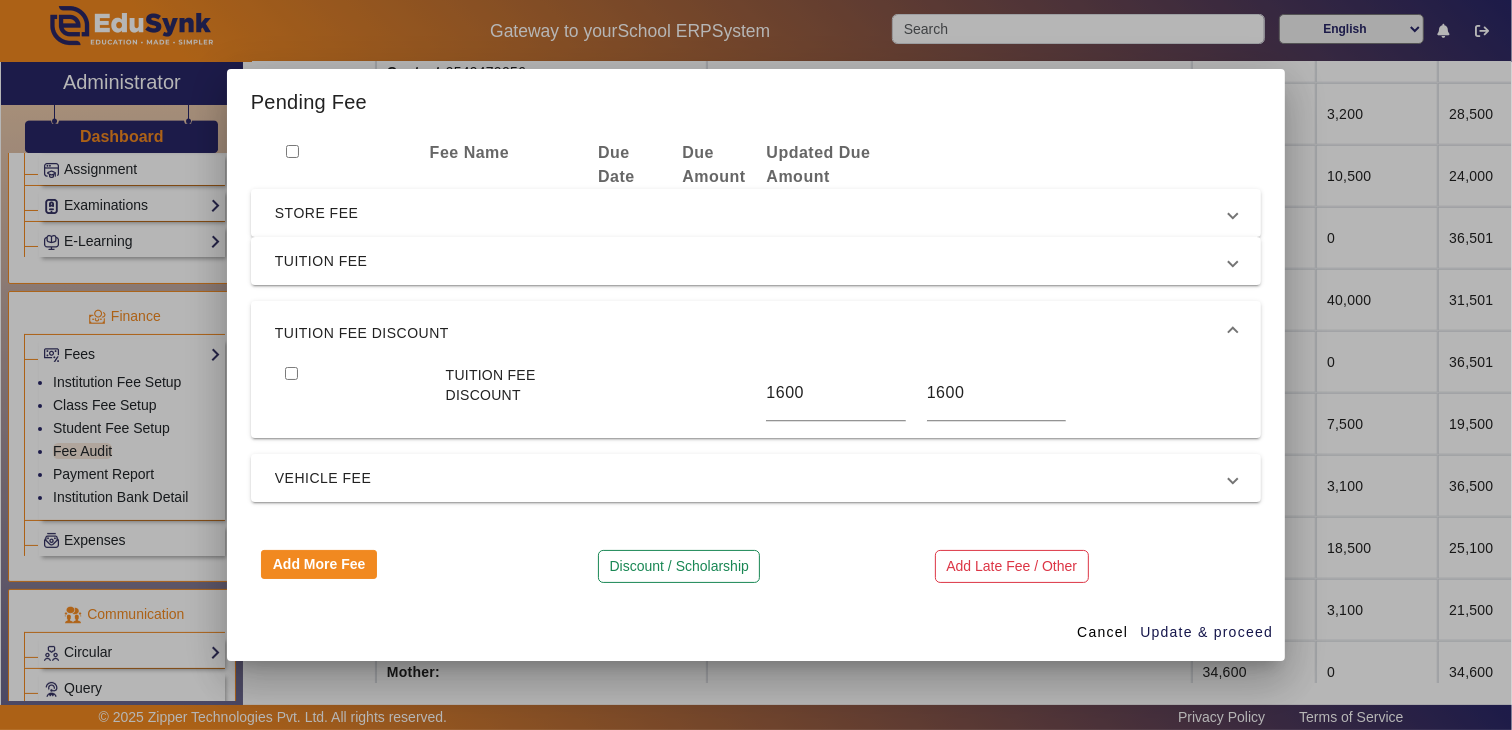 click at bounding box center [291, 373] 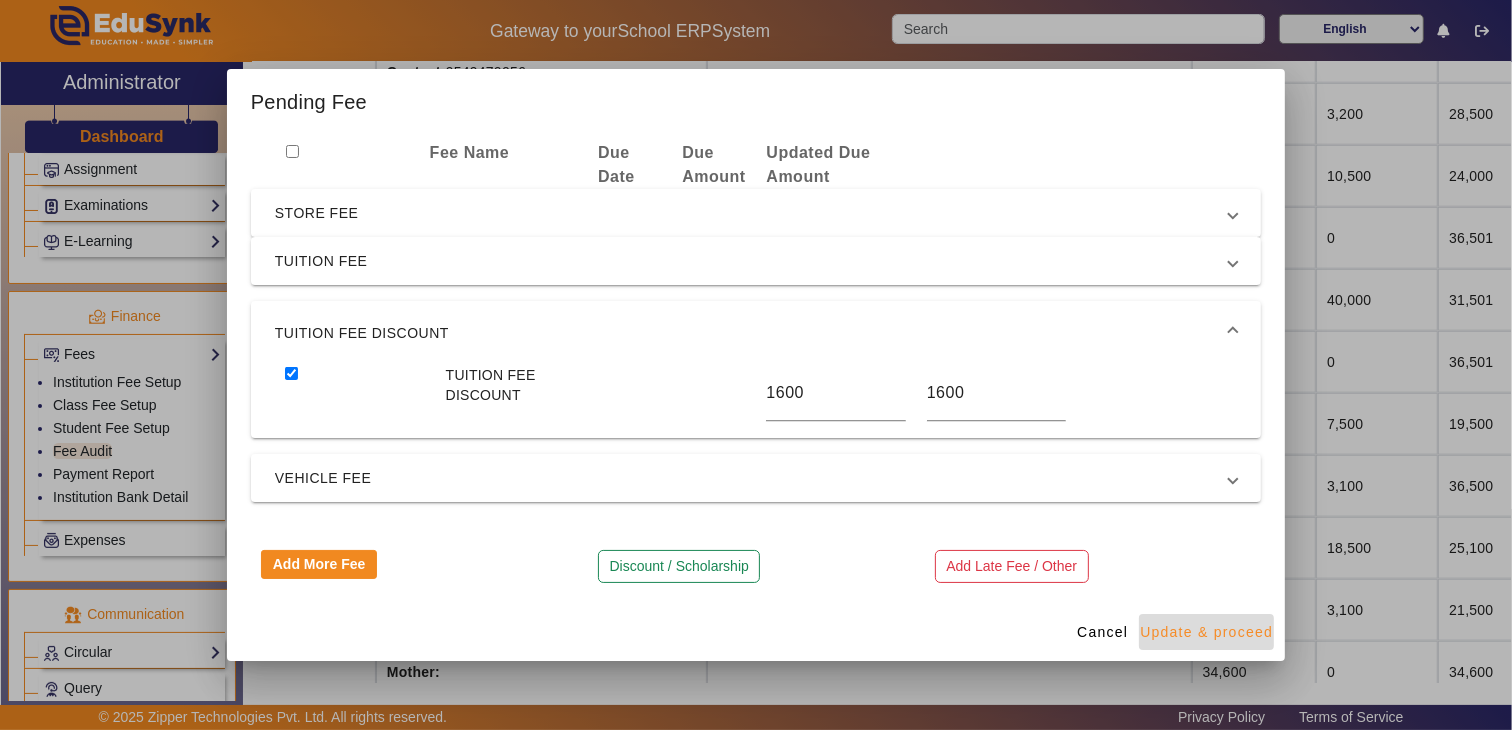 click on "Update & proceed" at bounding box center [1206, 632] 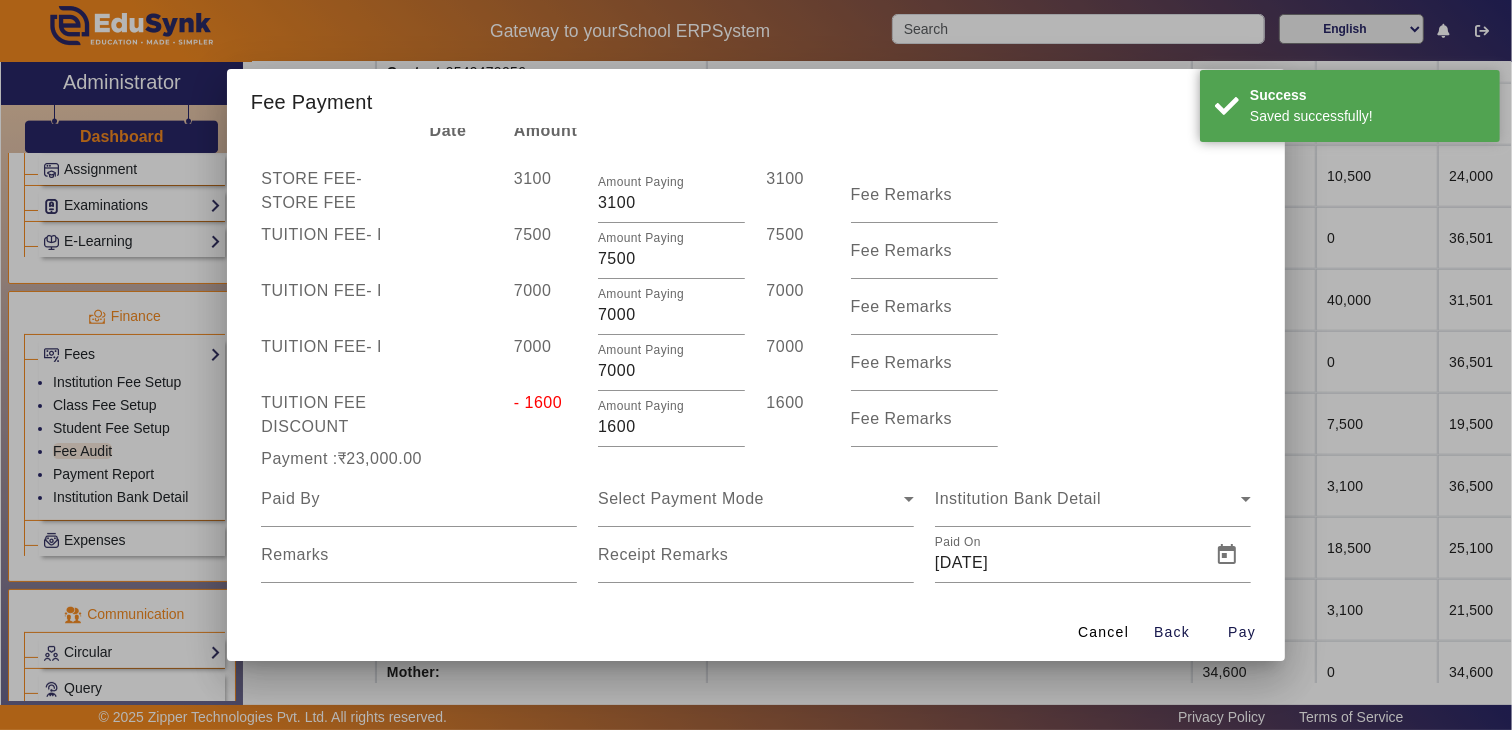 scroll, scrollTop: 105, scrollLeft: 0, axis: vertical 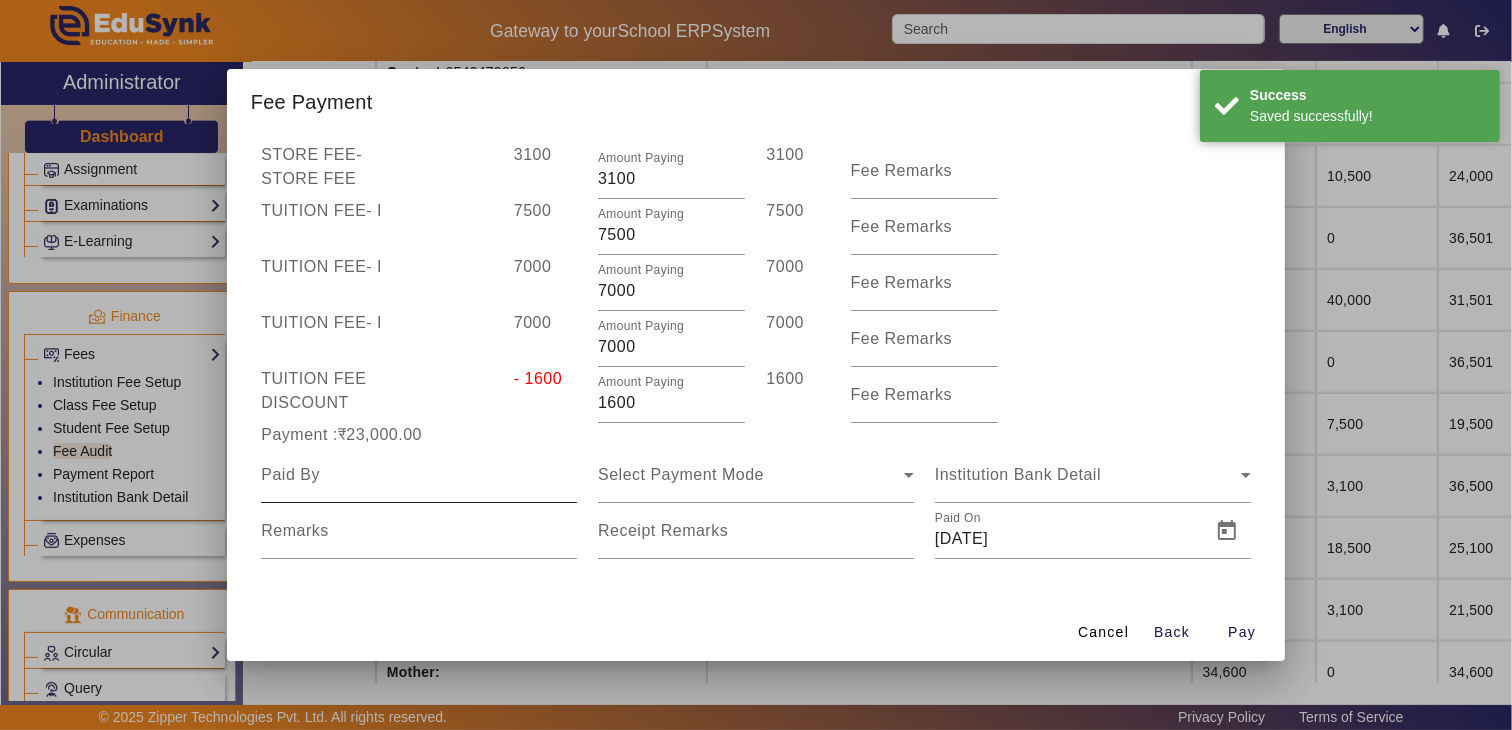 click at bounding box center (419, 475) 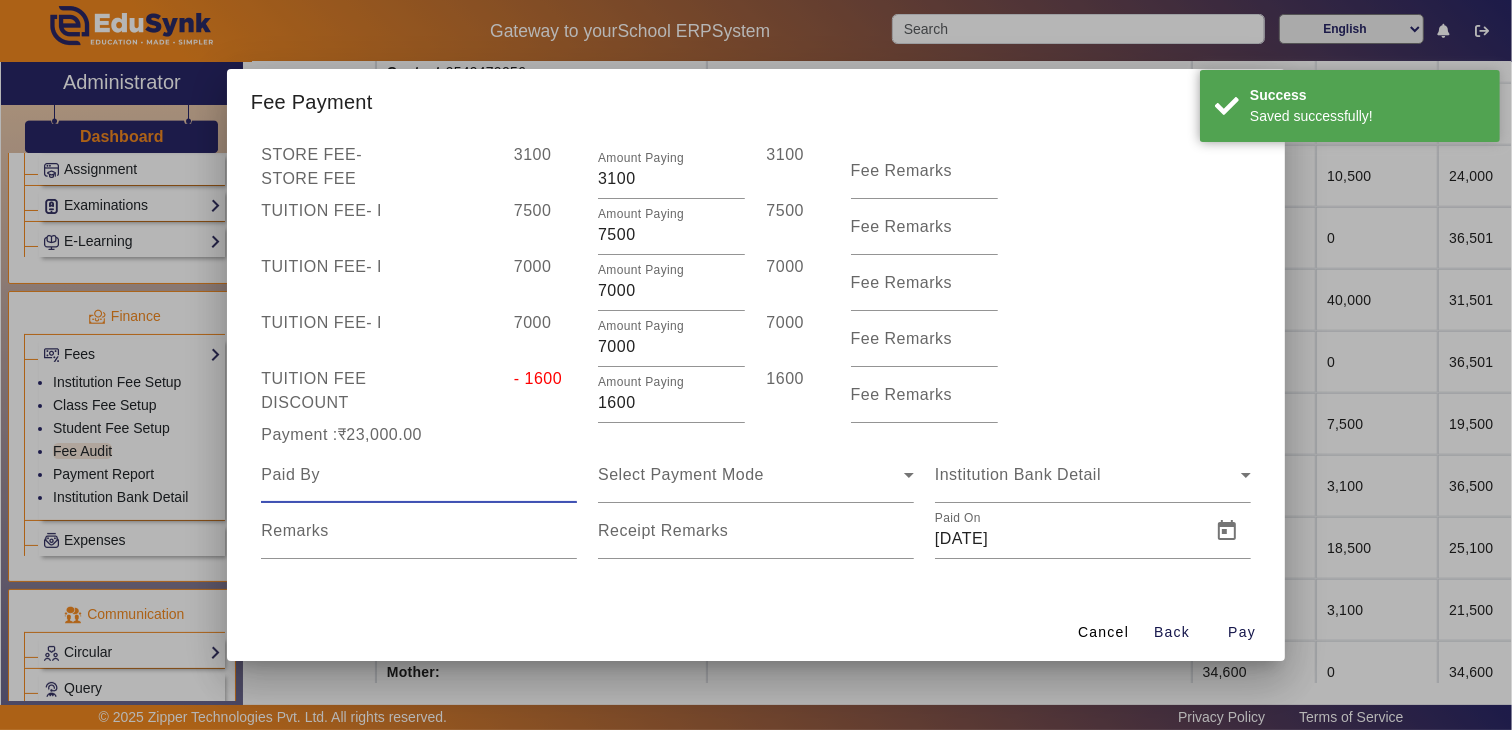 click at bounding box center [419, 475] 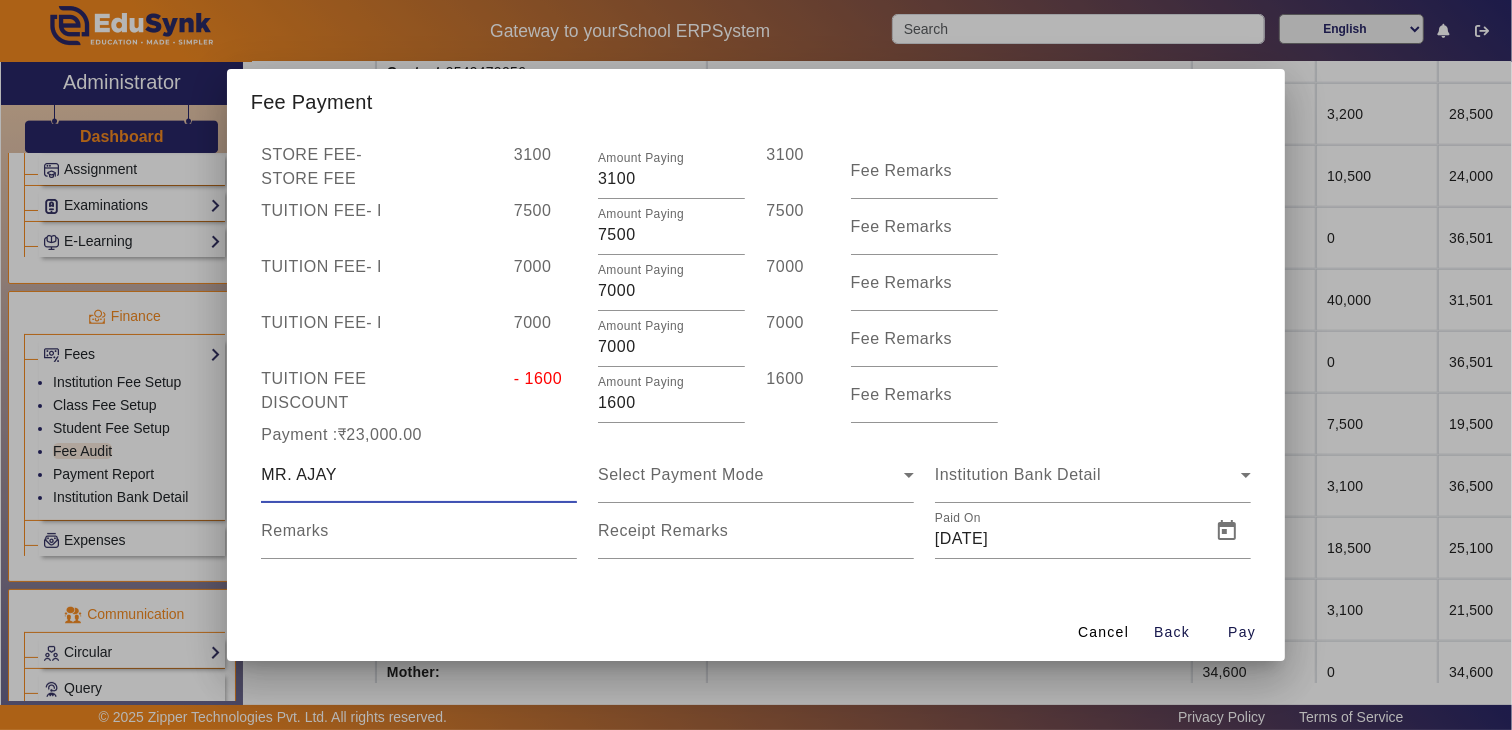 type on "MR. AJAY" 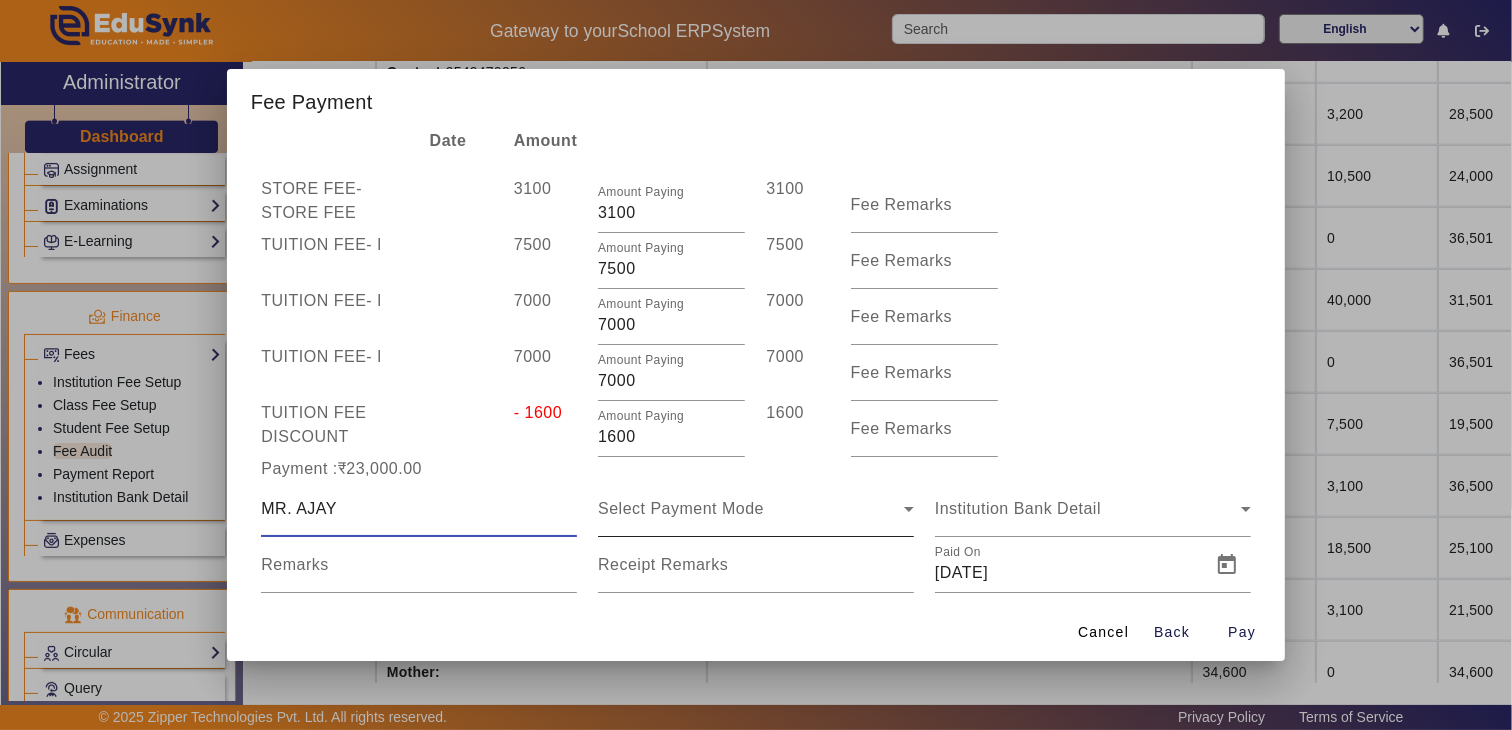 scroll, scrollTop: 105, scrollLeft: 0, axis: vertical 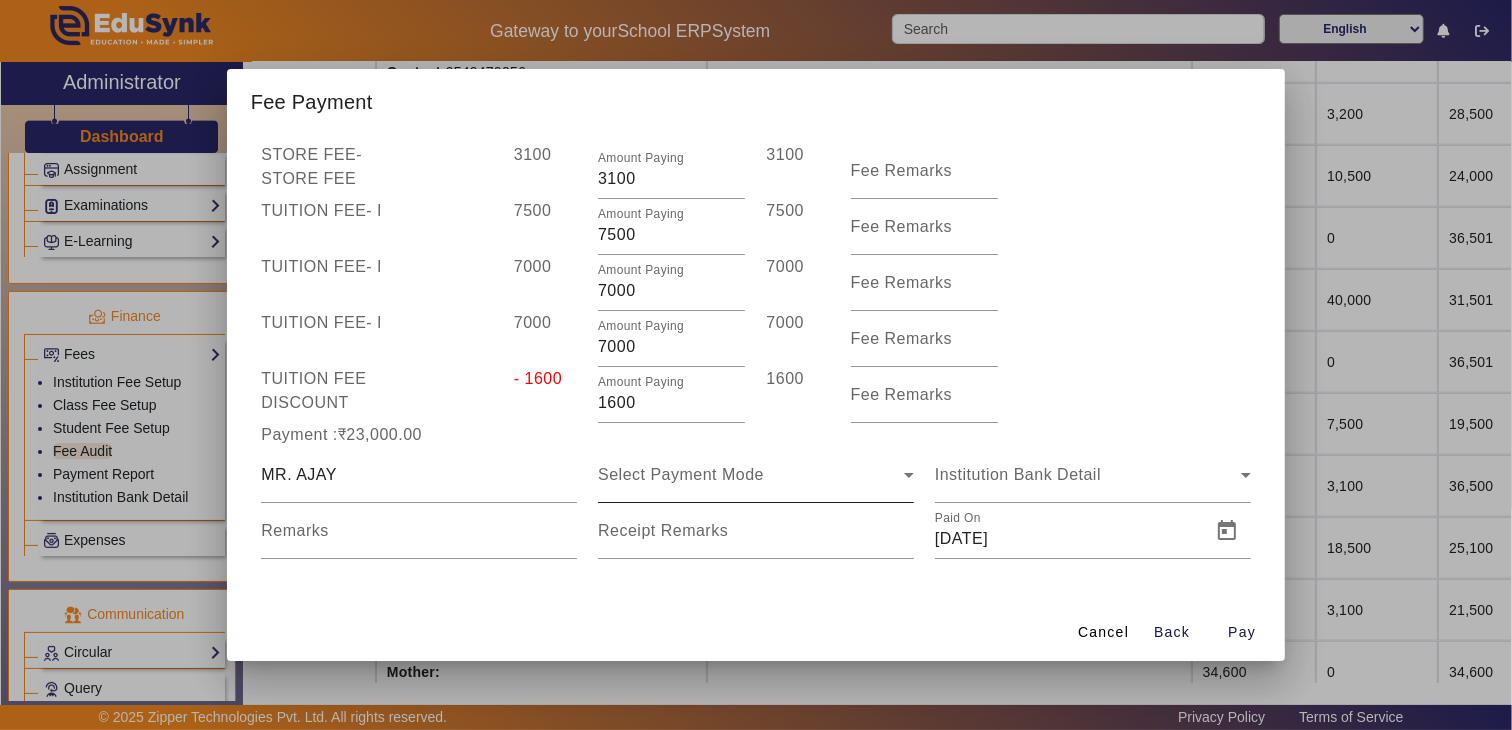 click on "Select Payment Mode" at bounding box center [756, 475] 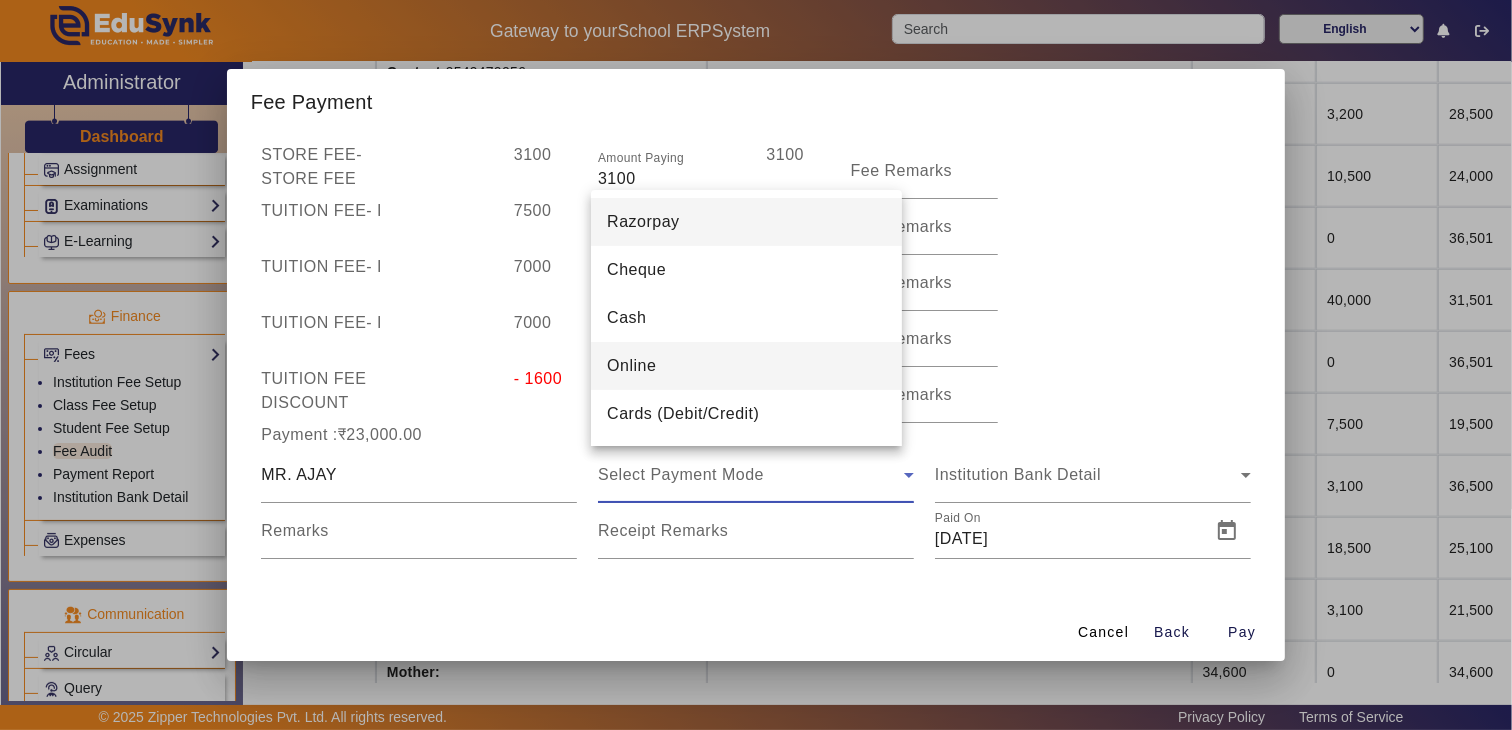 click on "Online" at bounding box center (631, 366) 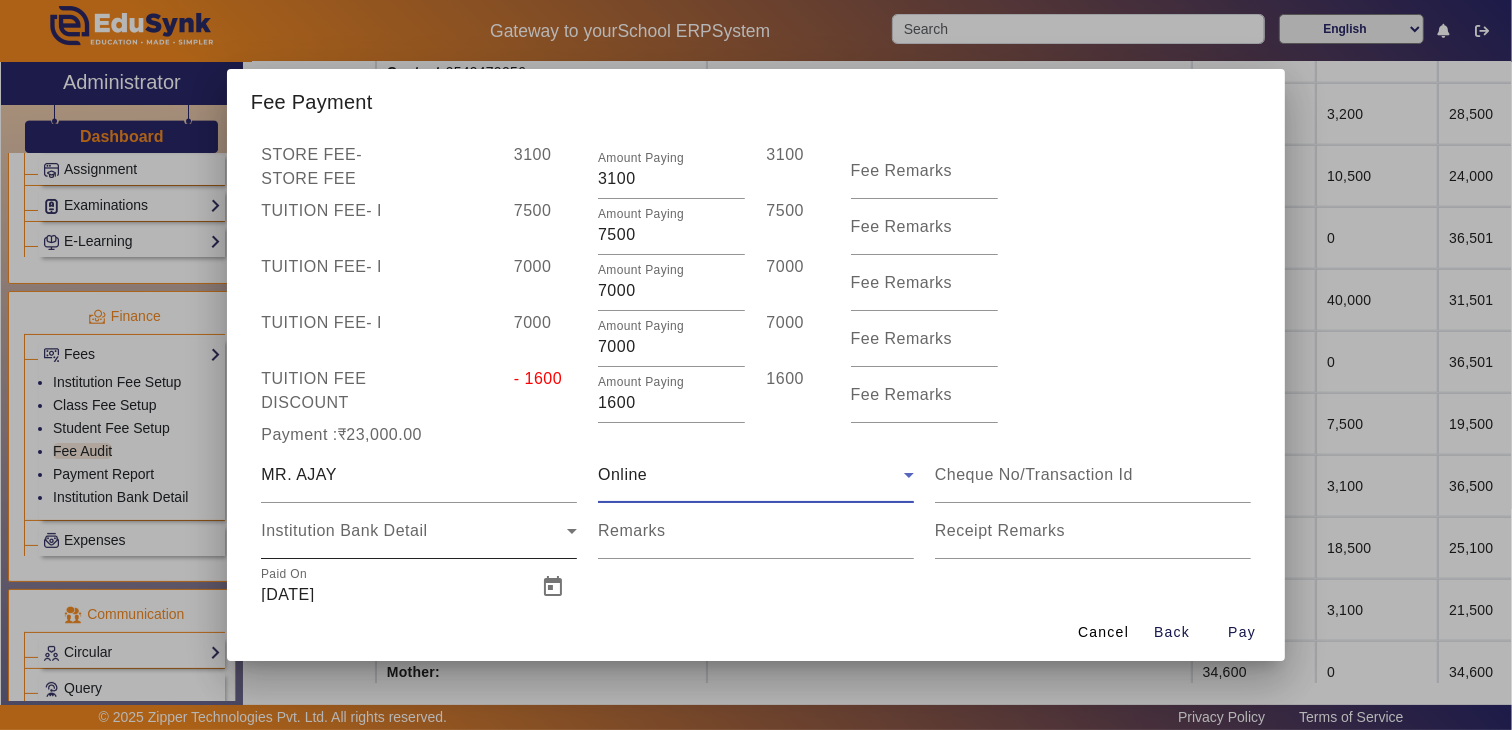 click on "Institution Bank Detail" at bounding box center (344, 530) 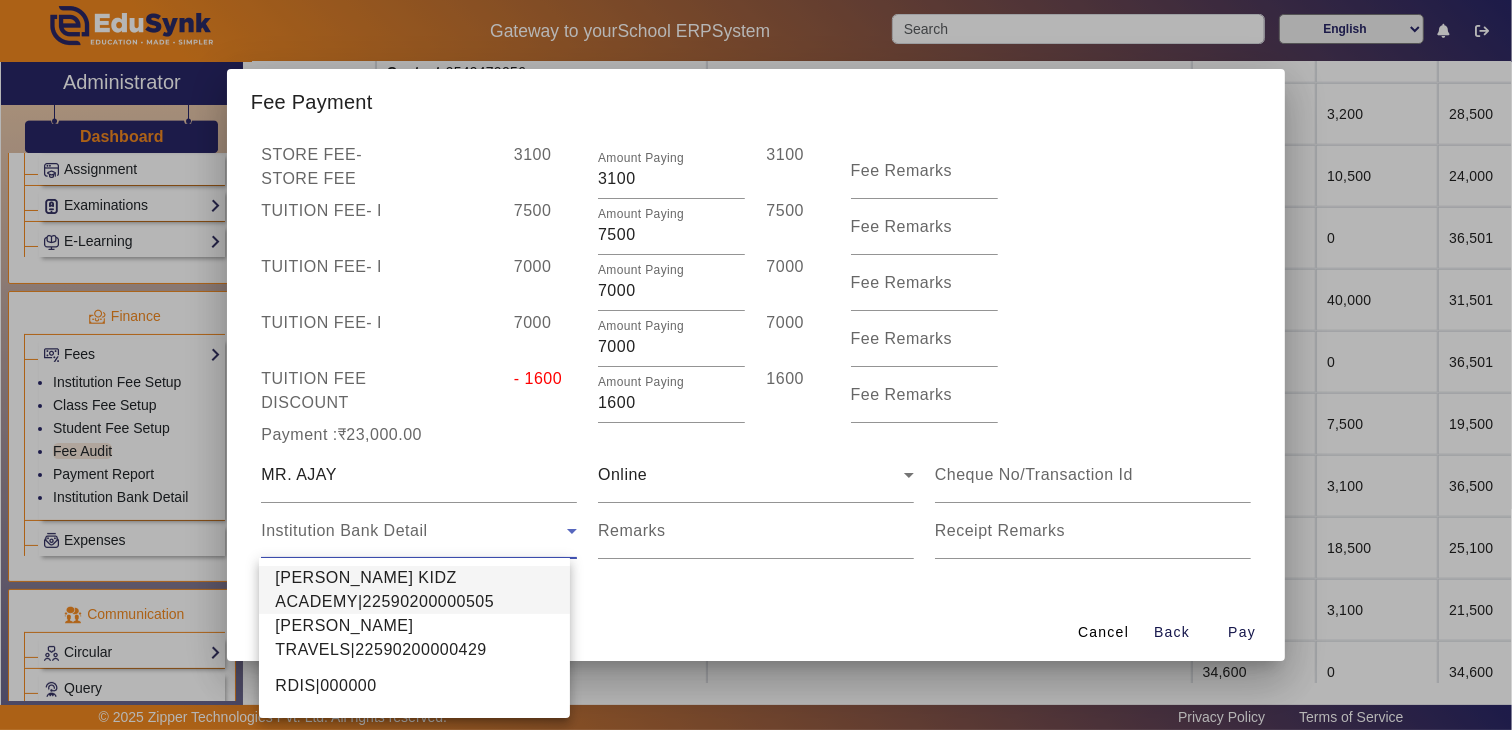 drag, startPoint x: 352, startPoint y: 591, endPoint x: 403, endPoint y: 578, distance: 52.63079 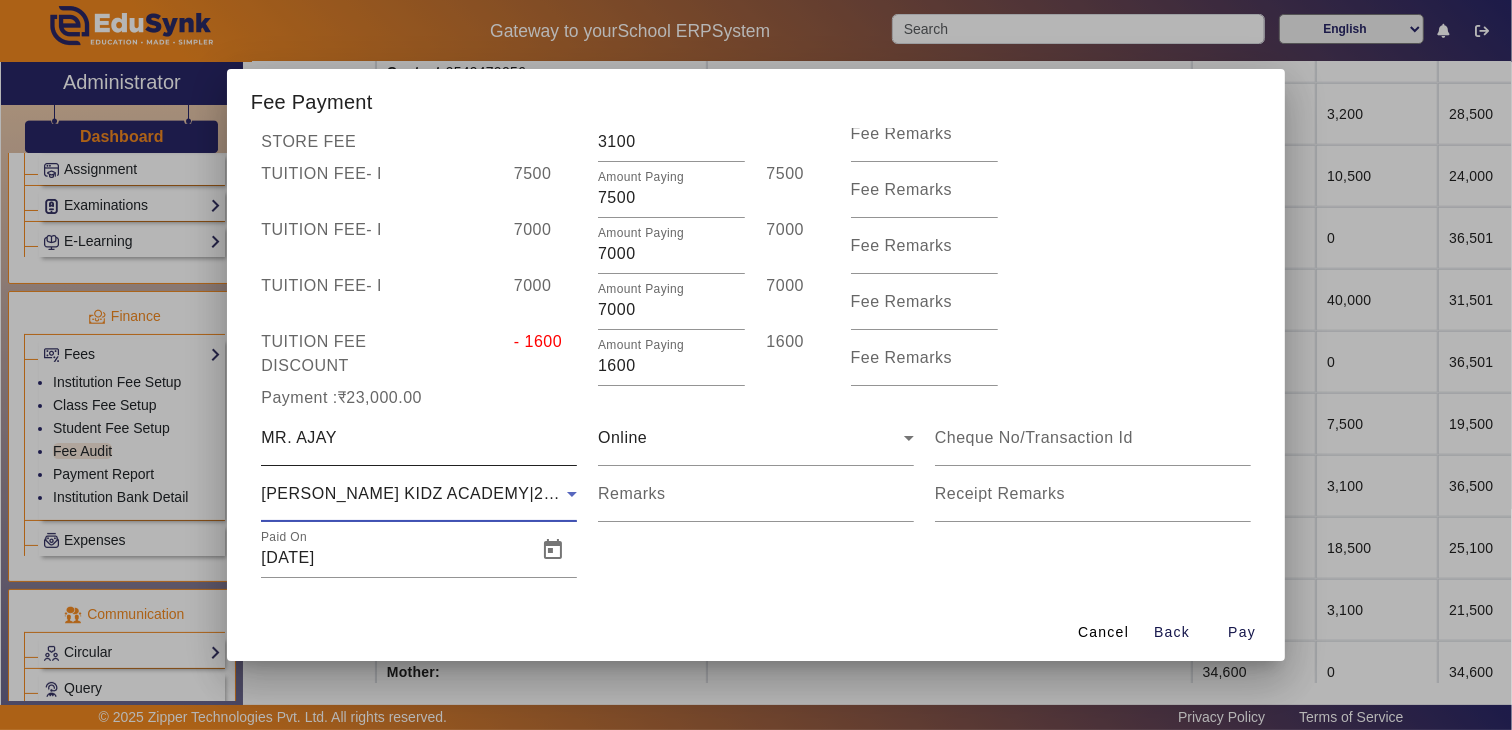 scroll, scrollTop: 161, scrollLeft: 0, axis: vertical 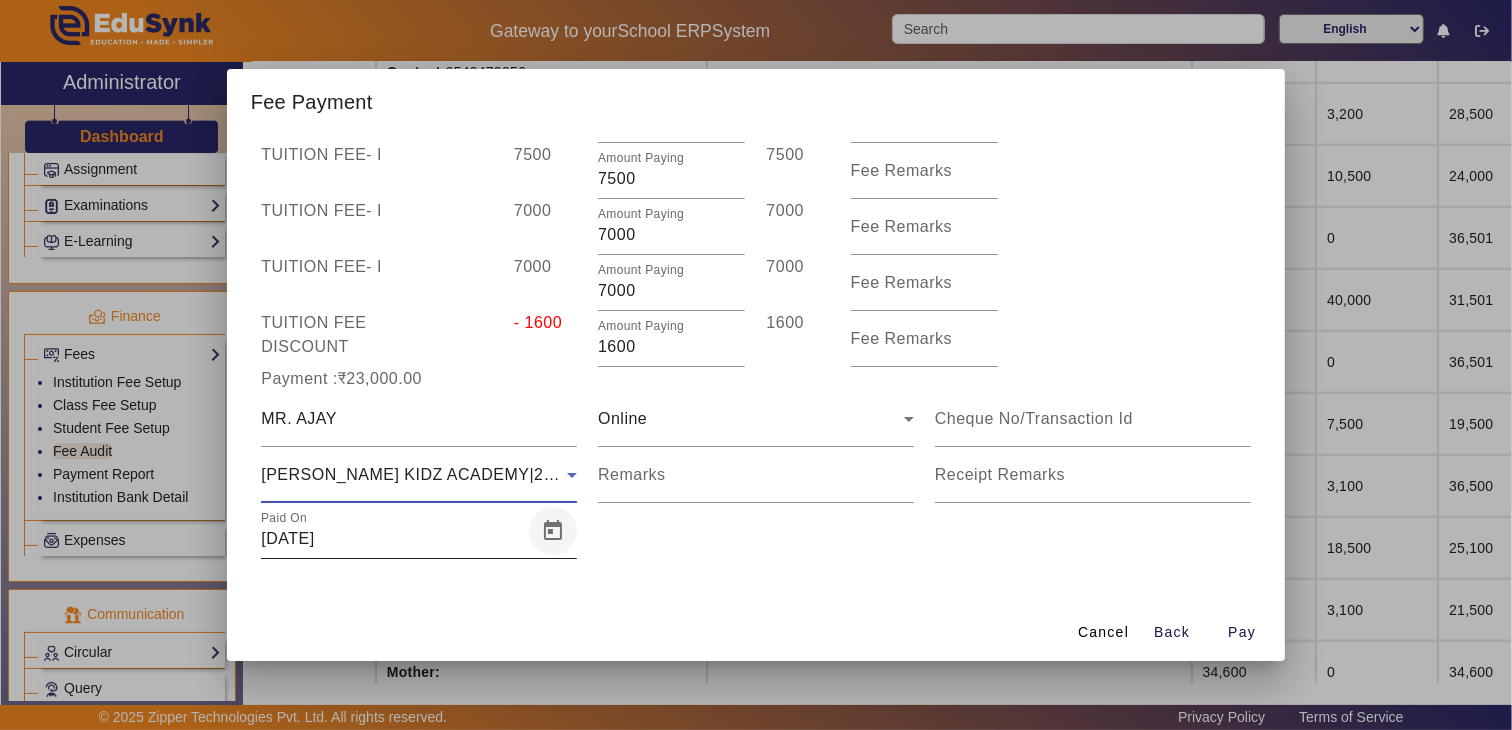 click at bounding box center [553, 531] 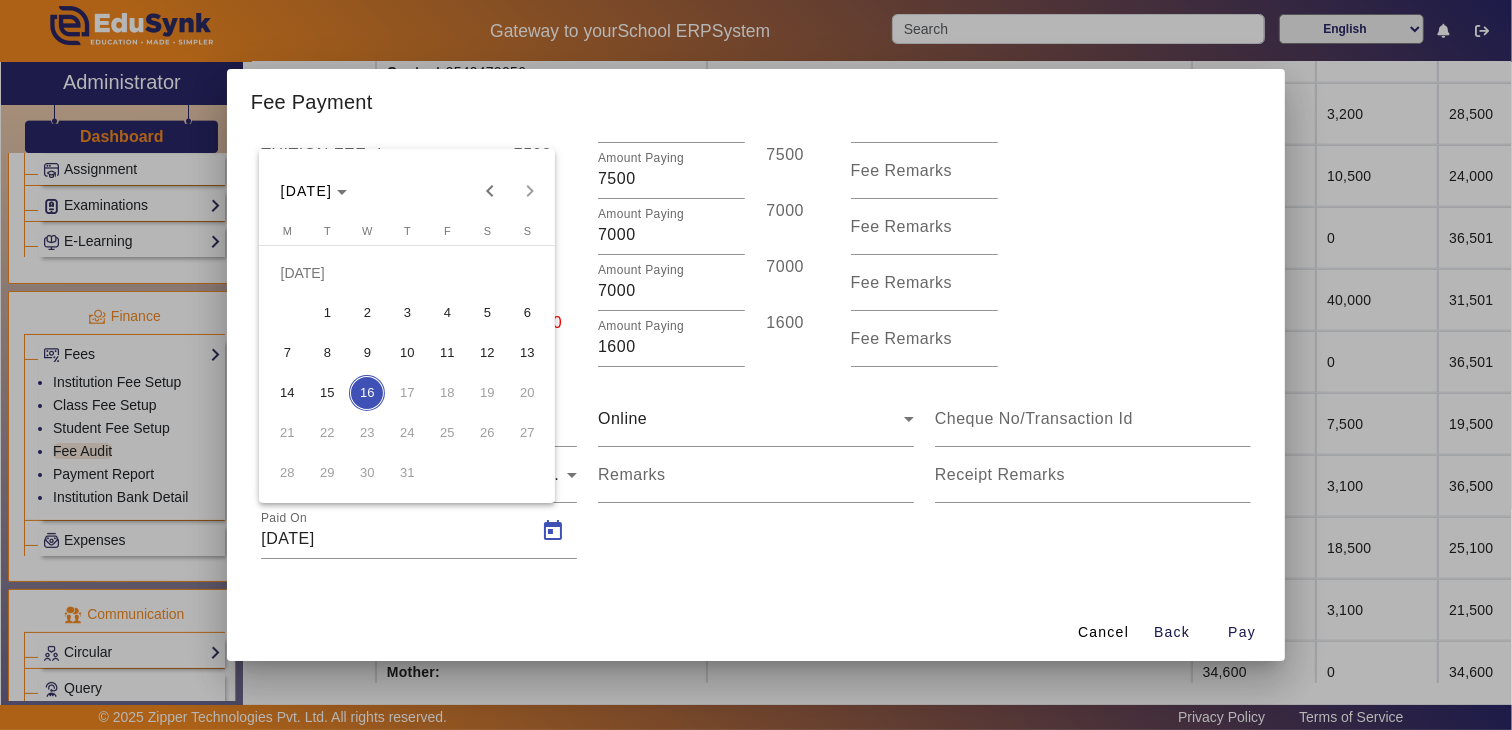 drag, startPoint x: 328, startPoint y: 388, endPoint x: 345, endPoint y: 396, distance: 18.788294 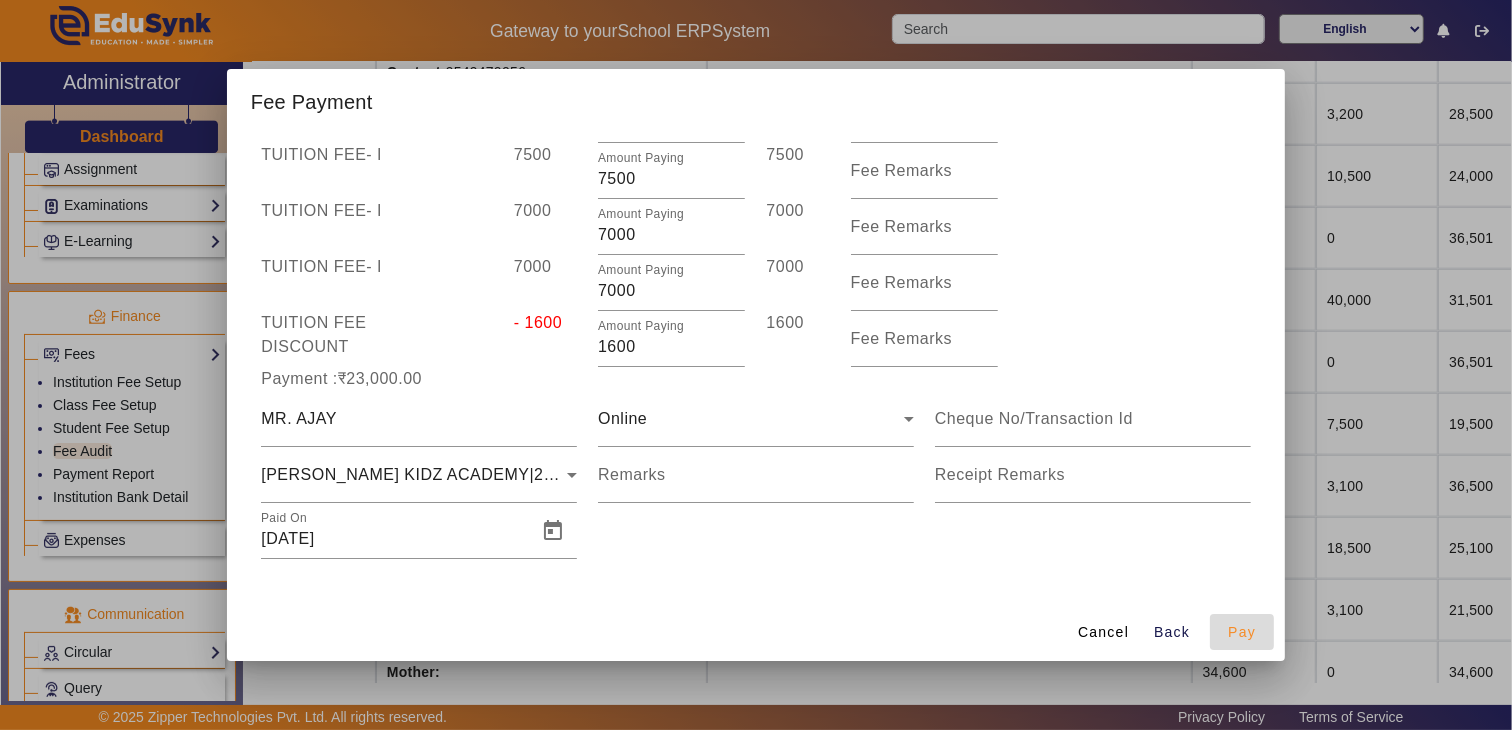 click at bounding box center [1242, 632] 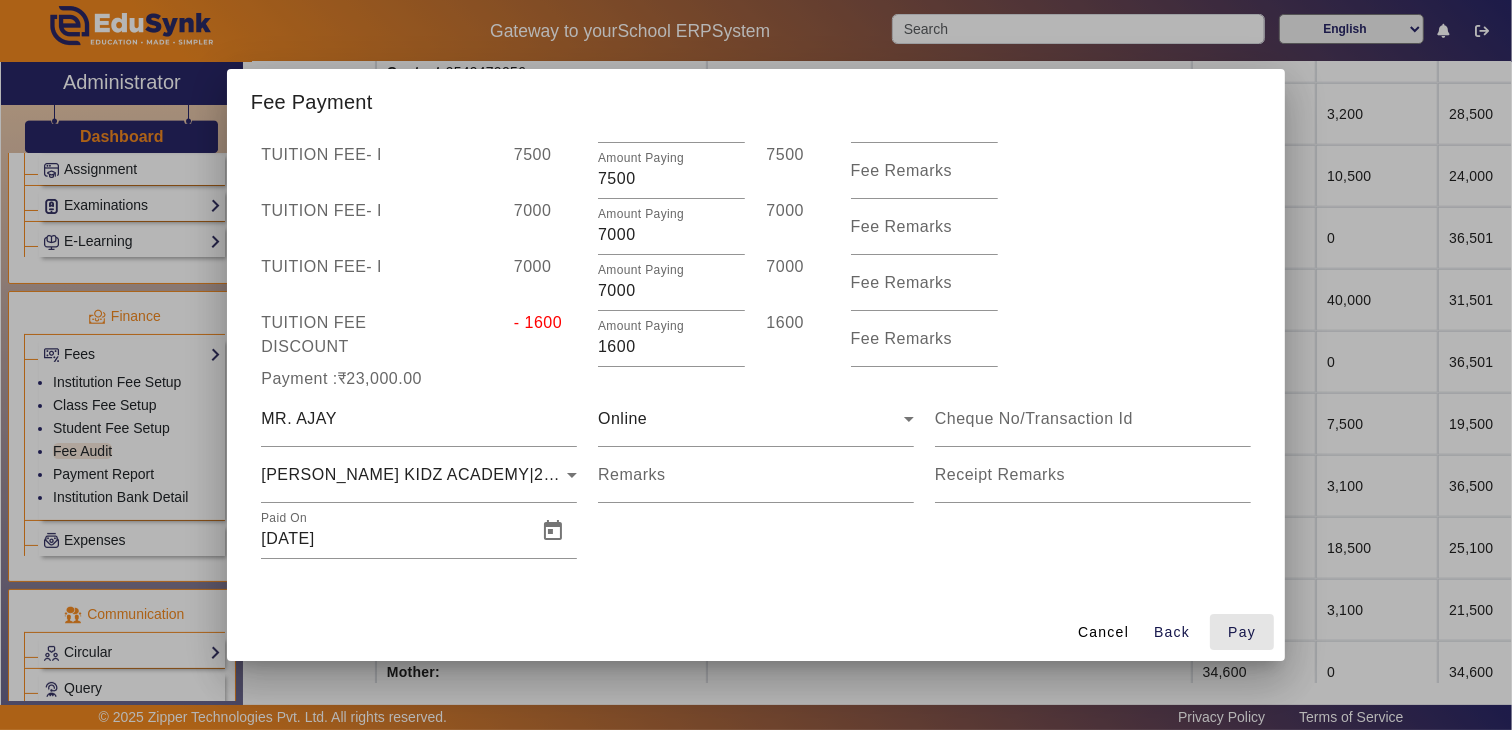type on "0" 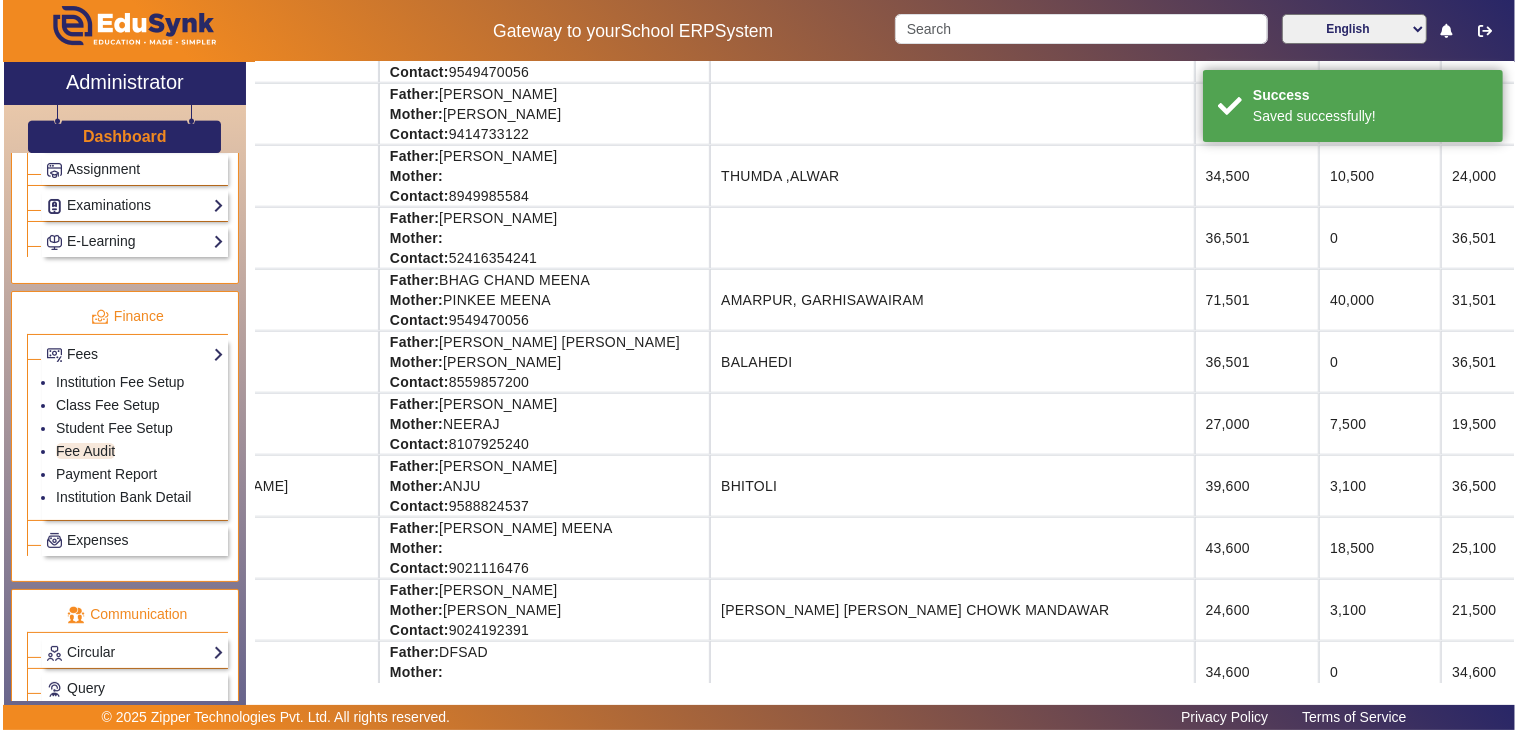 scroll, scrollTop: 0, scrollLeft: 0, axis: both 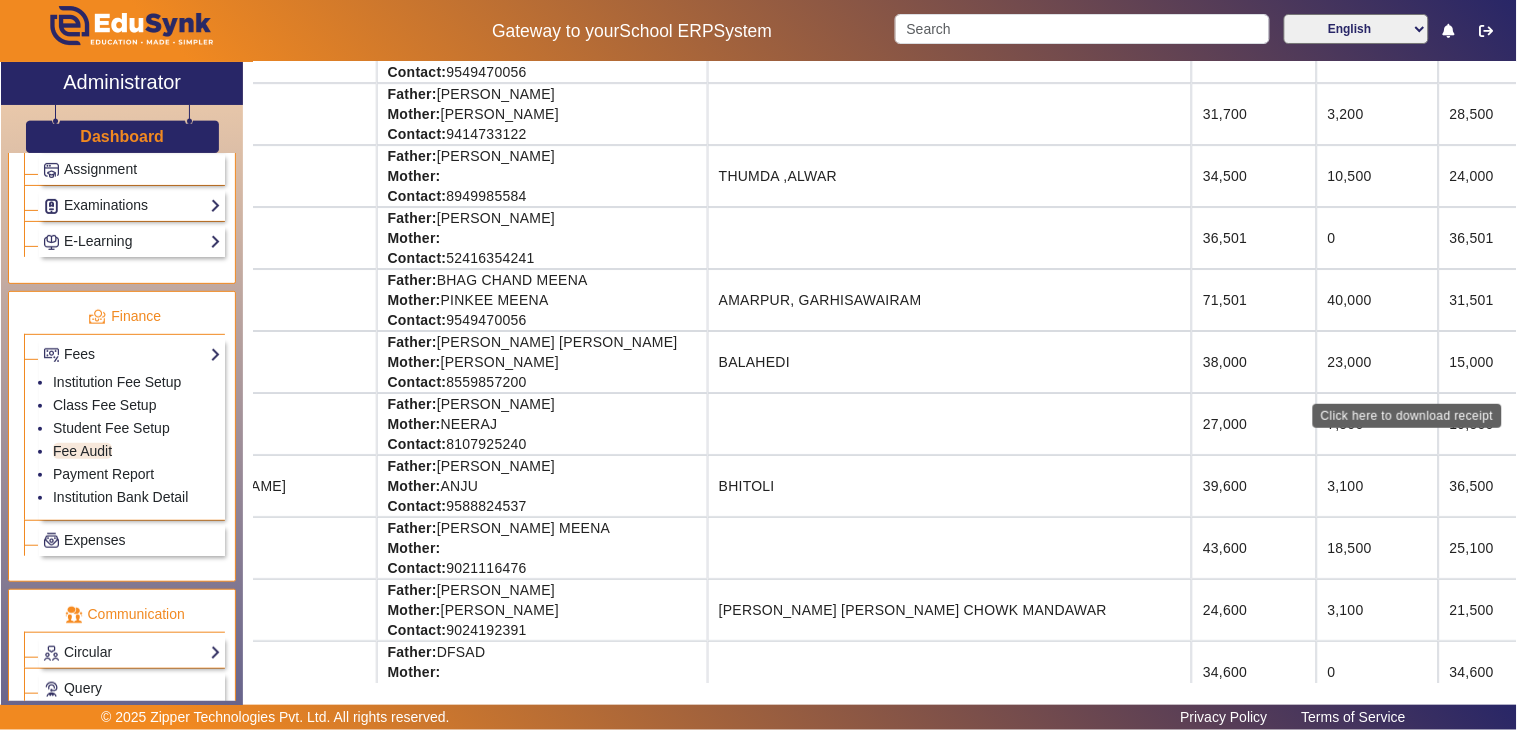 click on "Download Receipt" 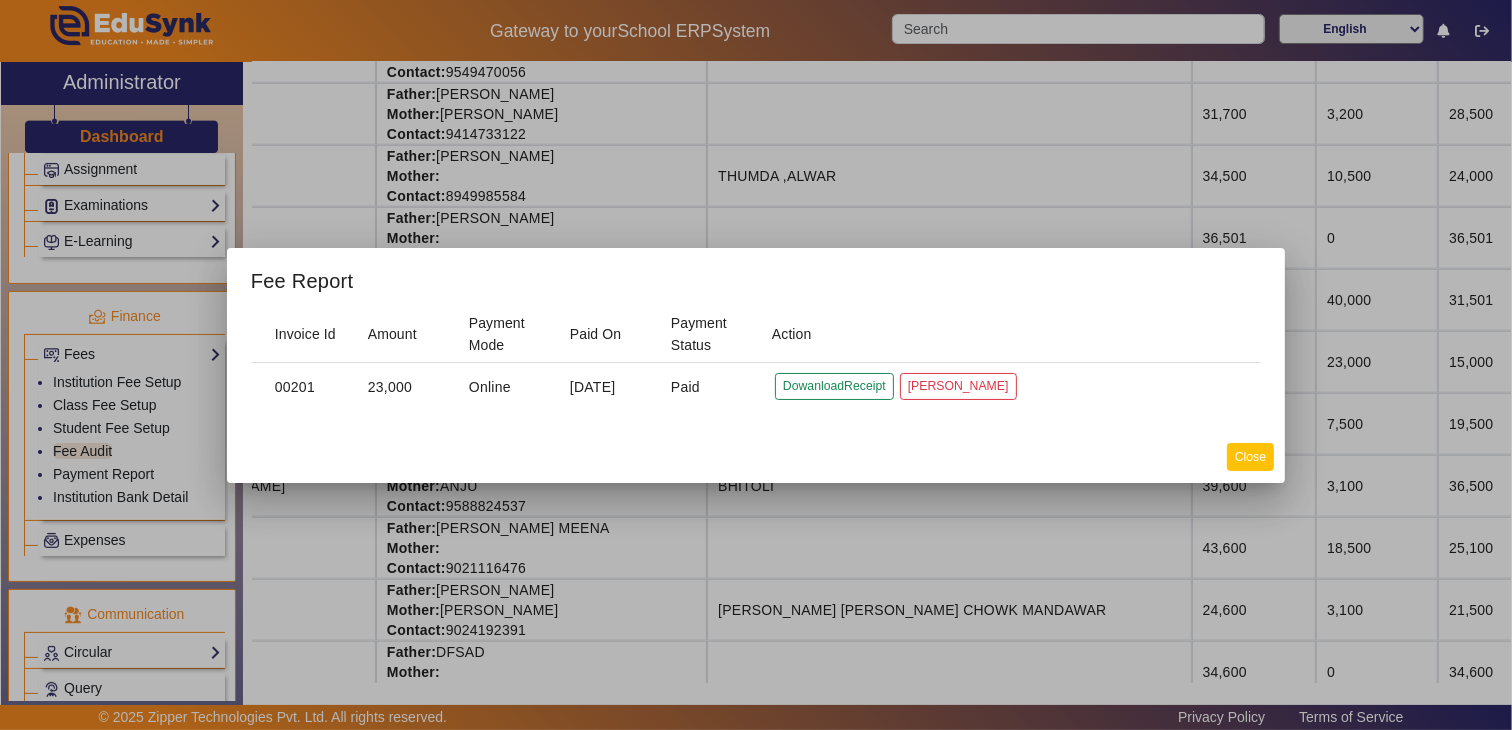 click on "Close" 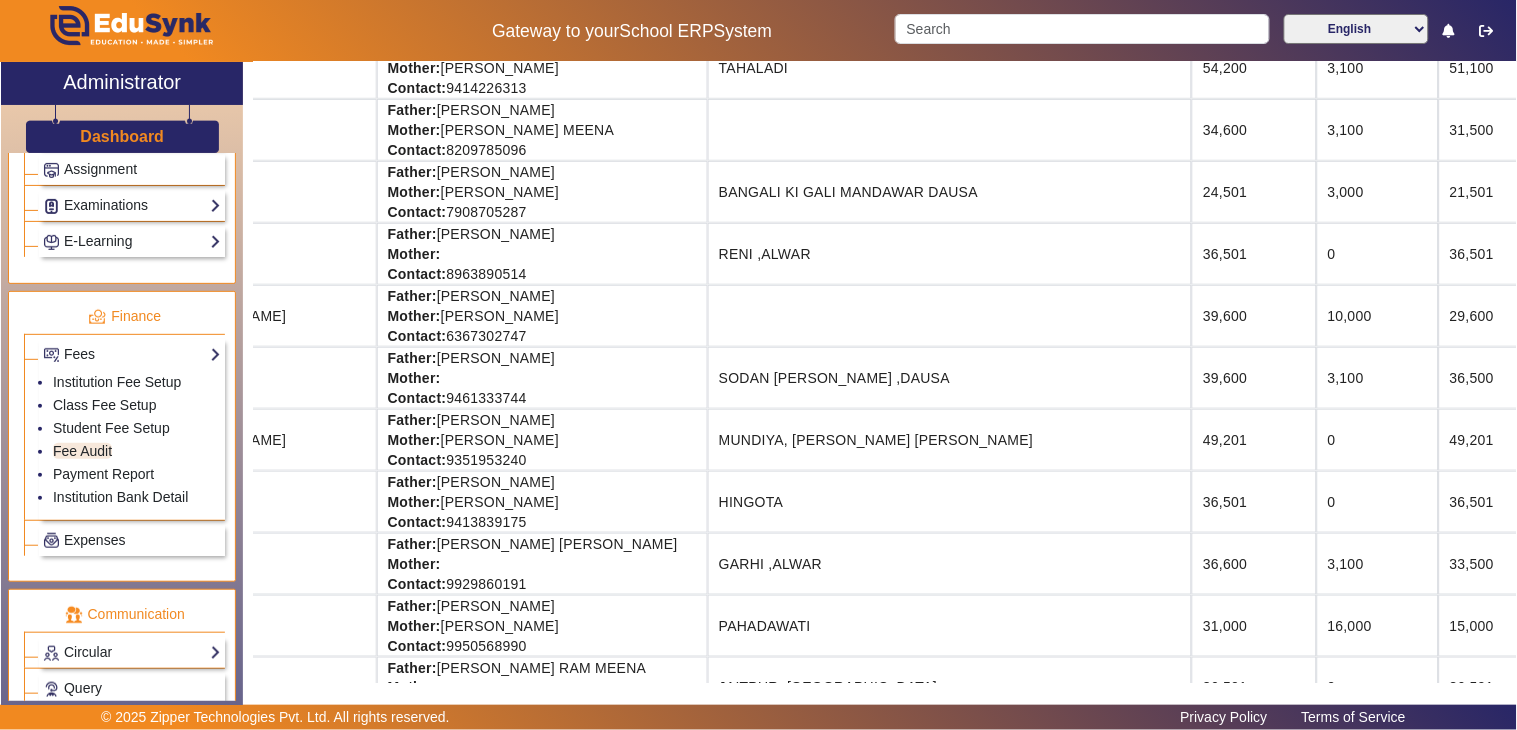 scroll, scrollTop: 0, scrollLeft: 443, axis: horizontal 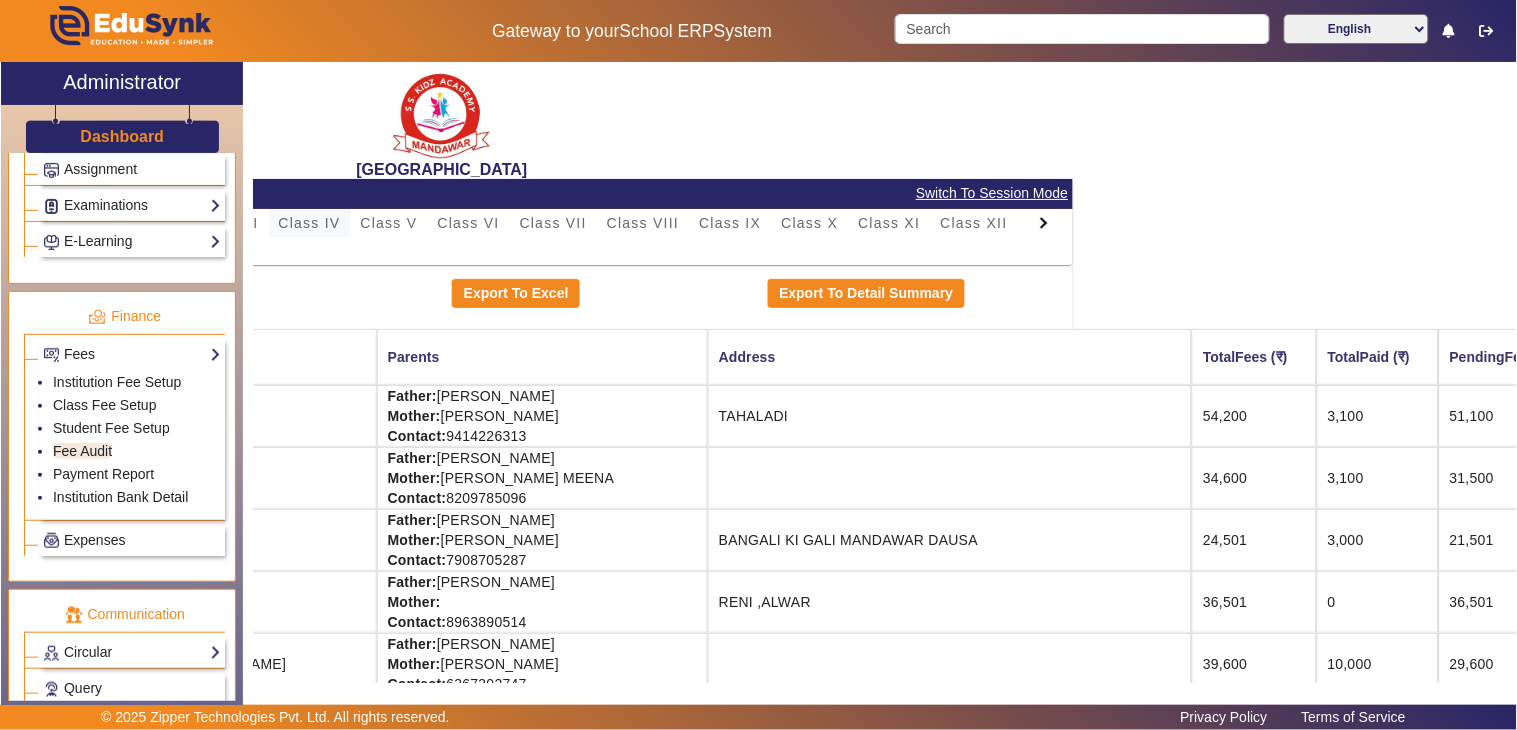 click on "Class IV" at bounding box center (310, 223) 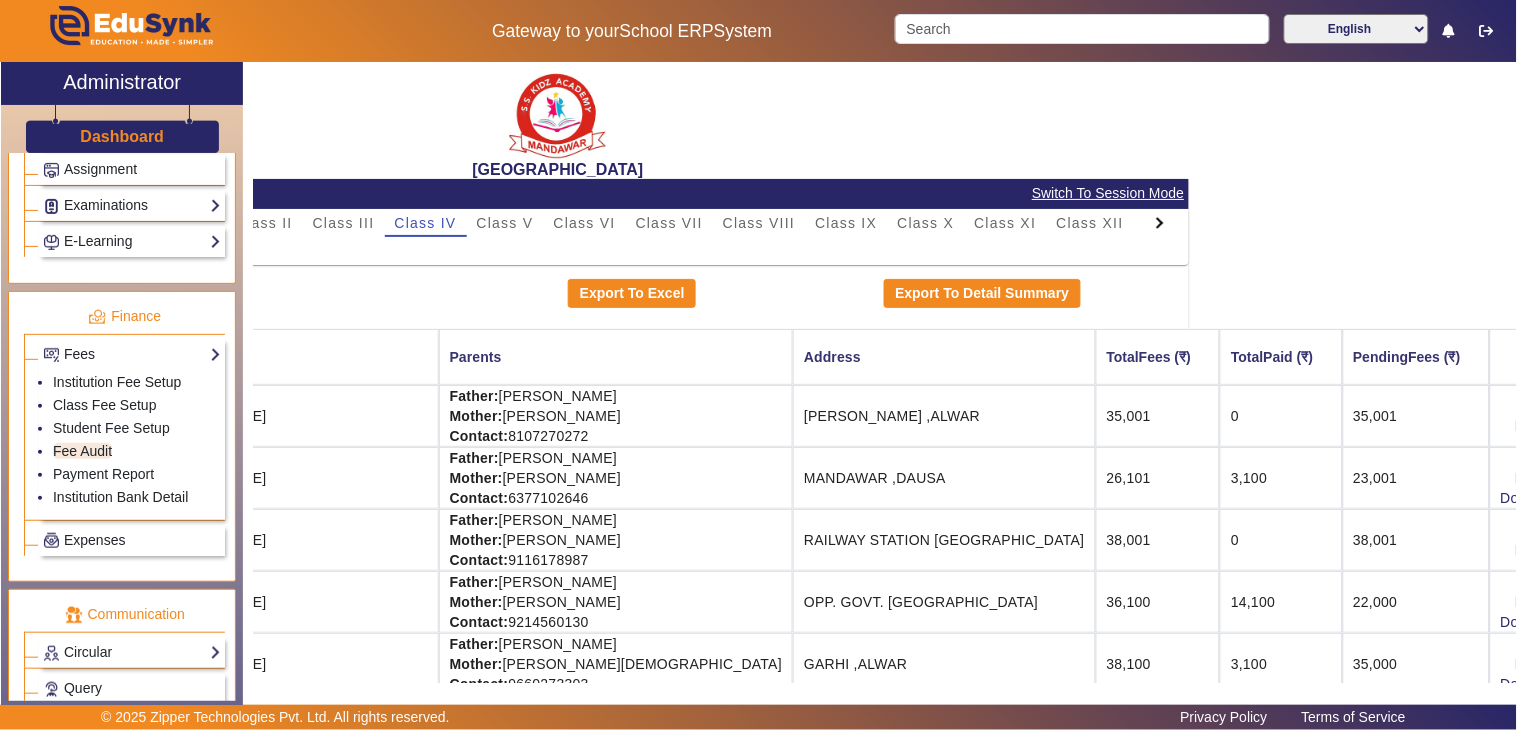 scroll, scrollTop: 0, scrollLeft: 323, axis: horizontal 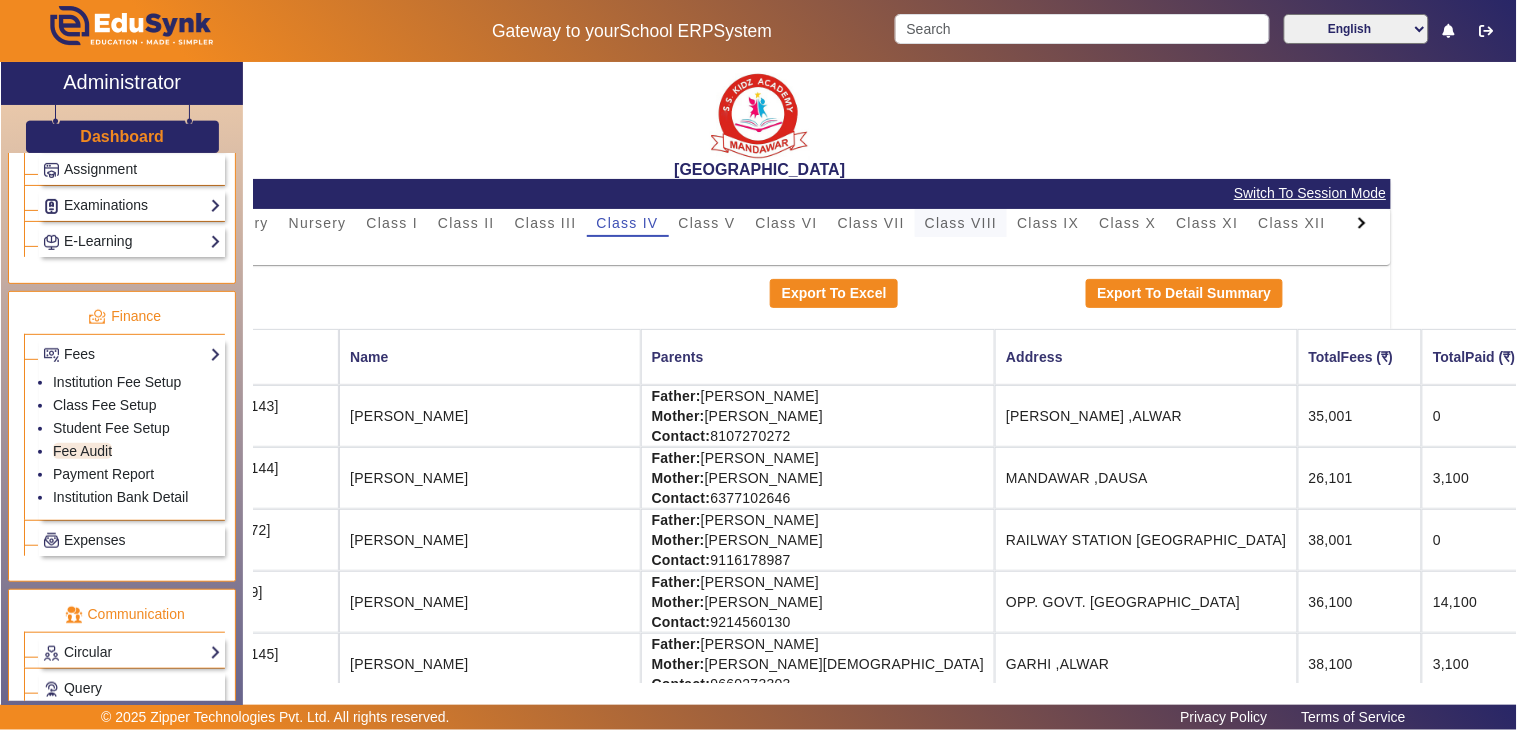 click on "Class VIII" at bounding box center (961, 223) 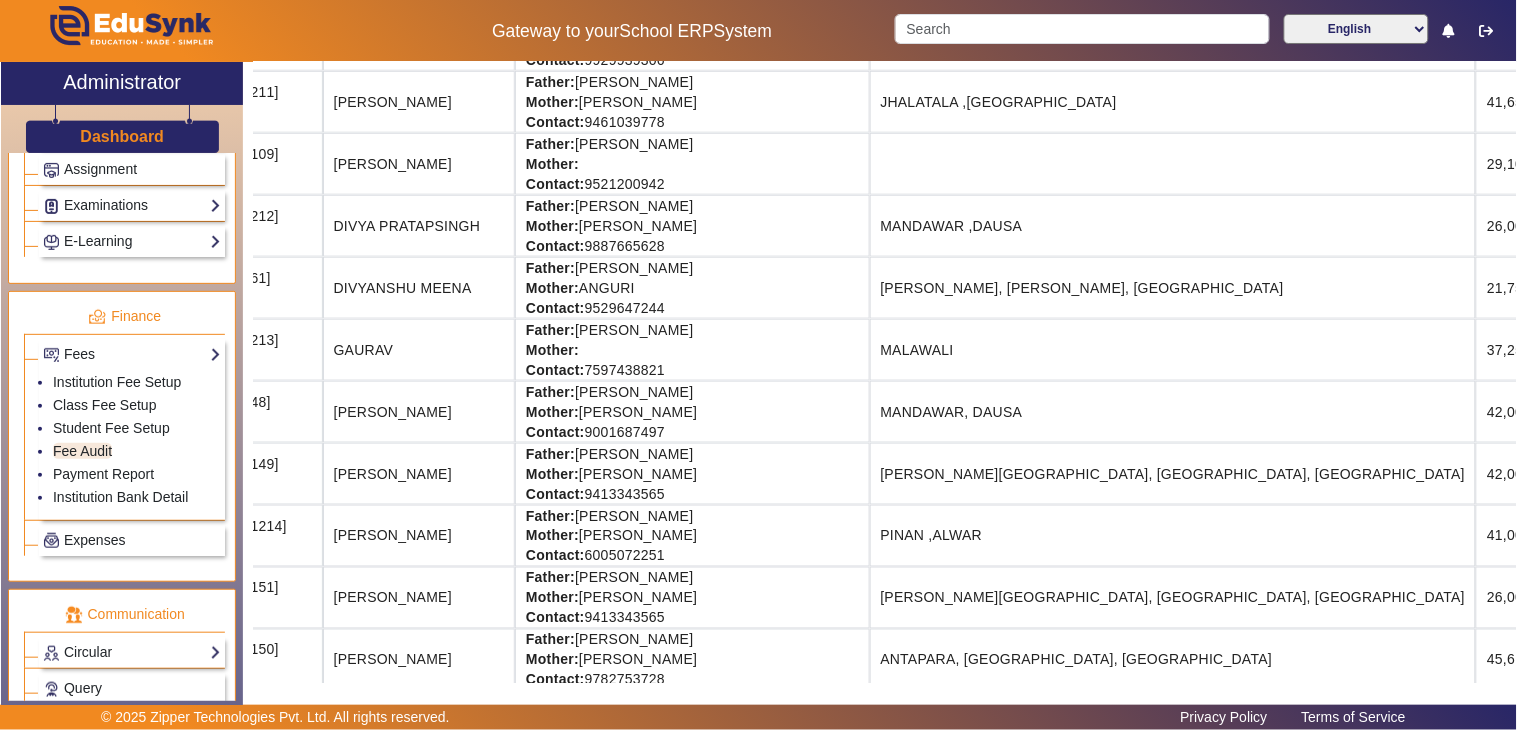 scroll, scrollTop: 611, scrollLeft: 125, axis: both 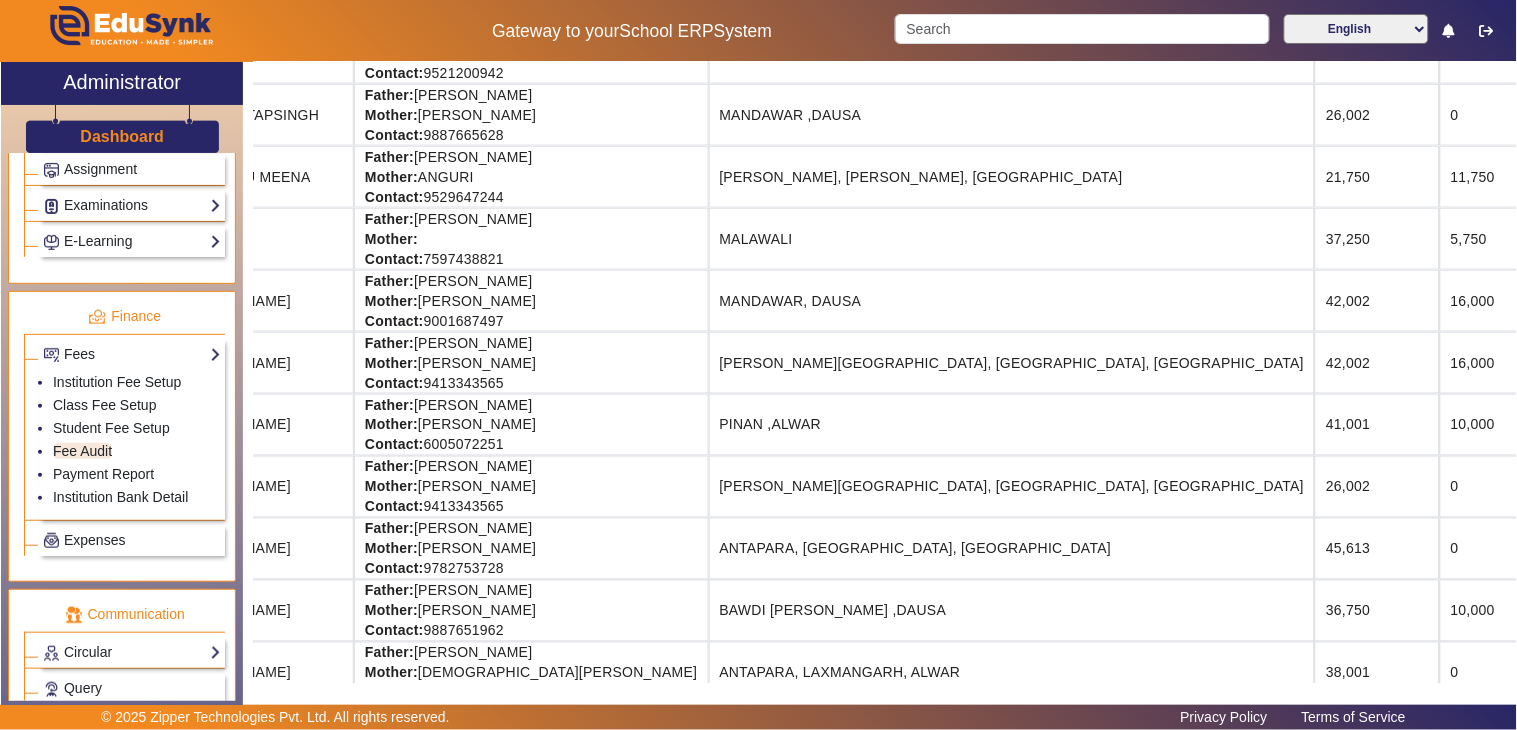 drag, startPoint x: 1170, startPoint y: 434, endPoint x: 1498, endPoint y: 444, distance: 328.1524 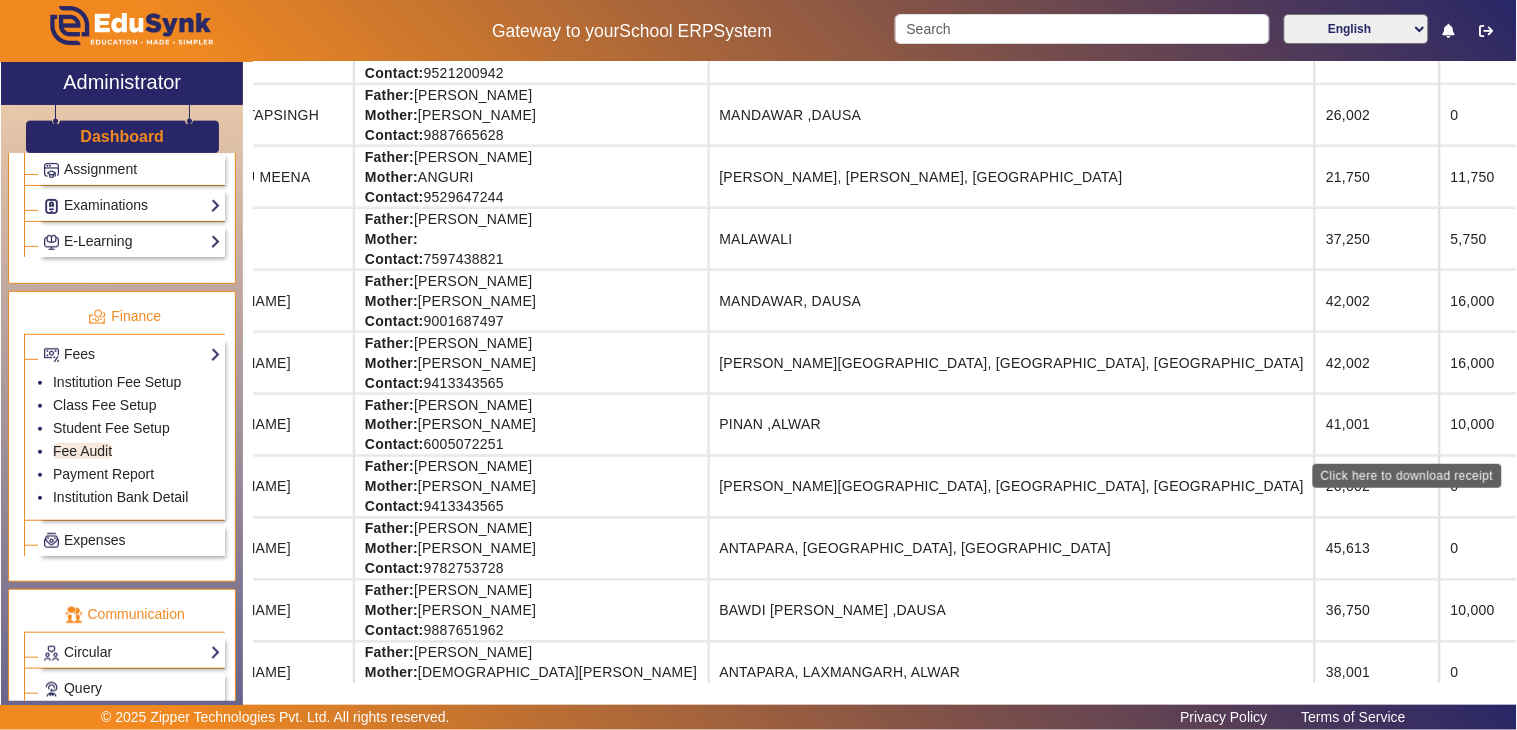 click on "Download Receipt" 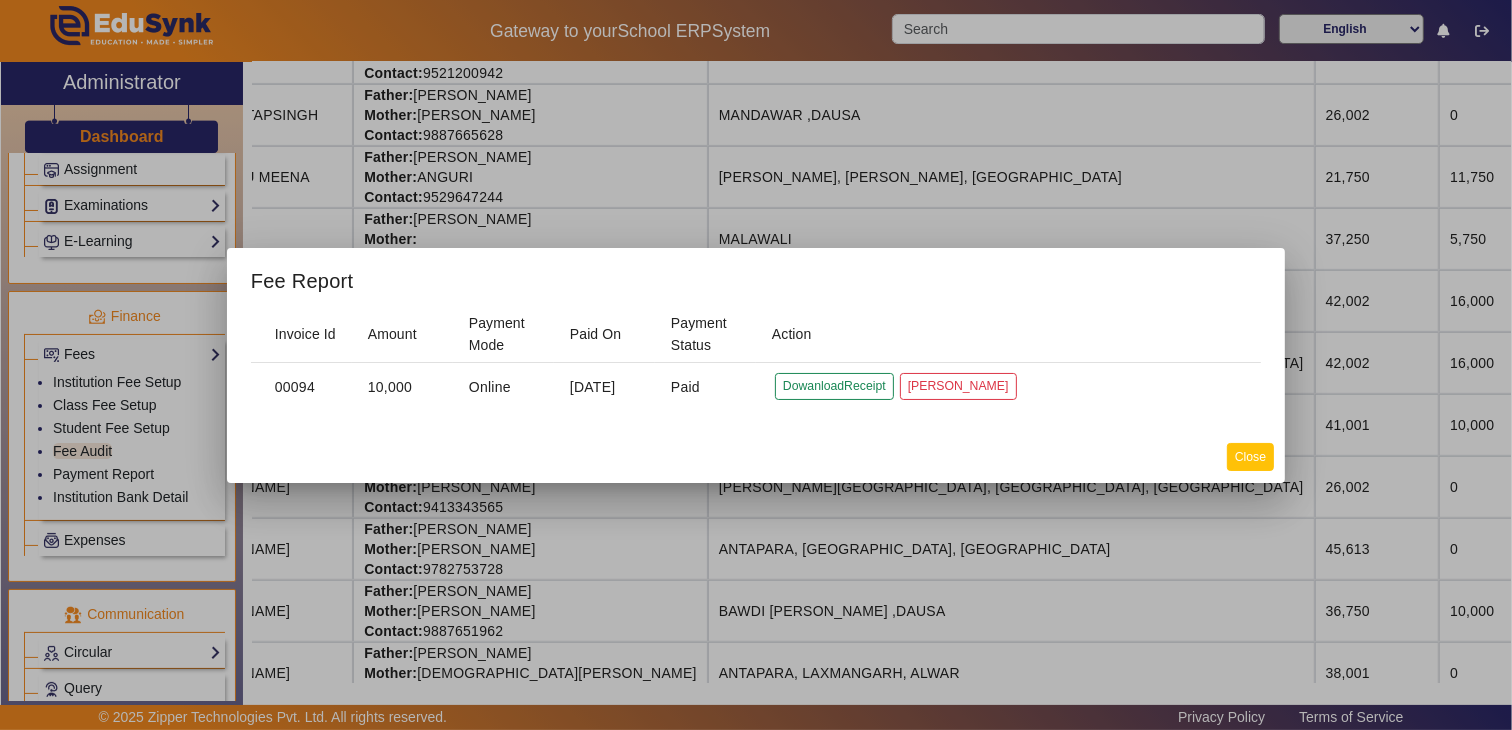 click on "Close" 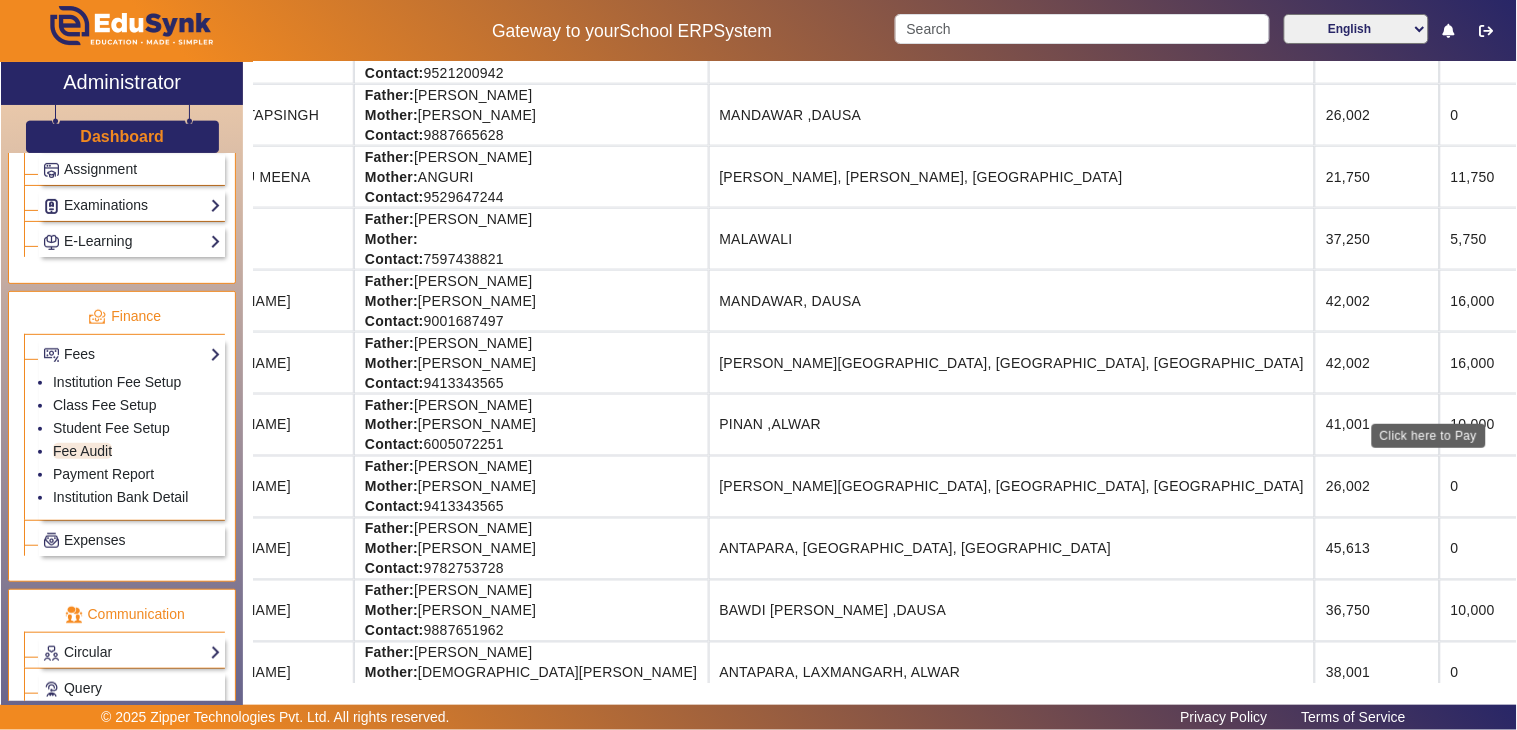 click on "View & Pay" 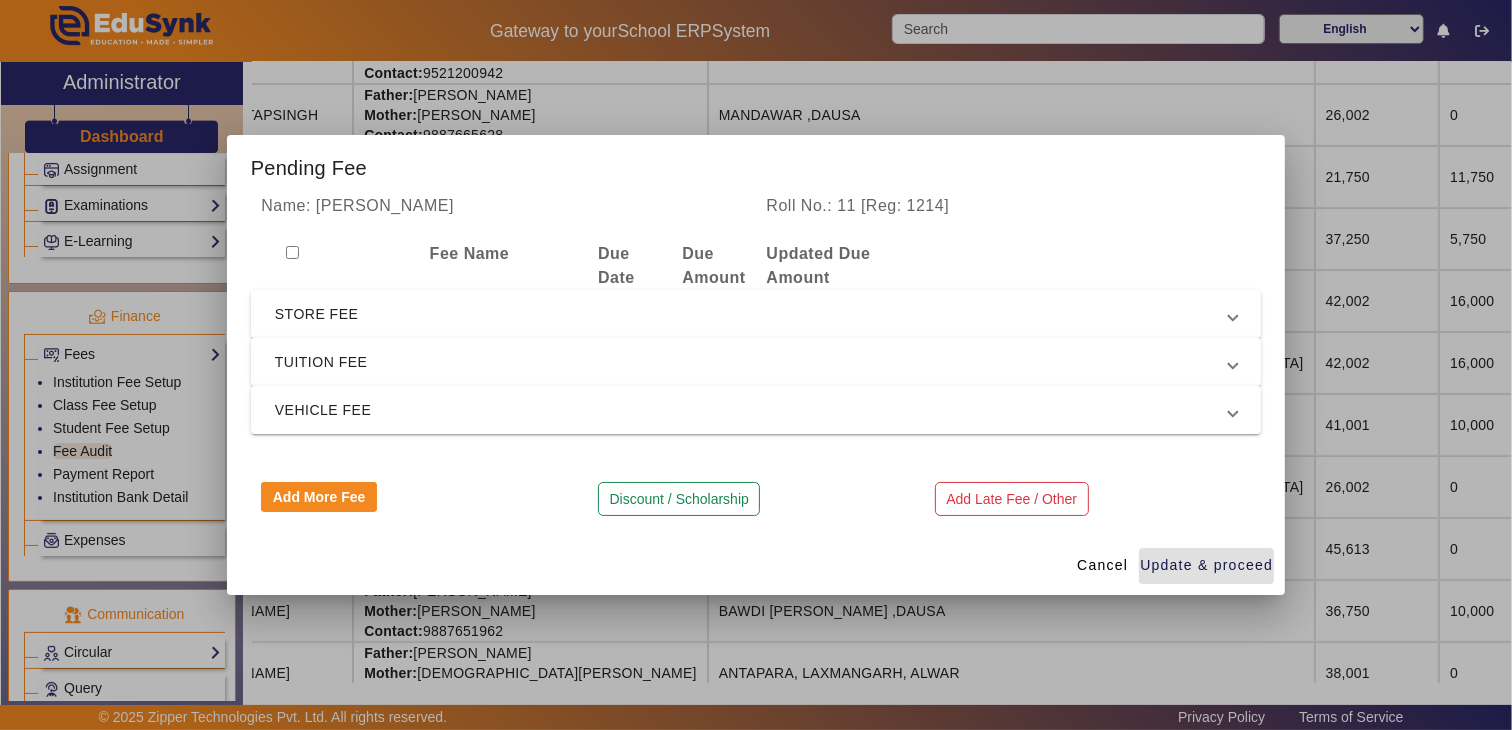 click on "TUITION FEE" at bounding box center [752, 362] 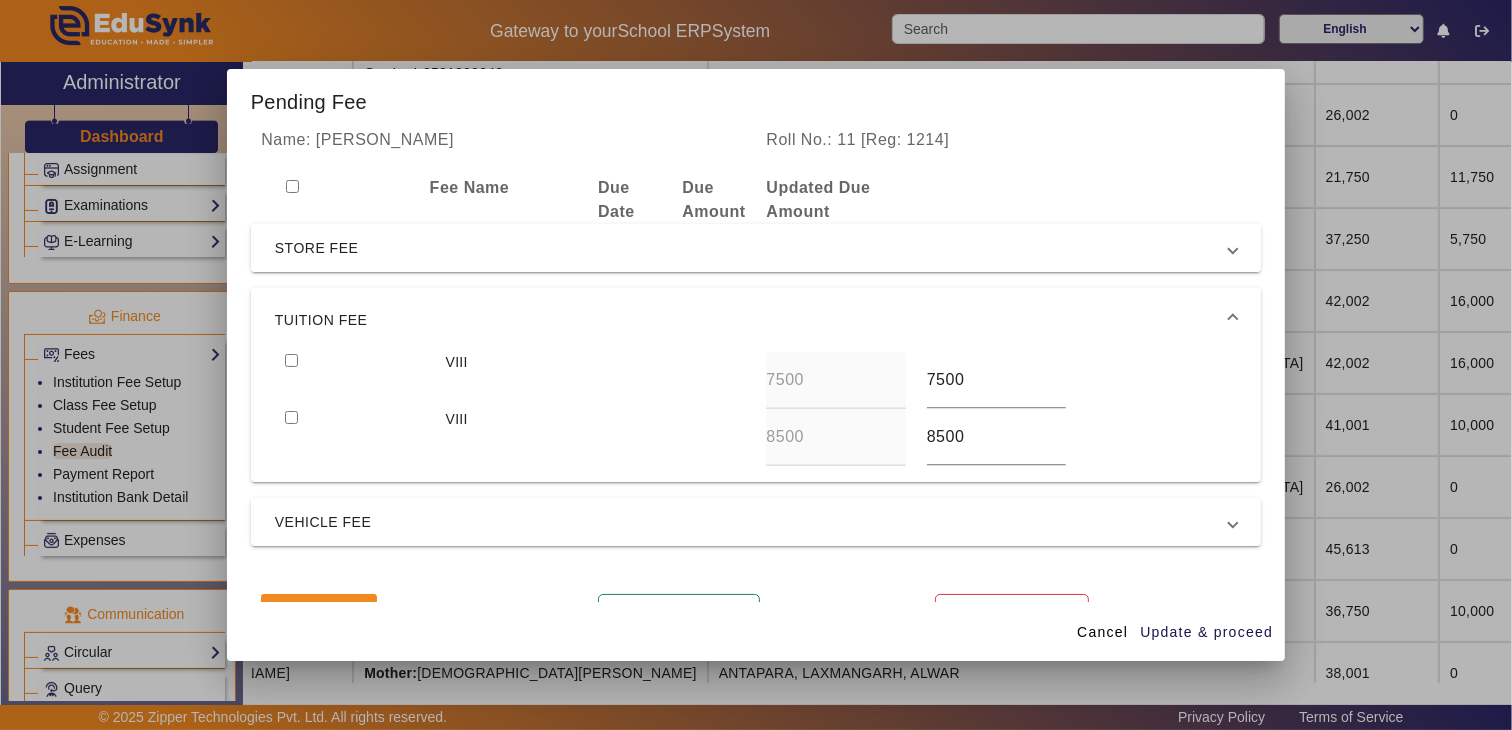 click on "STORE FEE" at bounding box center (752, 248) 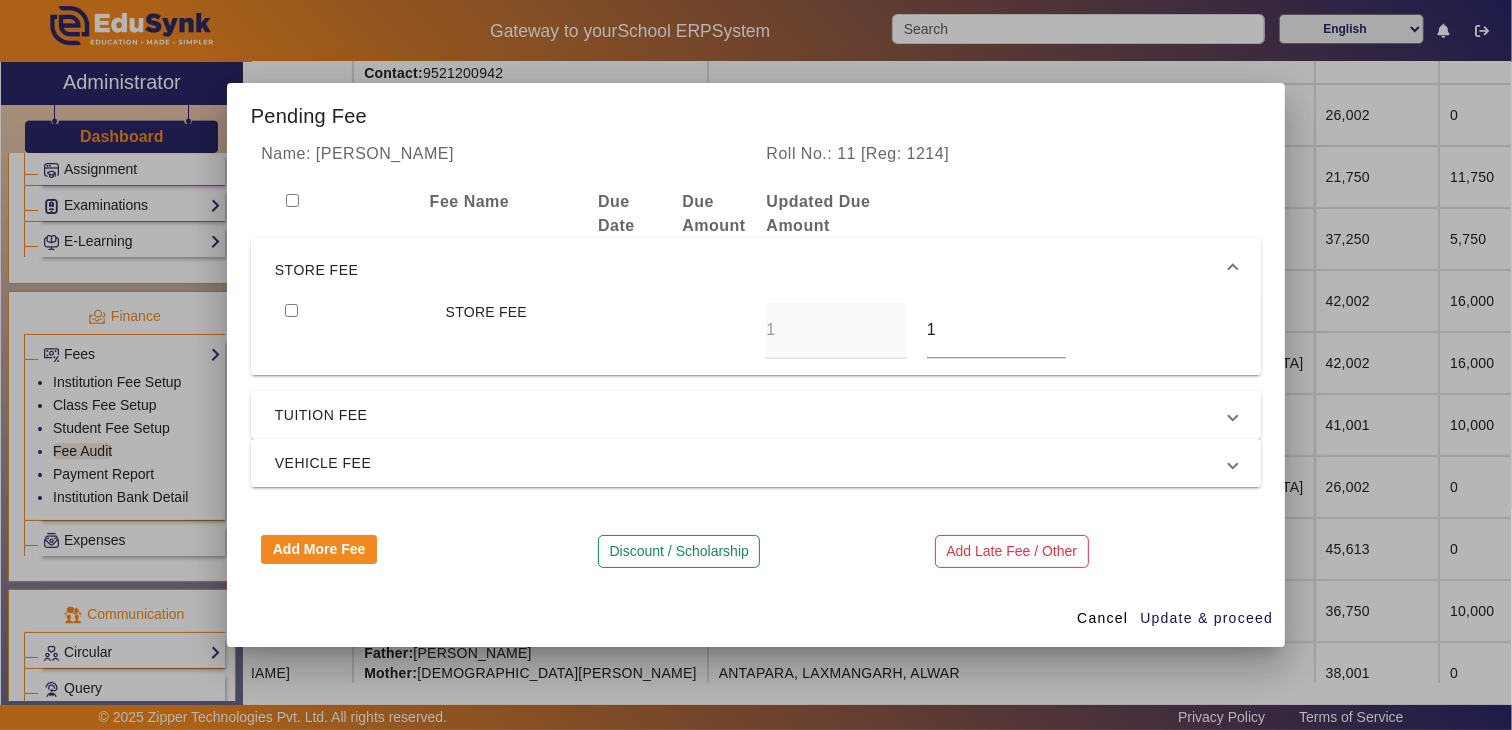 click on "STORE FEE" at bounding box center [752, 270] 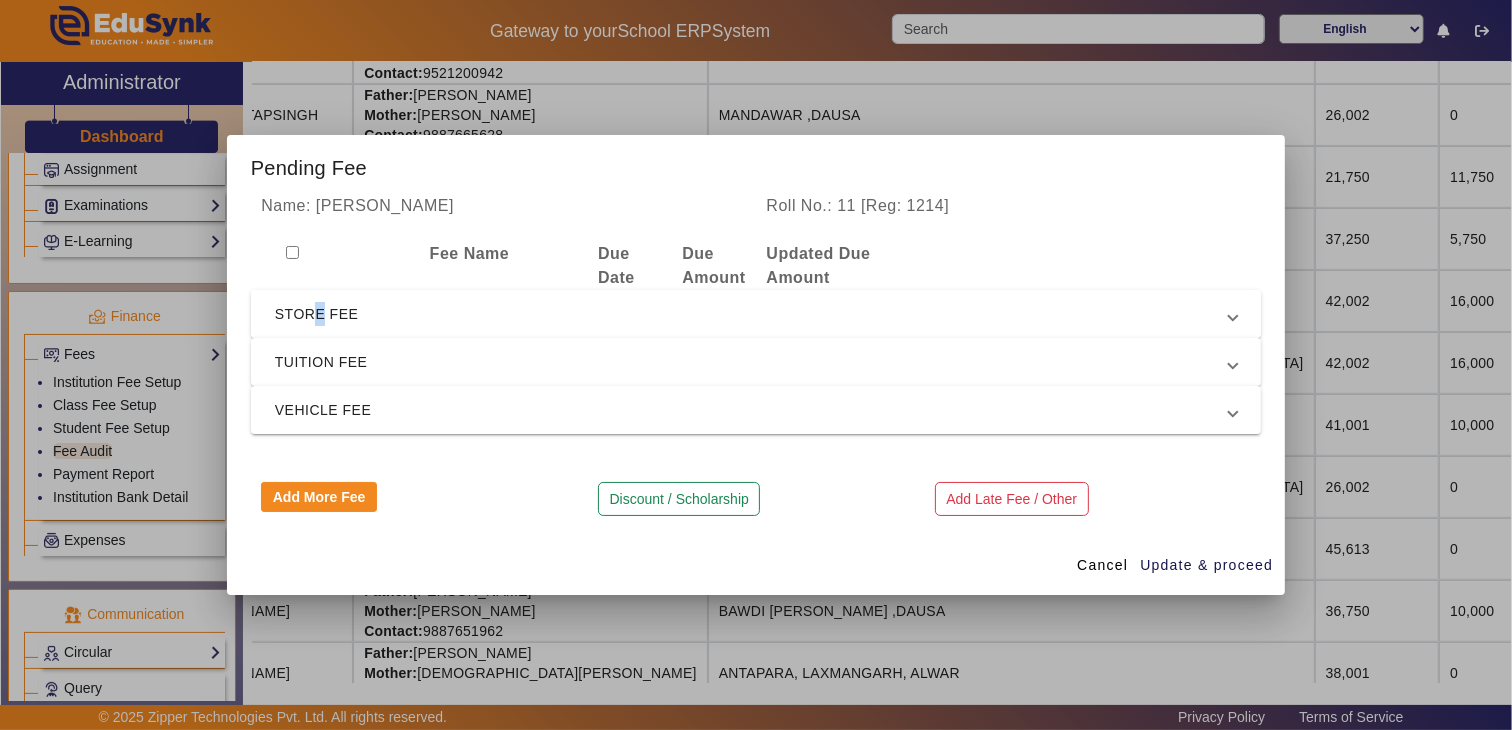 click on "STORE FEE" at bounding box center [756, 314] 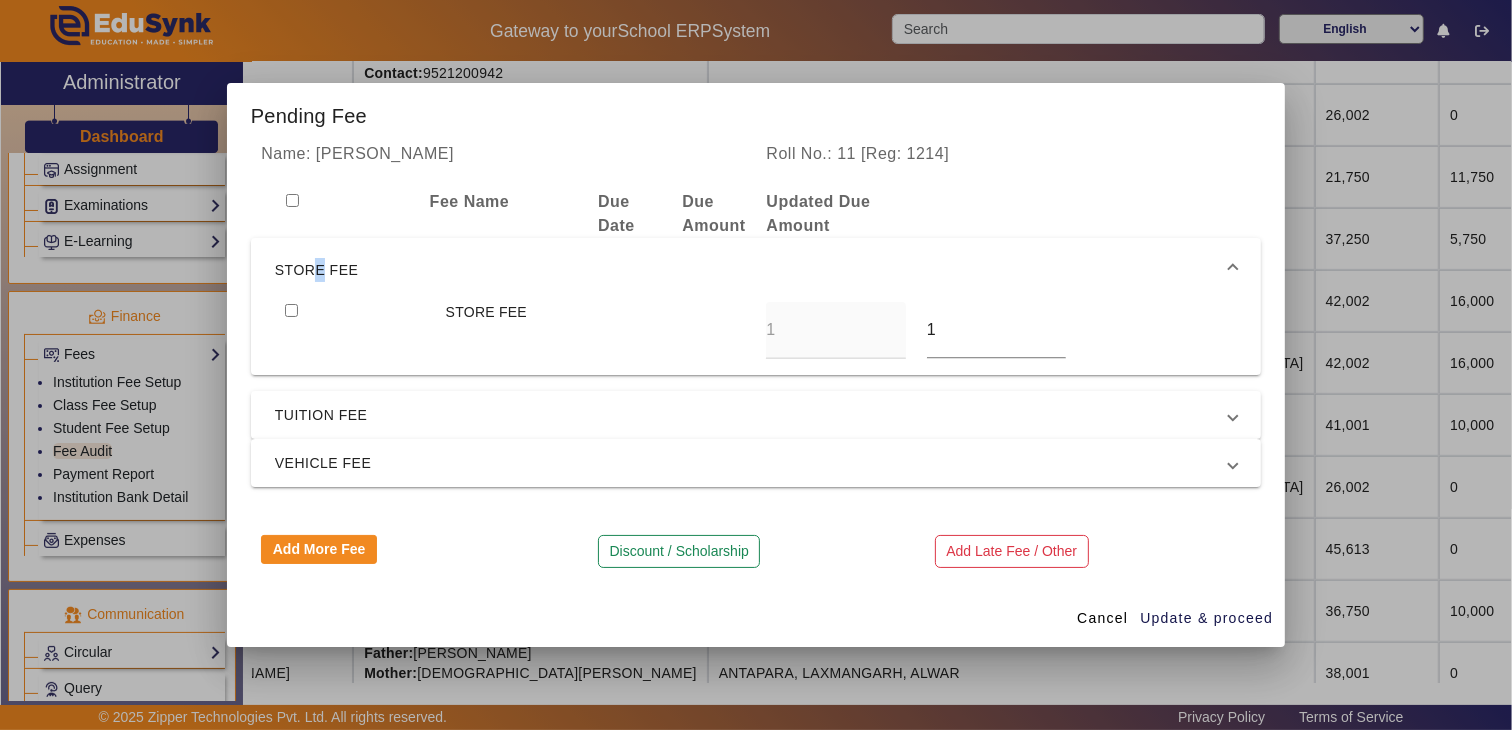 click at bounding box center [291, 310] 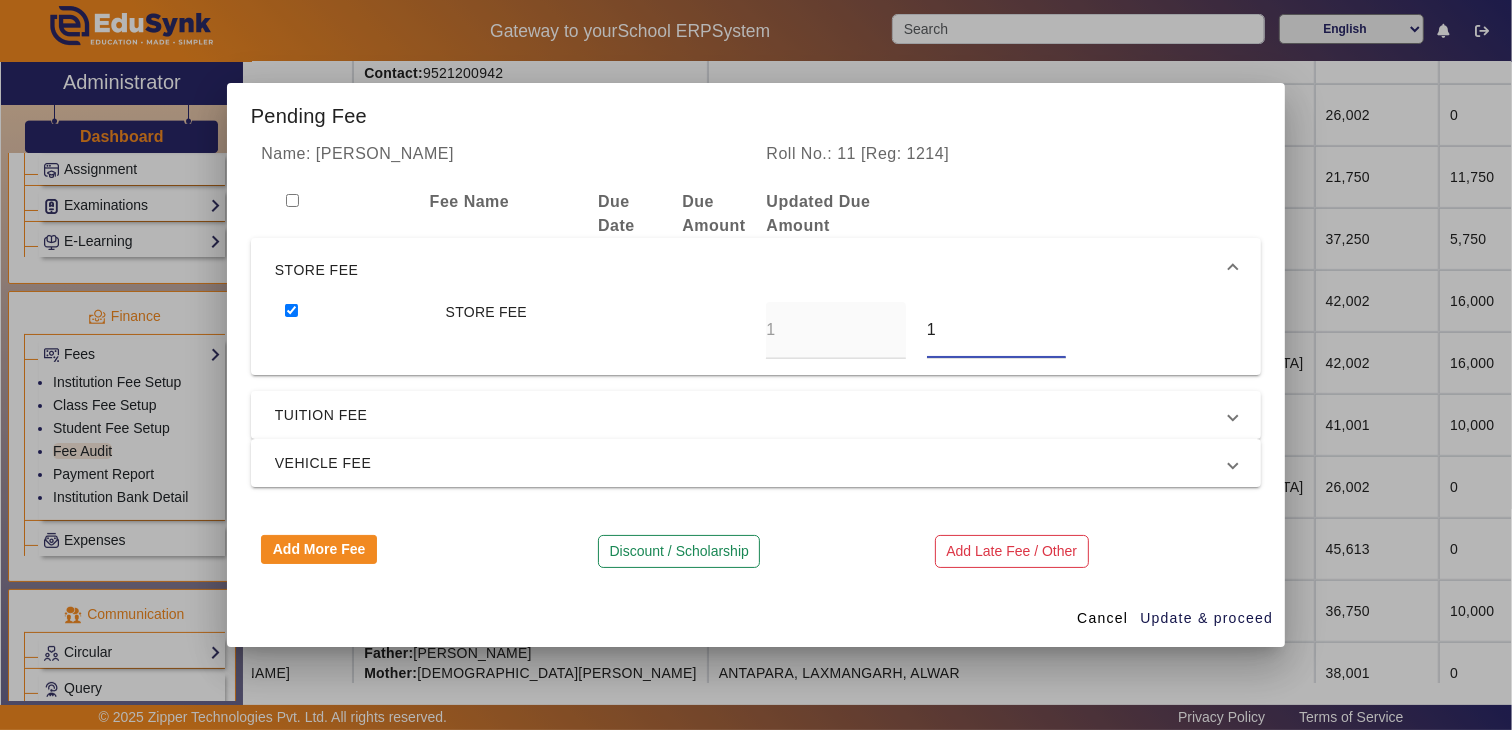 drag, startPoint x: 952, startPoint y: 322, endPoint x: 880, endPoint y: 338, distance: 73.756355 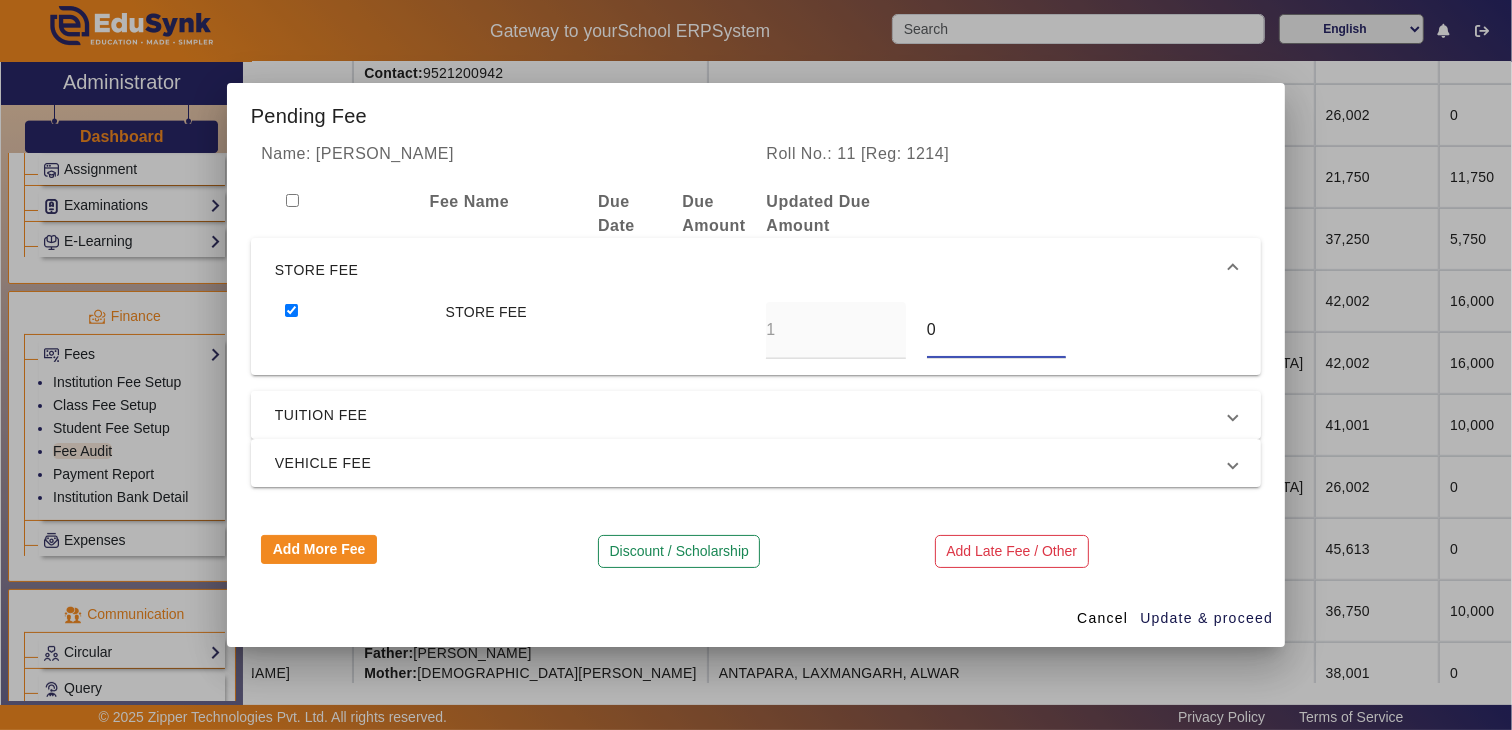 type on "0" 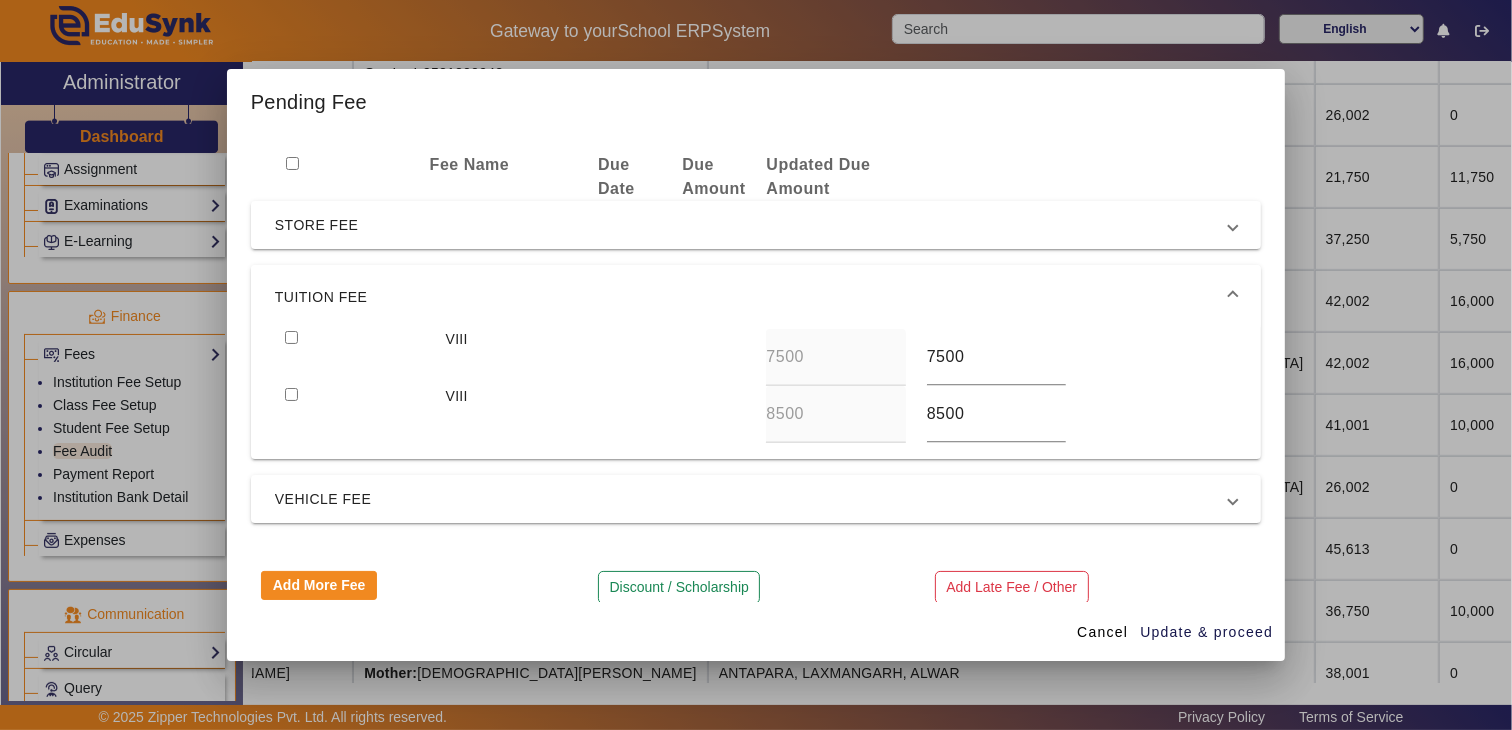 scroll, scrollTop: 45, scrollLeft: 0, axis: vertical 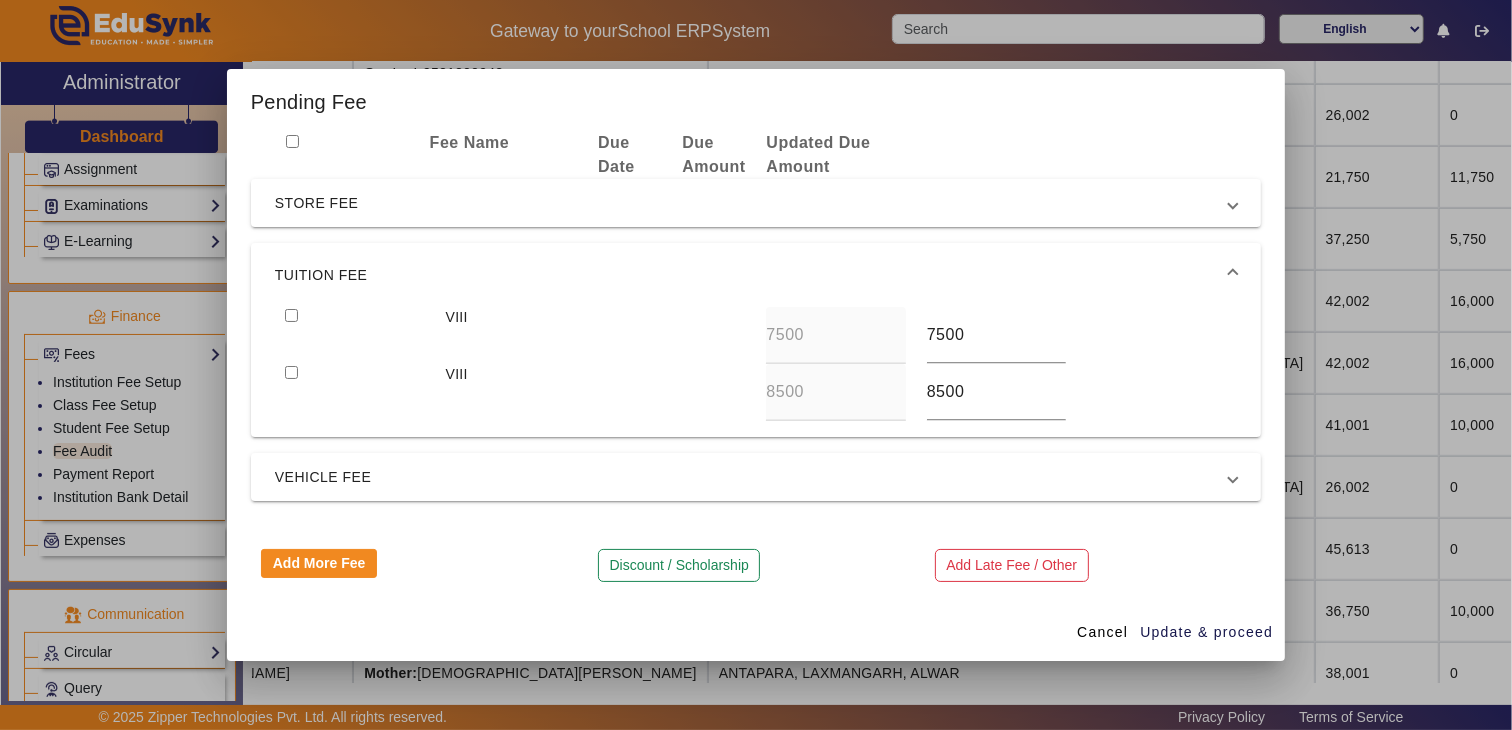 click at bounding box center (291, 315) 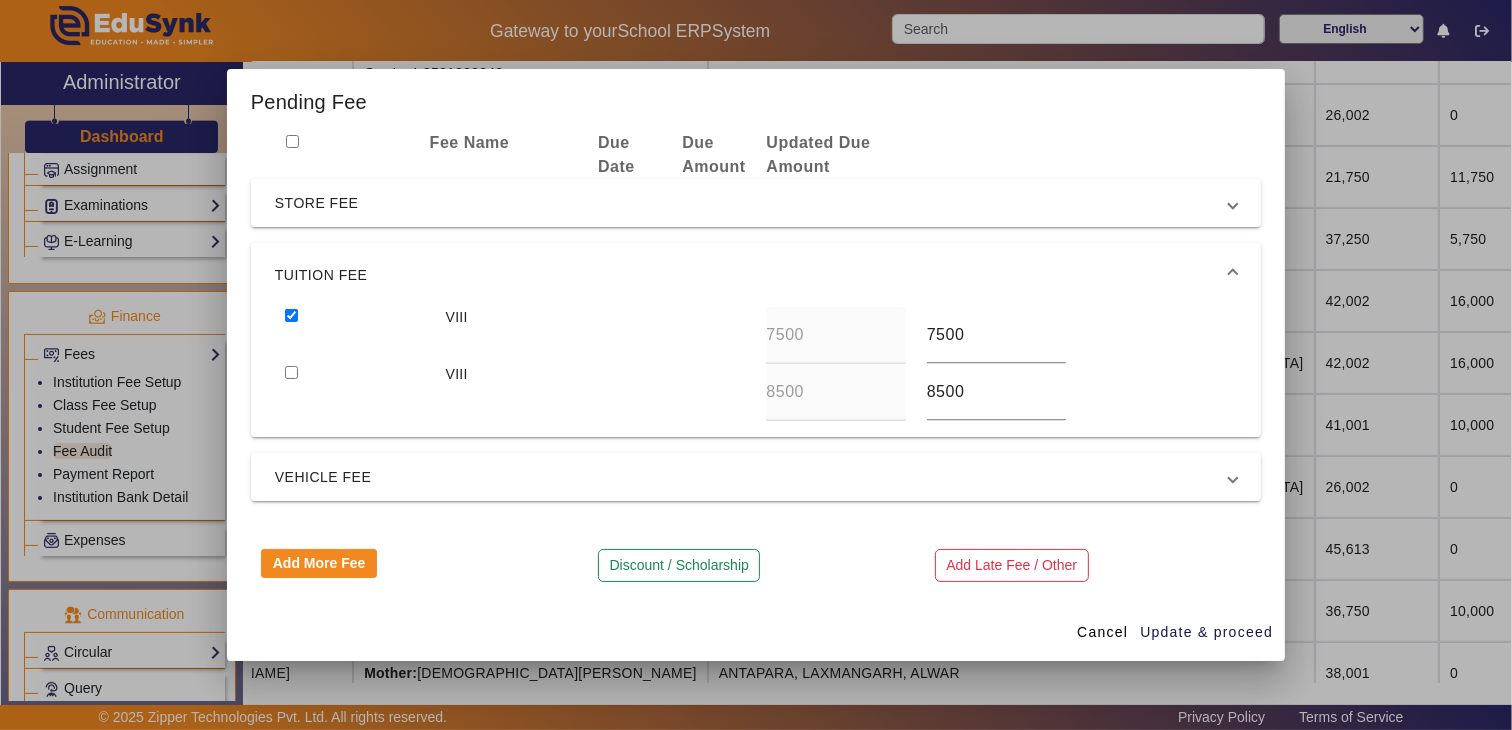 click at bounding box center (355, 392) 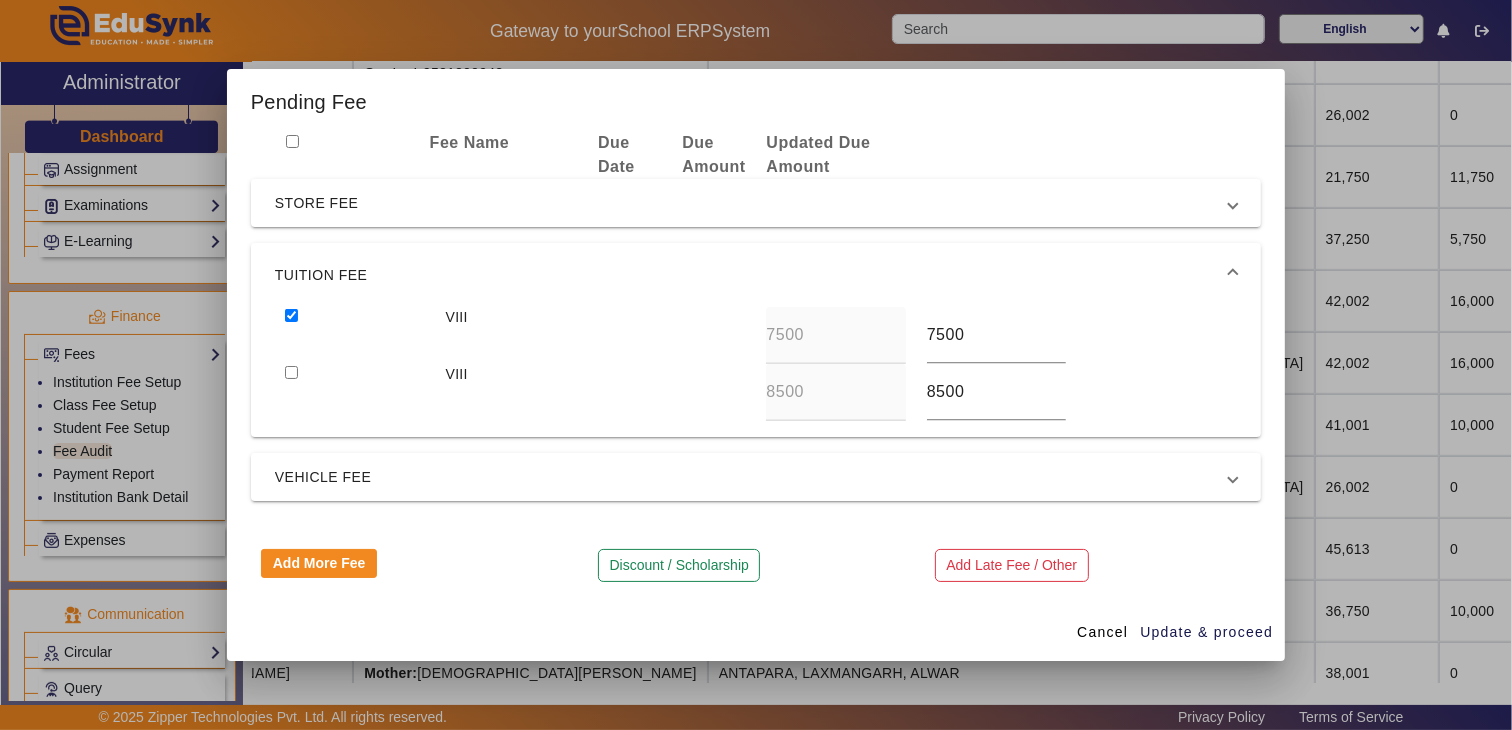 click at bounding box center [291, 372] 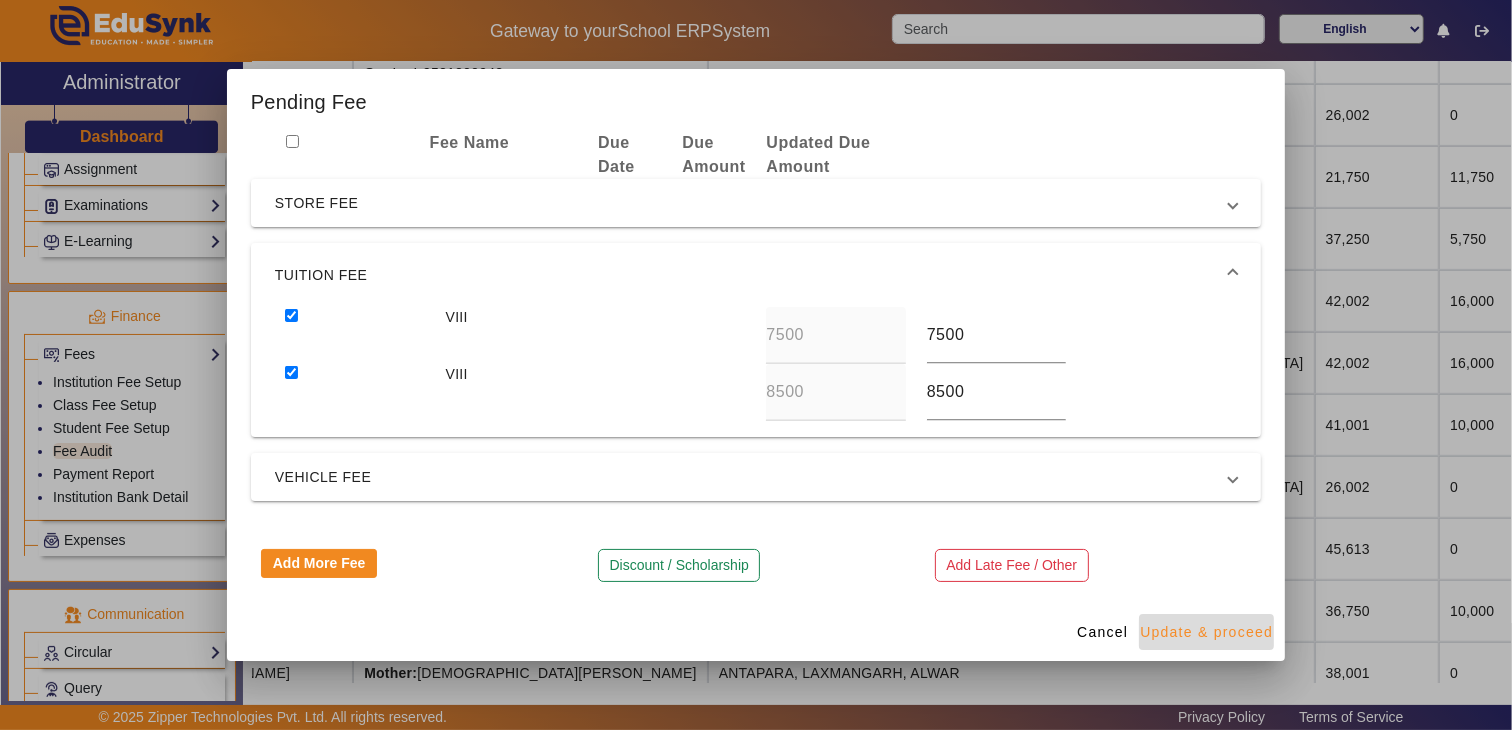 click on "Update & proceed" at bounding box center [1206, 632] 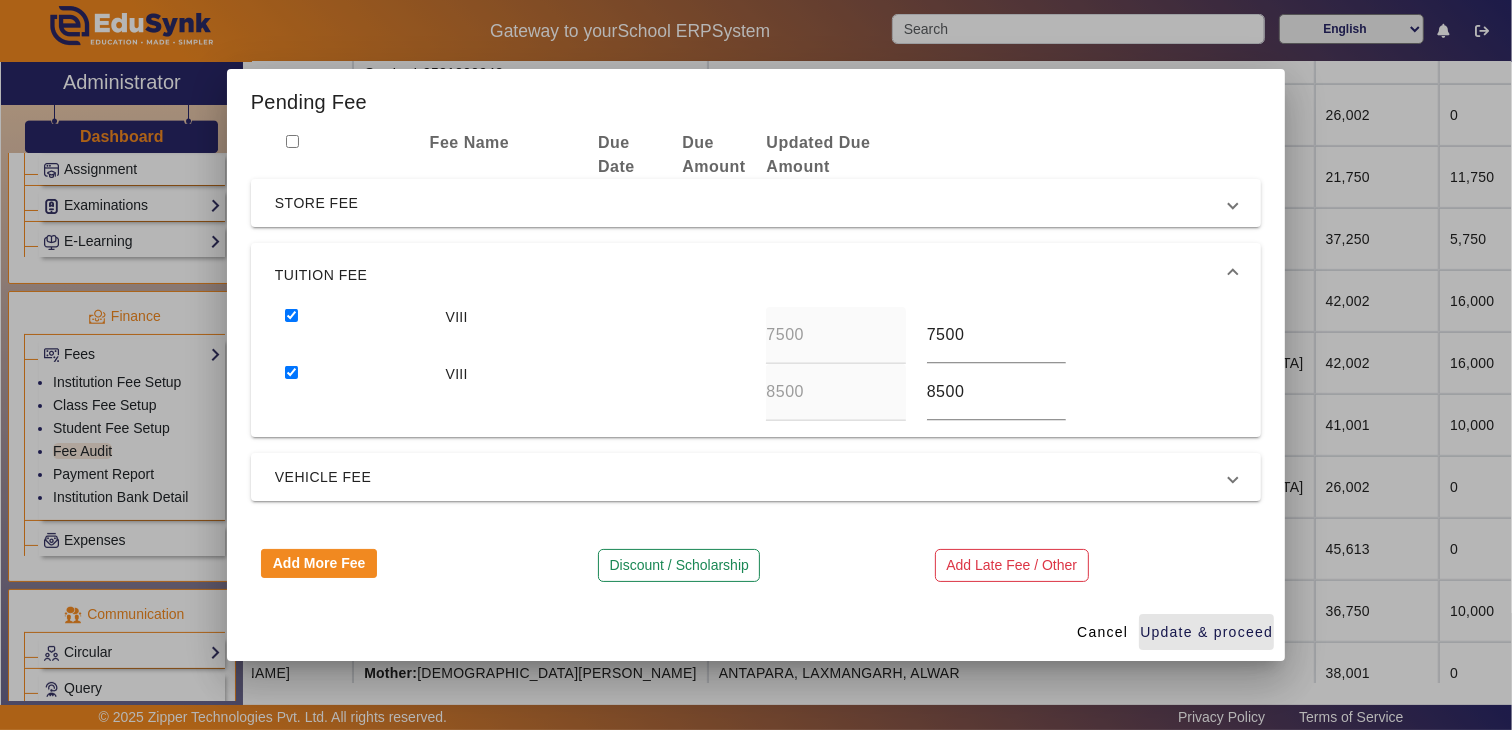 type on "0" 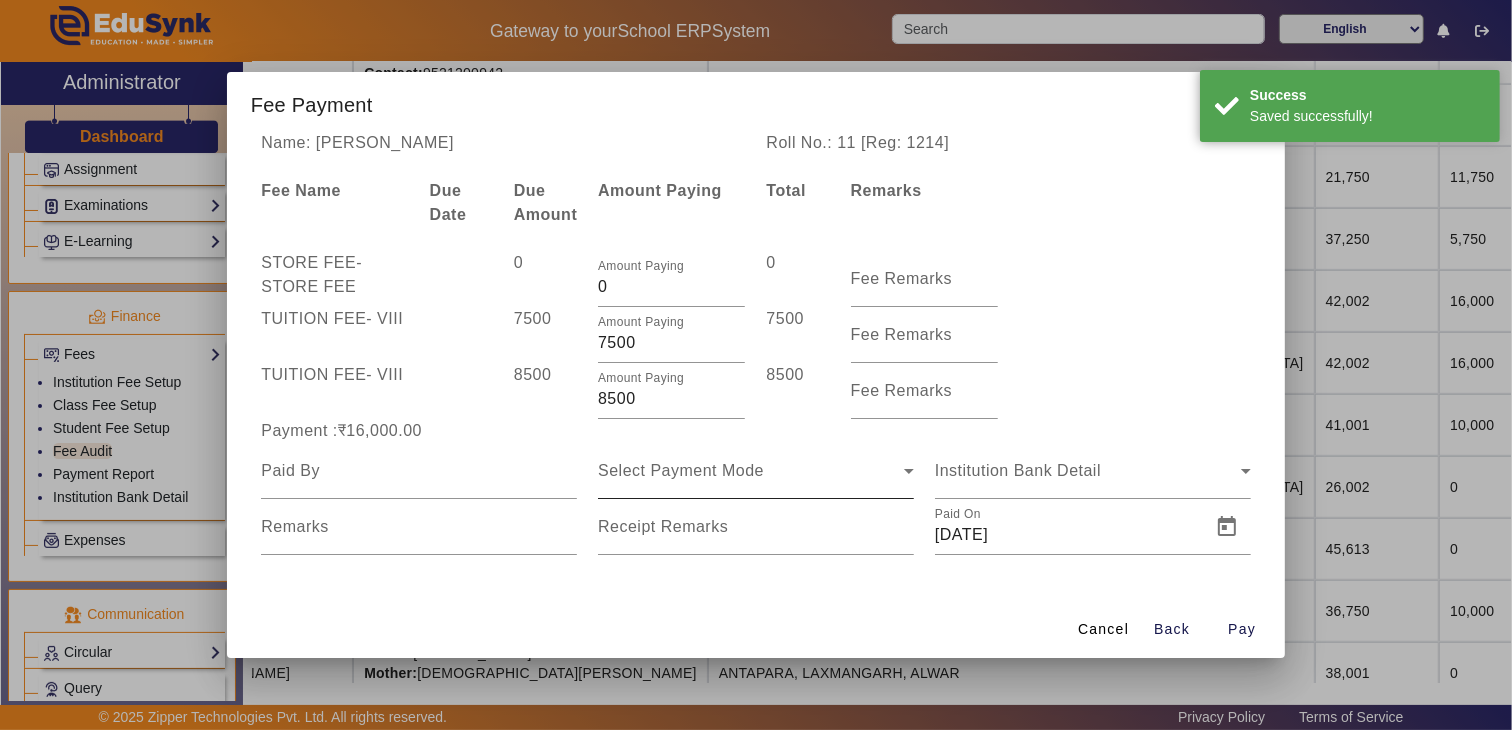 scroll, scrollTop: 0, scrollLeft: 0, axis: both 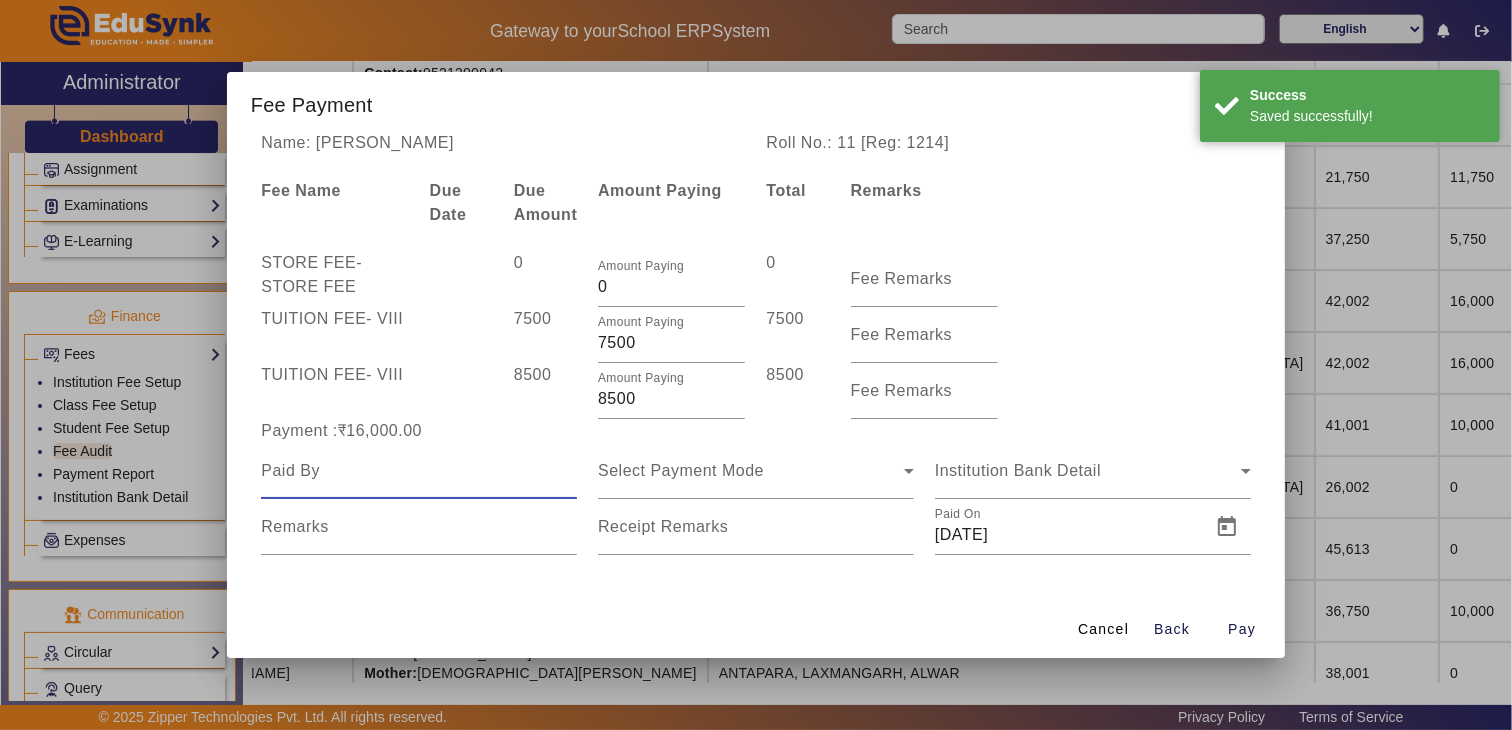 click at bounding box center [419, 471] 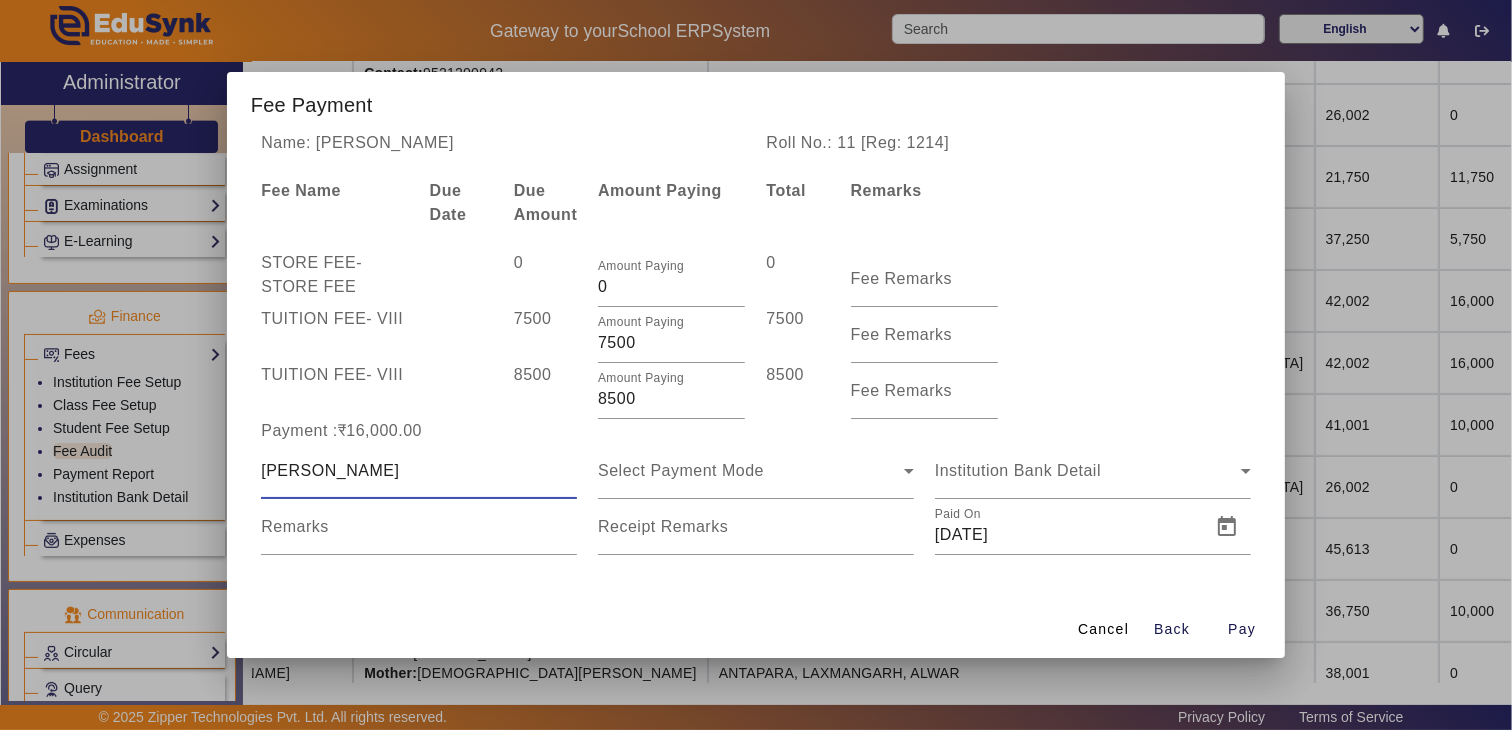 type on "[PERSON_NAME]" 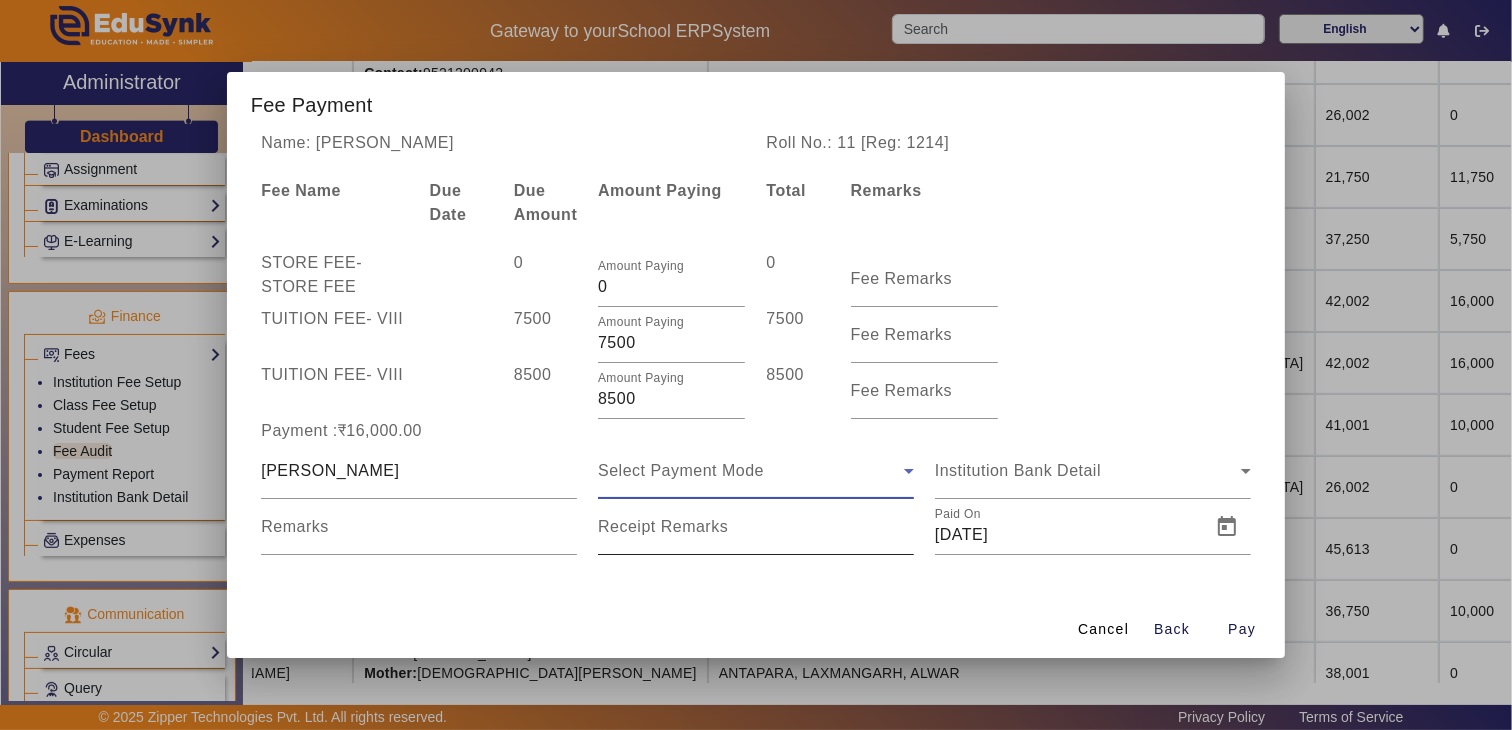 click on "[PERSON_NAME] Select Payment Mode Institution Bank Detail Remarks Receipt Remarks Paid On [DATE]" at bounding box center (756, 499) 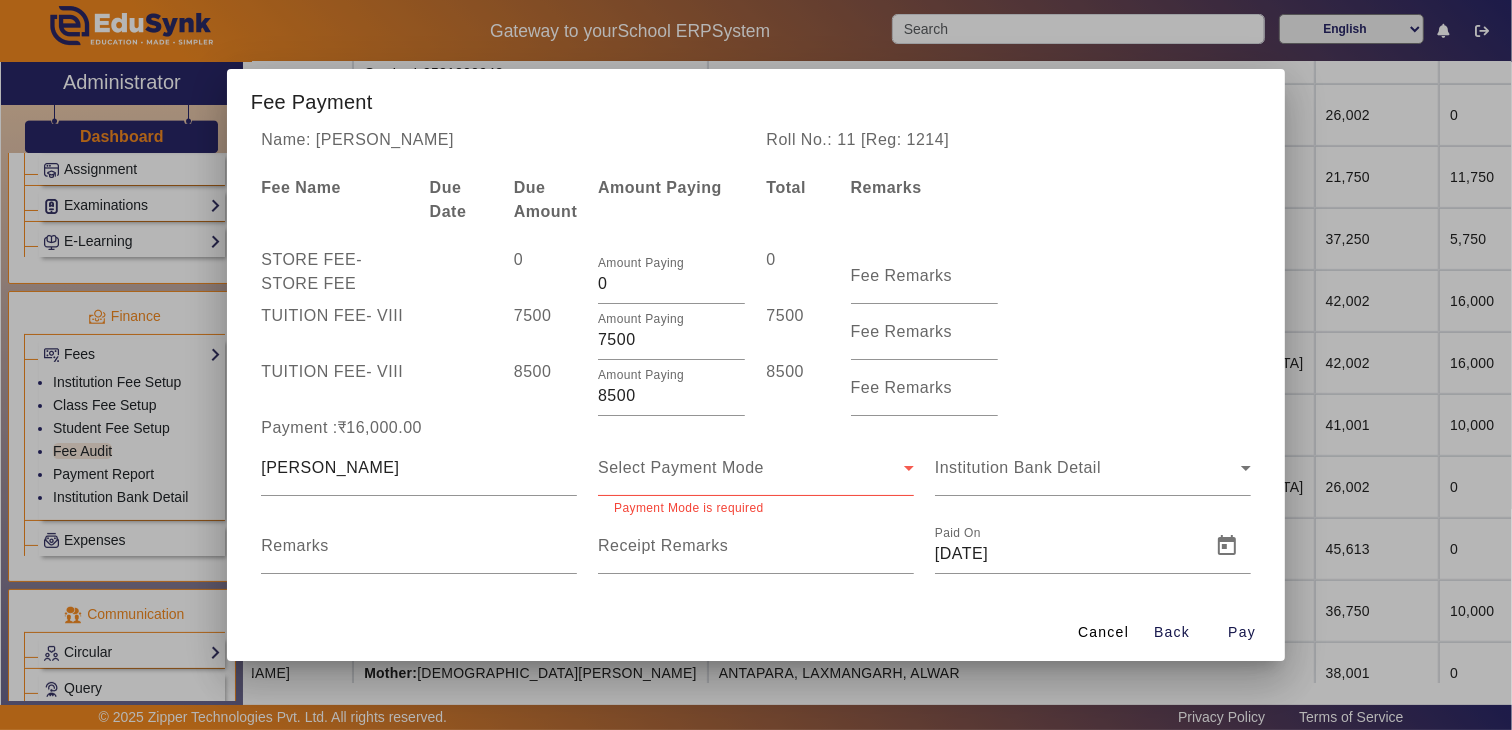 click on "Select Payment Mode" at bounding box center (681, 467) 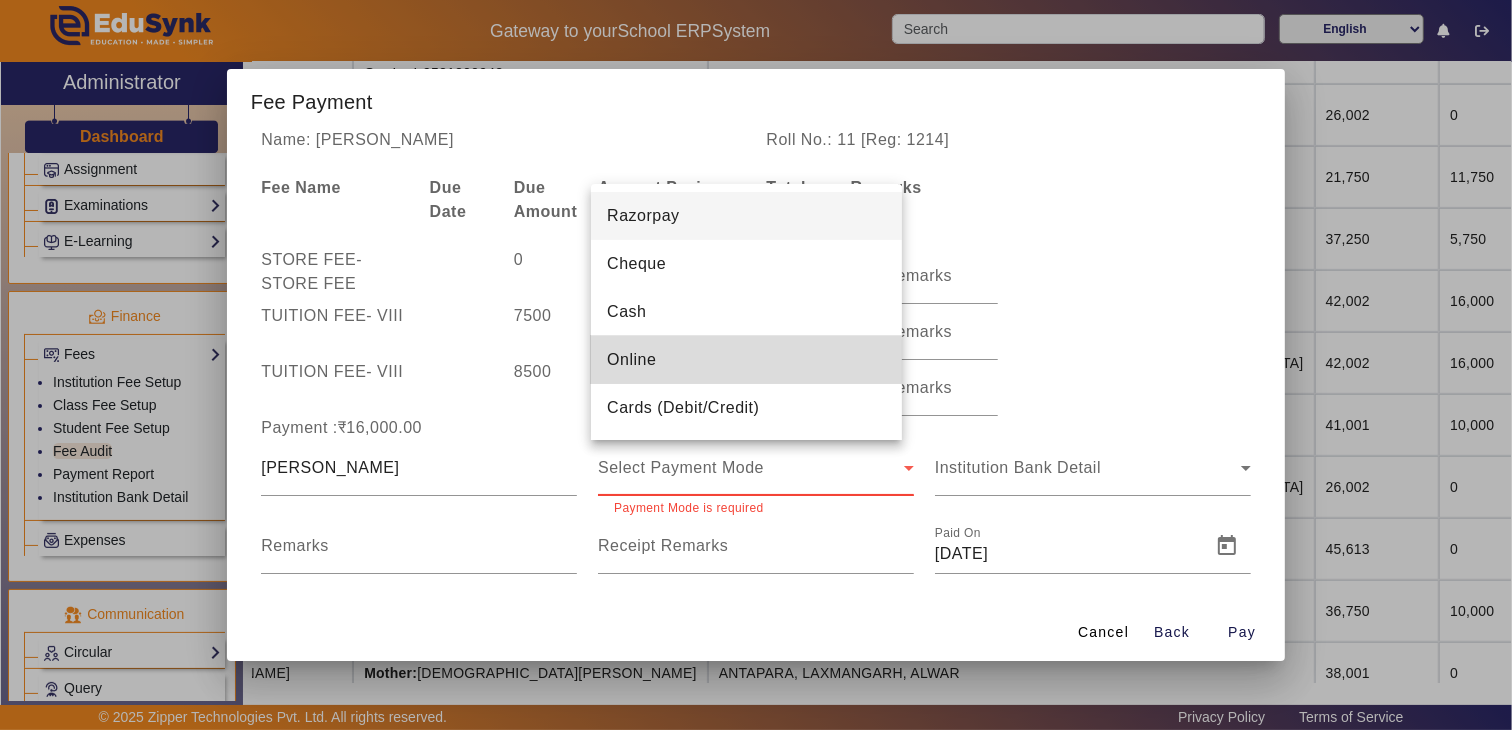 click on "Online" at bounding box center [631, 360] 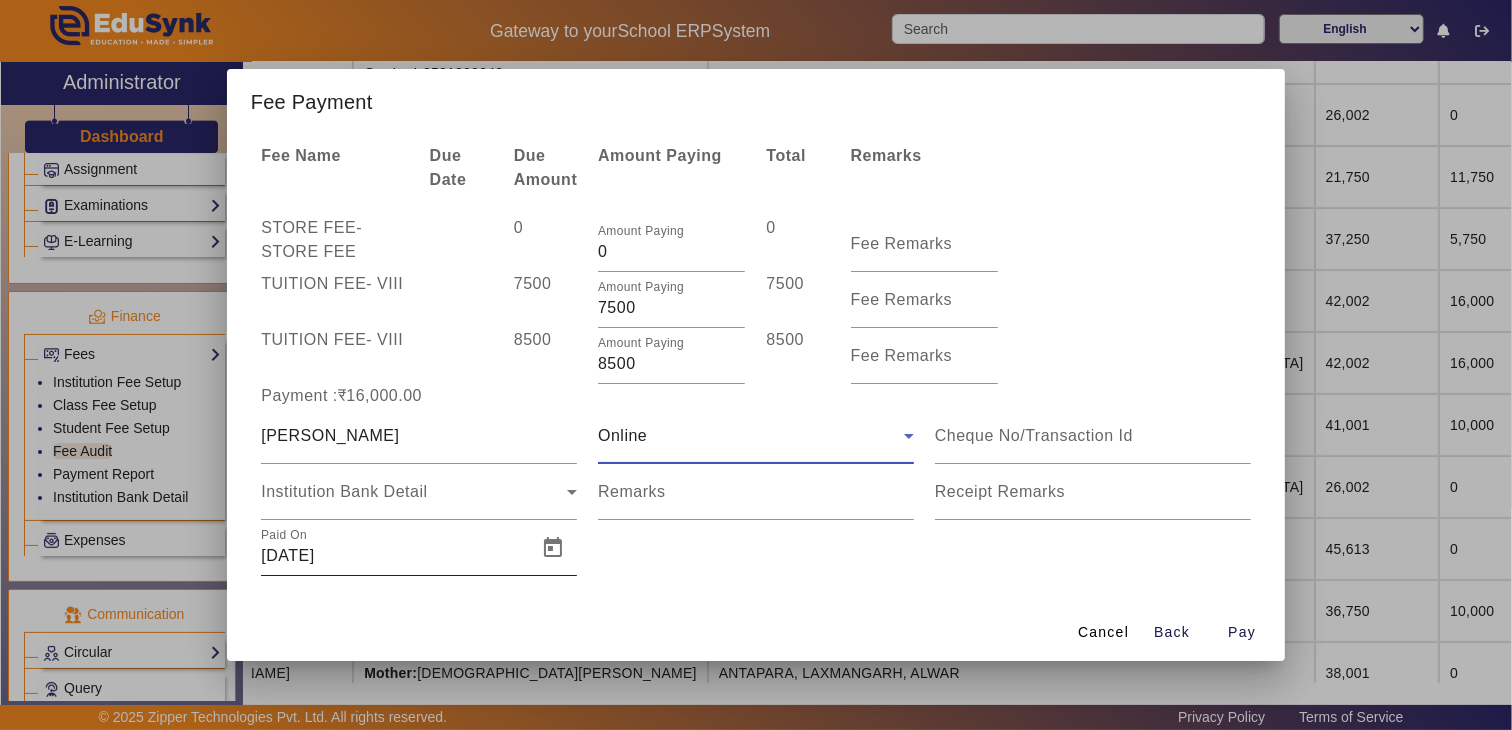 scroll, scrollTop: 48, scrollLeft: 0, axis: vertical 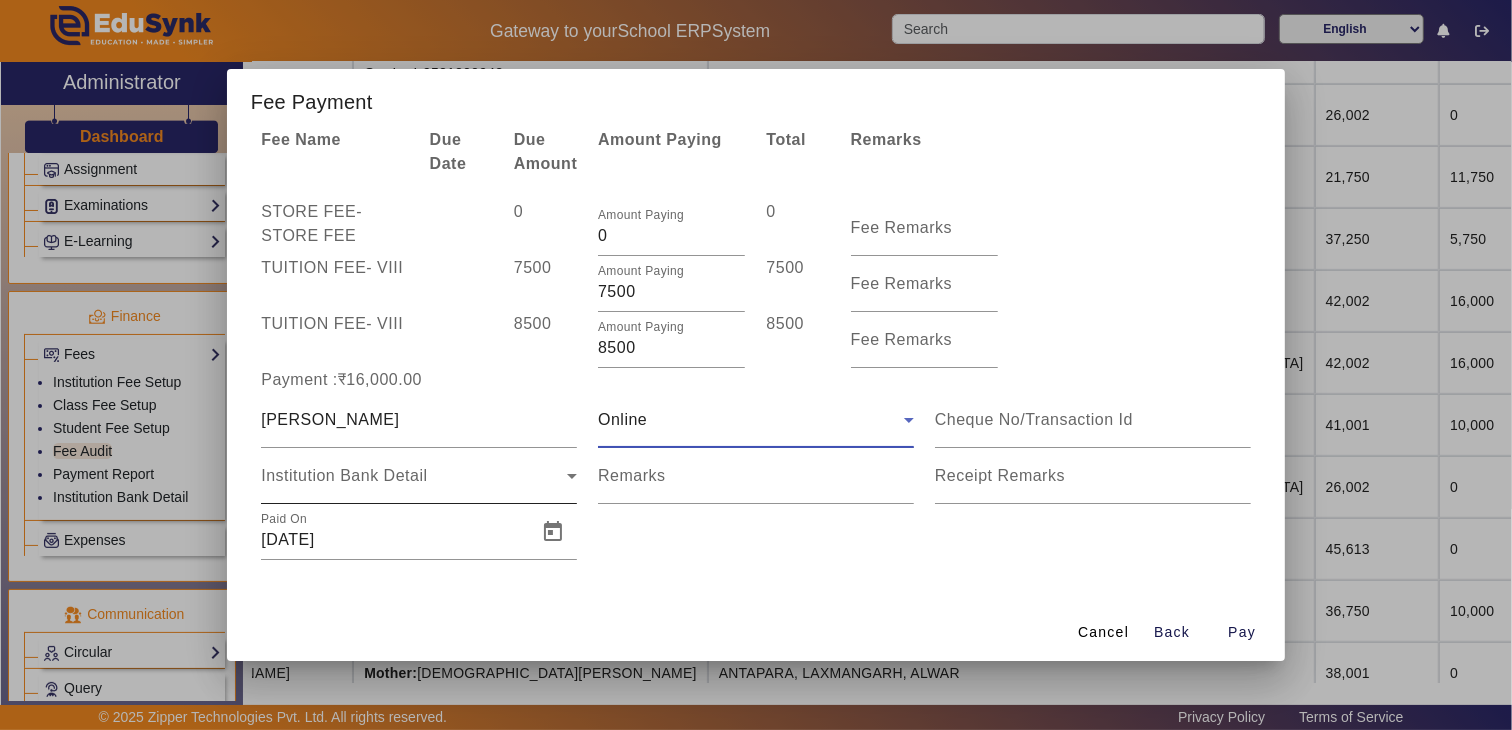 click on "Institution Bank Detail" at bounding box center (344, 475) 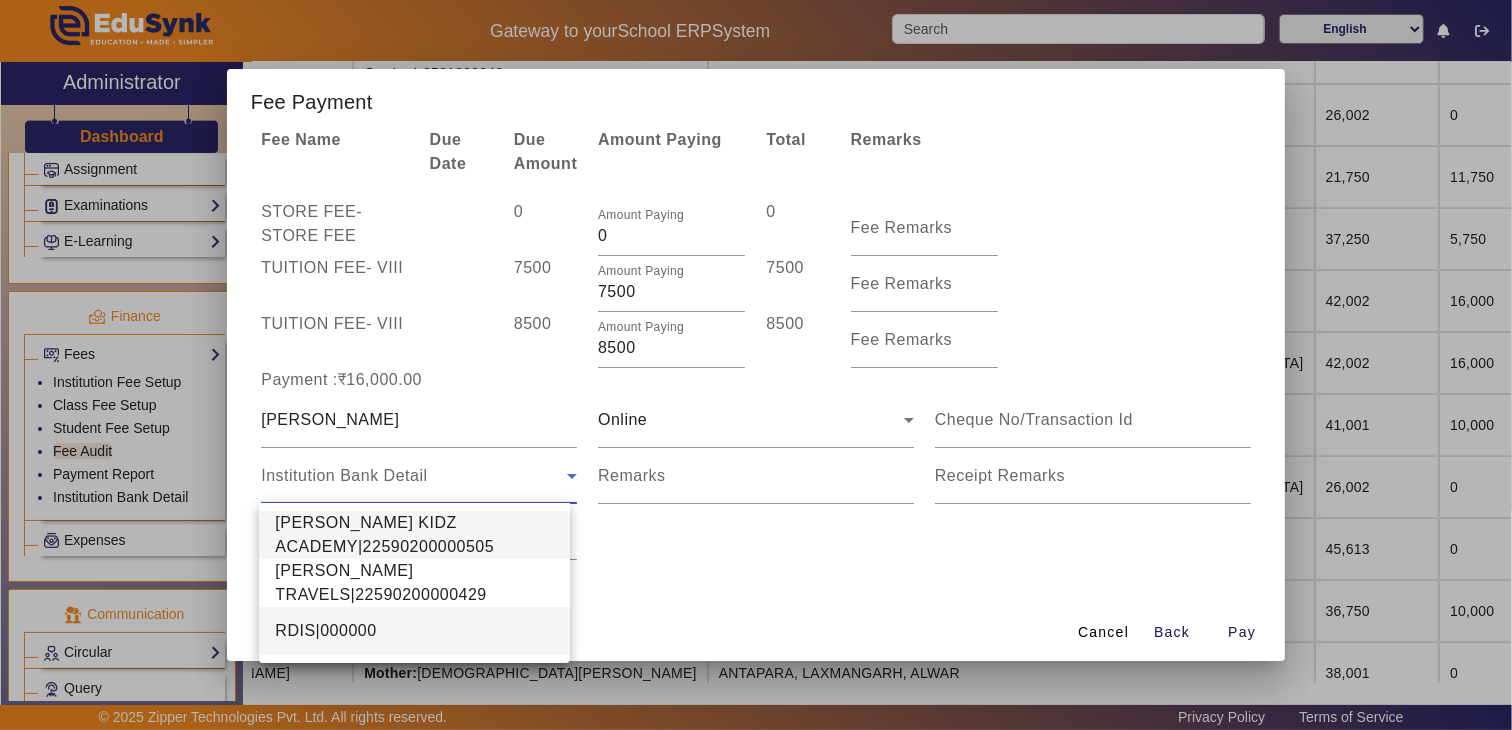 click on "RDIS|000000" at bounding box center (325, 631) 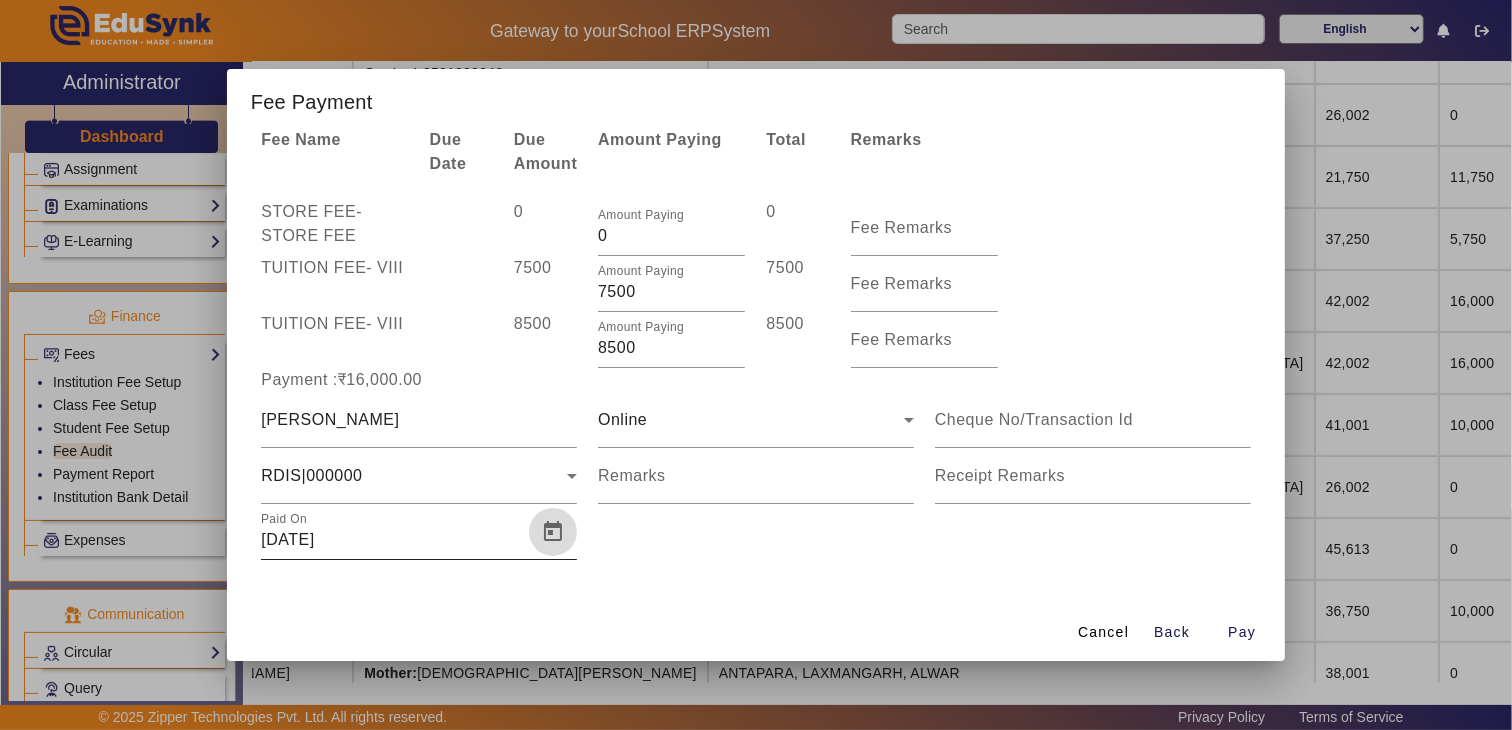 click at bounding box center (553, 532) 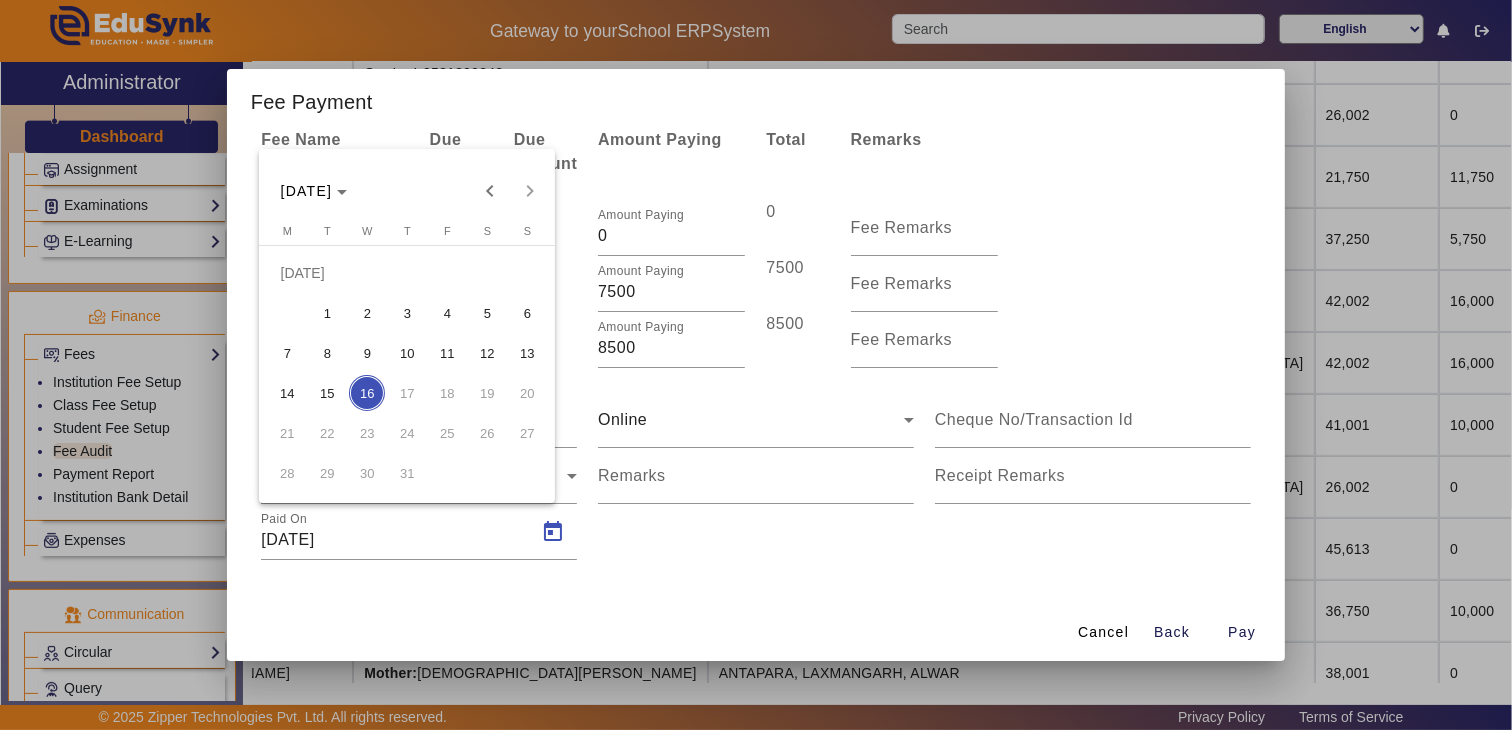 click on "15" at bounding box center (327, 393) 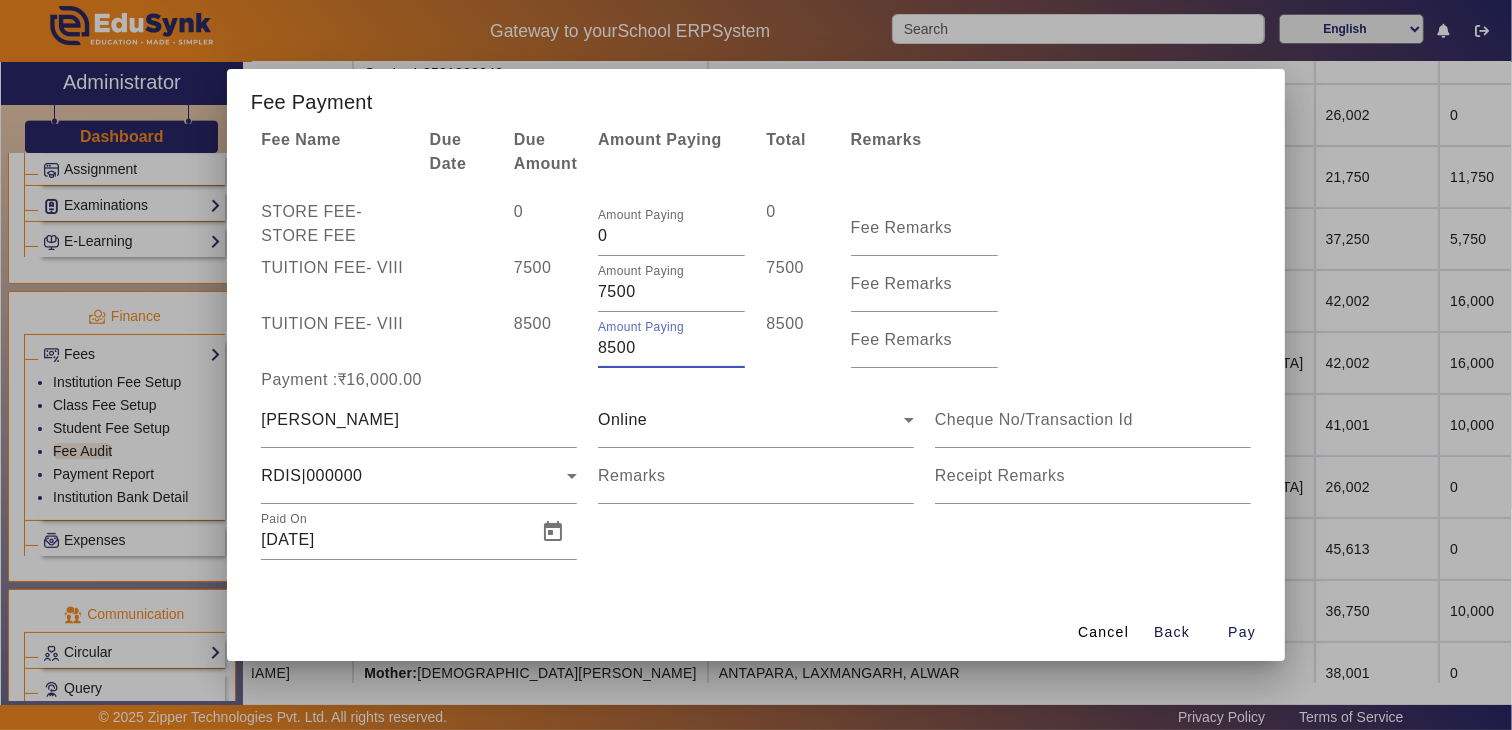 drag, startPoint x: 647, startPoint y: 341, endPoint x: 467, endPoint y: 317, distance: 181.59296 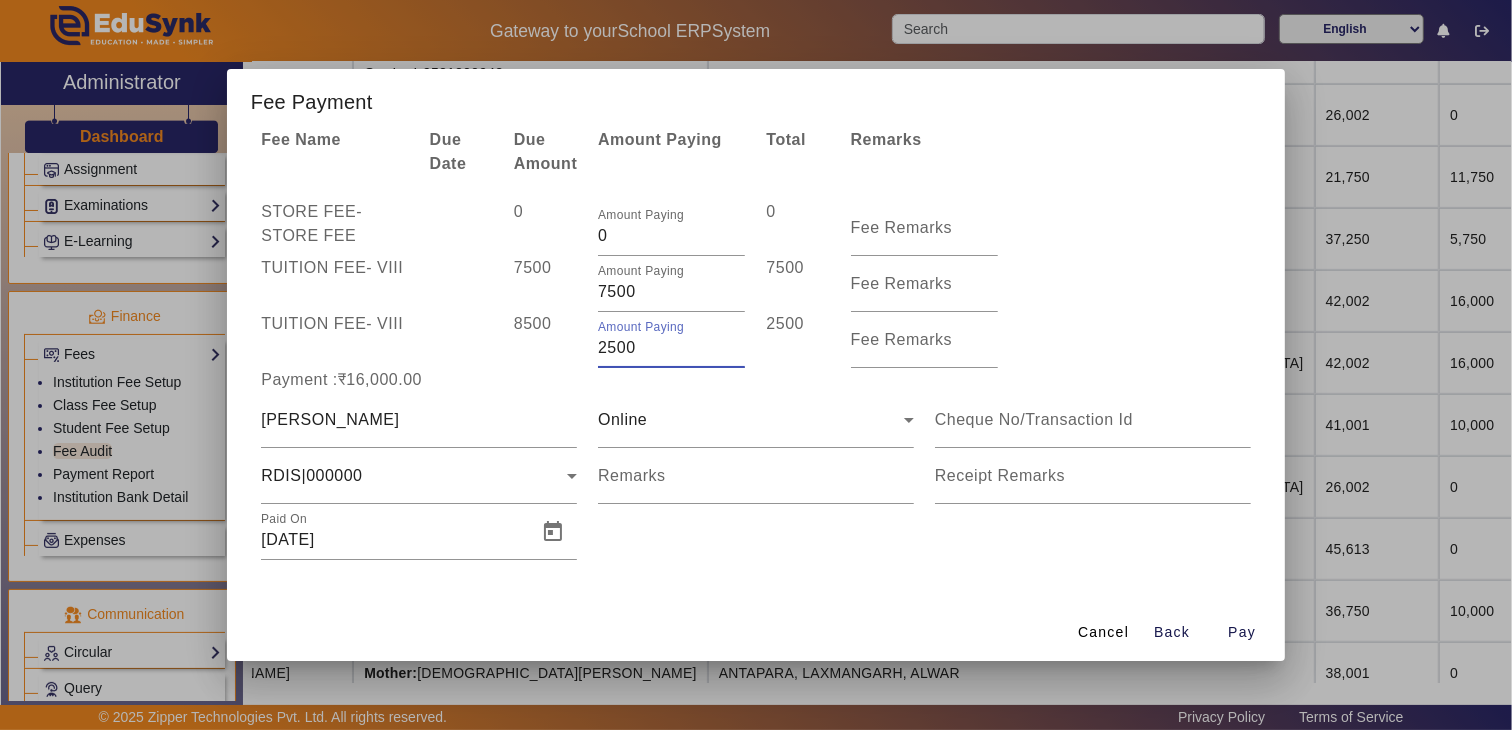 type on "2500" 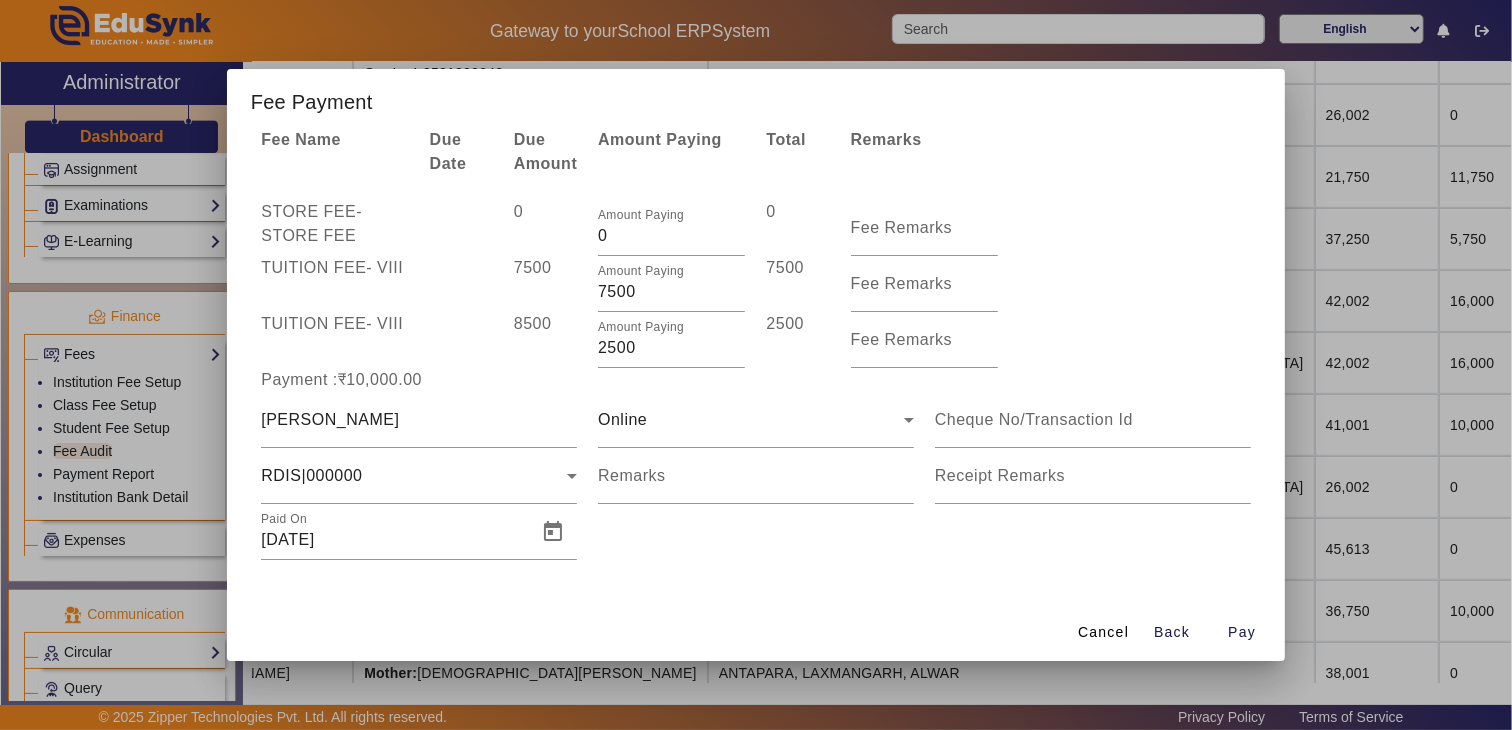 click on "Payment :₹10,000.00" at bounding box center [756, 380] 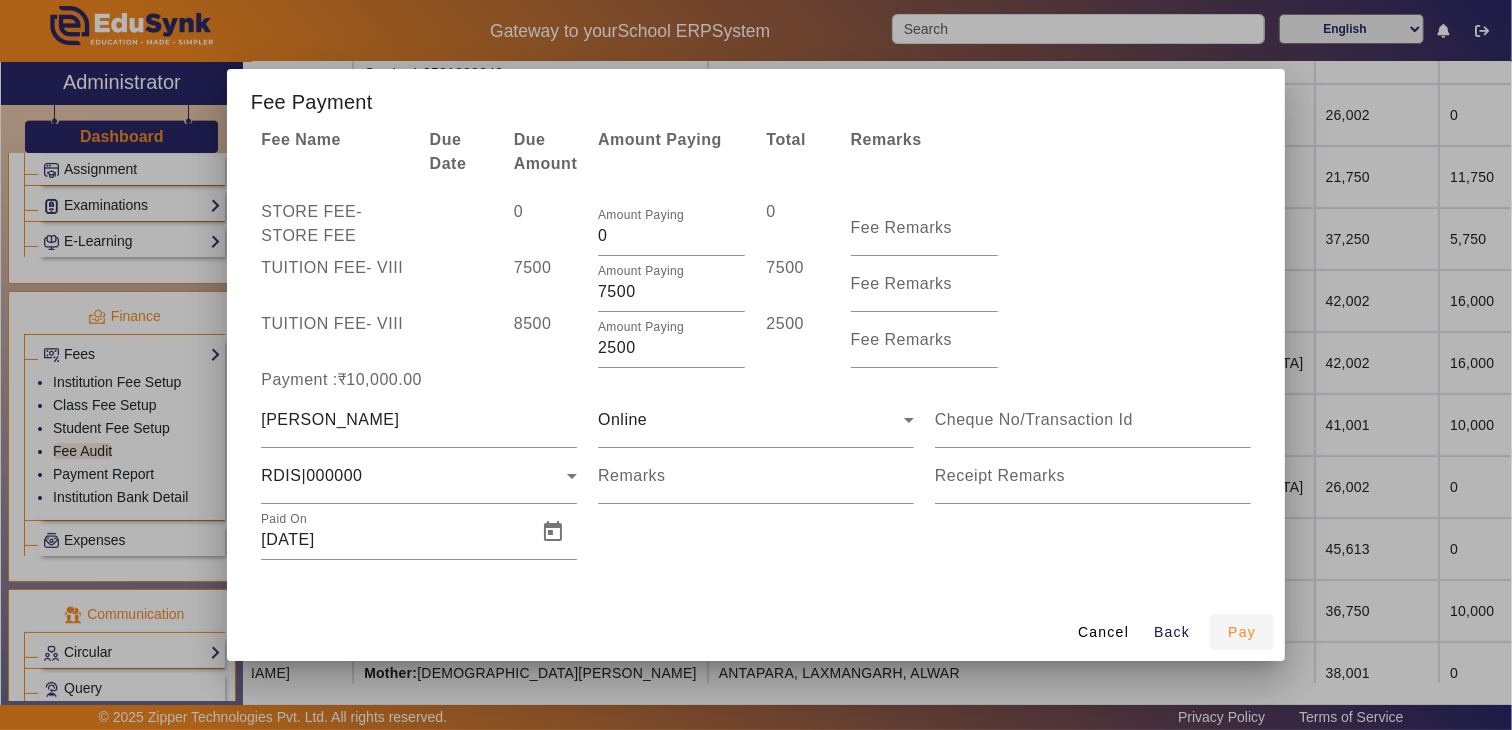 click on "Pay" at bounding box center (1242, 632) 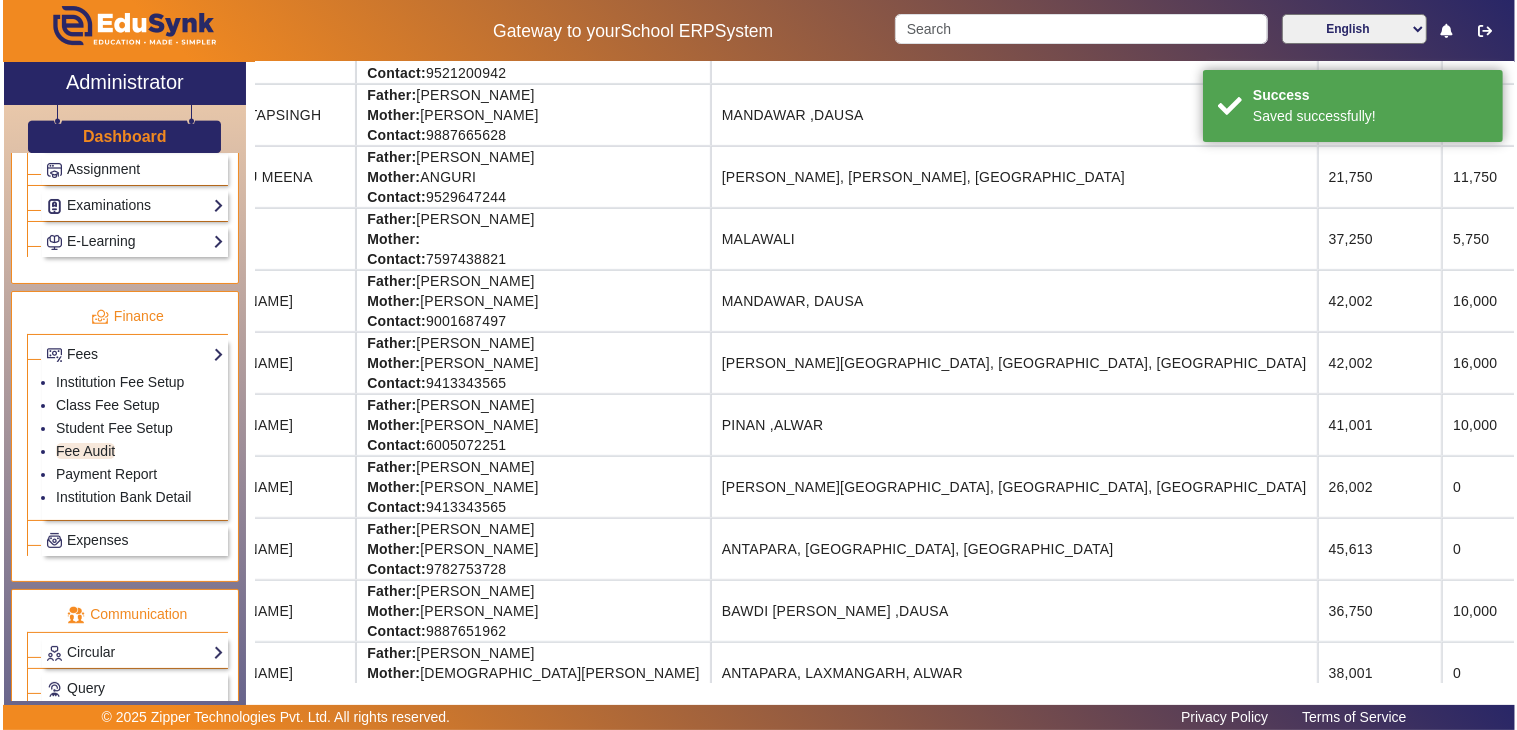 scroll, scrollTop: 0, scrollLeft: 0, axis: both 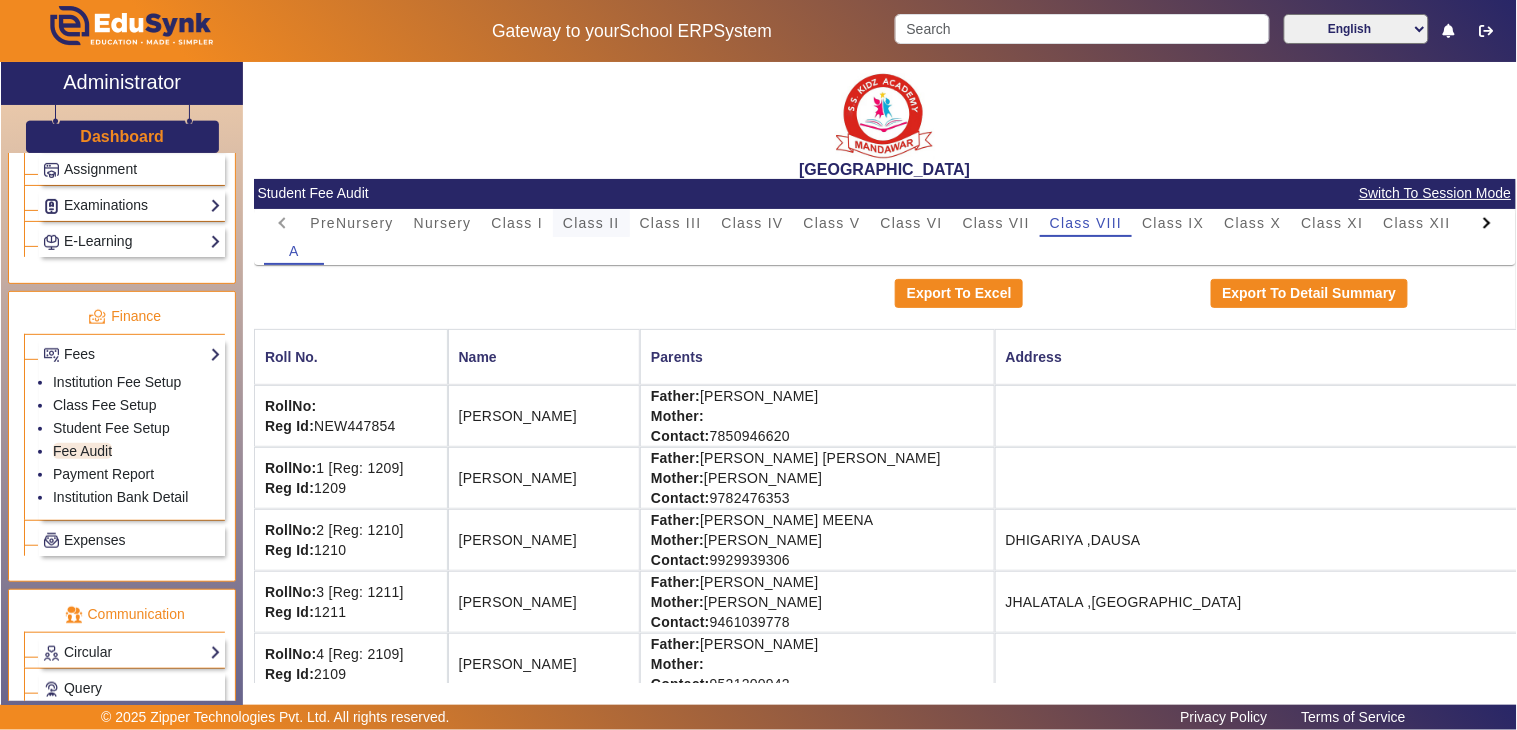 click on "Class II" at bounding box center [591, 223] 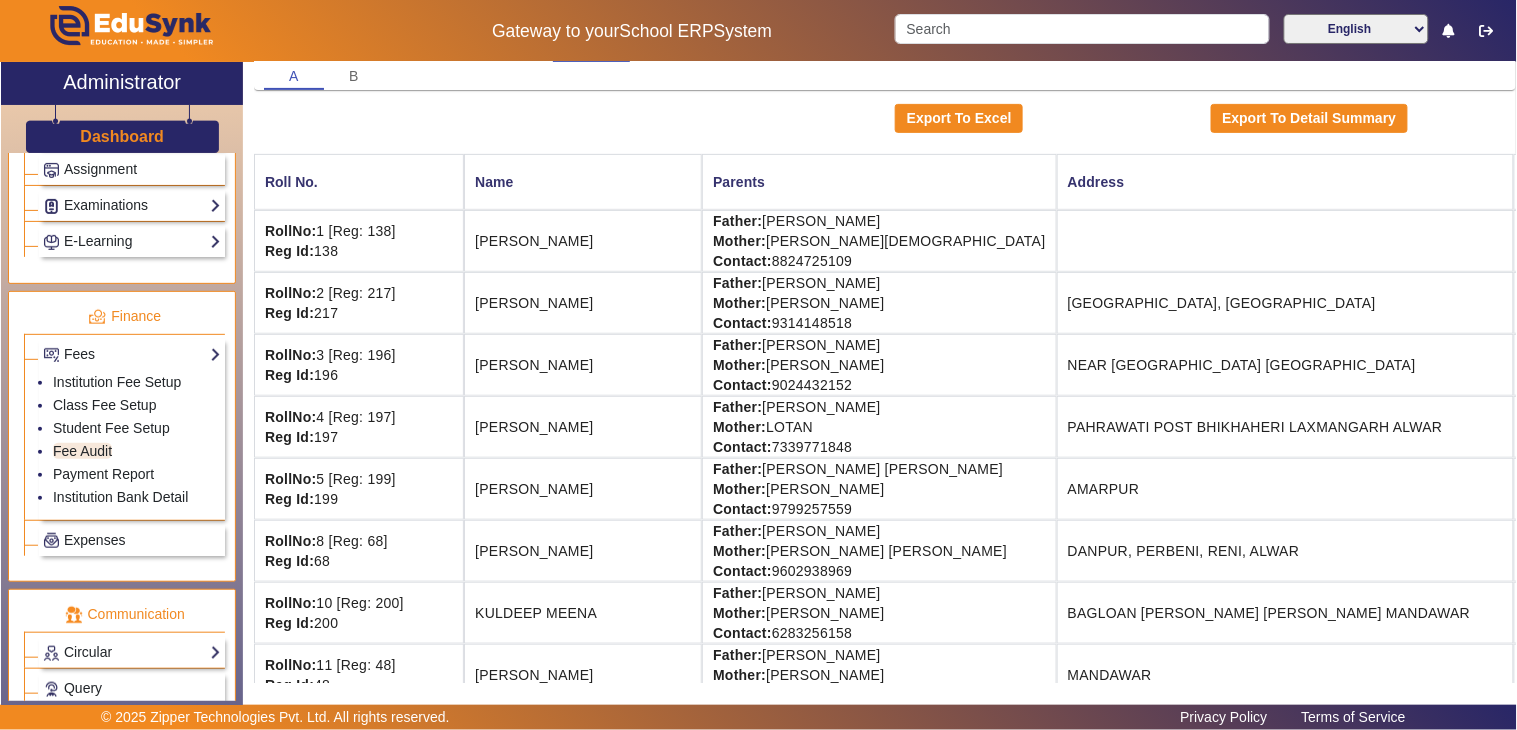 scroll, scrollTop: 0, scrollLeft: 0, axis: both 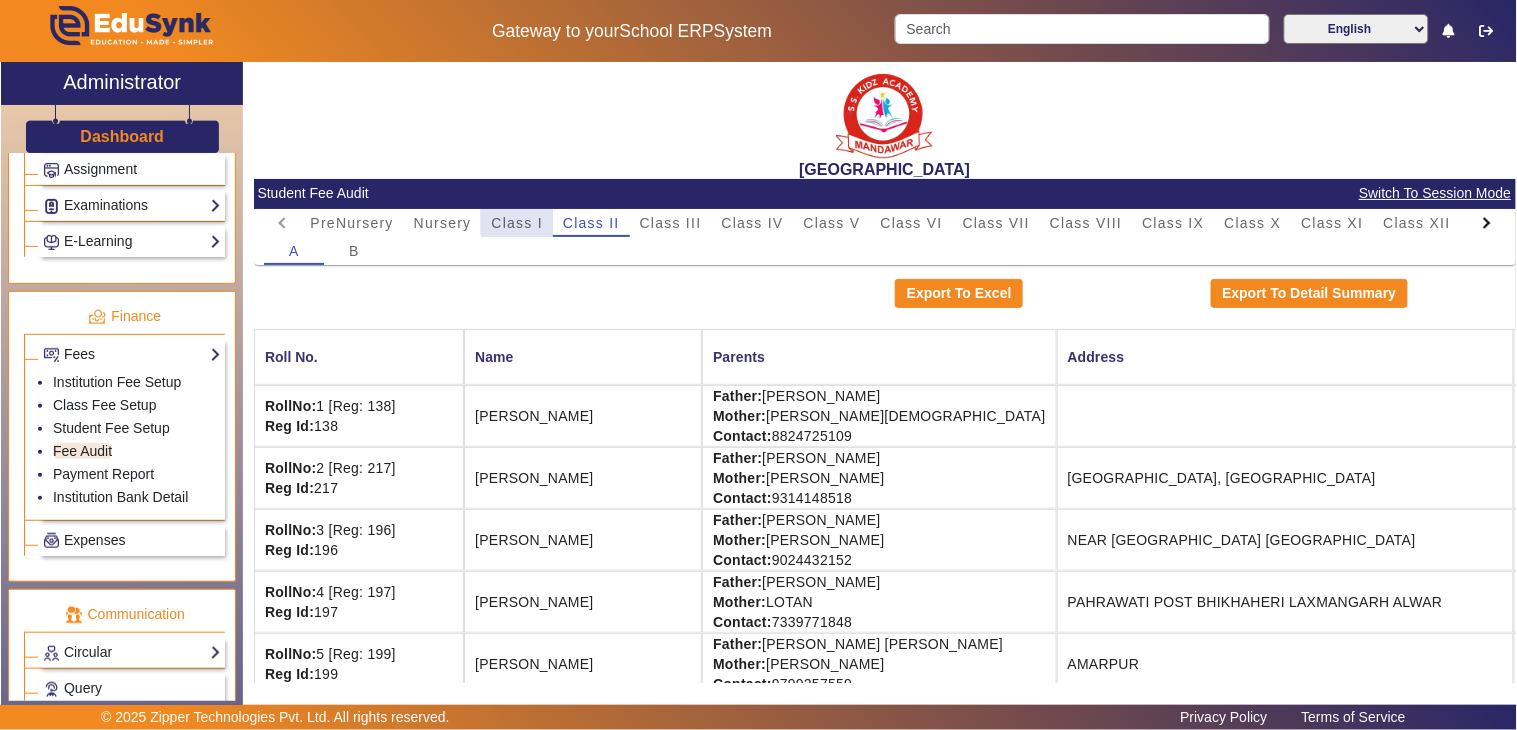 click on "Class I" at bounding box center (517, 223) 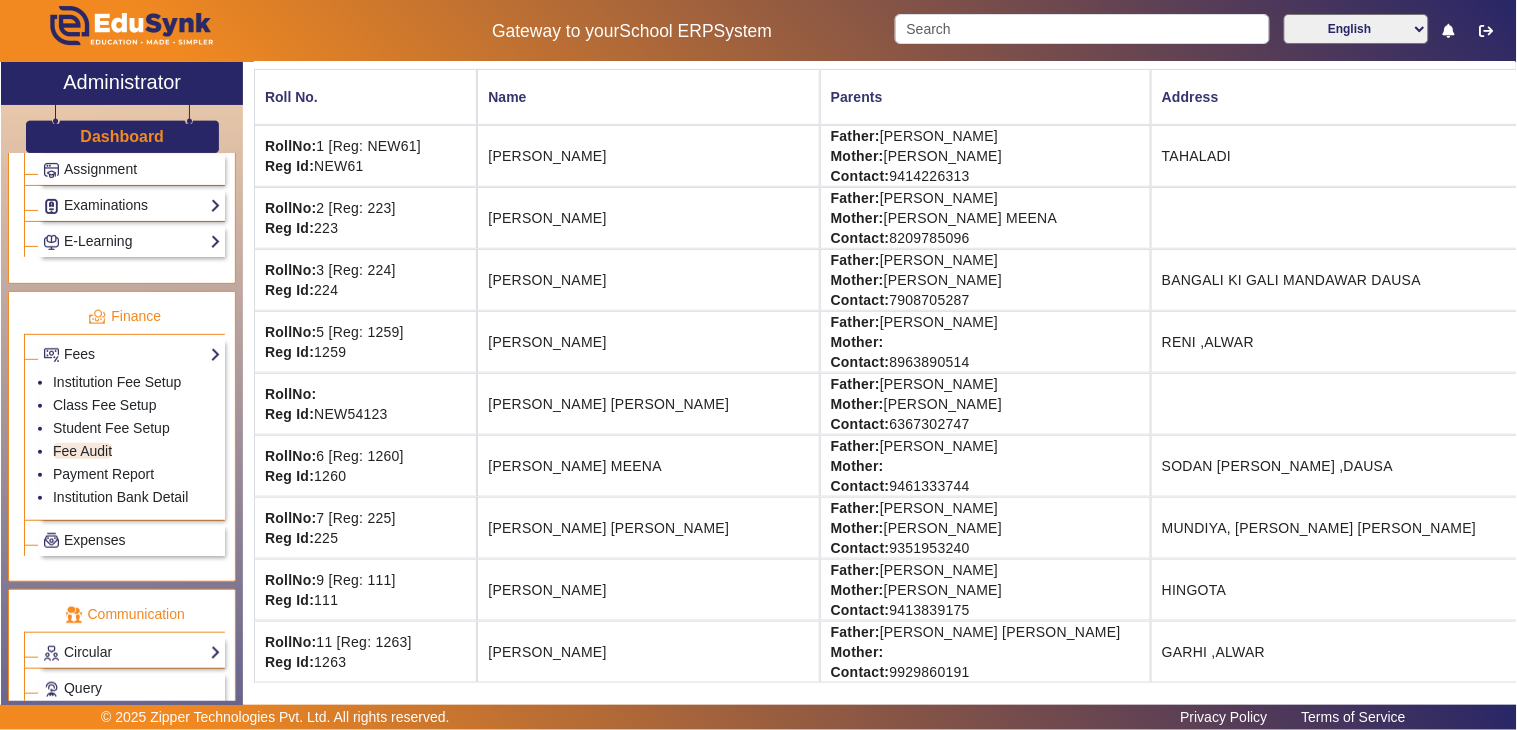 scroll, scrollTop: 0, scrollLeft: 0, axis: both 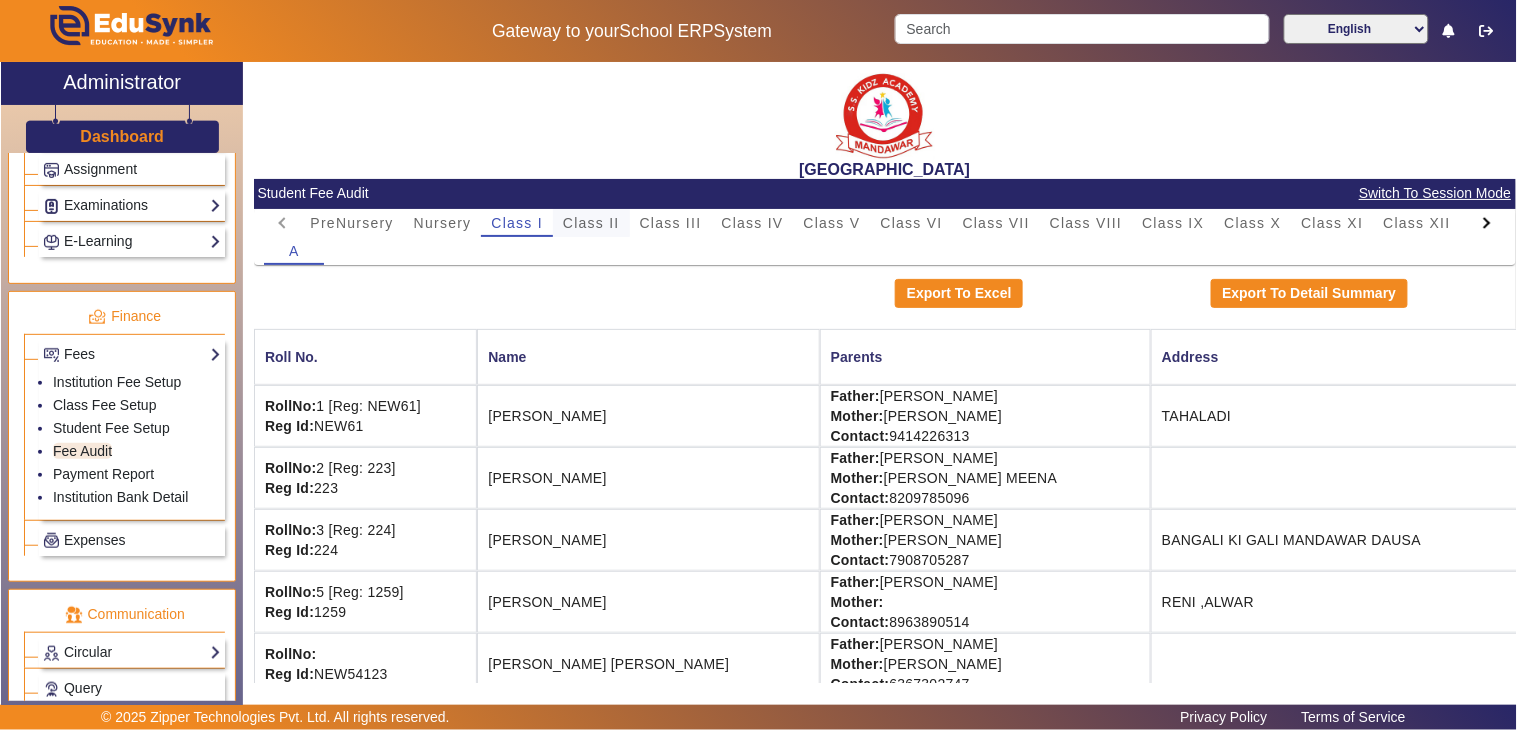 click on "Class II" at bounding box center (591, 223) 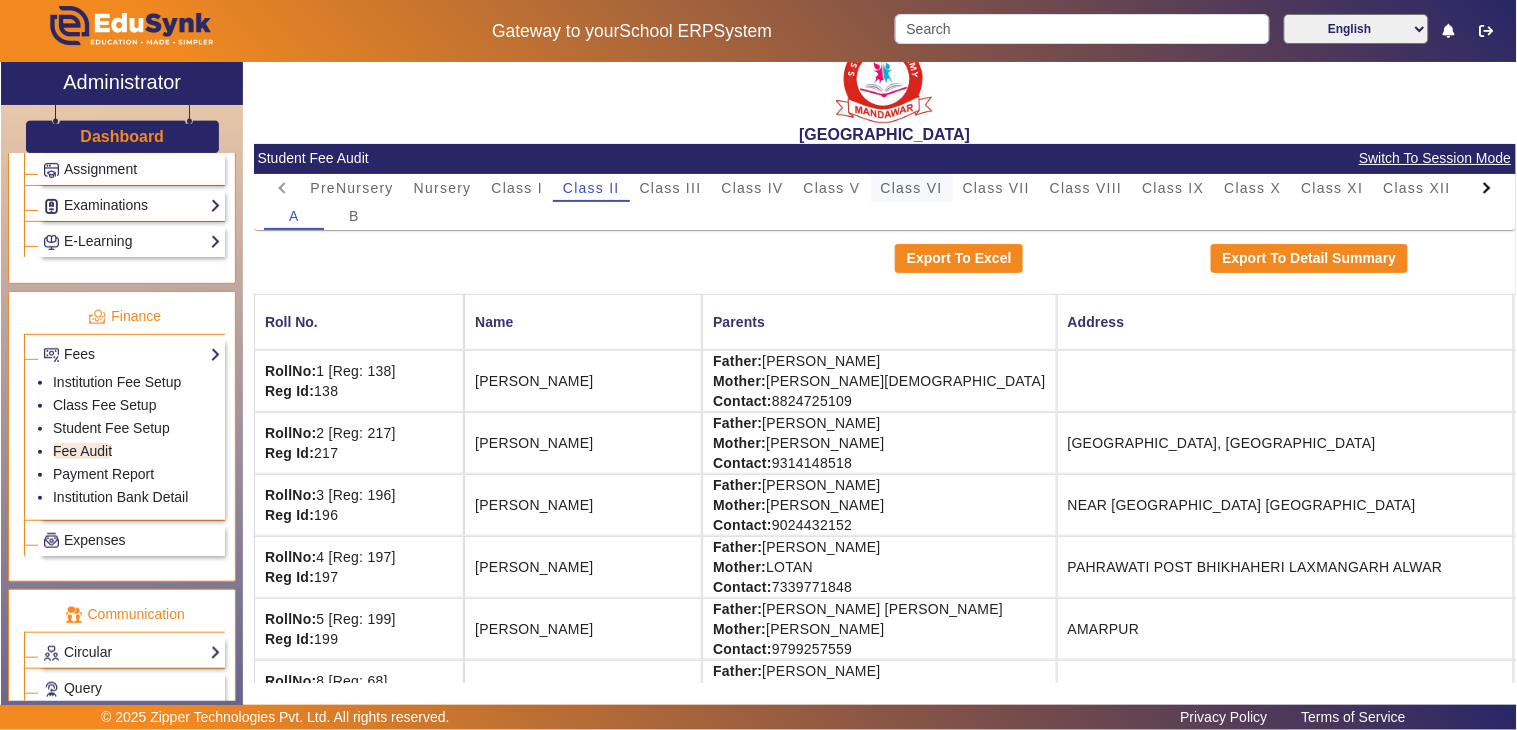scroll, scrollTop: 28, scrollLeft: 0, axis: vertical 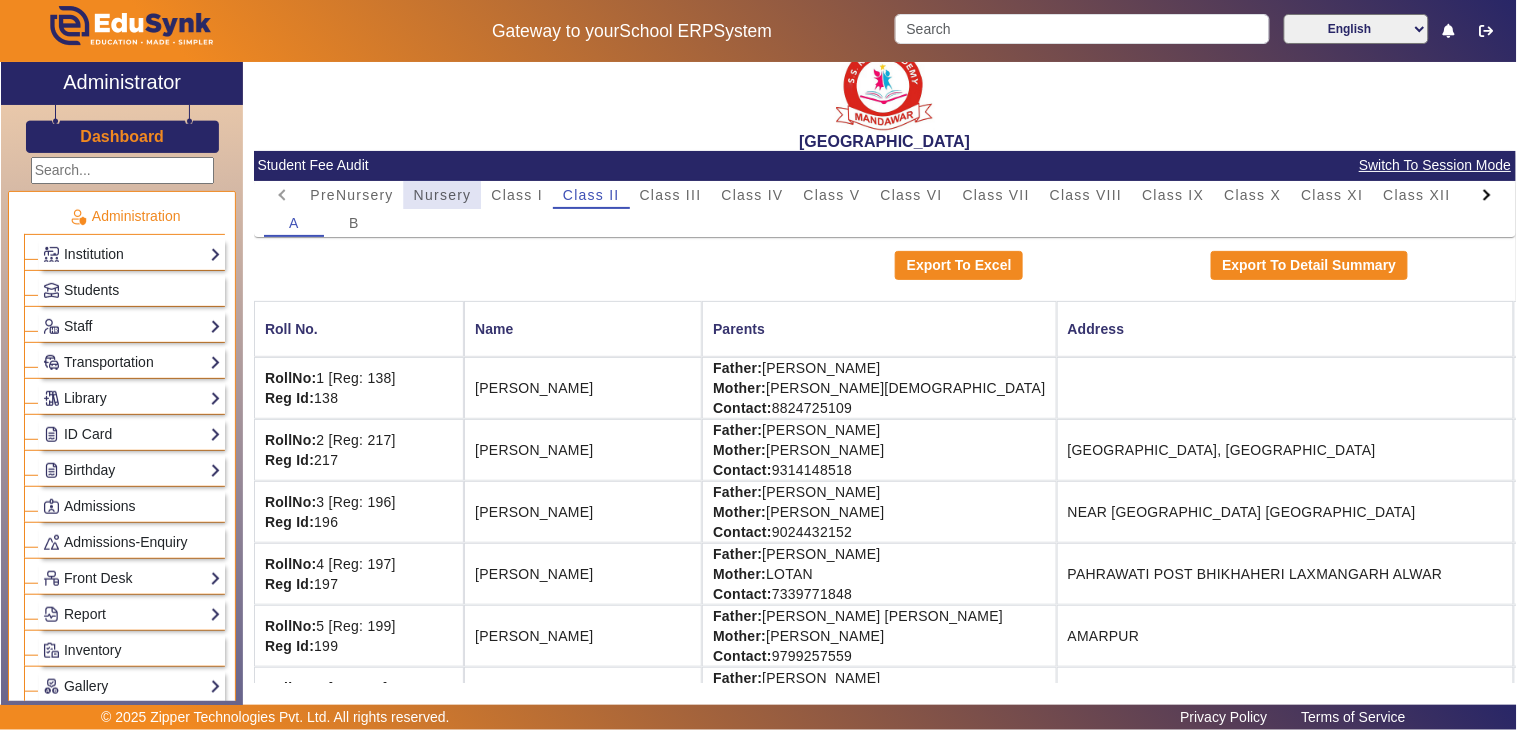 click on "Nursery" at bounding box center (443, 195) 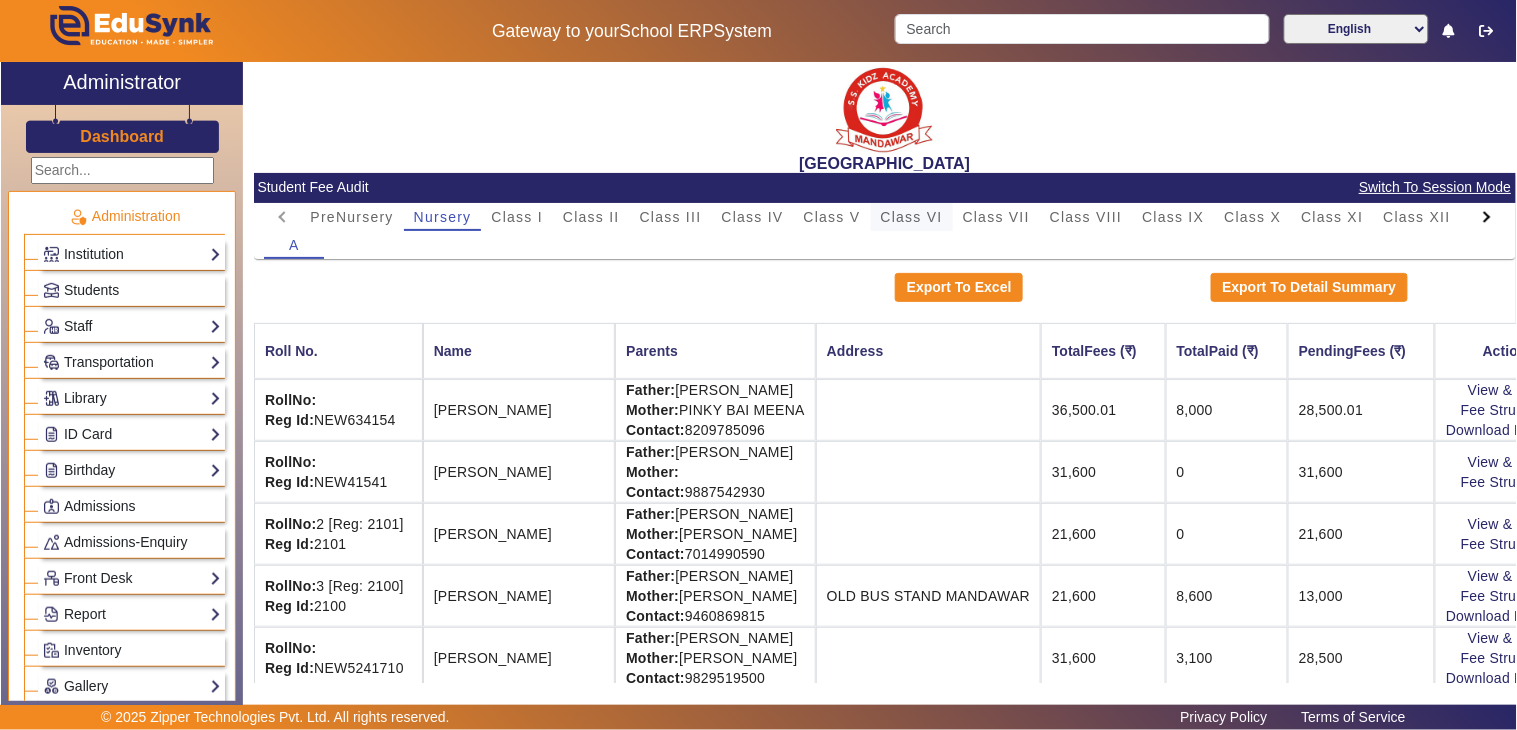 scroll, scrollTop: 0, scrollLeft: 0, axis: both 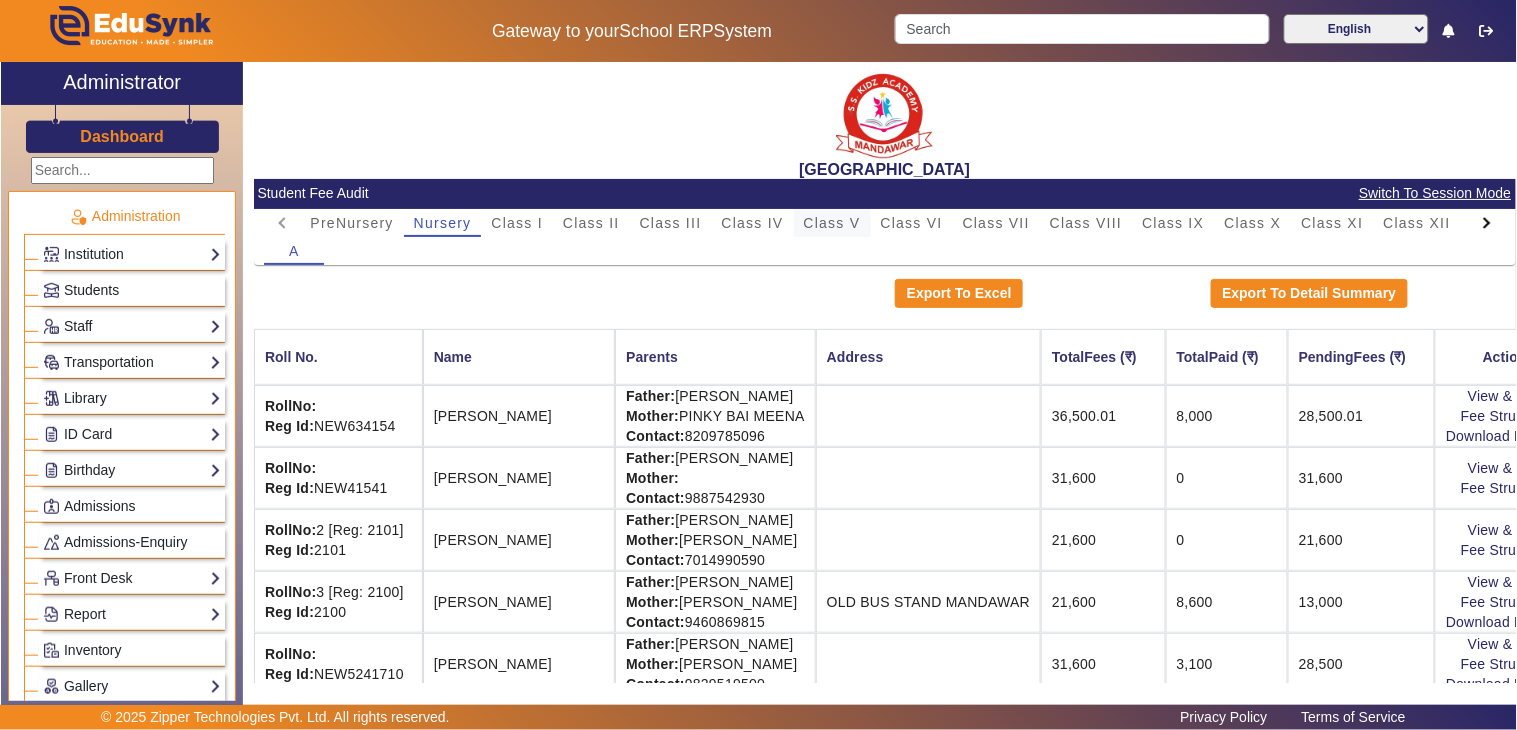 click on "Class V" at bounding box center (832, 223) 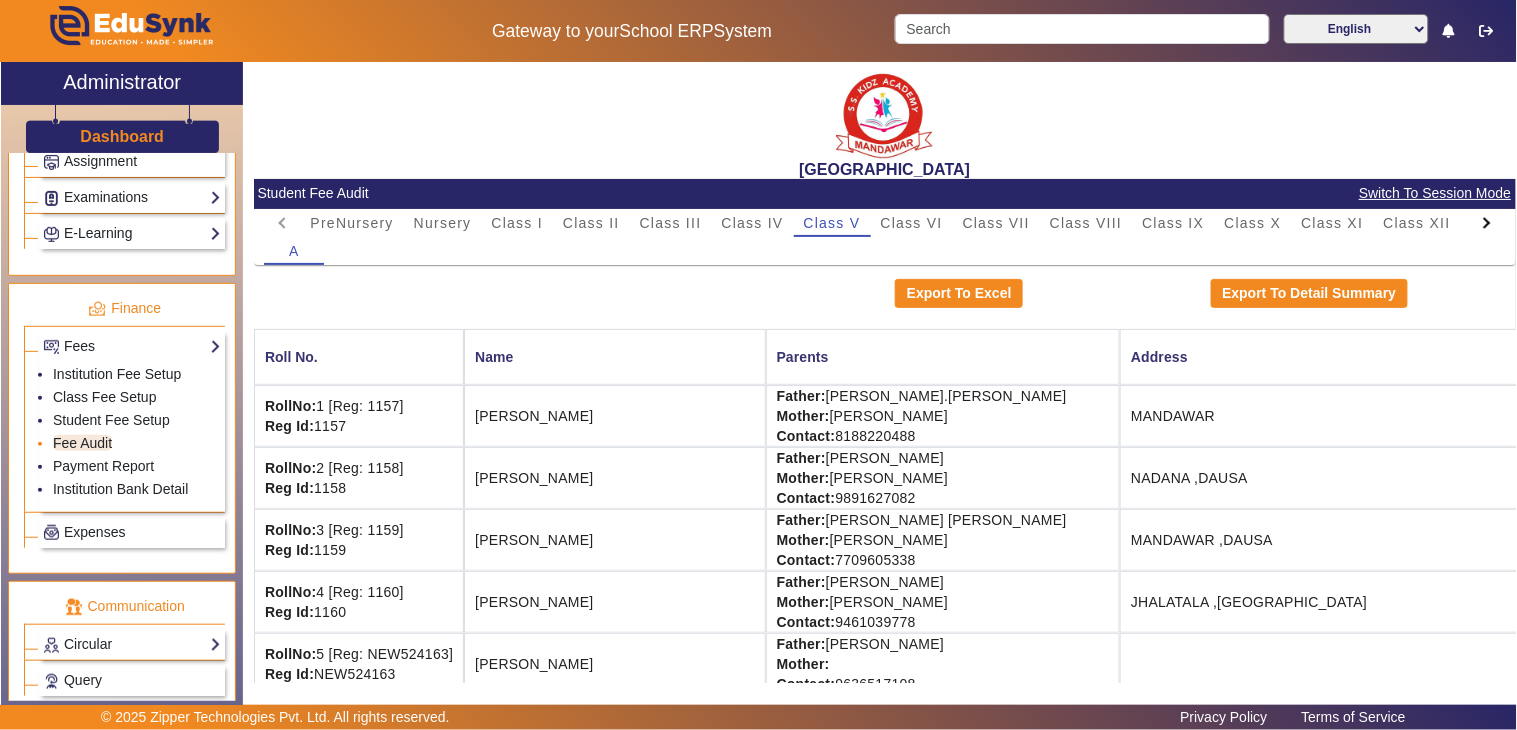 scroll, scrollTop: 1000, scrollLeft: 0, axis: vertical 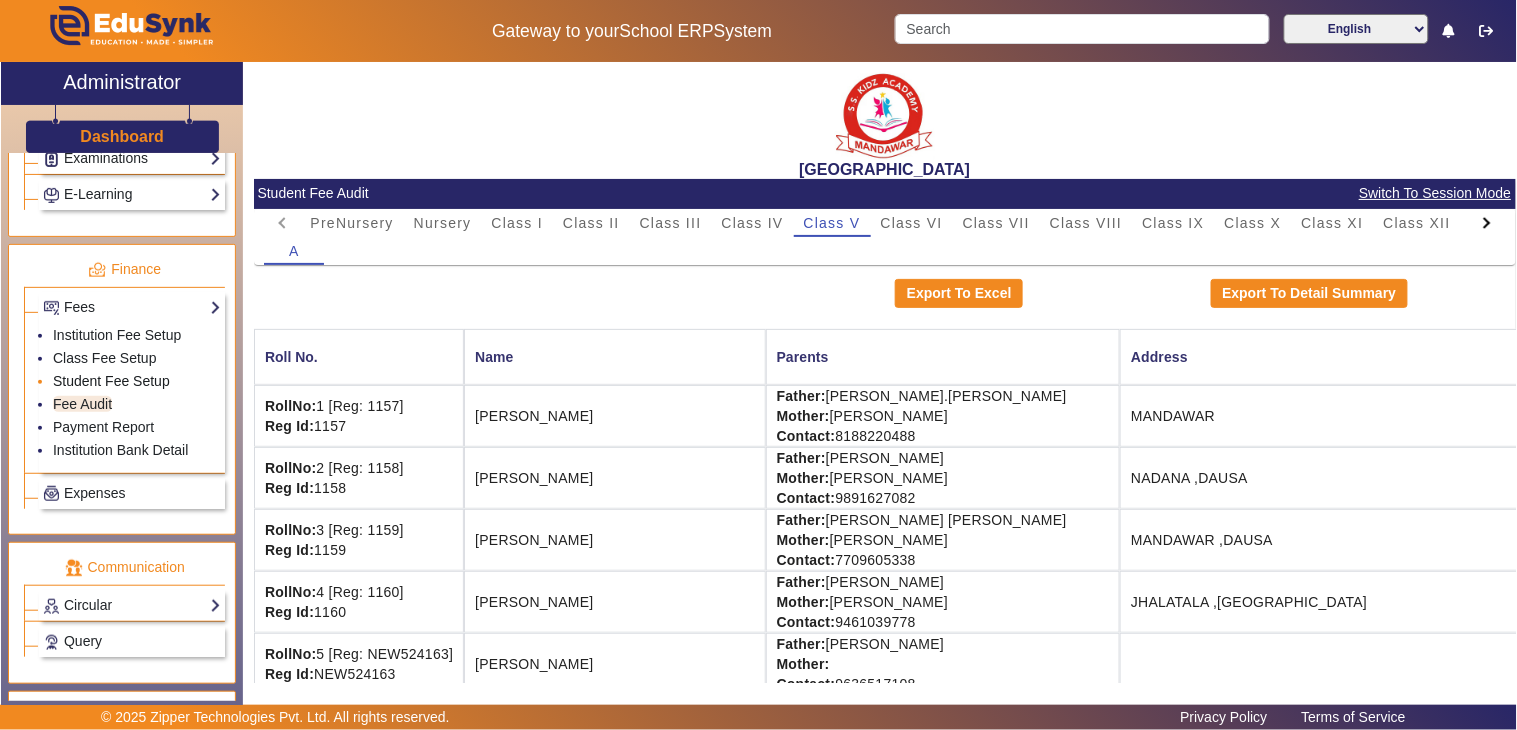 click on "Student Fee Setup" 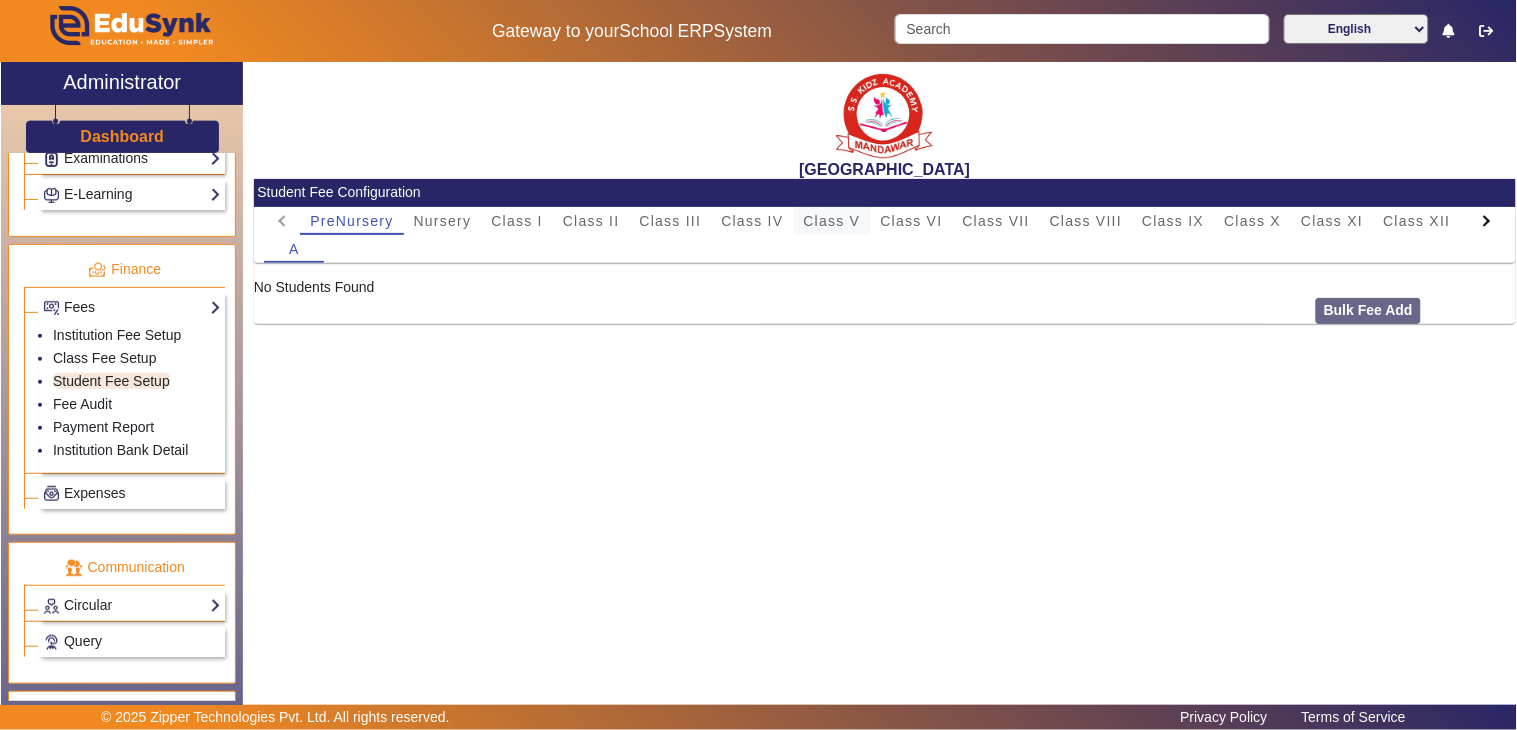 click on "Class V" at bounding box center (832, 221) 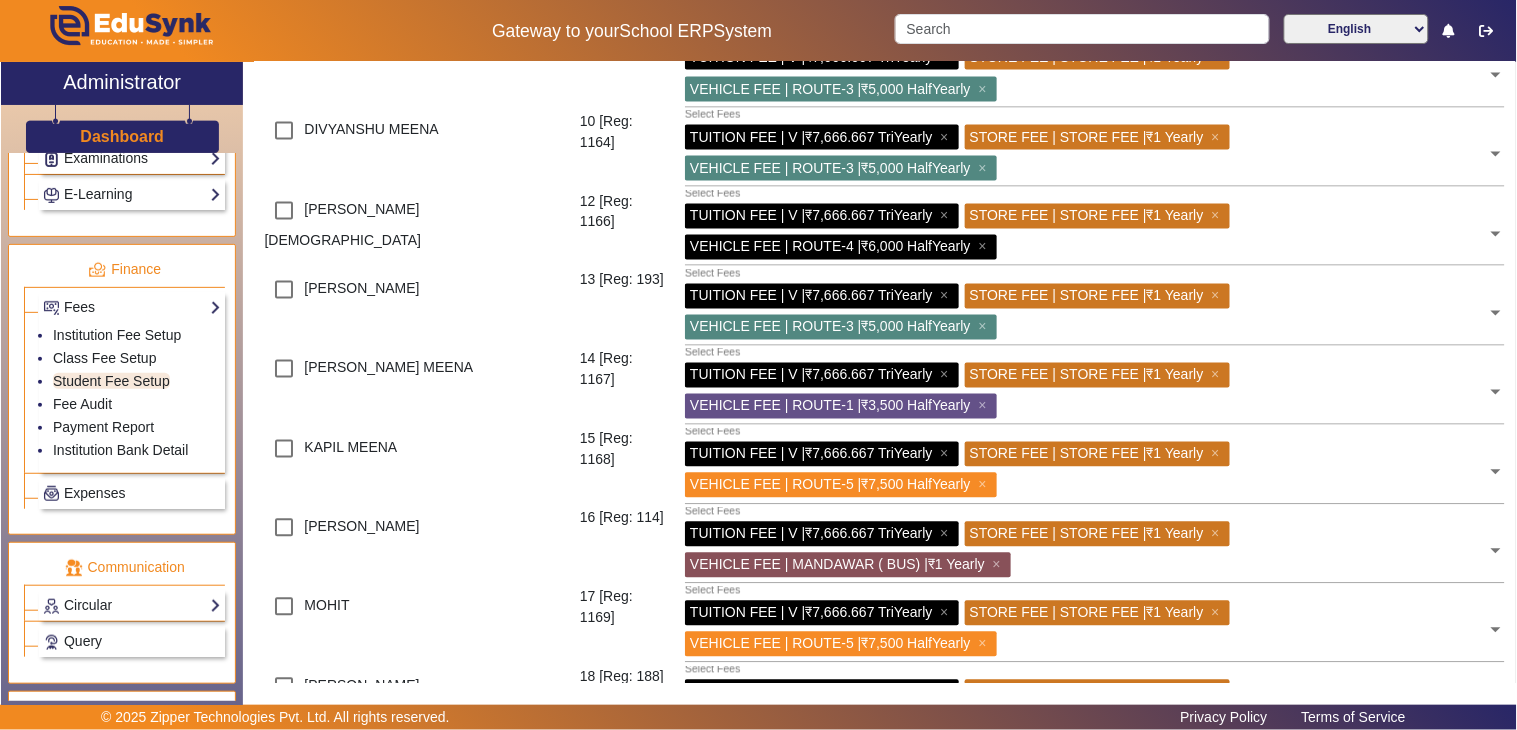 scroll, scrollTop: 888, scrollLeft: 0, axis: vertical 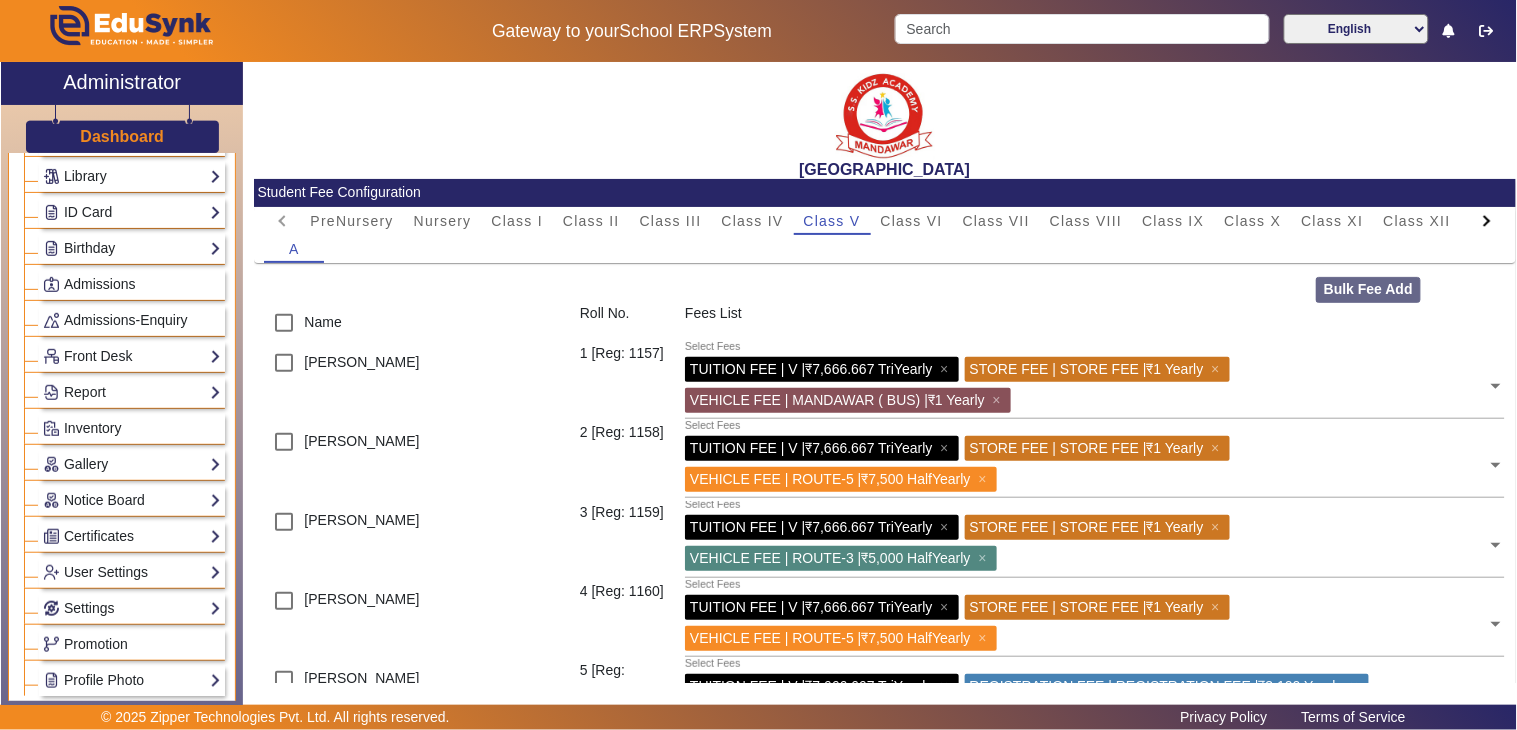 click on "Dashboard" 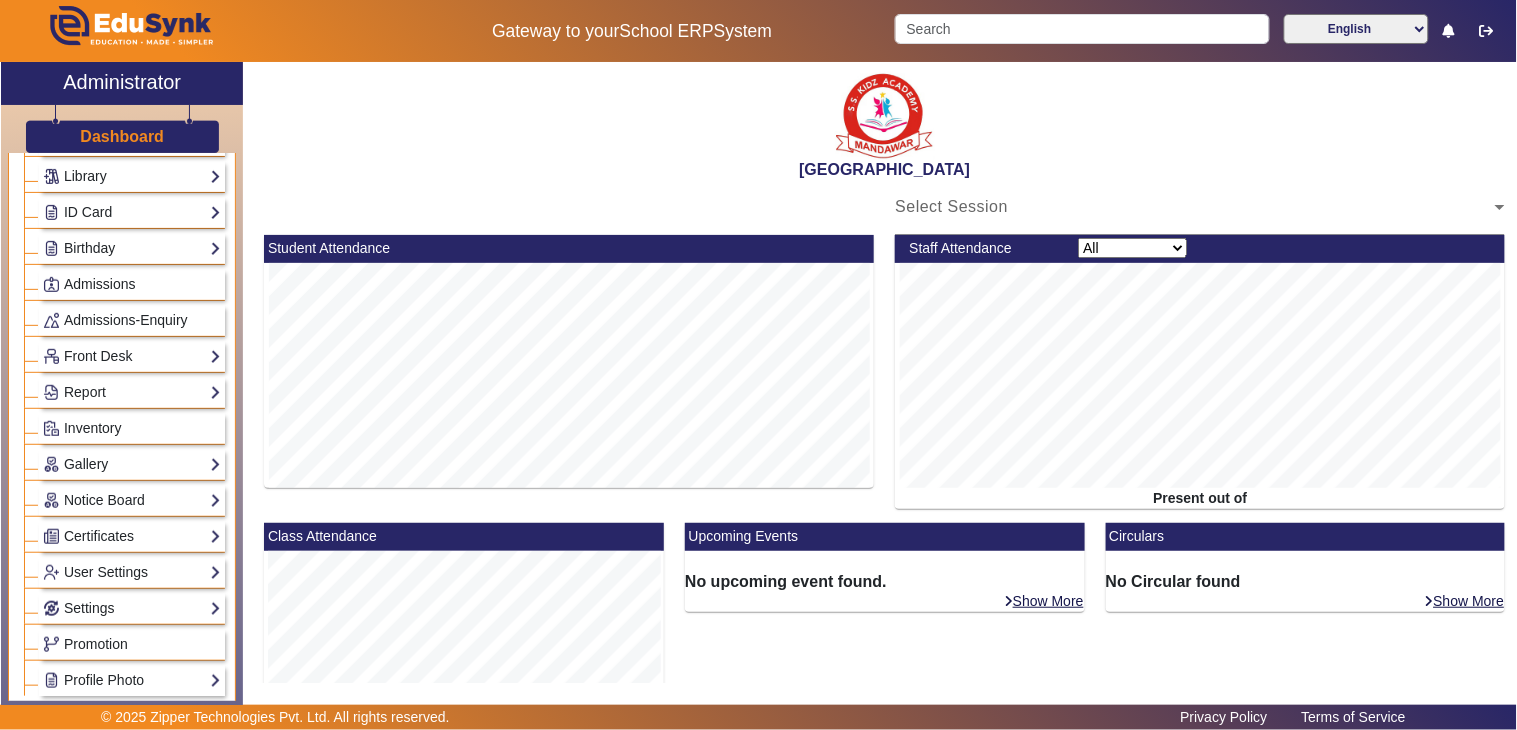 click on "Dashboard" 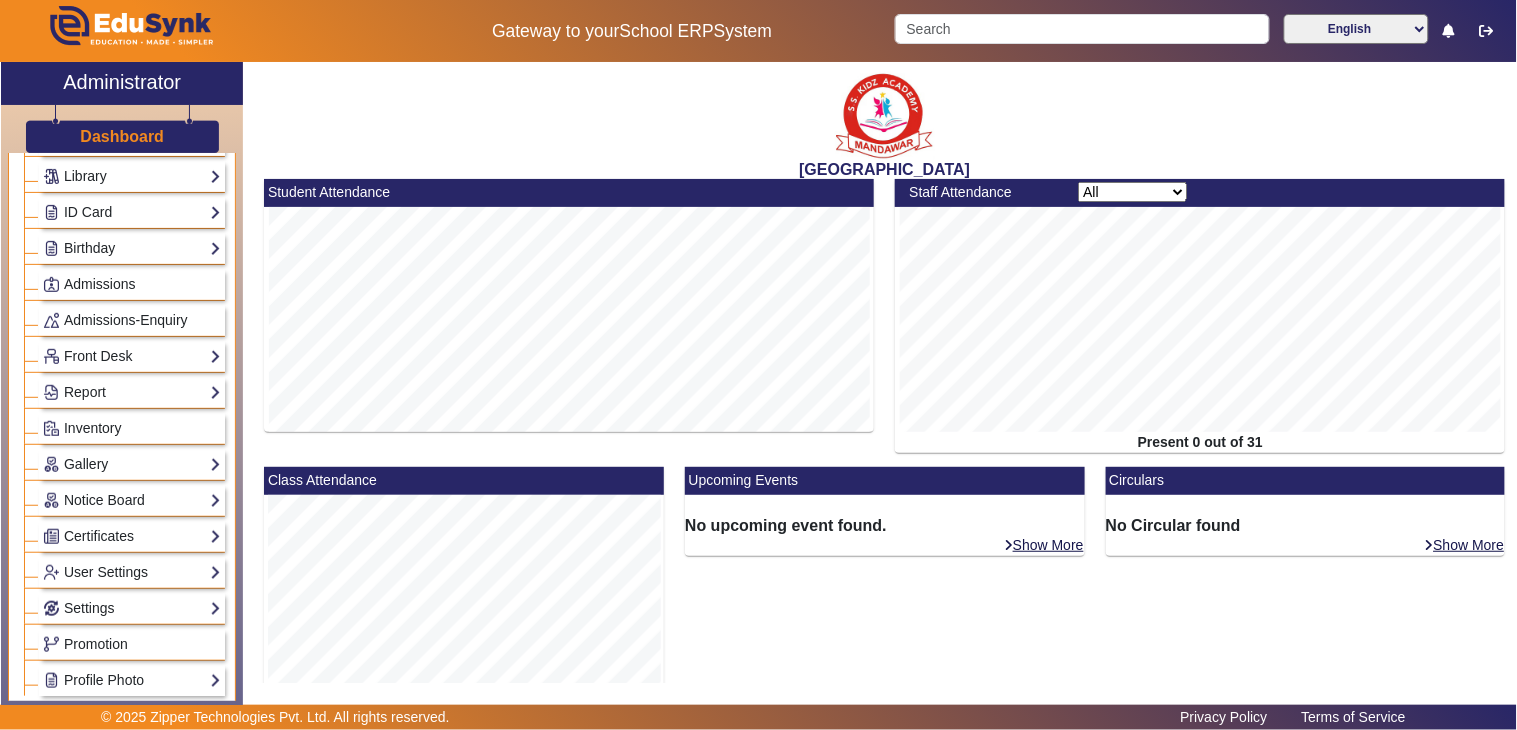 click on "Dashboard" 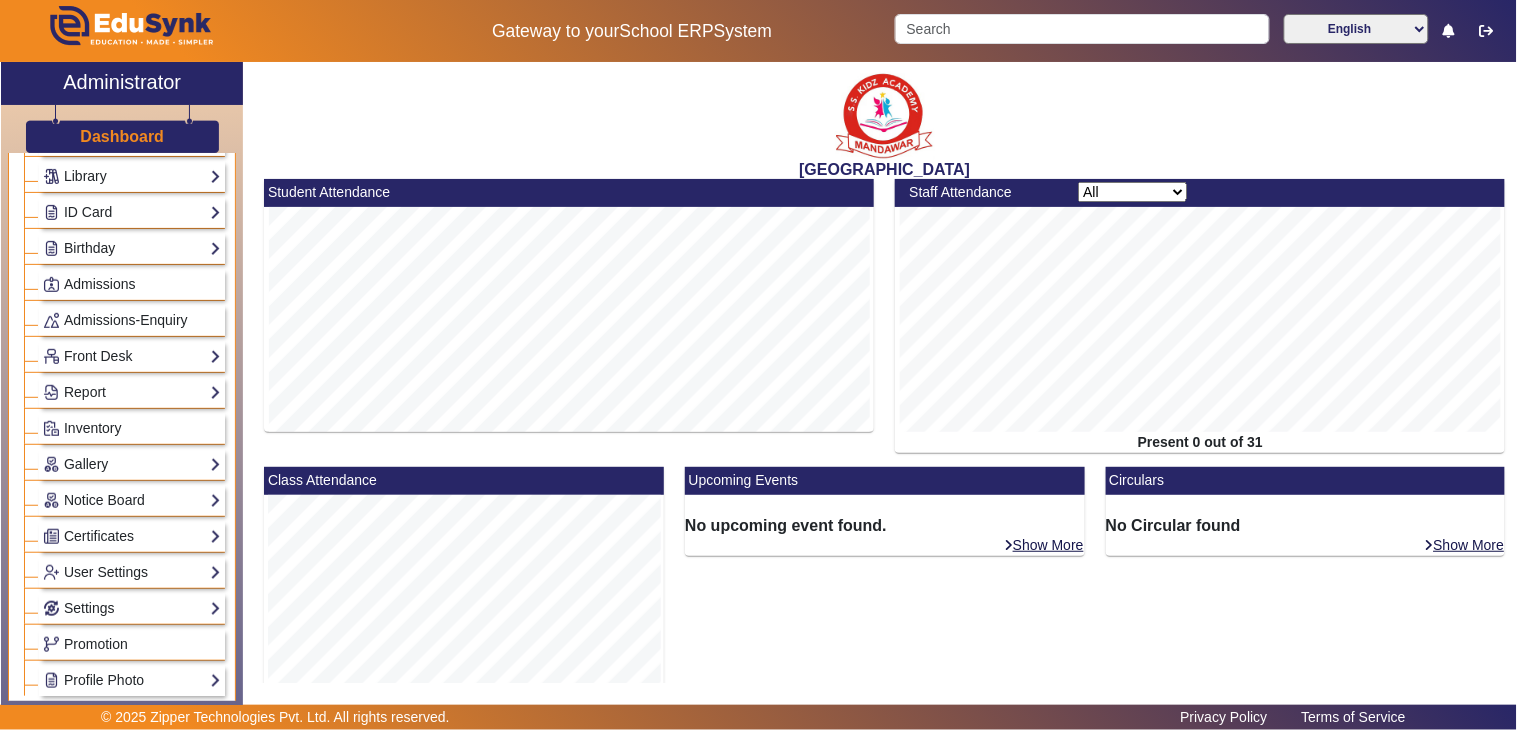 drag, startPoint x: 720, startPoint y: 164, endPoint x: 1042, endPoint y: 167, distance: 322.01398 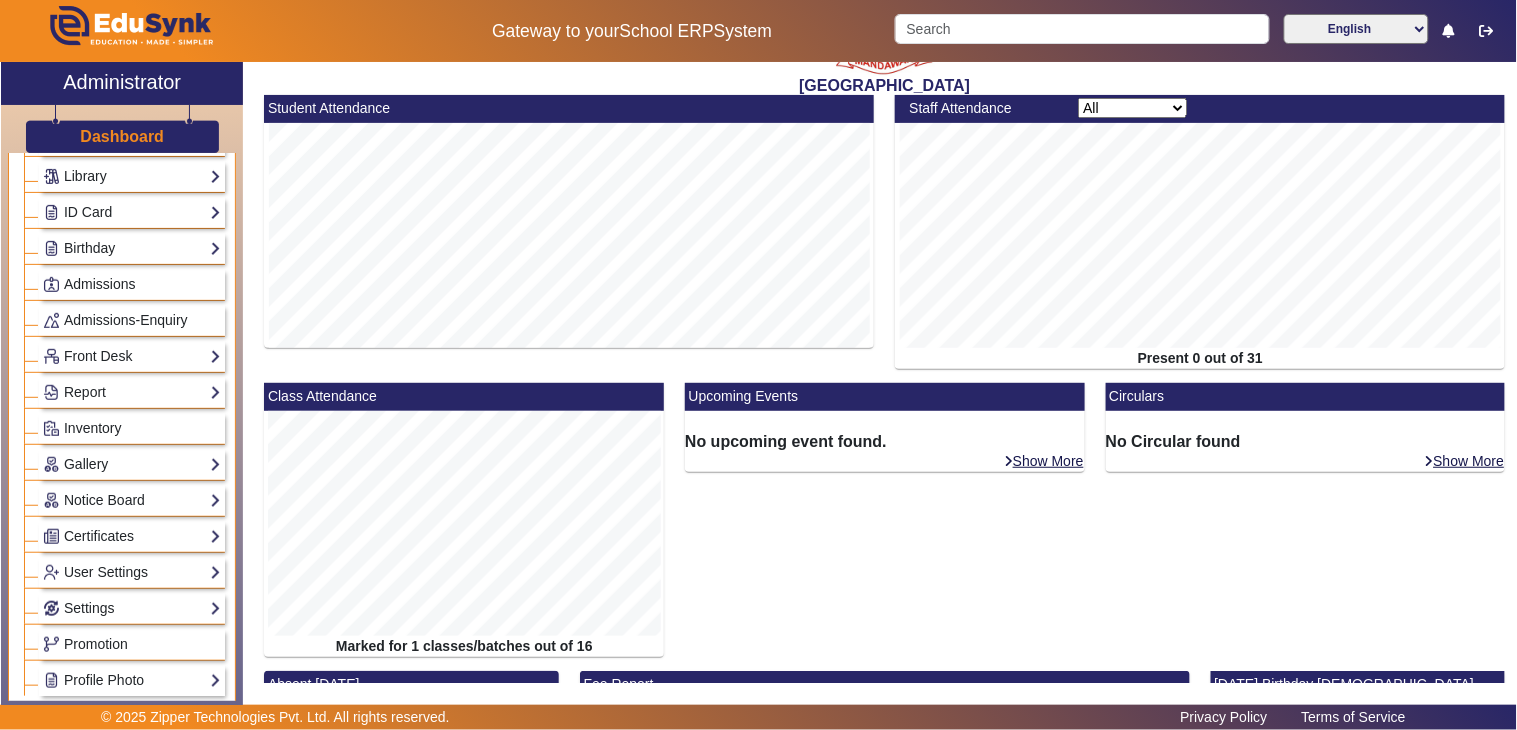 scroll, scrollTop: 0, scrollLeft: 0, axis: both 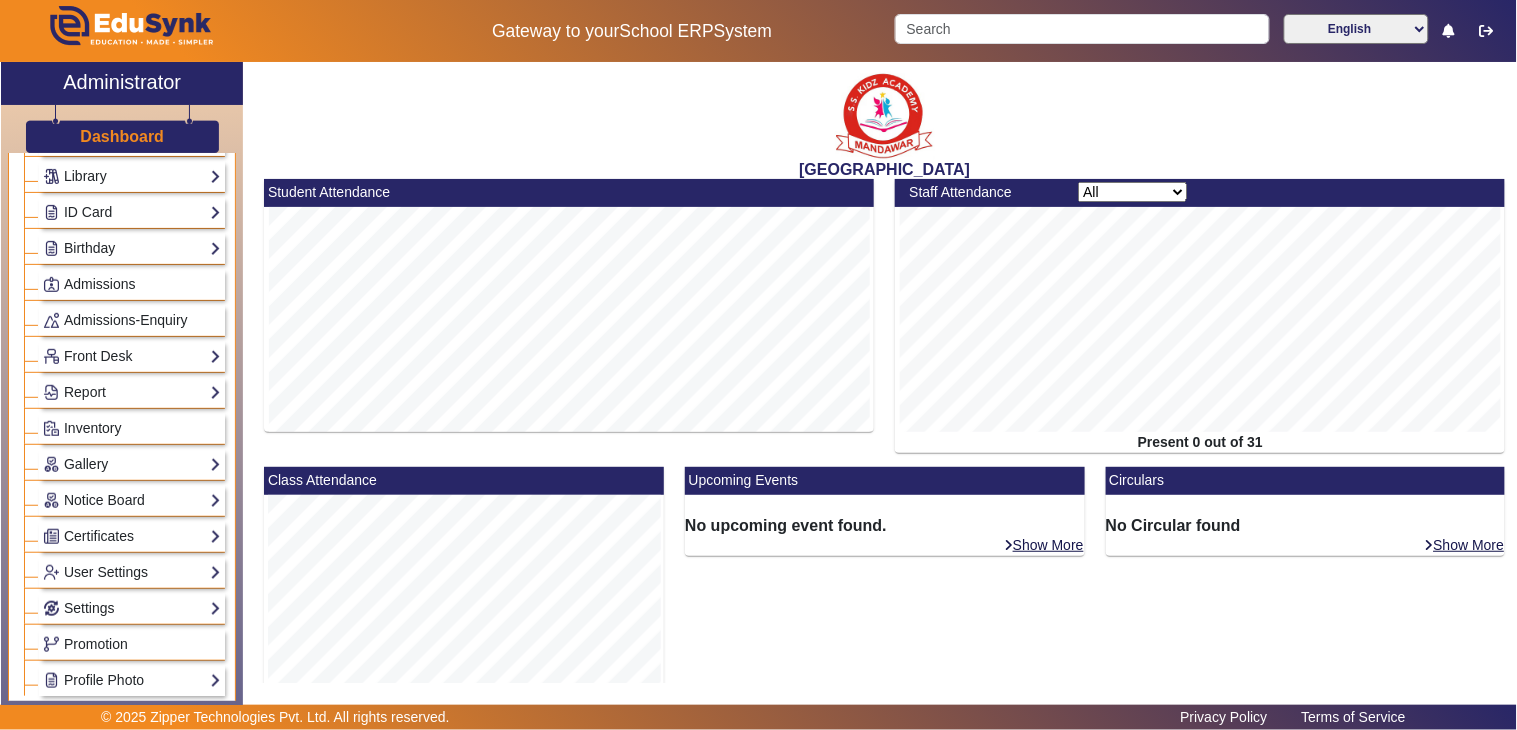click on "Dashboard" 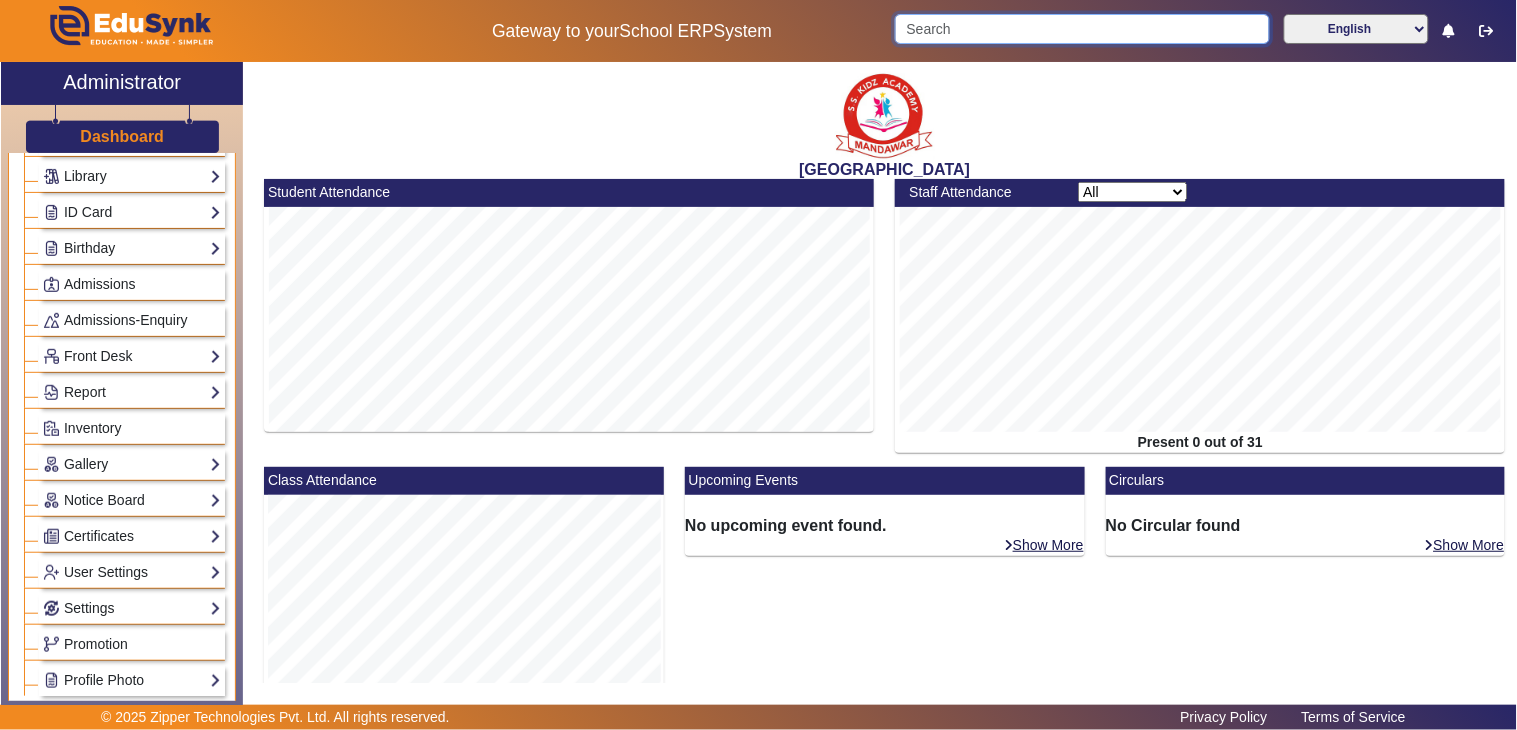 click at bounding box center (1082, 29) 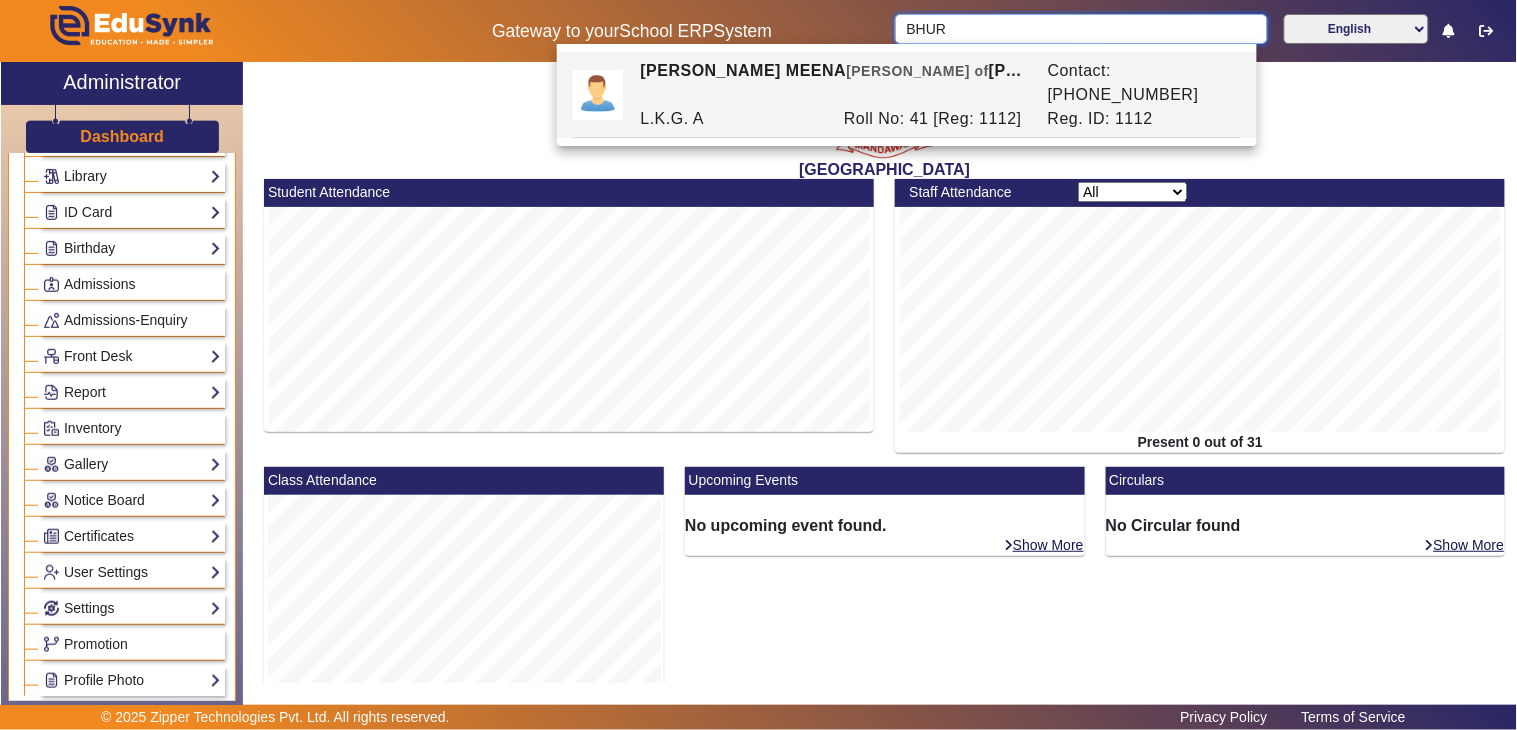 drag, startPoint x: 895, startPoint y: 38, endPoint x: 806, endPoint y: 44, distance: 89.20202 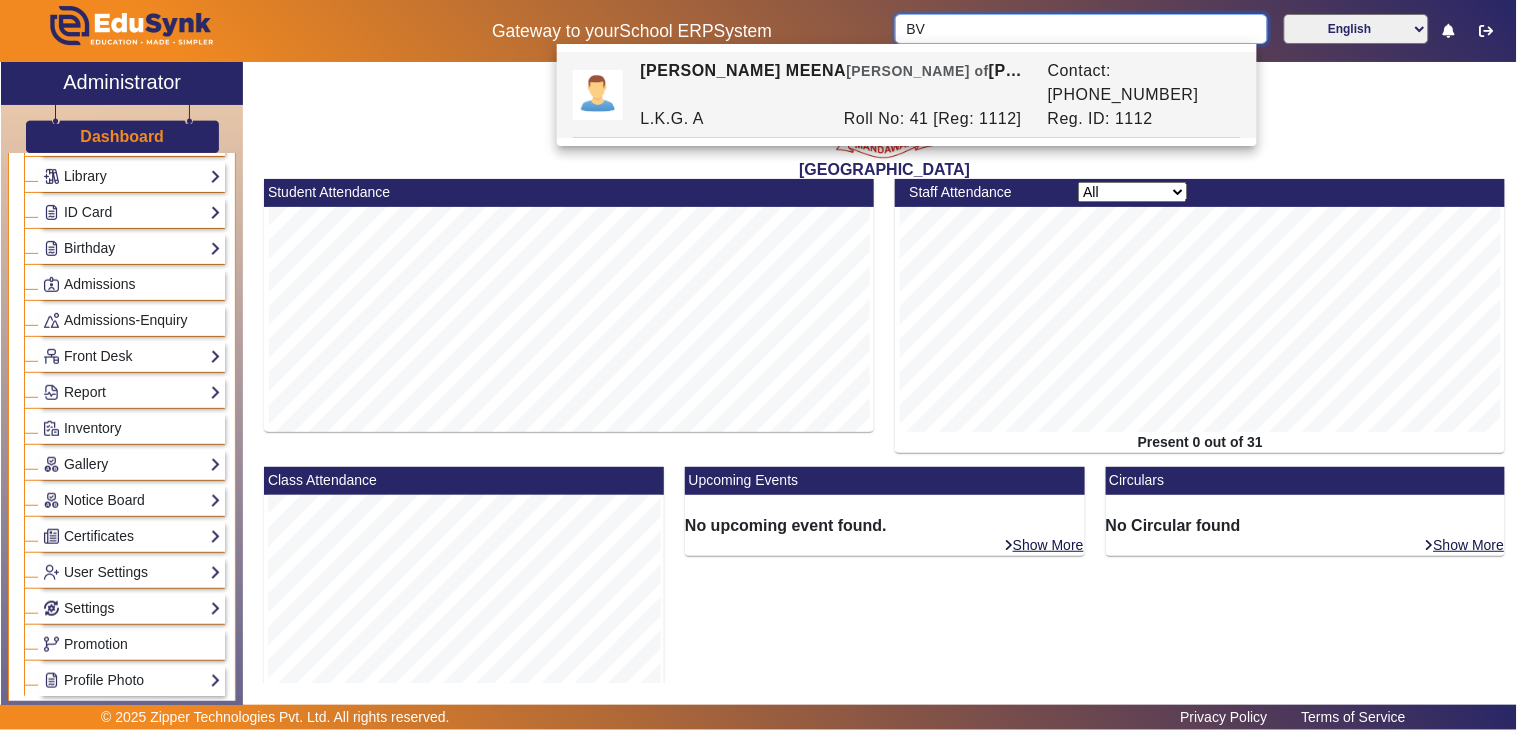 type on "B" 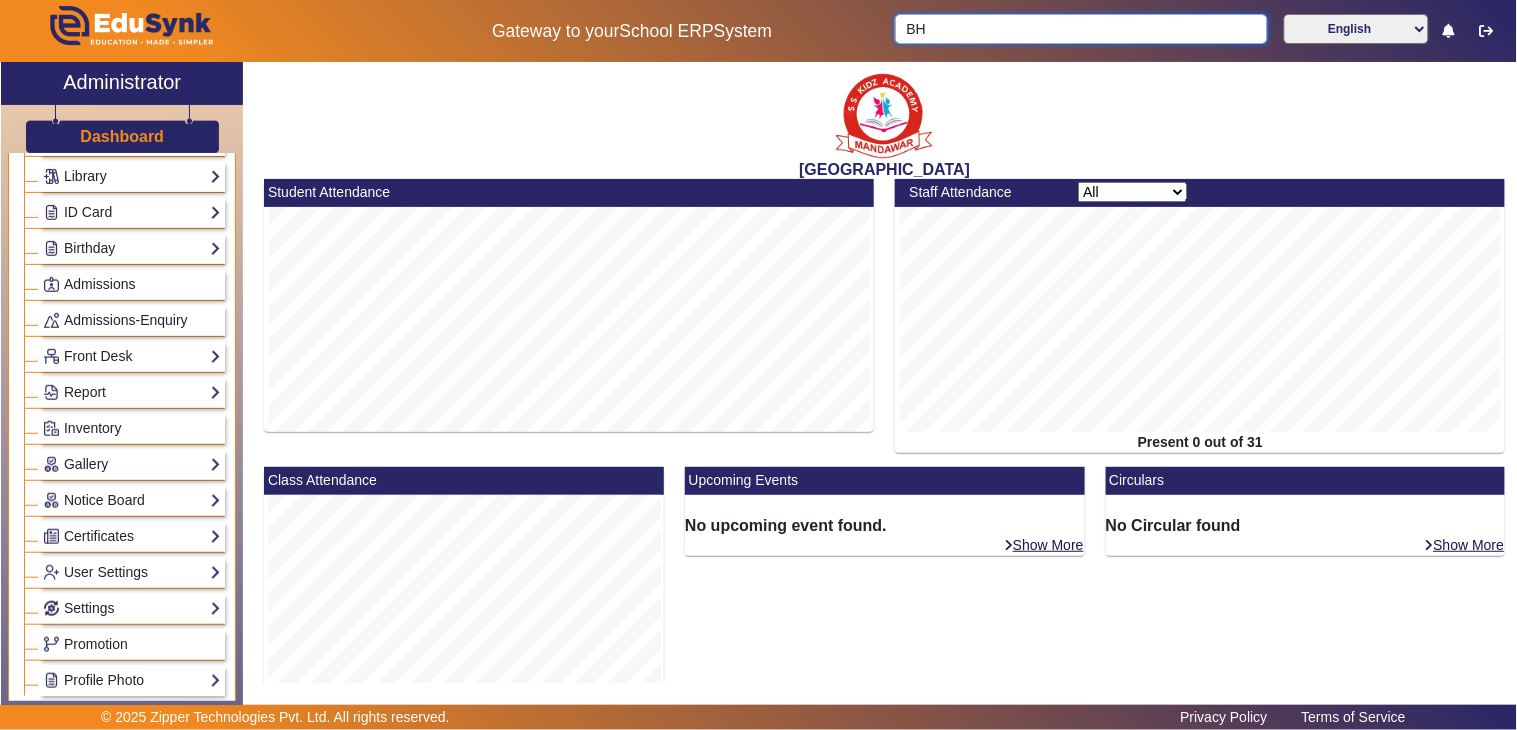 type on "B" 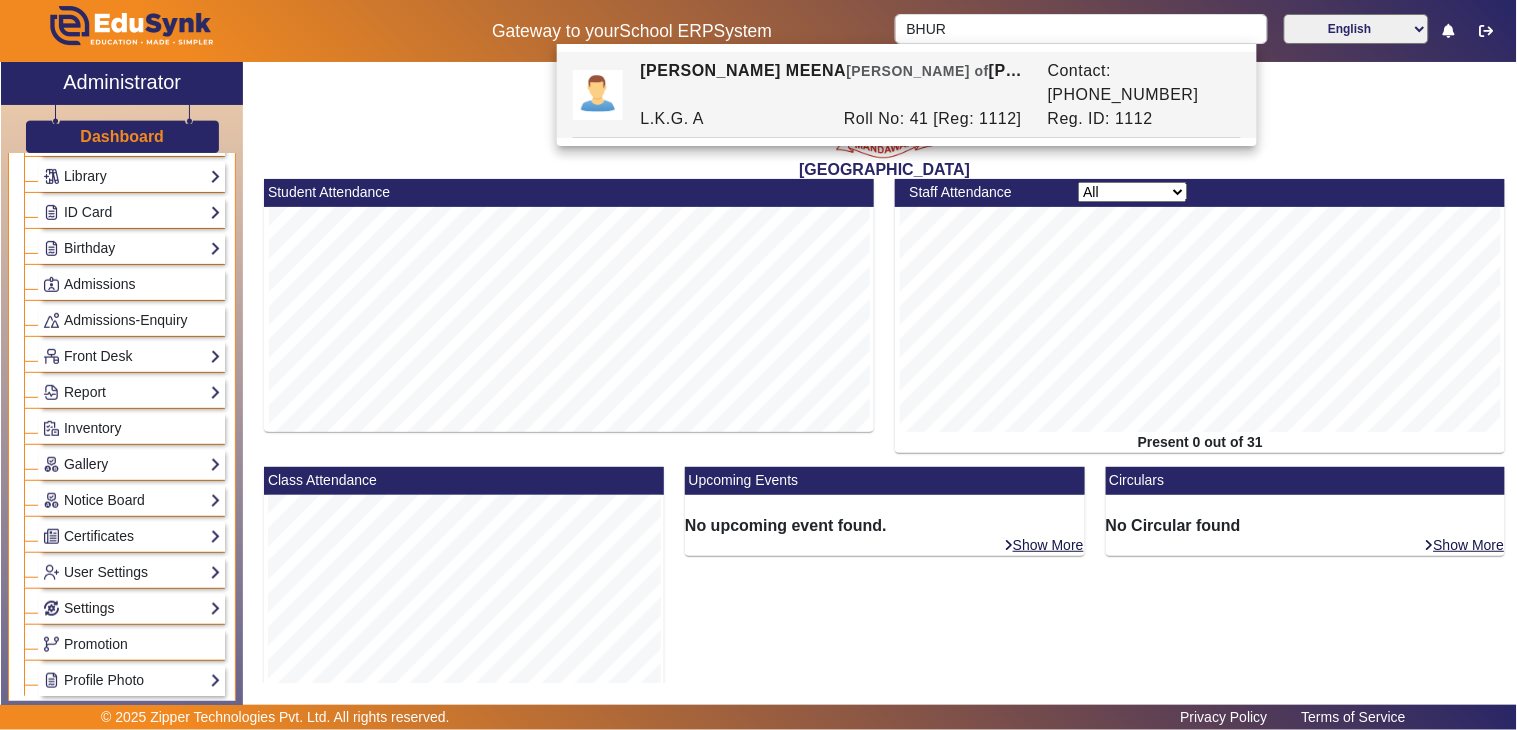 click on "[GEOGRAPHIC_DATA]" 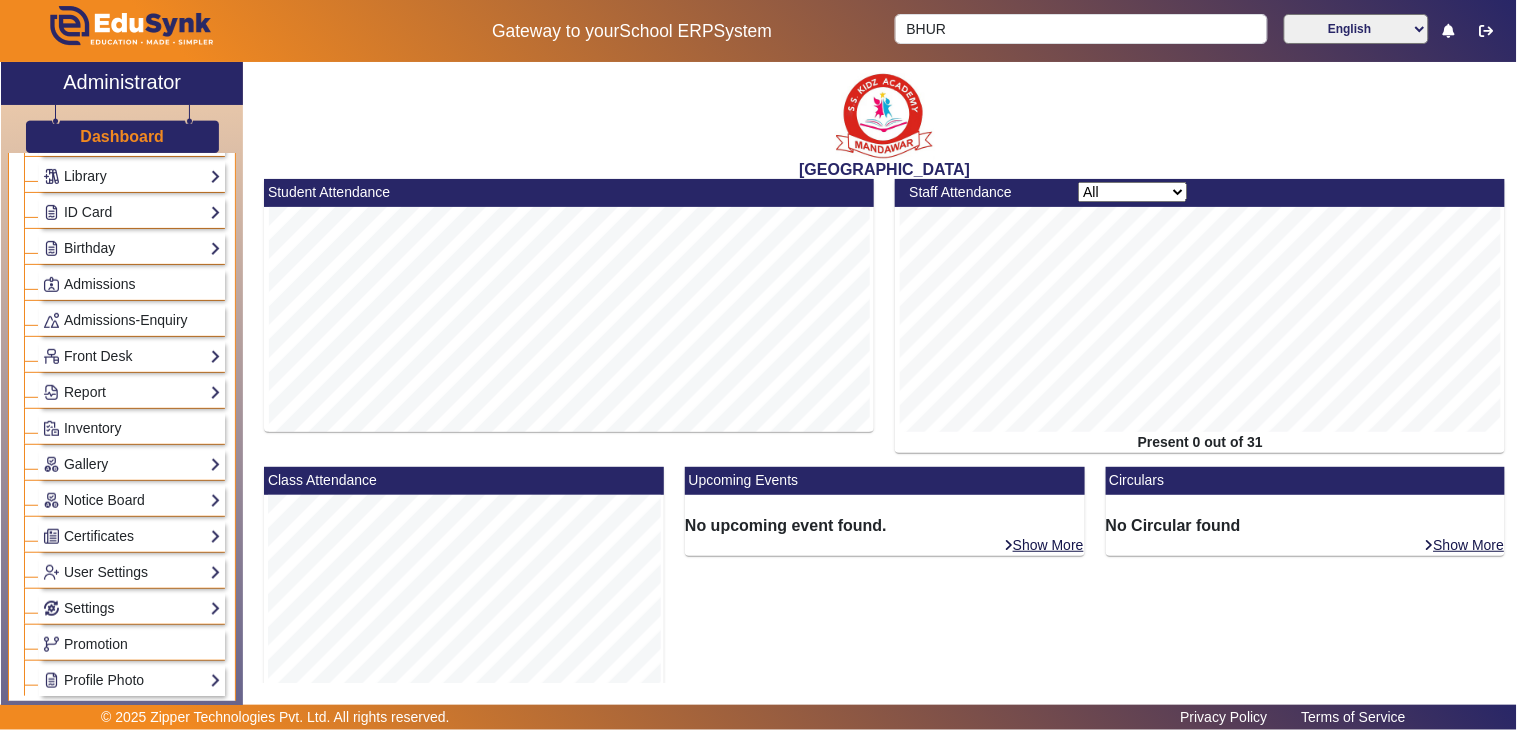 click on "BHUR English हिंदी (Hindi) ಕನ್ನಡ (Kannada) தமிழ் (Tamil) ଓଡିଆ (Odia) ਪੰਜਾਬੀ (Punjabi) मराठी (Marathi) മലയാളം (Malayalam) తెలుగు (Telugu) অসমীয়া (Assamese) ગુજરાતી (Gujarati) বাংলা (Bengali)" 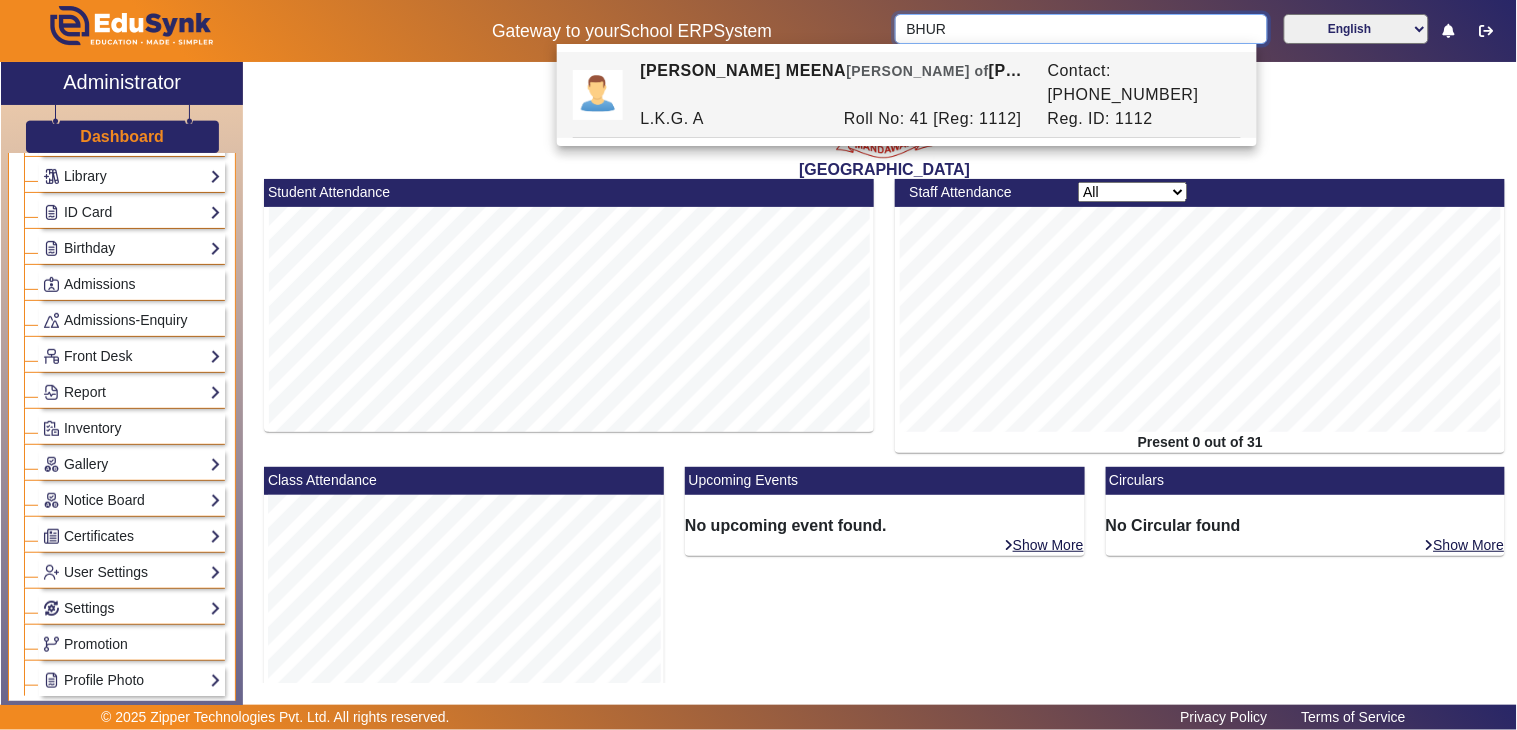 click on "BHUR" at bounding box center [1081, 29] 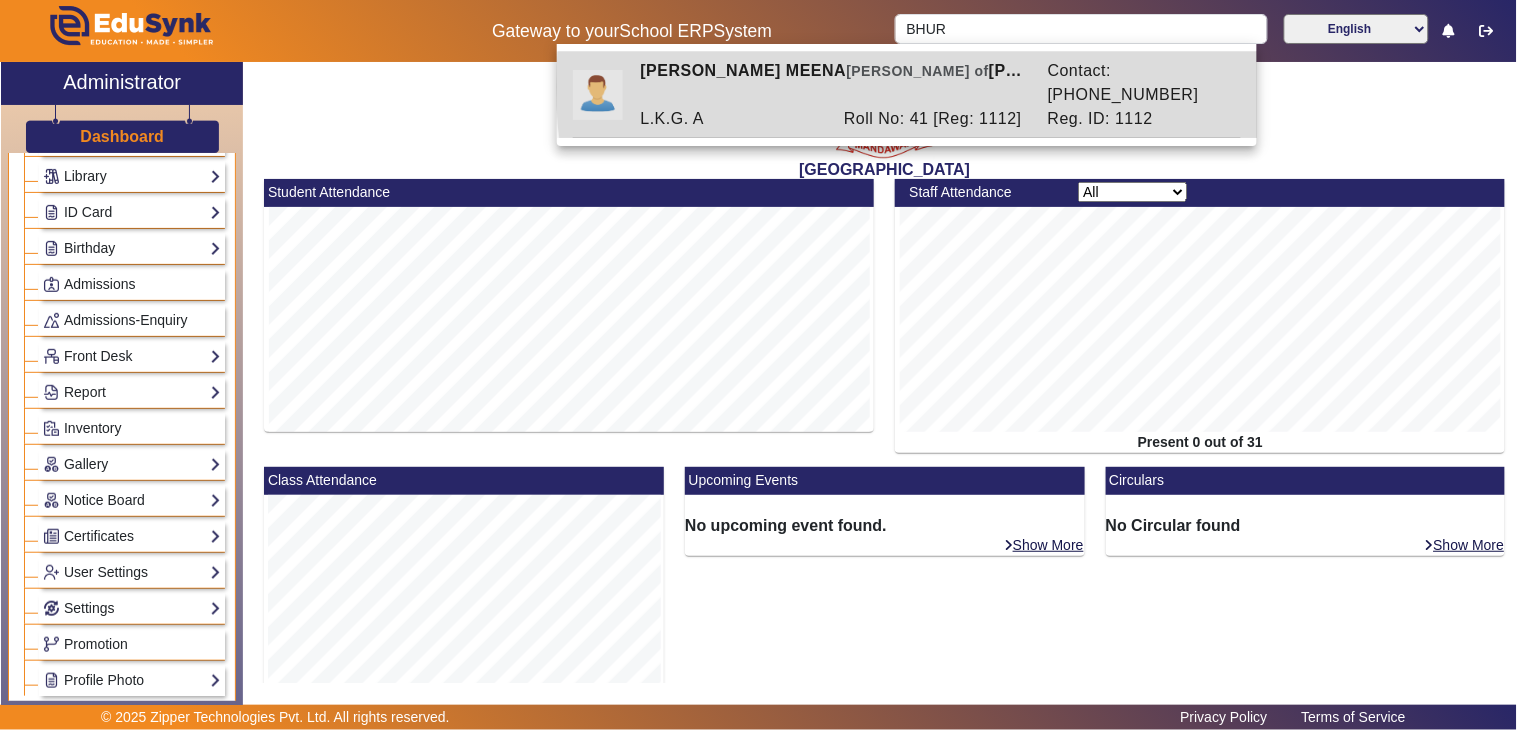 click on "Roll No: 41 [Reg: 1112]" at bounding box center [936, 119] 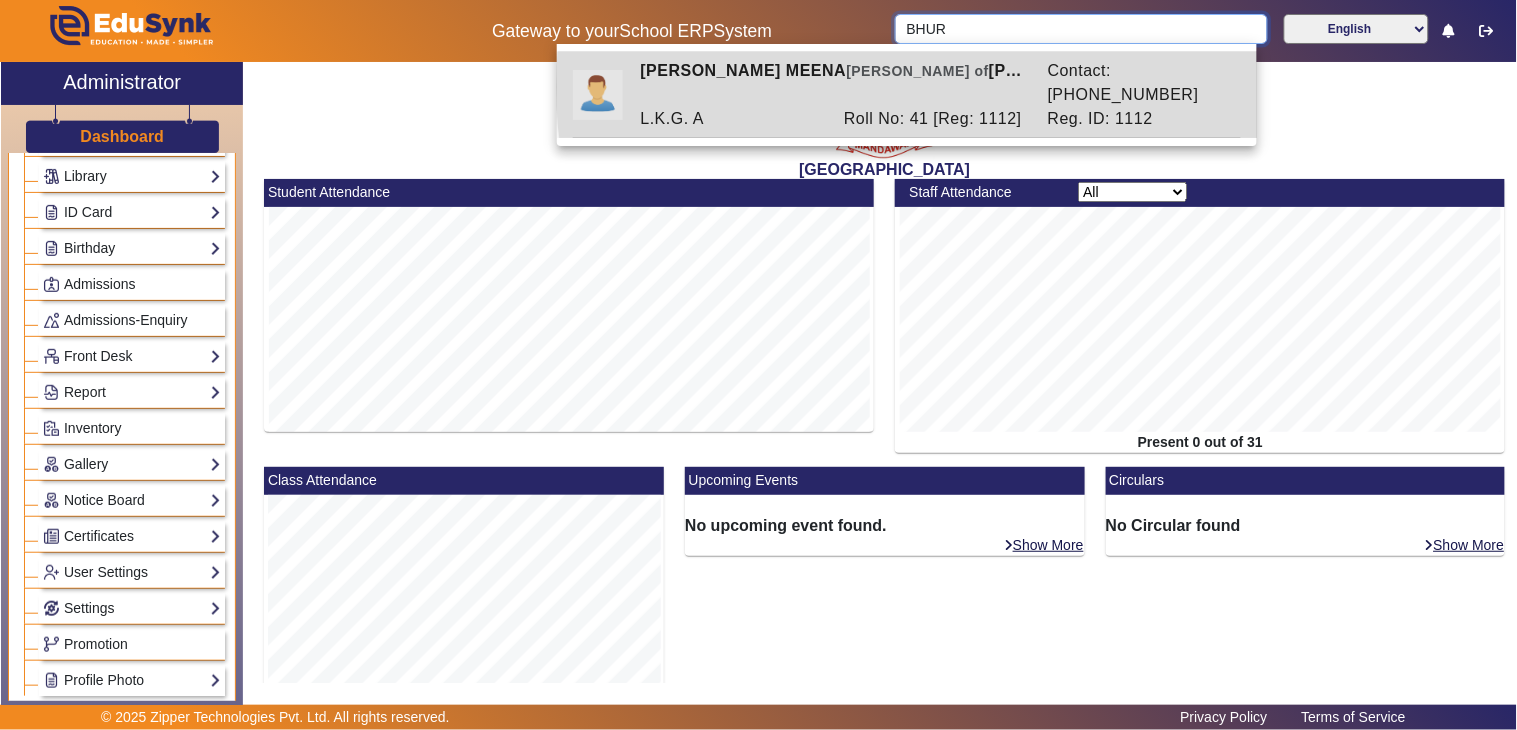 type on "[PERSON_NAME] MEENA" 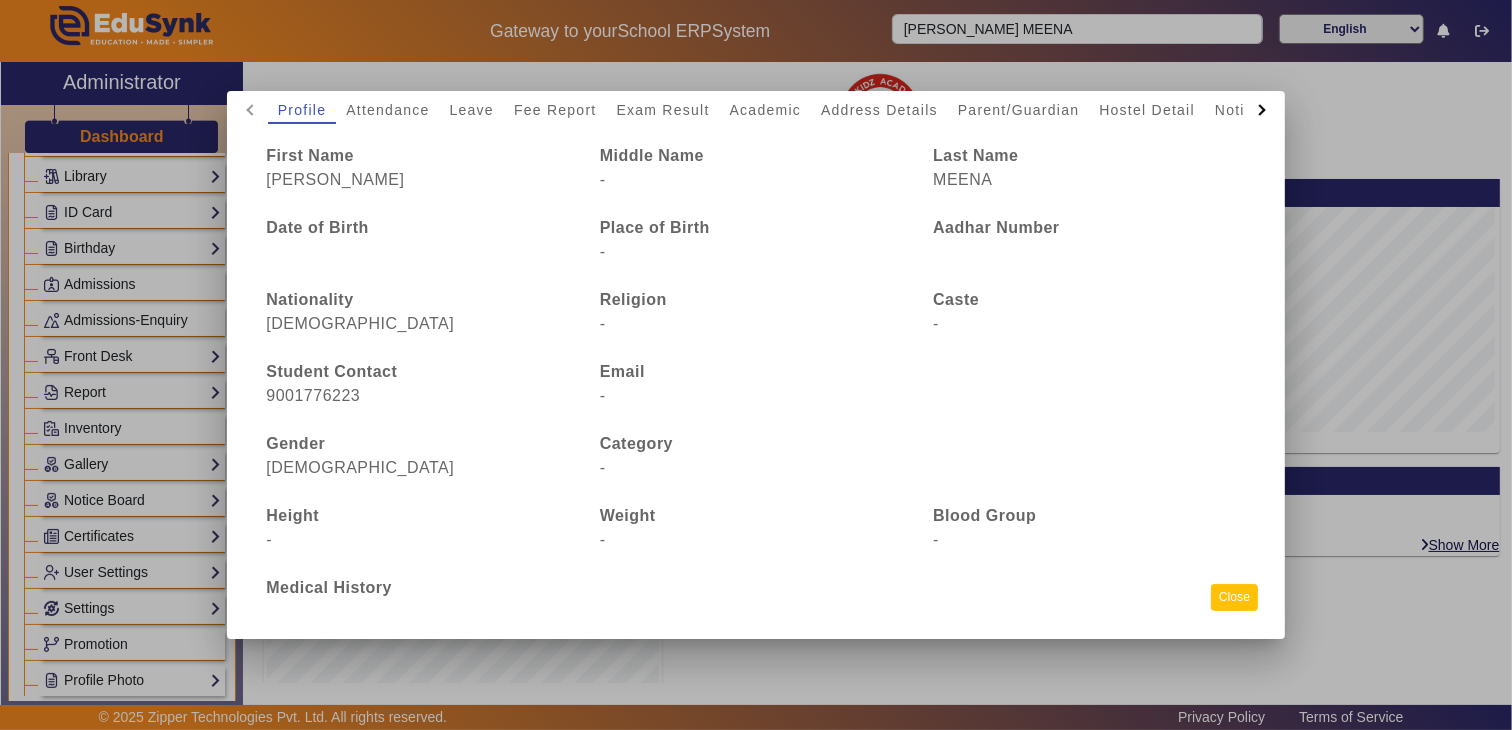 click on "Close" 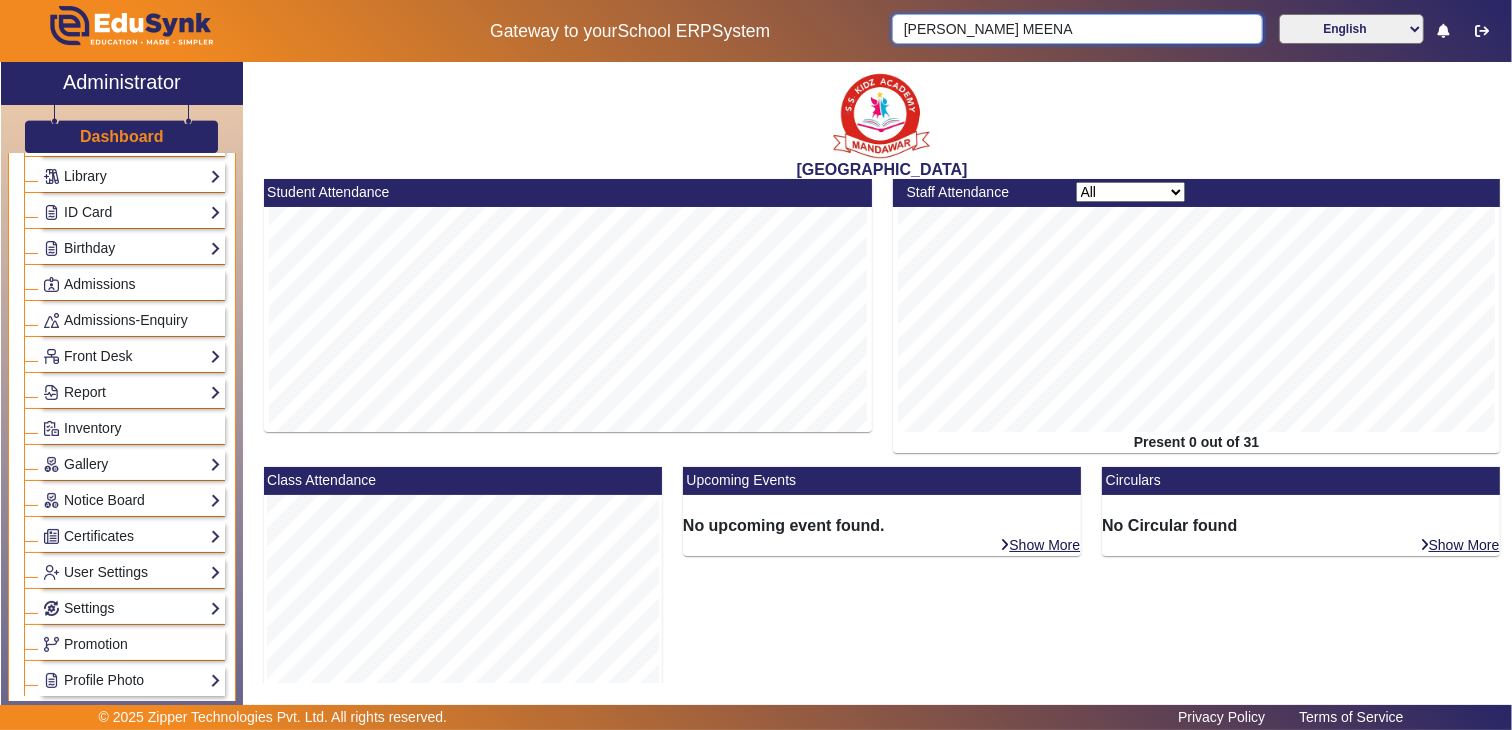 type 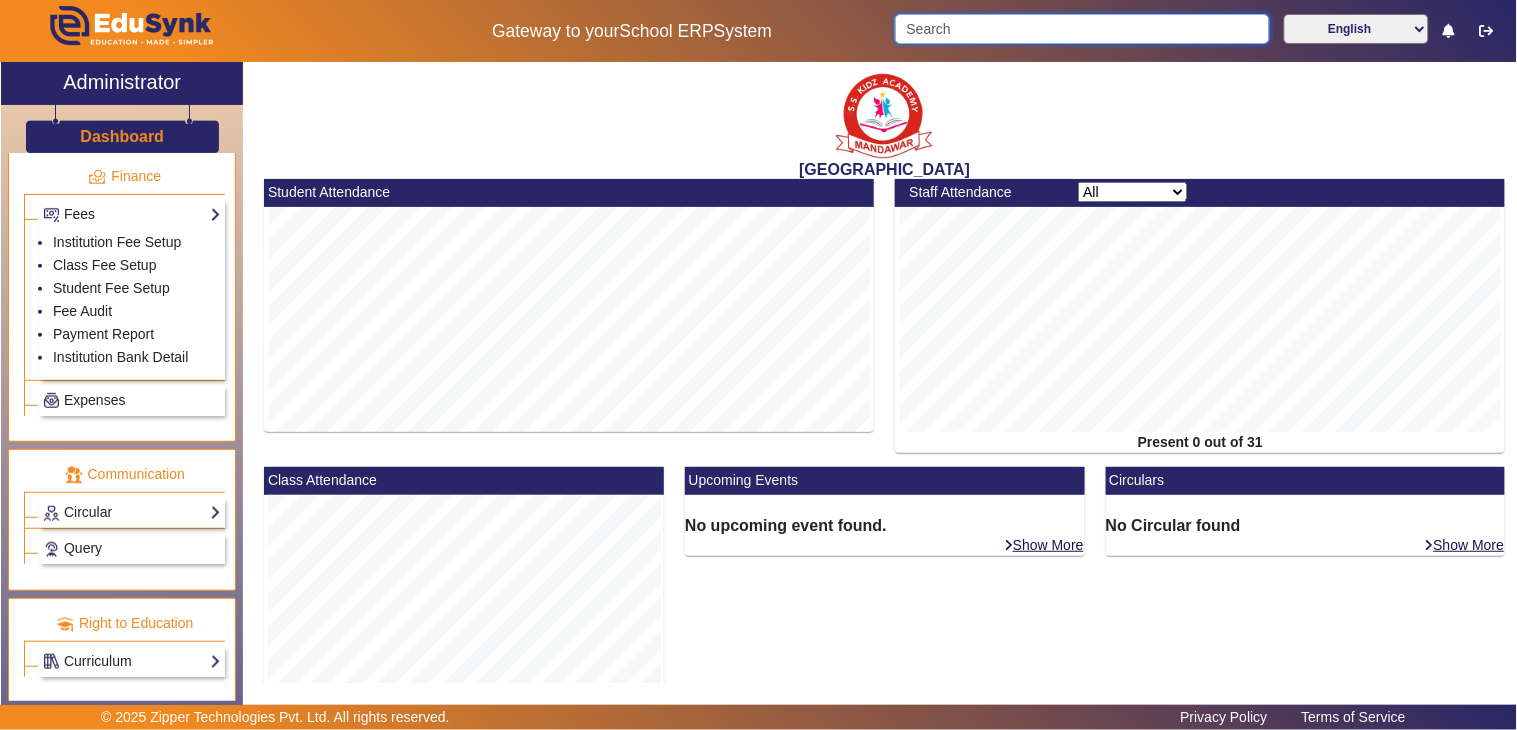 scroll, scrollTop: 1103, scrollLeft: 0, axis: vertical 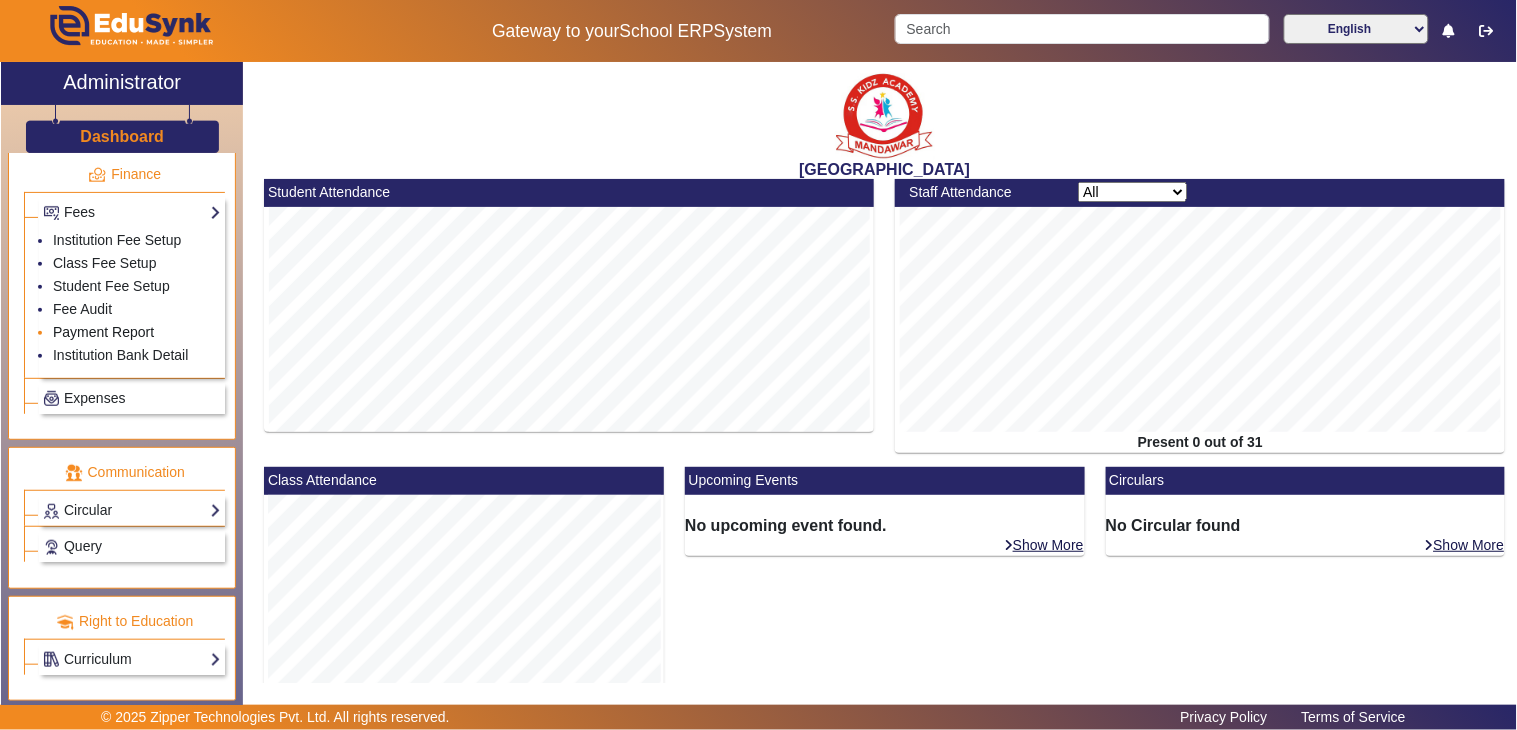 click on "Payment Report" 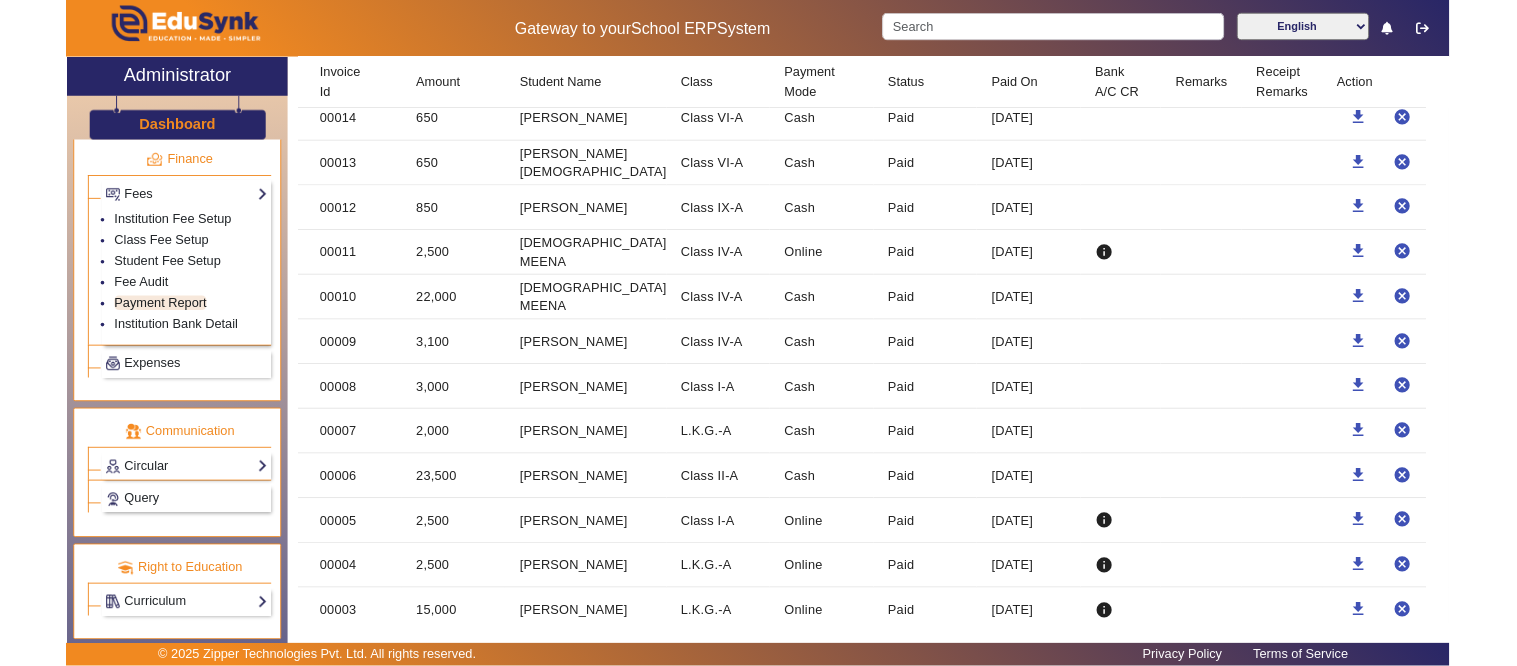 scroll, scrollTop: 9707, scrollLeft: 0, axis: vertical 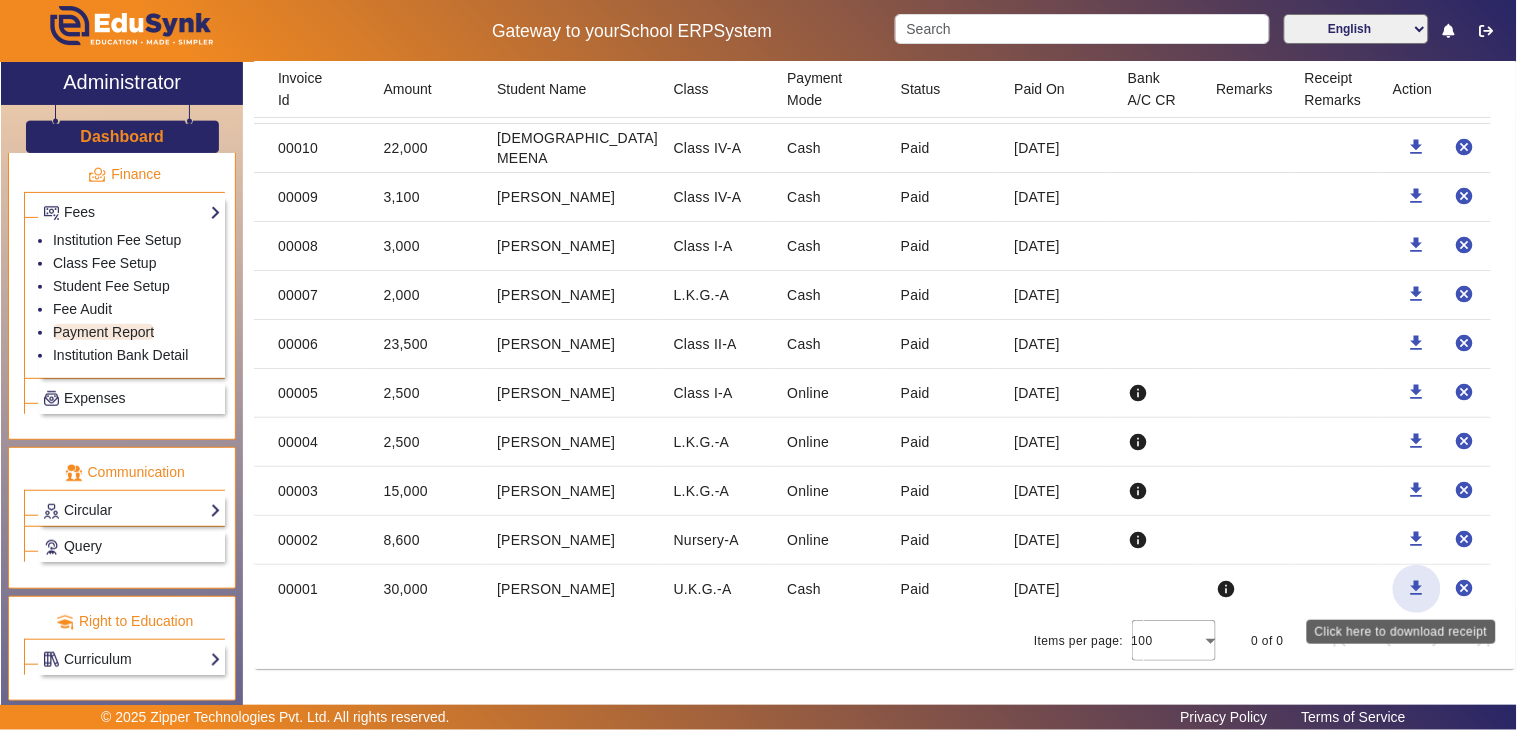 click on "download" 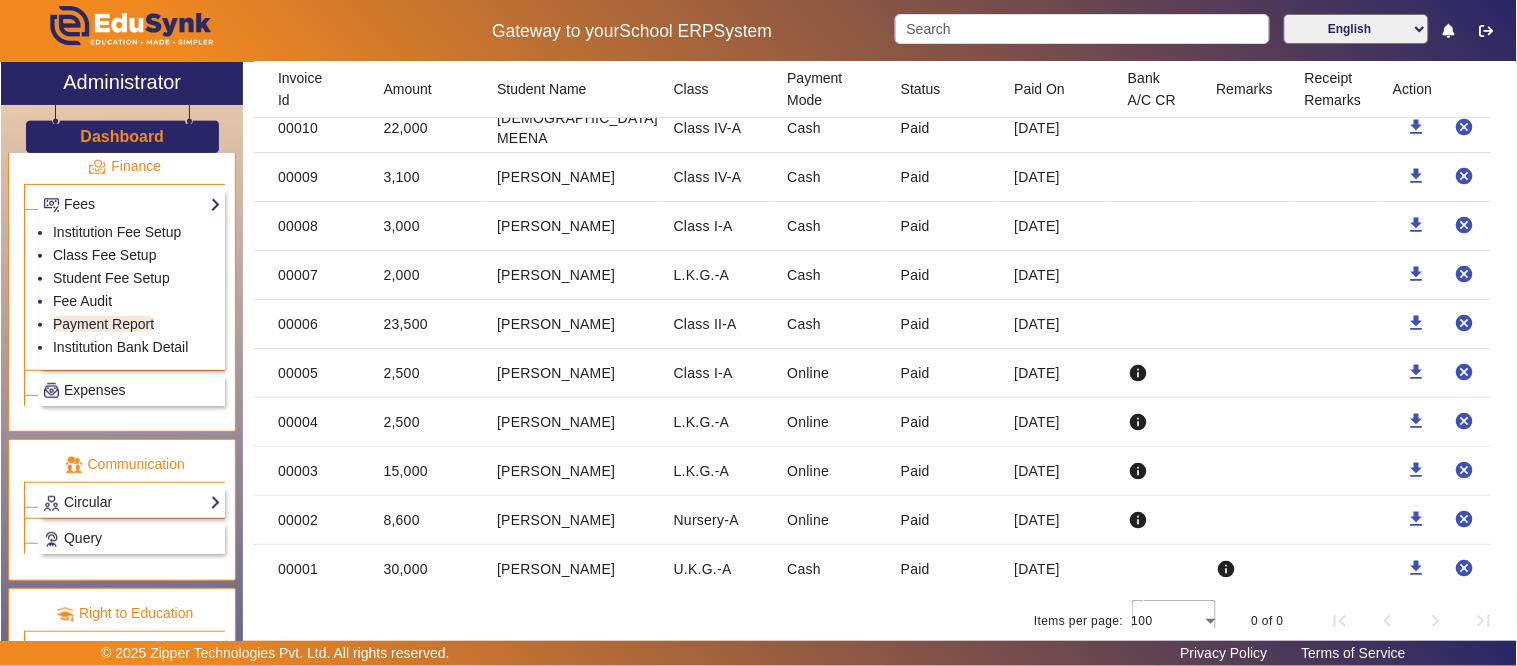 scroll, scrollTop: 9596, scrollLeft: 0, axis: vertical 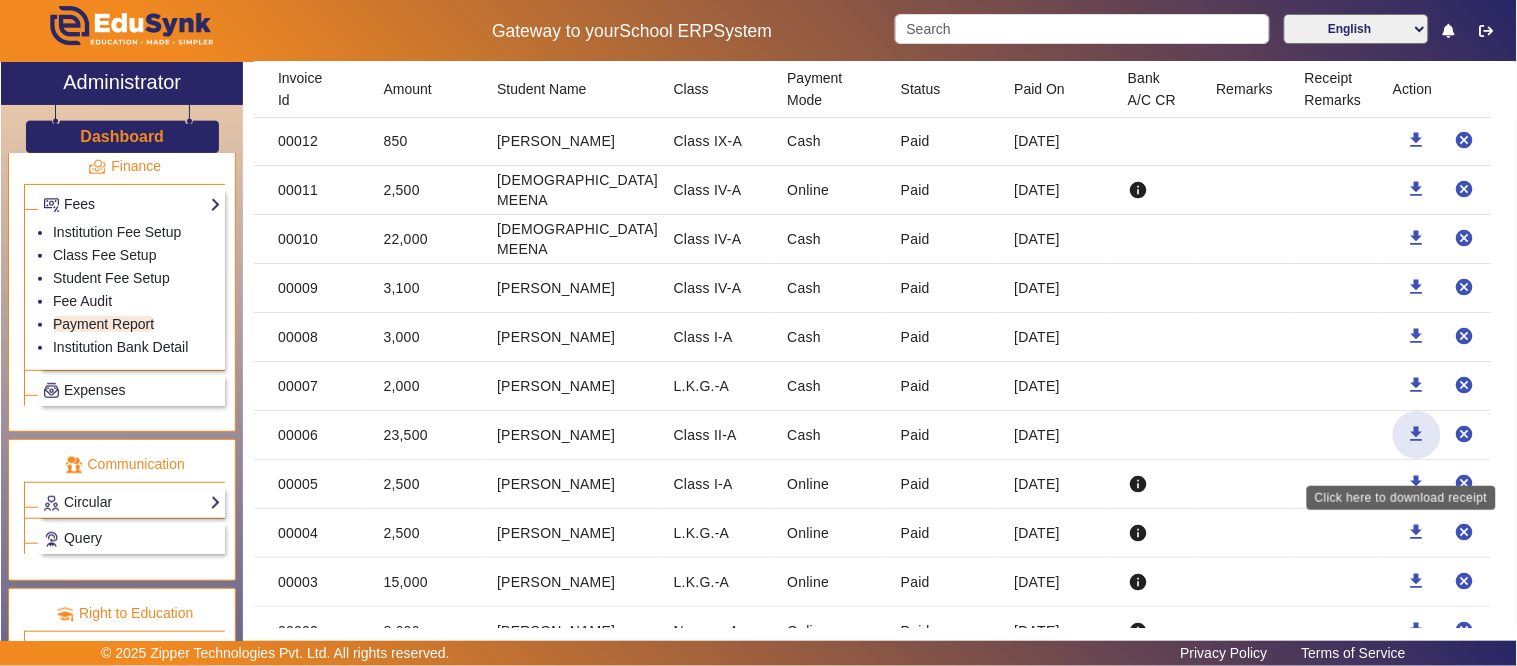 click on "download" 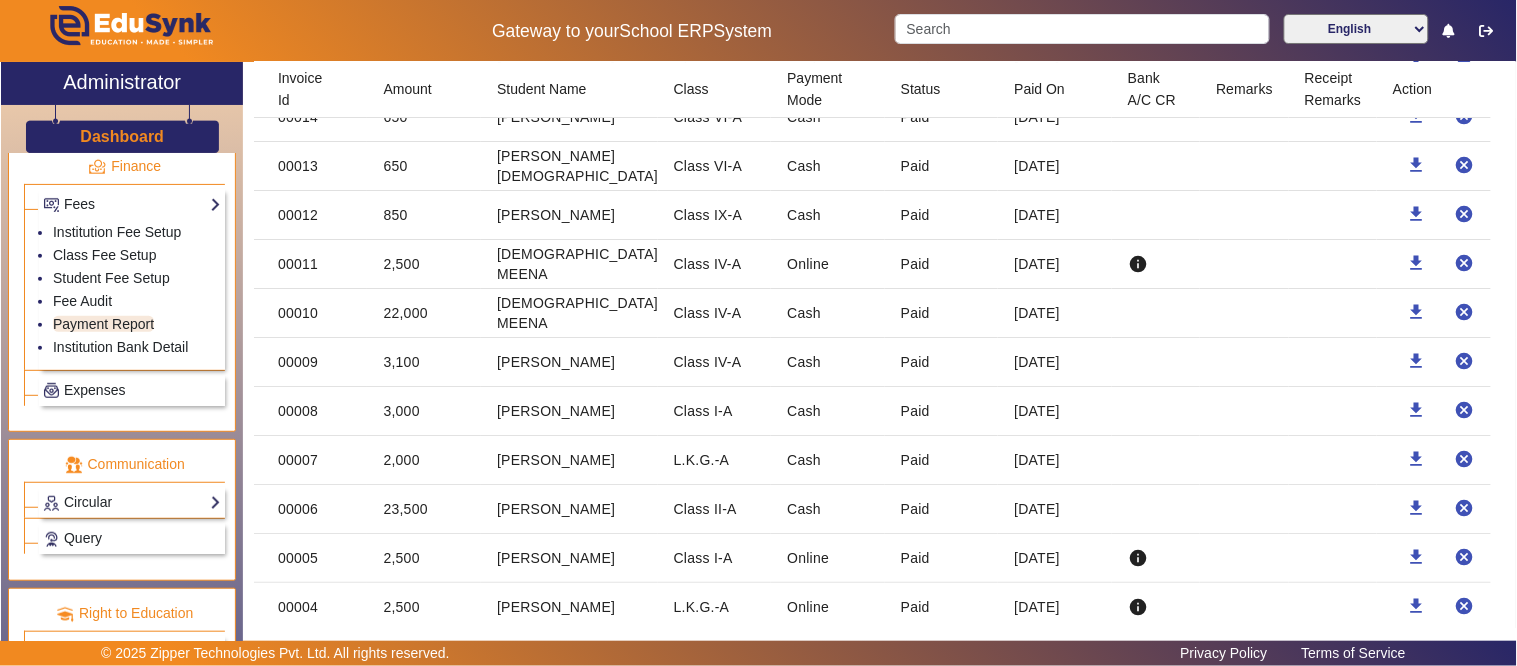 scroll, scrollTop: 9485, scrollLeft: 0, axis: vertical 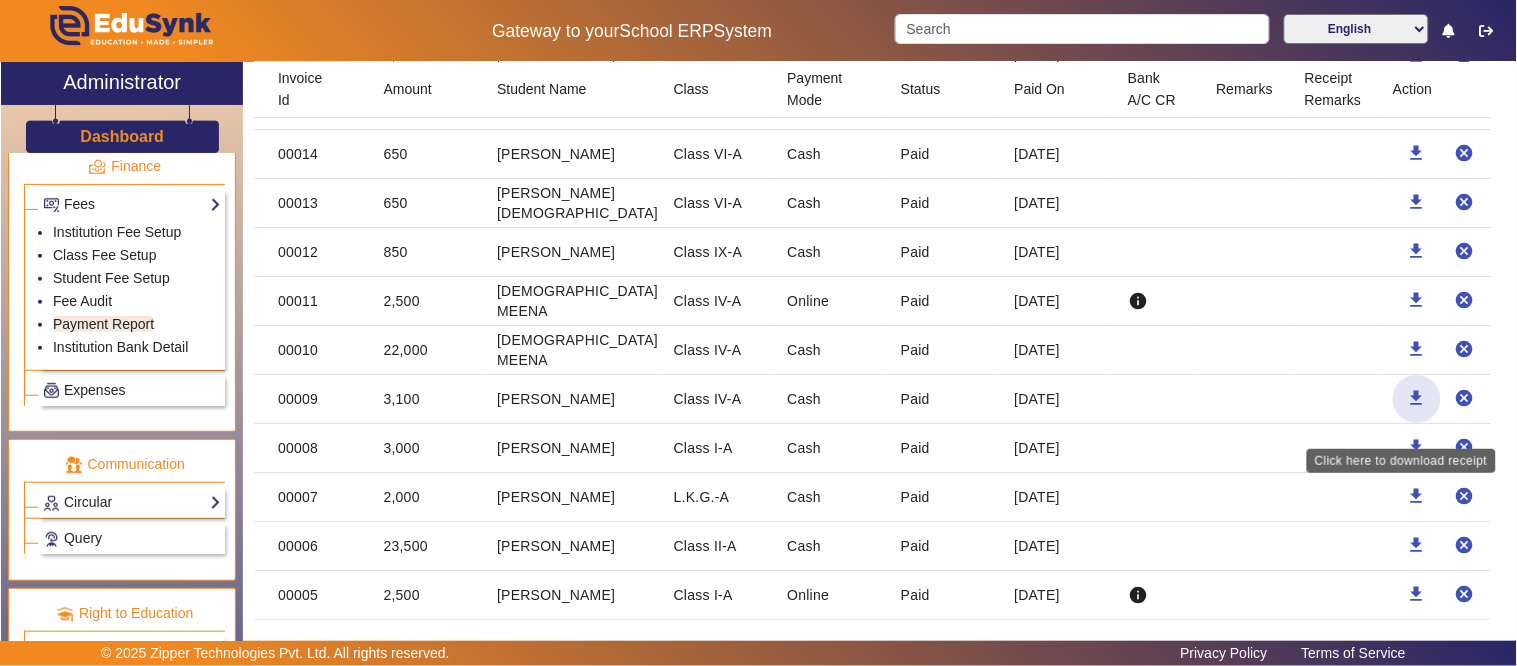 click on "download" 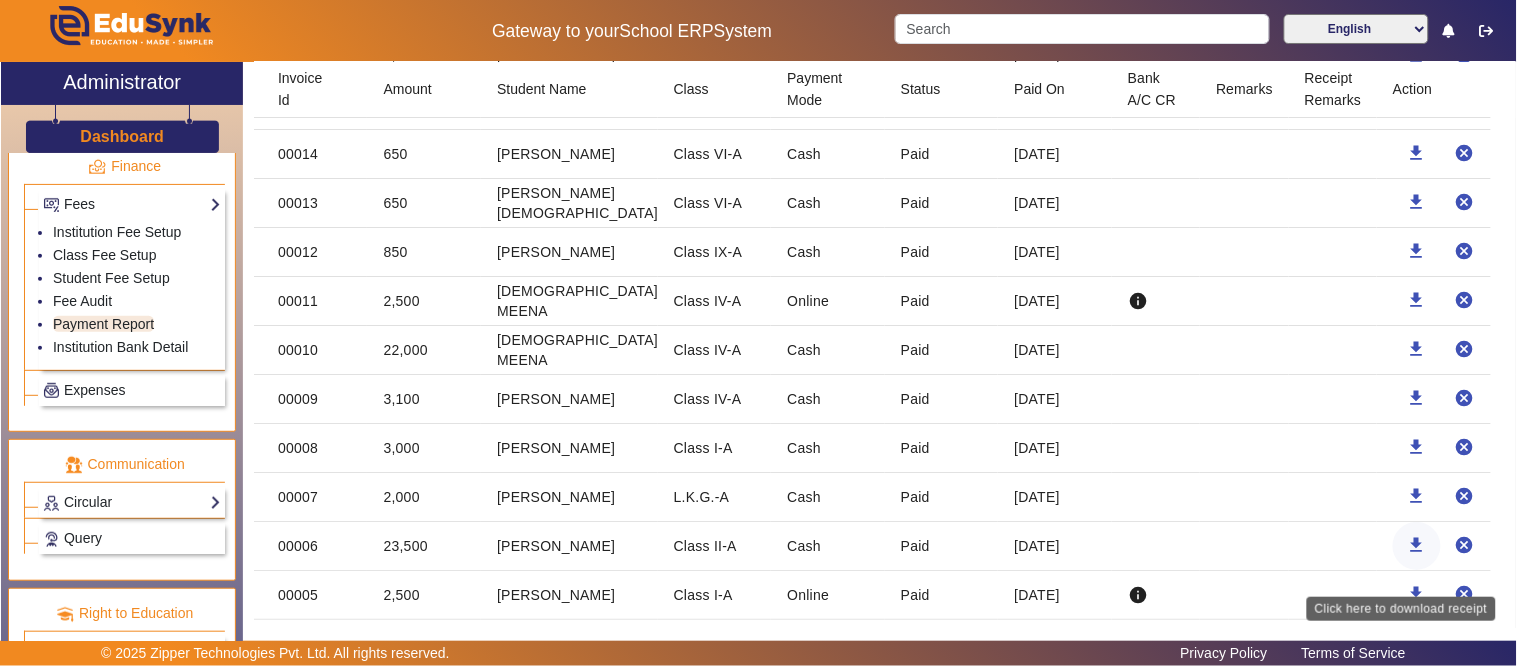 click on "download" 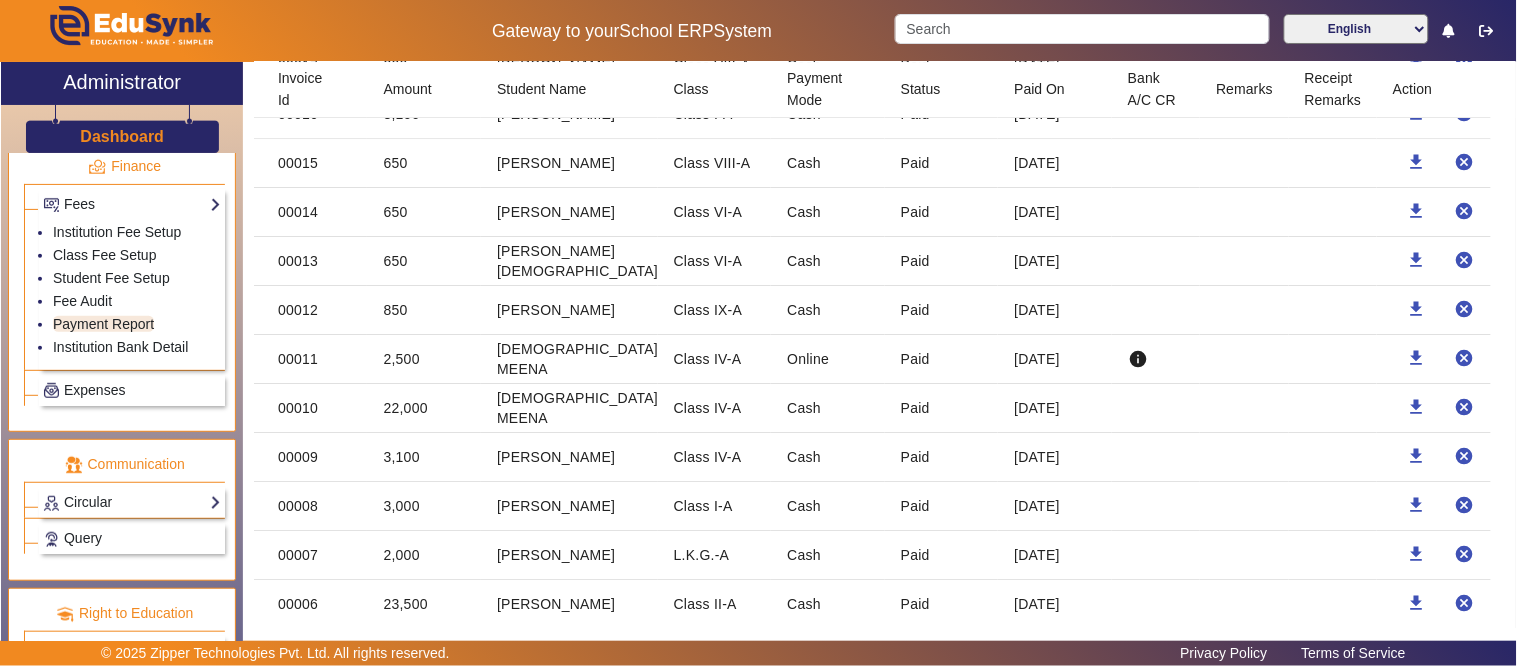 scroll, scrollTop: 9316, scrollLeft: 0, axis: vertical 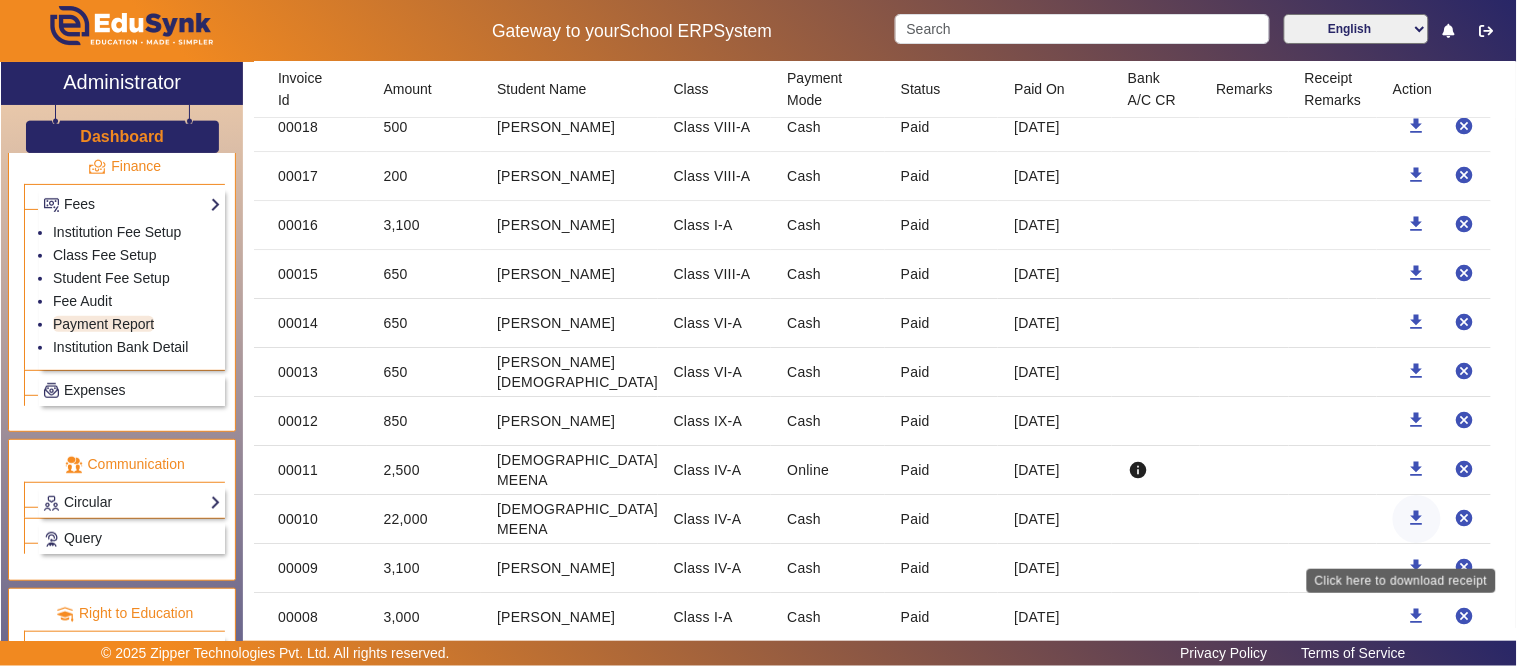 click on "download" 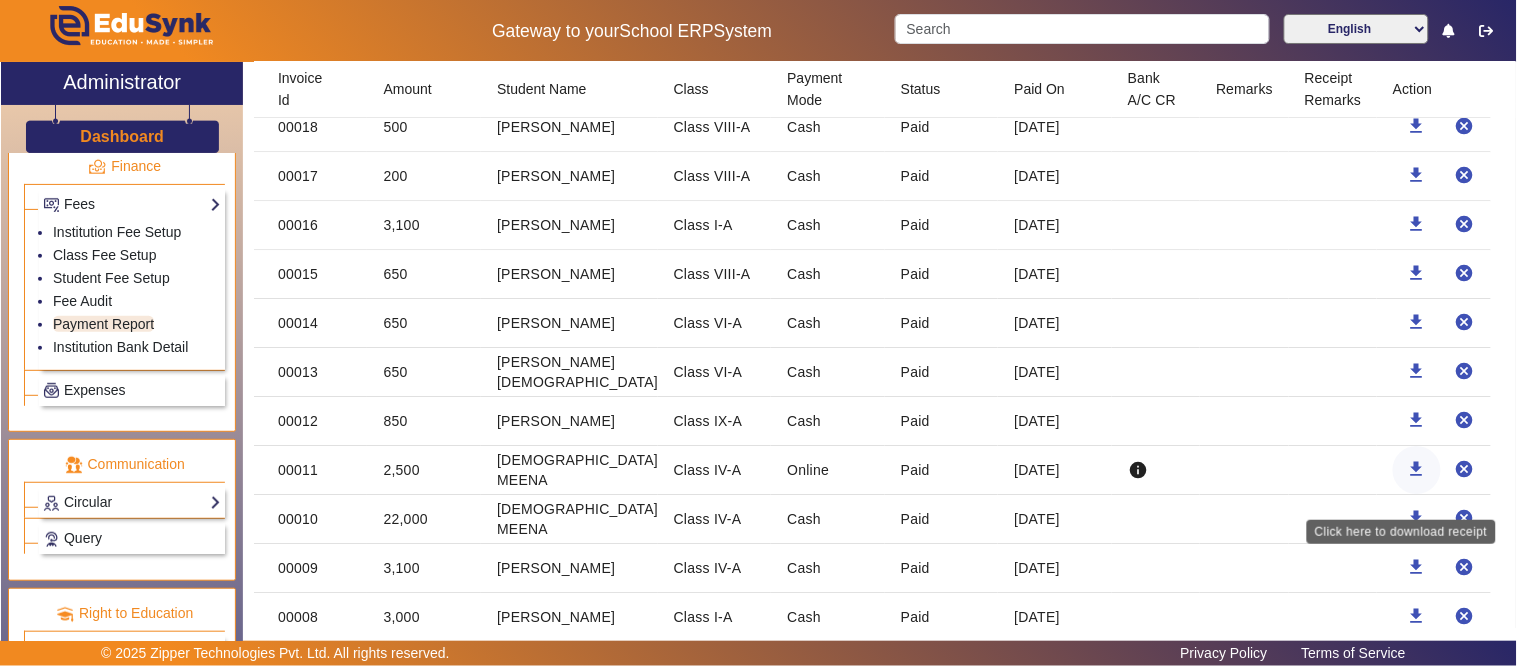 click on "download" 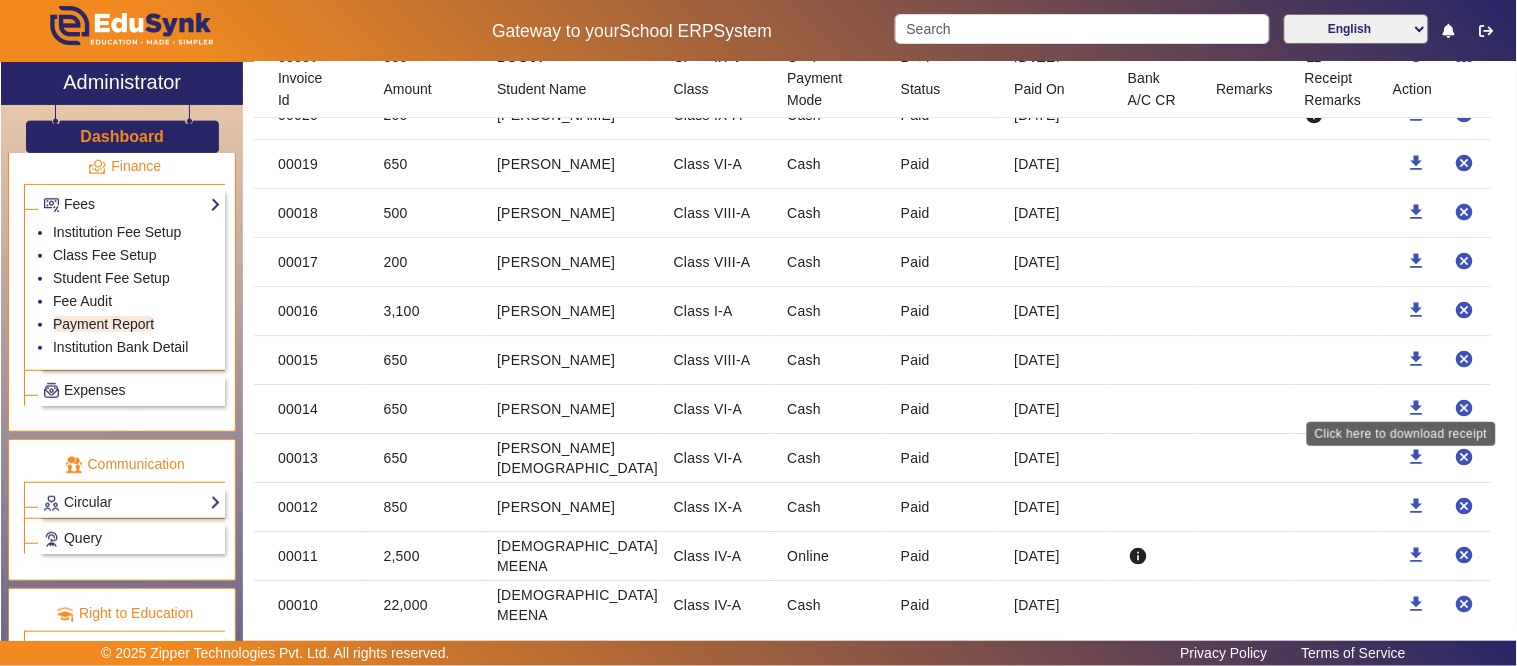 scroll, scrollTop: 9205, scrollLeft: 0, axis: vertical 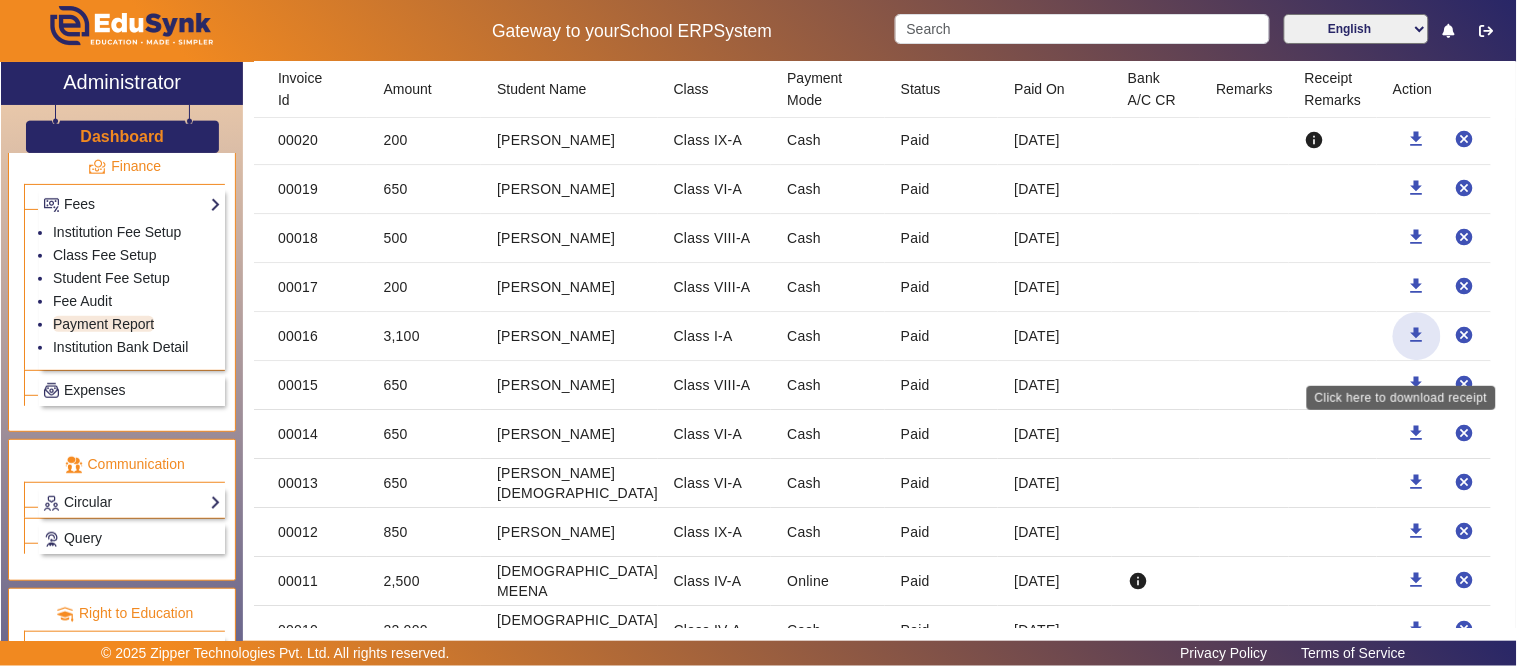 click 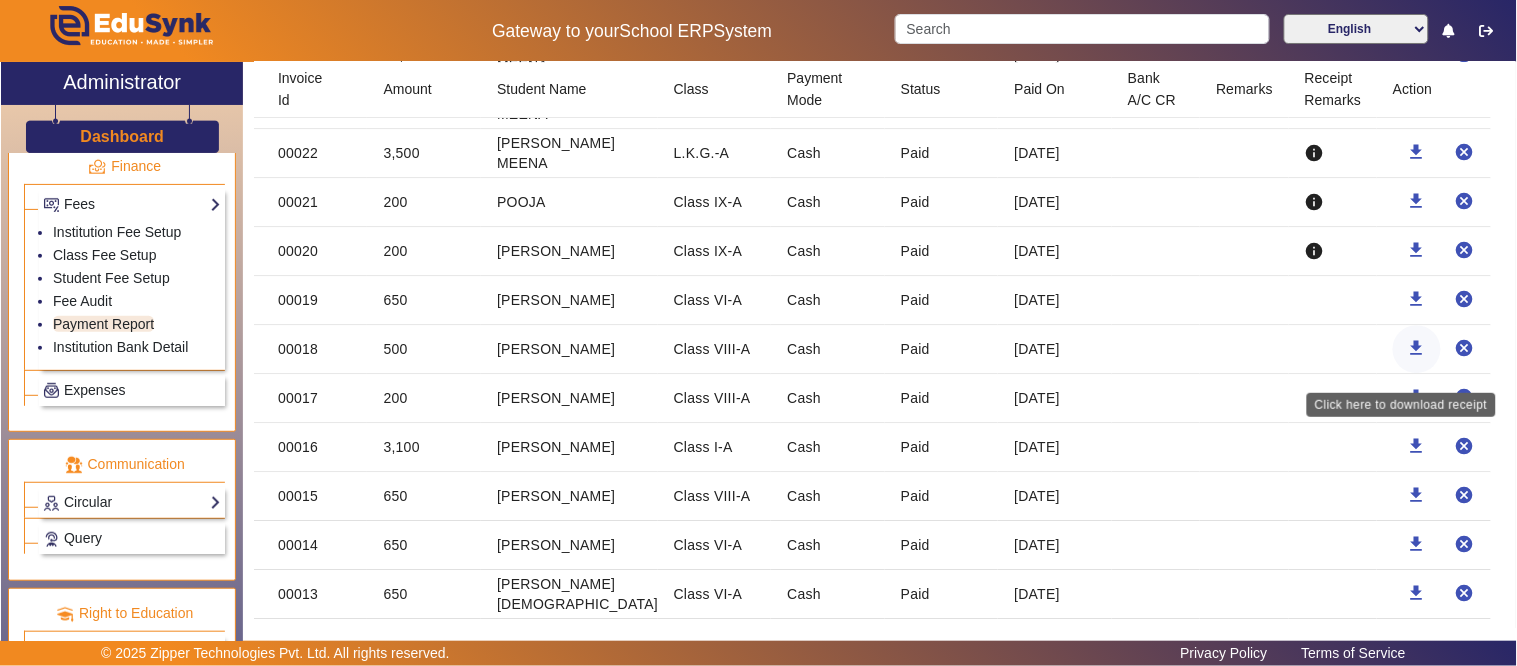 scroll, scrollTop: 8983, scrollLeft: 0, axis: vertical 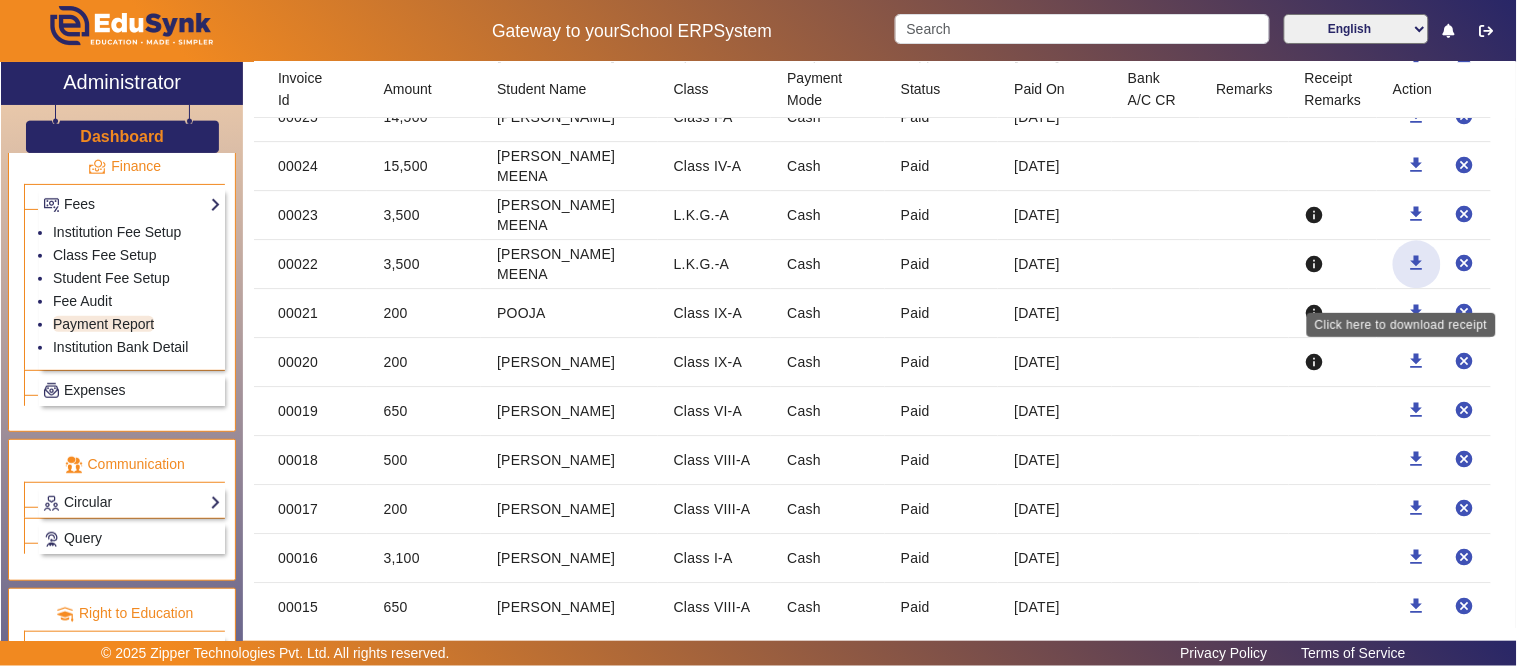 click on "download" 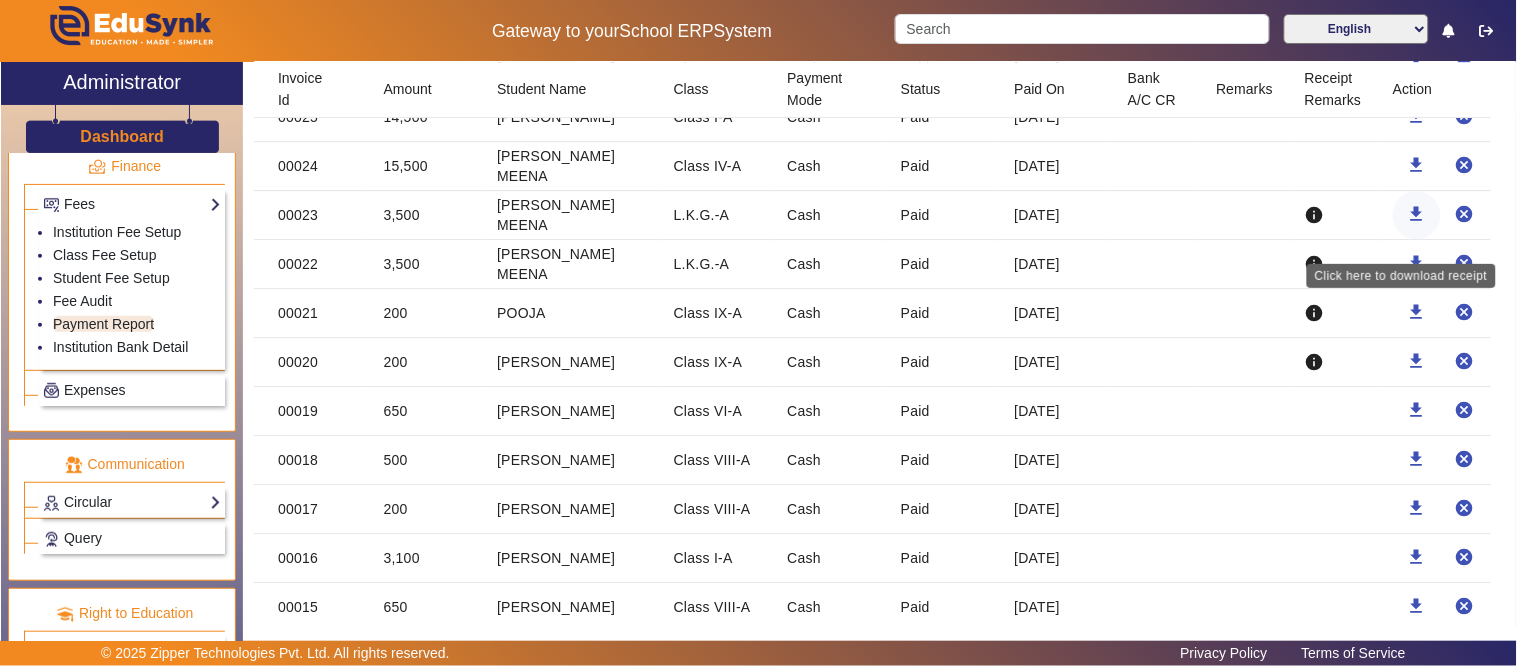 click on "download" 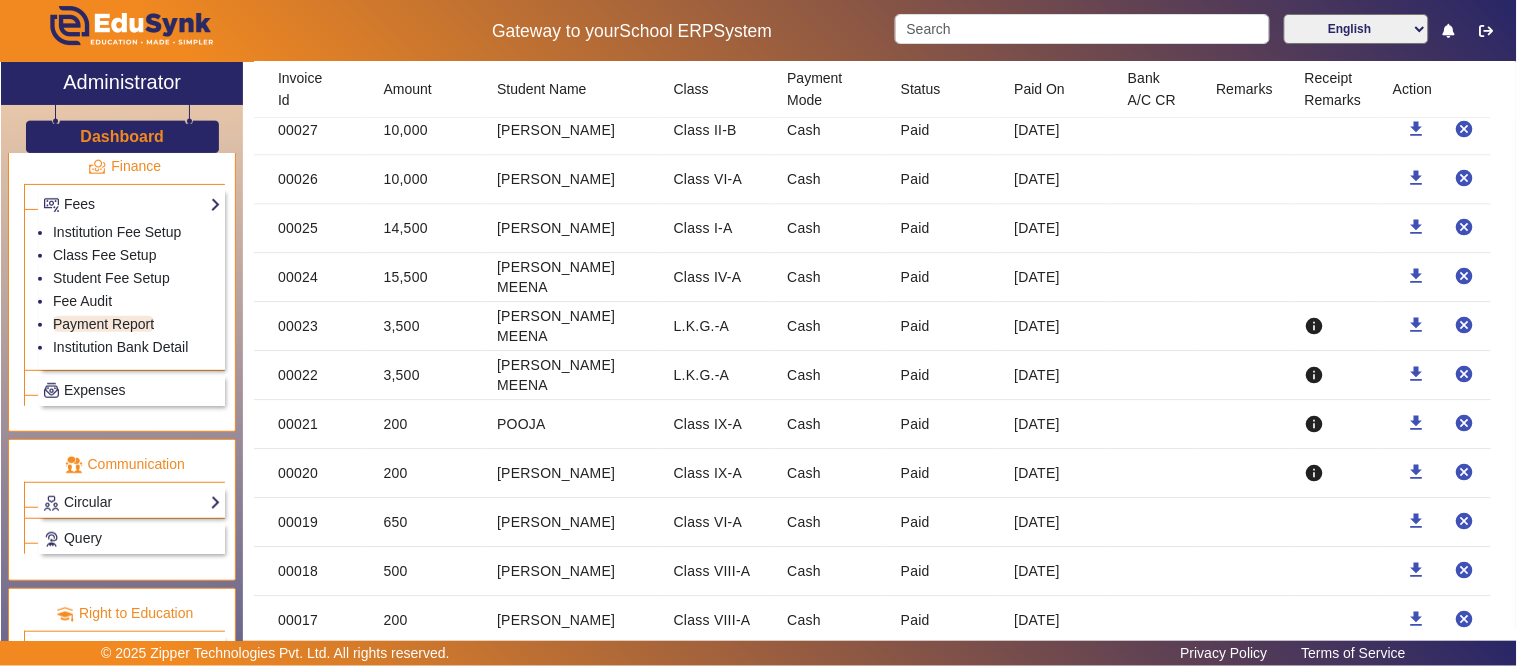 scroll, scrollTop: 8761, scrollLeft: 0, axis: vertical 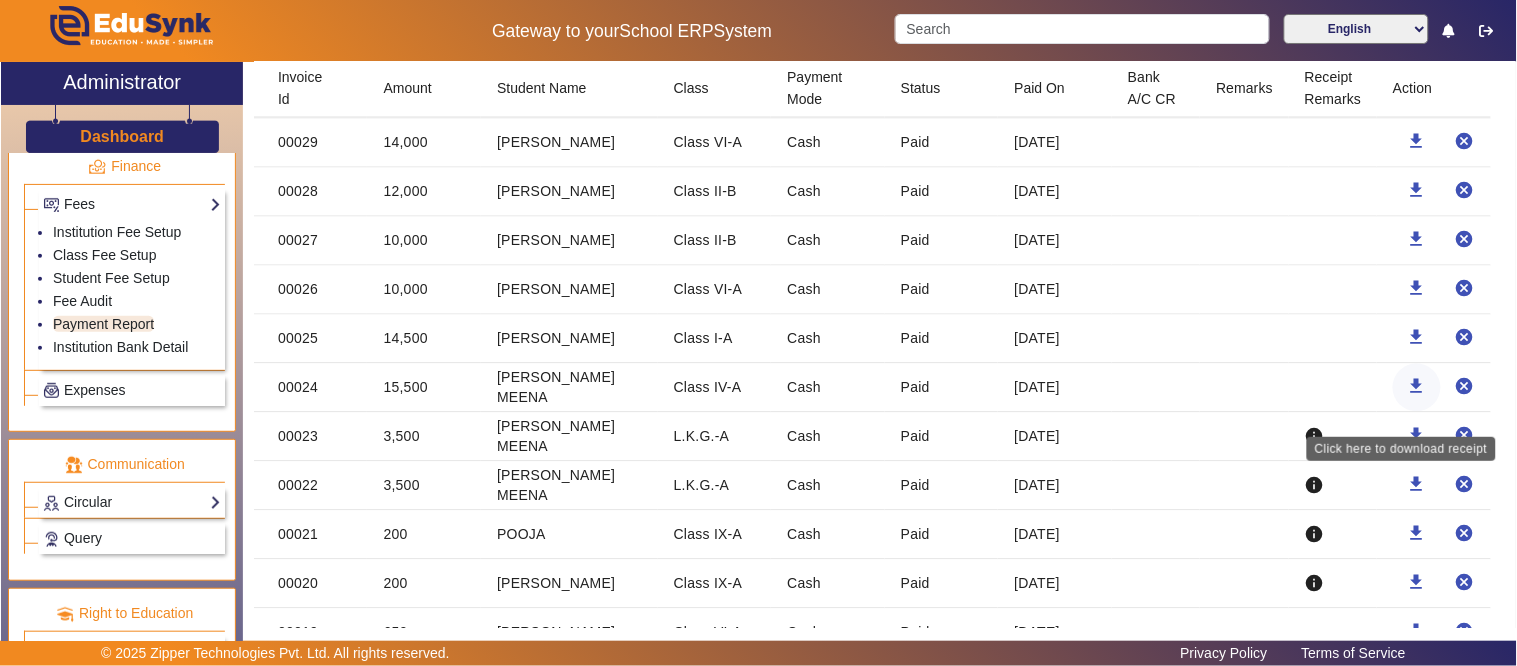 click on "download" 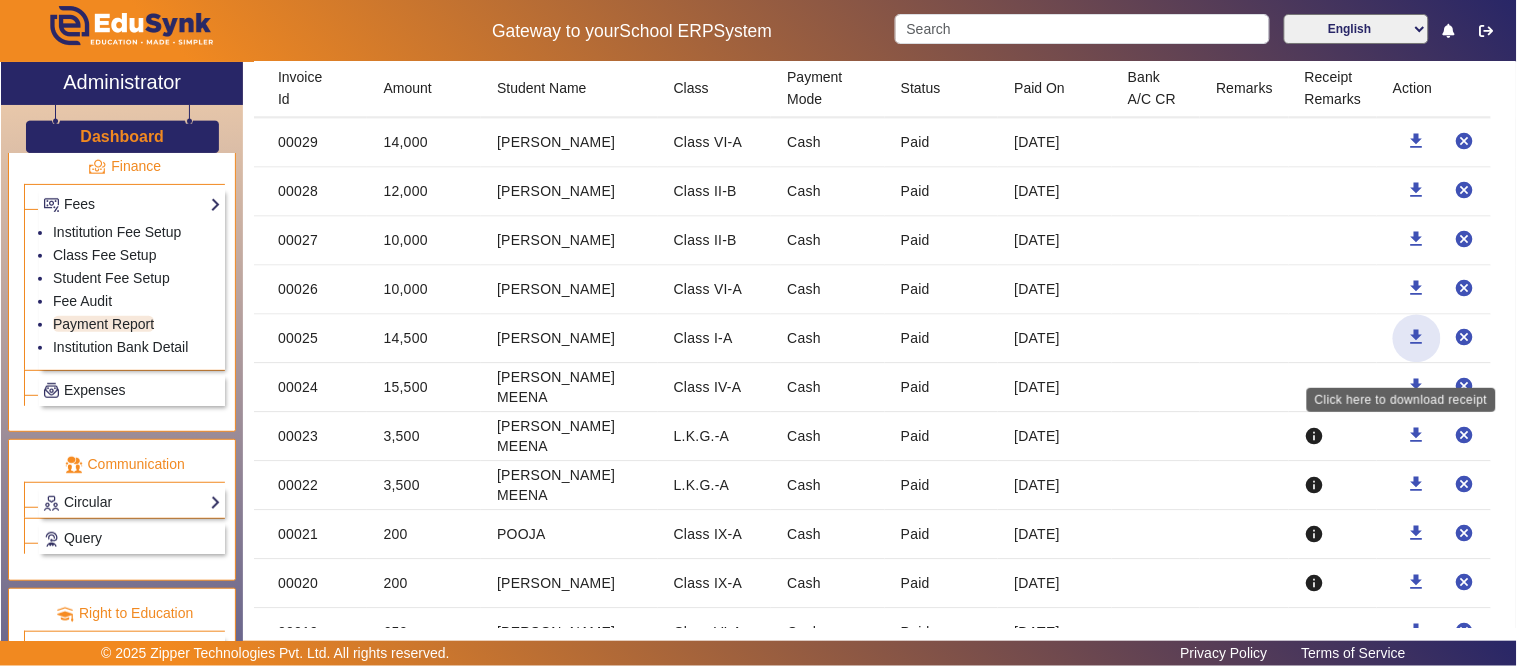click on "download" 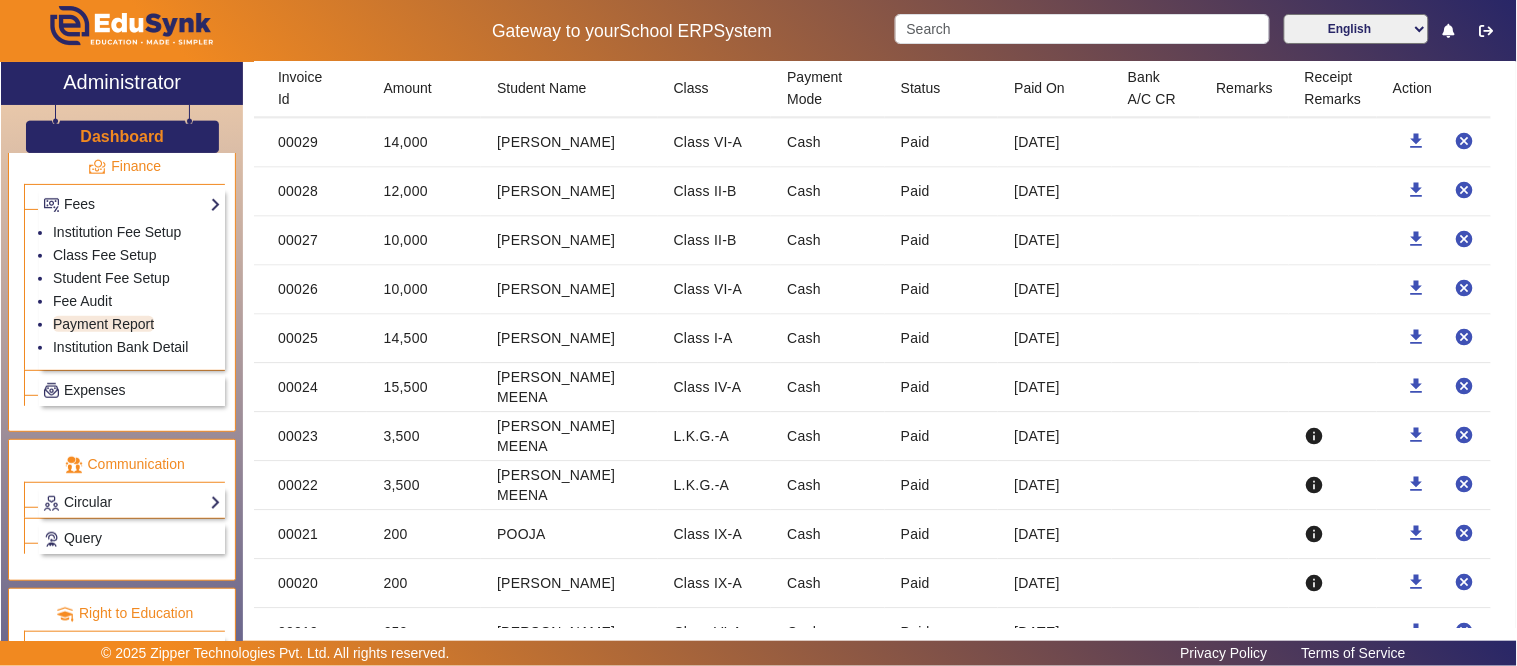 scroll, scrollTop: 8650, scrollLeft: 0, axis: vertical 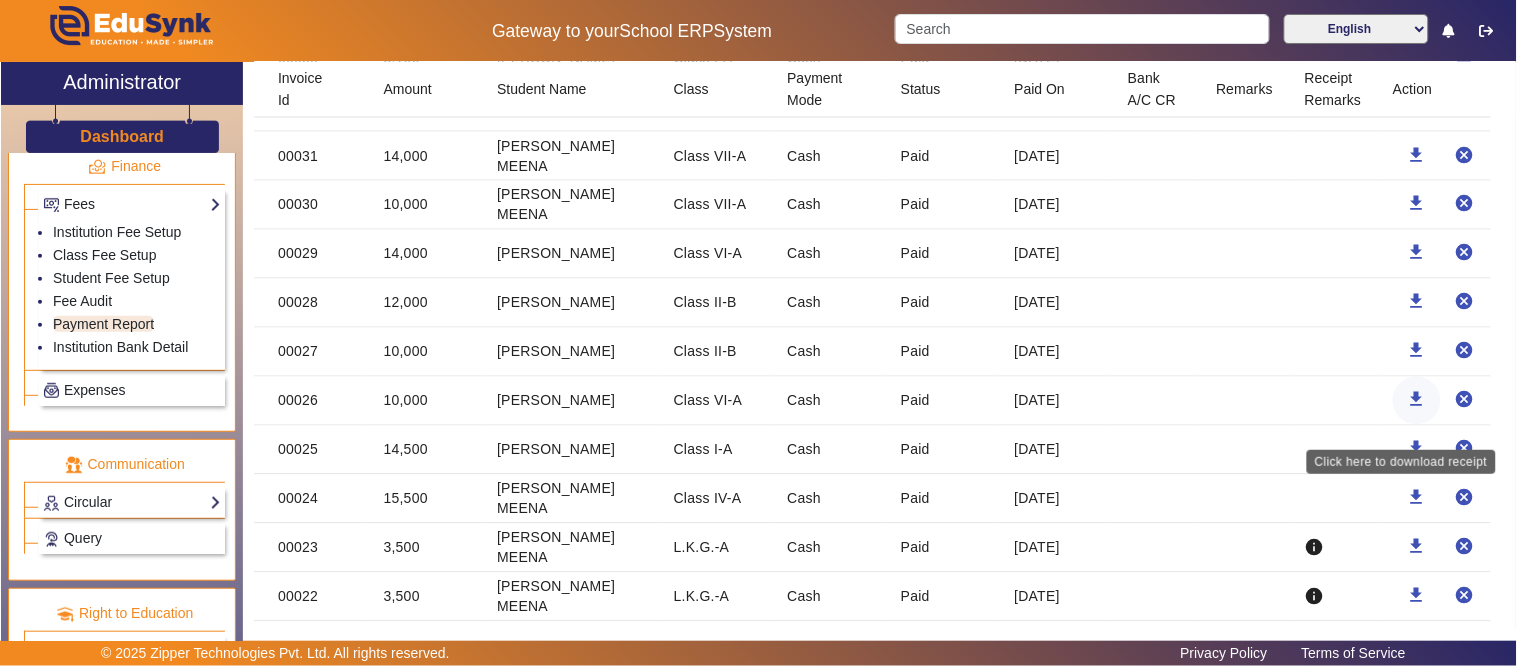 click on "download" 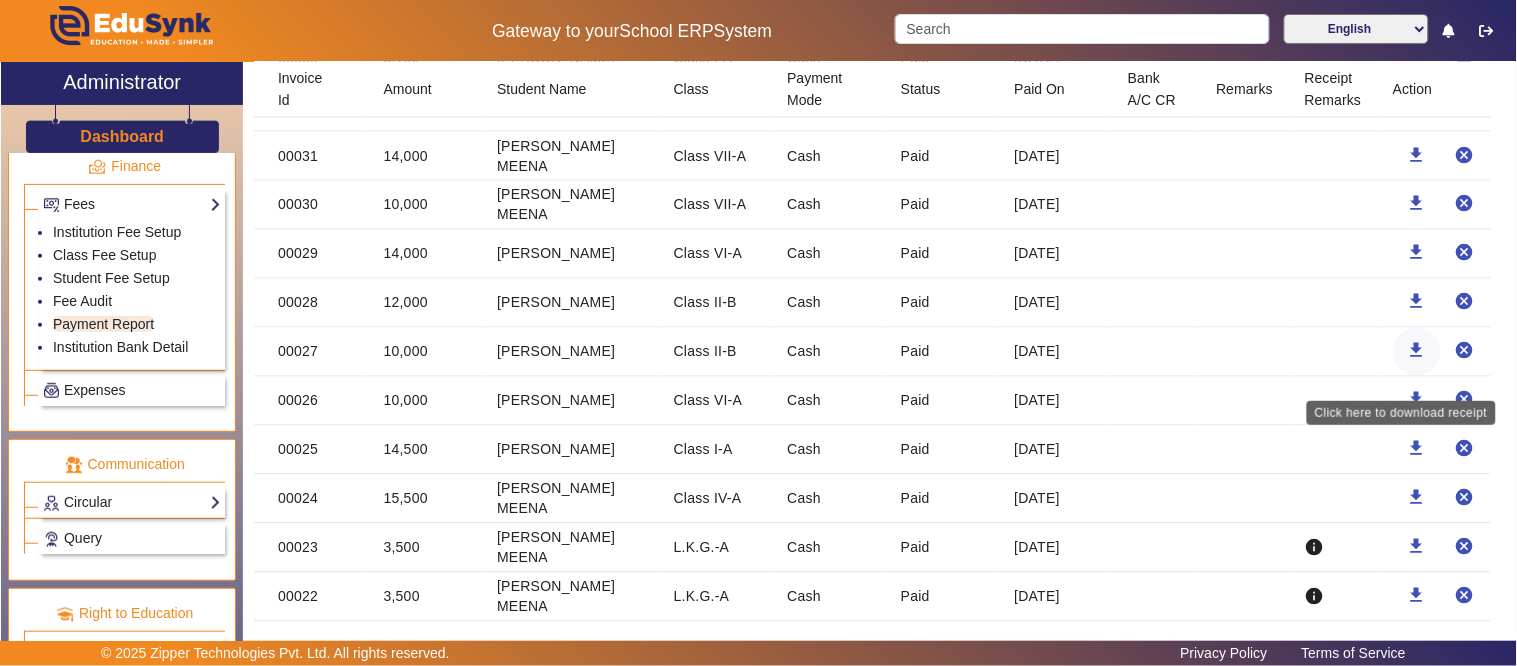 click on "download" 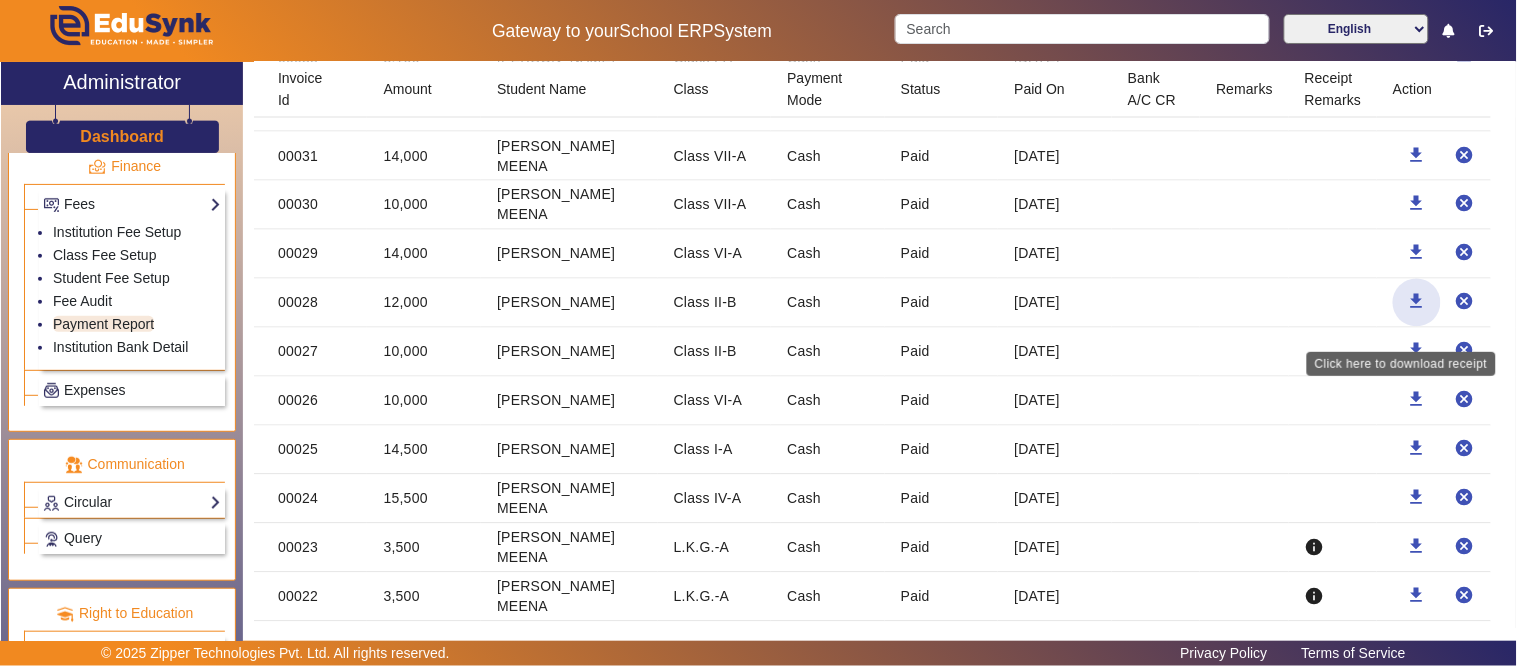 click on "download" 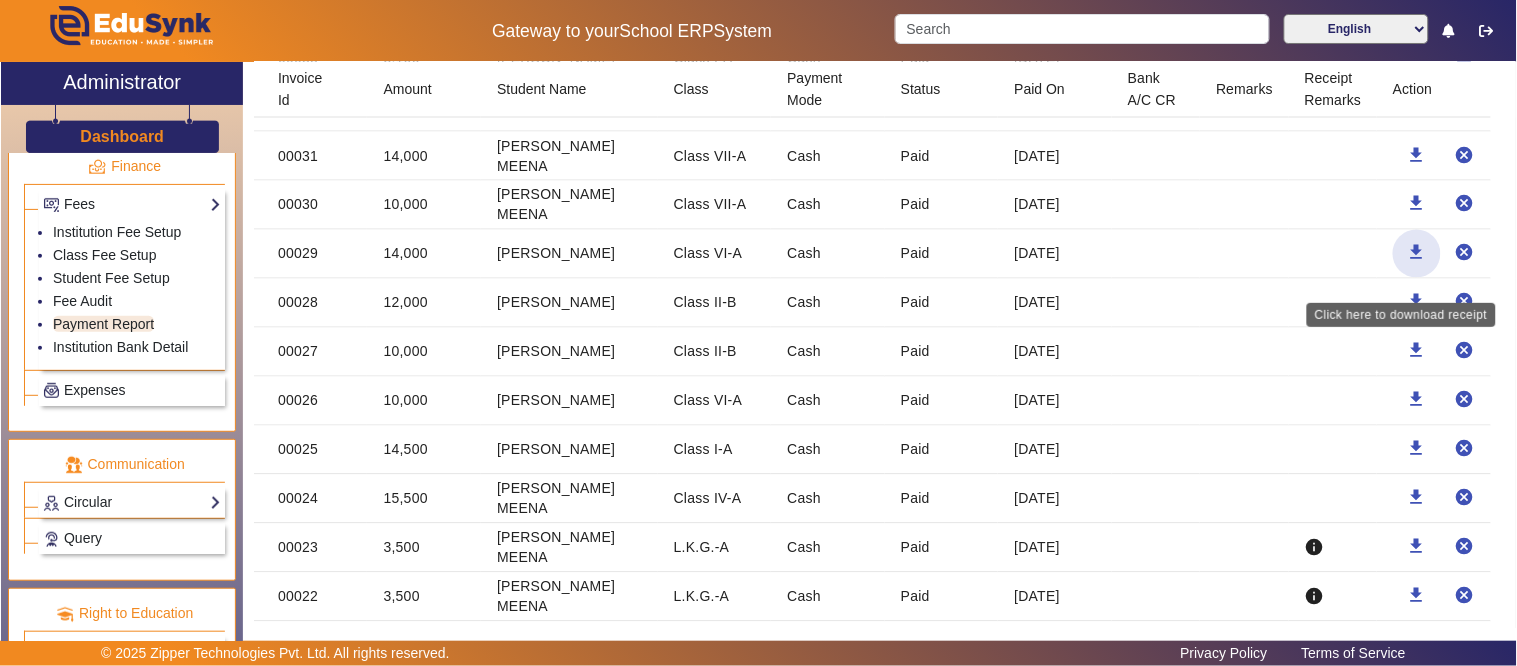 click on "download" 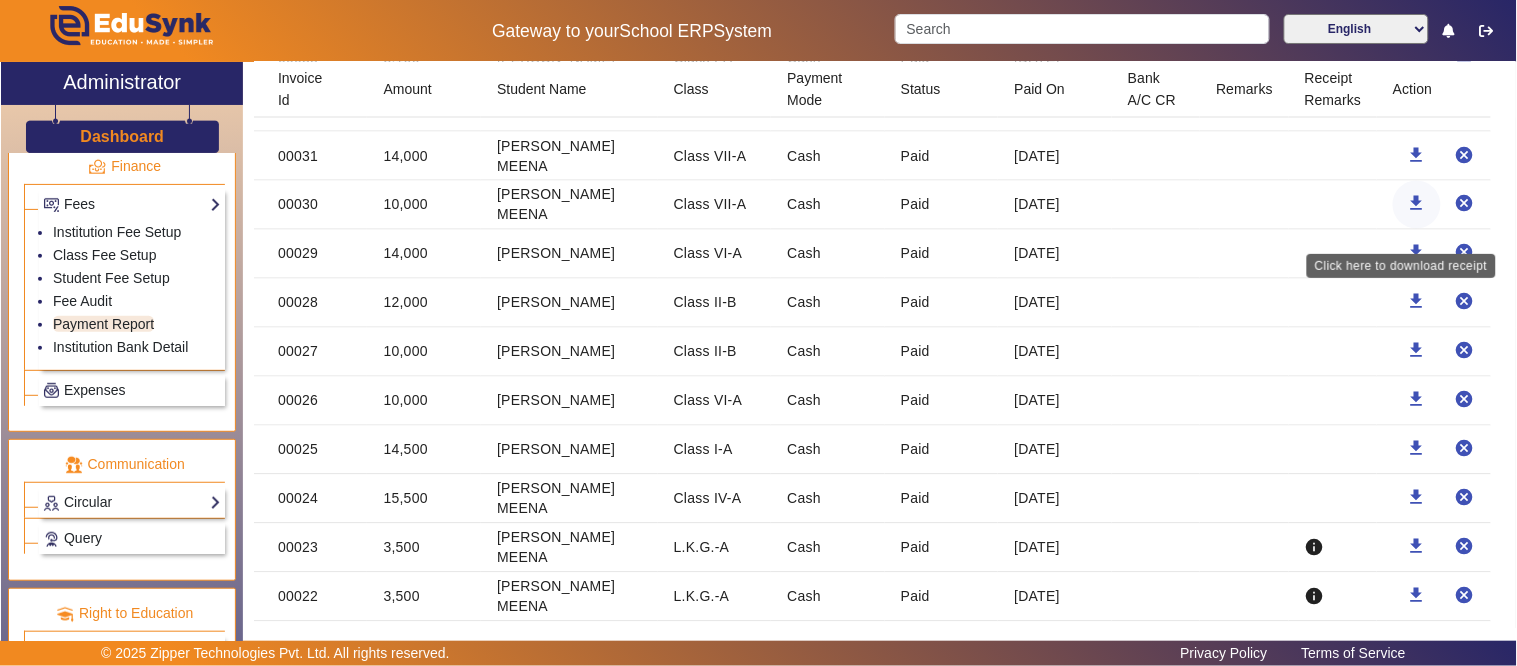 click on "download" 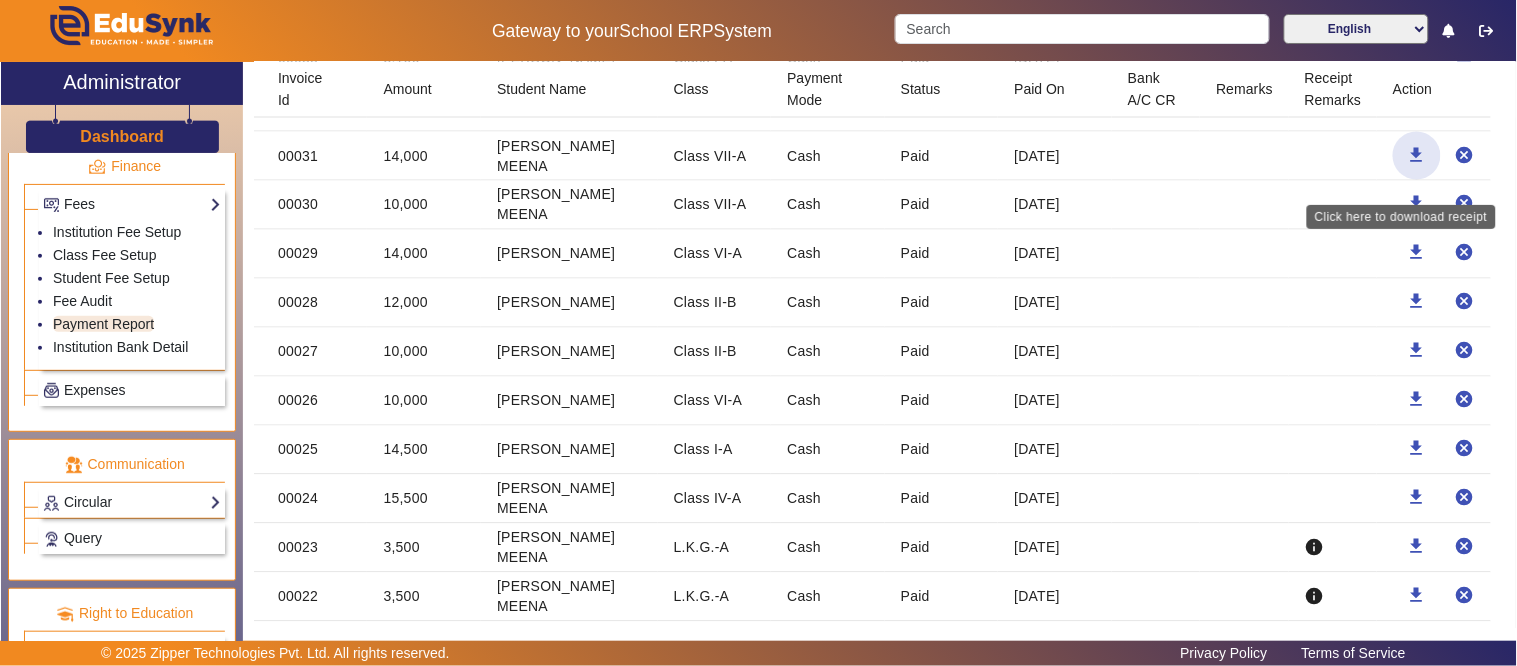 click on "download" 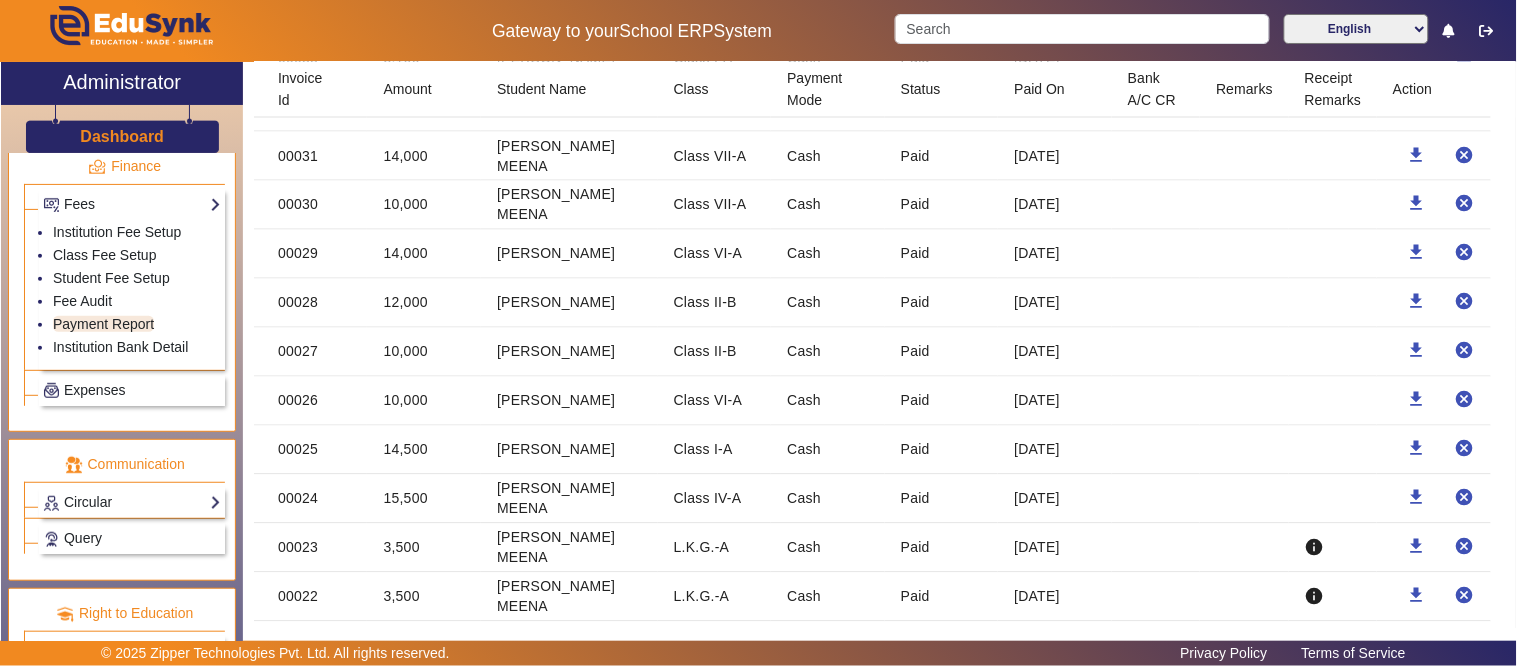 scroll, scrollTop: 8427, scrollLeft: 0, axis: vertical 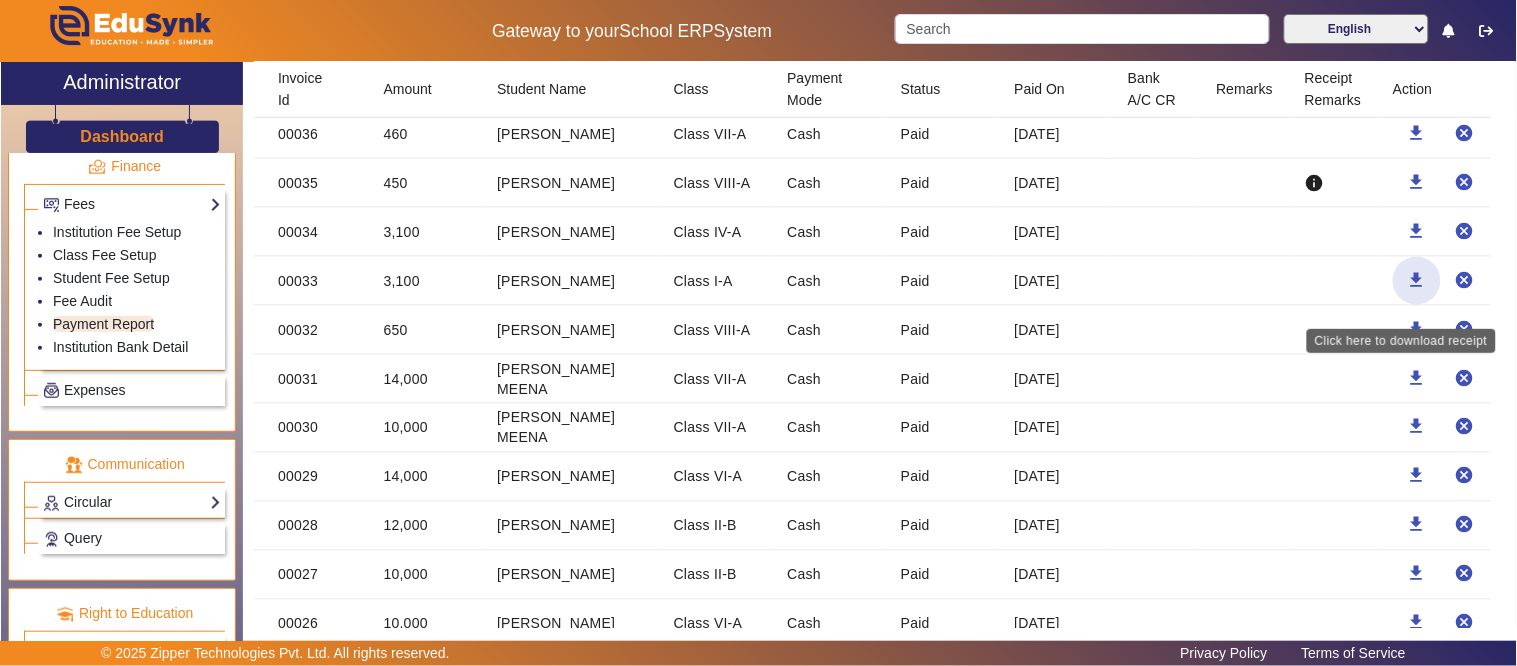 click on "download" 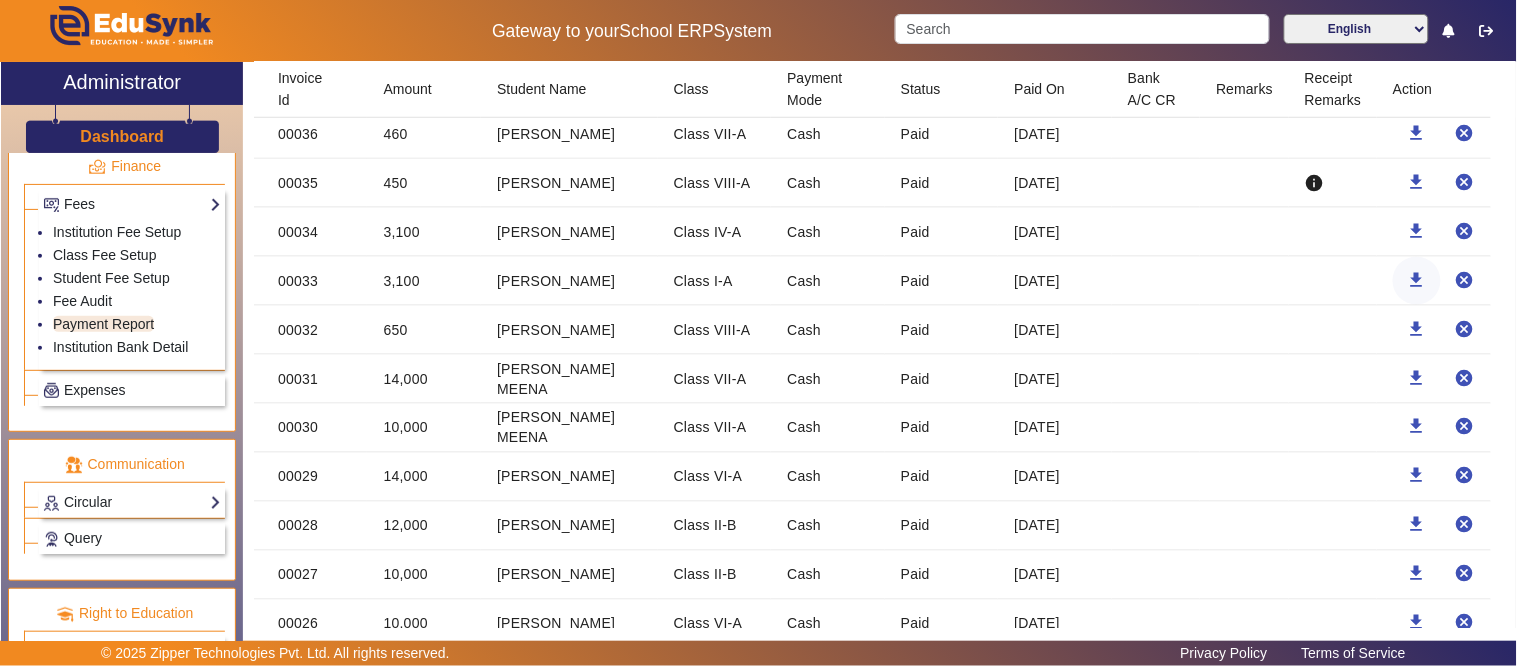 scroll, scrollTop: 8316, scrollLeft: 0, axis: vertical 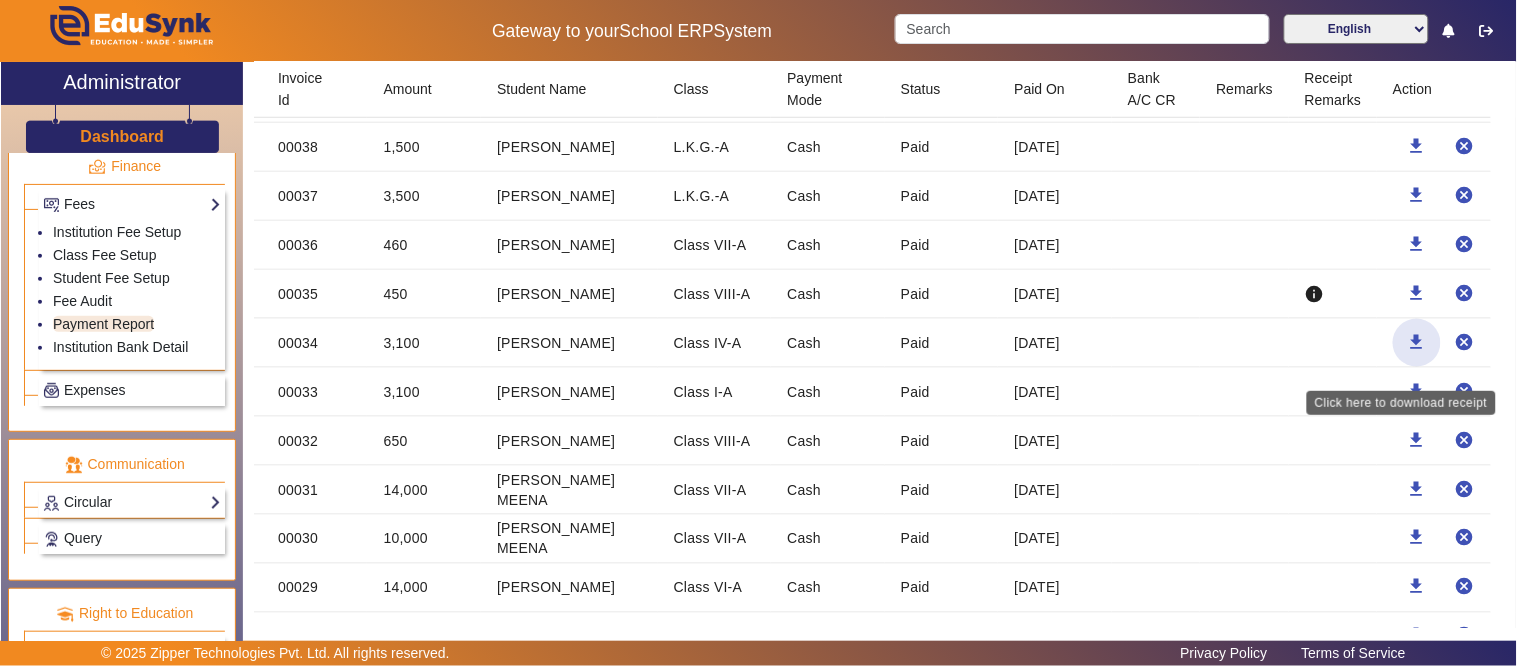 click on "download" 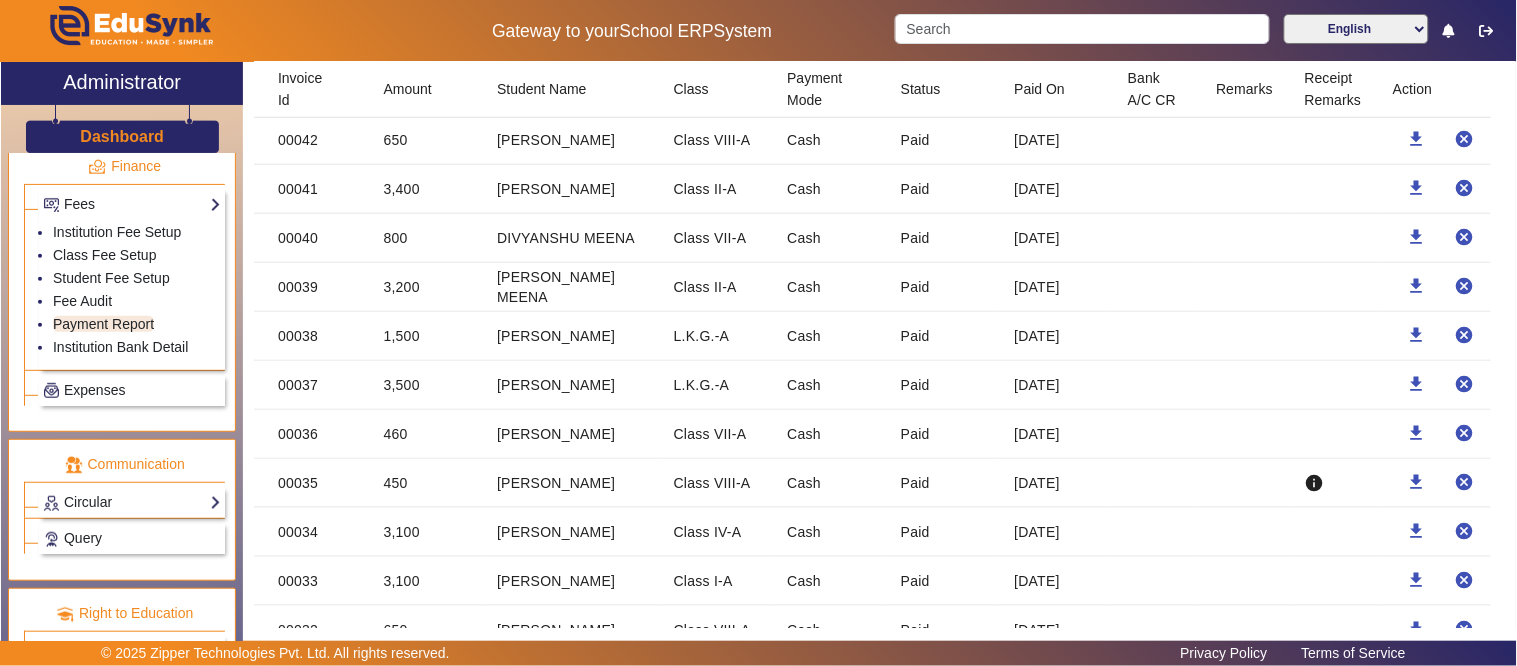 scroll, scrollTop: 8094, scrollLeft: 0, axis: vertical 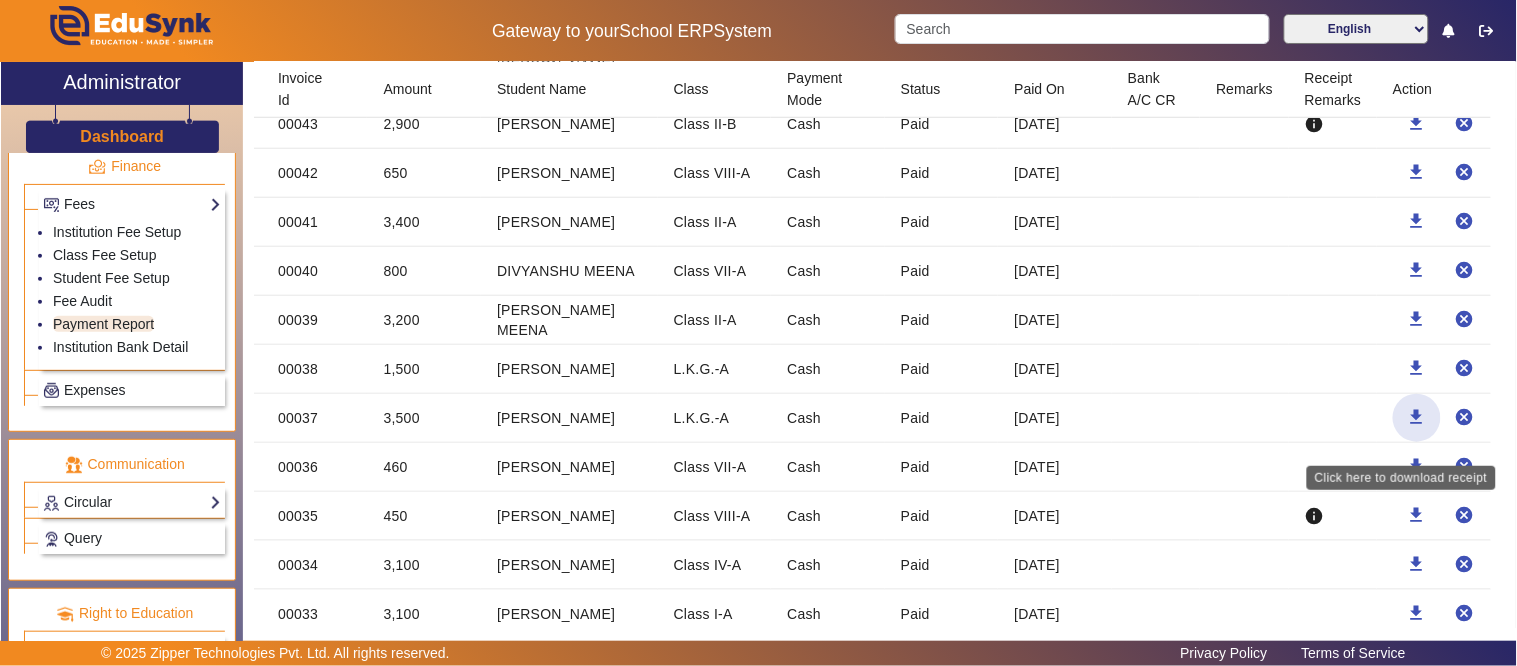 click on "download" 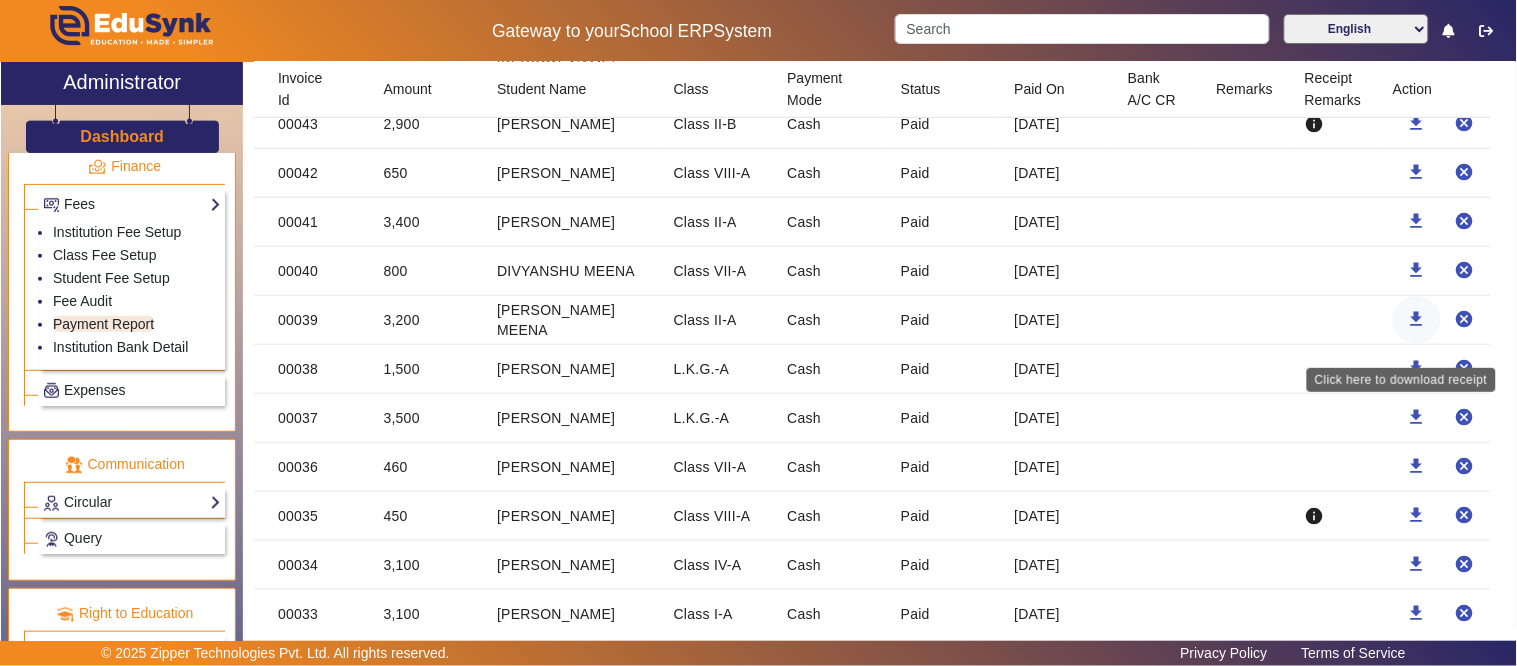 click on "download" 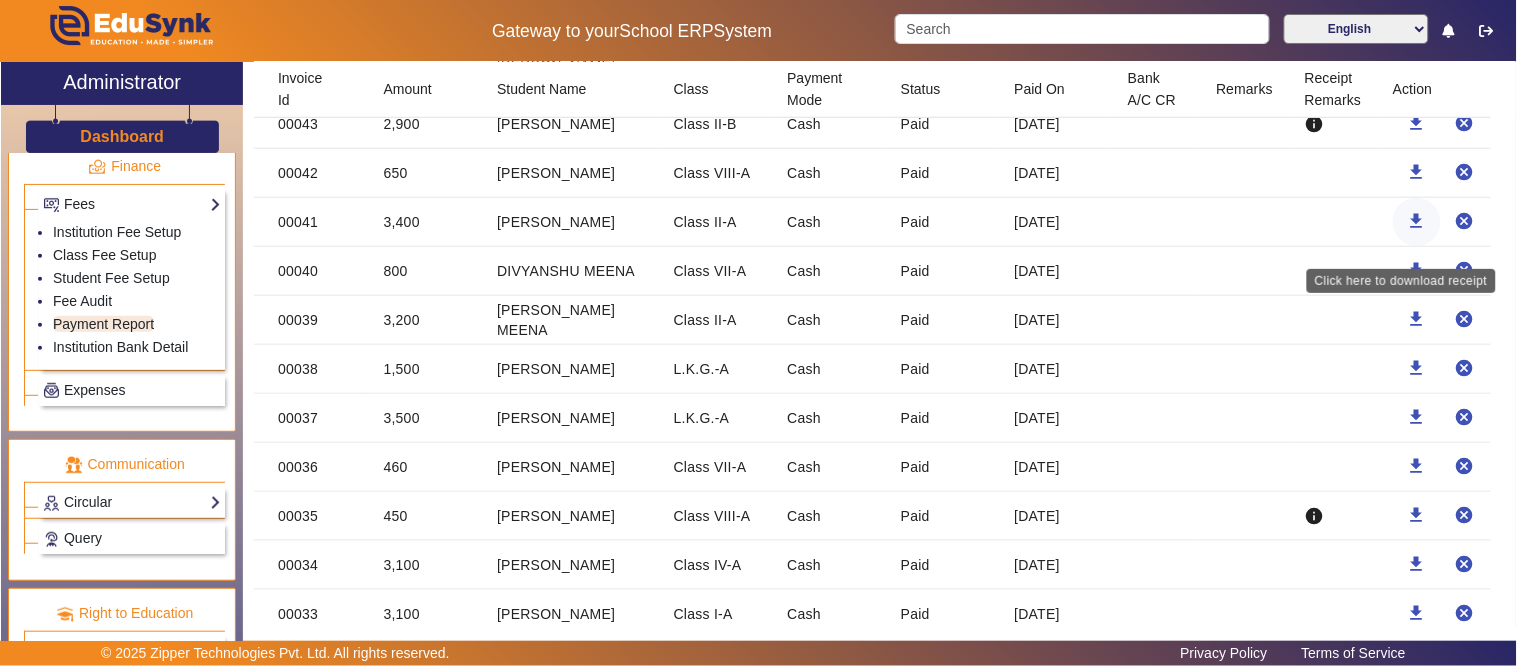 click 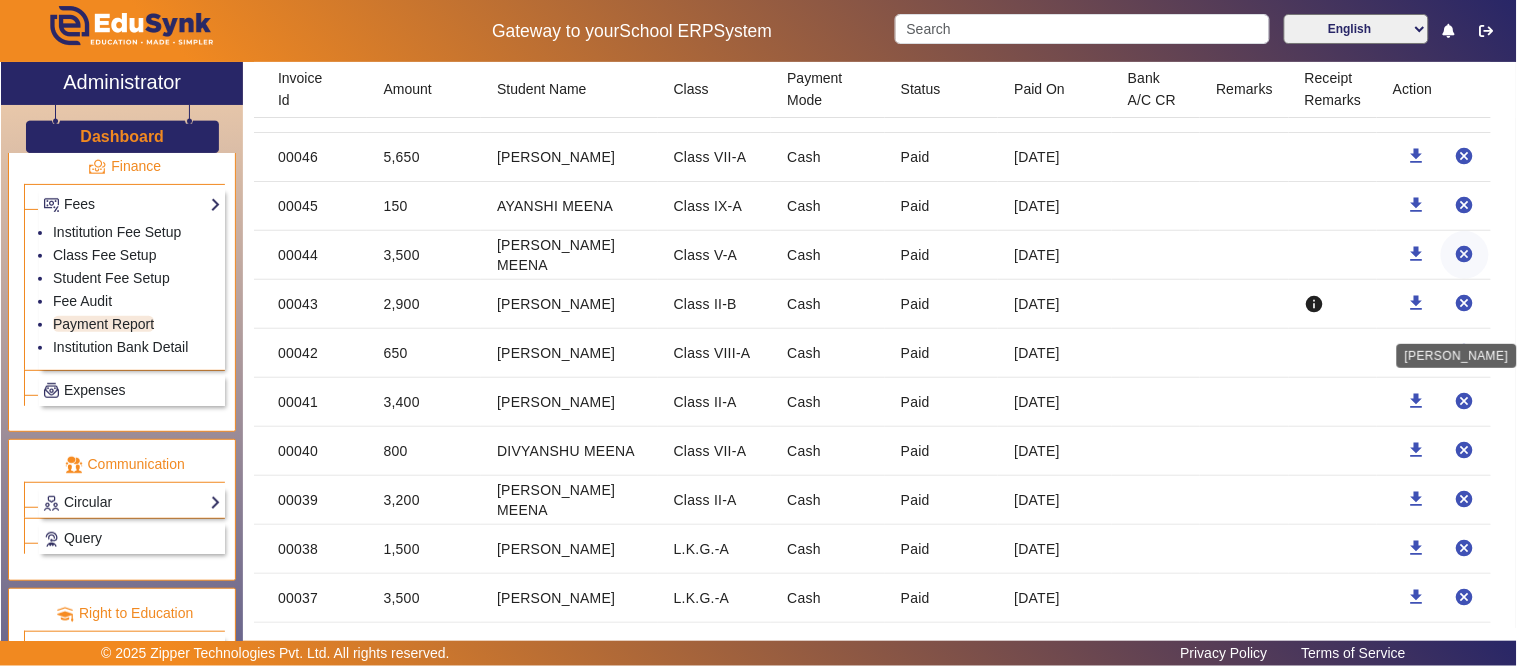 scroll, scrollTop: 7872, scrollLeft: 0, axis: vertical 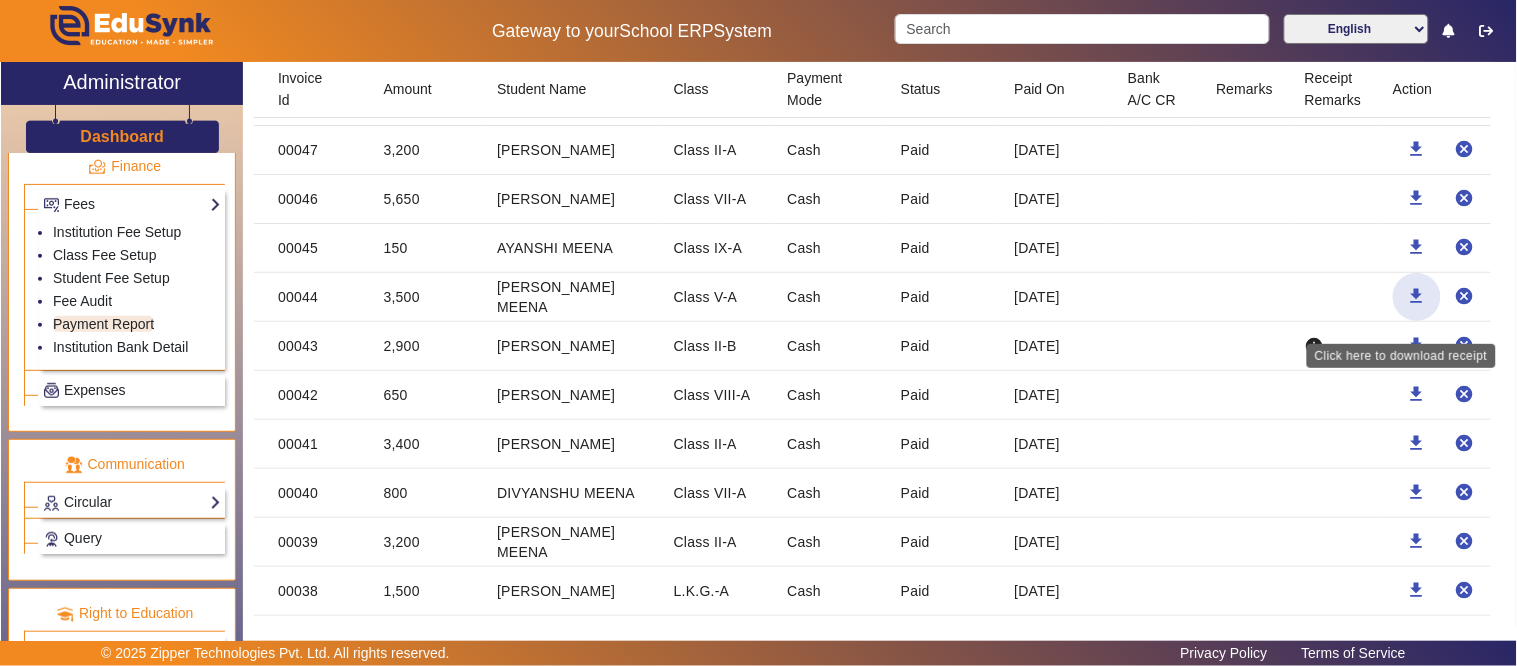 click on "download" 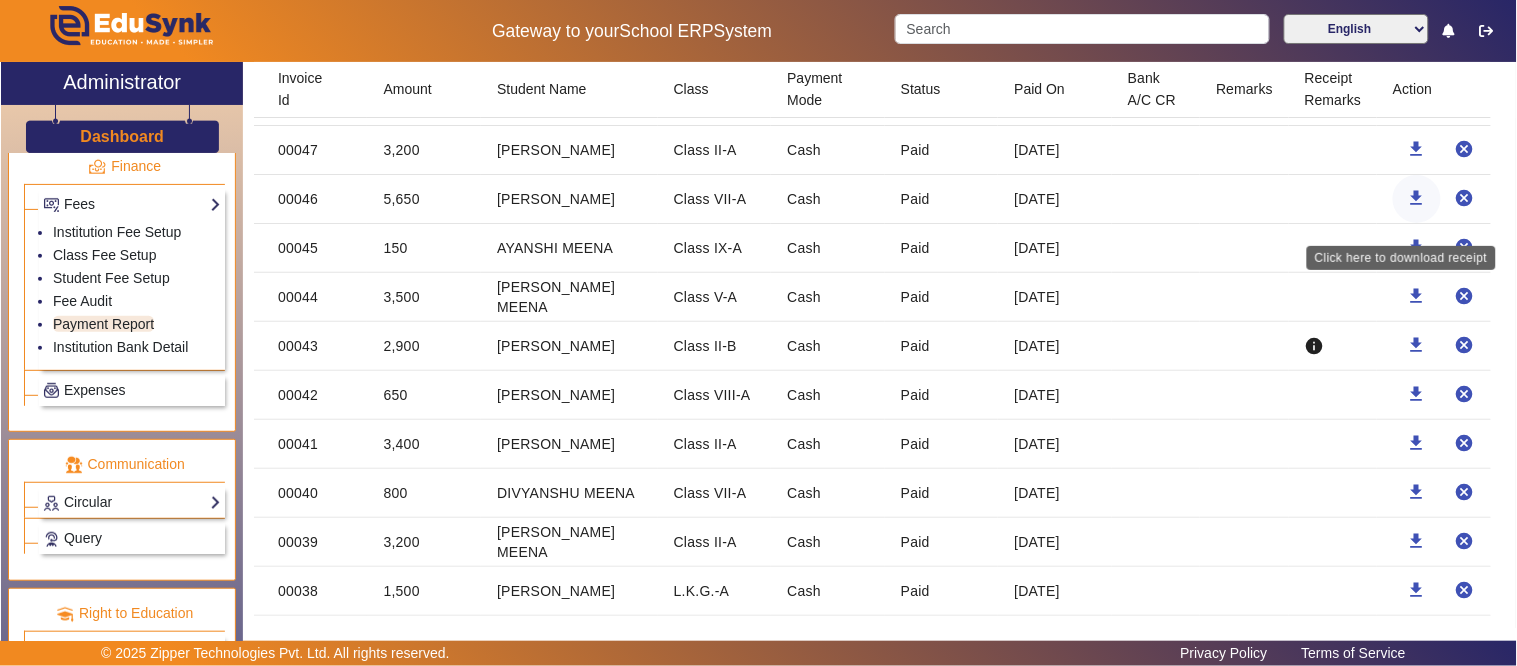 click on "download" 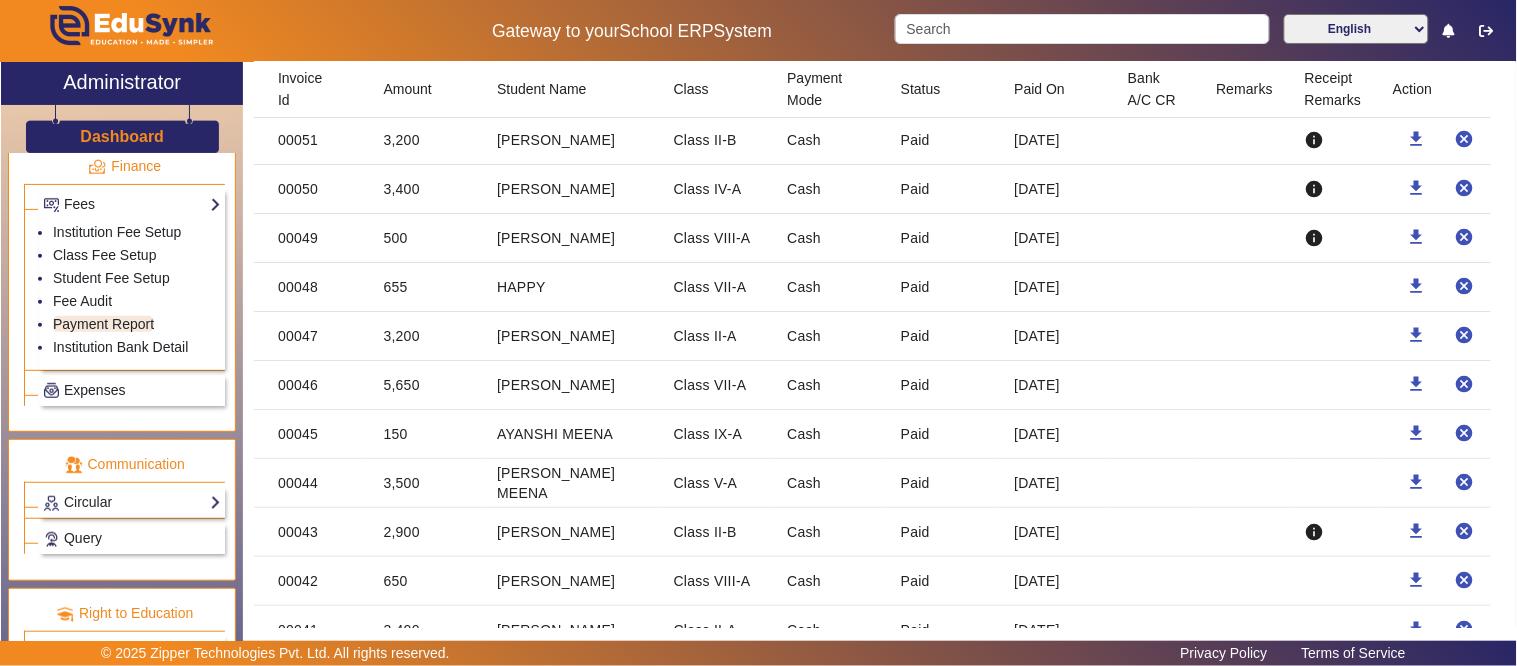 scroll, scrollTop: 7650, scrollLeft: 0, axis: vertical 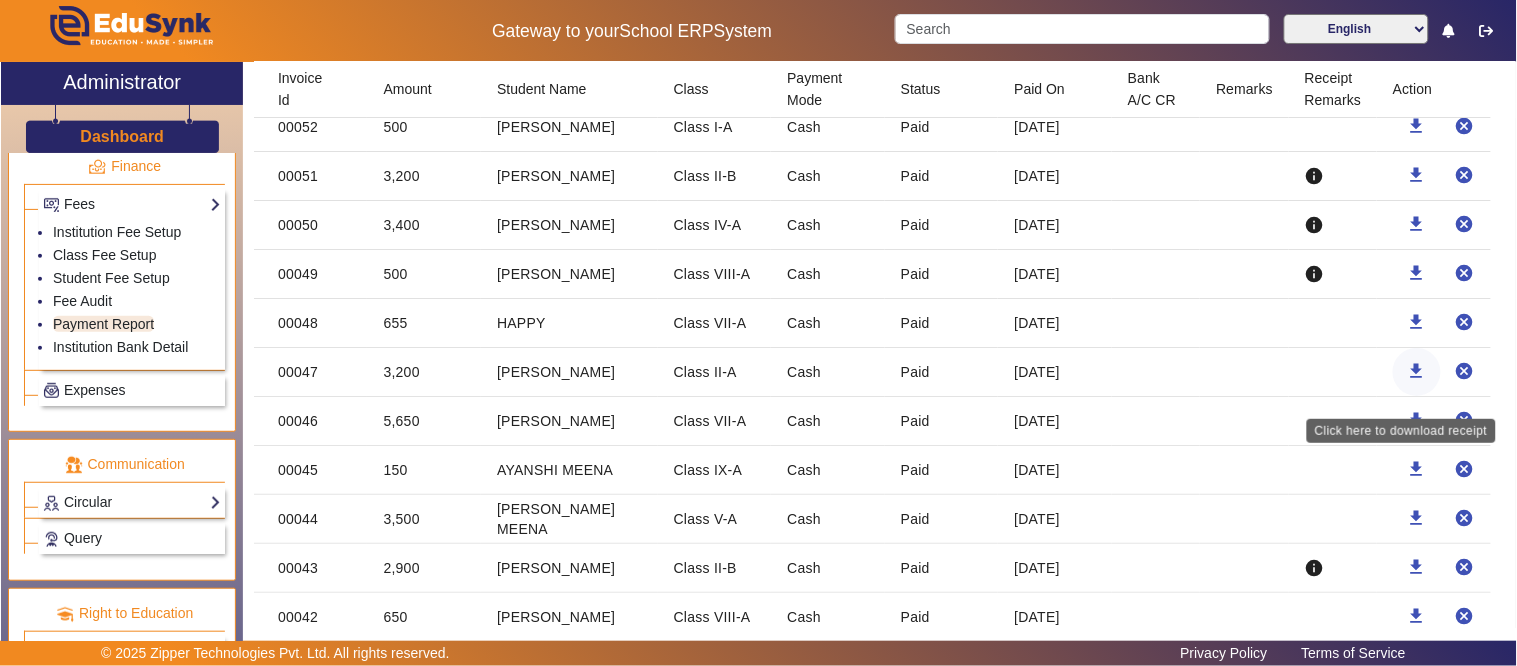 click on "download" 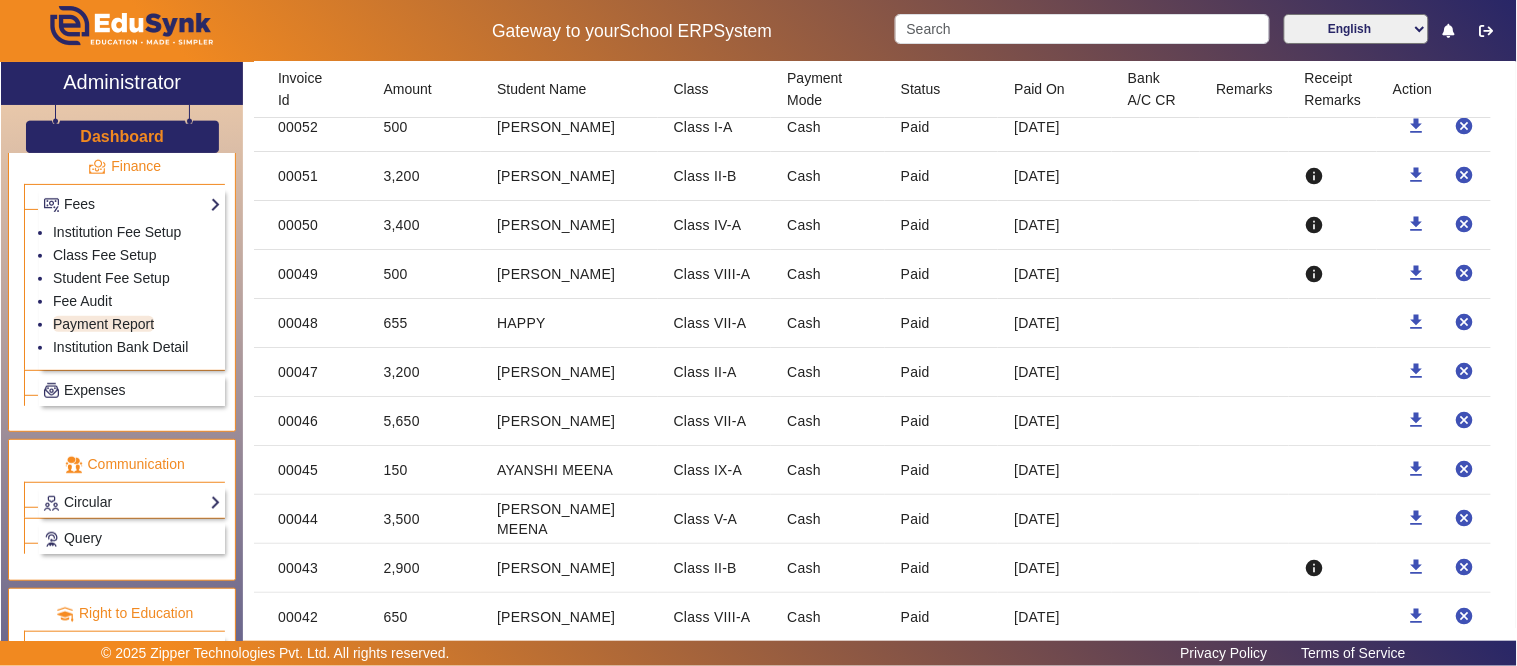 scroll, scrollTop: 7538, scrollLeft: 0, axis: vertical 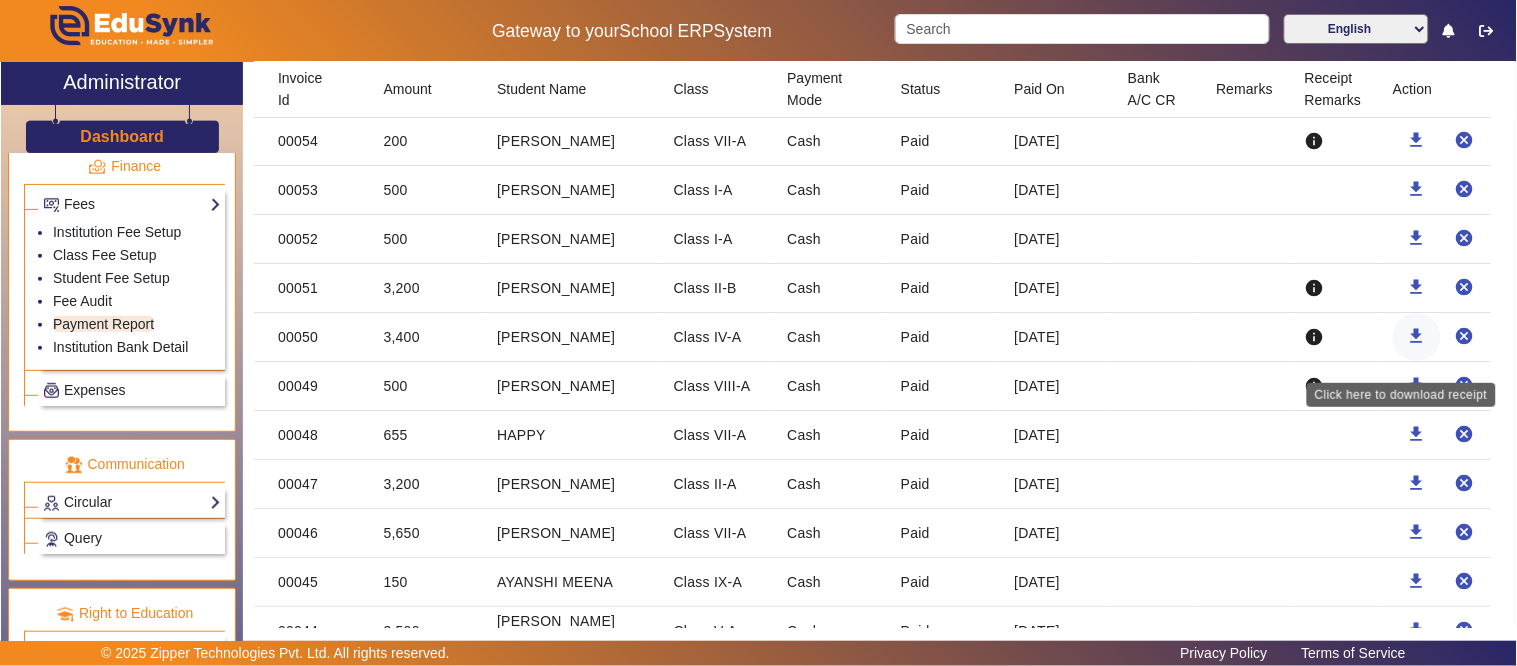click on "download" 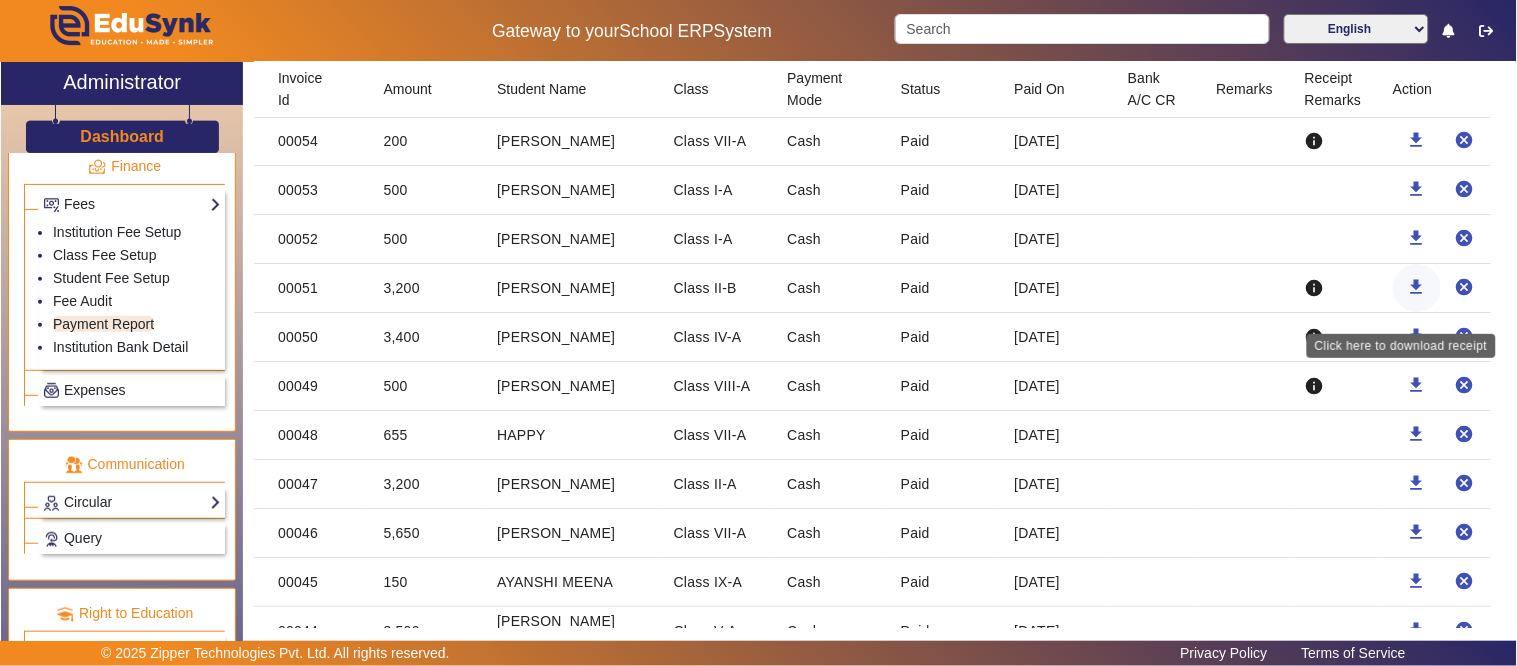 click on "download" 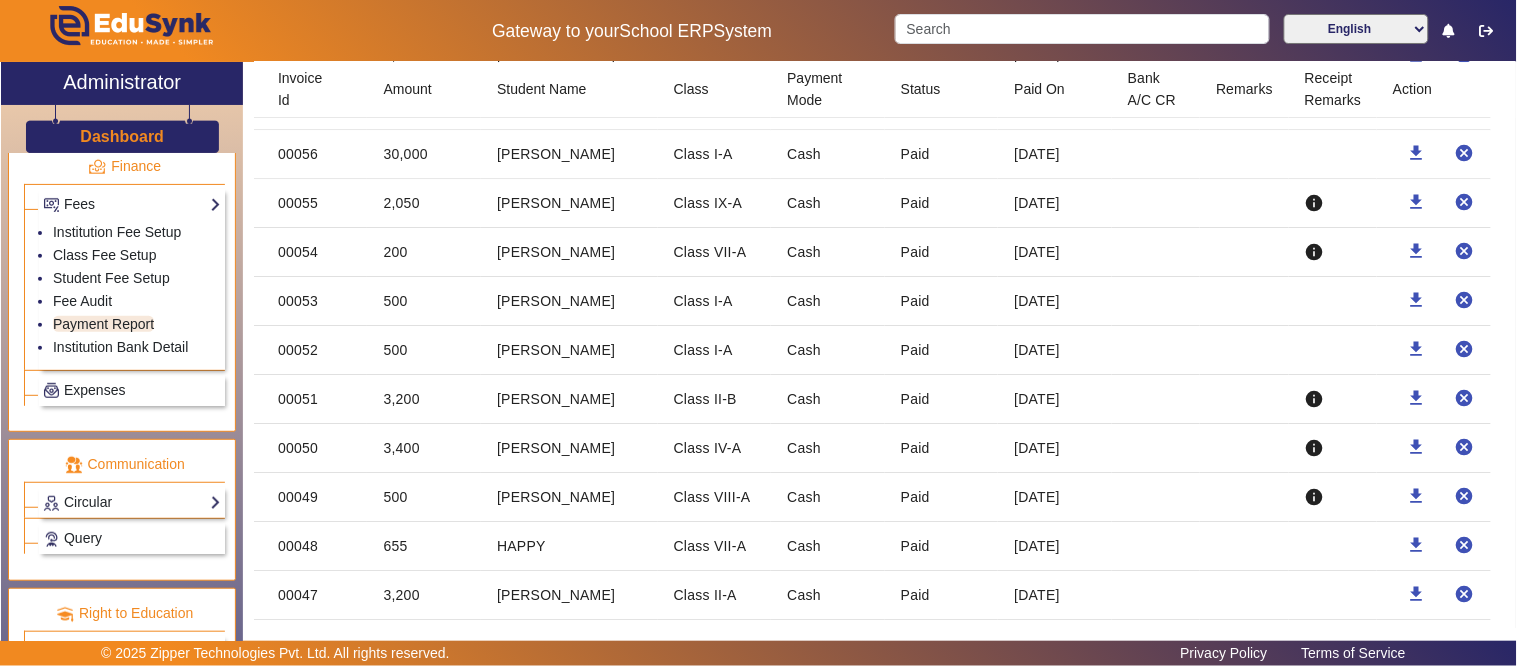 scroll, scrollTop: 7316, scrollLeft: 0, axis: vertical 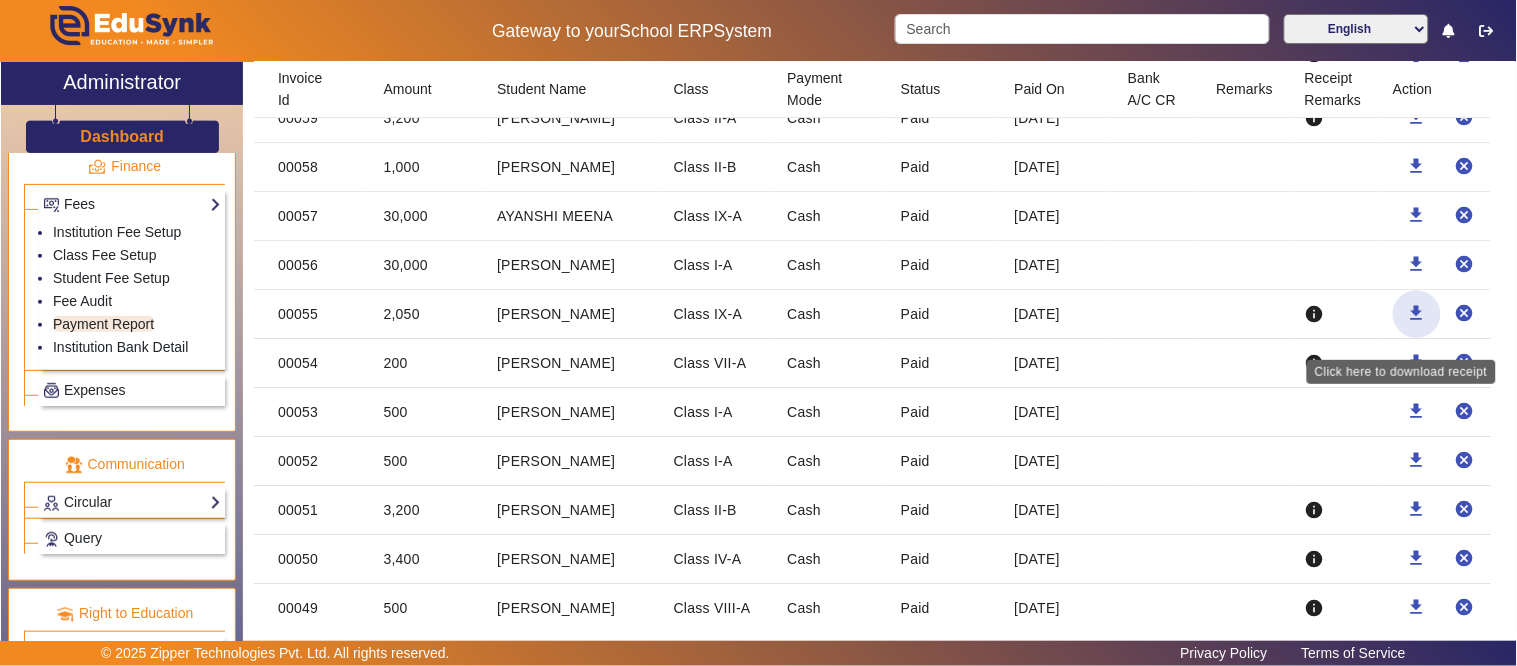 click on "download" 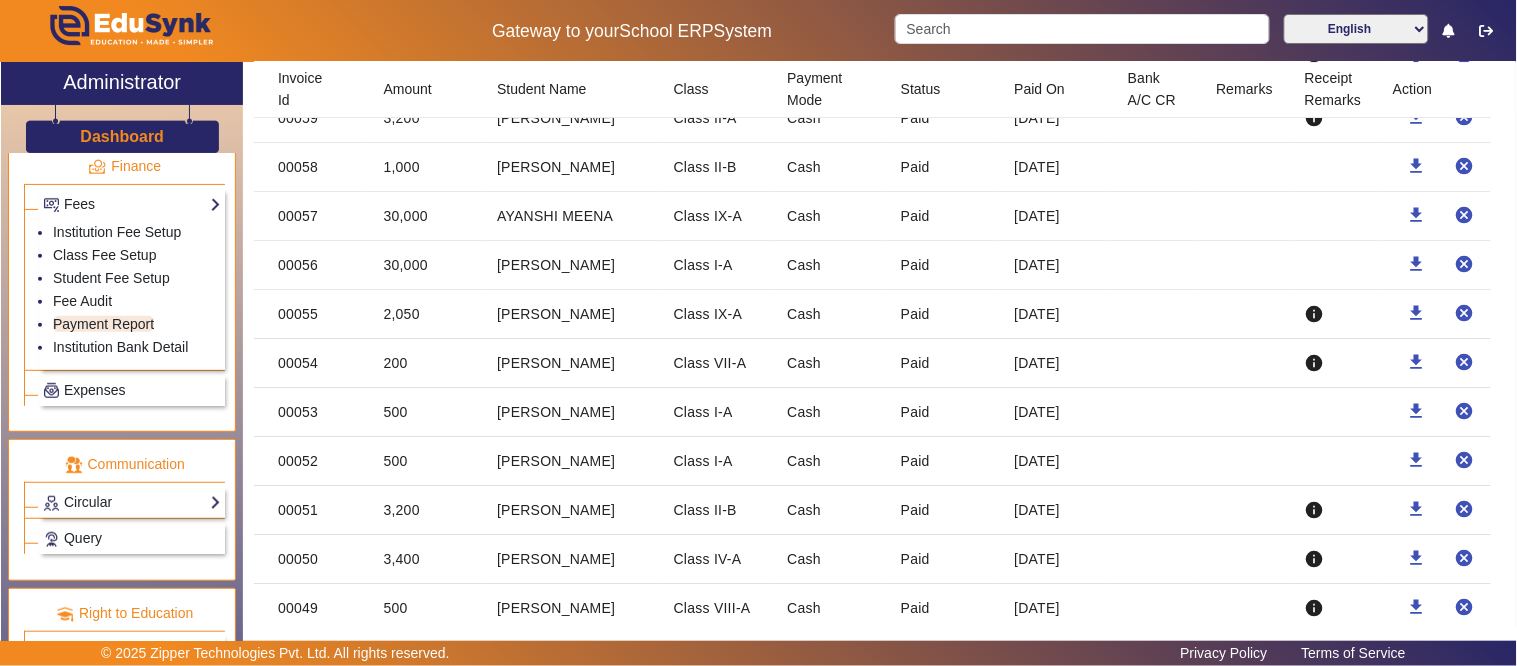 scroll, scrollTop: 7205, scrollLeft: 0, axis: vertical 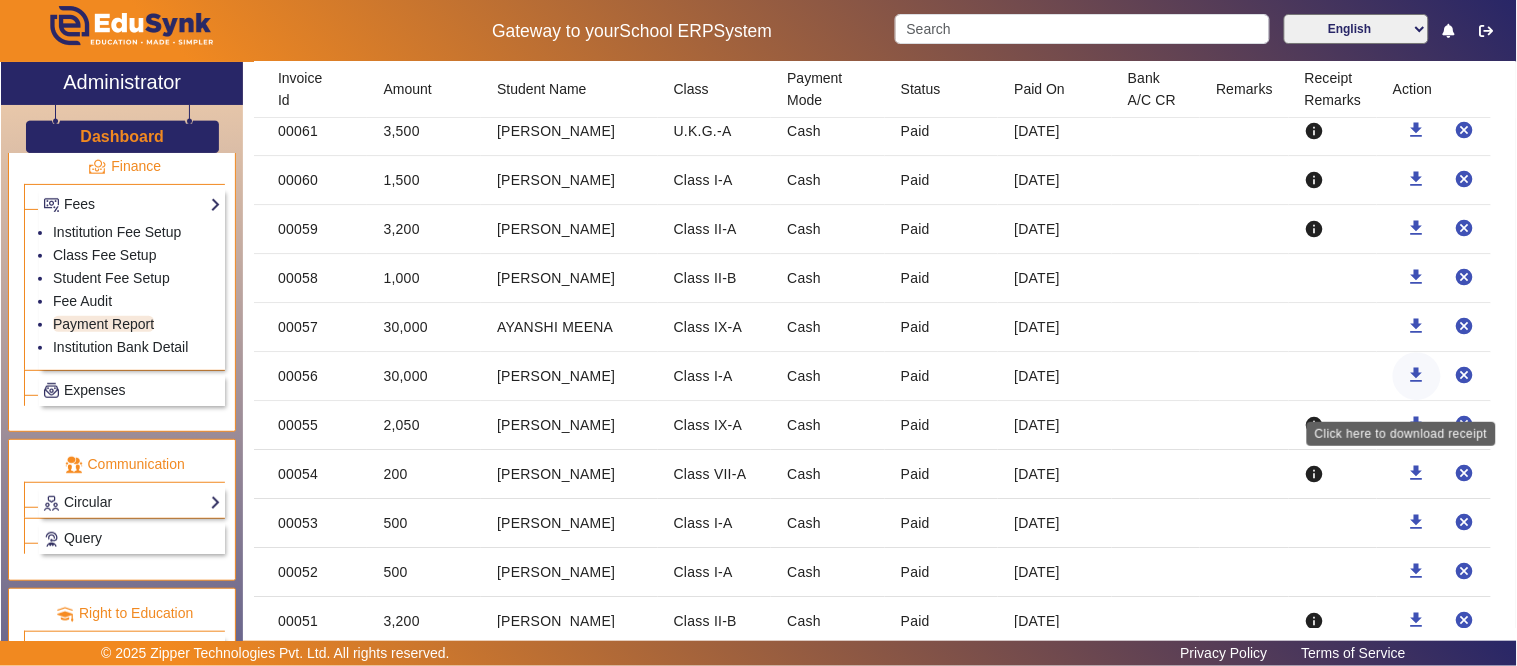 click on "download" 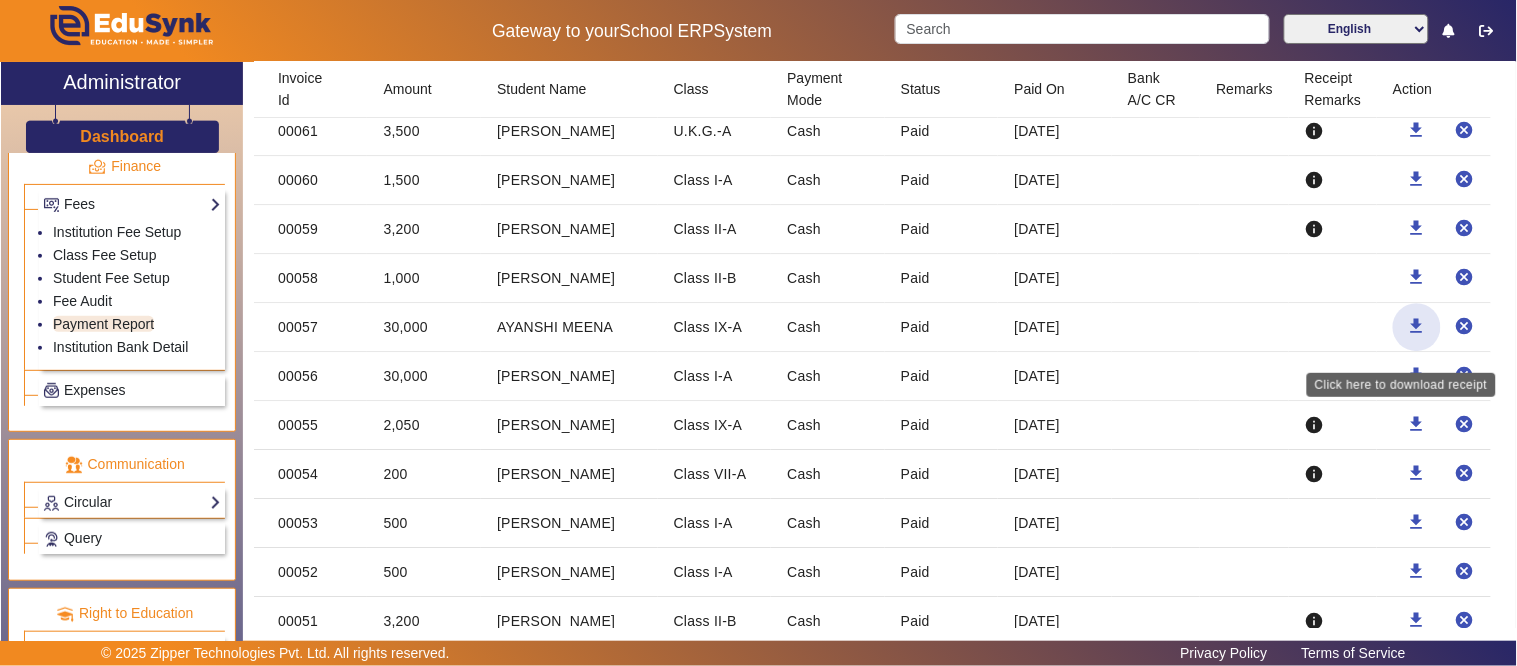 click on "download" 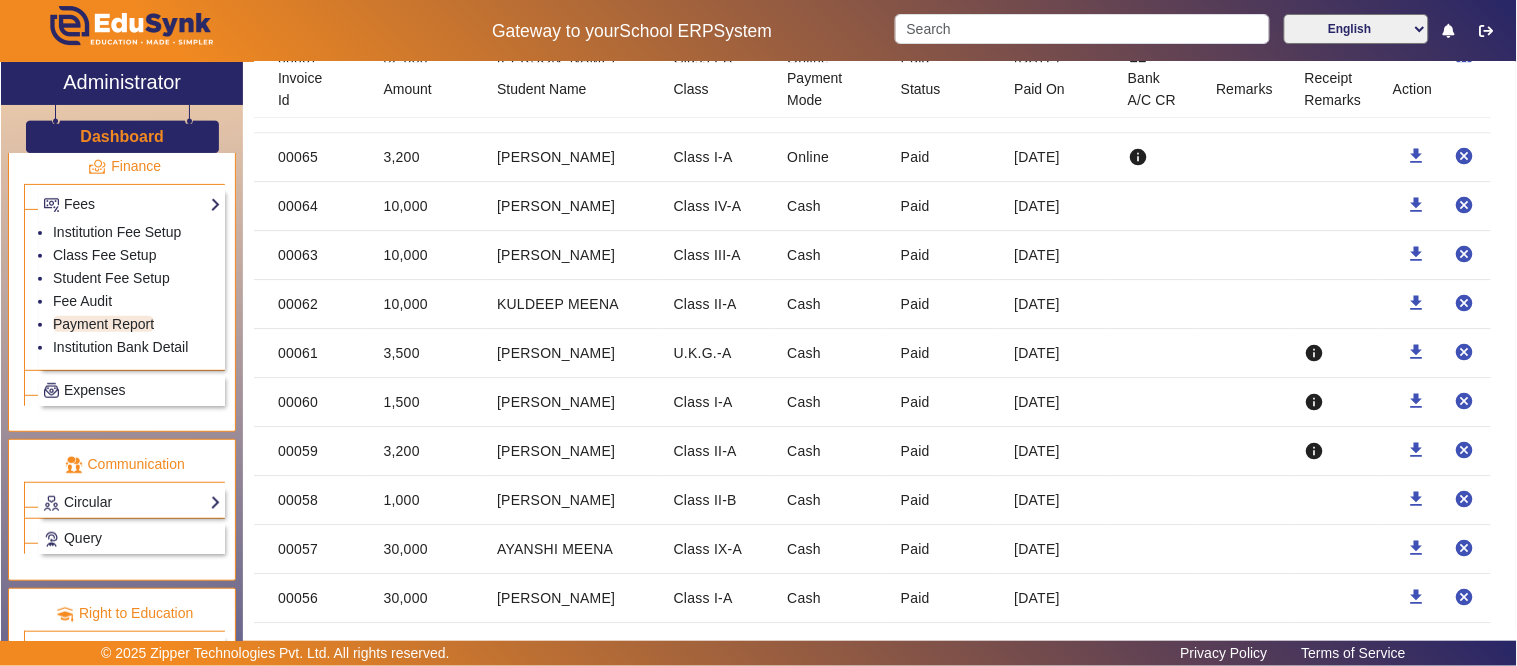 scroll, scrollTop: 6872, scrollLeft: 0, axis: vertical 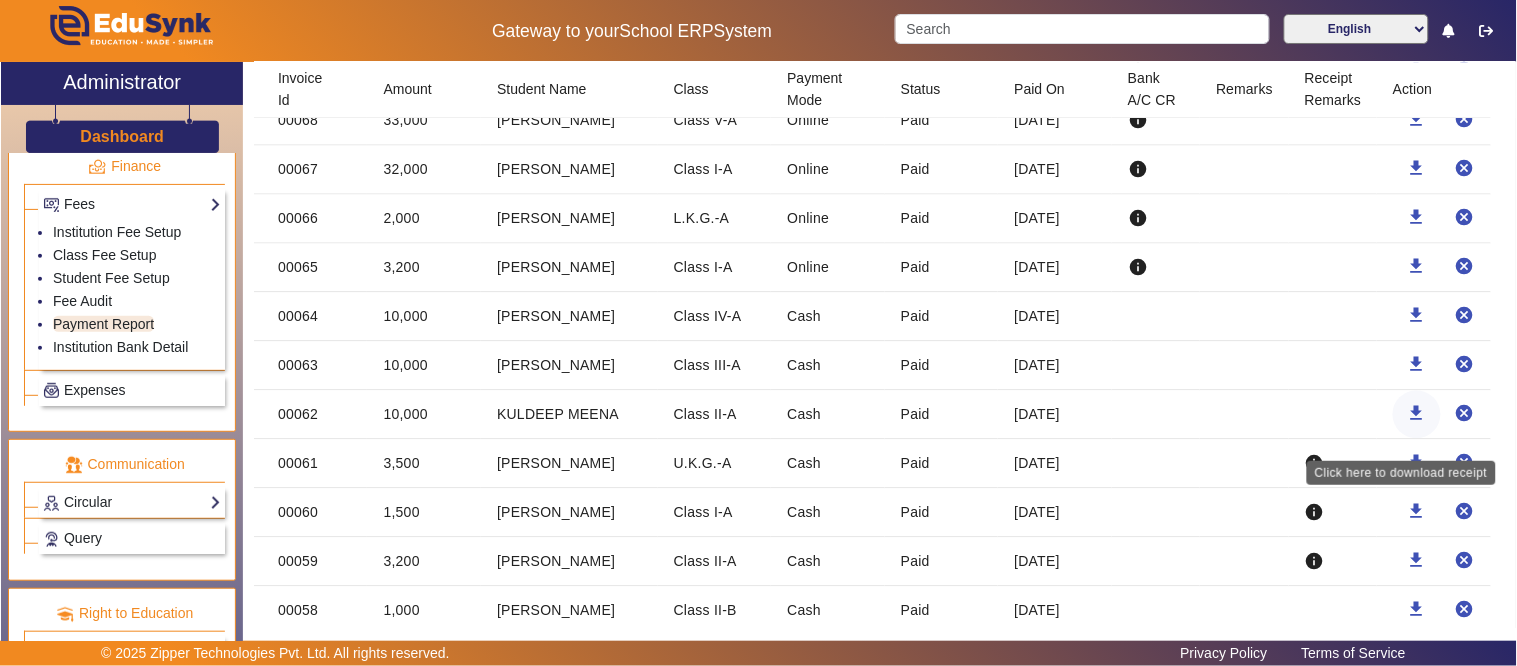 click 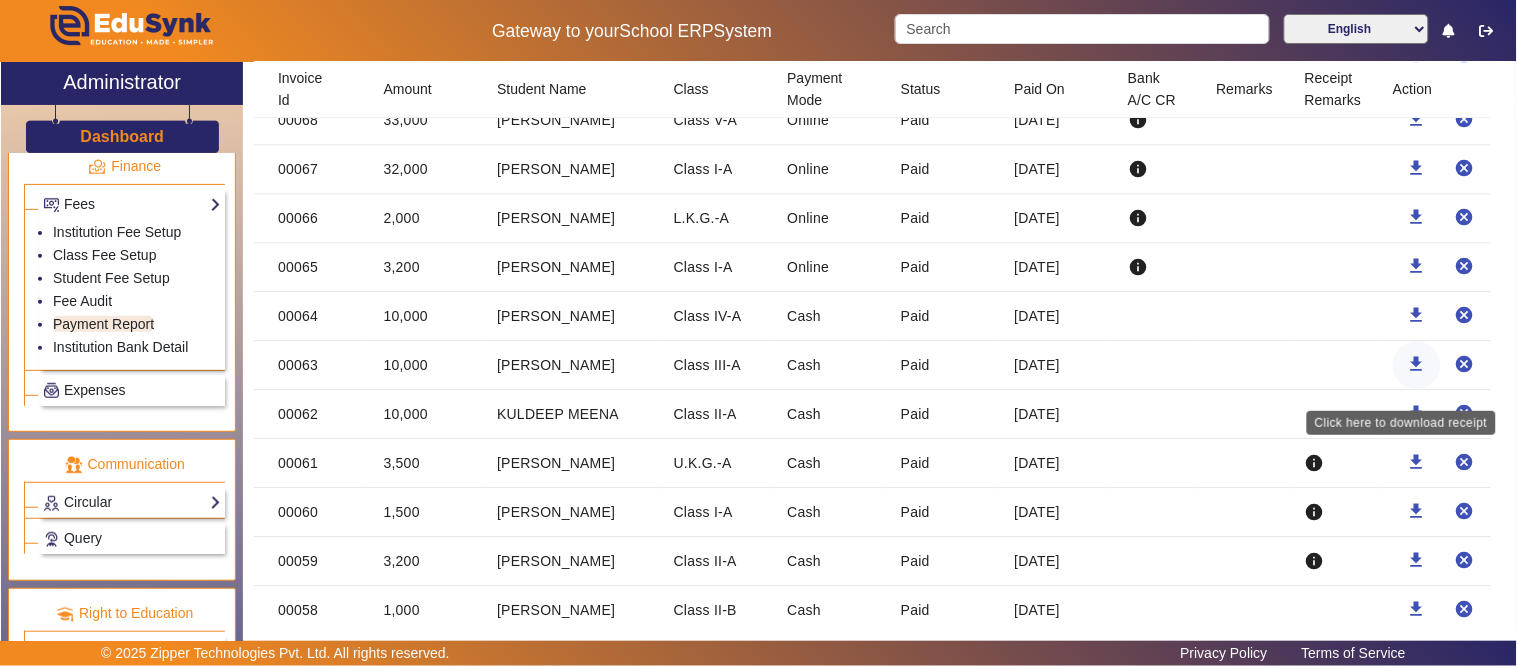 click on "download" 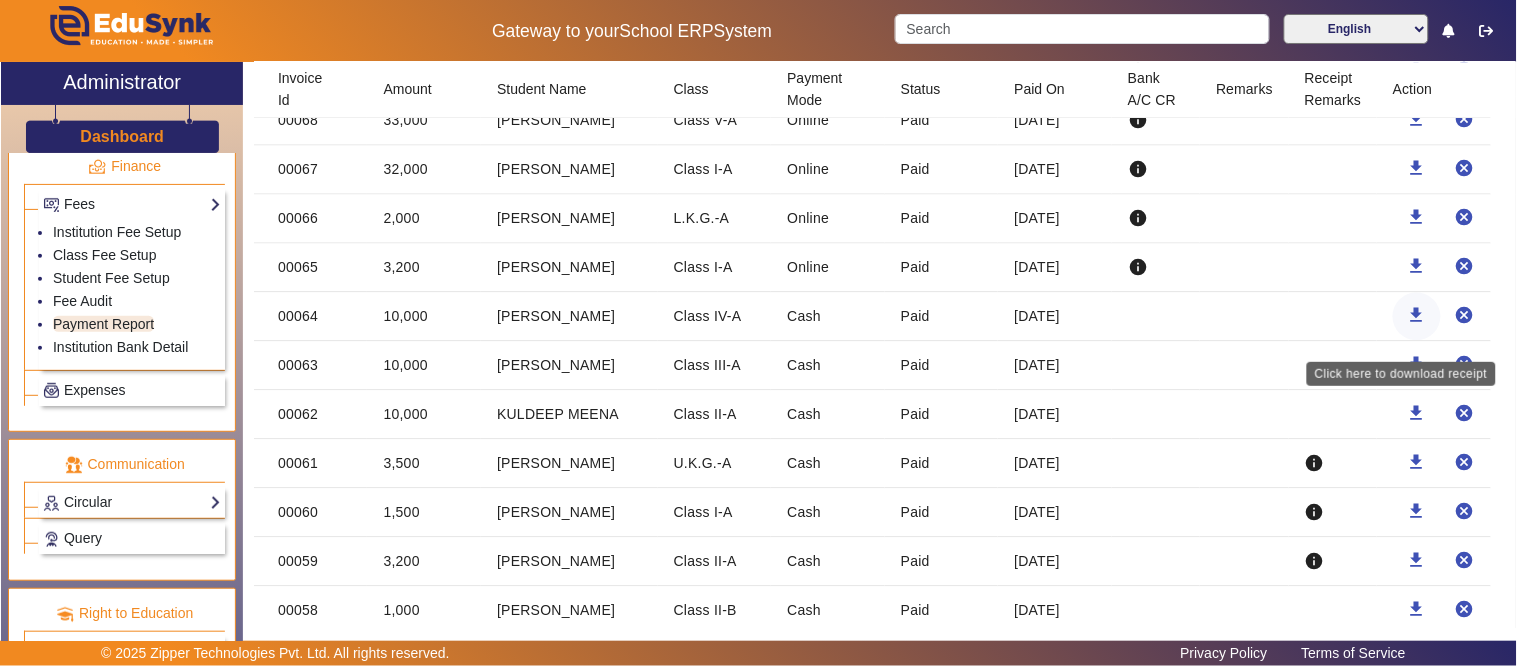 click on "download" 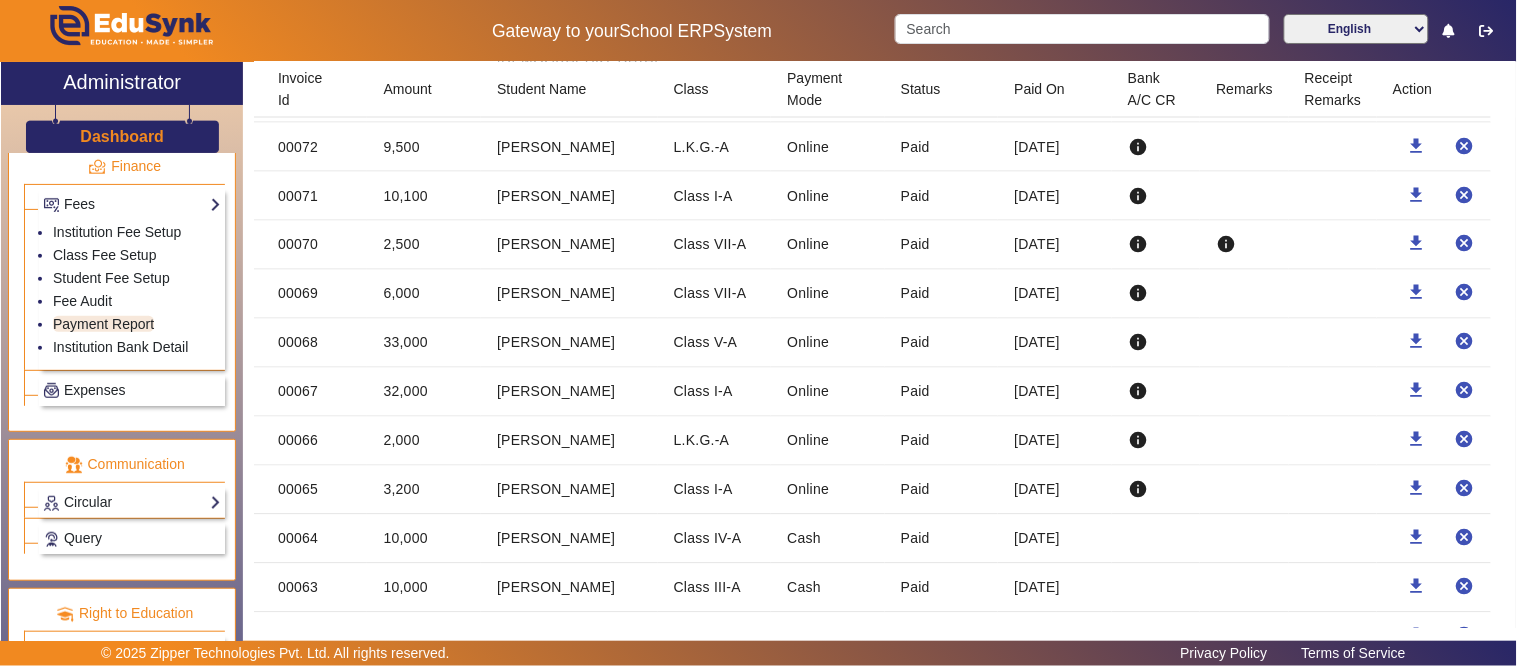 scroll, scrollTop: 6538, scrollLeft: 0, axis: vertical 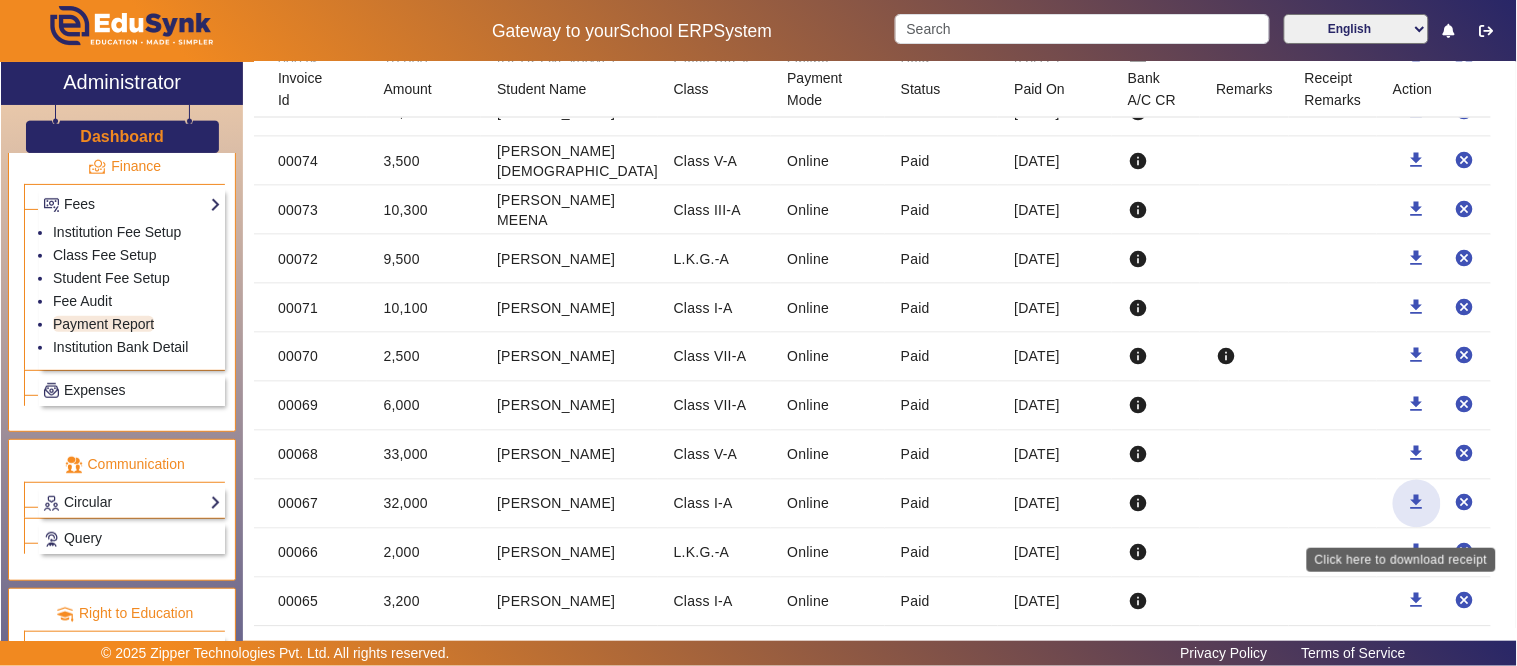click on "download" 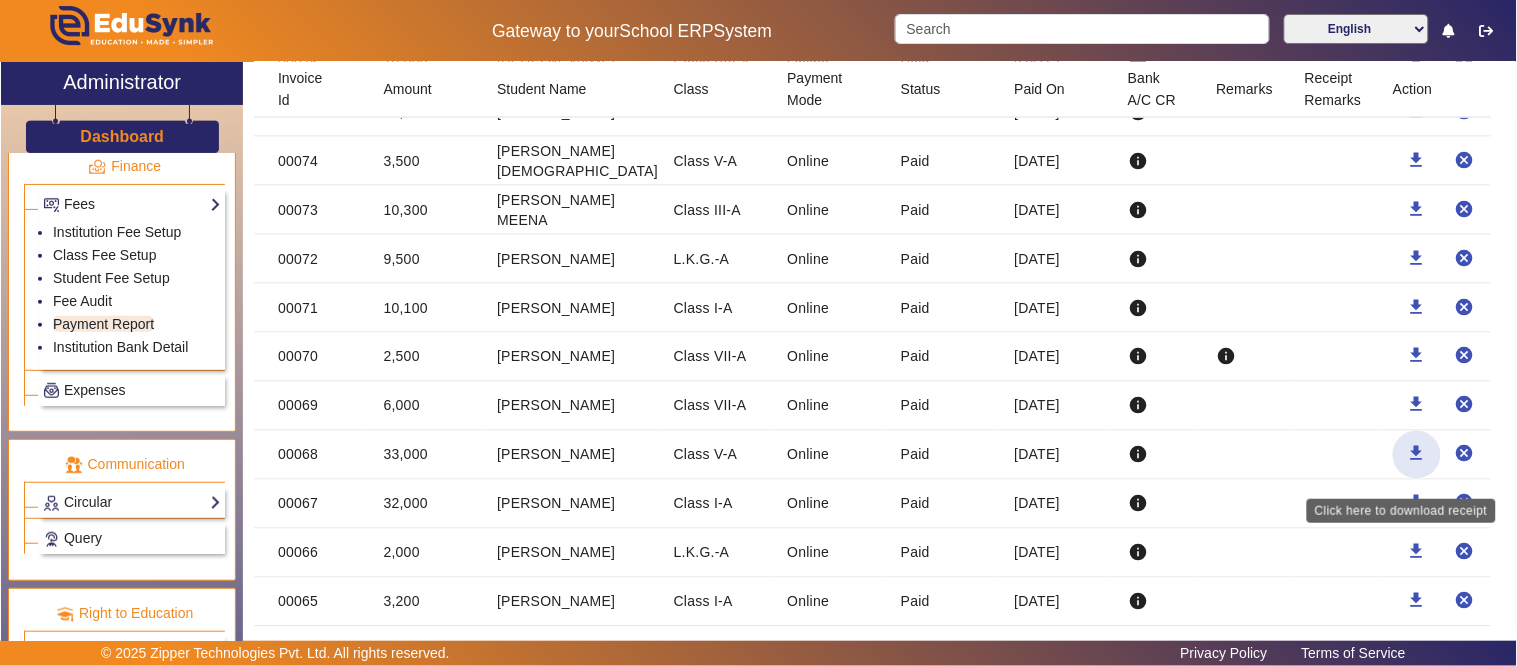 click on "download" 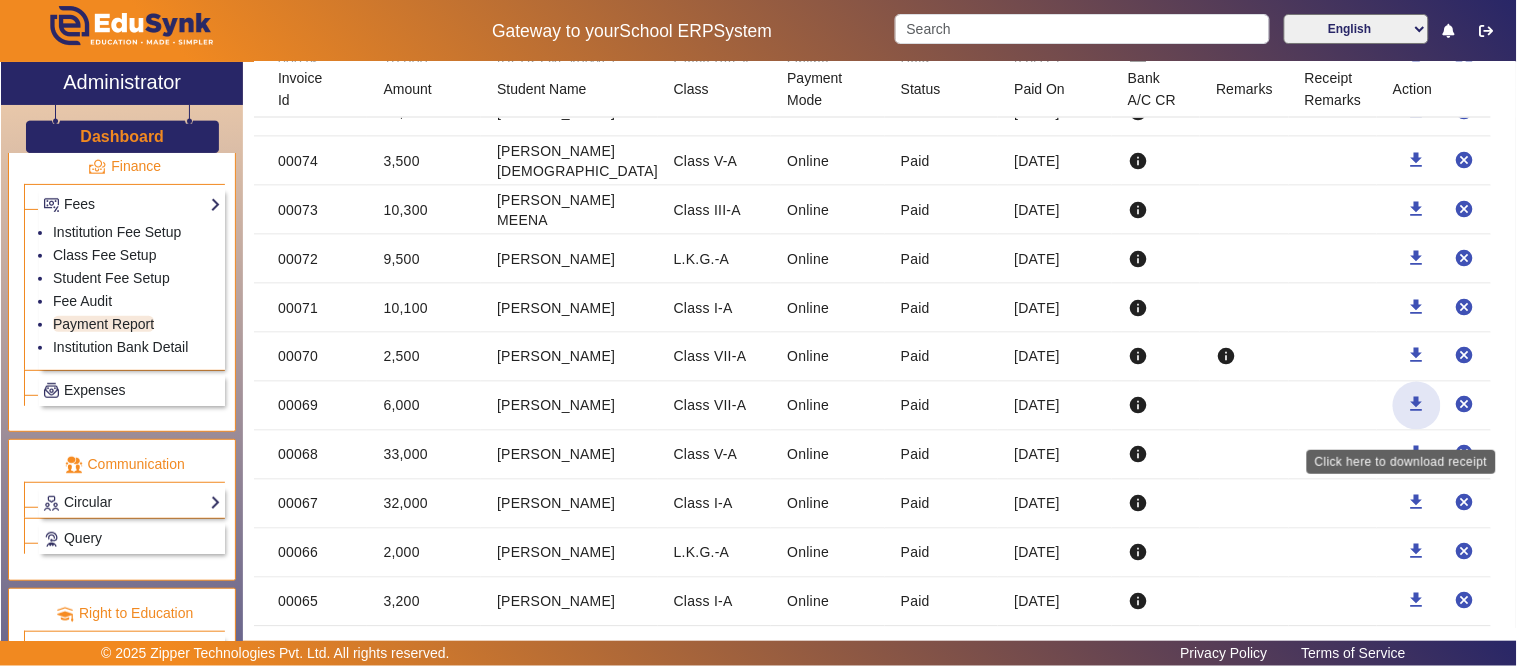 click on "download" 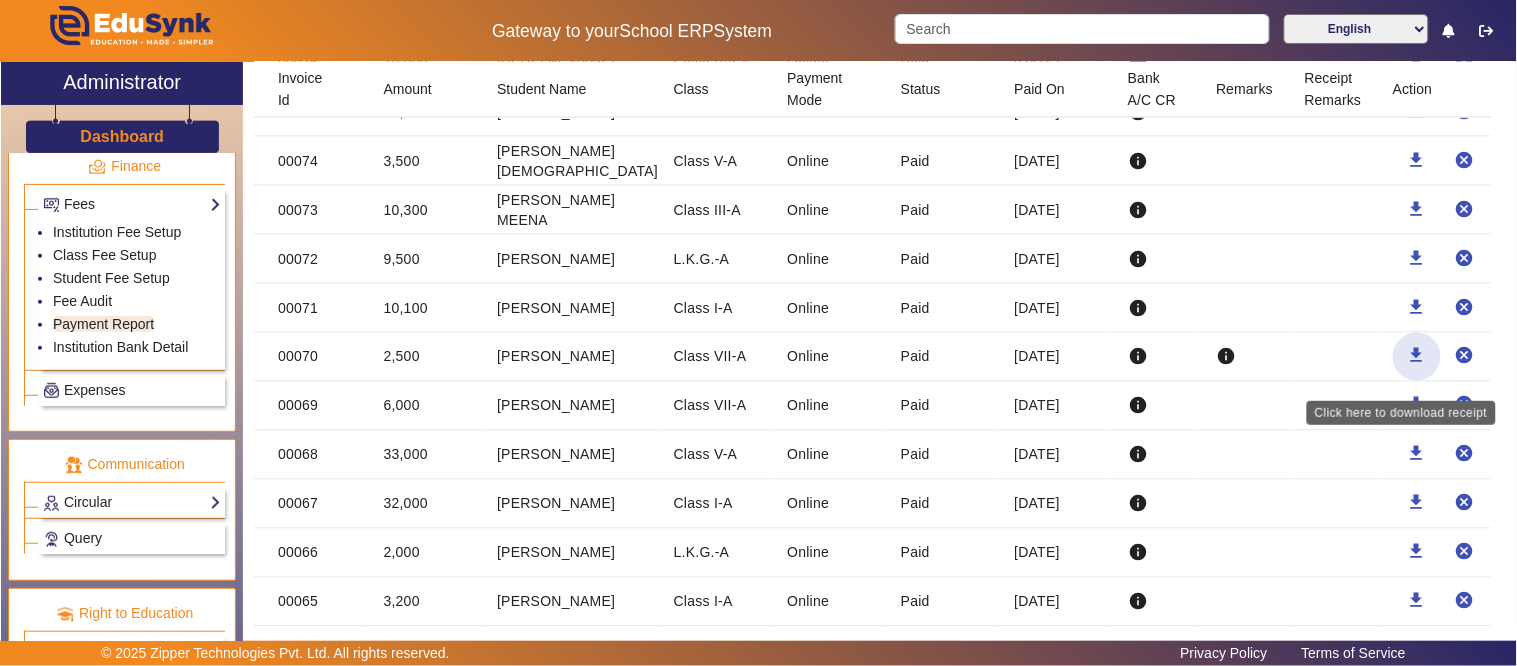 click on "download" 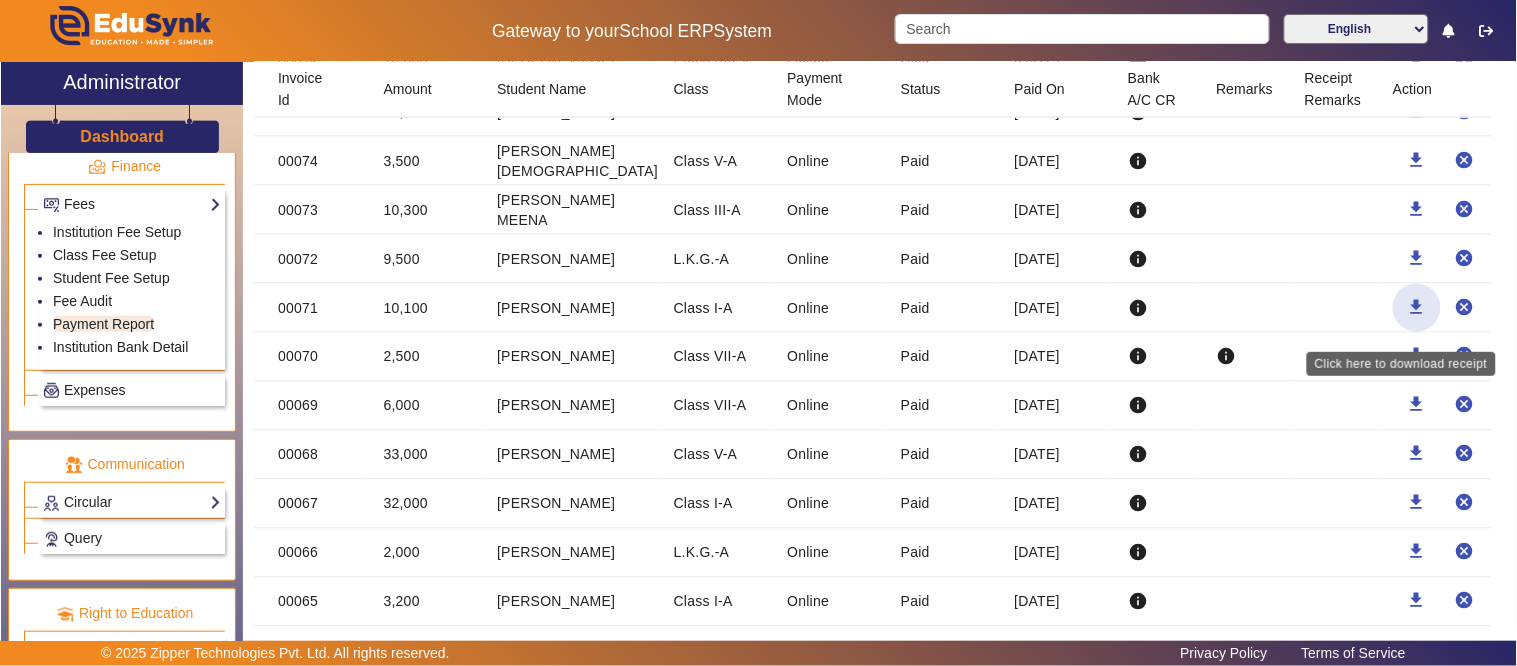 click on "download" 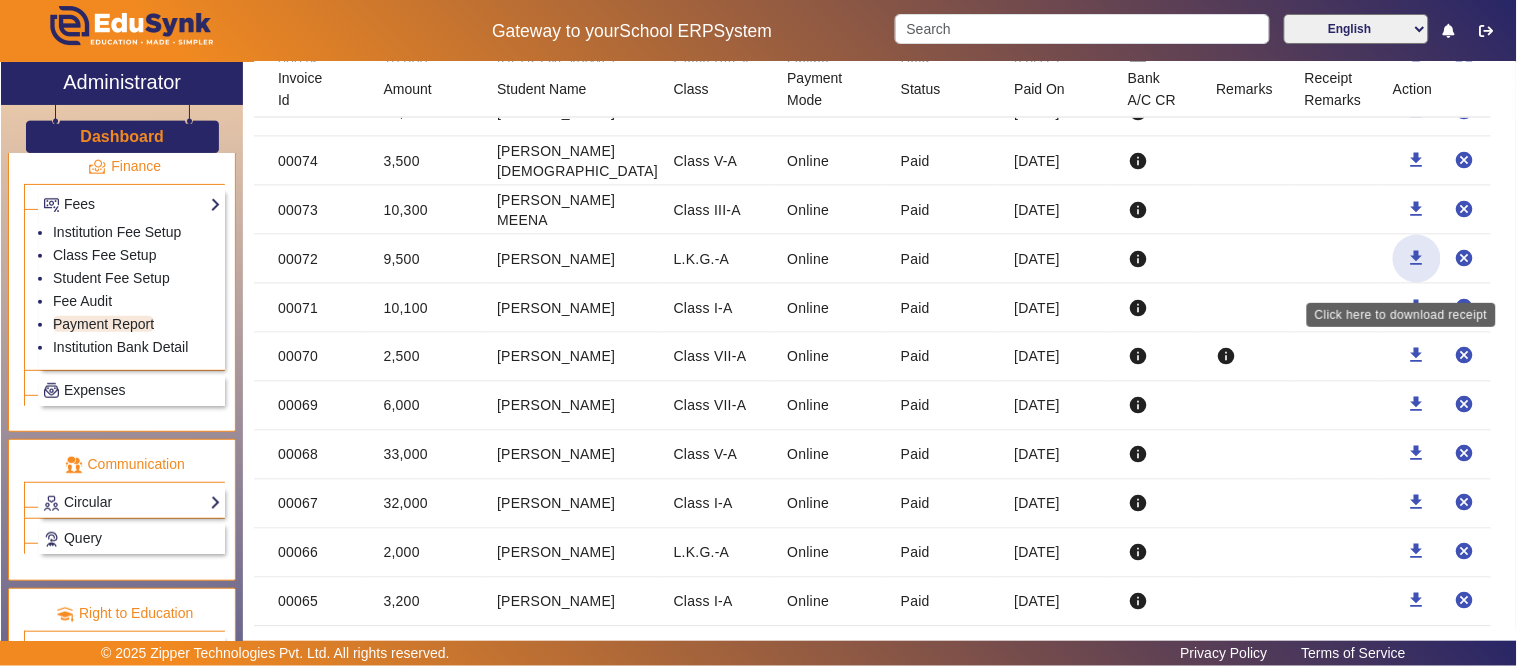 click on "download" 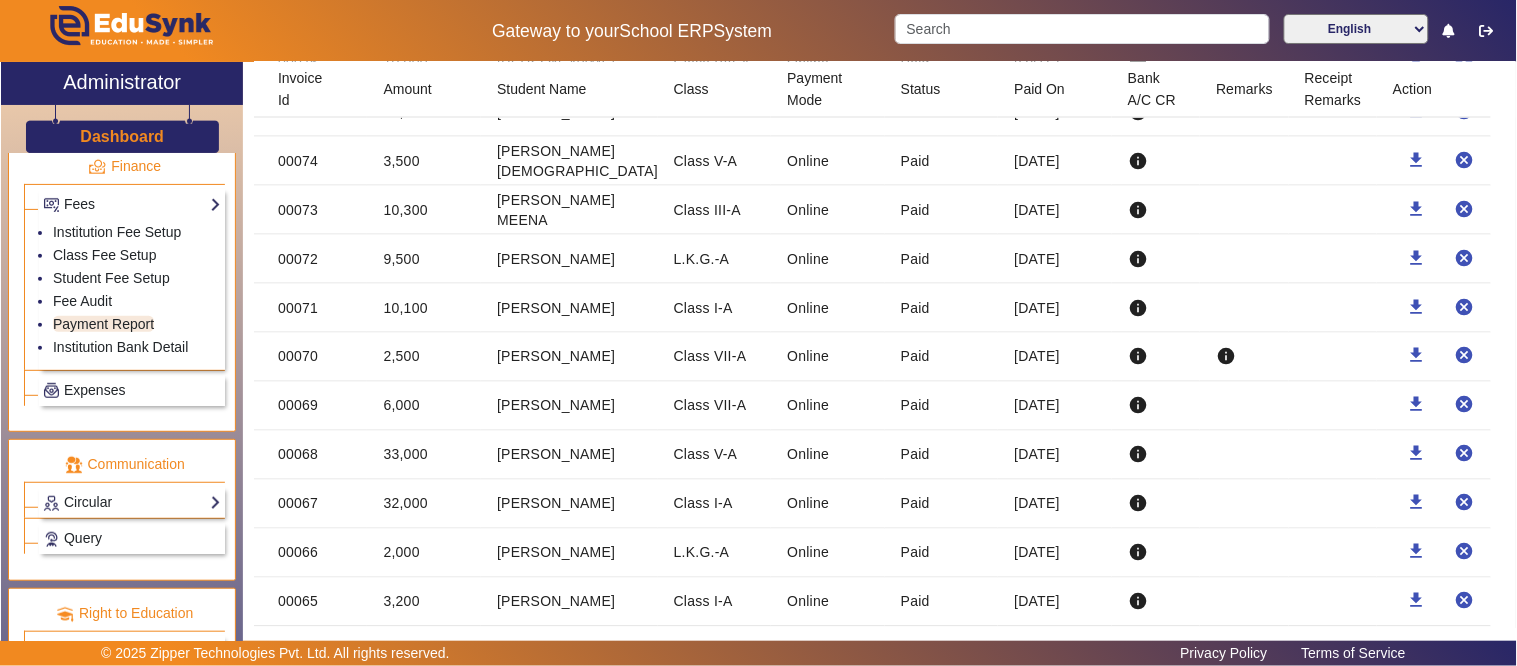 scroll, scrollTop: 6427, scrollLeft: 0, axis: vertical 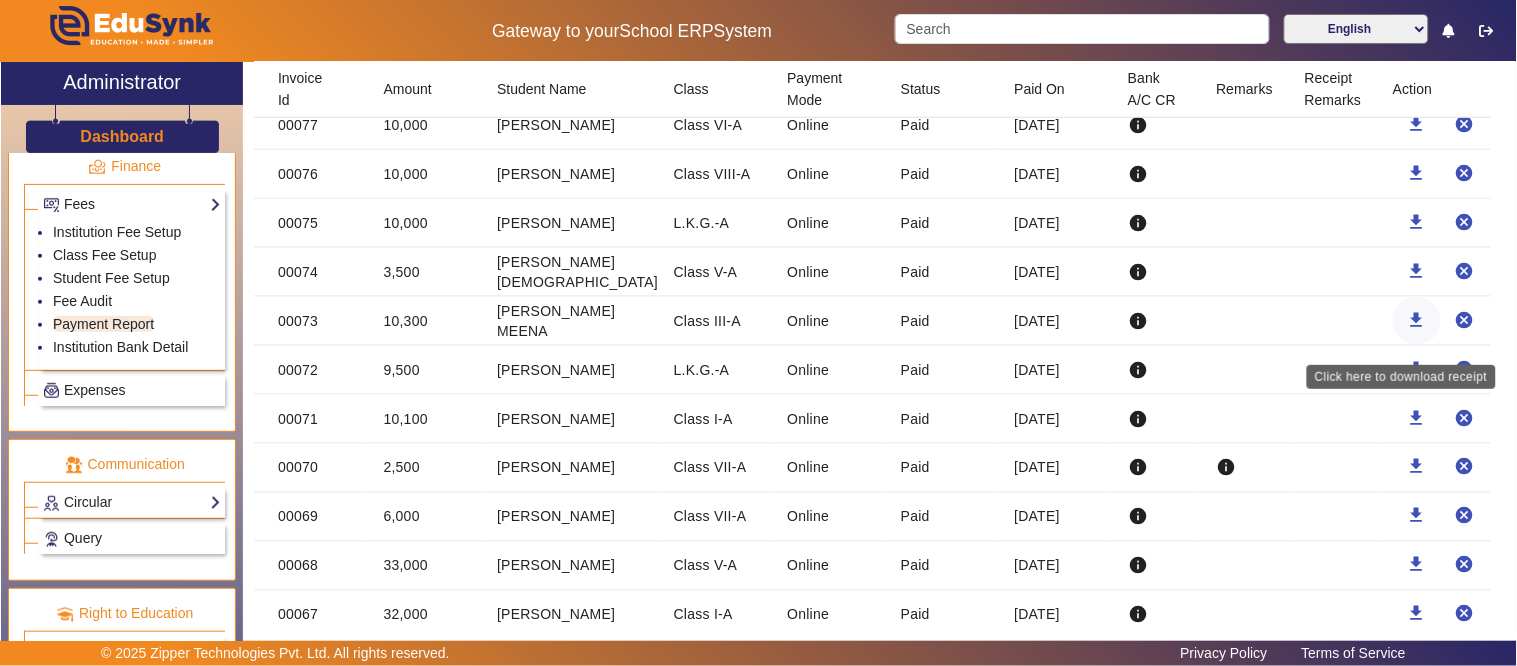 click on "download" 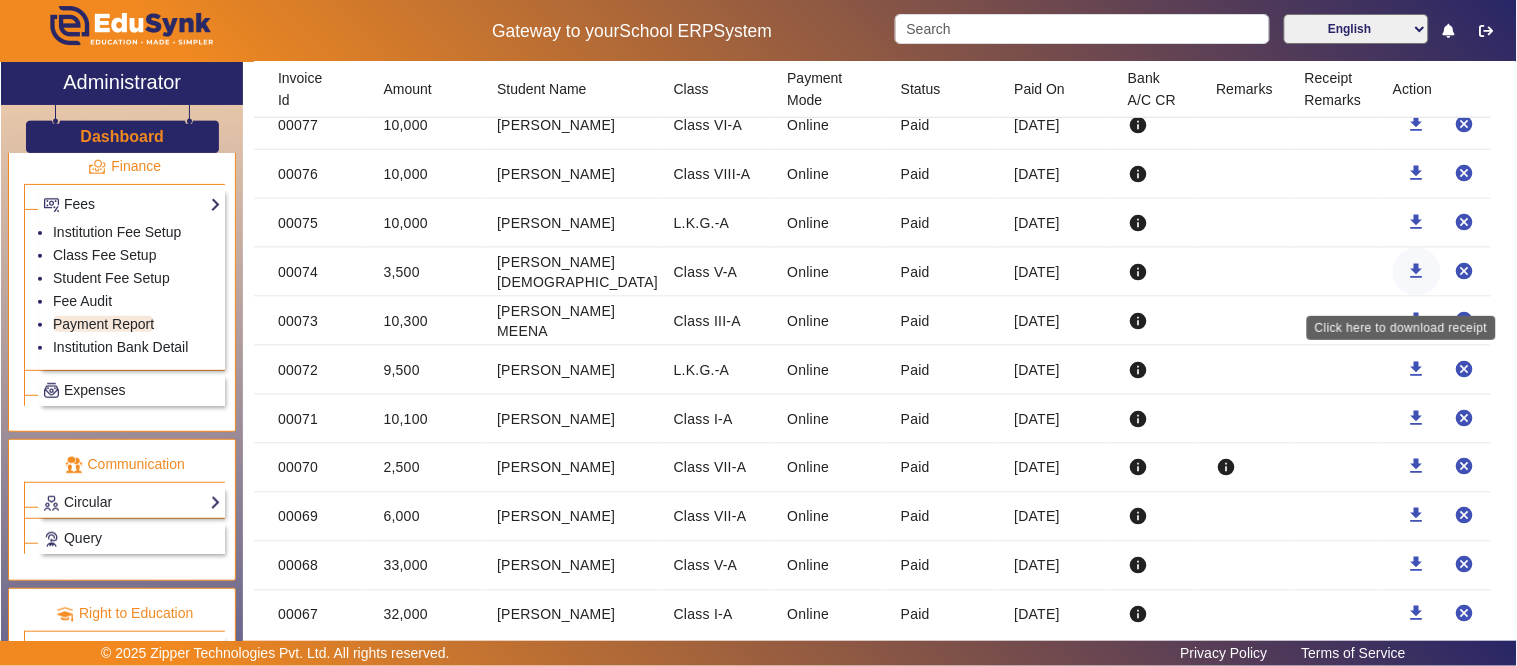 click on "download" 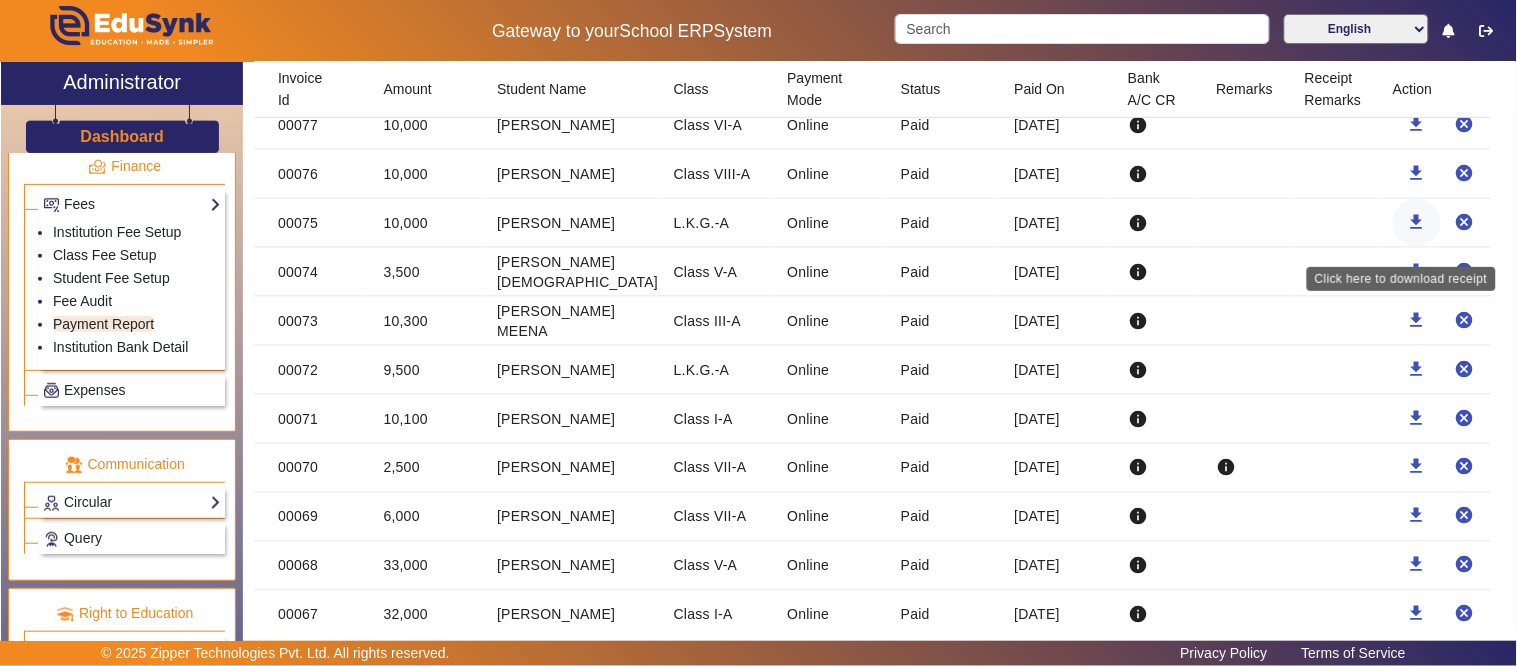 click on "download" 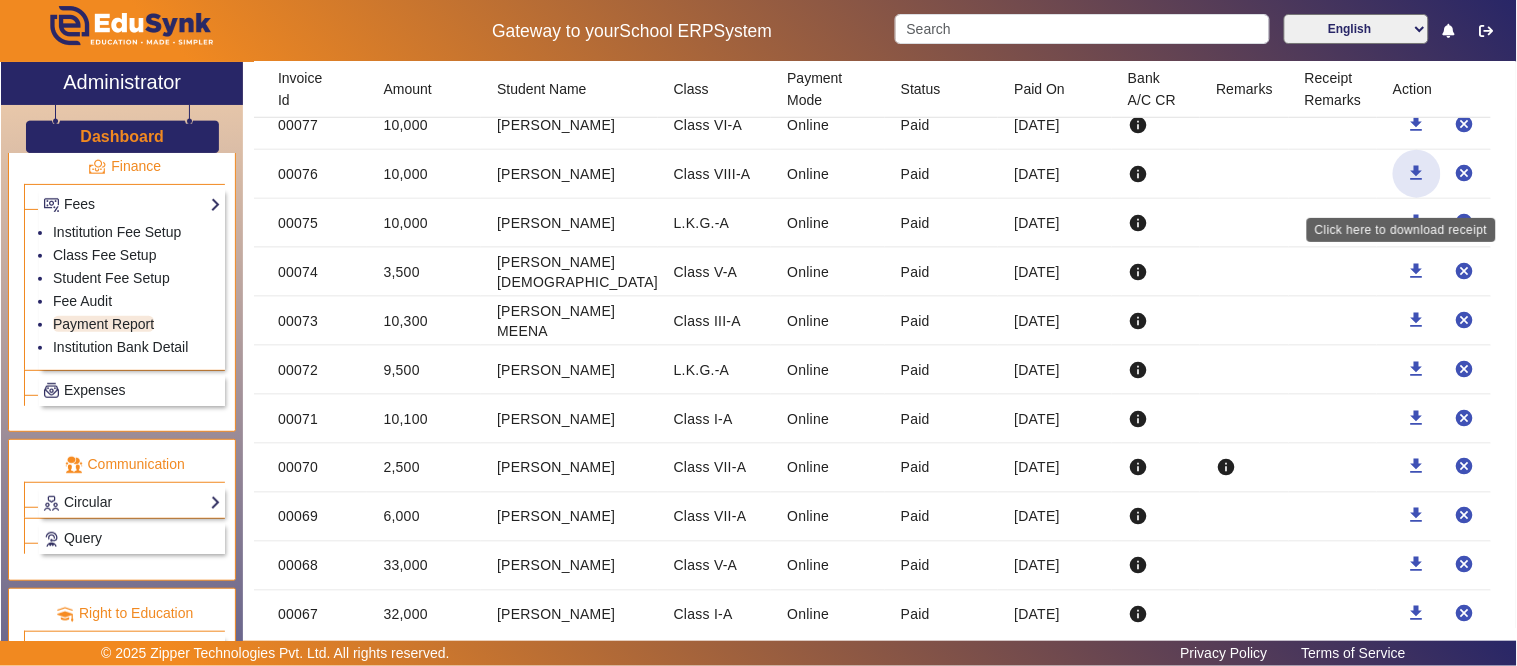 click on "download" 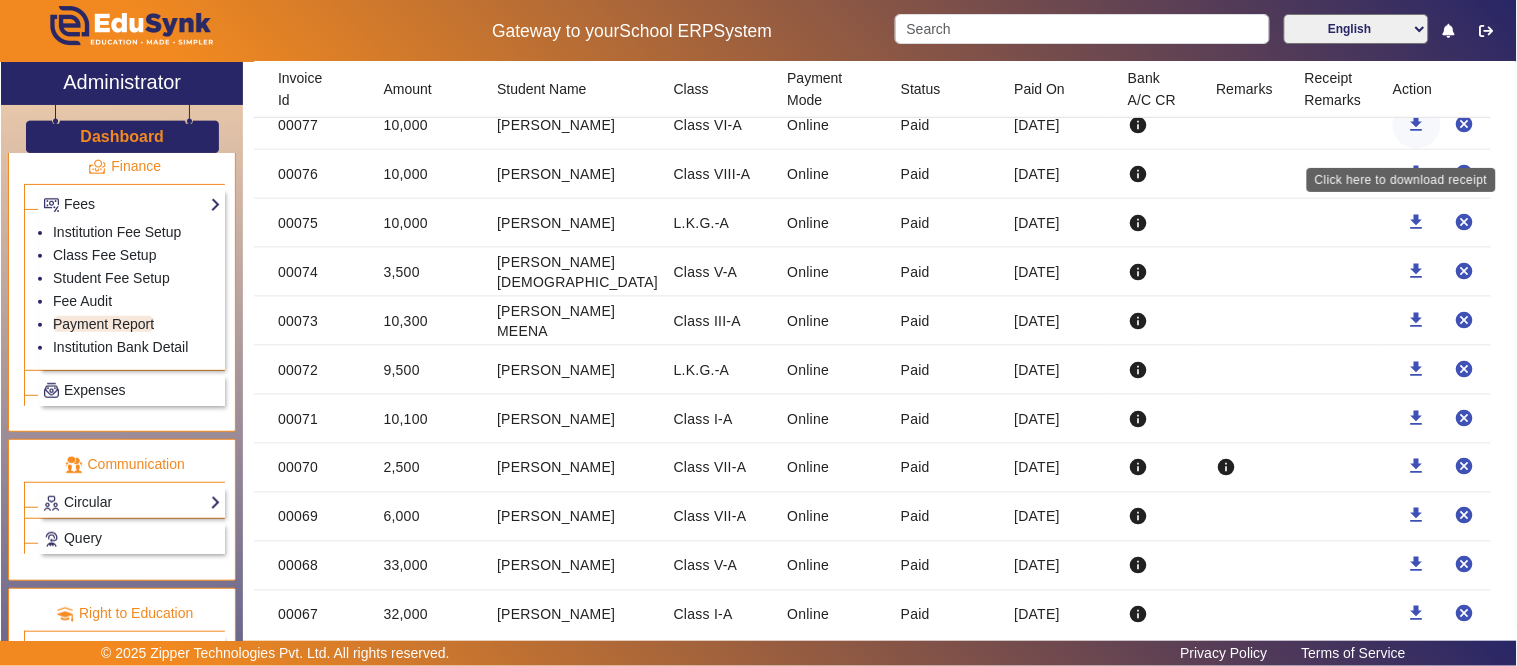 click on "download" 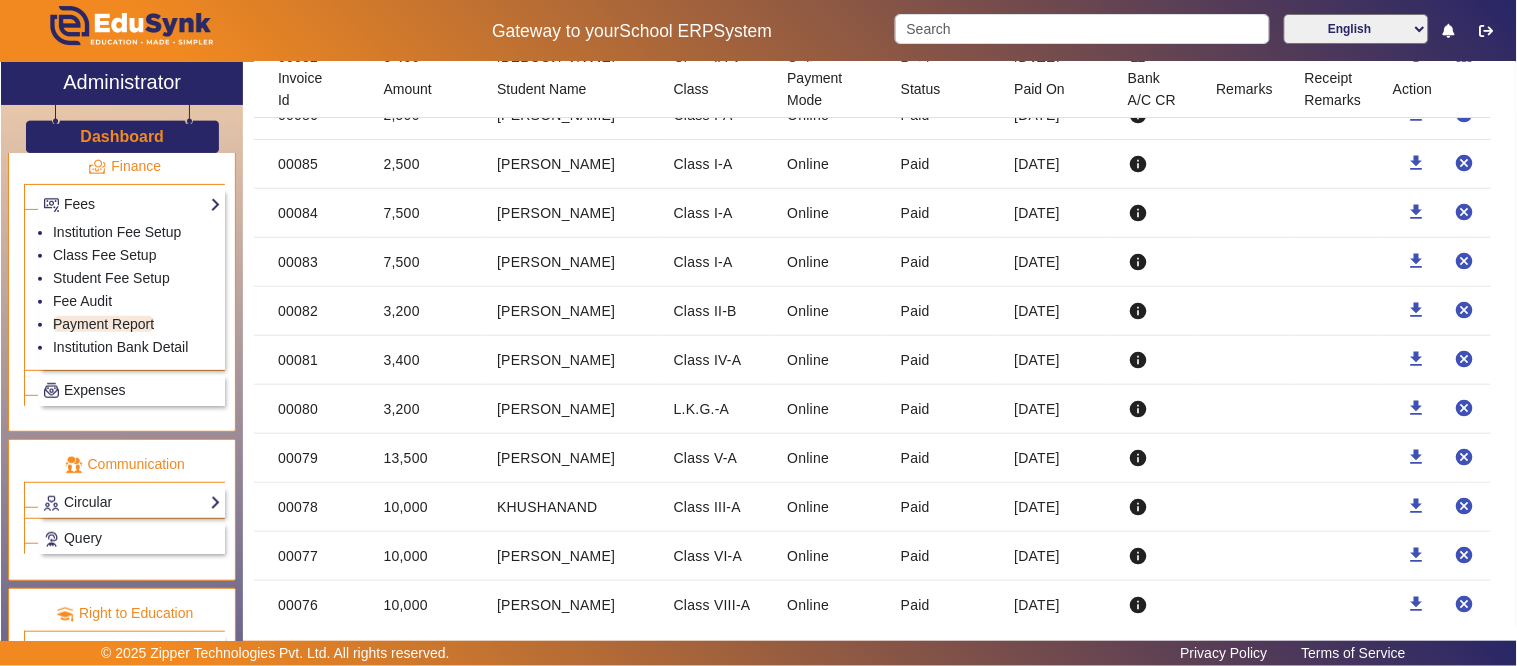 scroll, scrollTop: 5983, scrollLeft: 0, axis: vertical 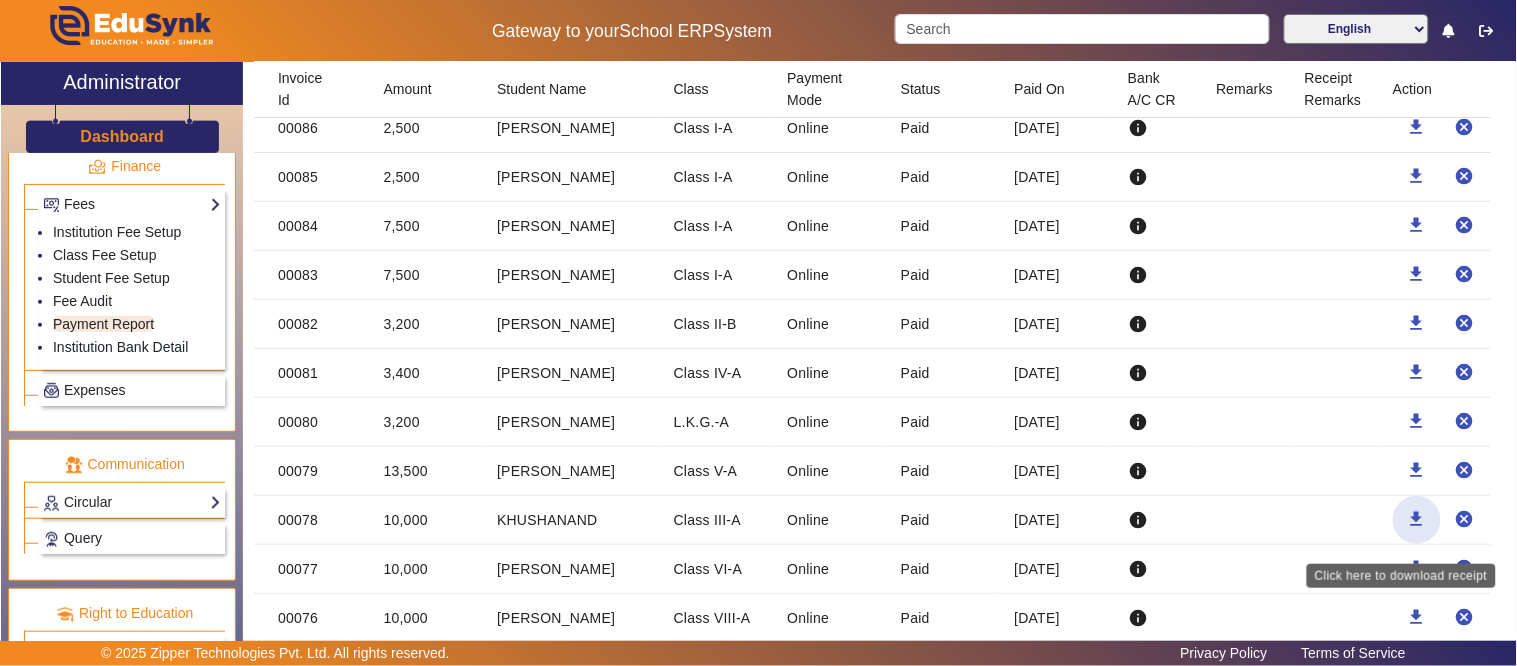 click on "download" 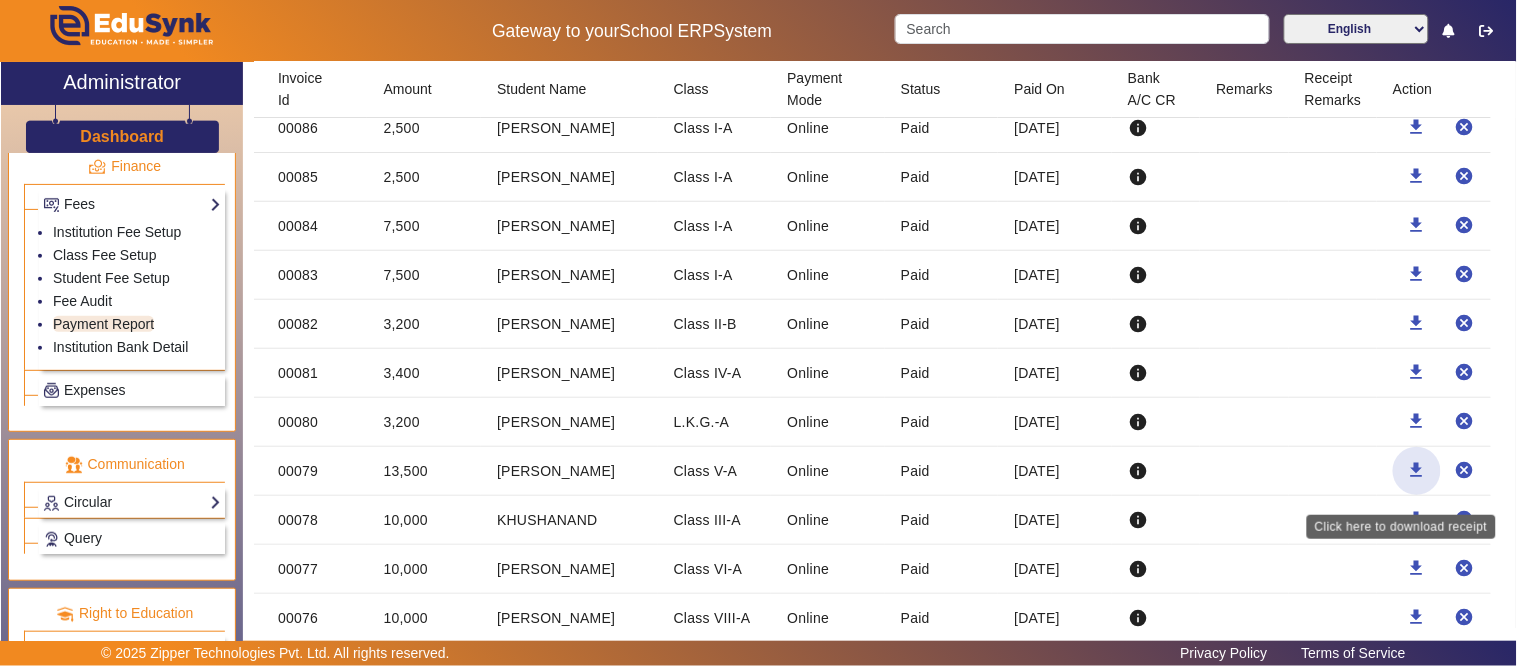 click on "download" 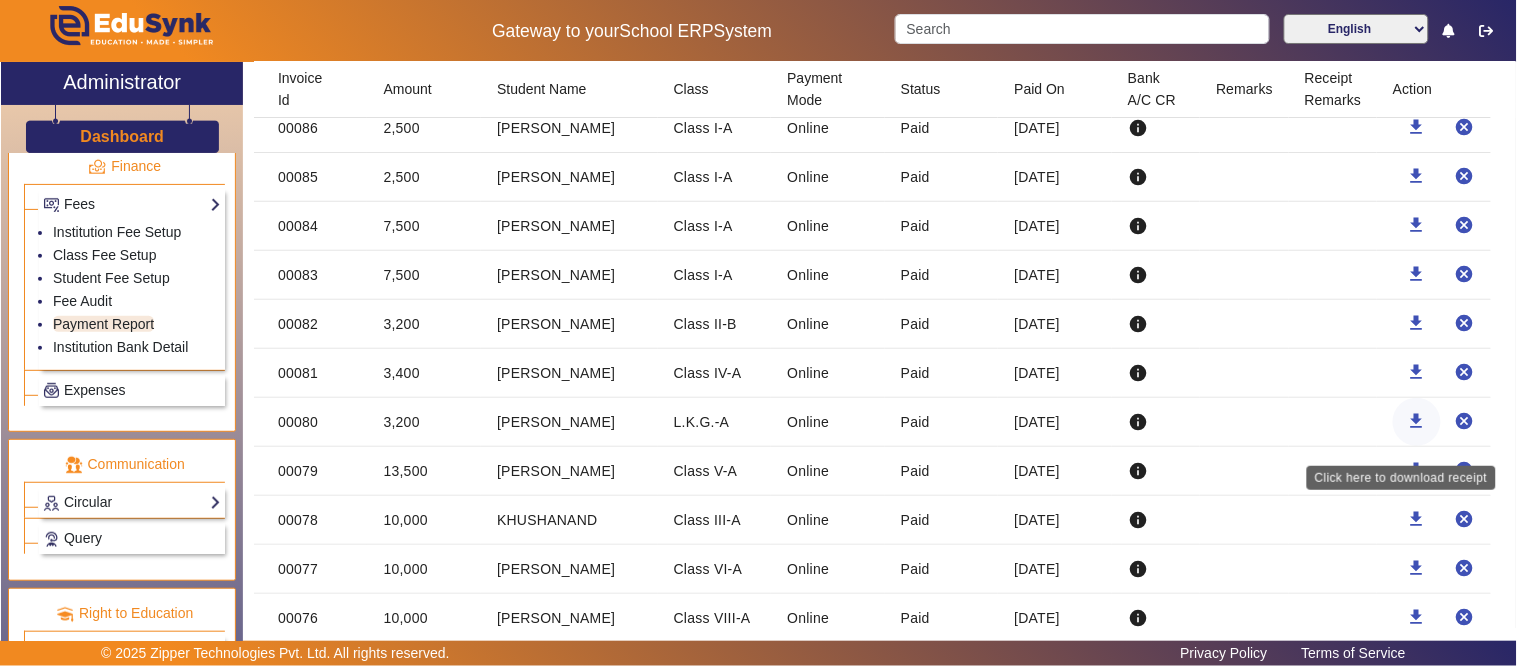 click on "download" 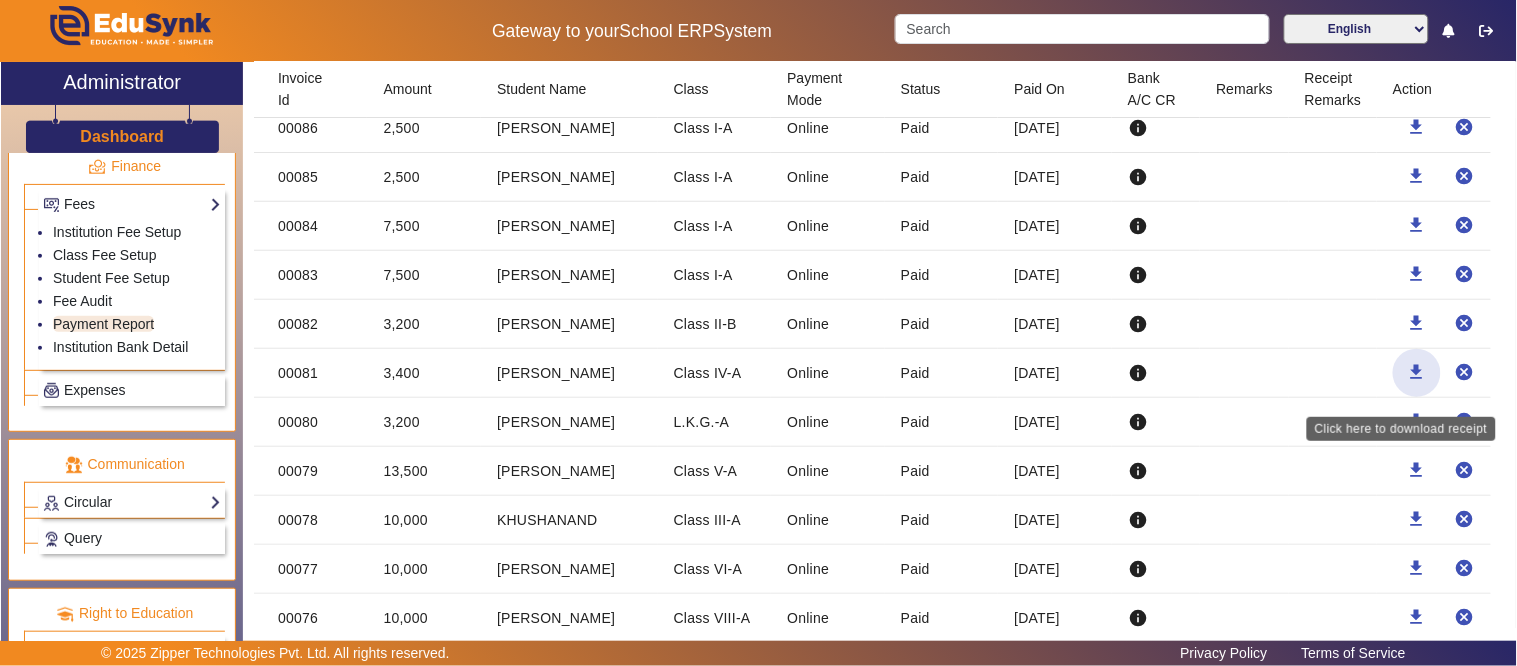 click on "download" 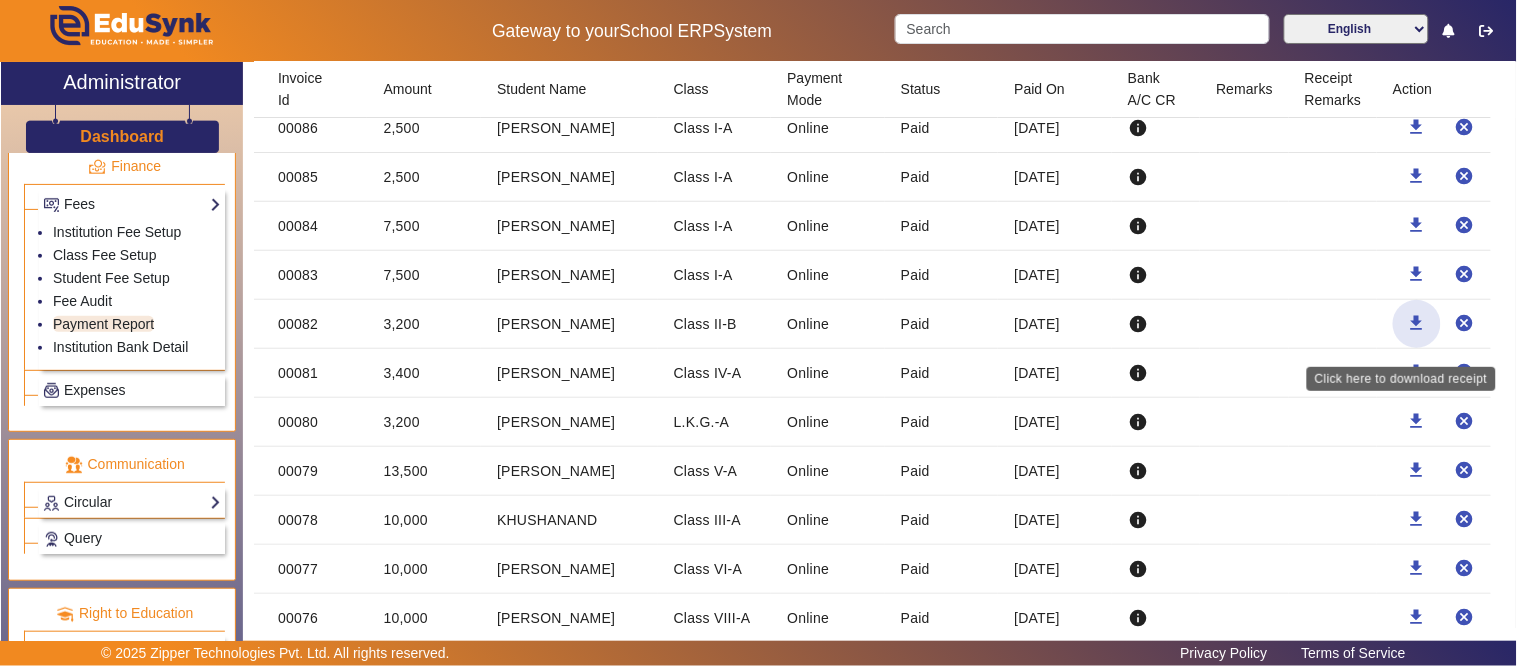 click 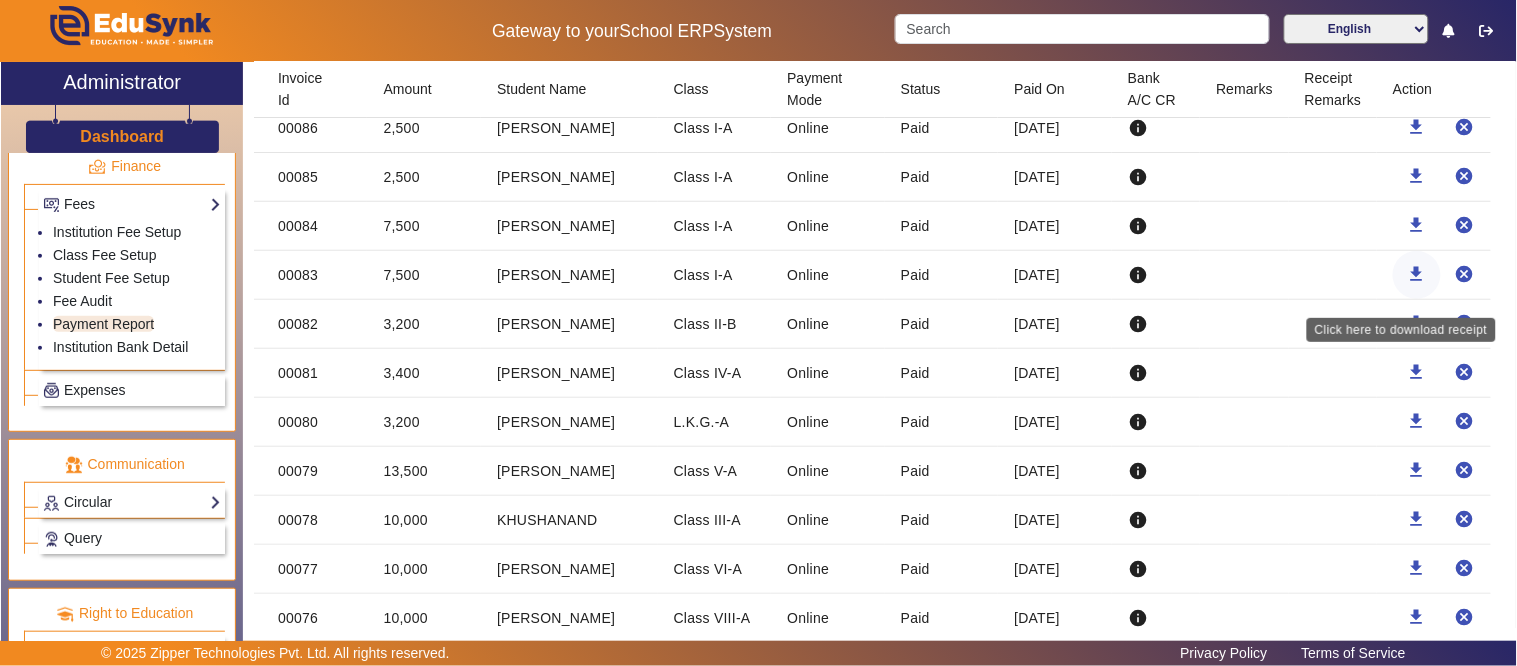 click on "download" 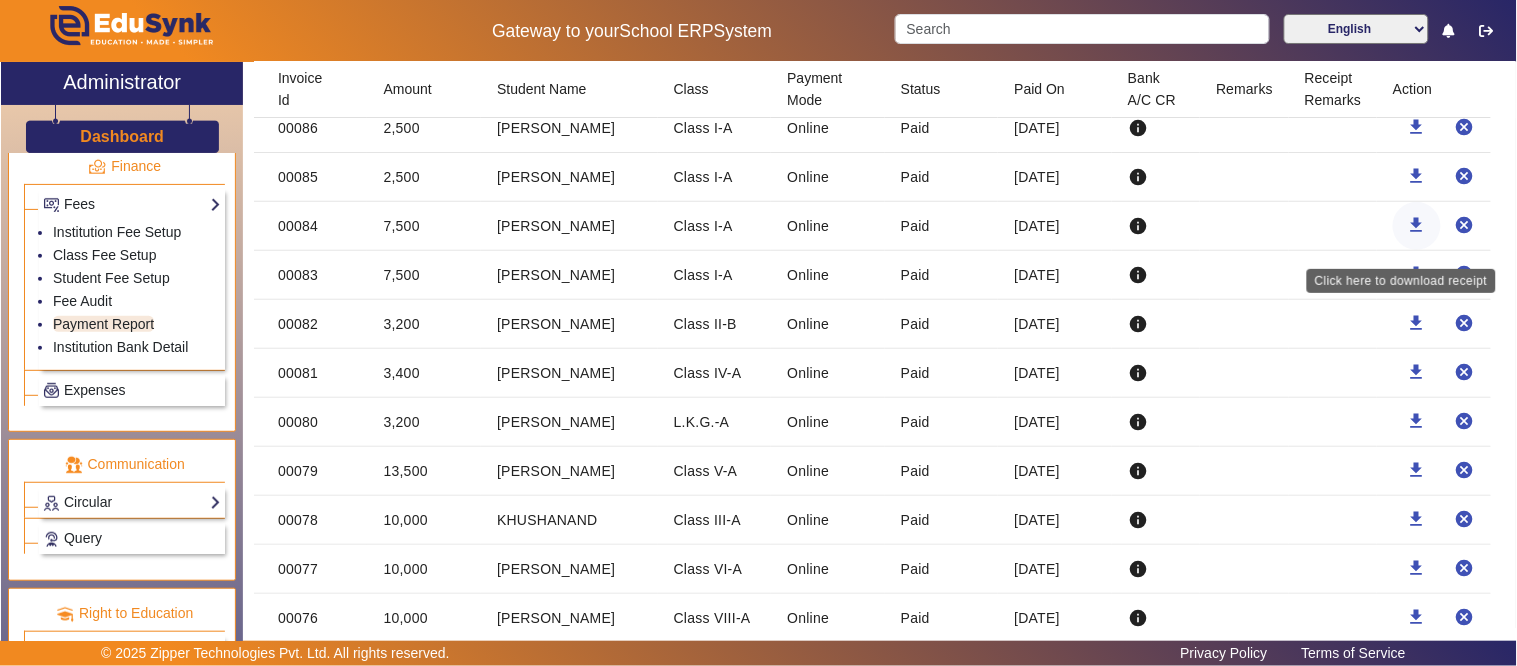 click on "download" 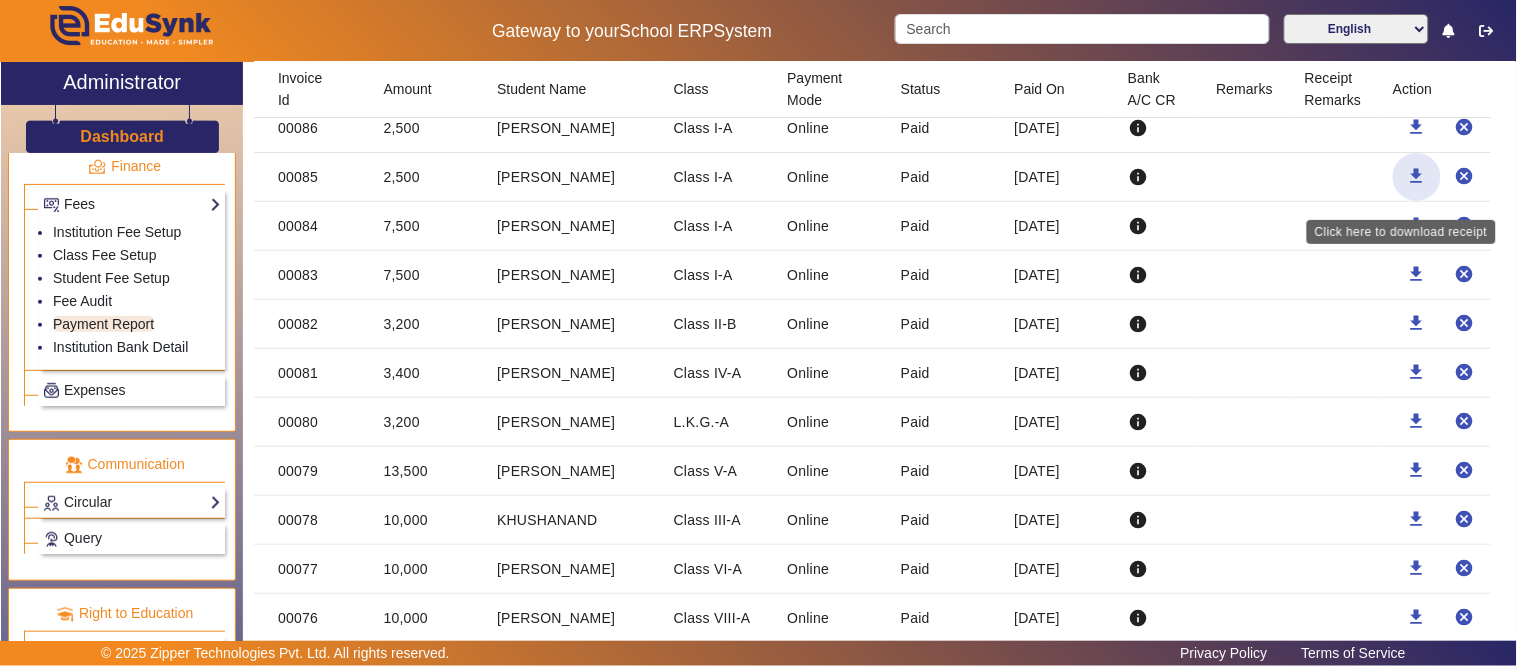 click on "download" 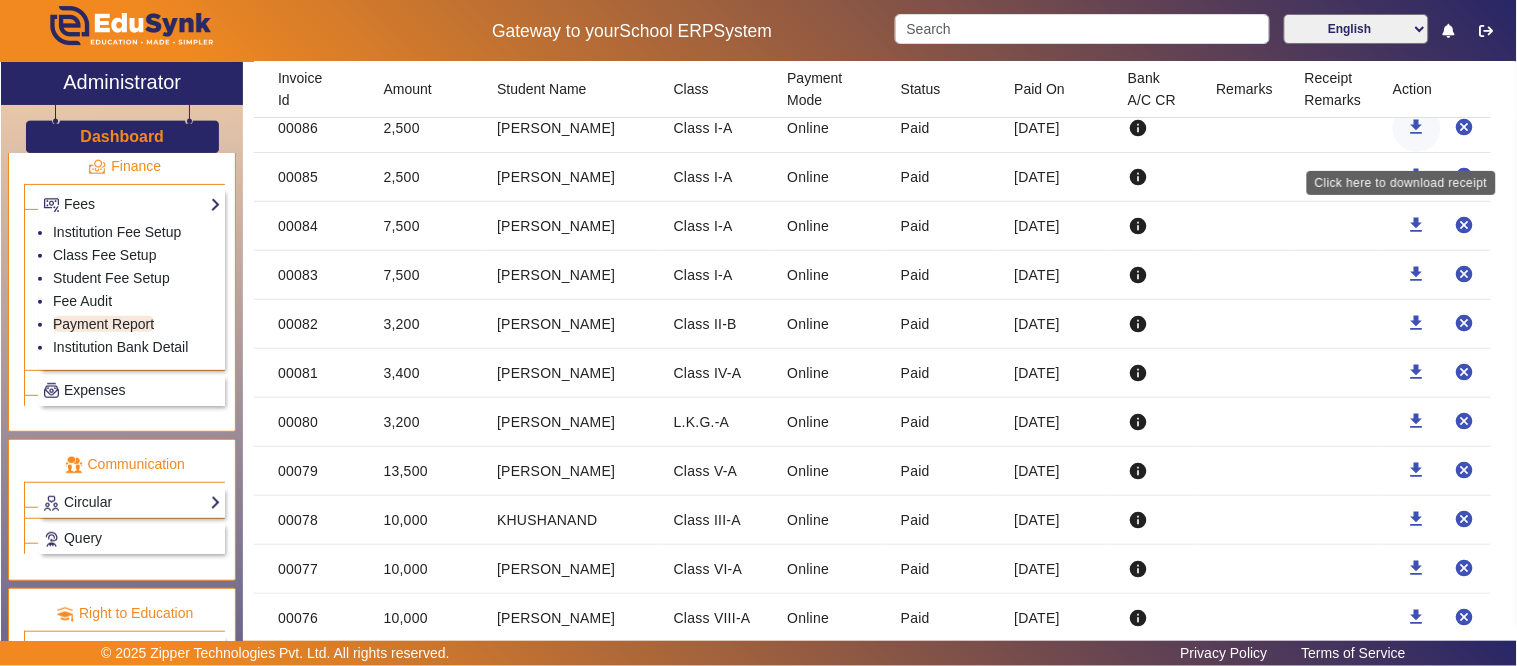 click on "download" 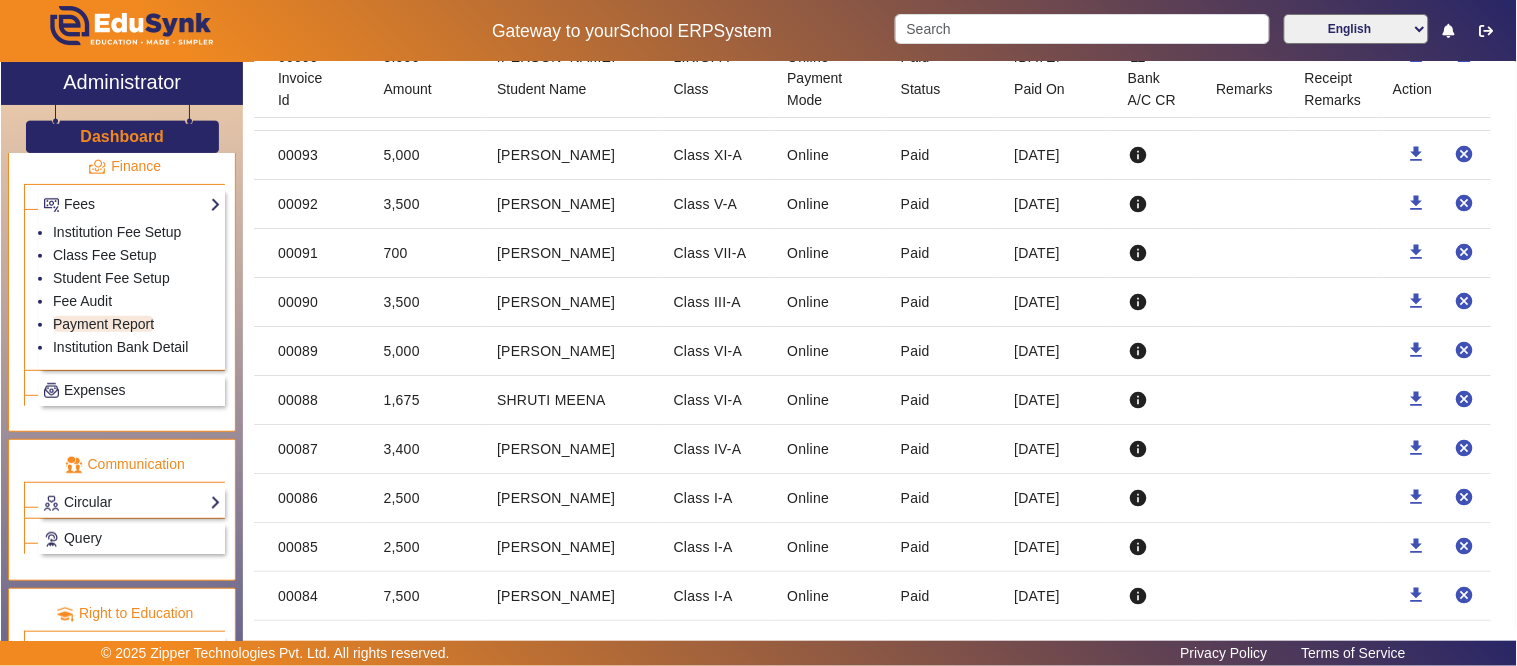 scroll, scrollTop: 5650, scrollLeft: 0, axis: vertical 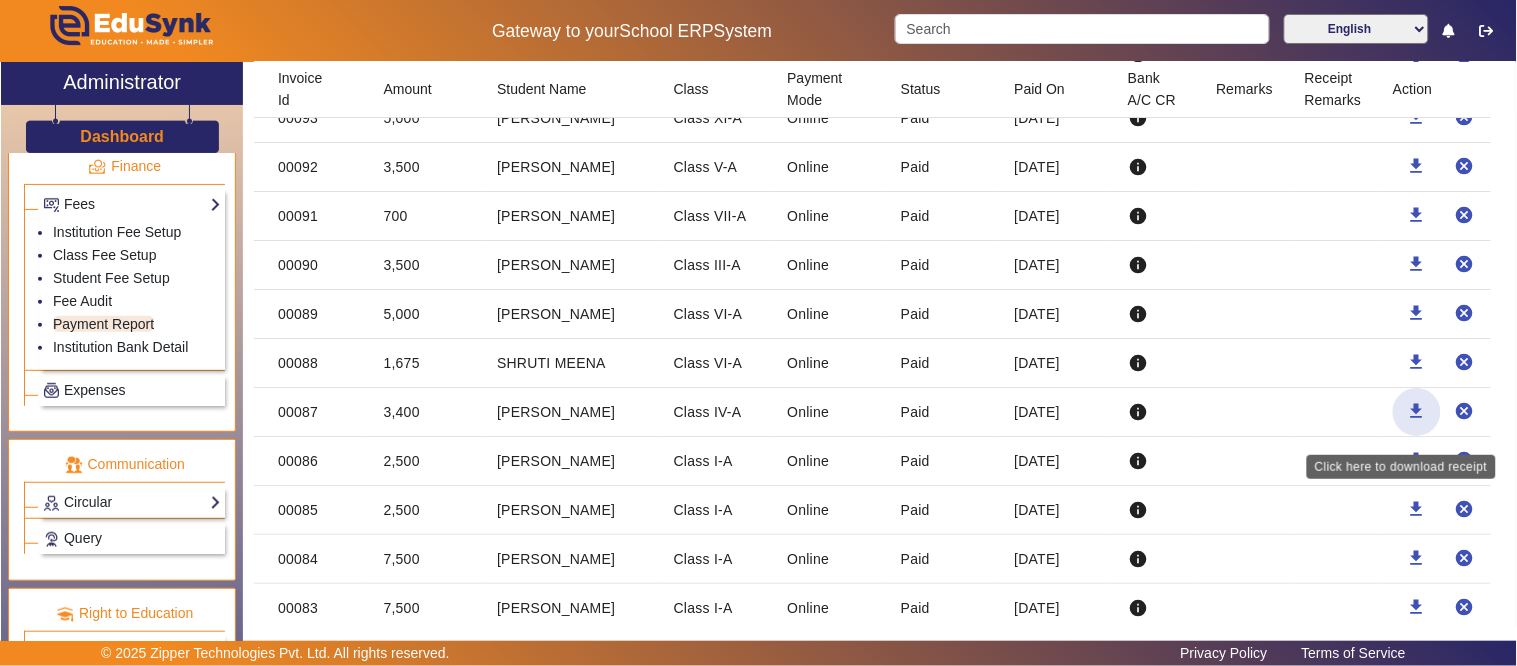 click on "download" 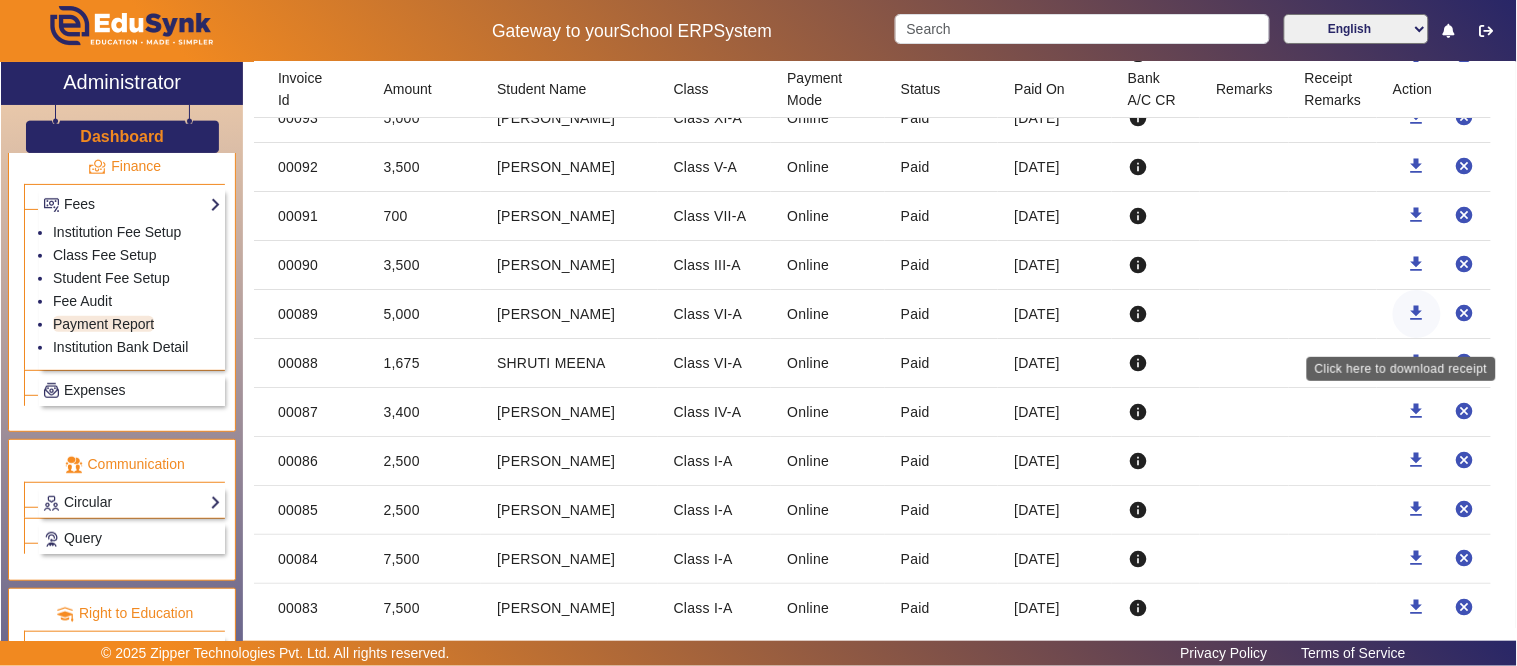 click on "download" 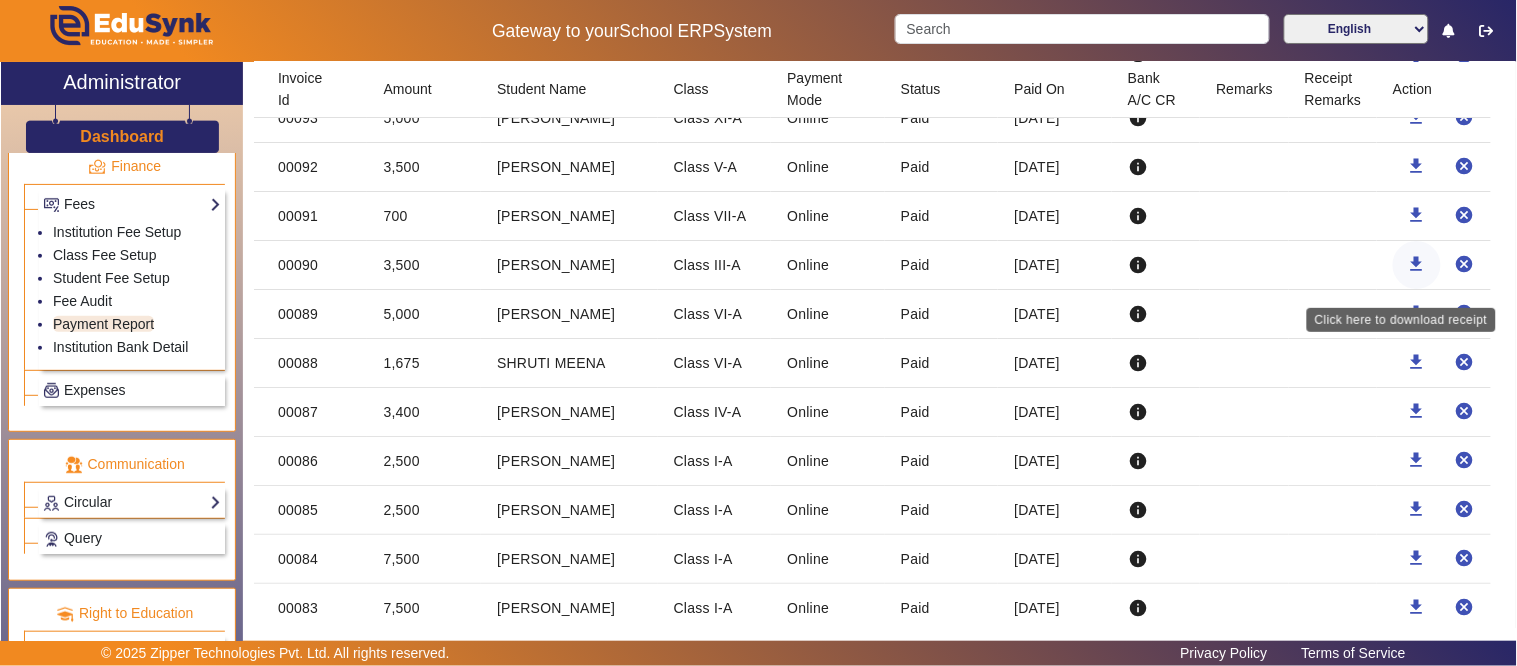 click on "download" 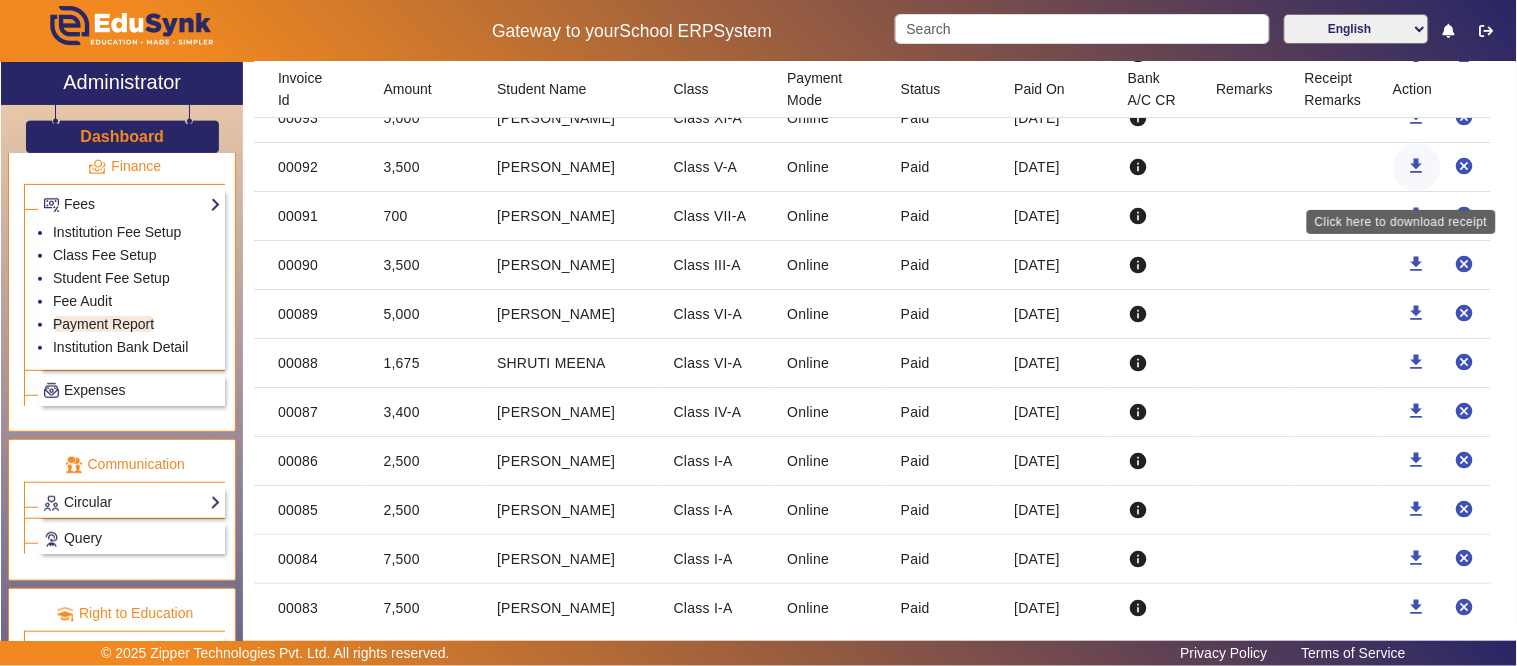 click on "download" 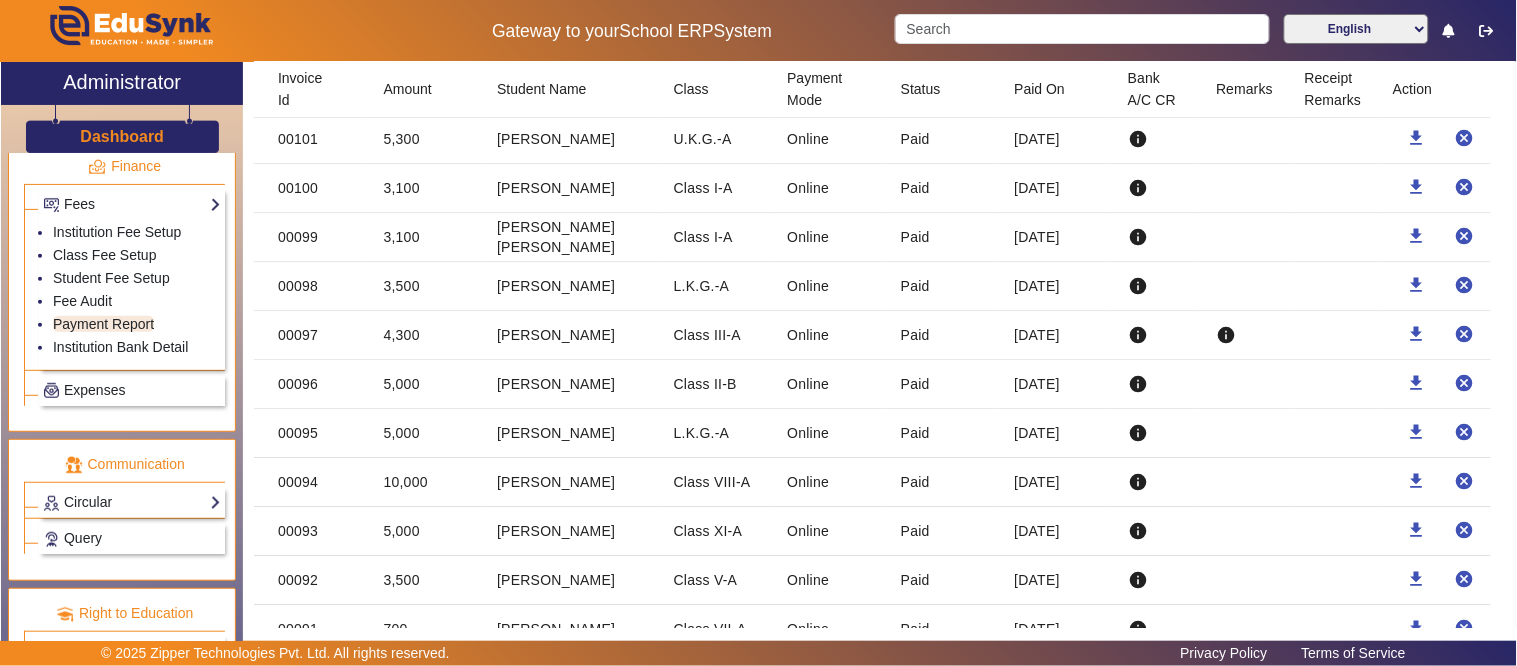 scroll, scrollTop: 5205, scrollLeft: 0, axis: vertical 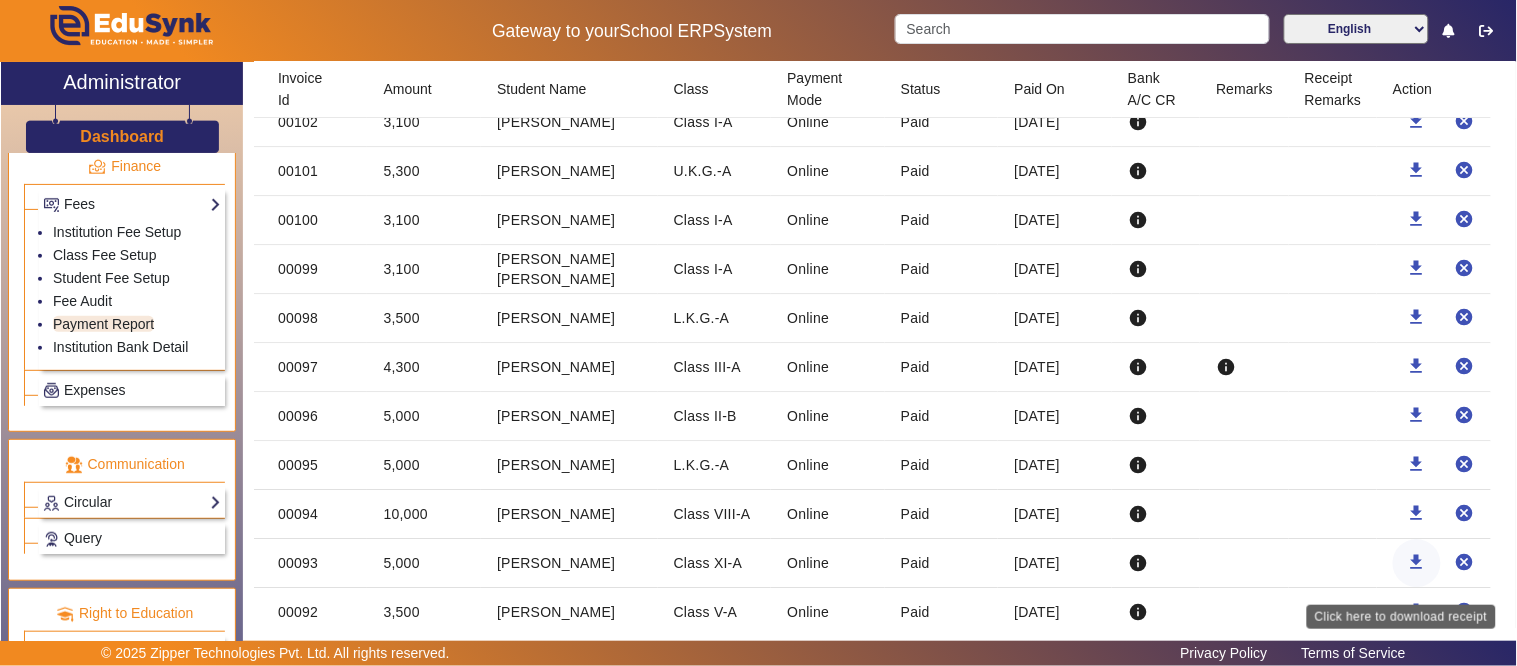 click on "download" 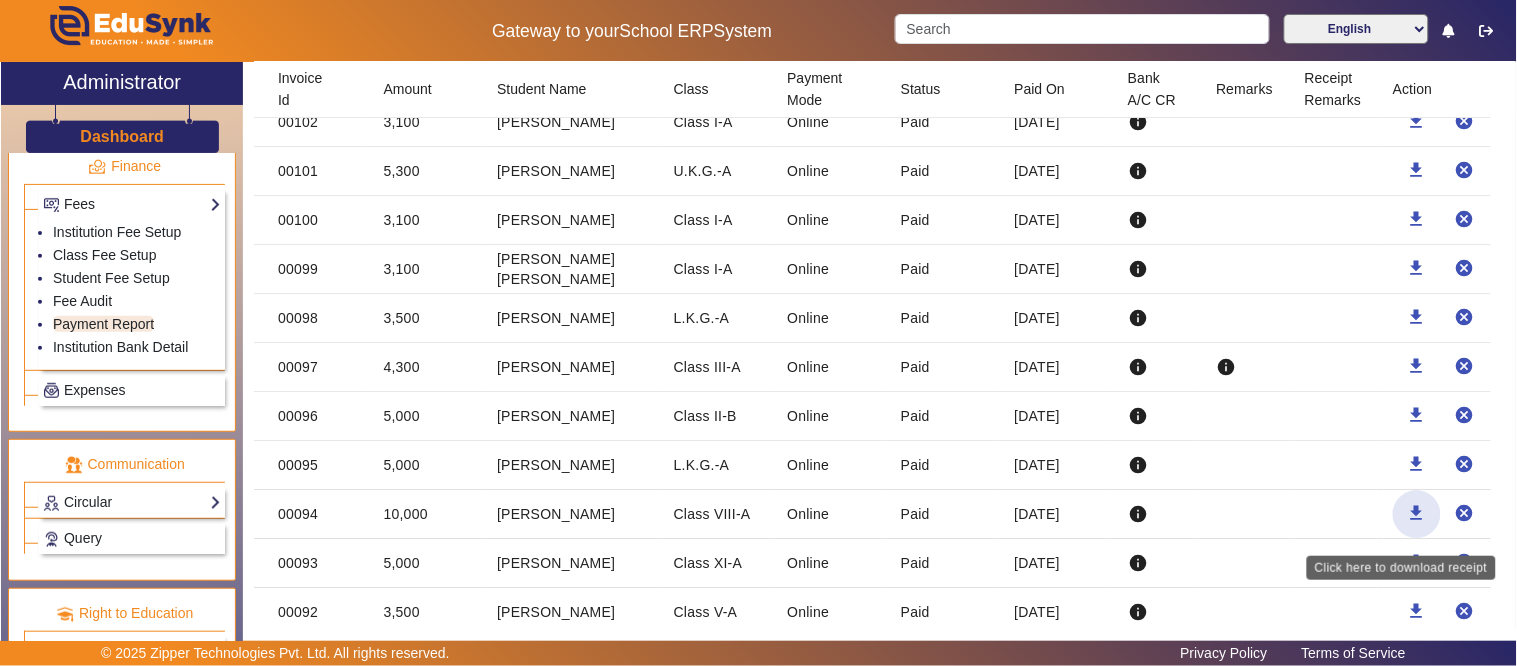 click on "download" 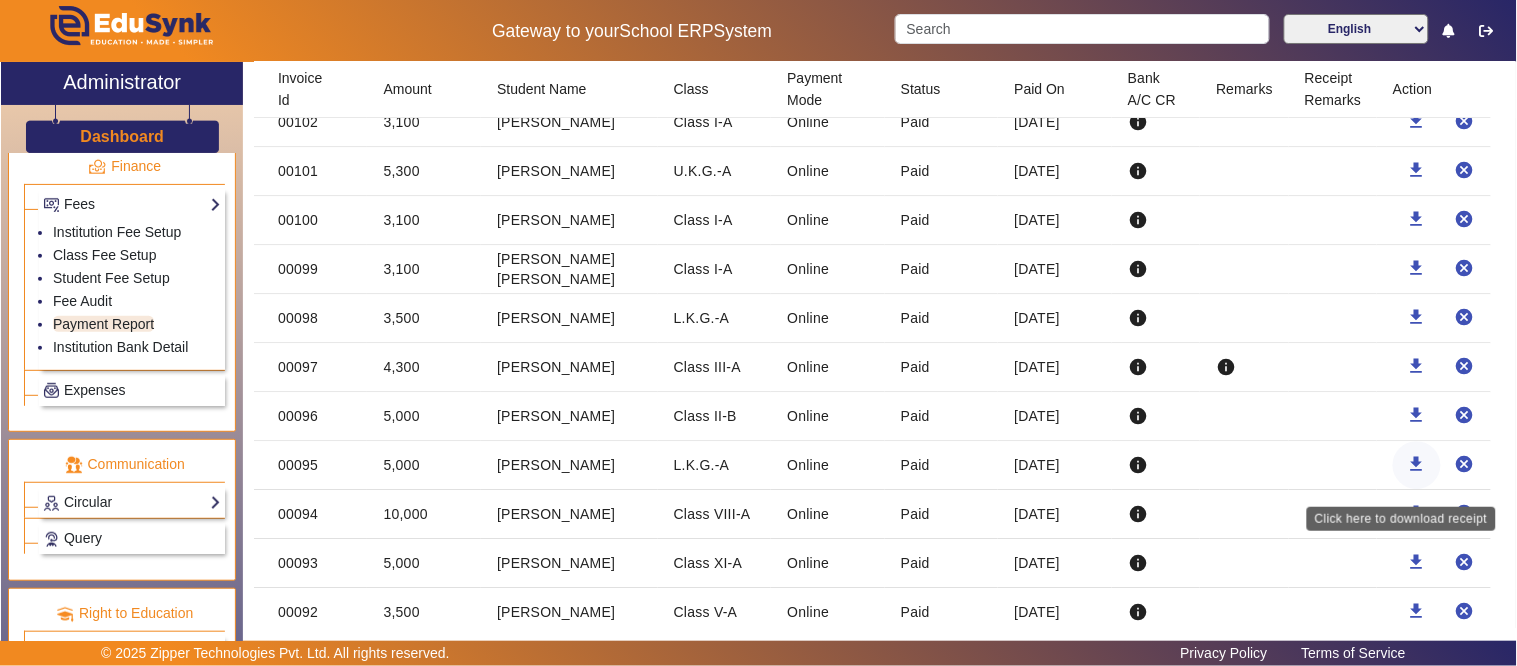 click 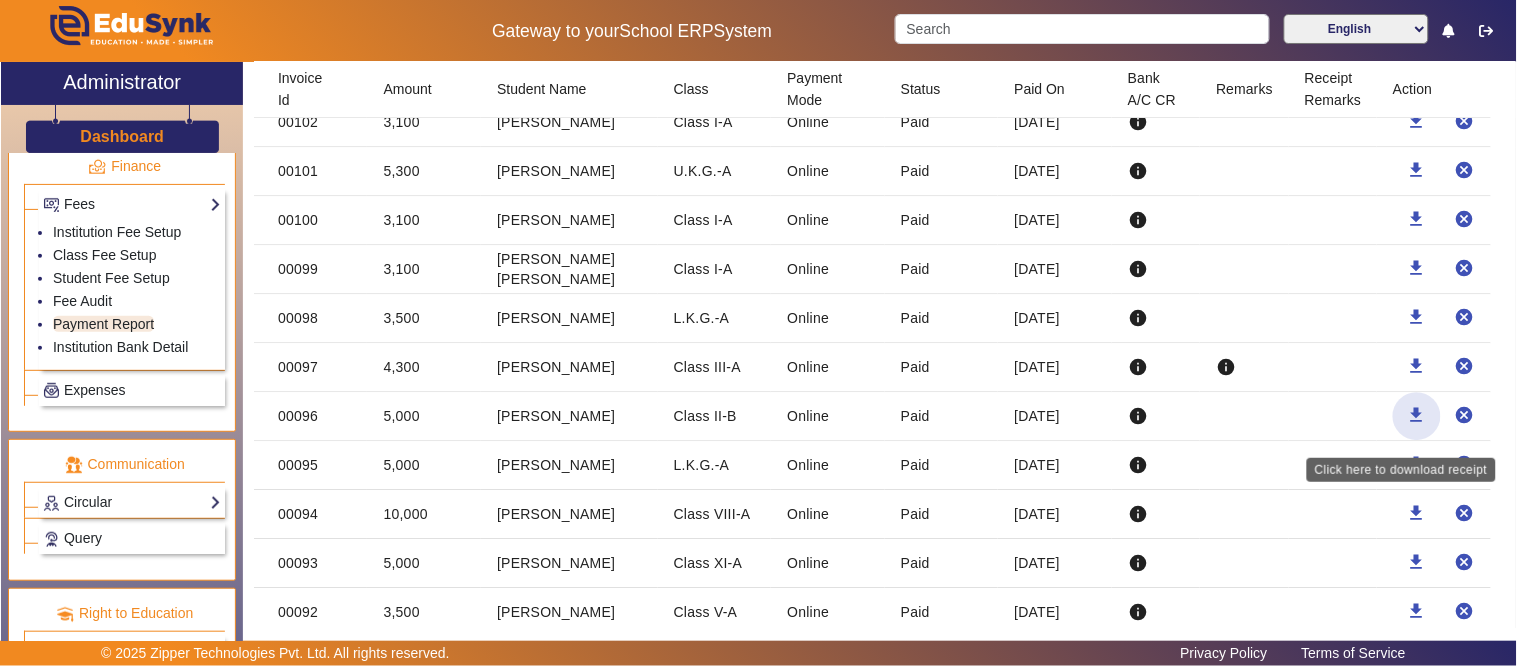 click on "download" 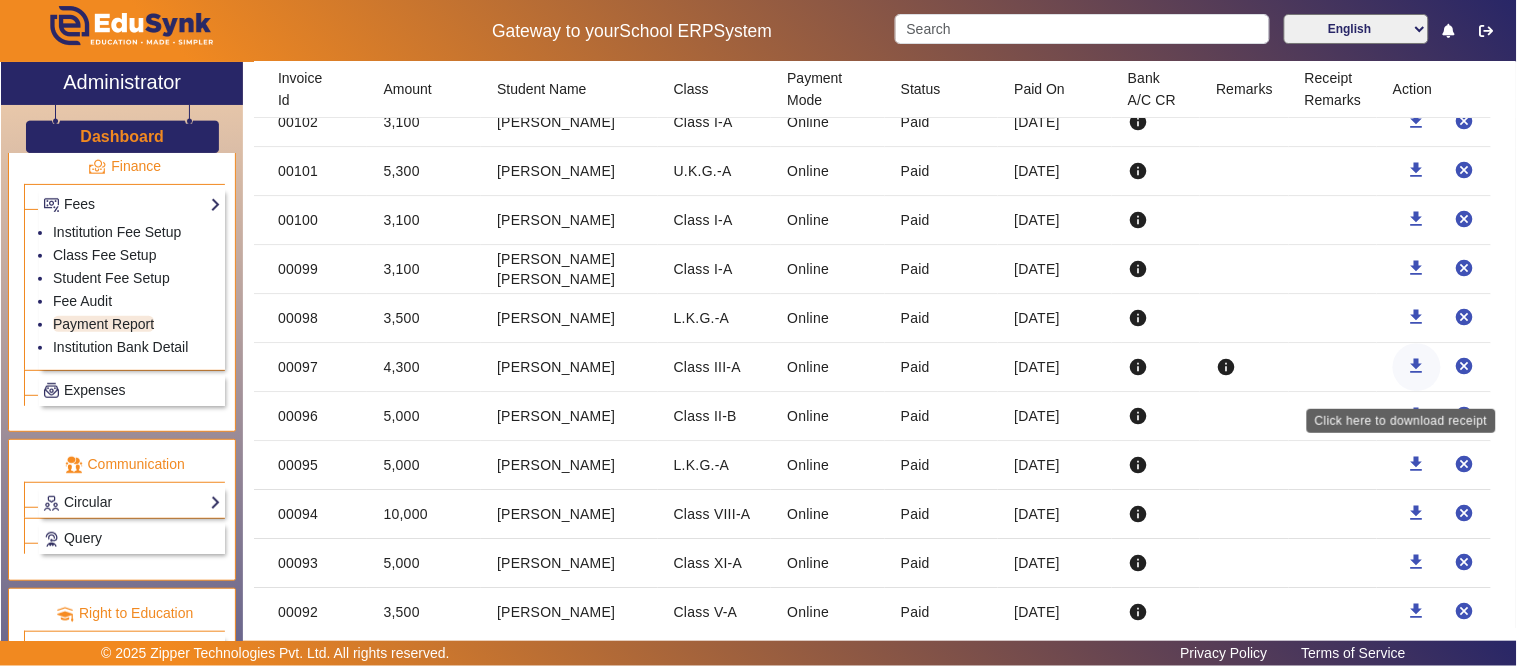 click on "download" 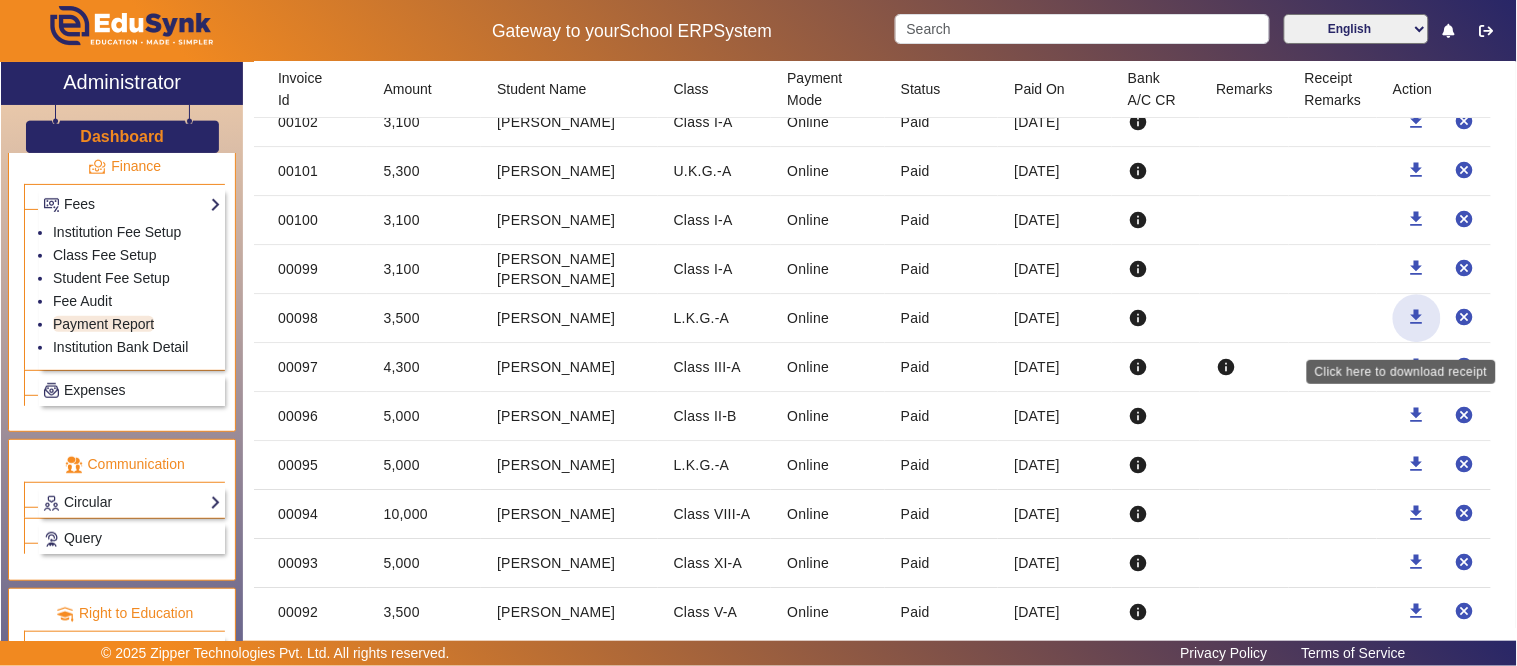 click on "download" 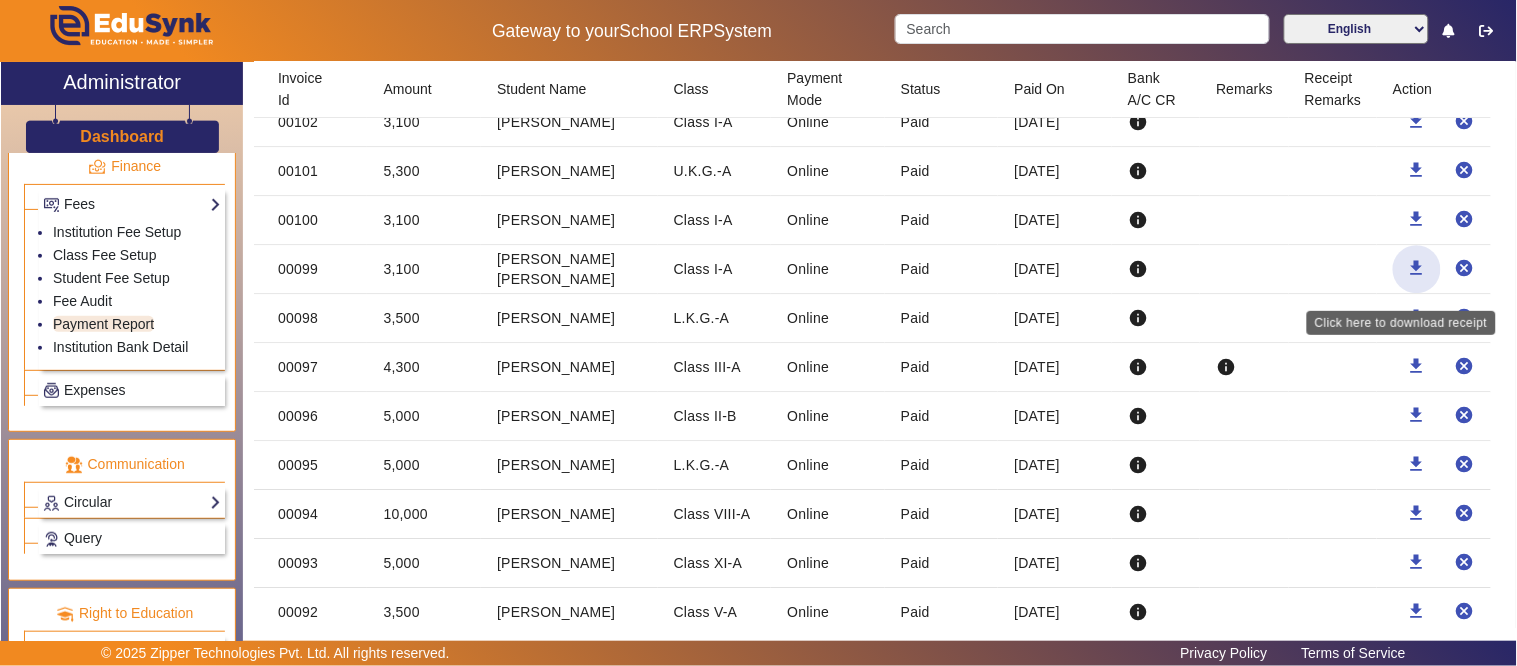 click on "download" 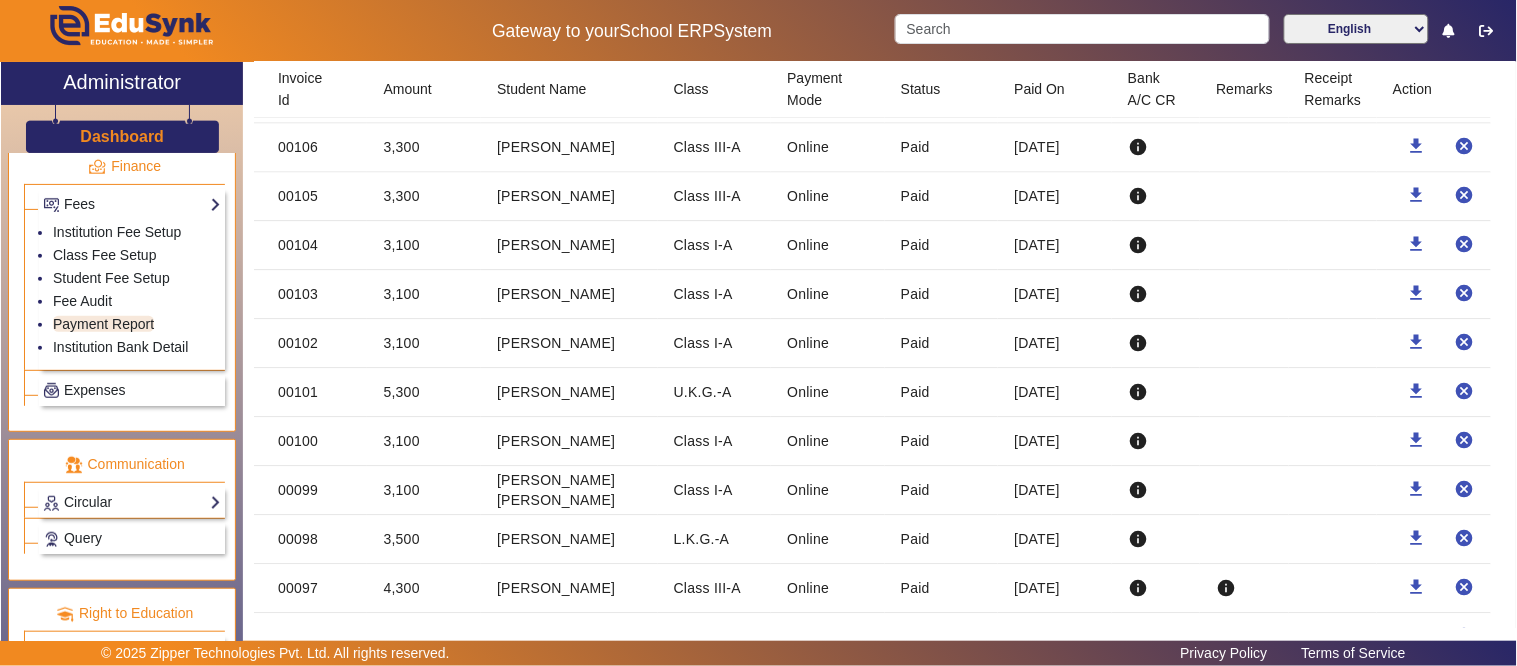 scroll, scrollTop: 4983, scrollLeft: 0, axis: vertical 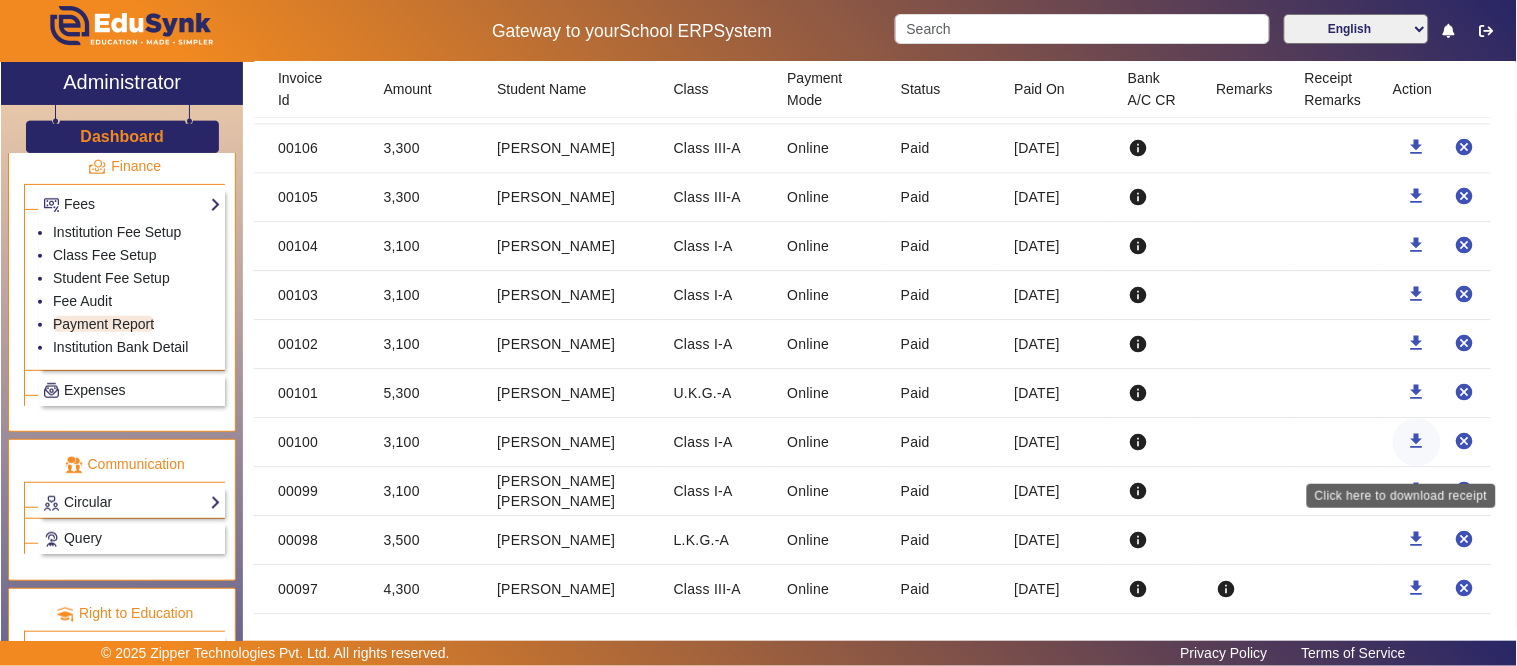 click on "download" 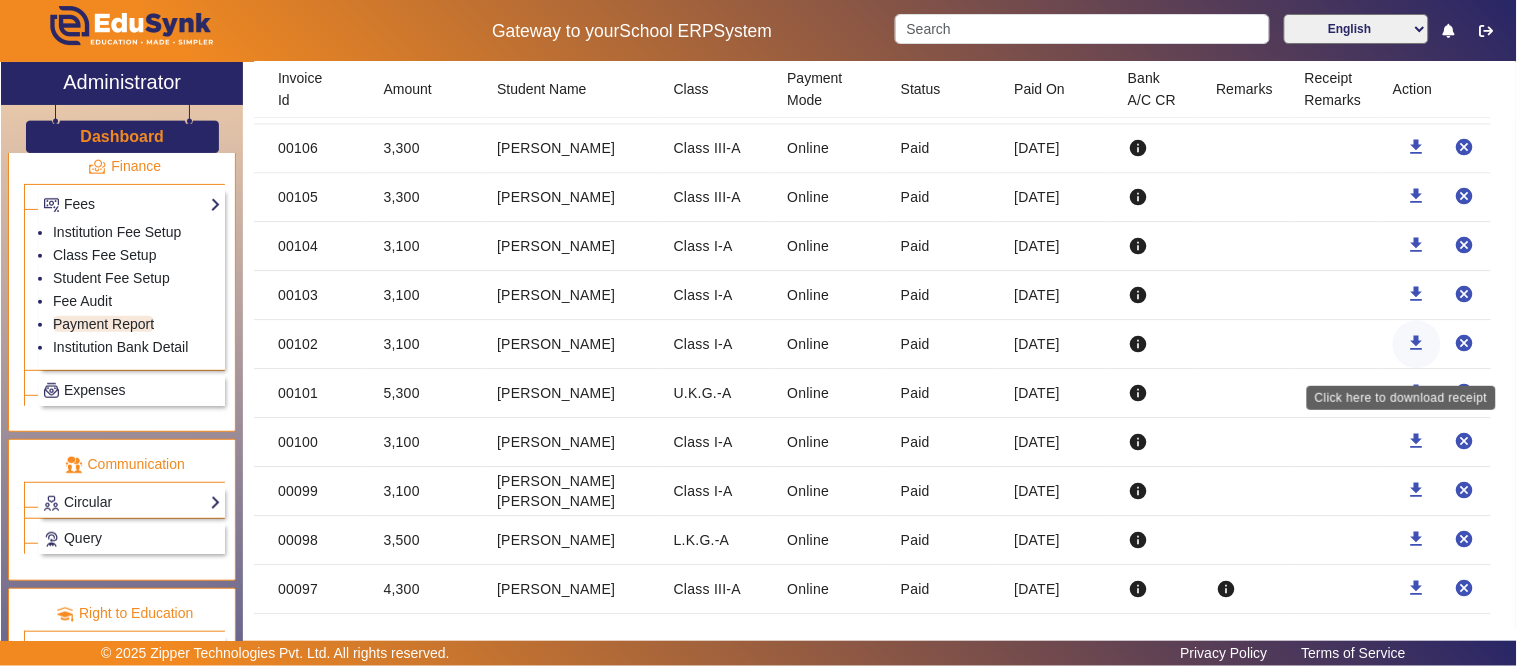 click on "download" 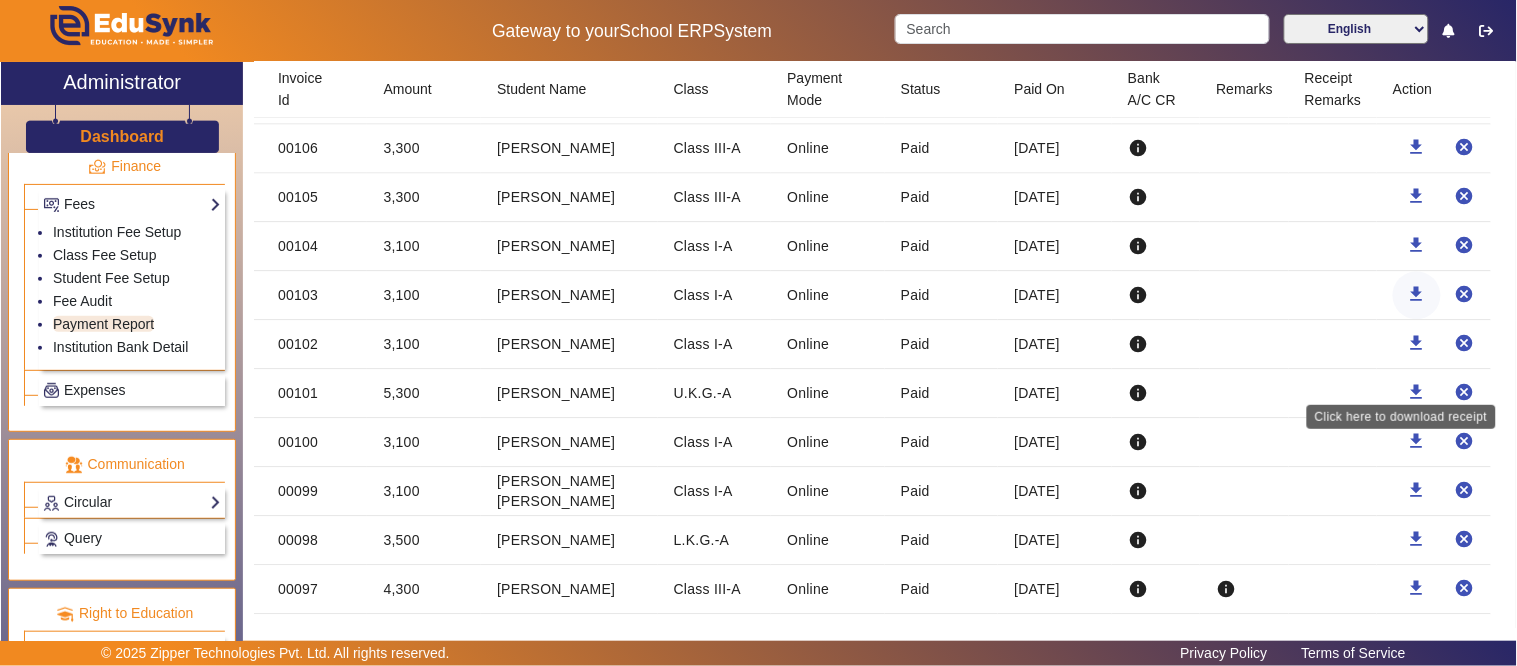 scroll, scrollTop: 4872, scrollLeft: 0, axis: vertical 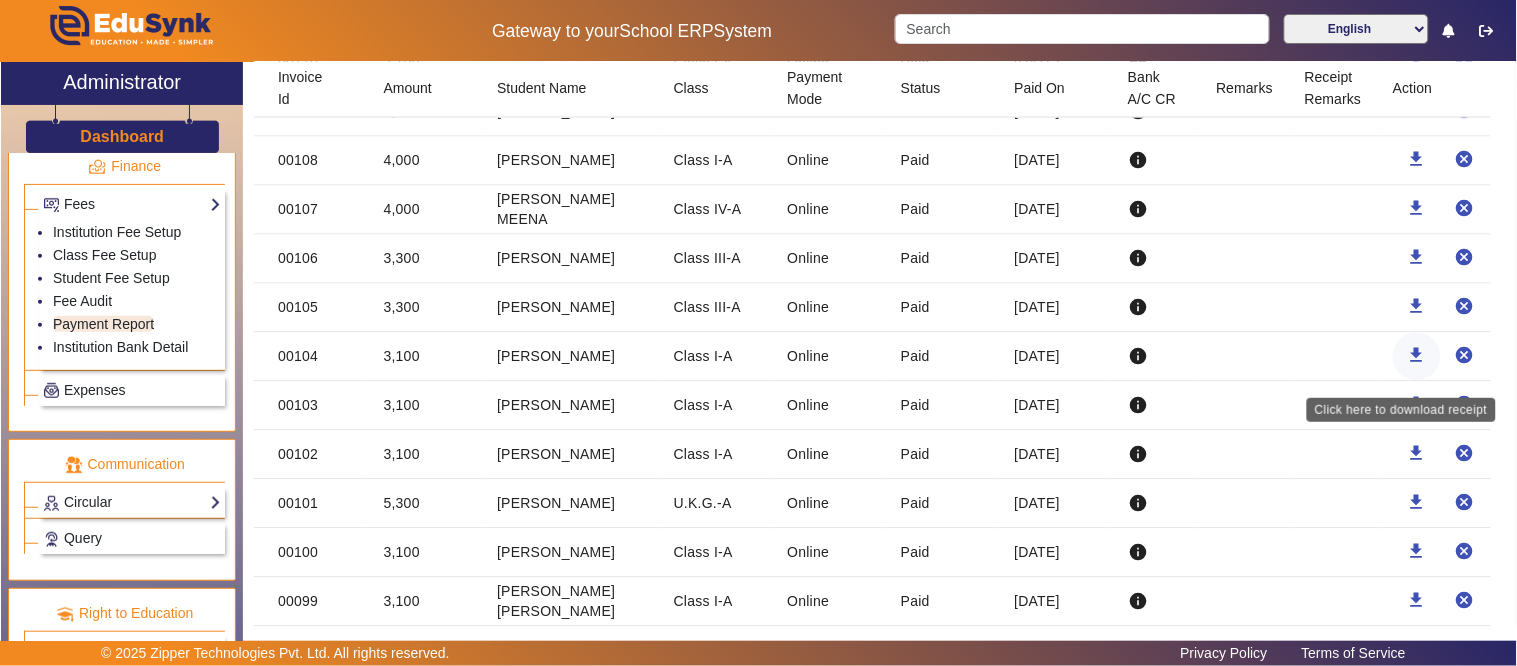 click on "download" 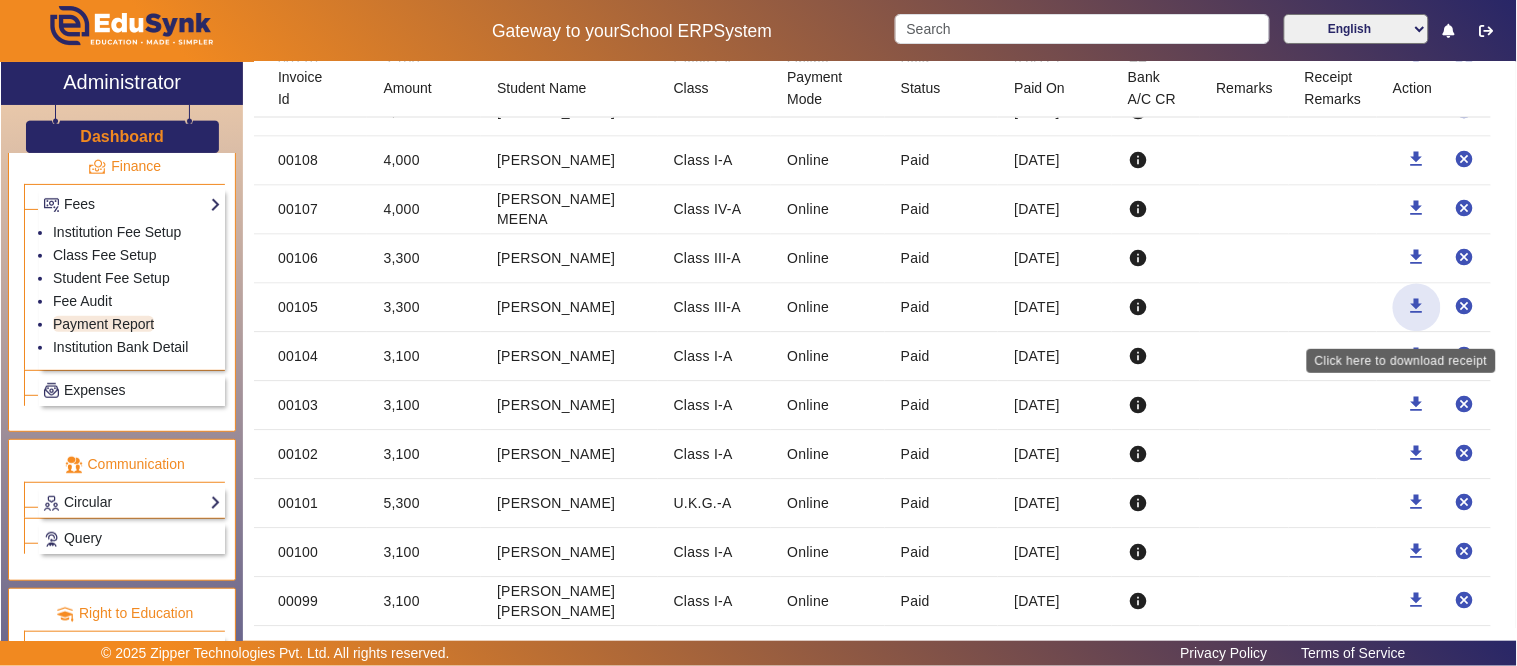 click 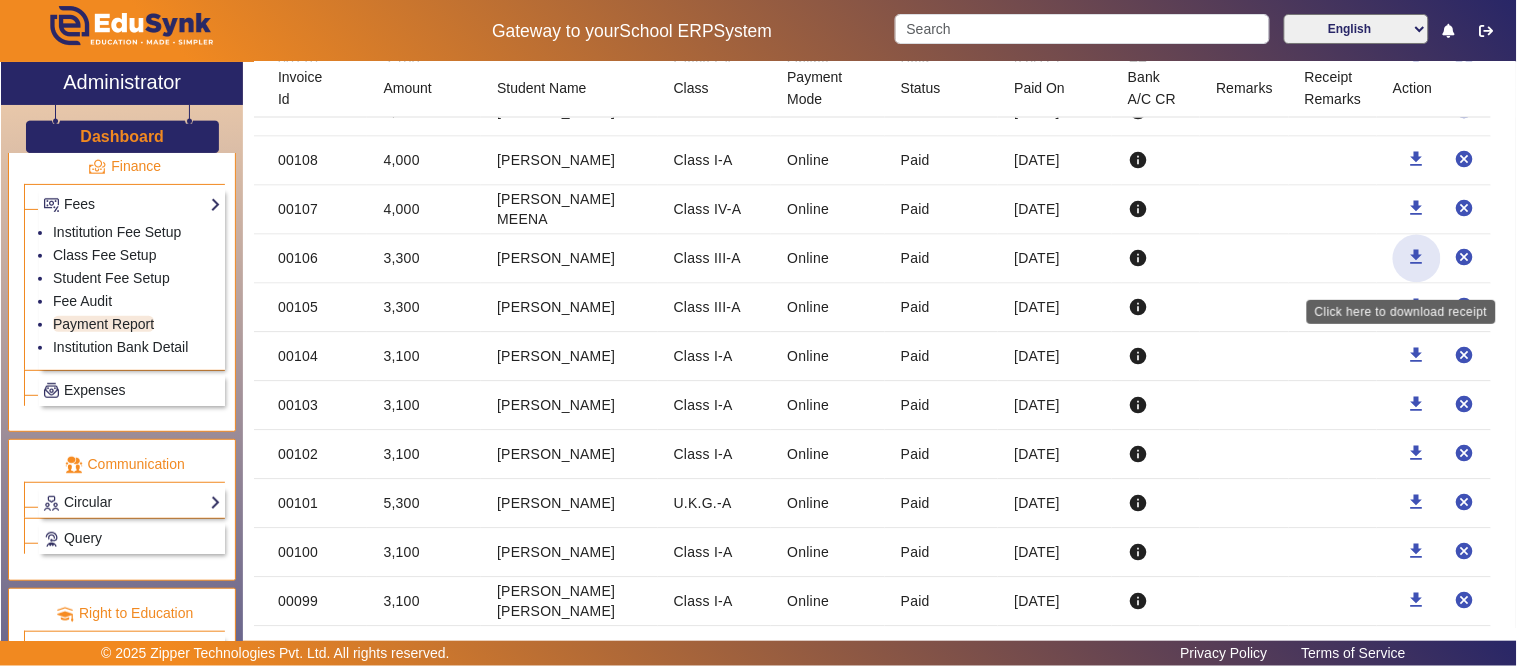 click on "download" 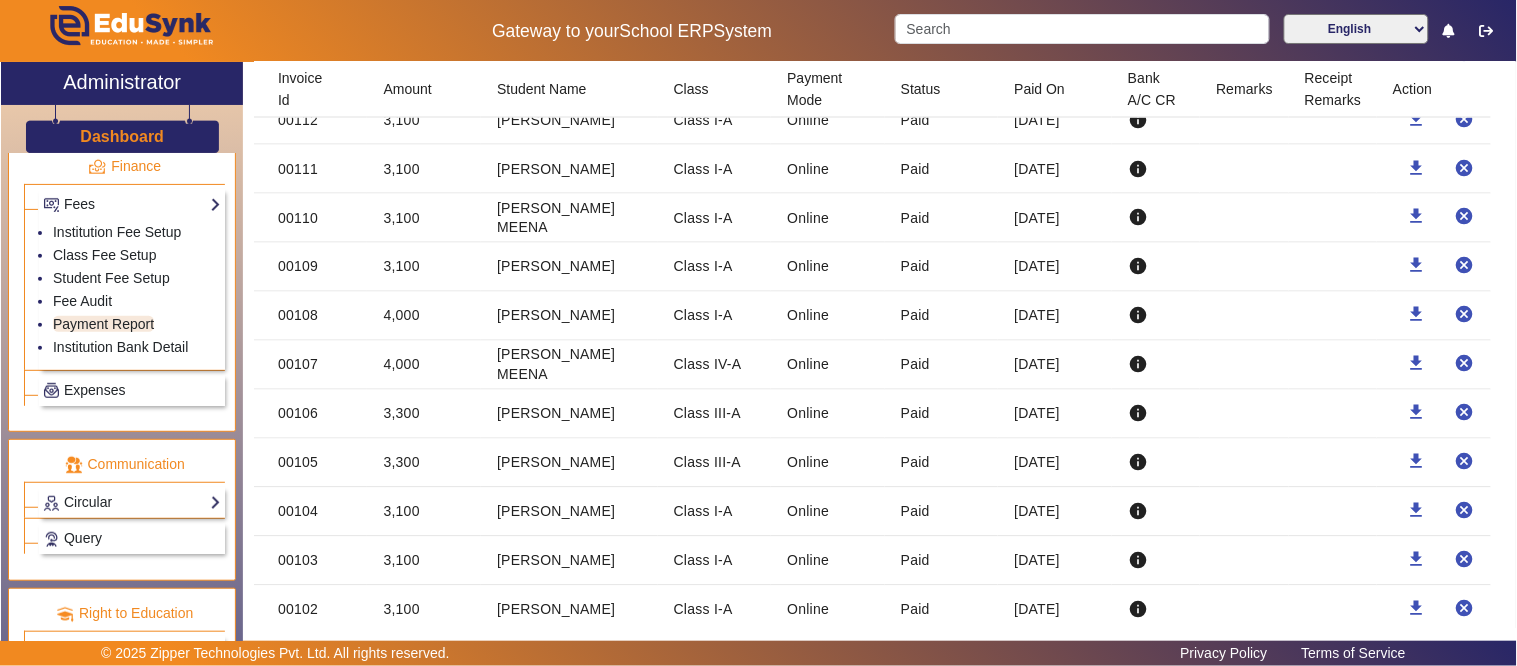 scroll, scrollTop: 4650, scrollLeft: 0, axis: vertical 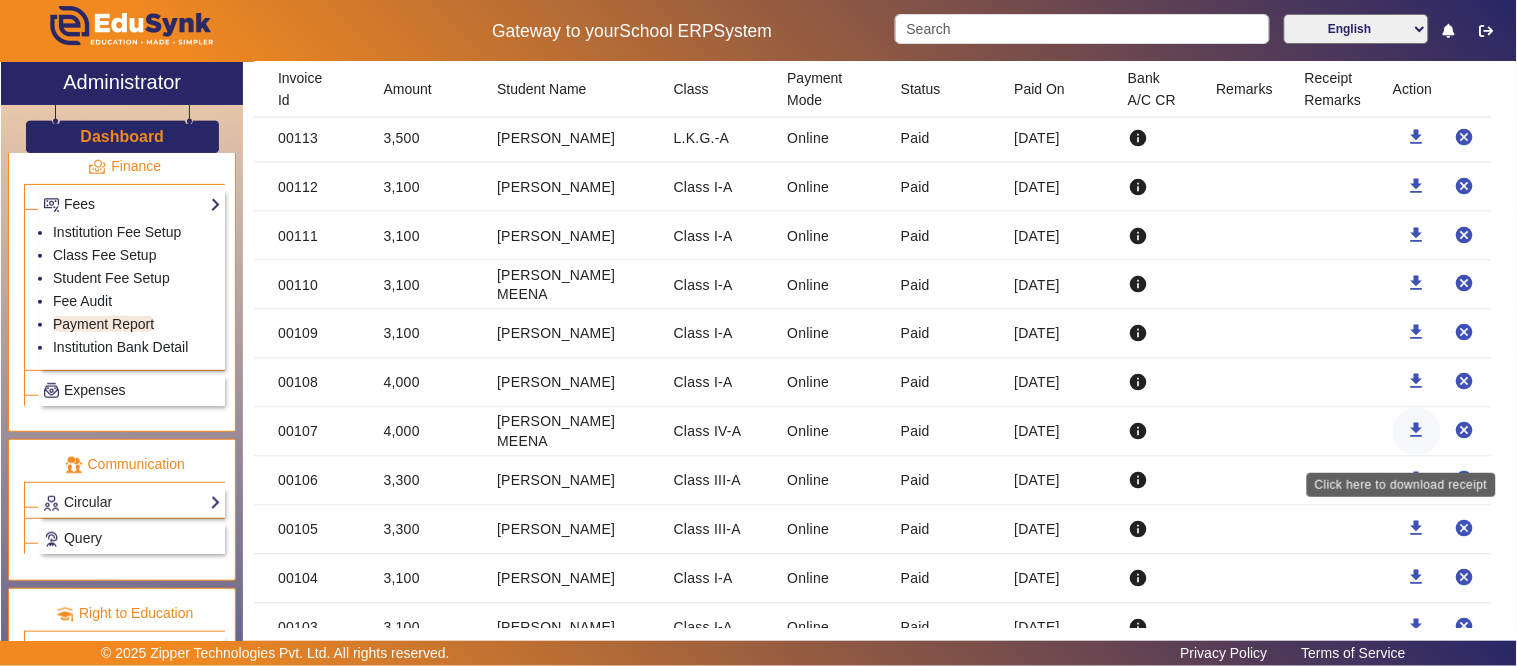 click on "download" 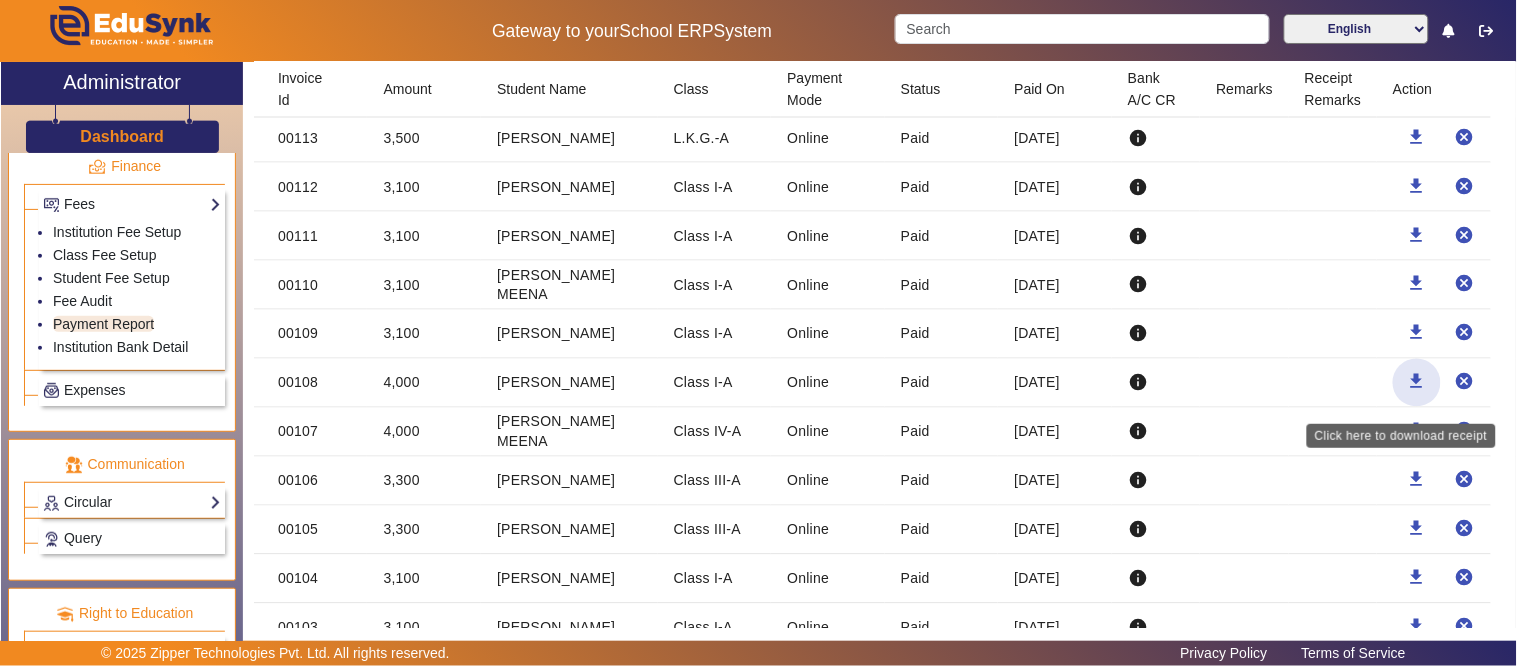click on "download" 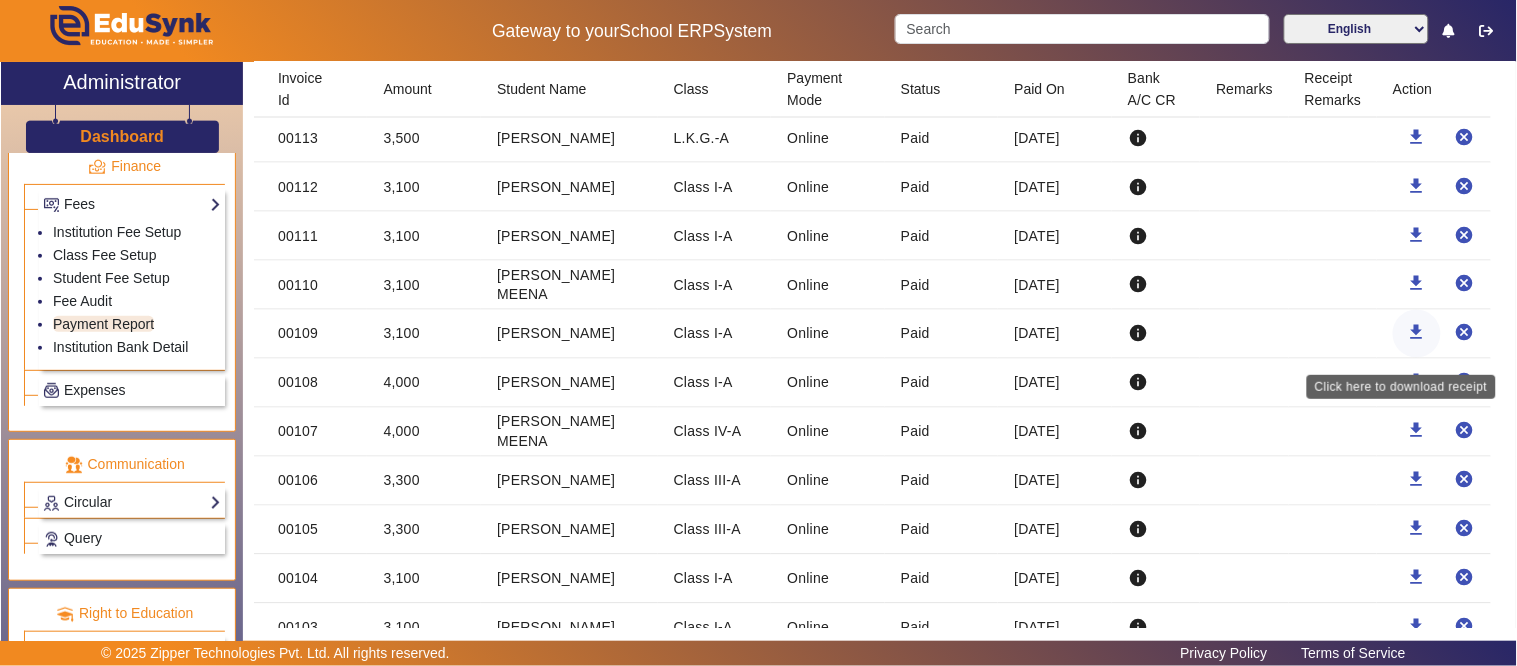 click on "download" 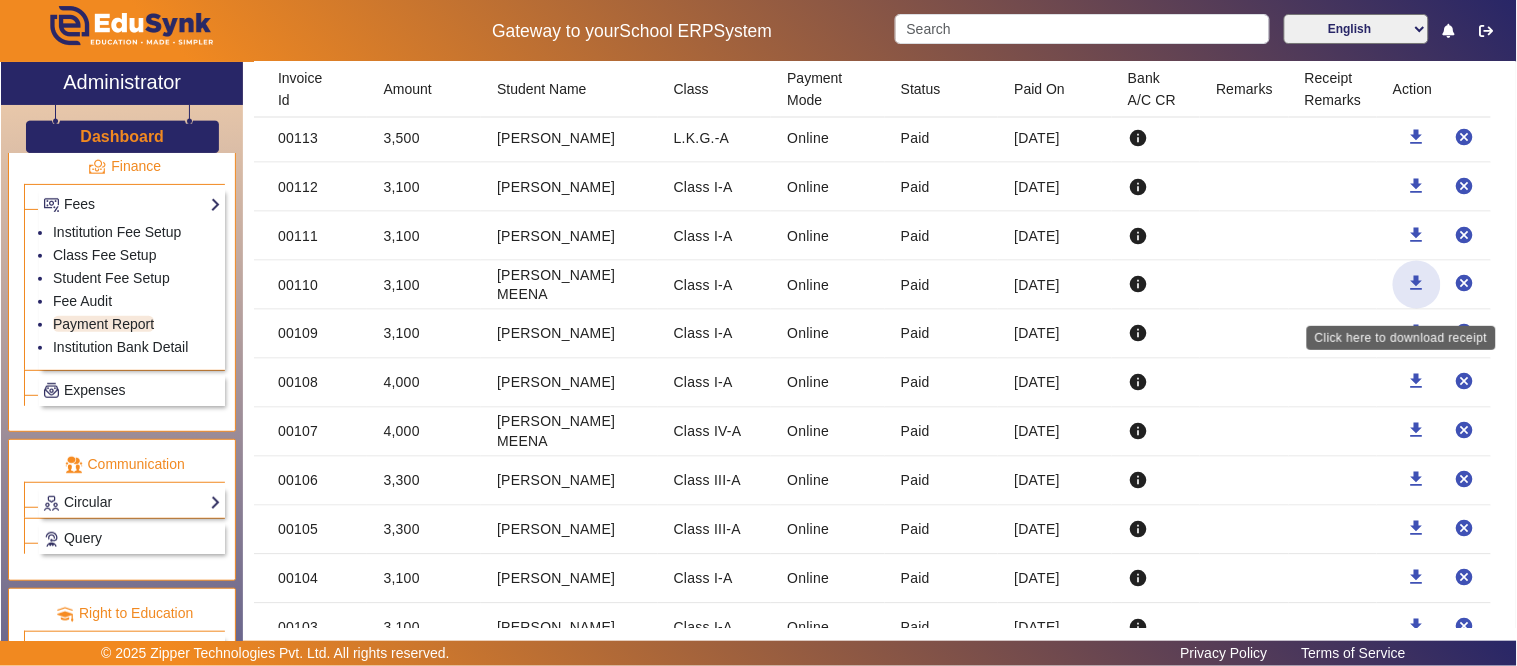 click on "download" 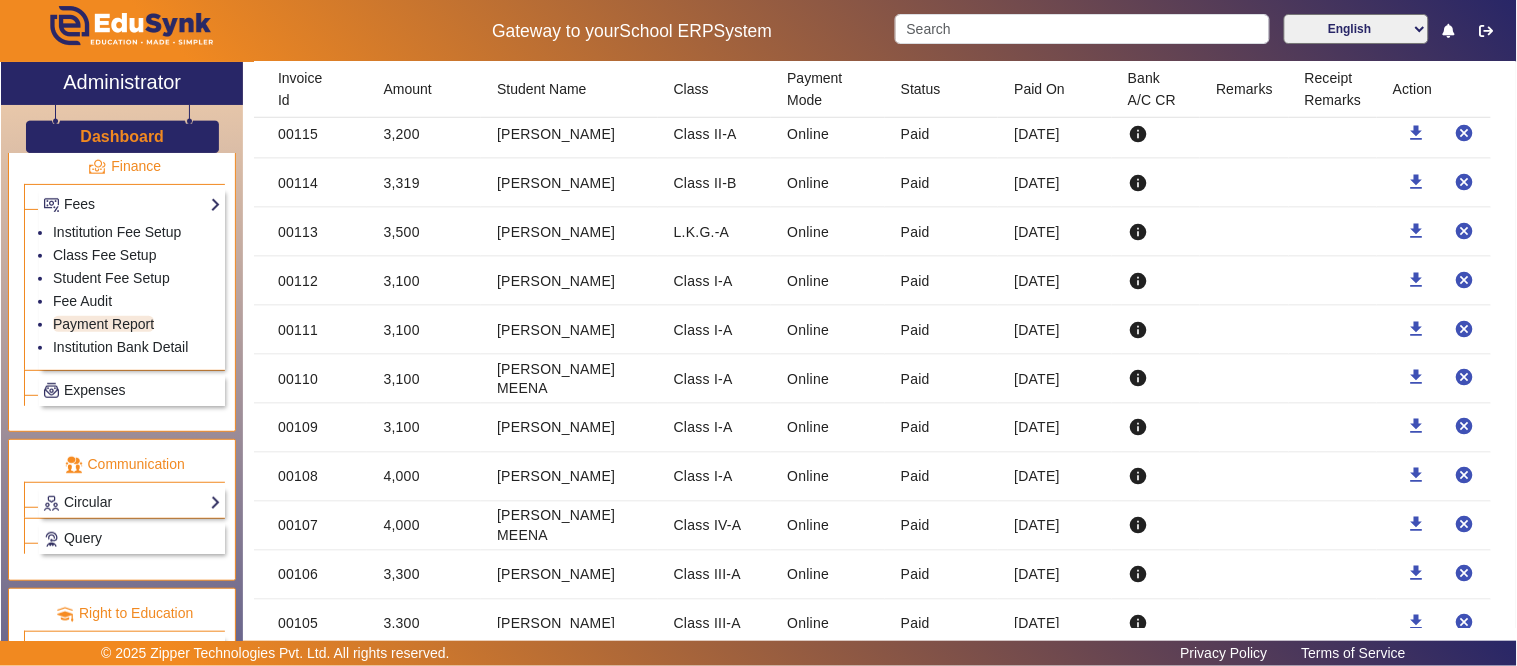 scroll, scrollTop: 4538, scrollLeft: 0, axis: vertical 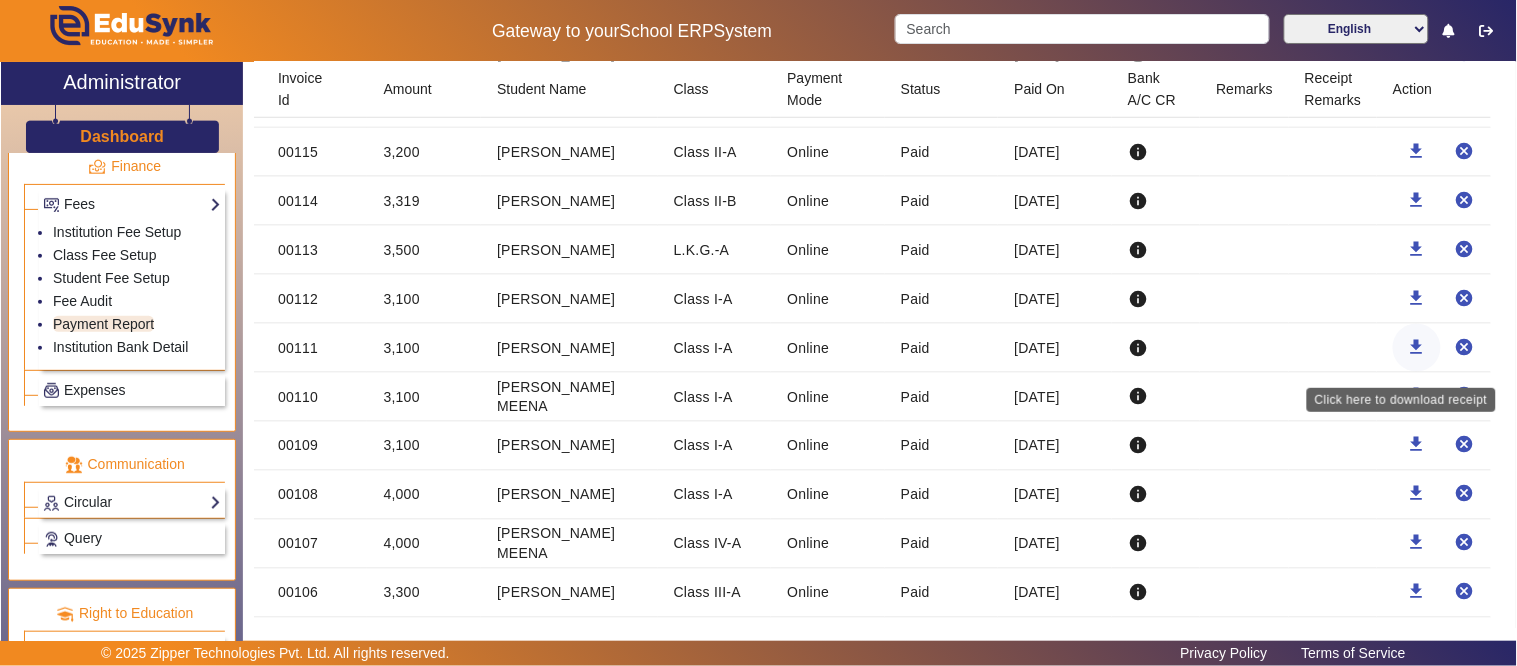 click on "download" 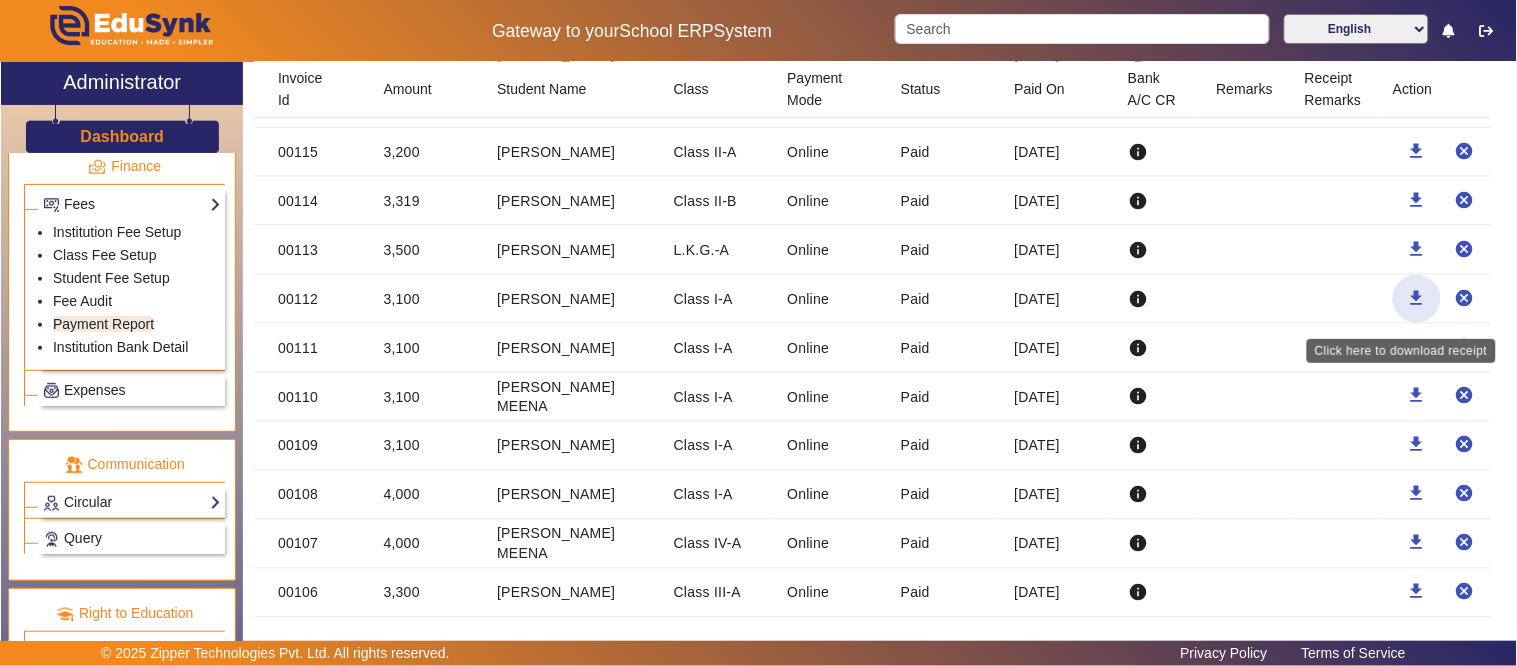 click 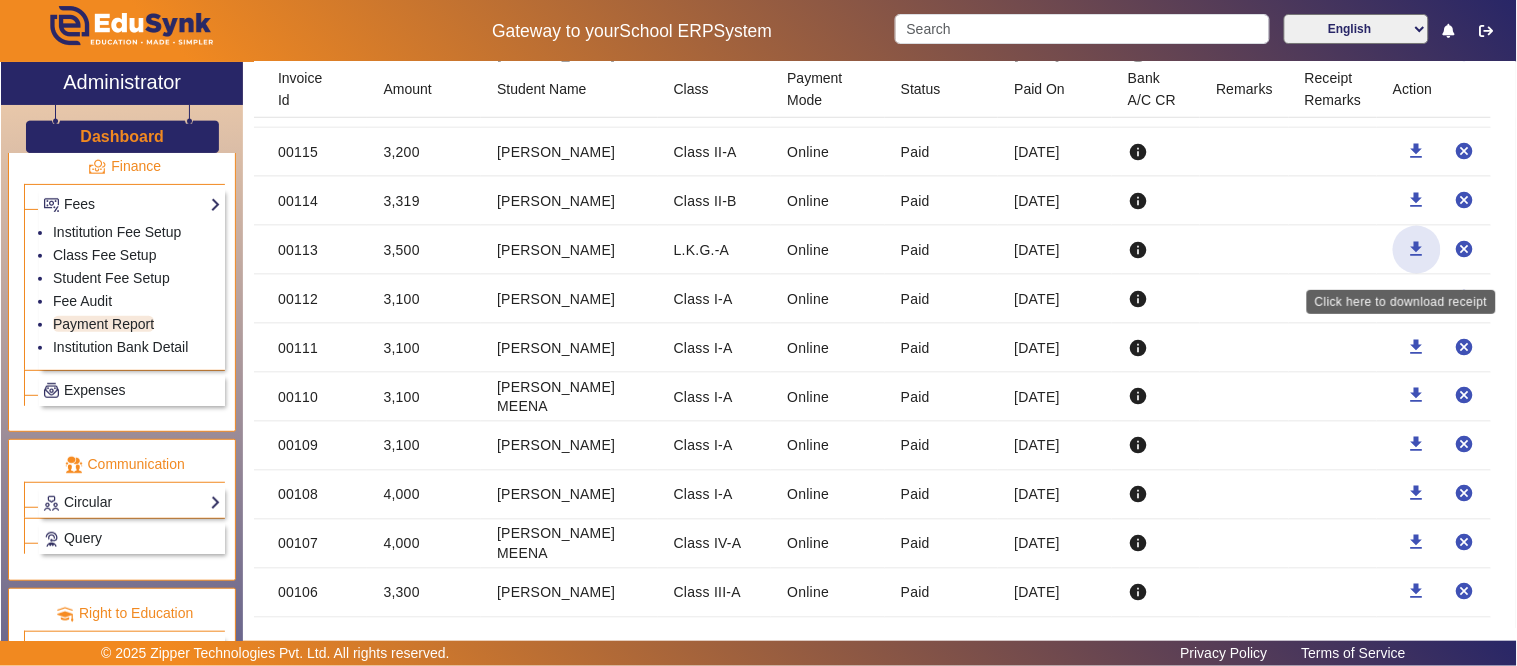 click on "download" 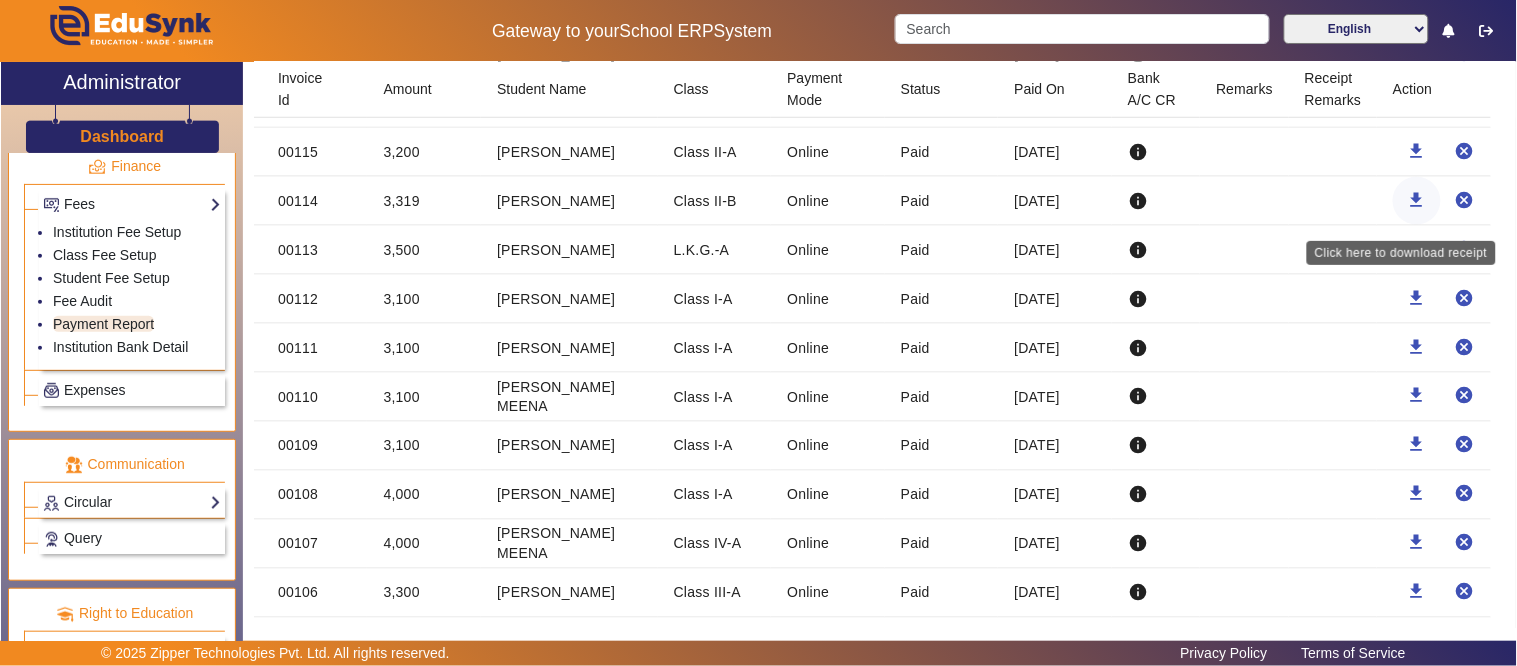click 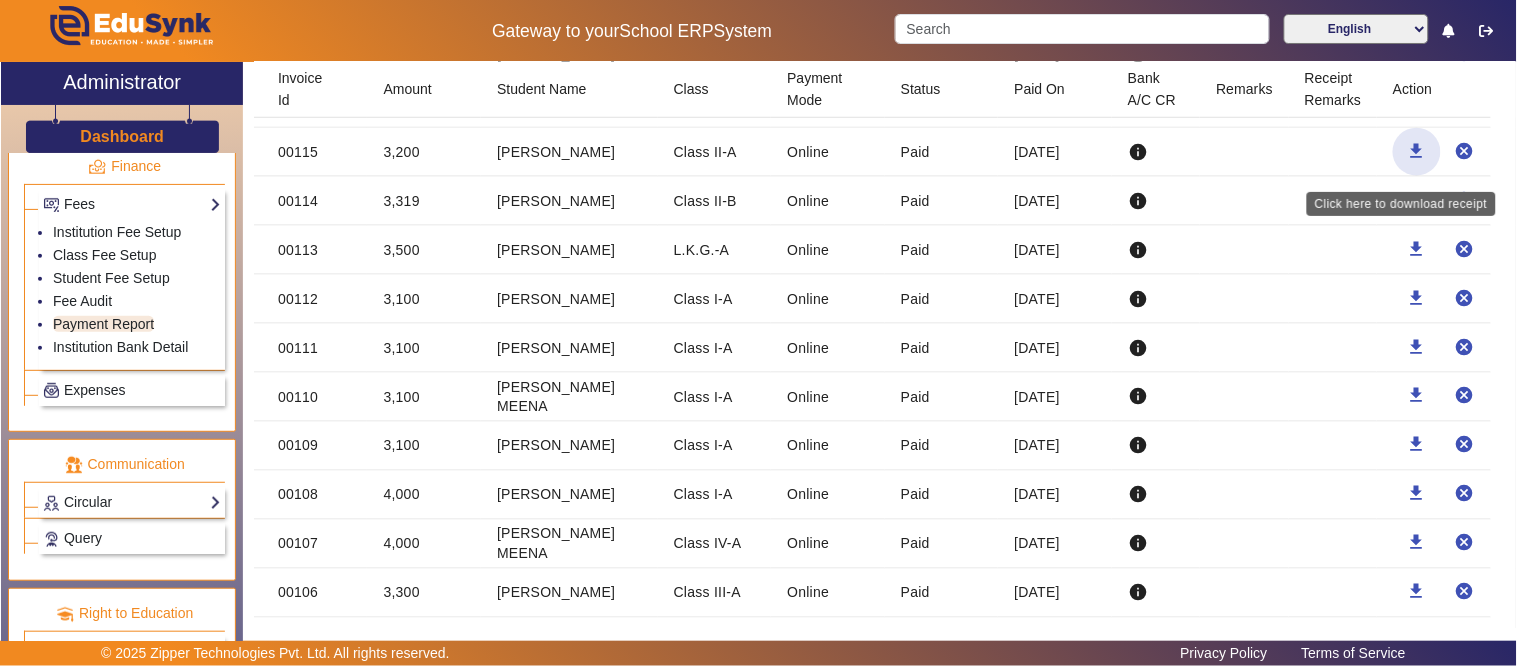 click on "download" 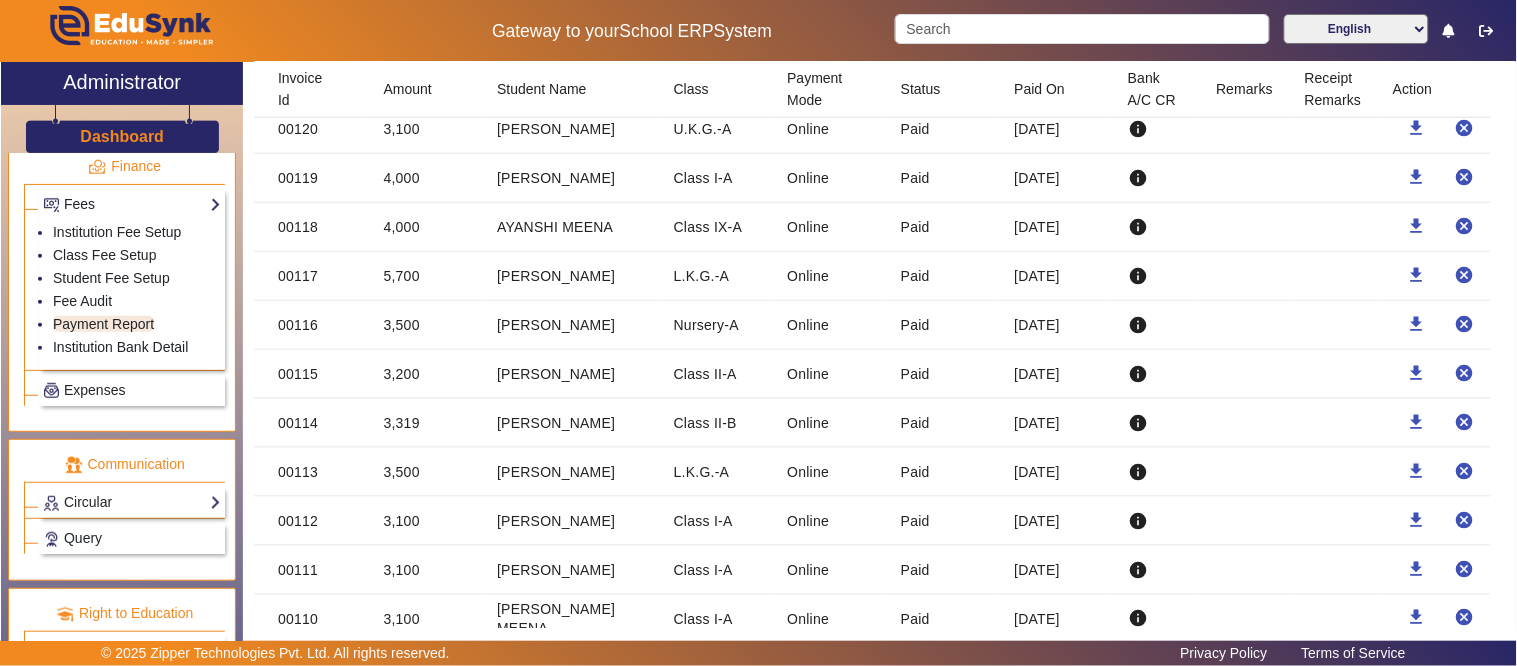 scroll, scrollTop: 4205, scrollLeft: 0, axis: vertical 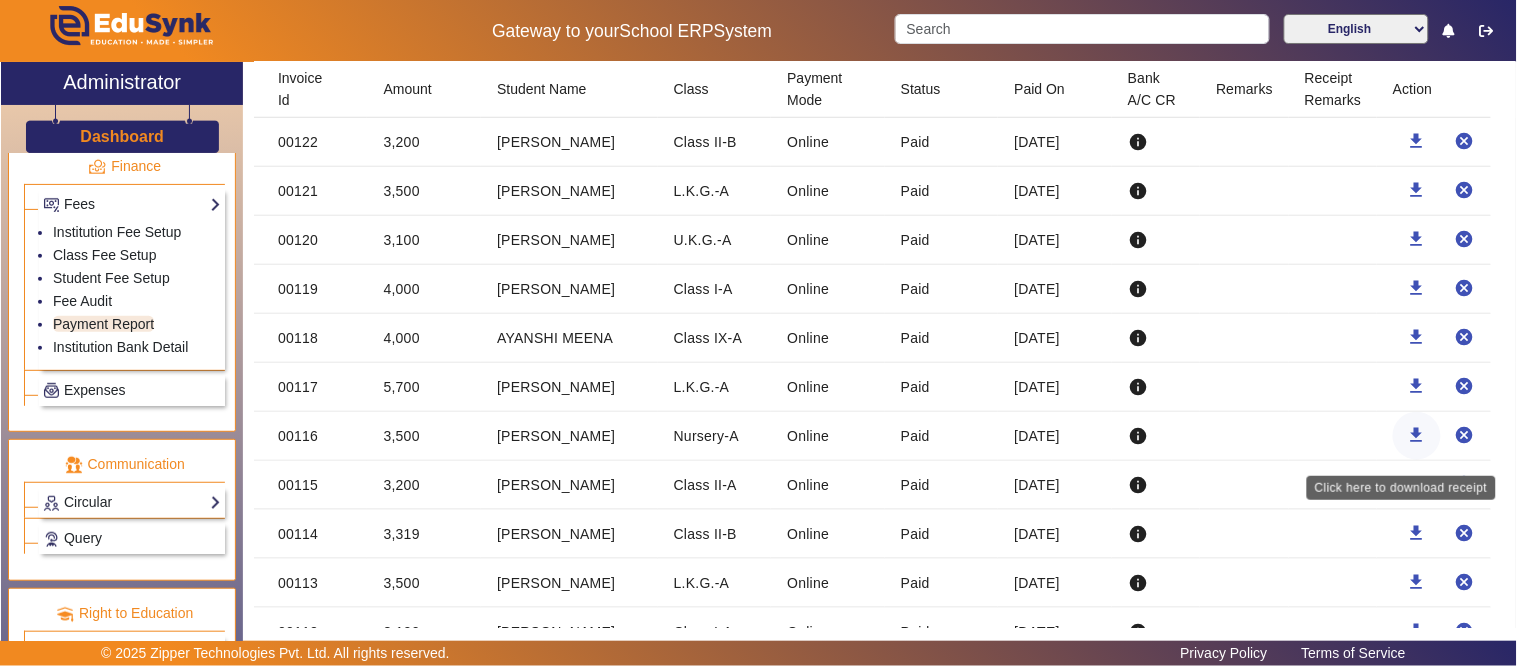 click on "download" 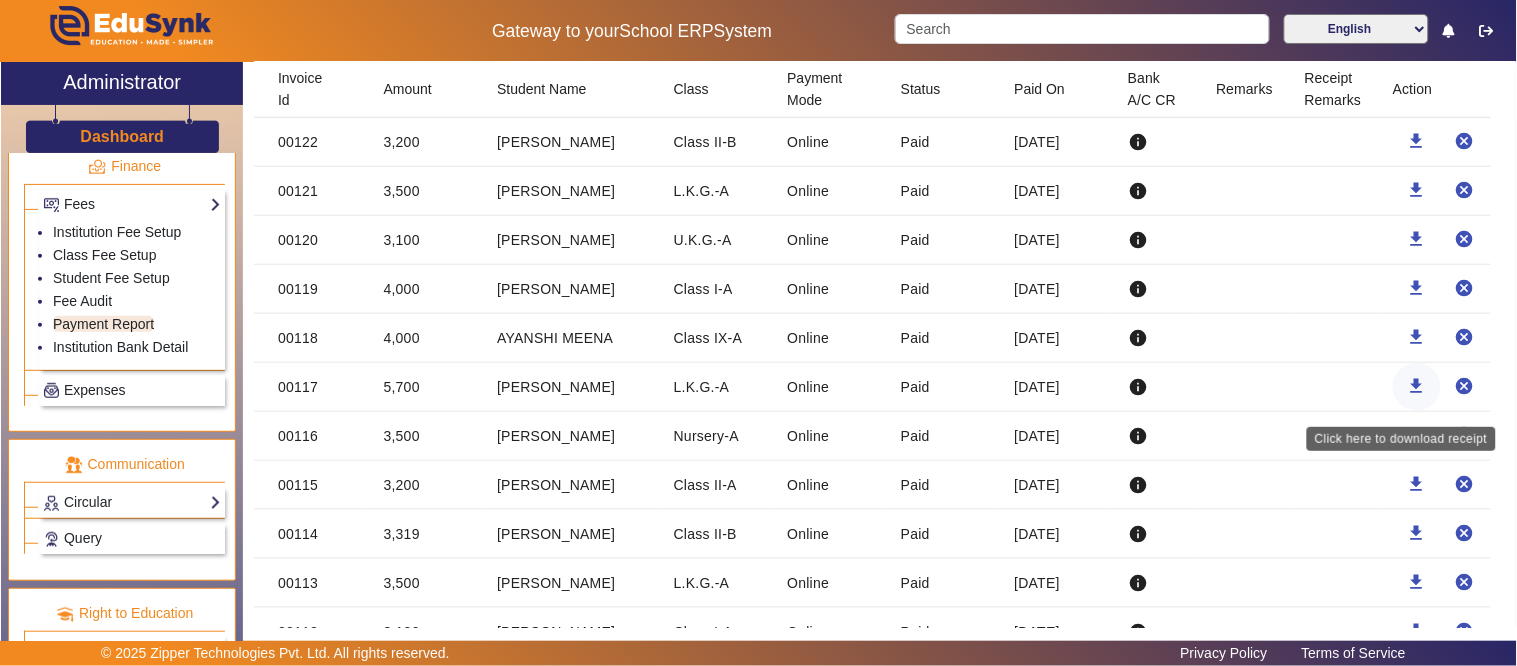 click on "download" 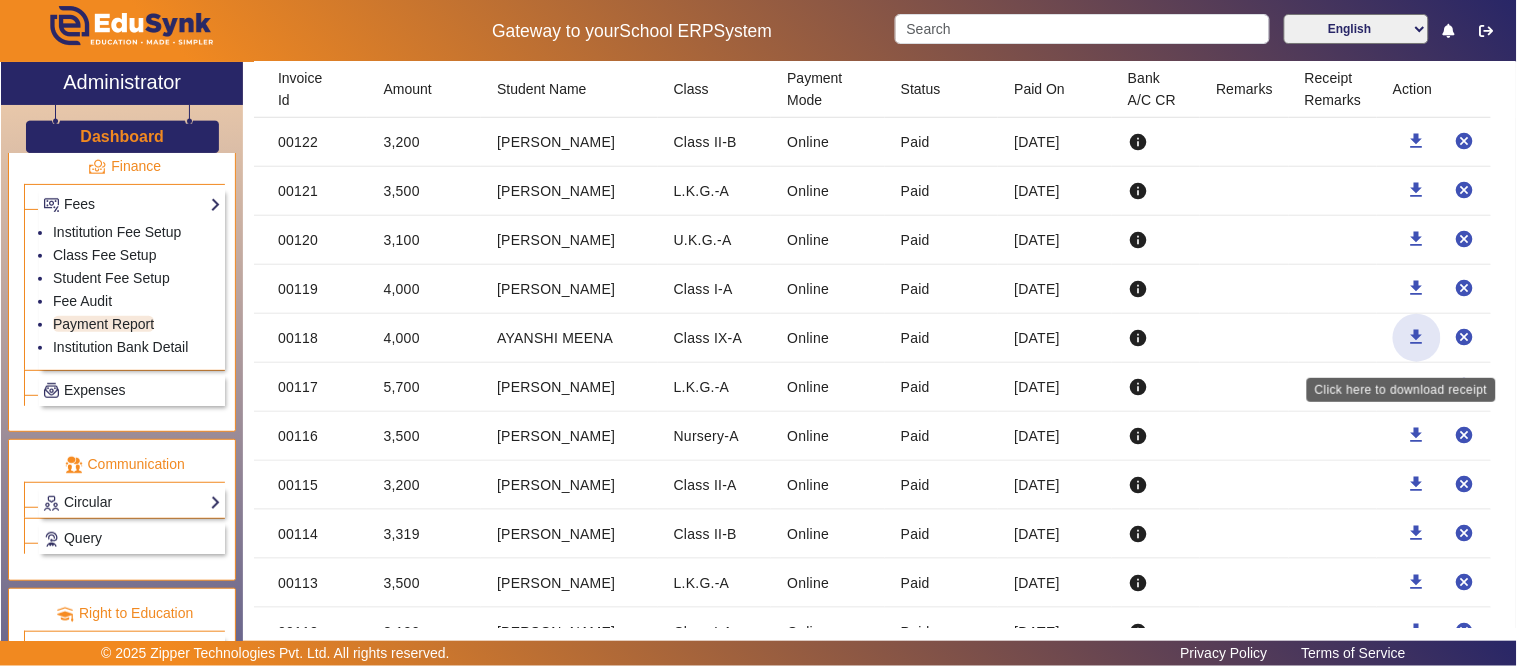 click on "download" 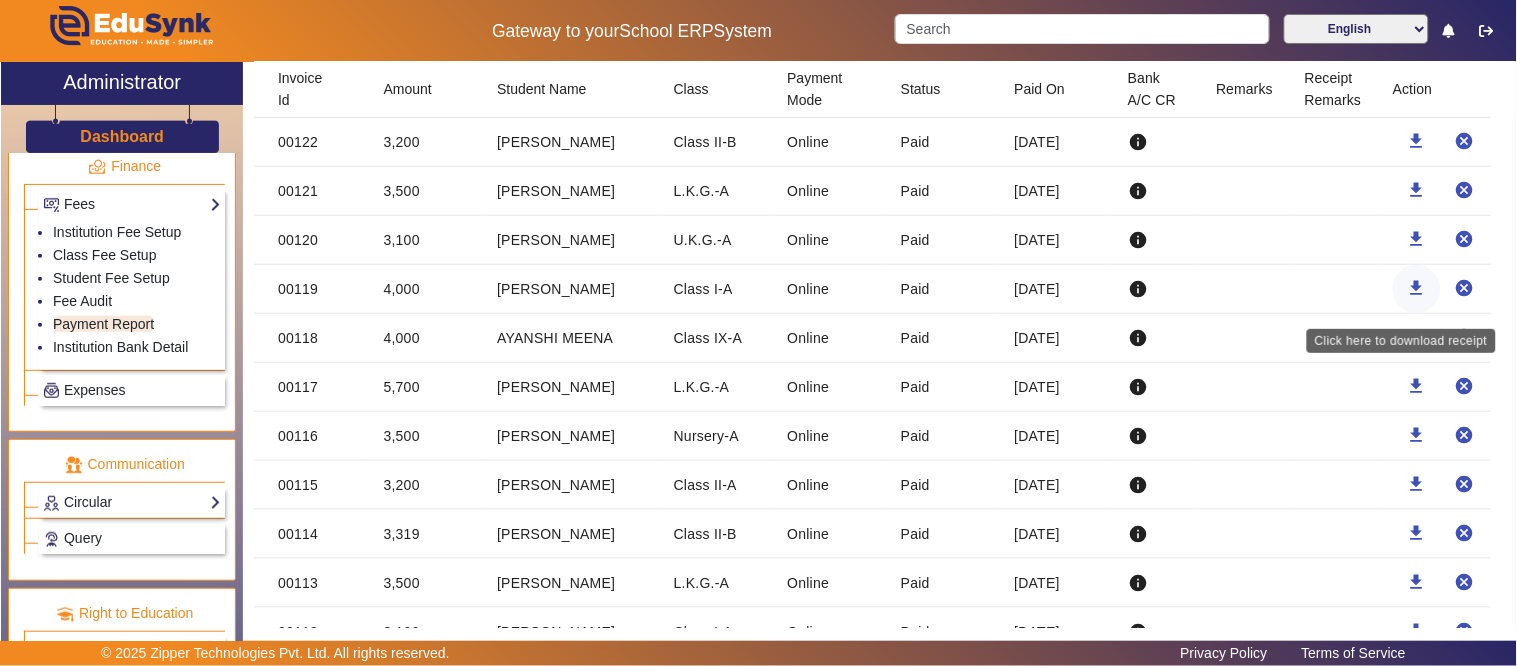 click on "download" 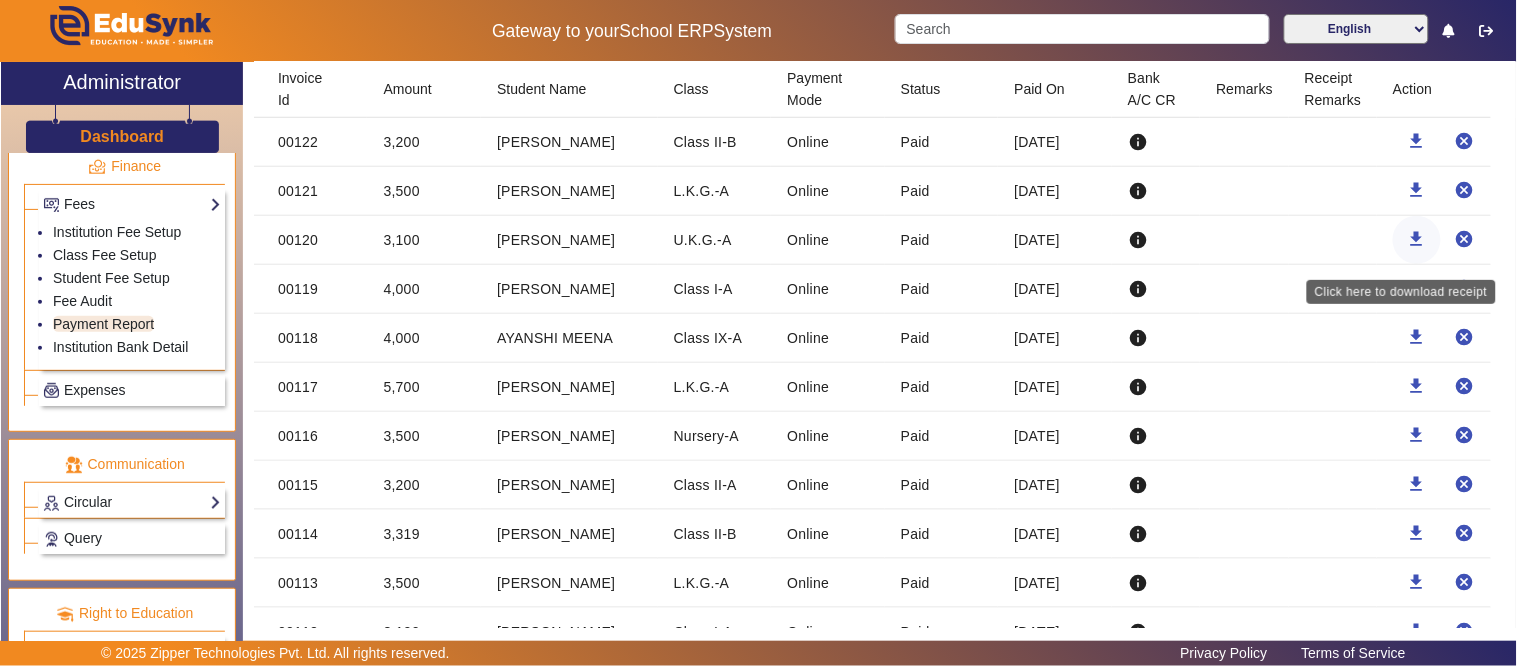 click on "download" 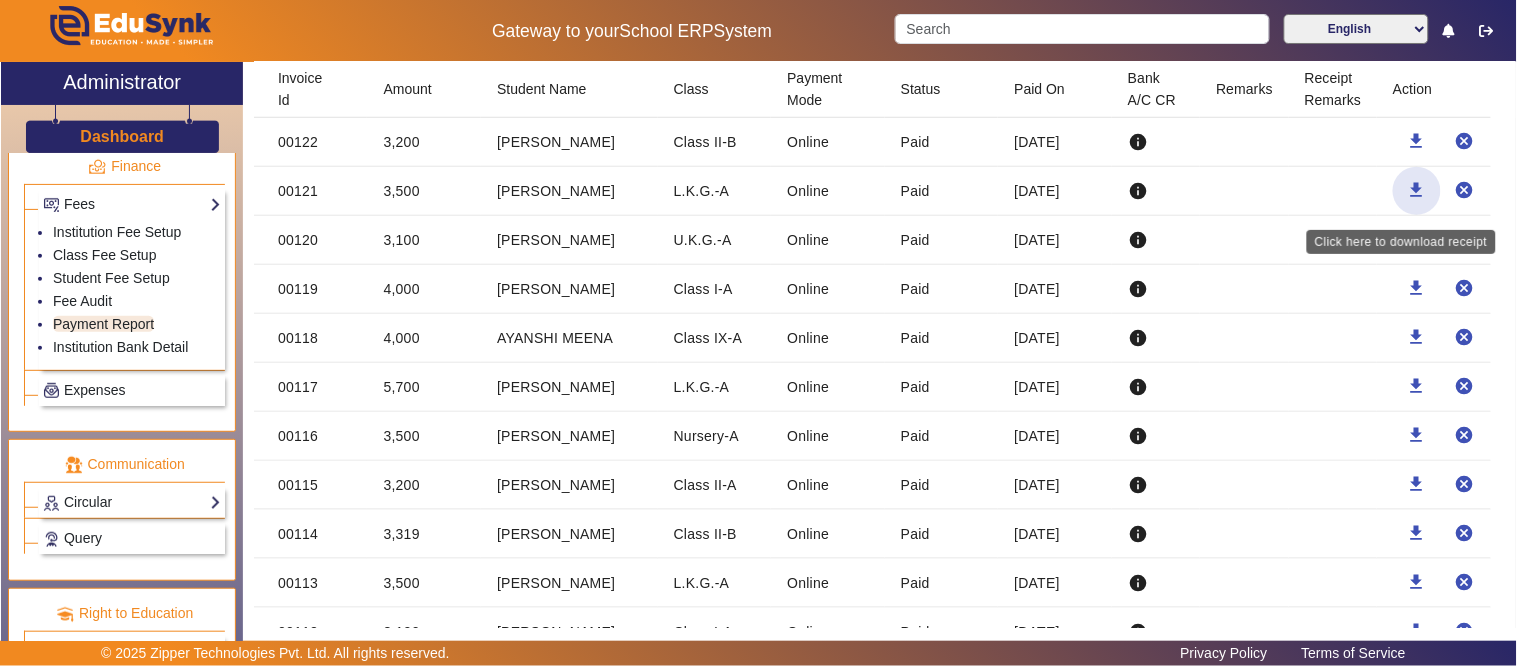 click on "download" 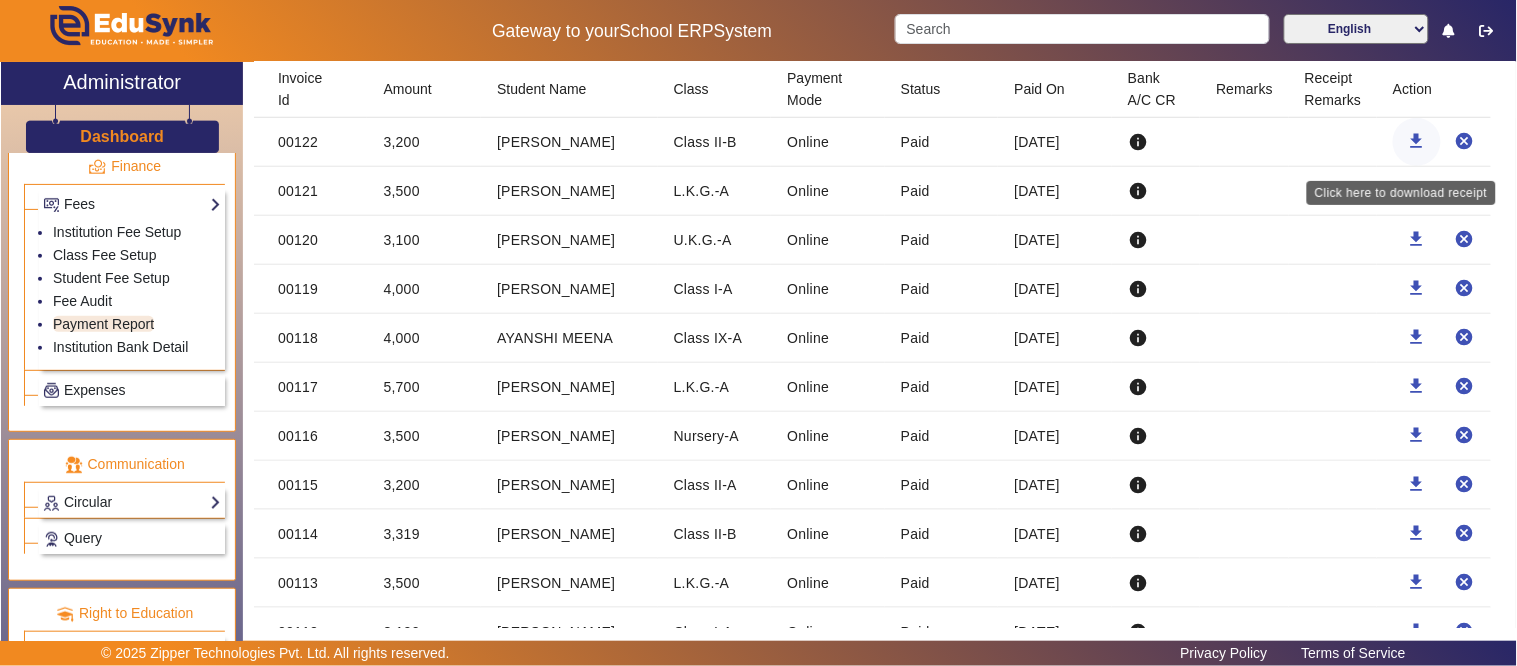 click on "download" 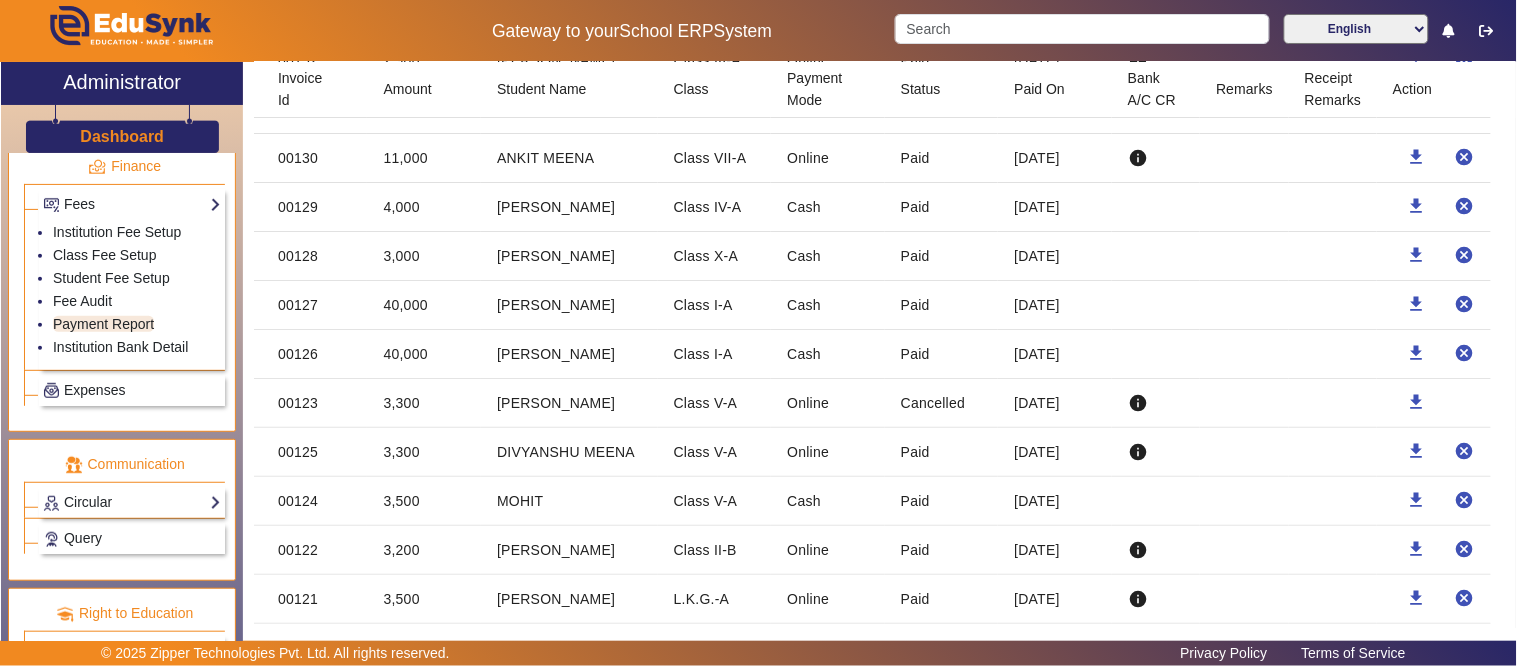 scroll, scrollTop: 3761, scrollLeft: 0, axis: vertical 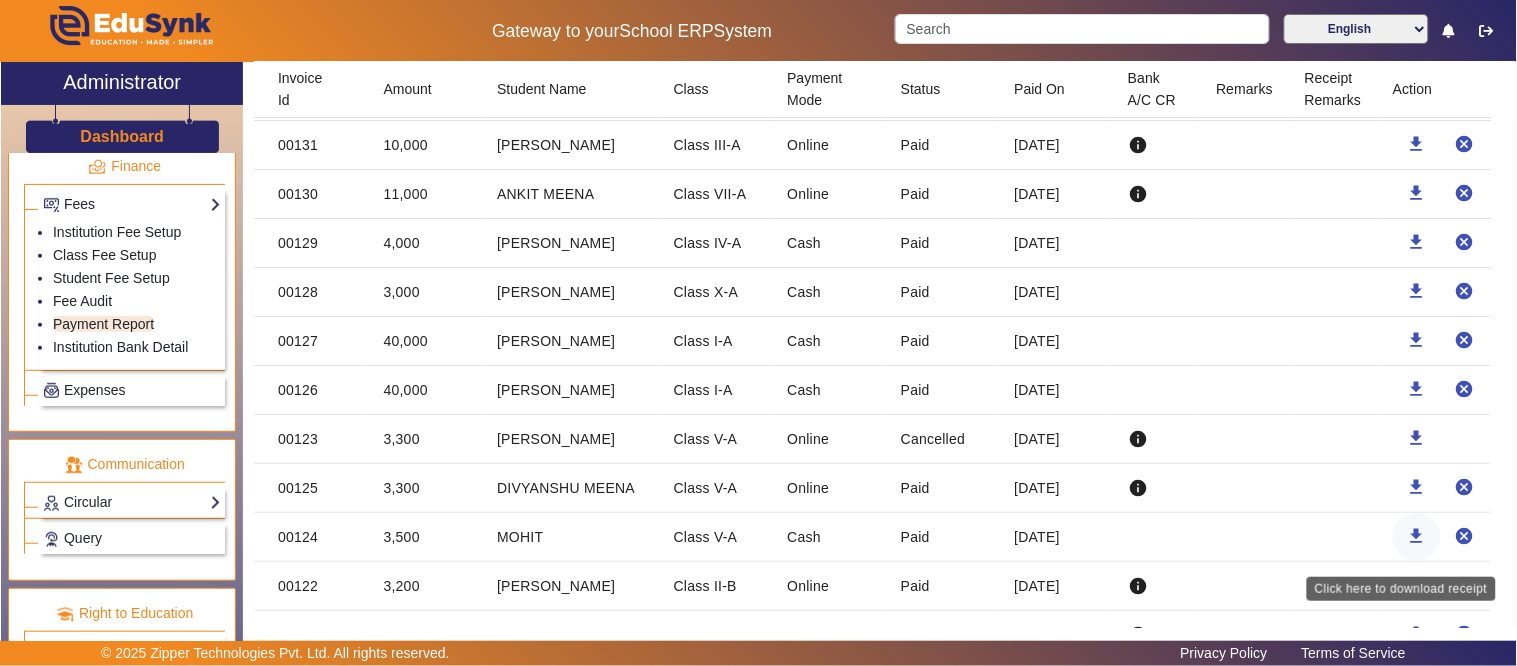 click on "download" 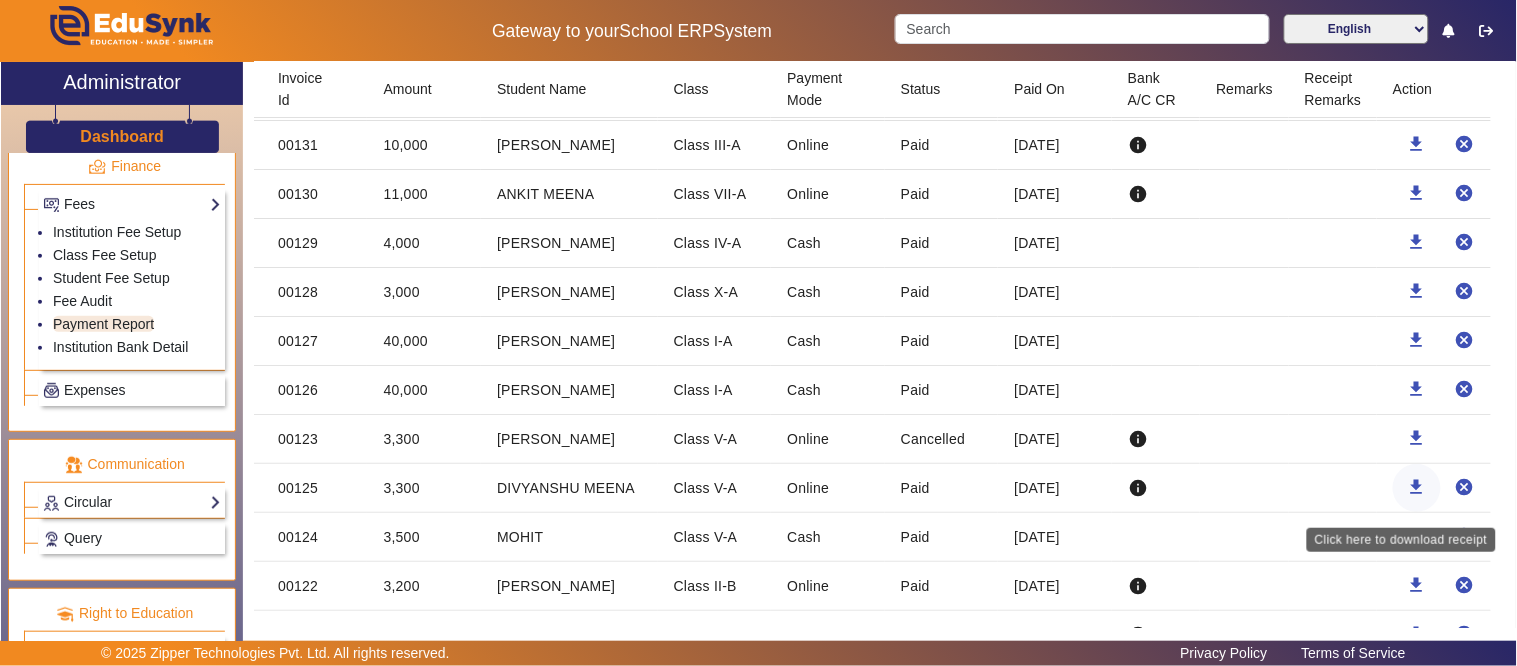 click on "download" 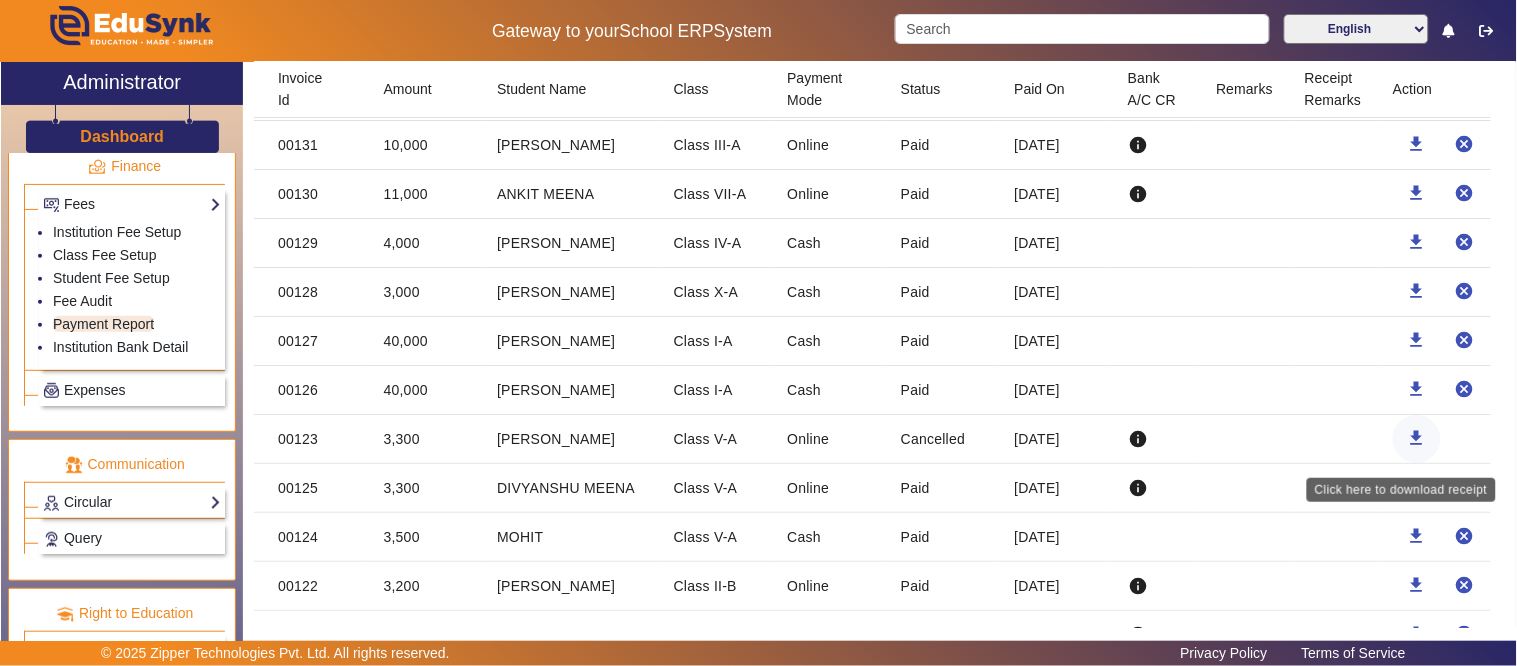 click on "download" 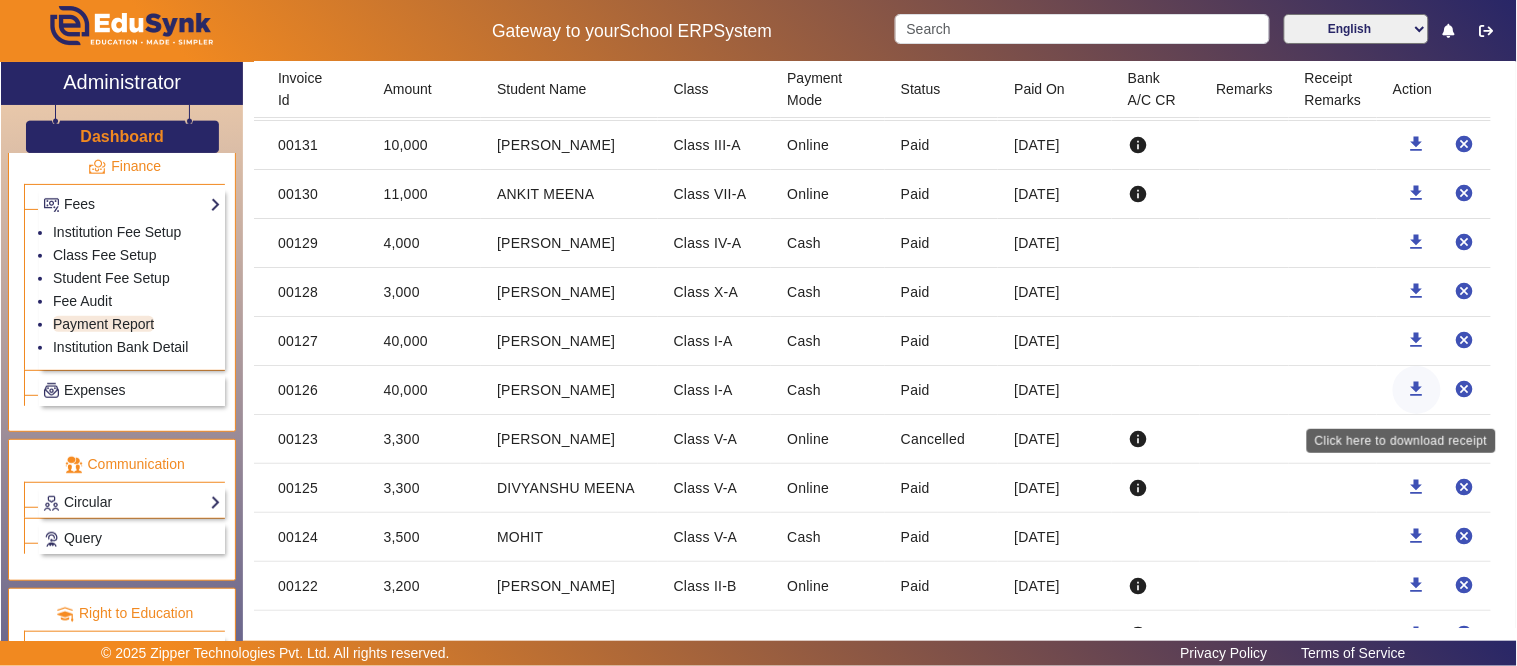 click on "download" 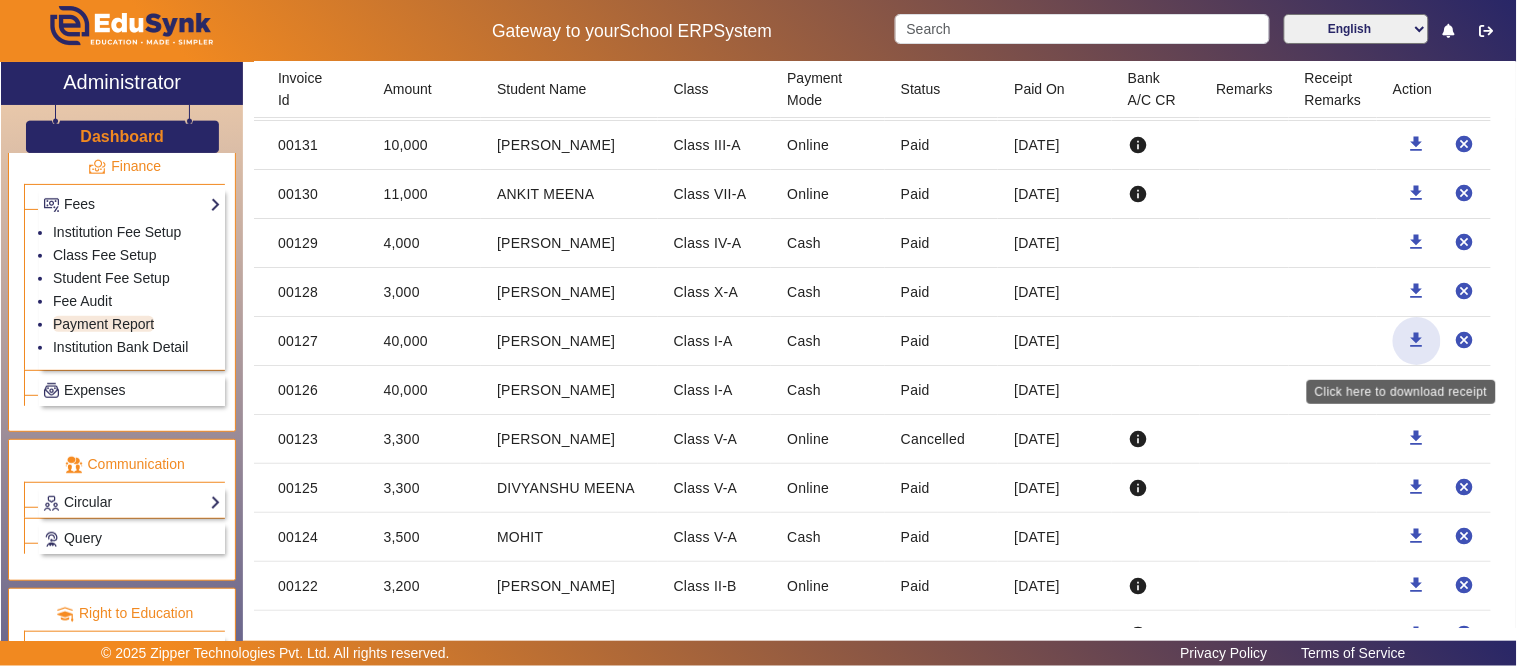 click on "download" 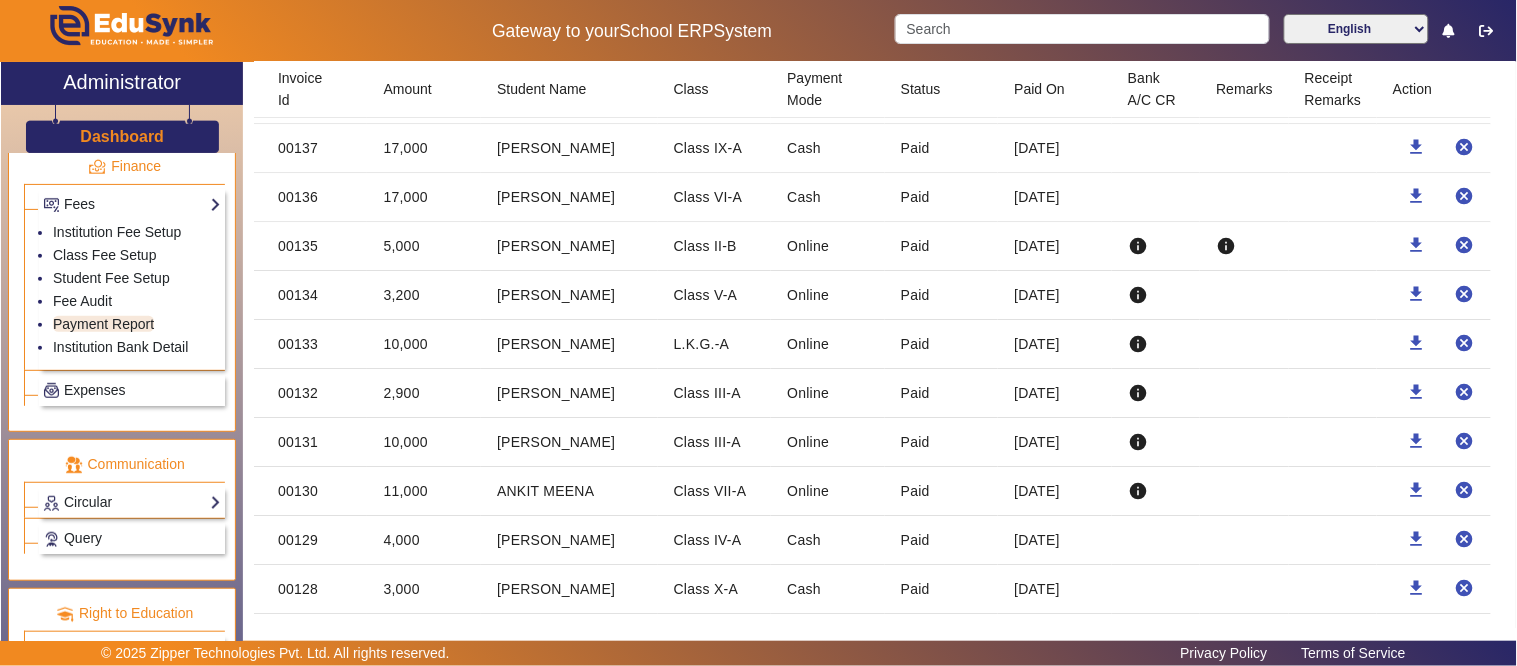 scroll, scrollTop: 3427, scrollLeft: 0, axis: vertical 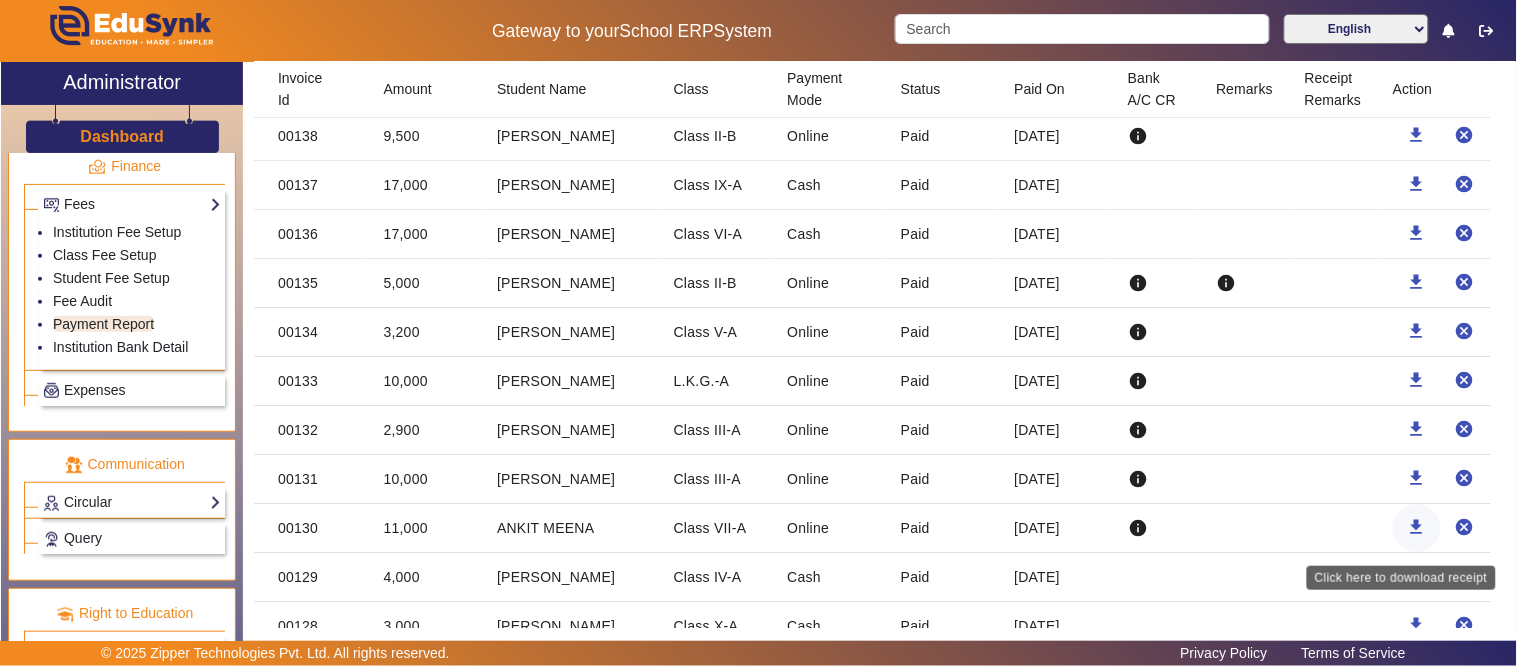 click on "download" 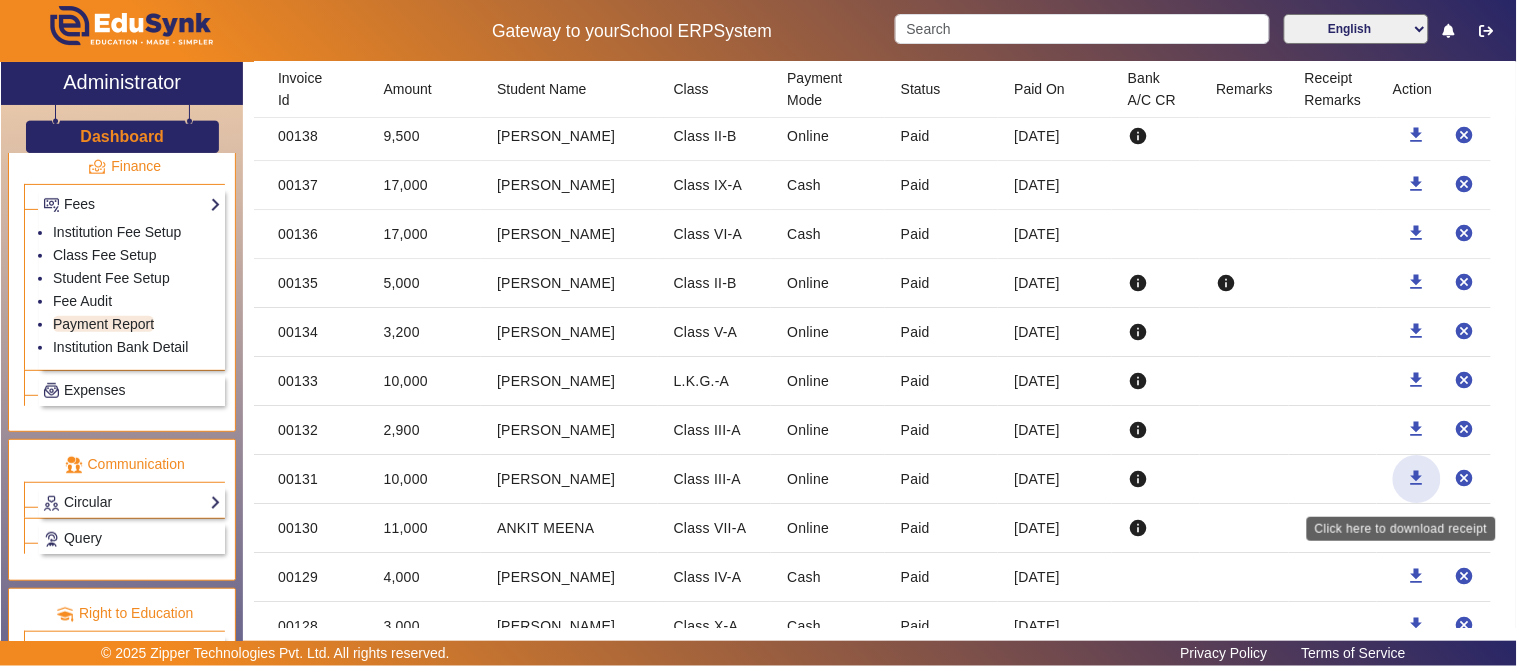 click on "download" 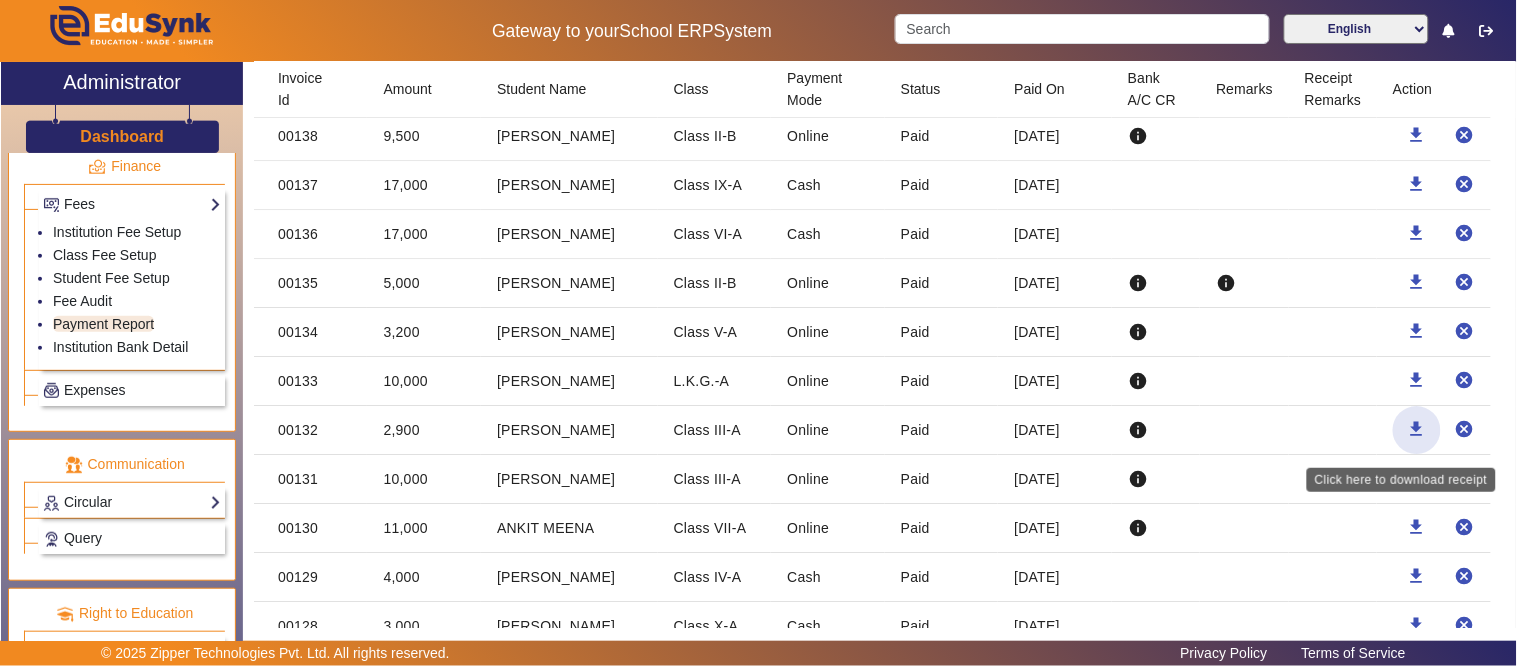 click on "download" 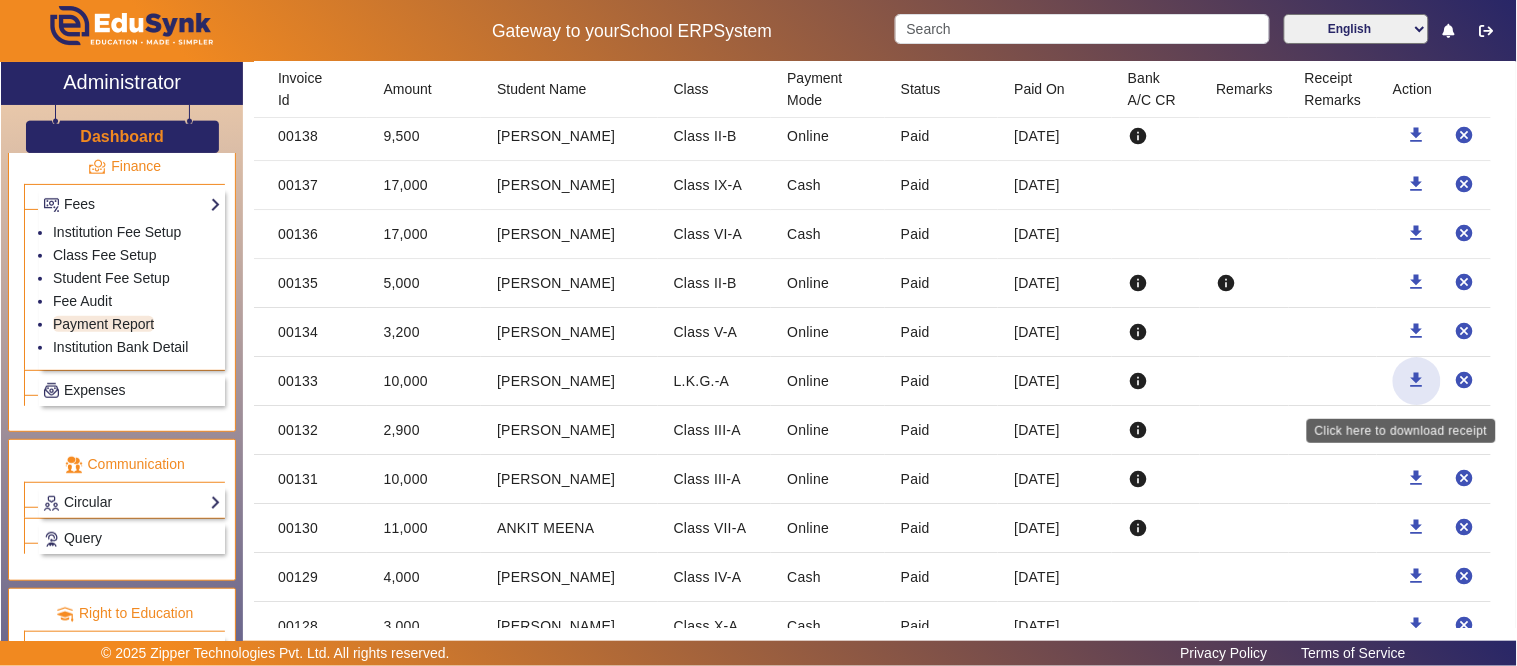 click on "download" 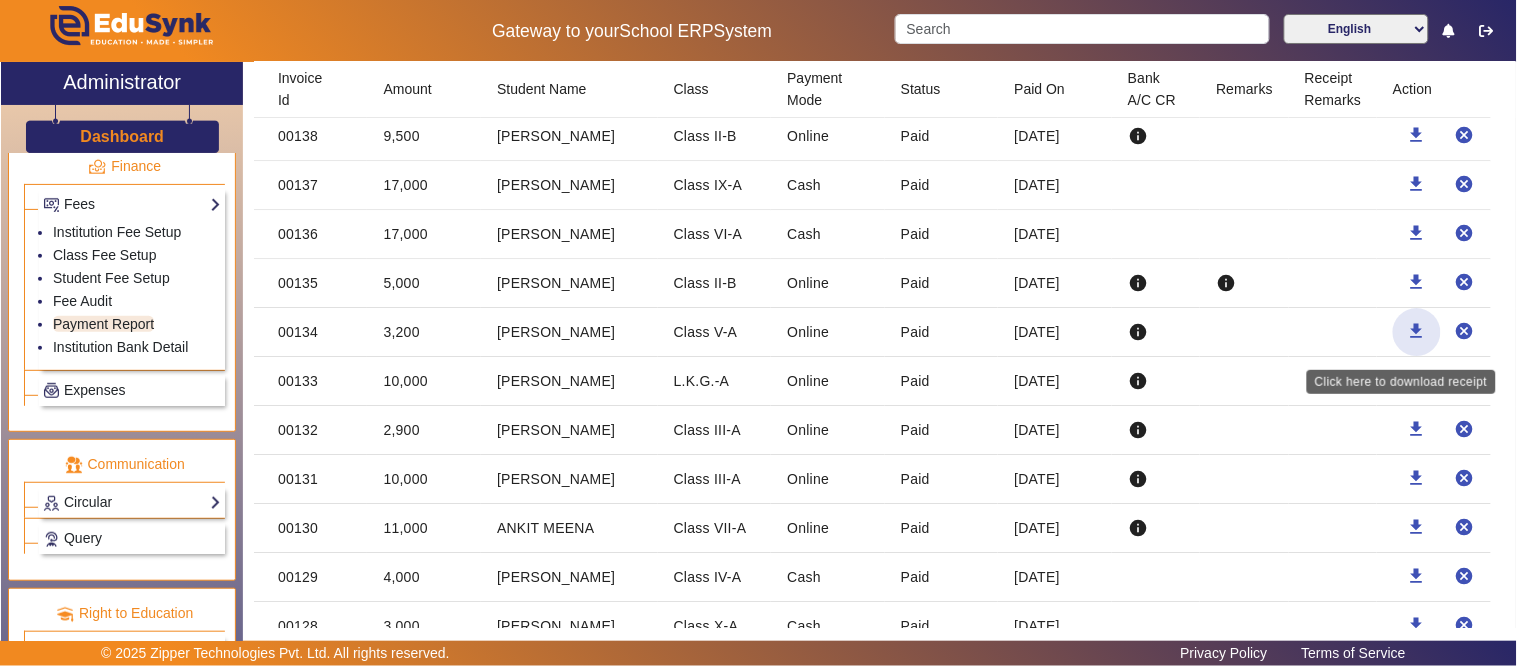 click on "download" 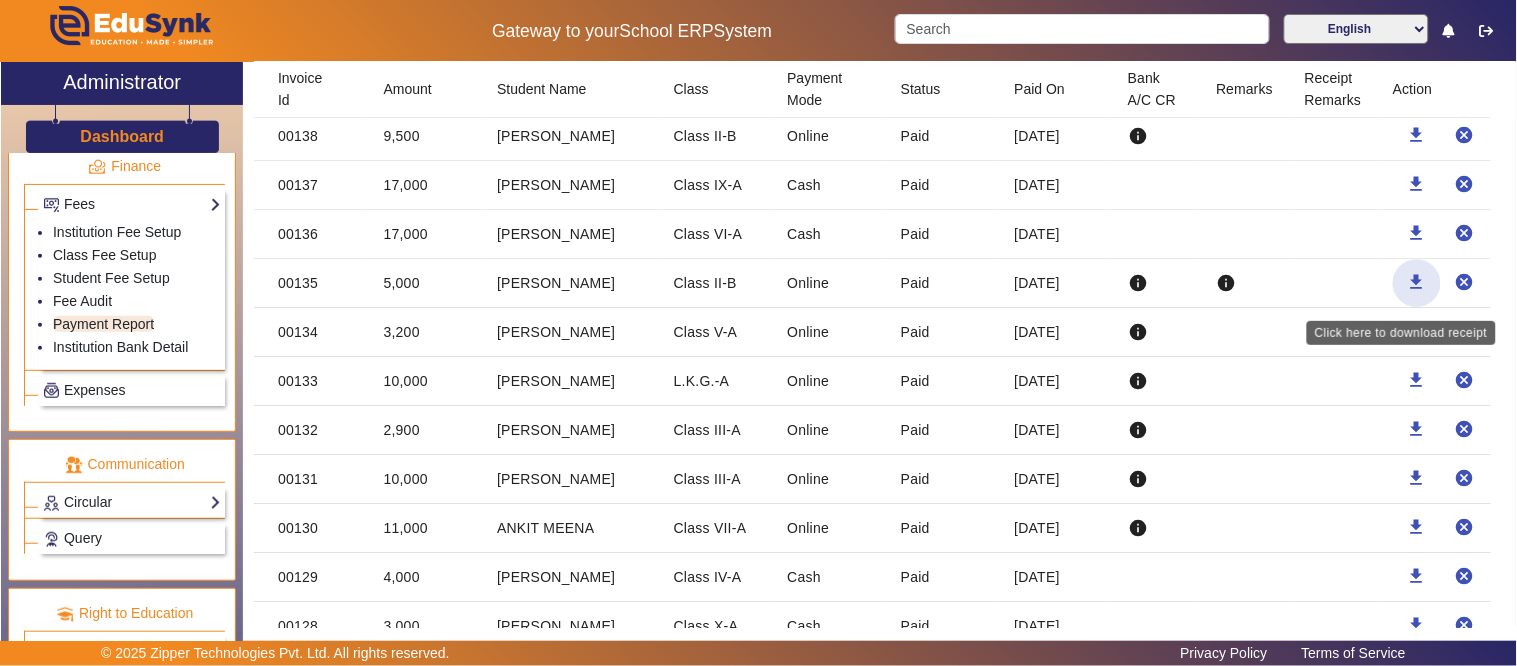 click on "download" 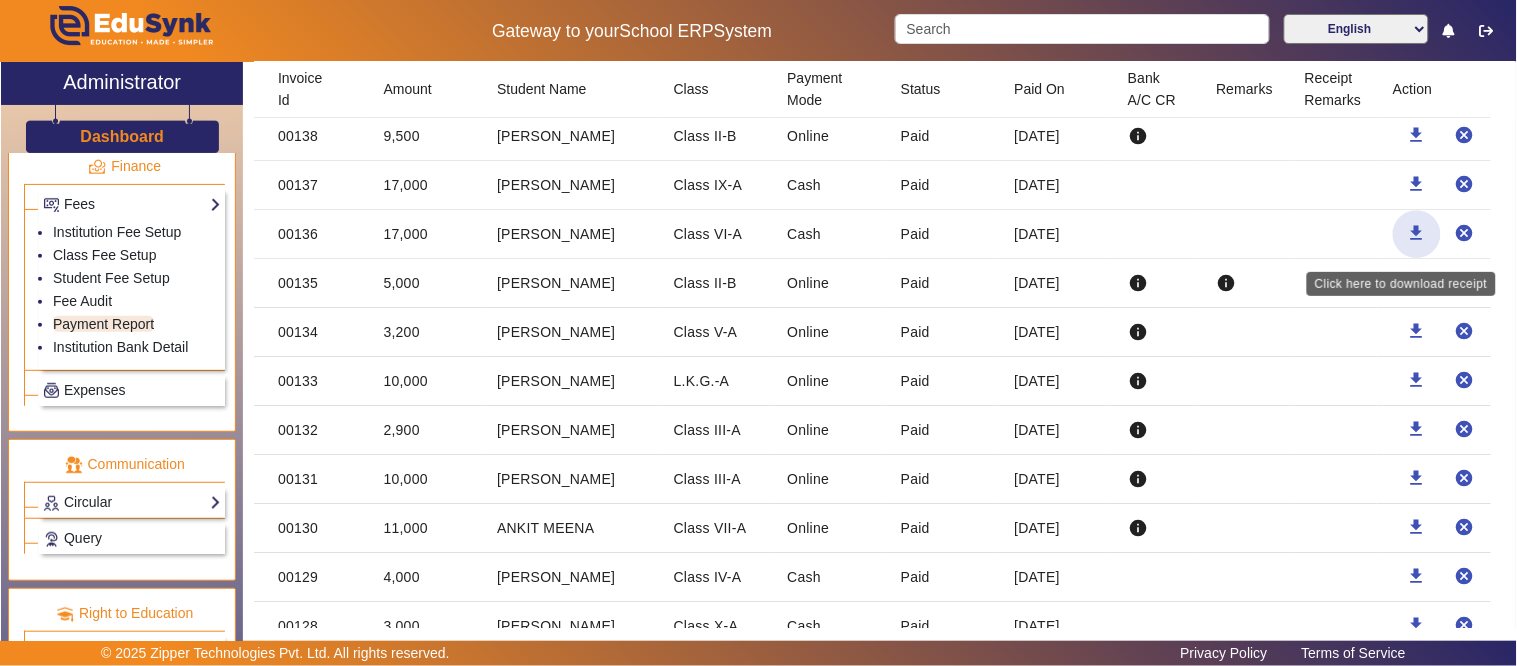 click on "download" 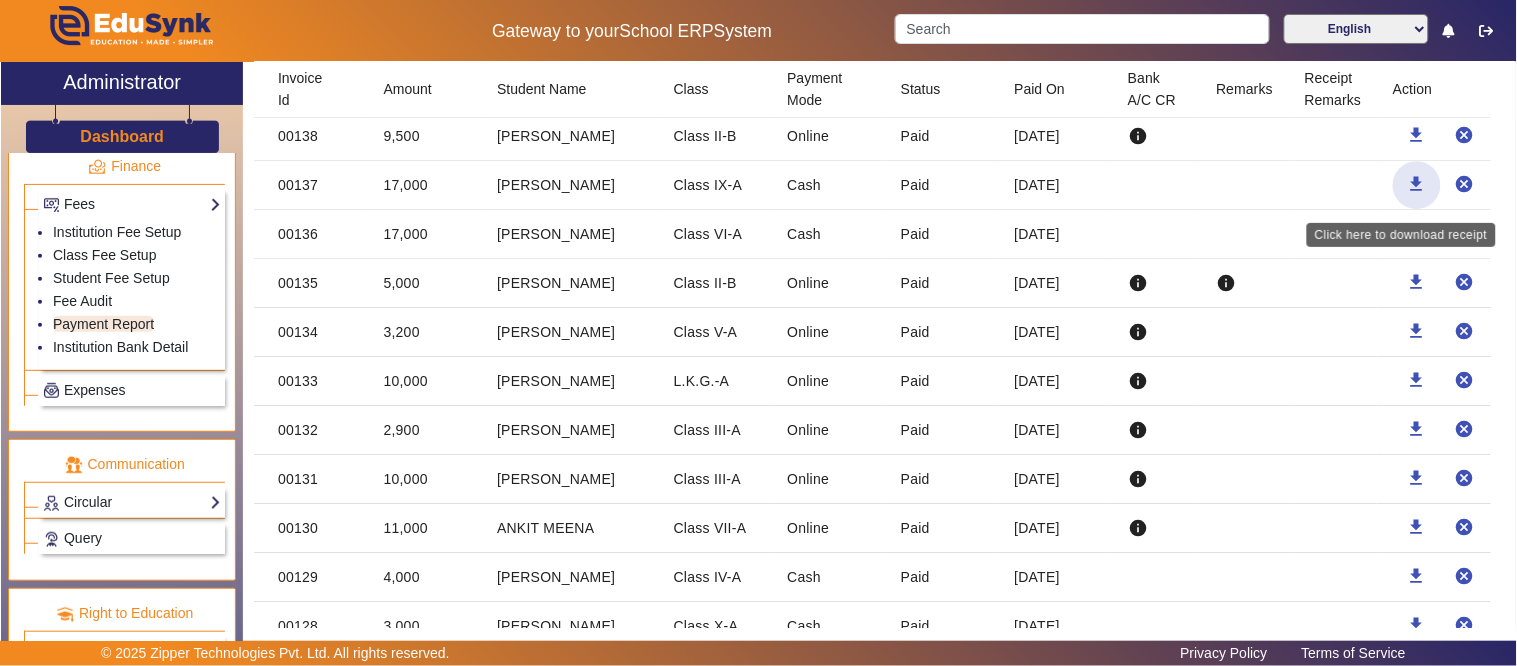click on "download" 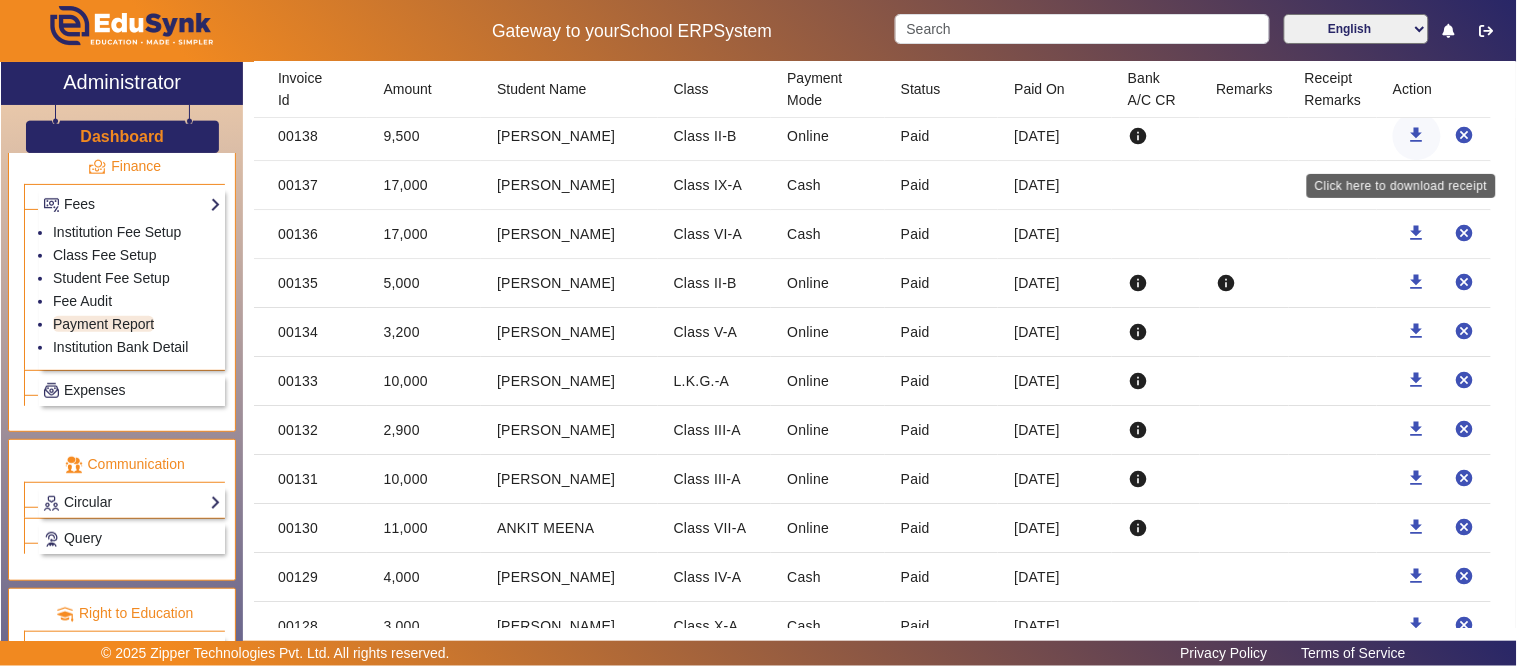 click on "download" 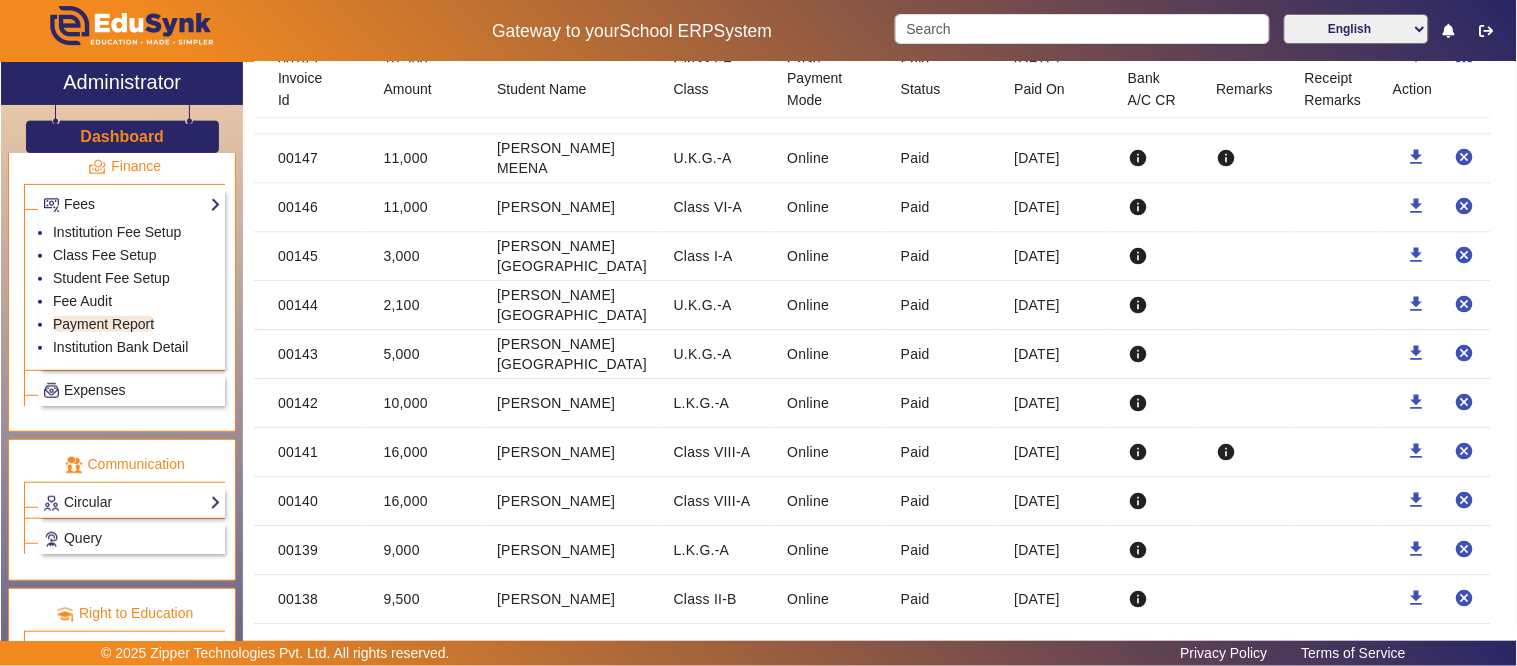 scroll, scrollTop: 2983, scrollLeft: 0, axis: vertical 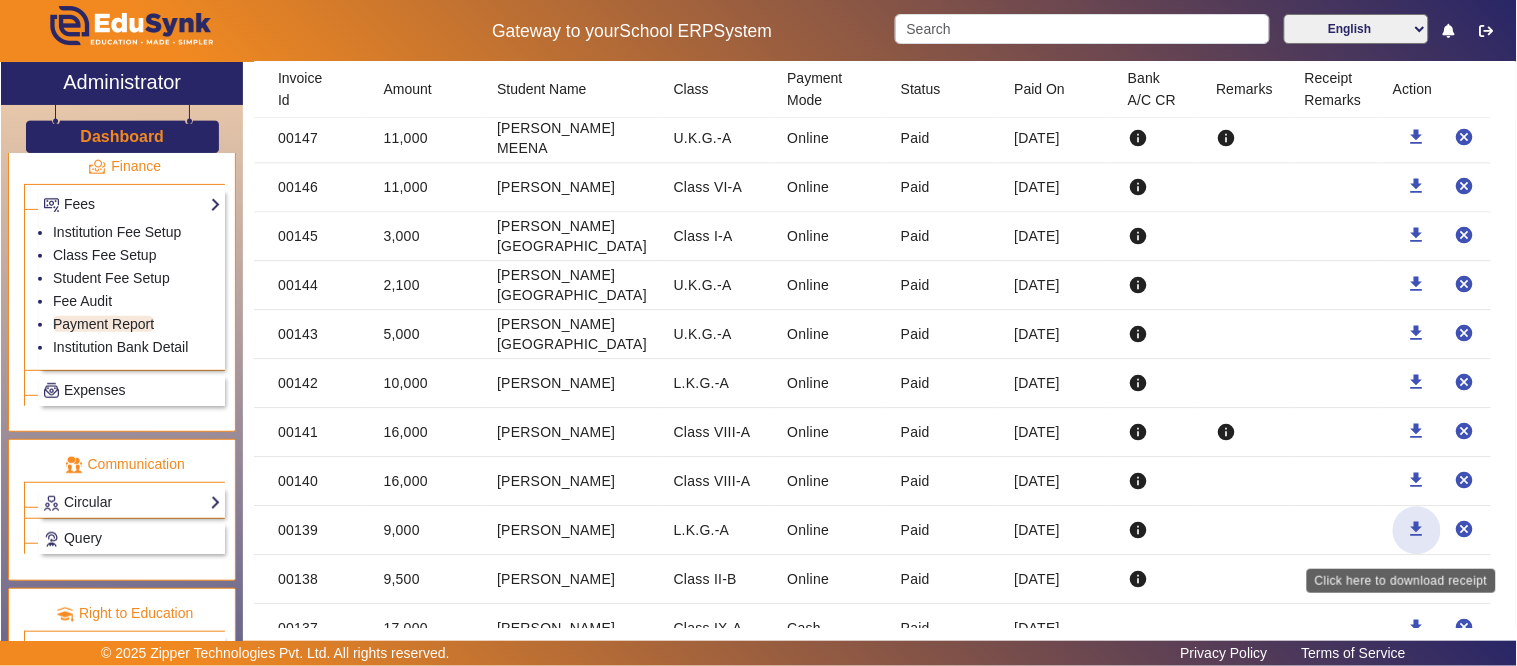 click on "download" 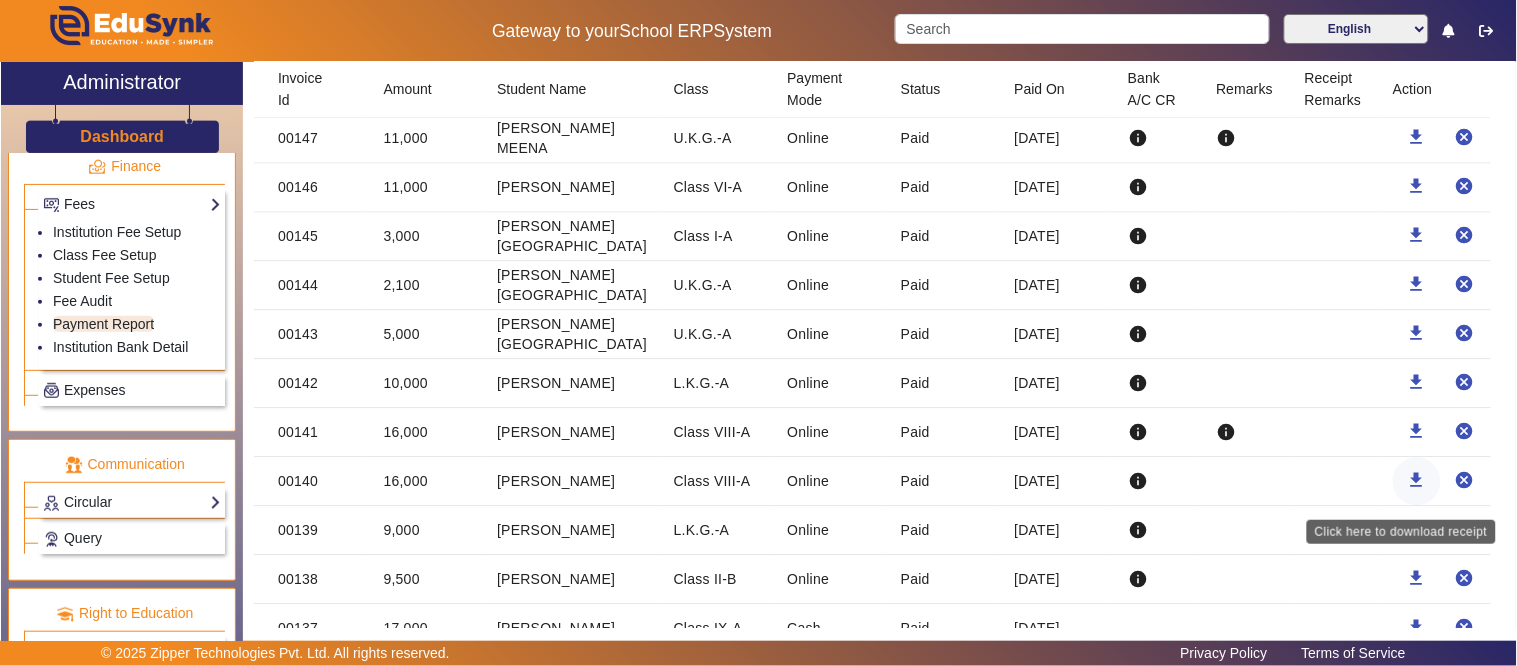 click on "download" 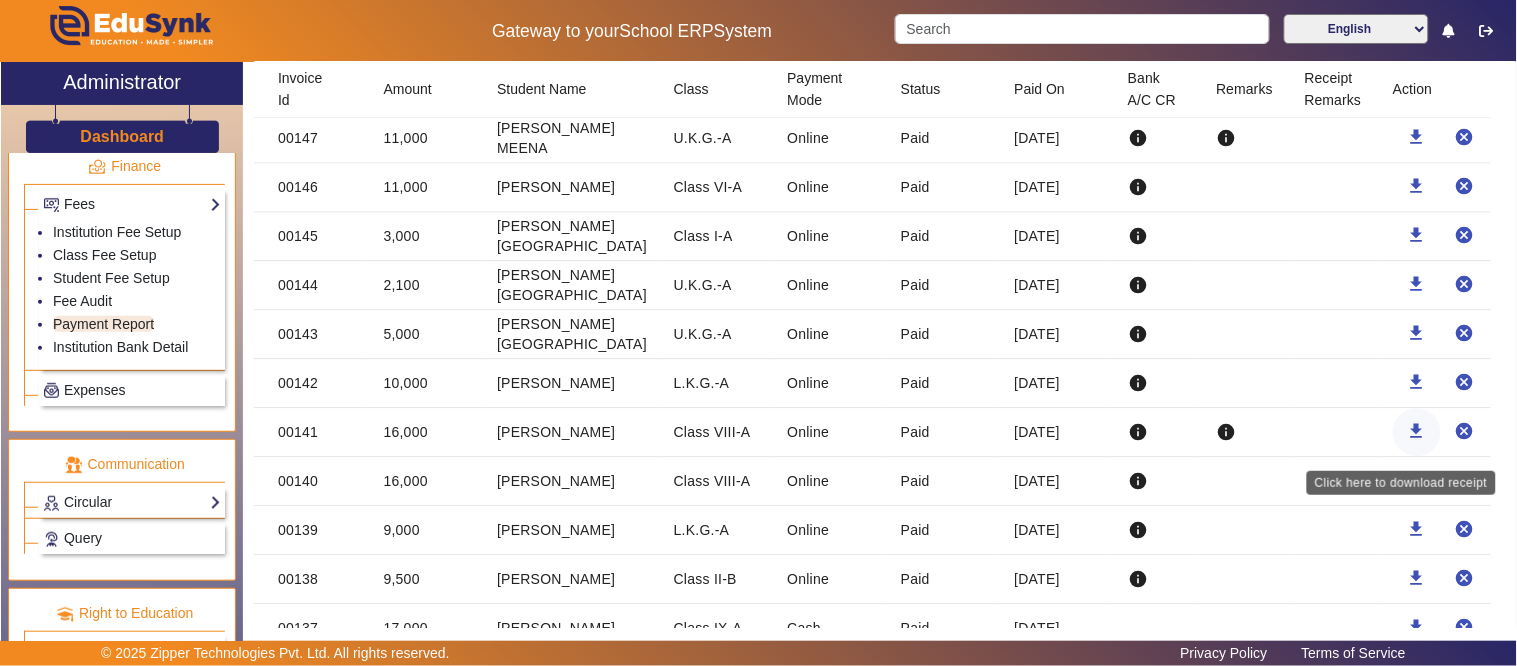click on "download" 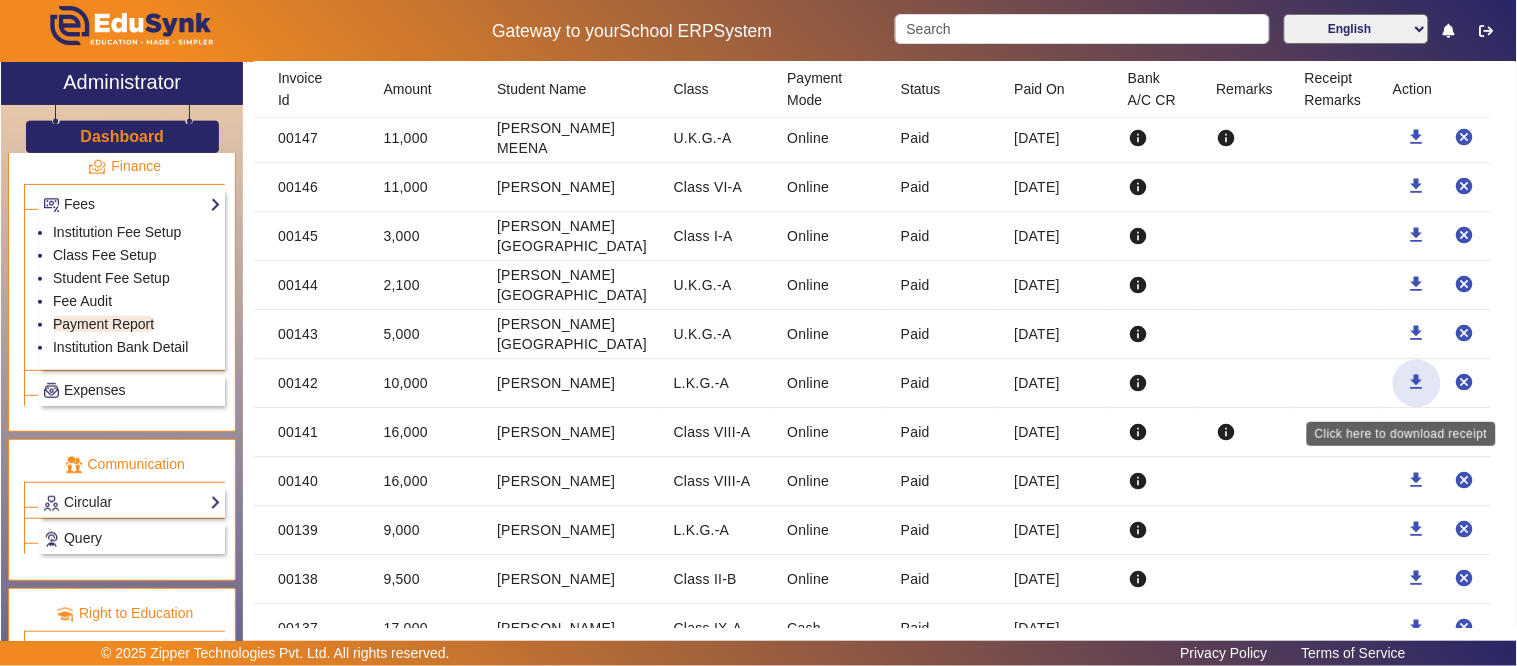 click on "download" 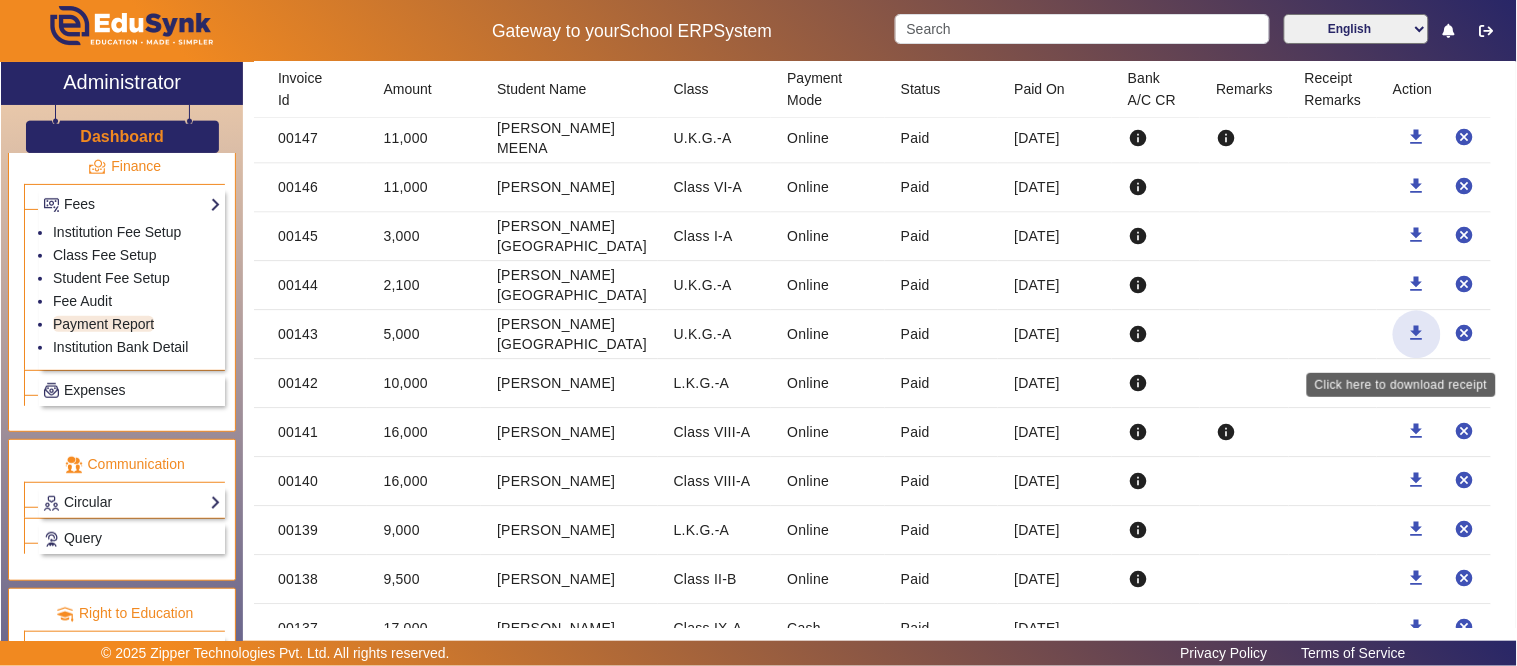 click on "download" 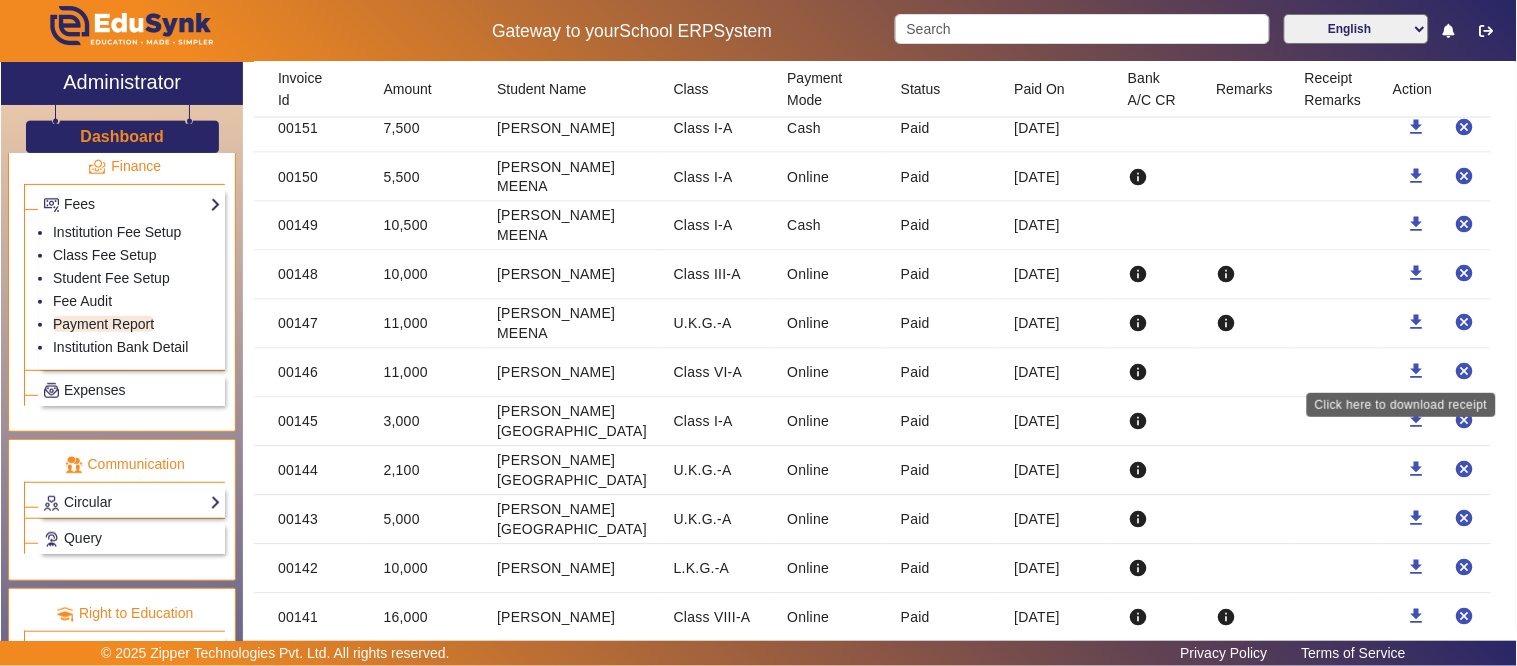 scroll, scrollTop: 2761, scrollLeft: 0, axis: vertical 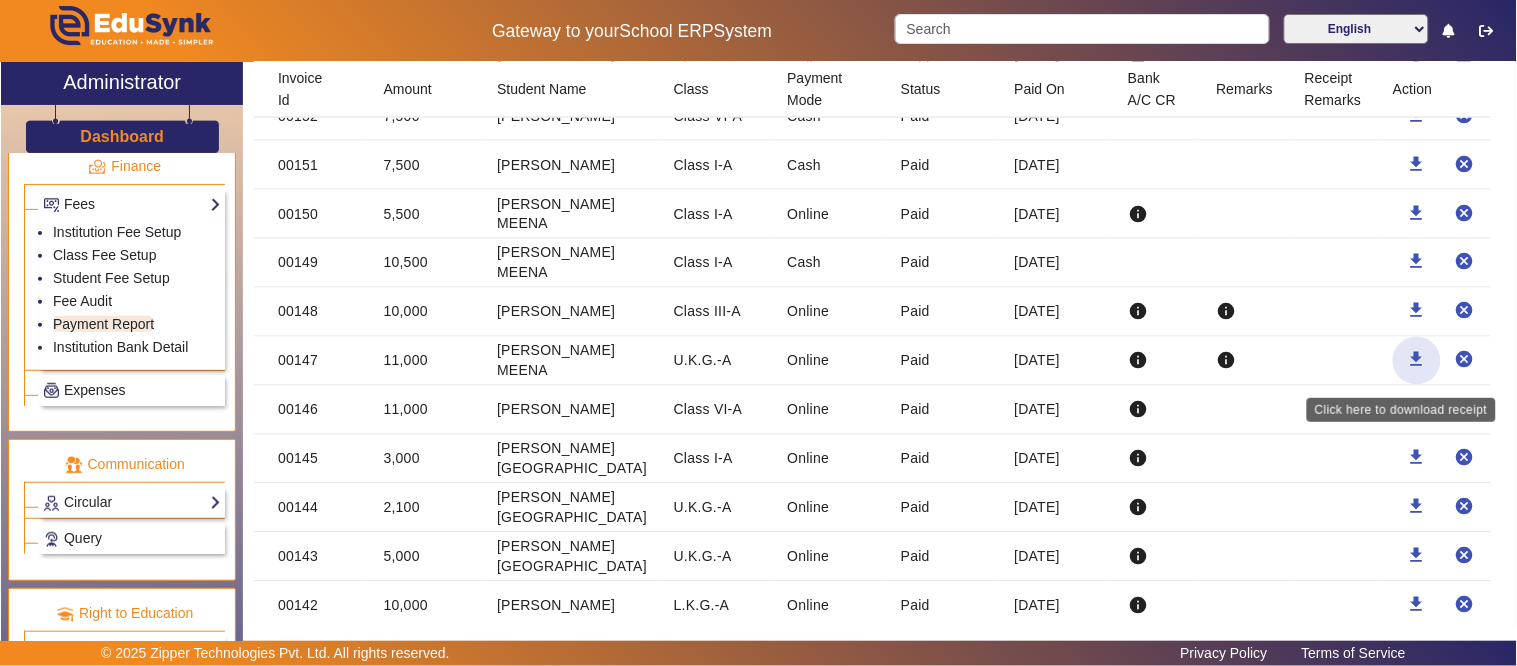 click on "download" 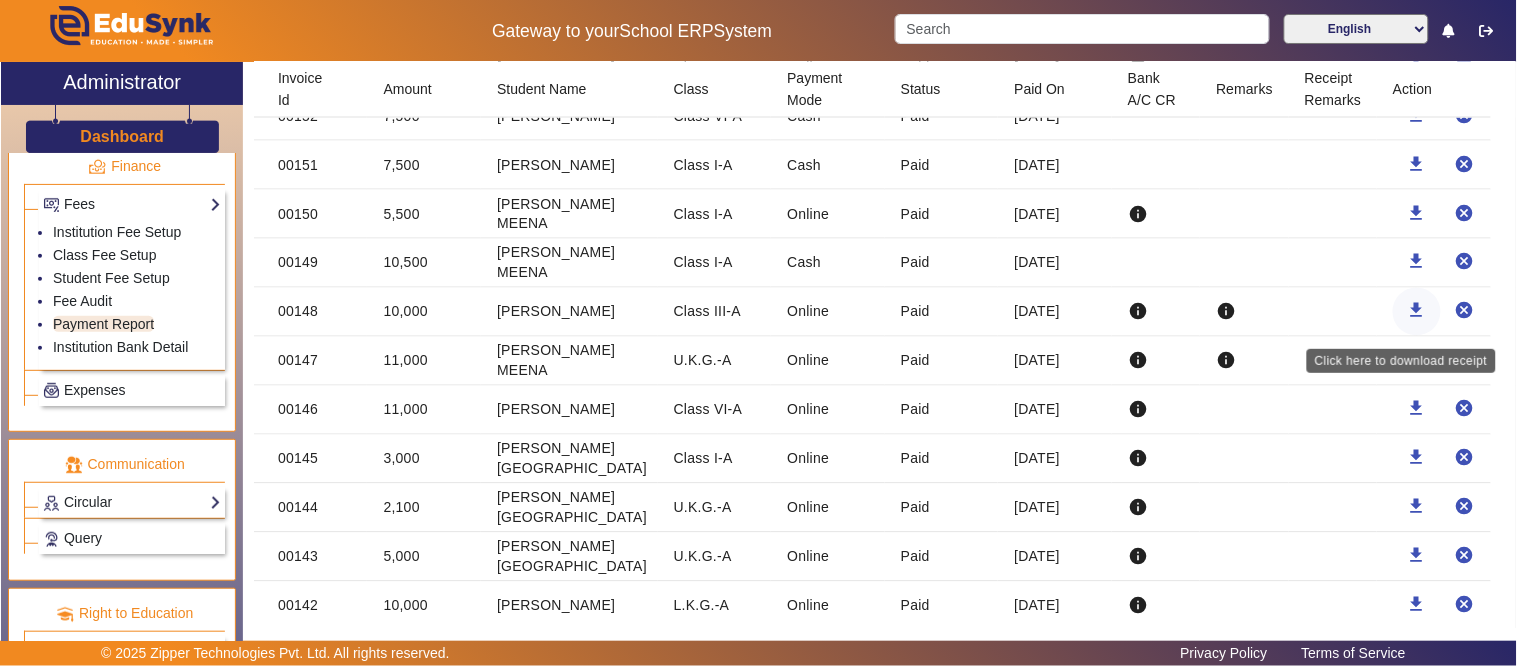 click on "download" 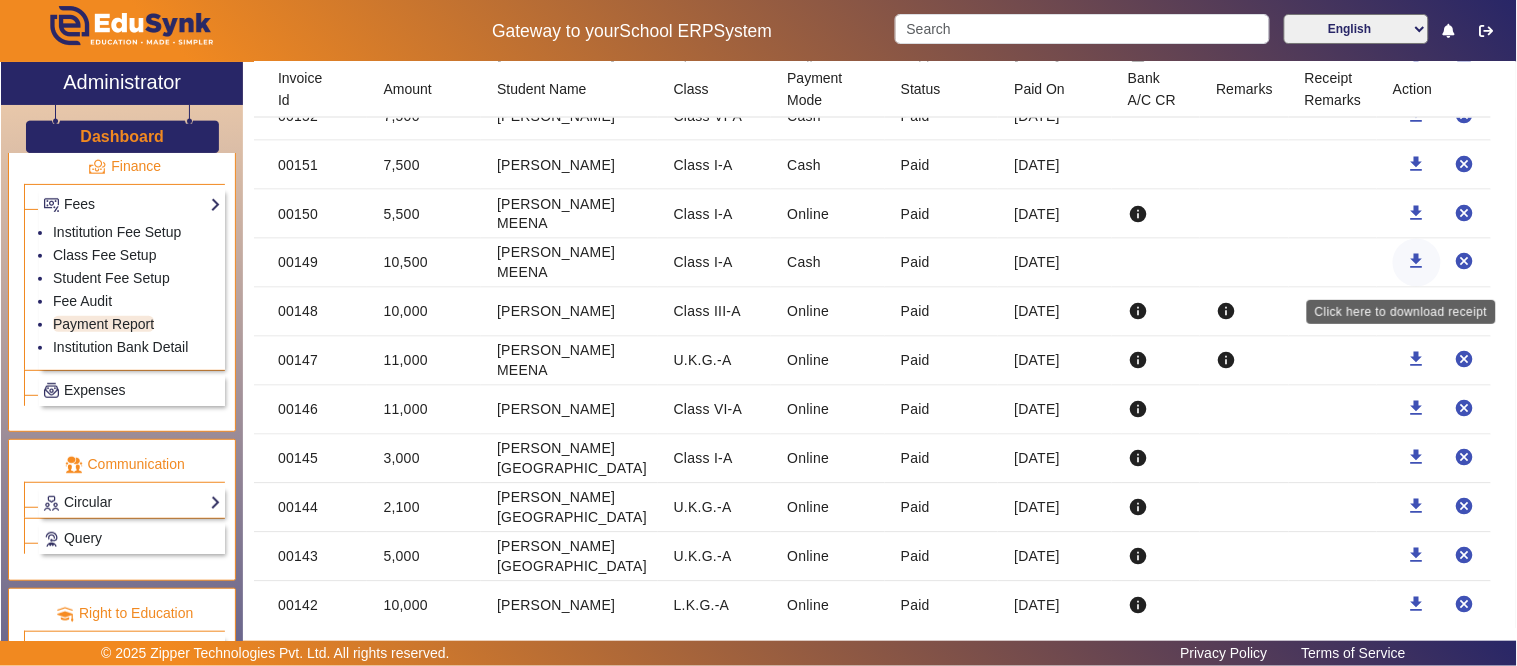 click on "download" 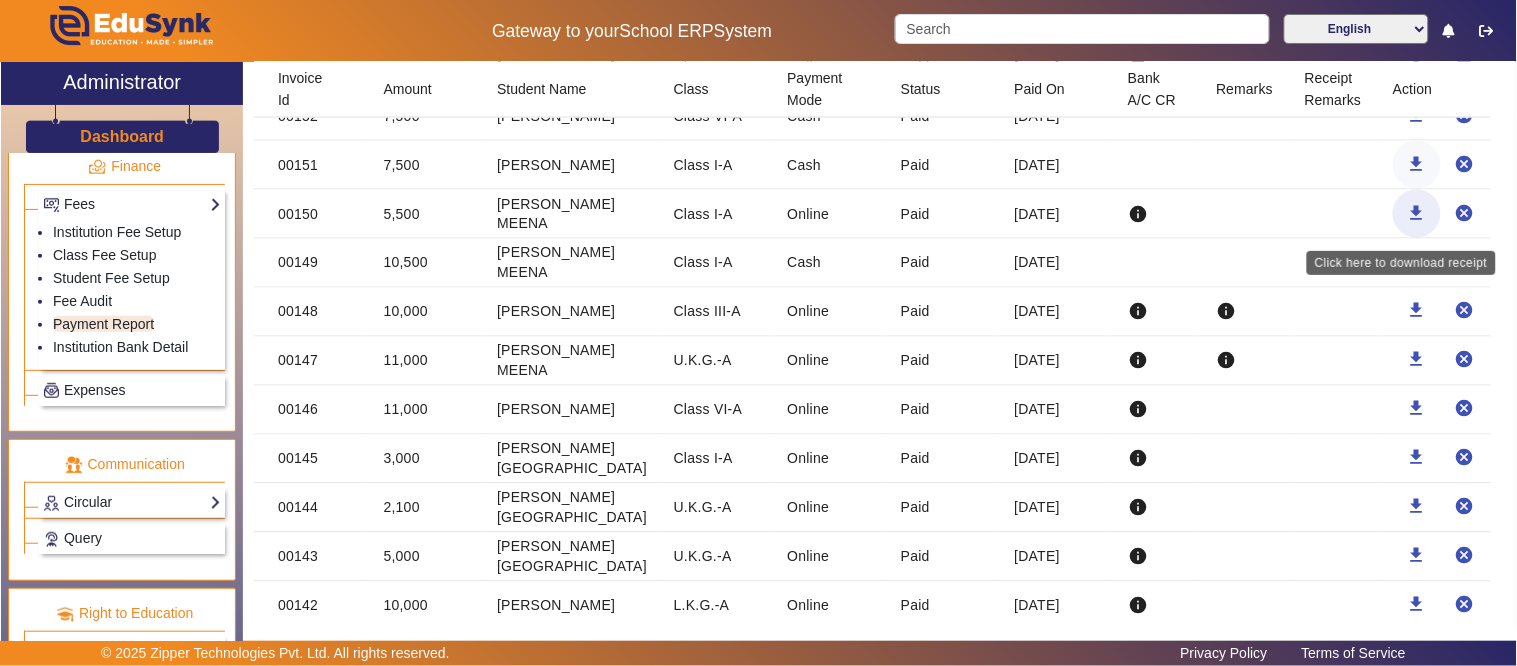drag, startPoint x: 1401, startPoint y: 224, endPoint x: 1396, endPoint y: 190, distance: 34.36568 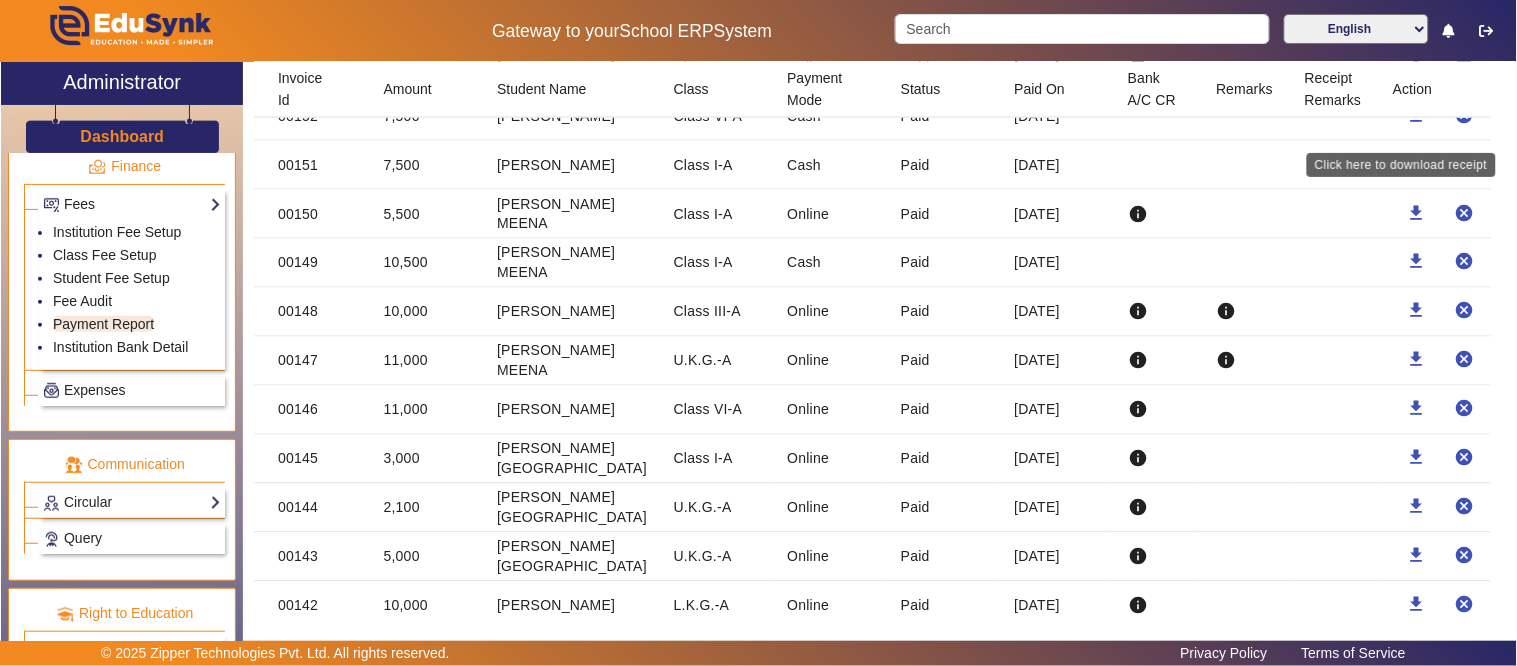 click on "Click here to download receipt" at bounding box center (1401, 165) 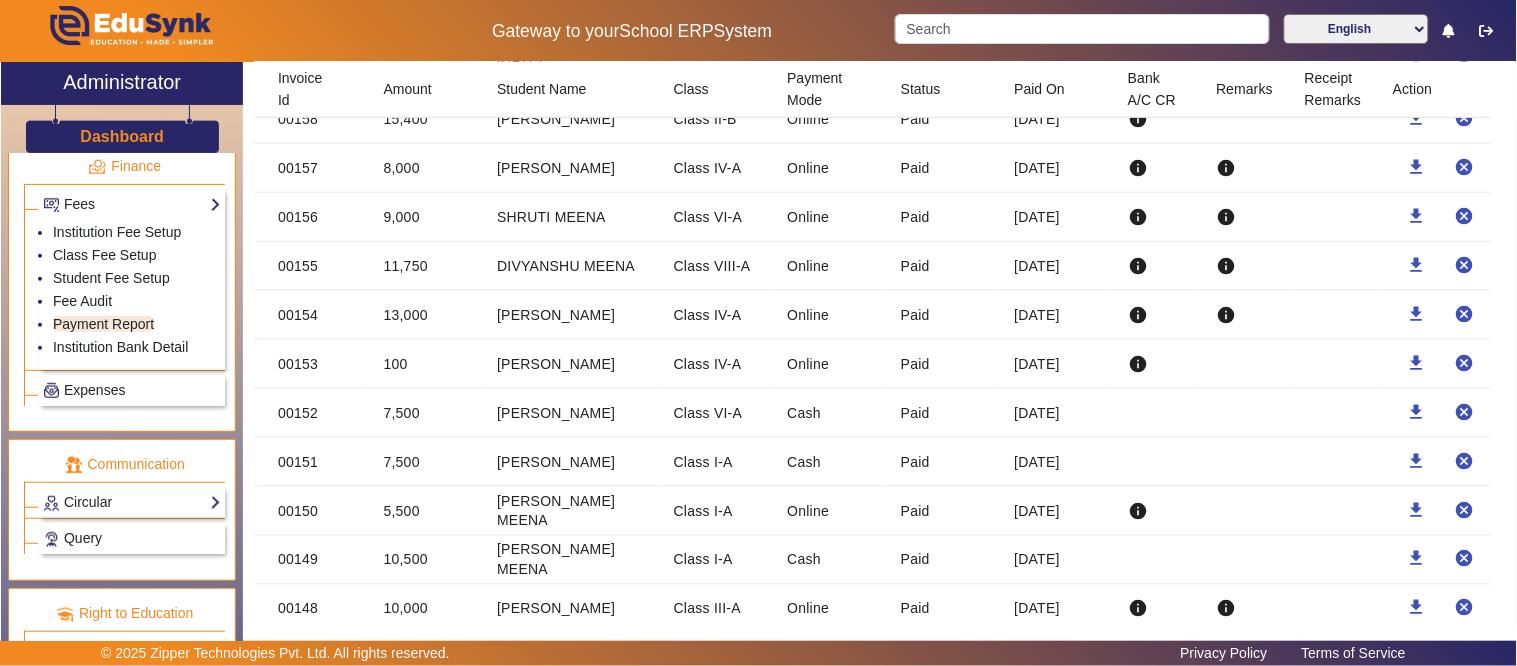 scroll, scrollTop: 2427, scrollLeft: 0, axis: vertical 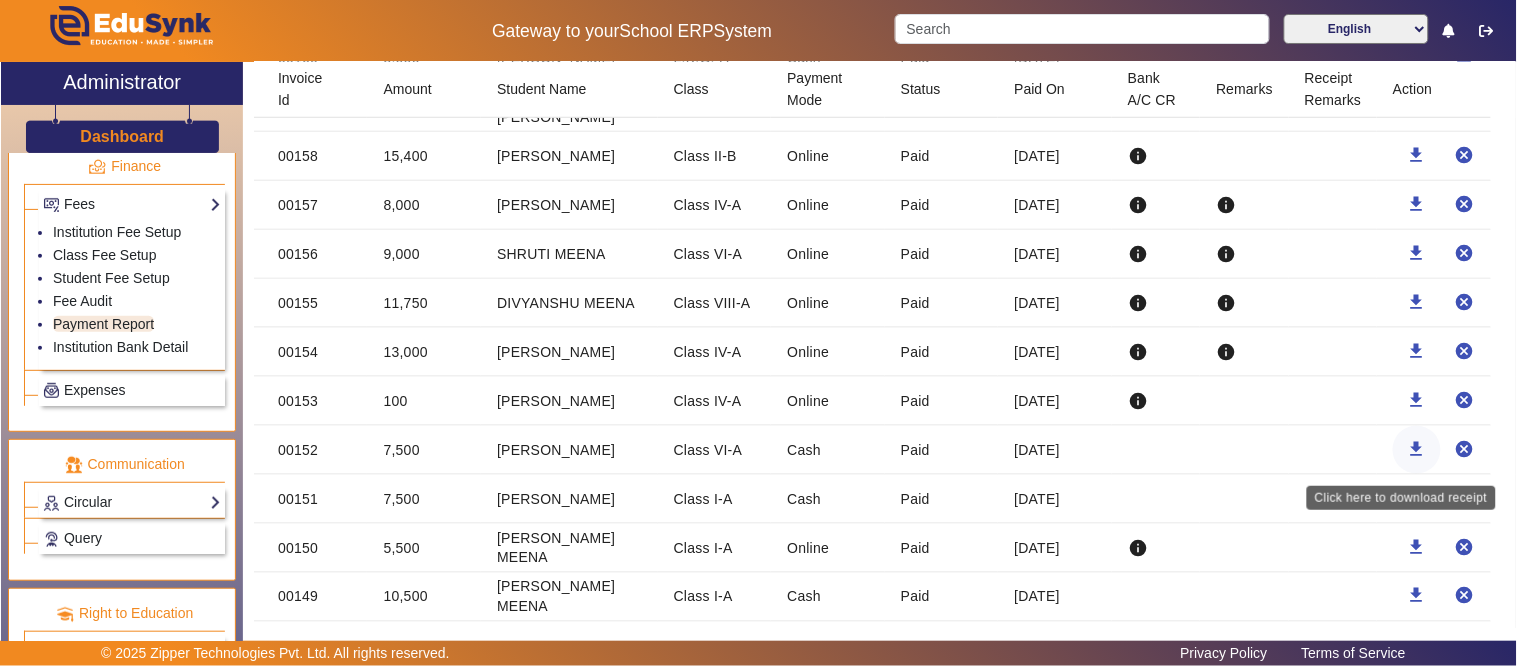 click on "download" 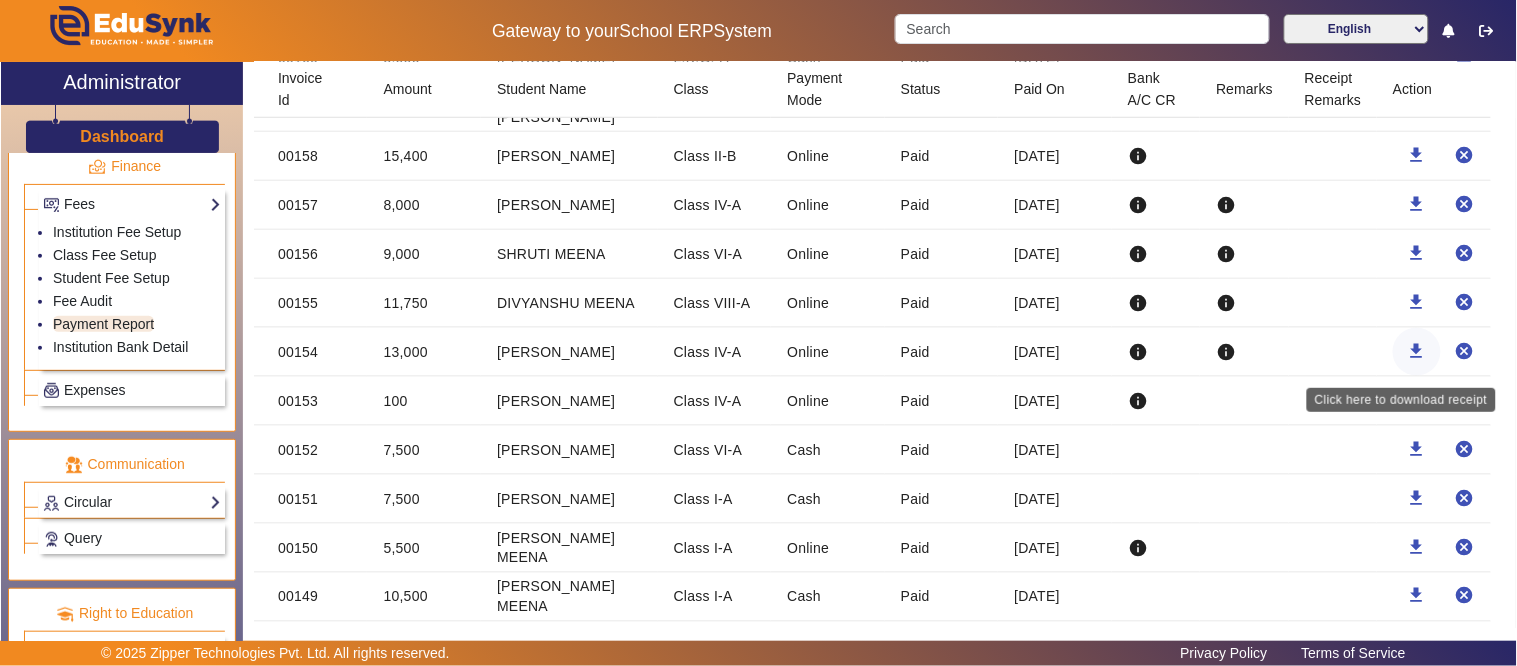 click on "download" 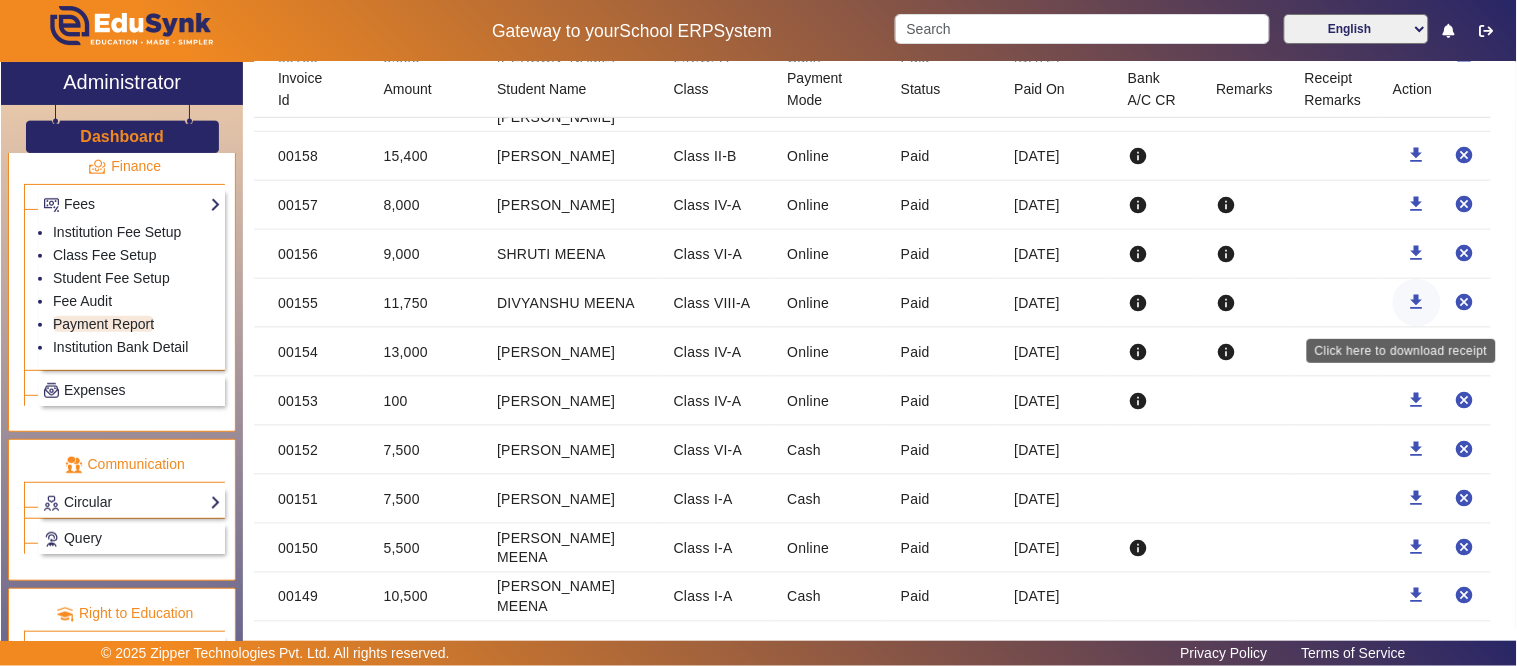 click on "download" 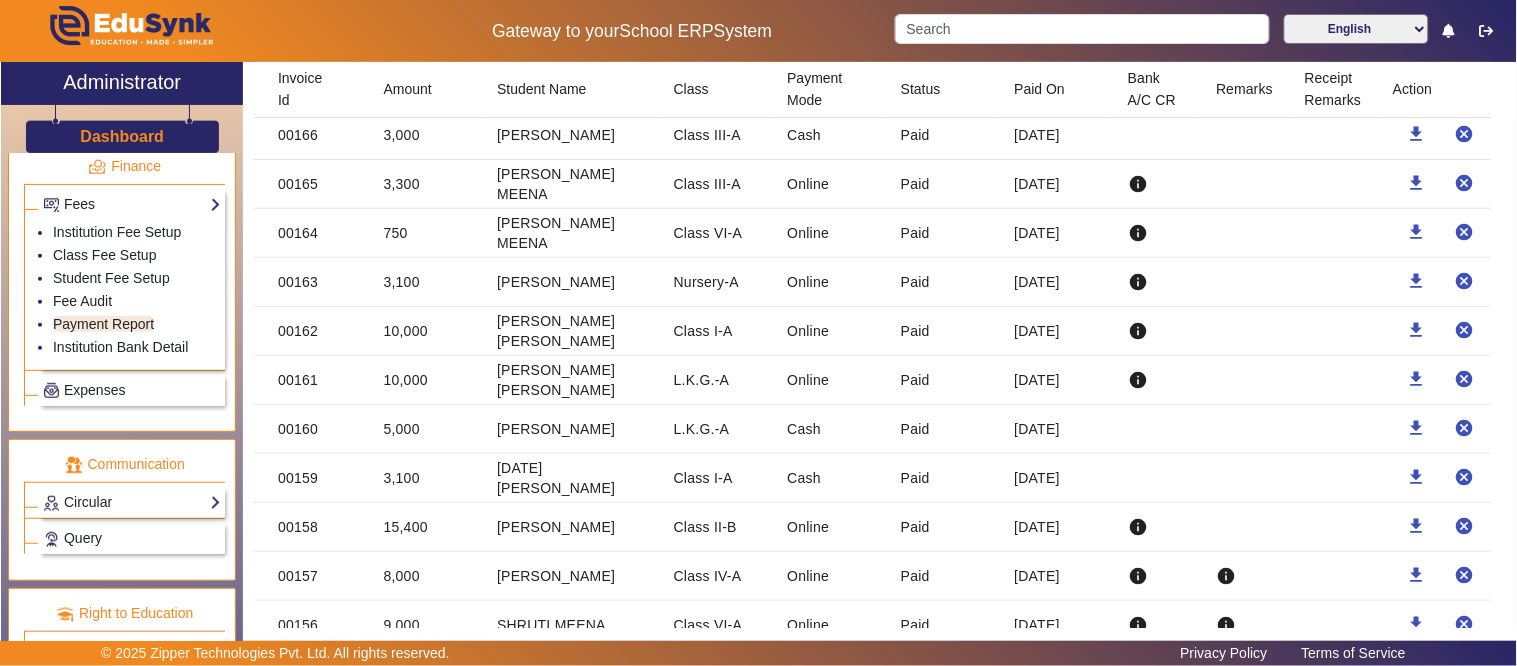 scroll, scrollTop: 2094, scrollLeft: 0, axis: vertical 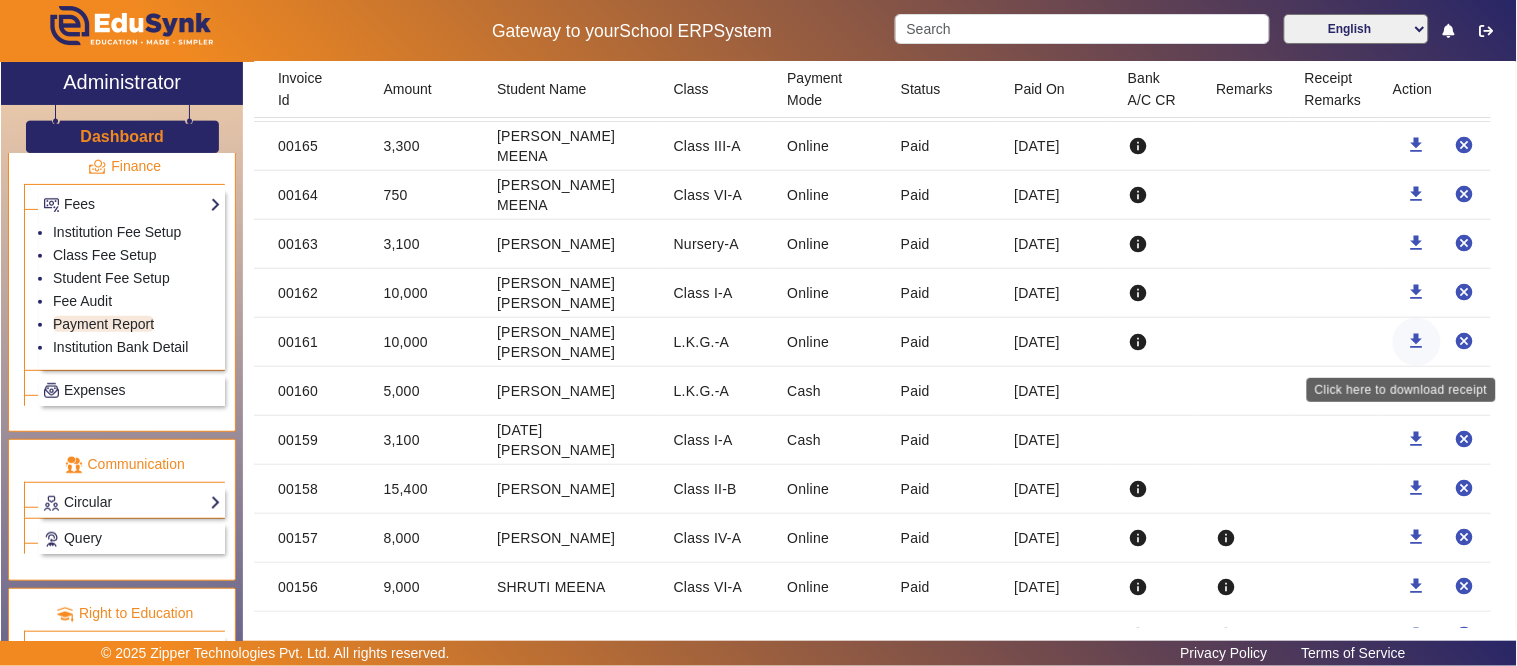 click on "download" 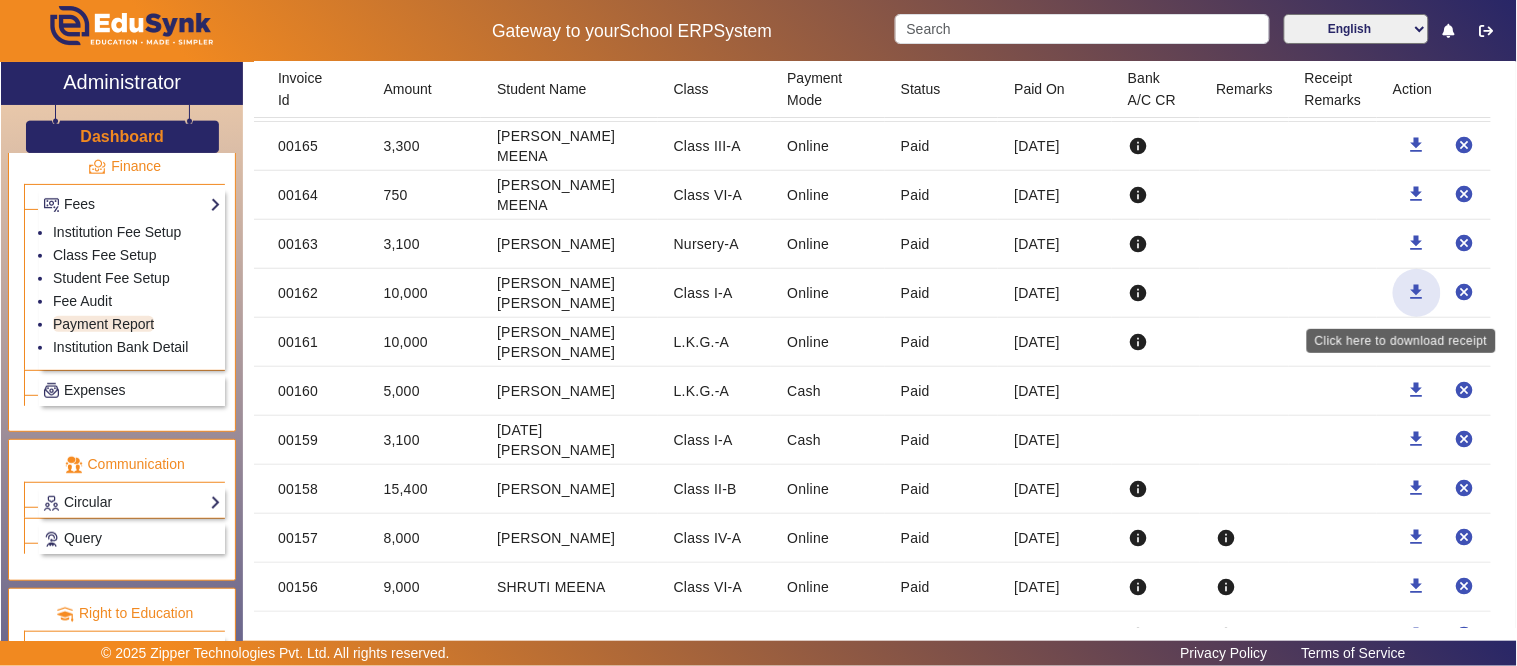 click on "download" 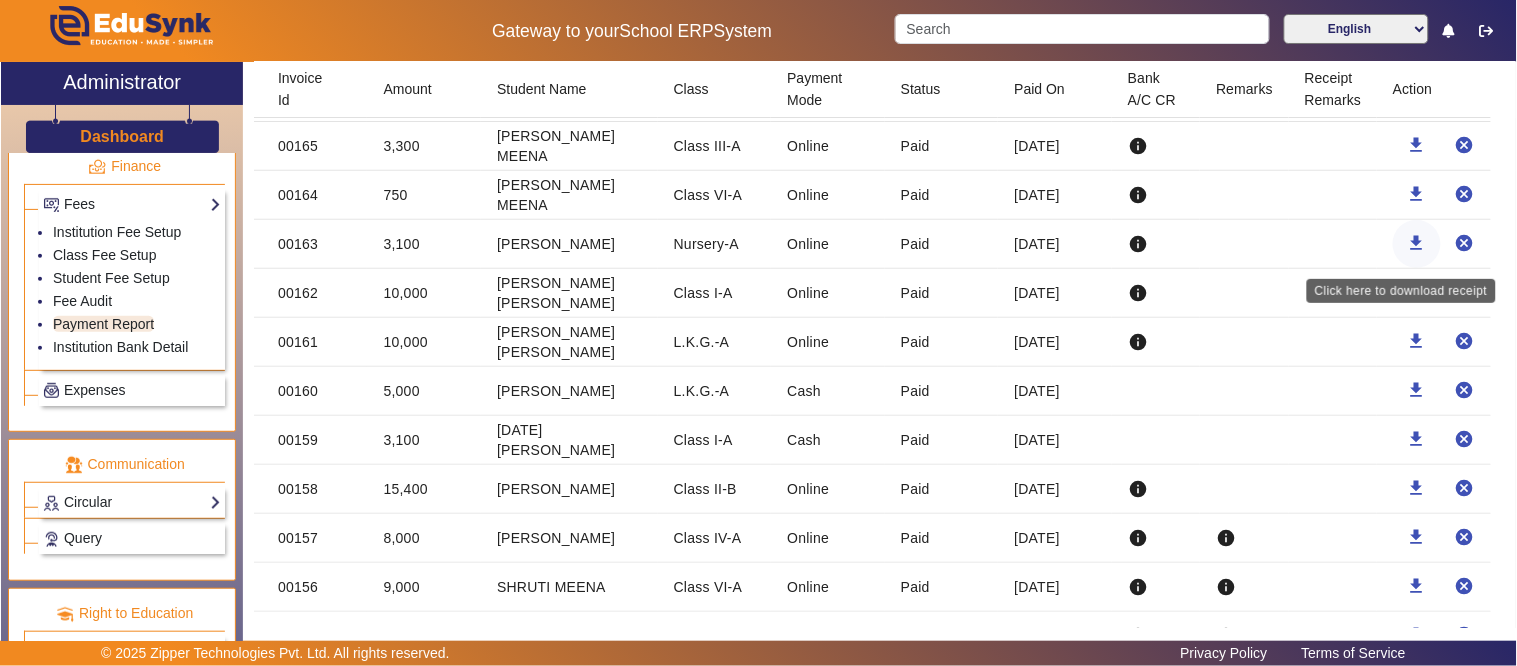 click on "download" 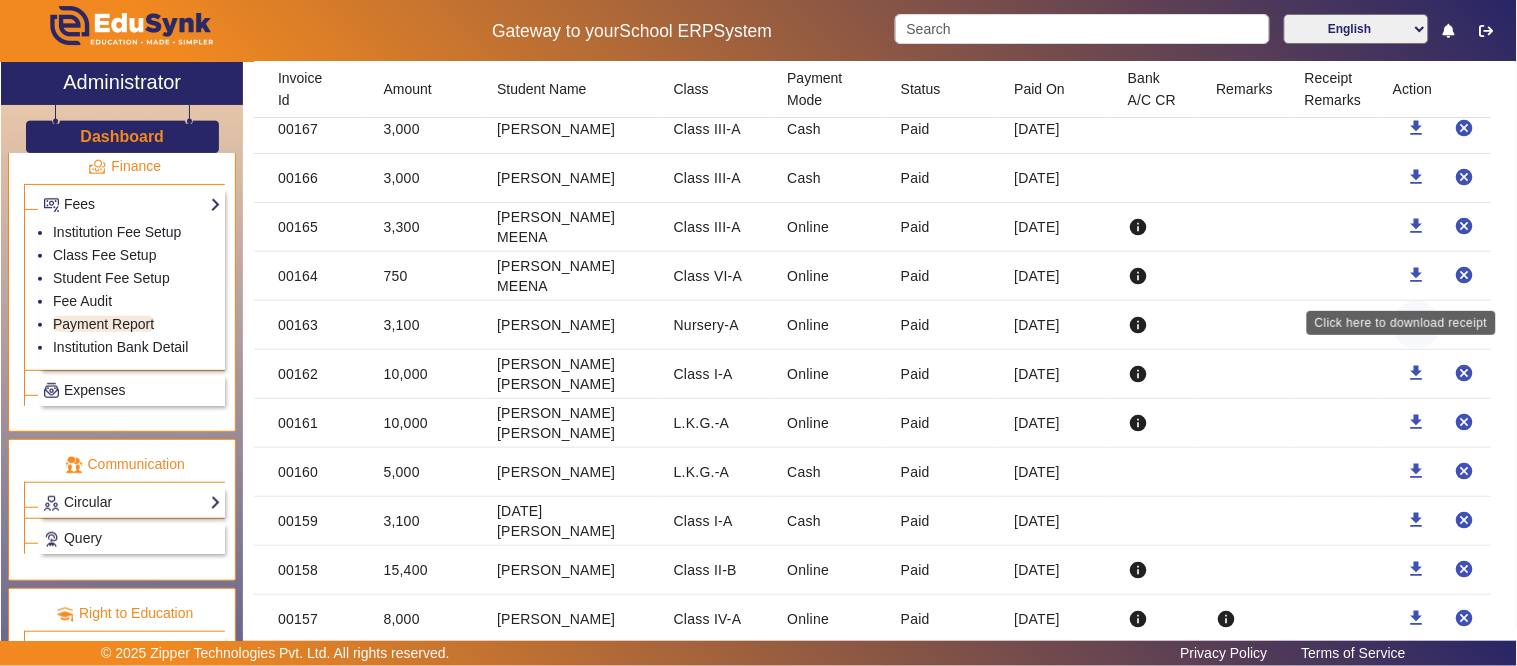 scroll, scrollTop: 1983, scrollLeft: 0, axis: vertical 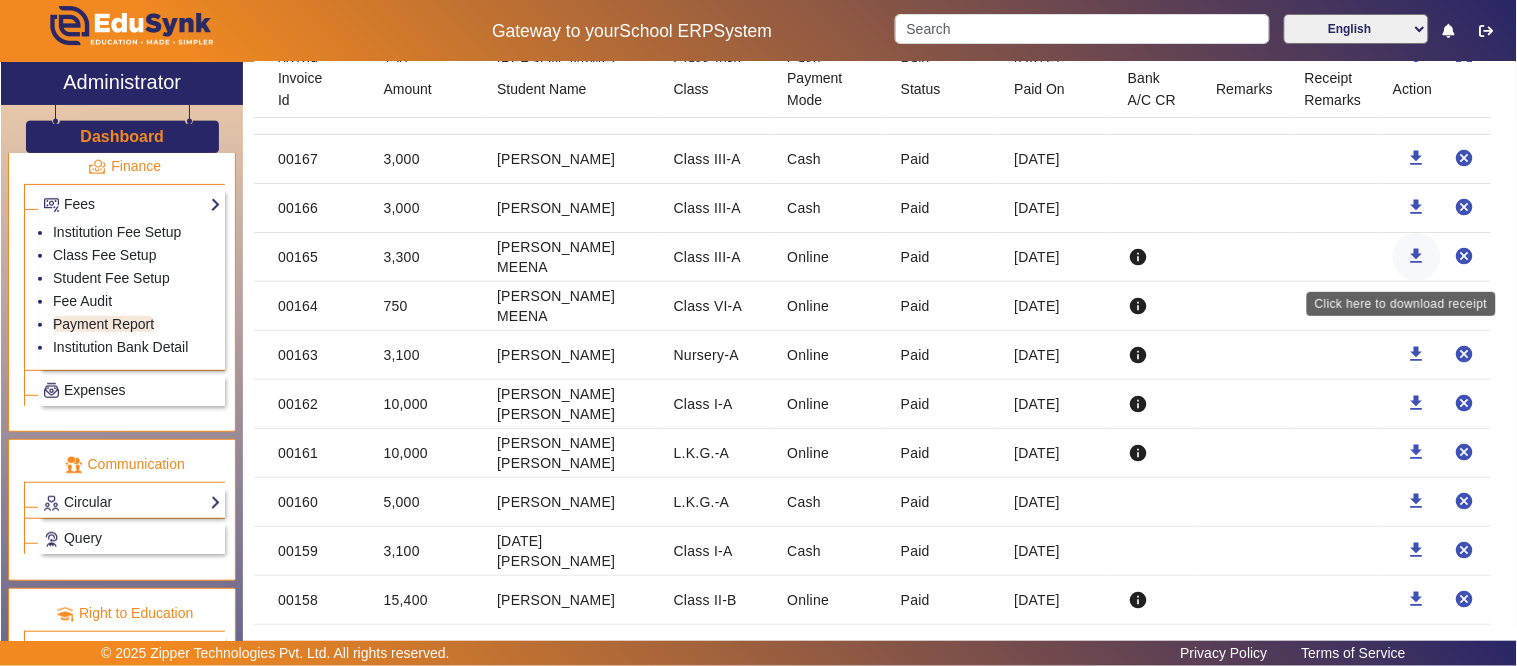 click on "download" 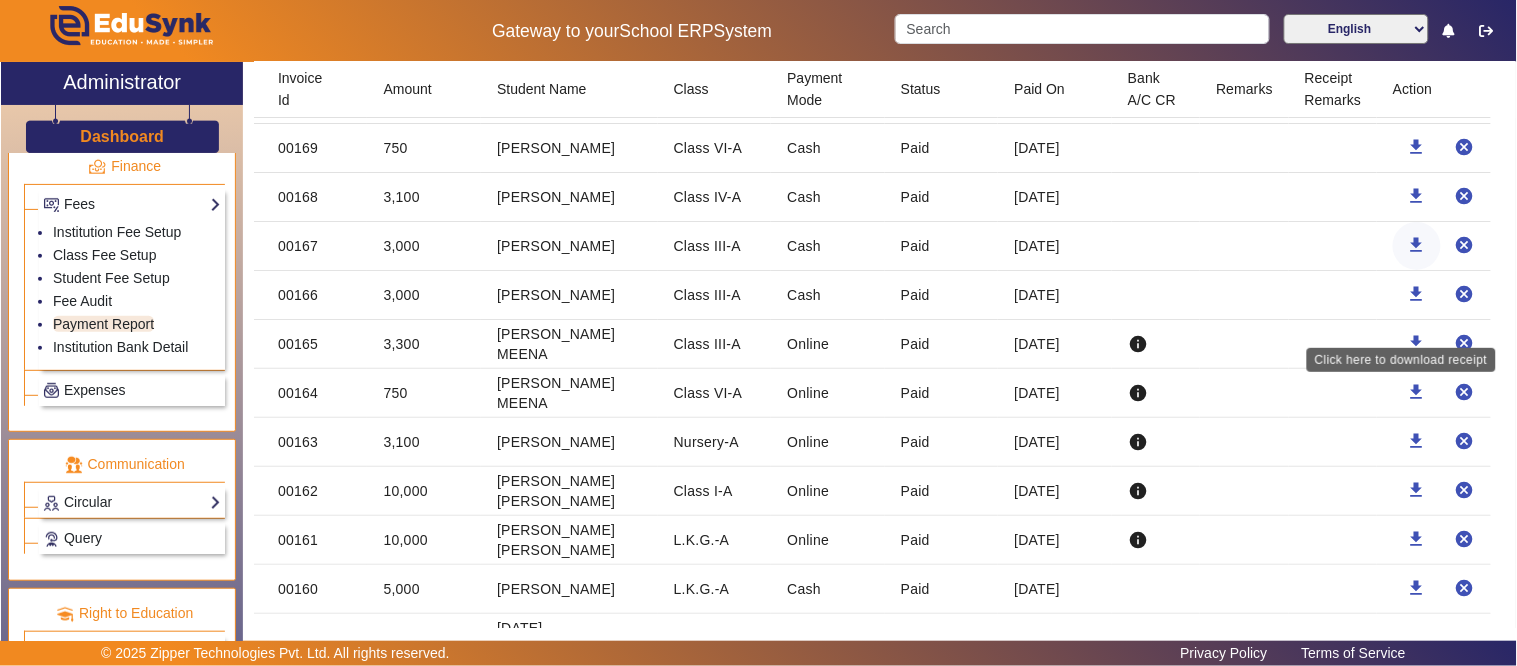 scroll, scrollTop: 1761, scrollLeft: 0, axis: vertical 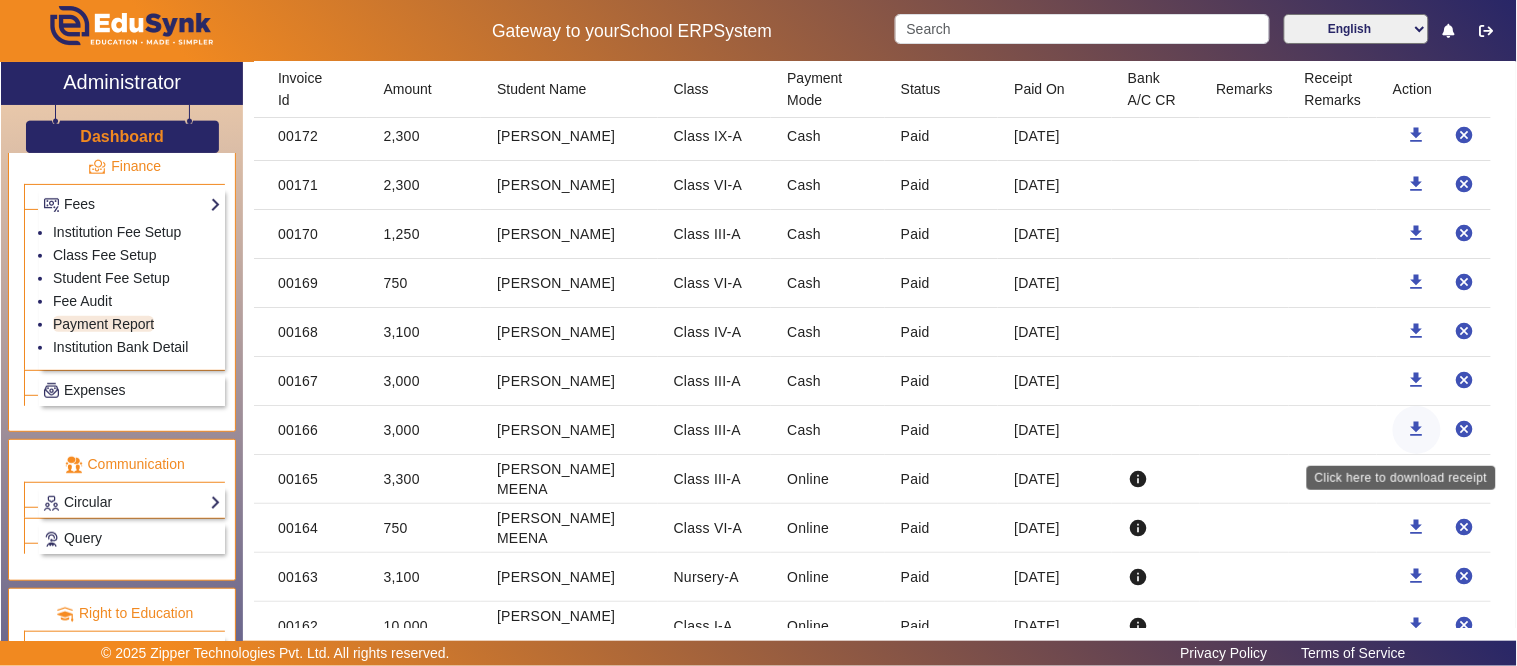 drag, startPoint x: 1394, startPoint y: 434, endPoint x: 1396, endPoint y: 422, distance: 12.165525 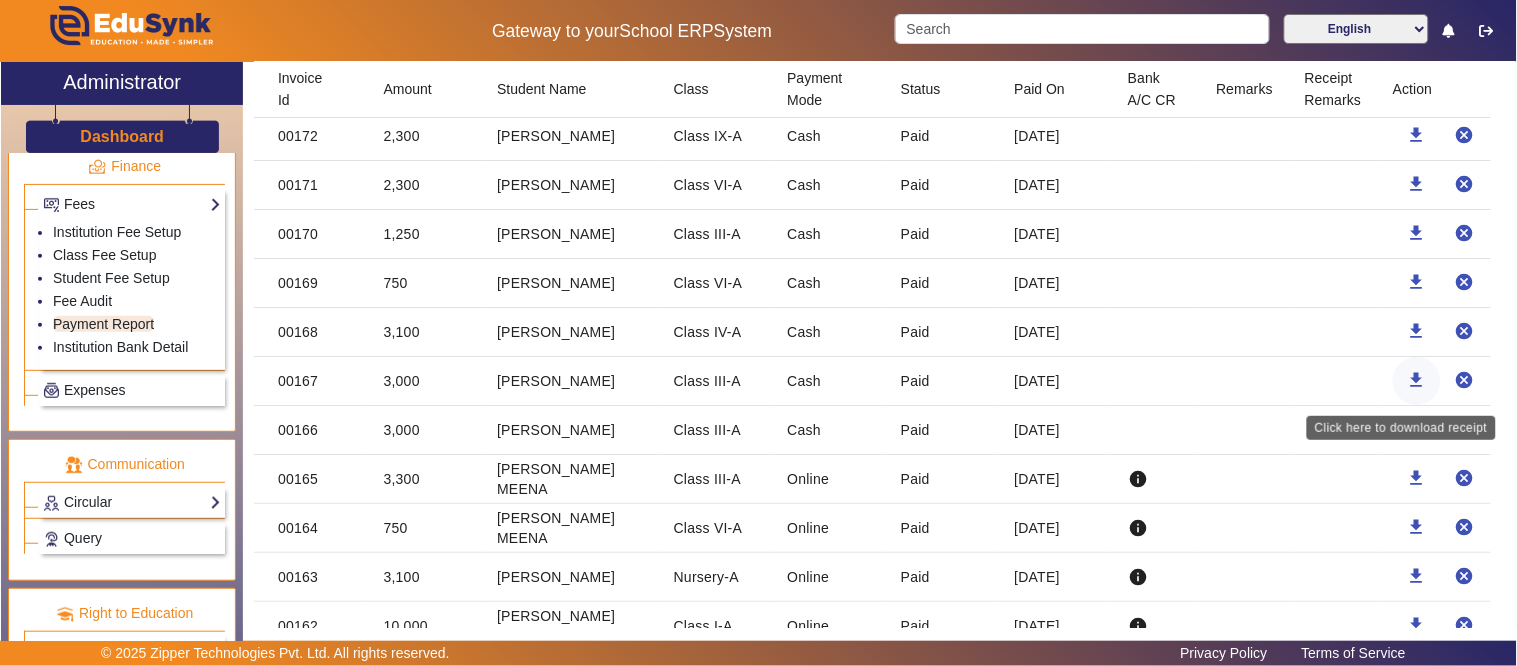 click on "download" 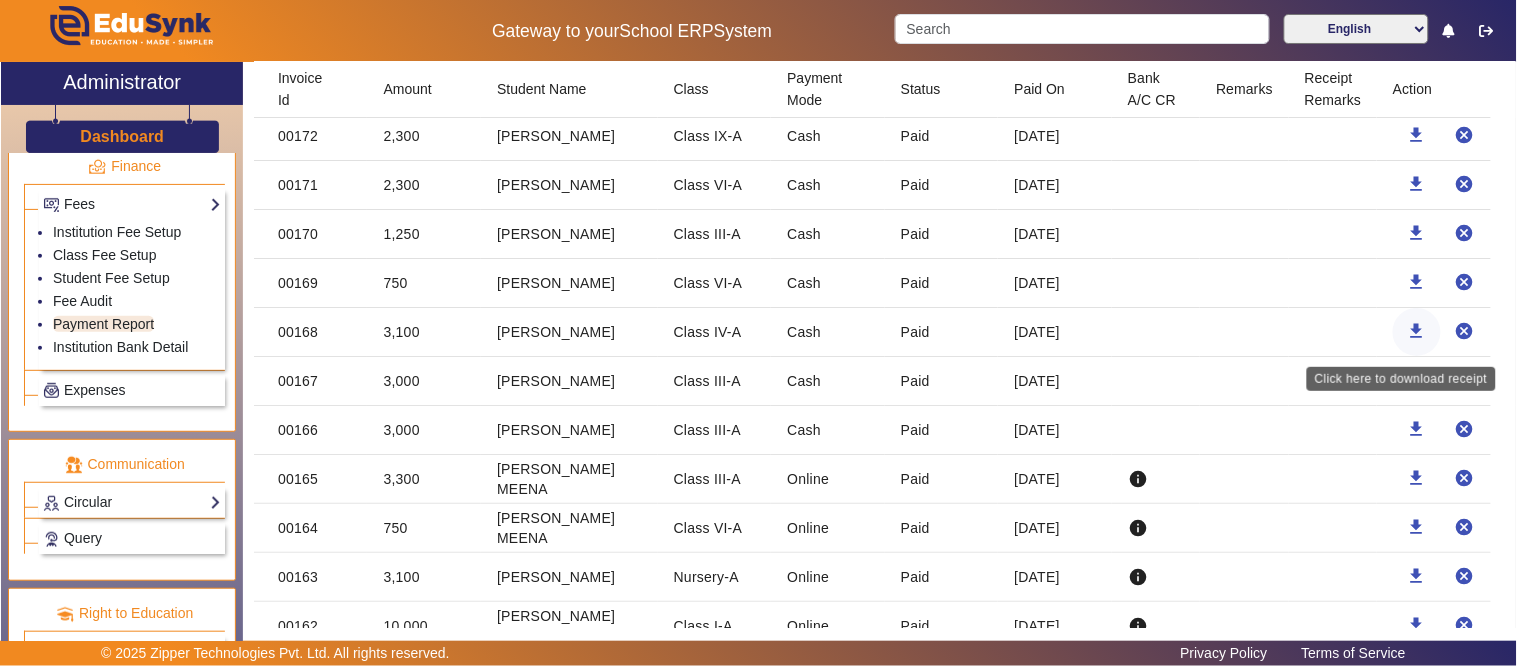 click on "download" 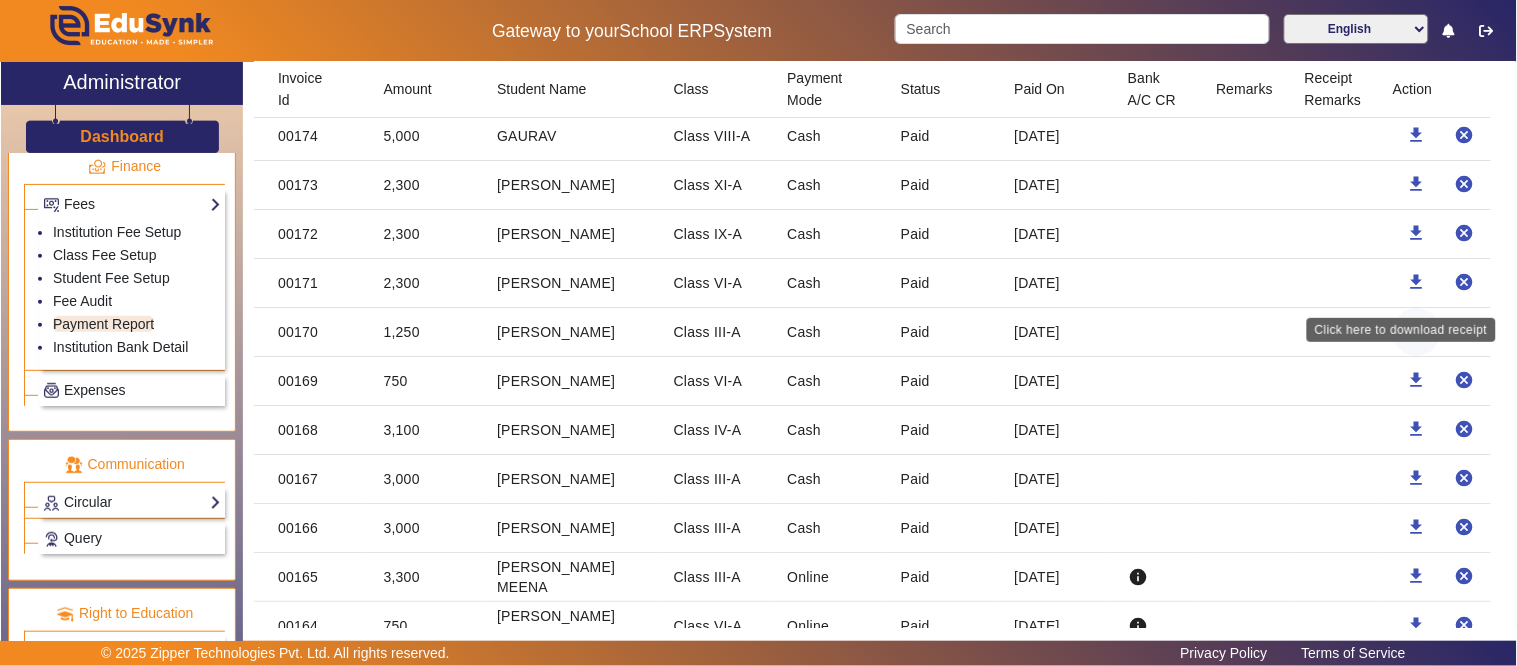 scroll, scrollTop: 1650, scrollLeft: 0, axis: vertical 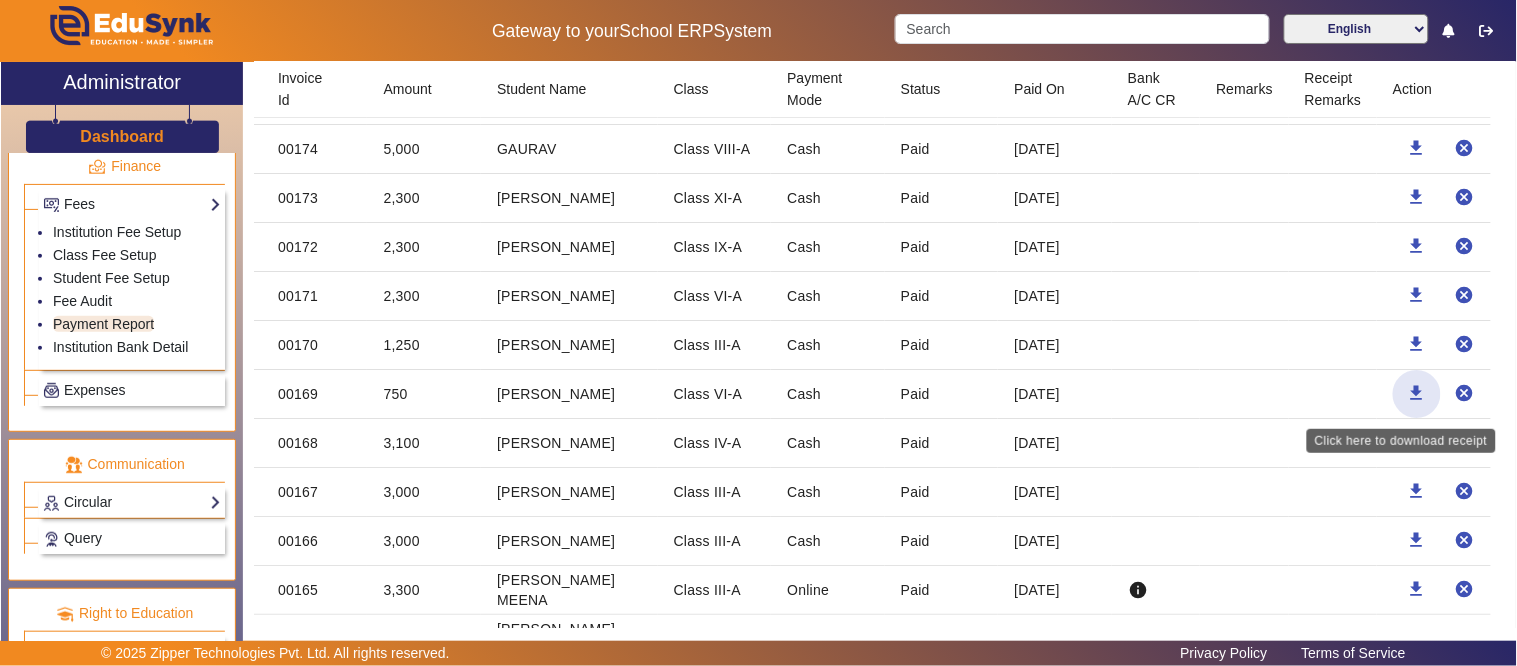 click on "download" 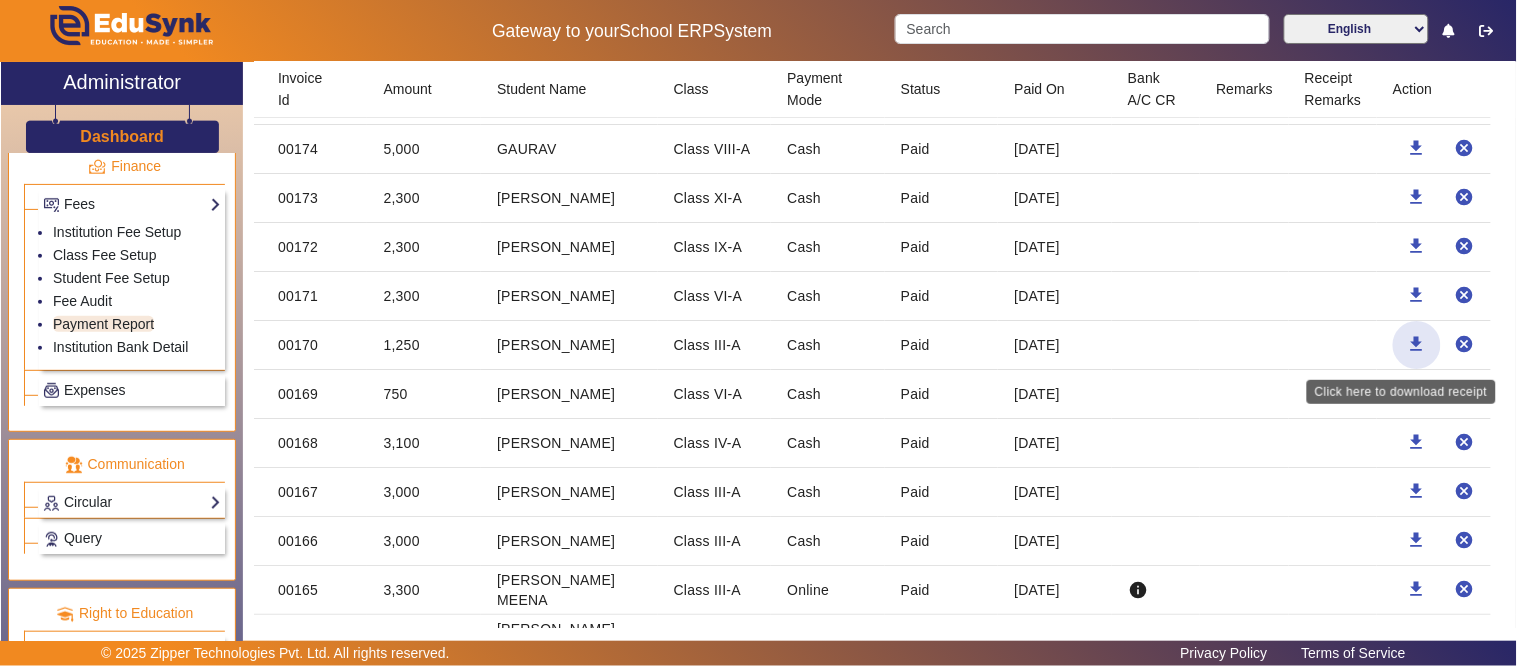 click on "download" 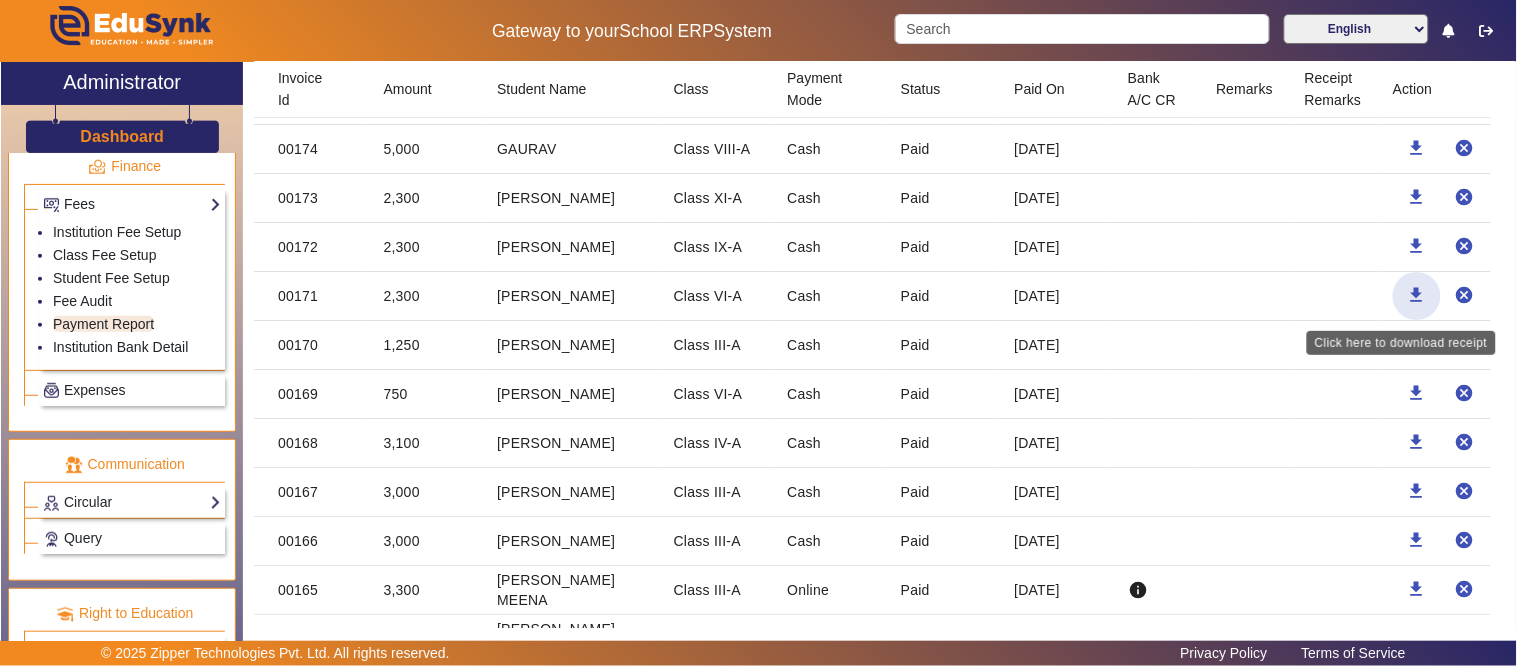 click on "download" 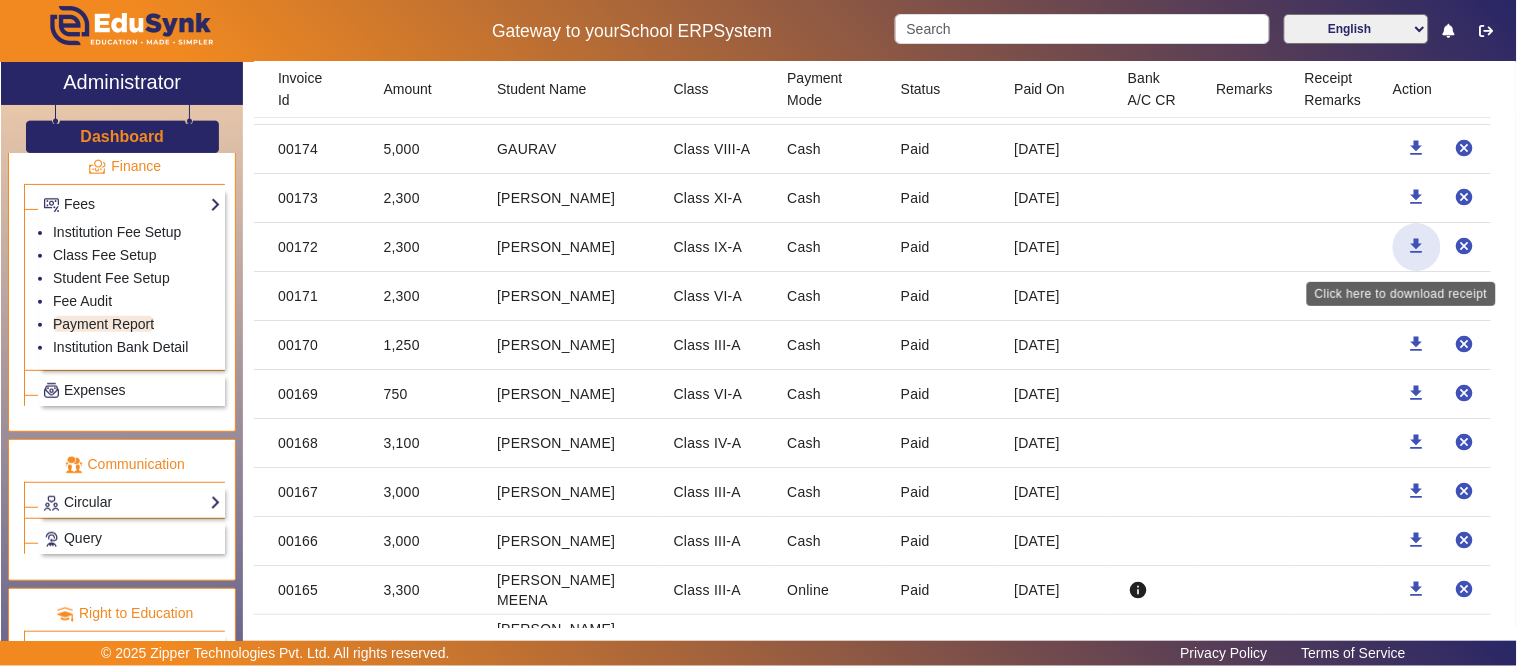 click on "download" 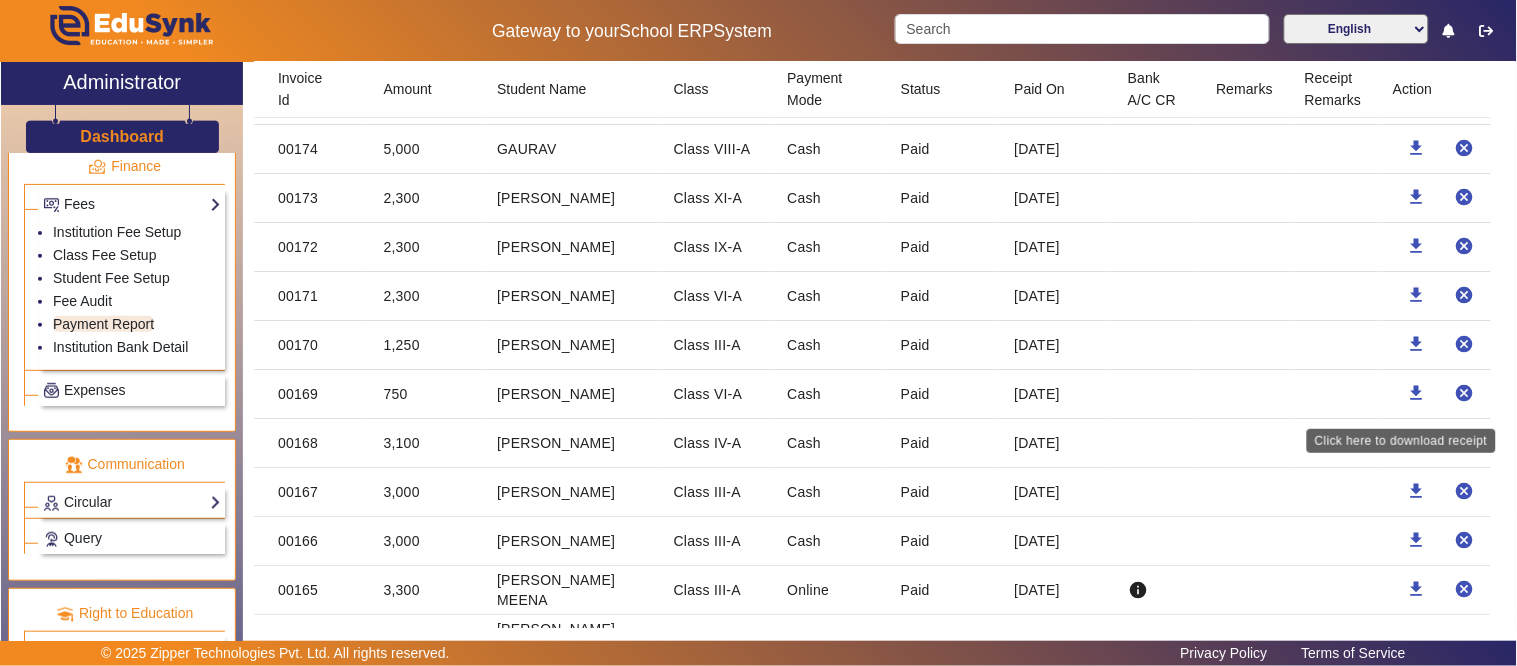 scroll, scrollTop: 1538, scrollLeft: 0, axis: vertical 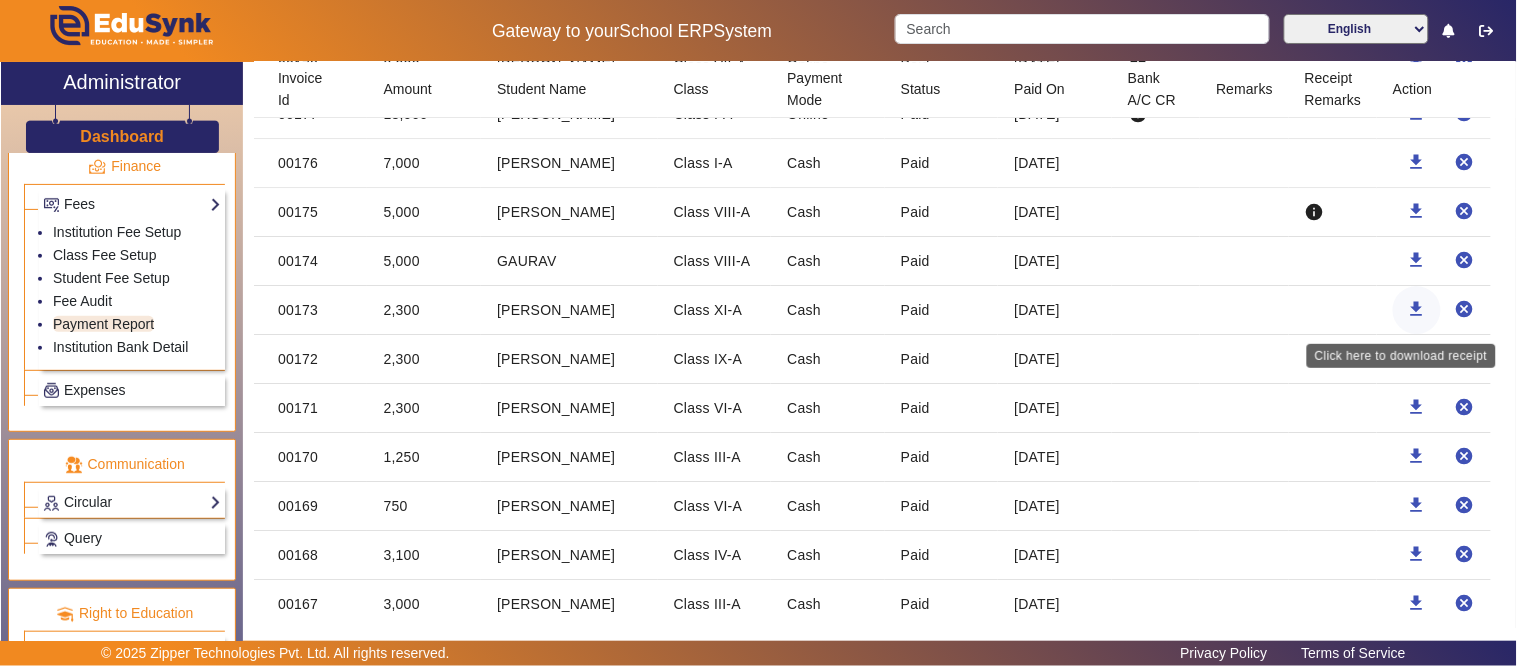 click on "download" 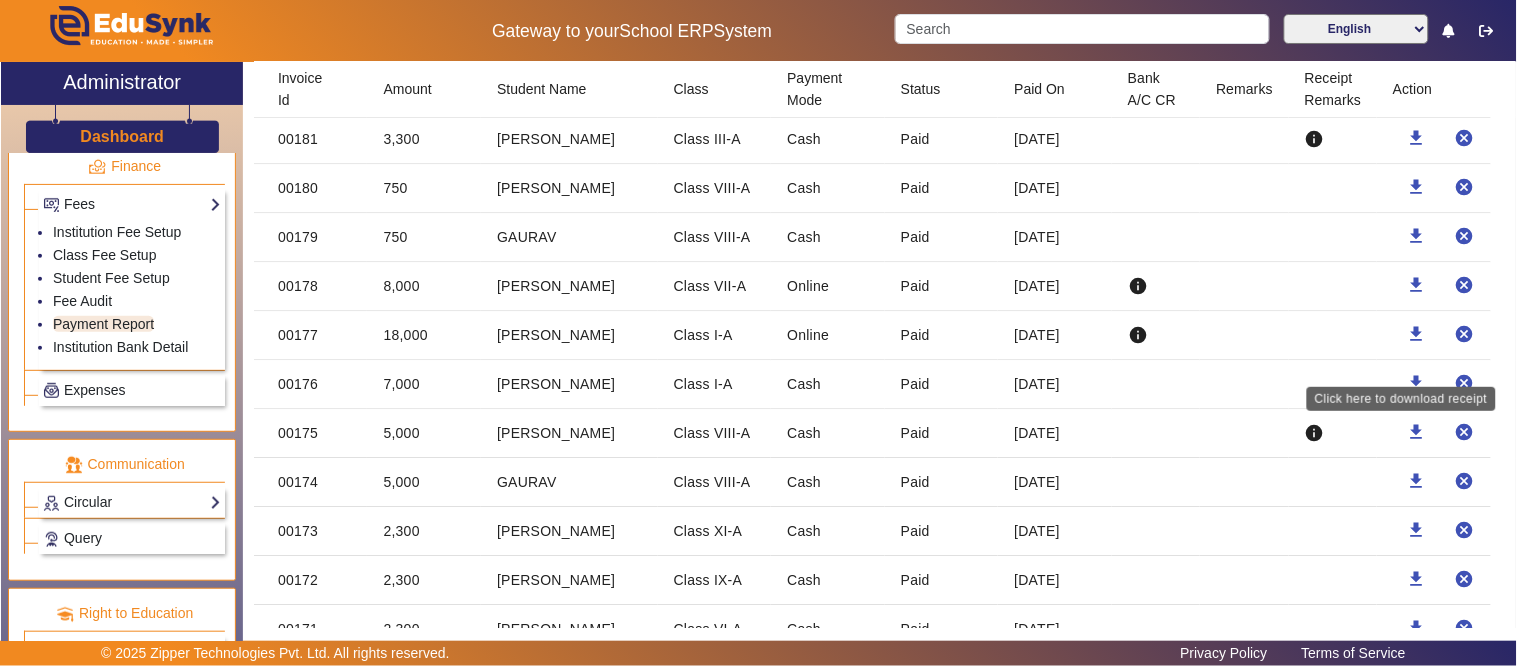 scroll, scrollTop: 1316, scrollLeft: 0, axis: vertical 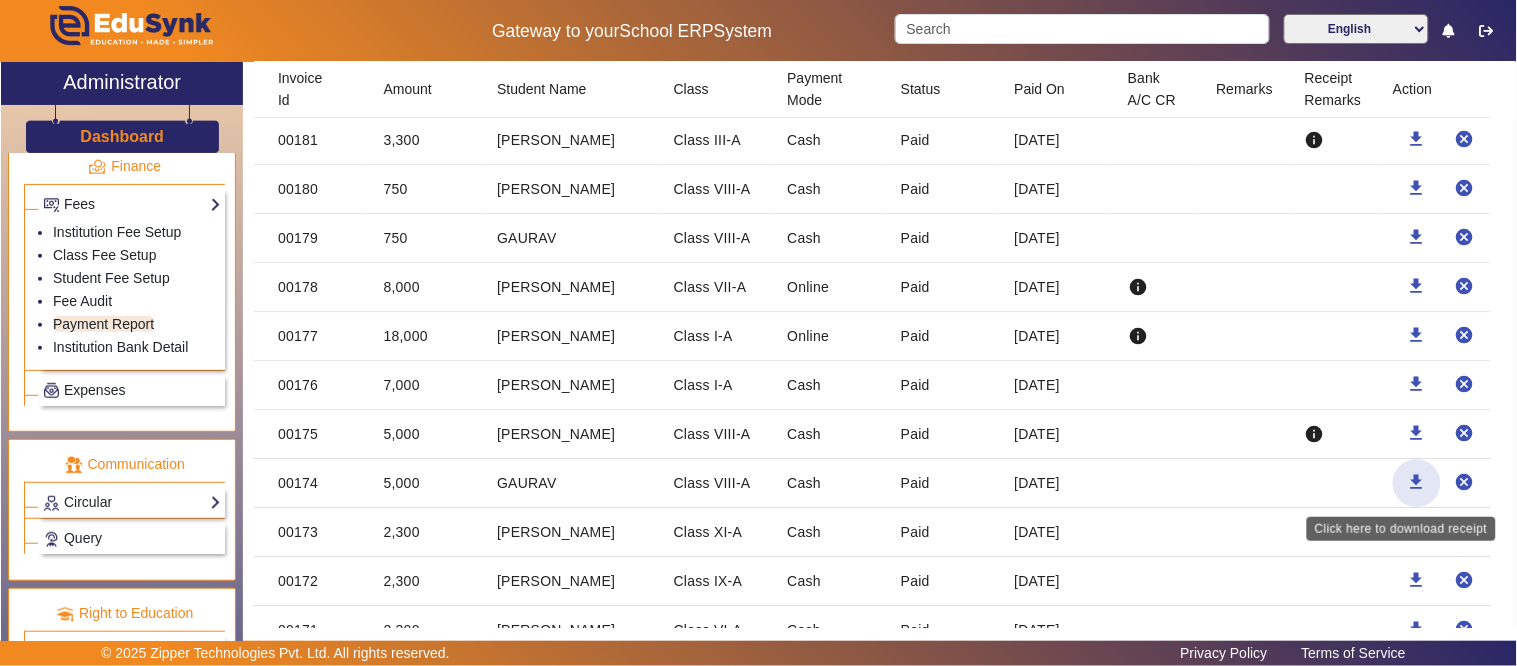 click on "download" 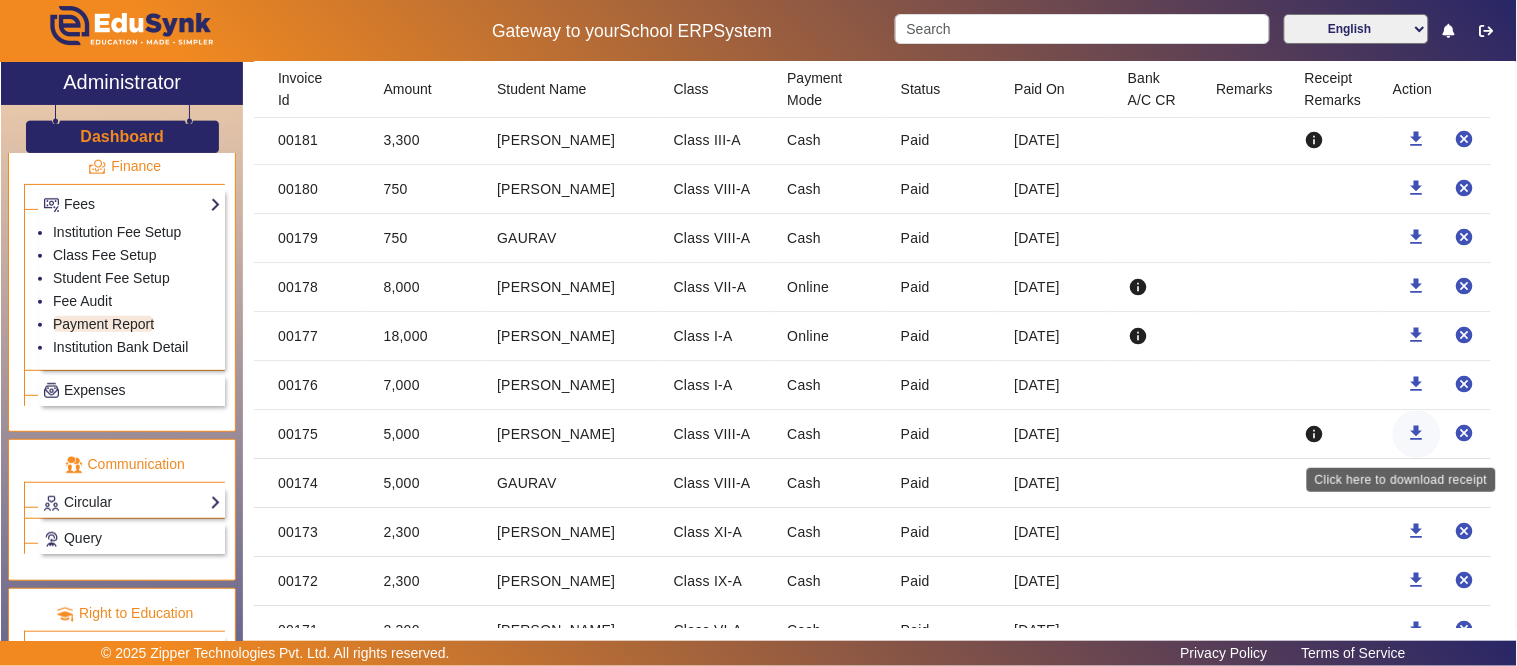 click on "download" 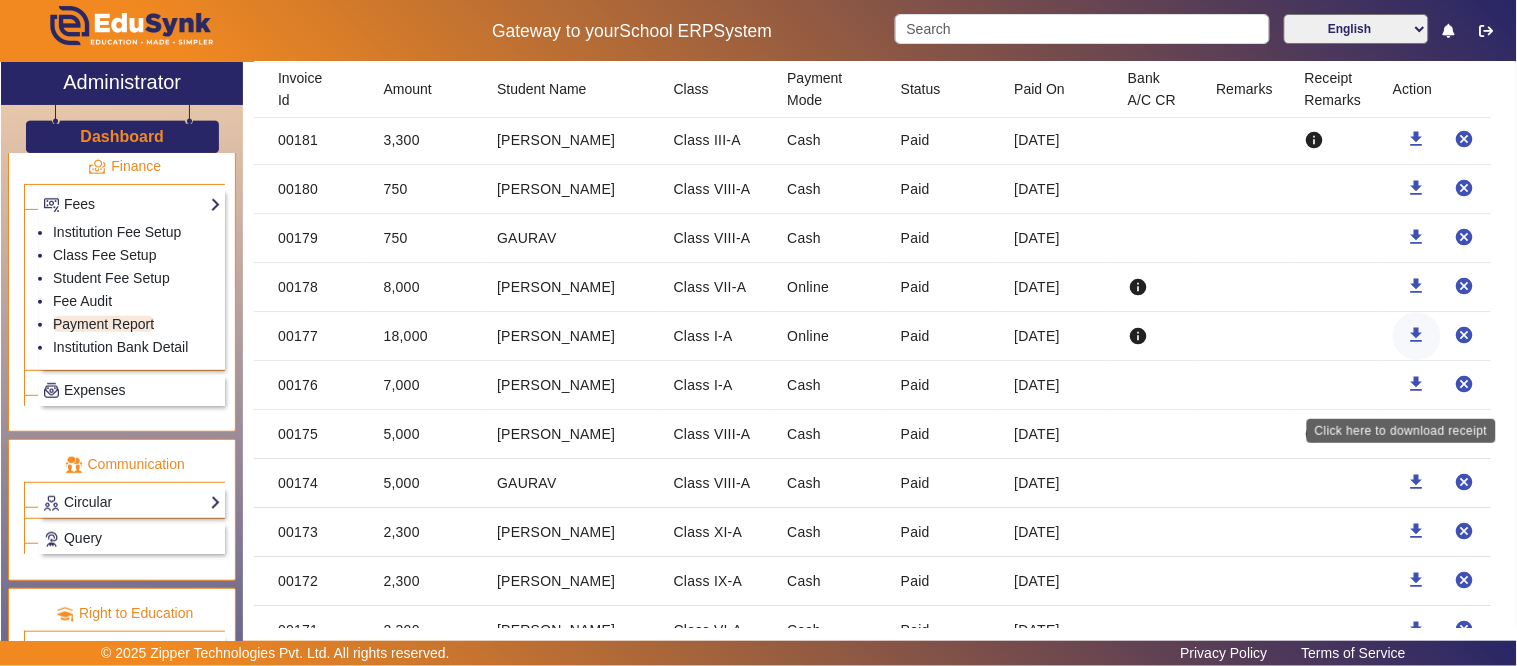 click 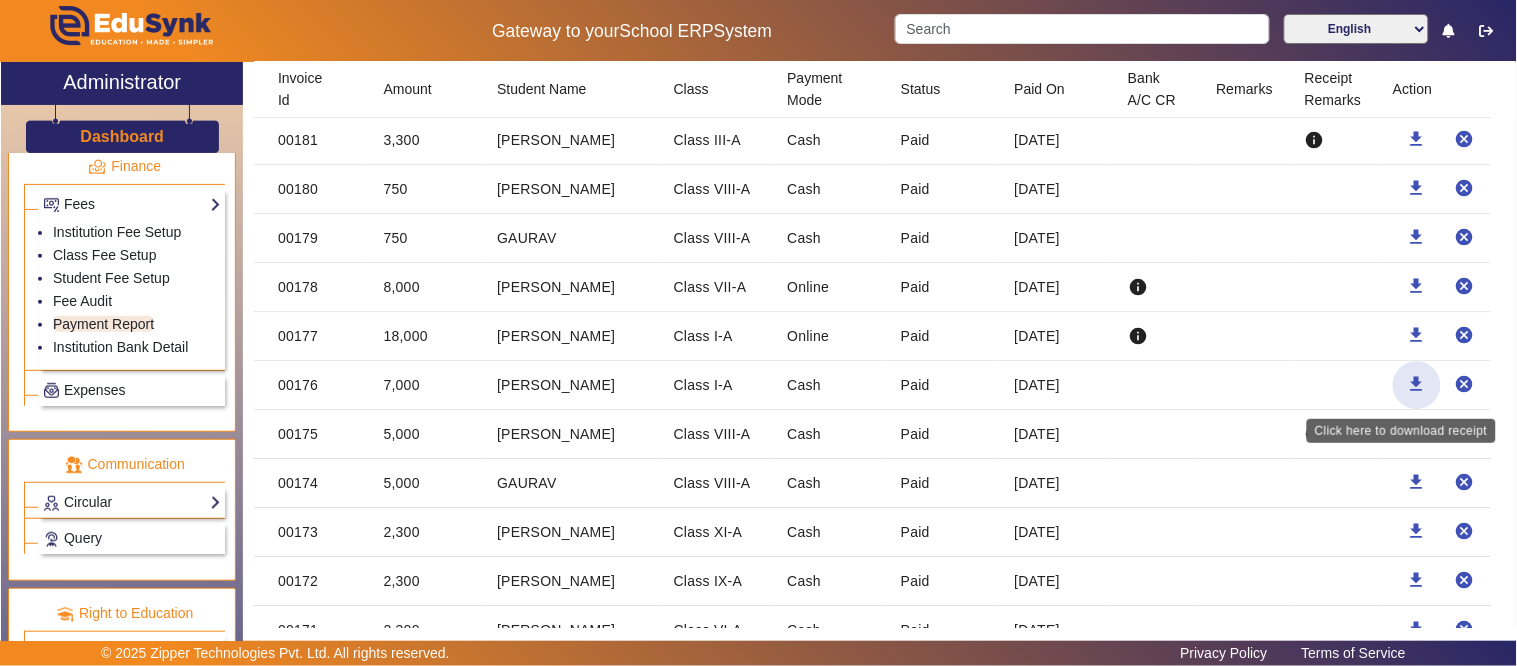click on "download" 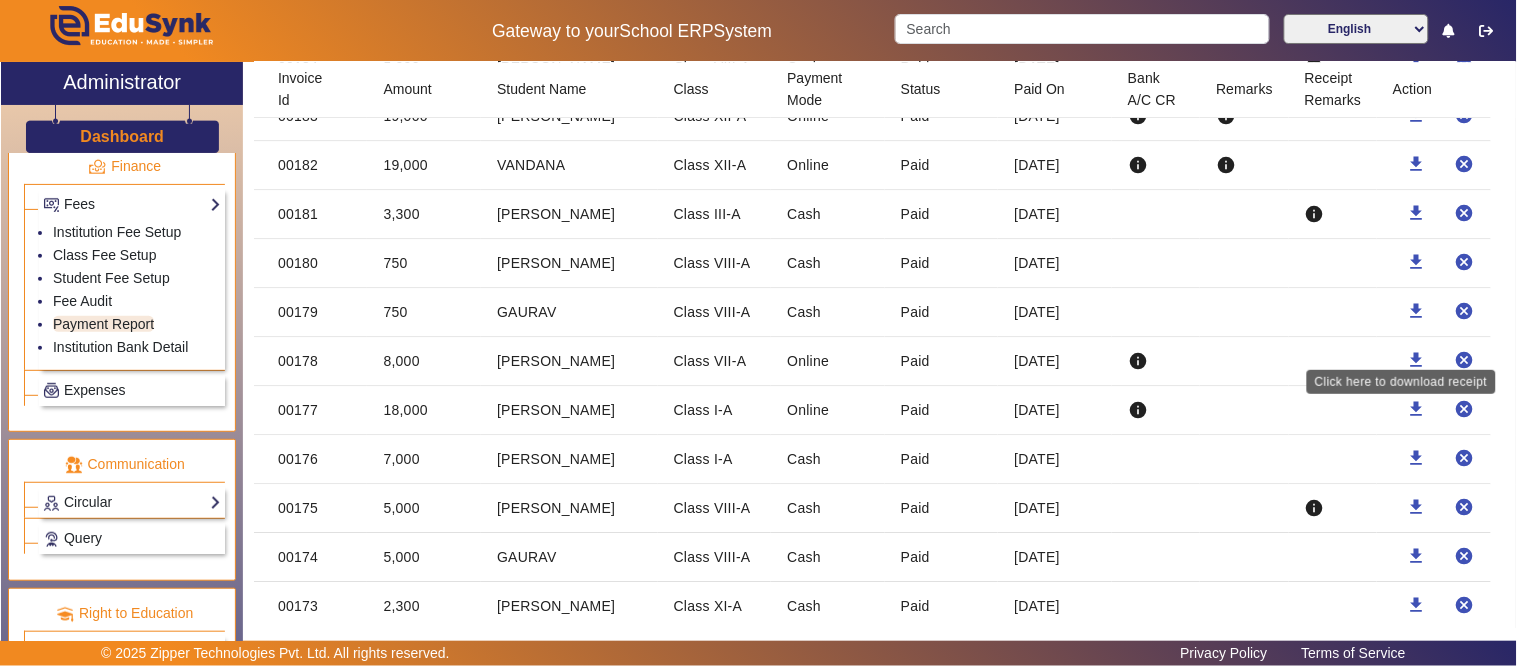 scroll, scrollTop: 1205, scrollLeft: 0, axis: vertical 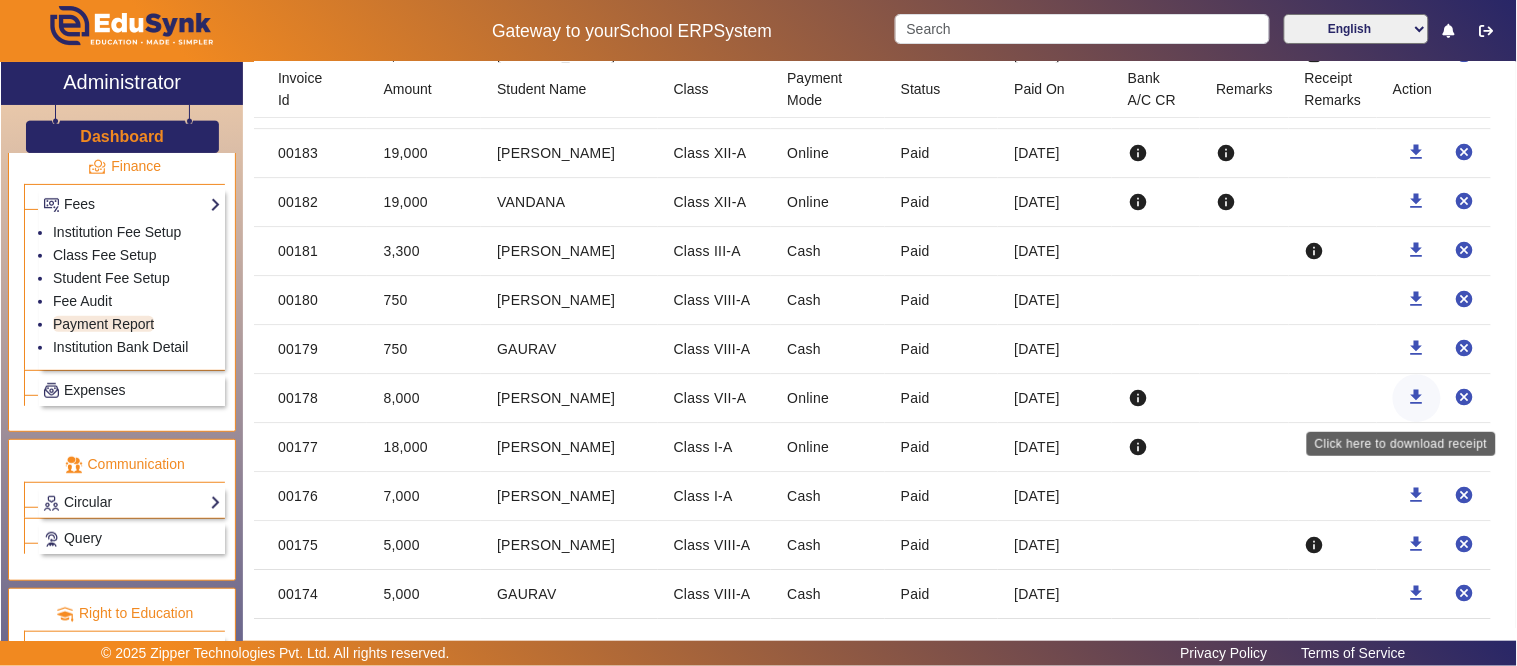 click on "download" 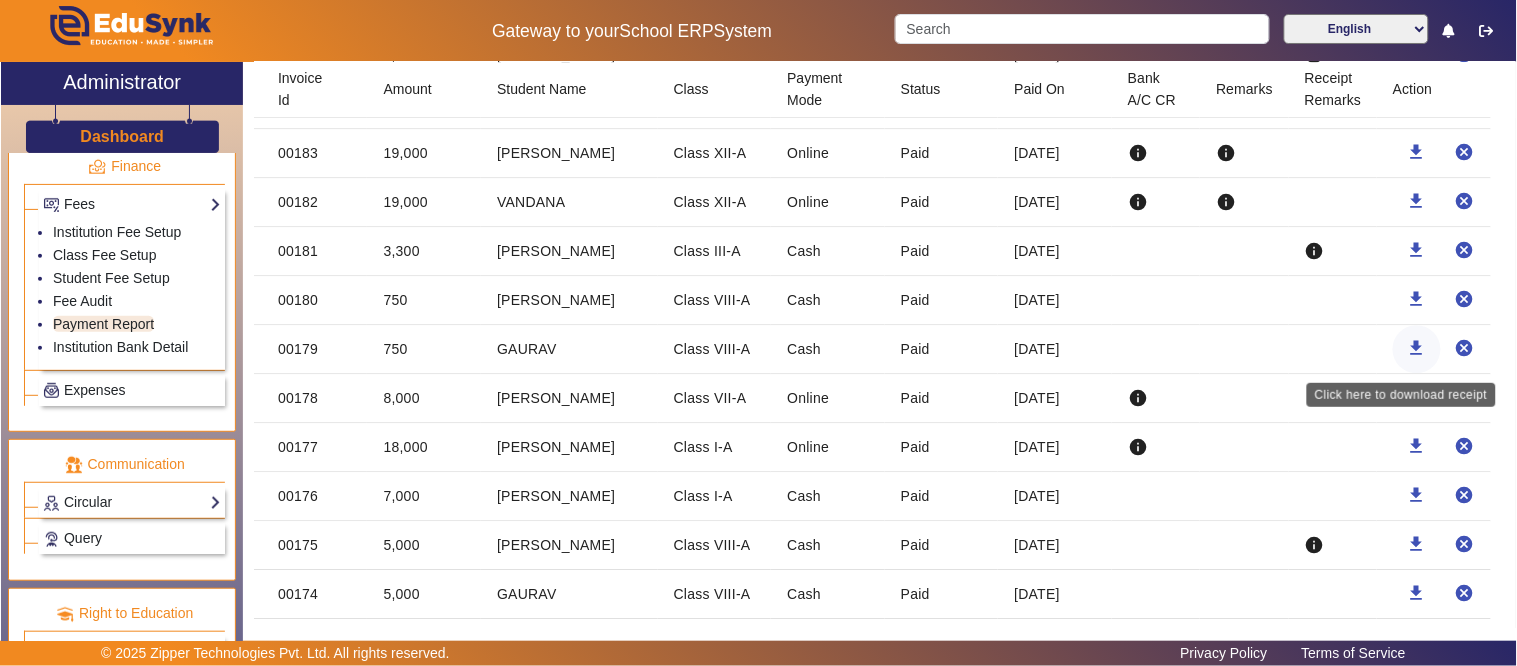 click on "download" 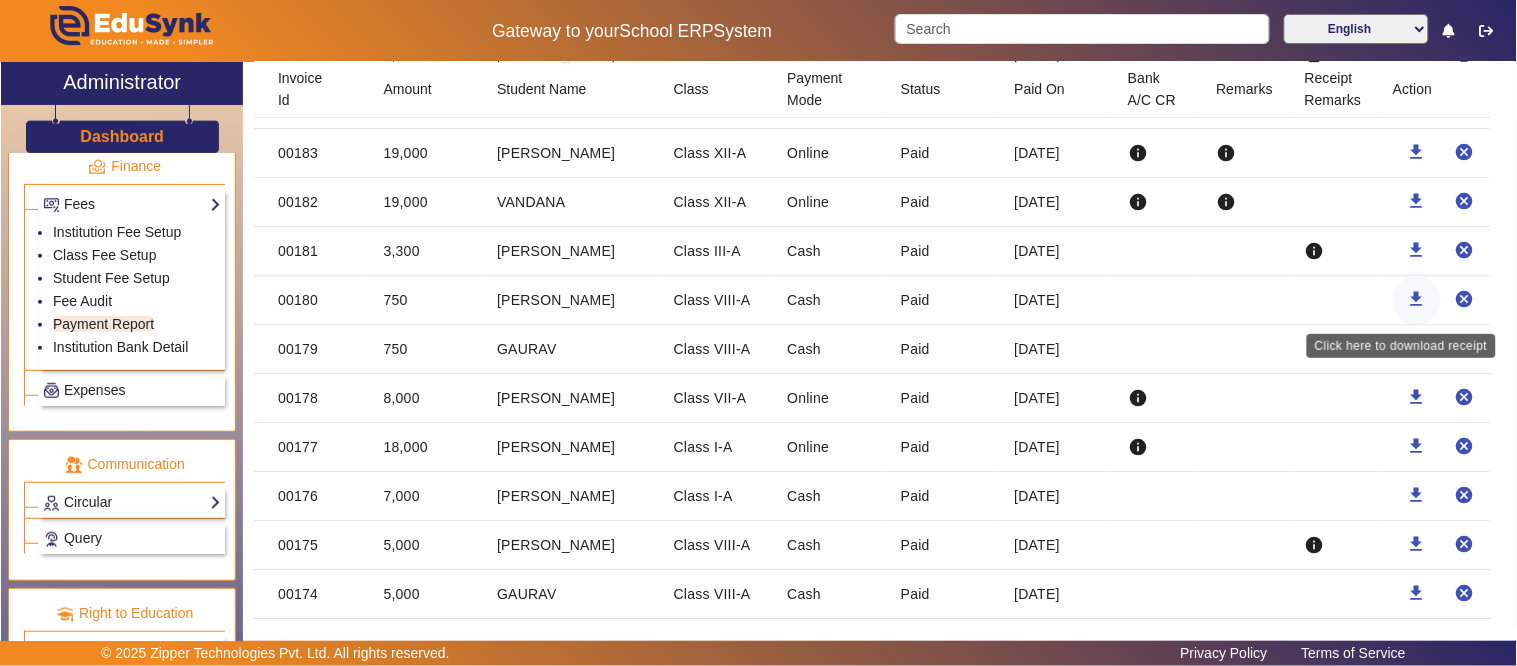 click on "download" 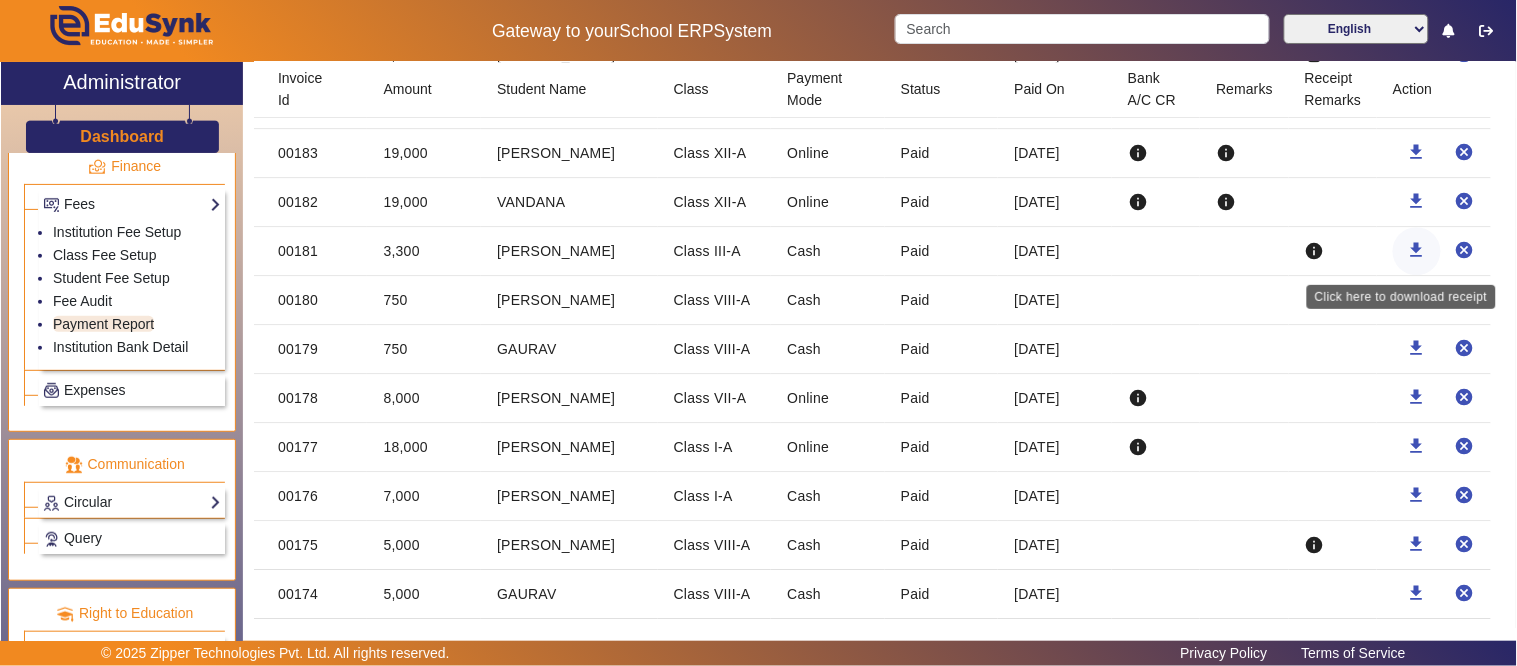 click on "download" 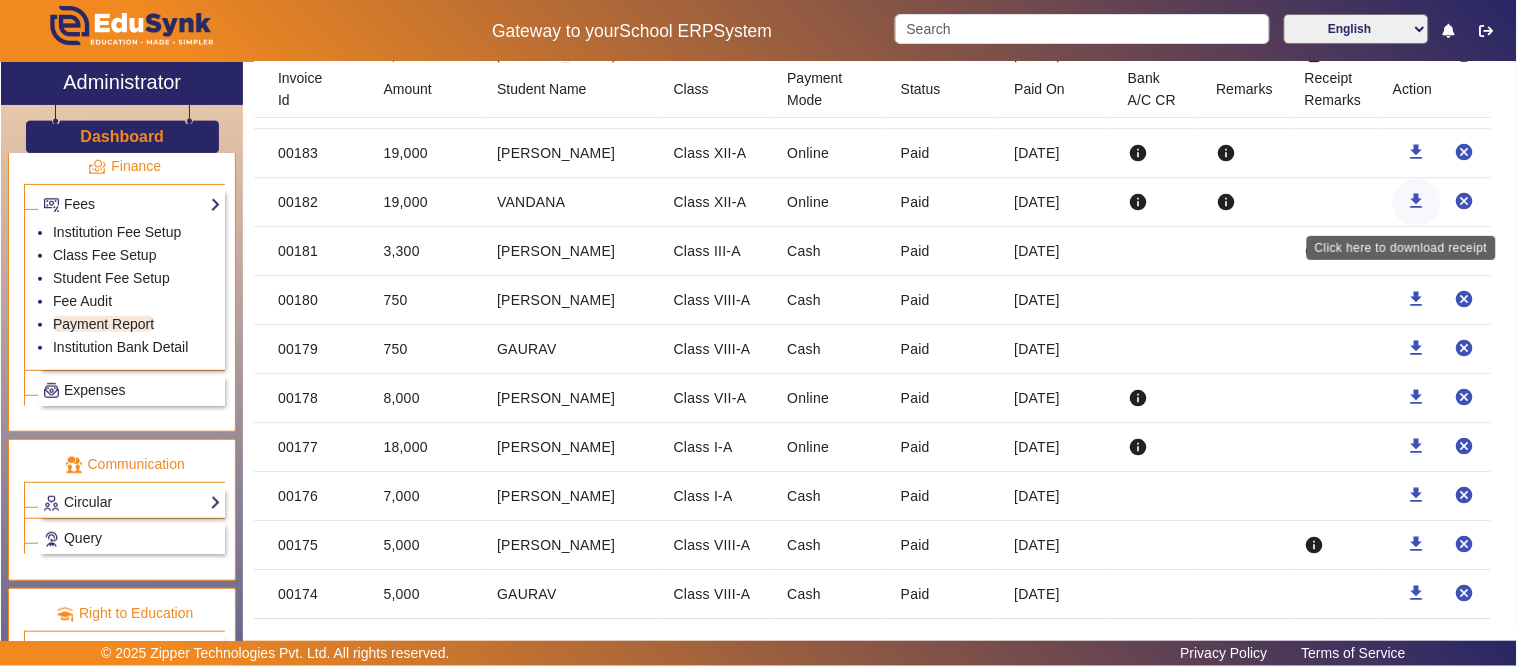 click on "download" 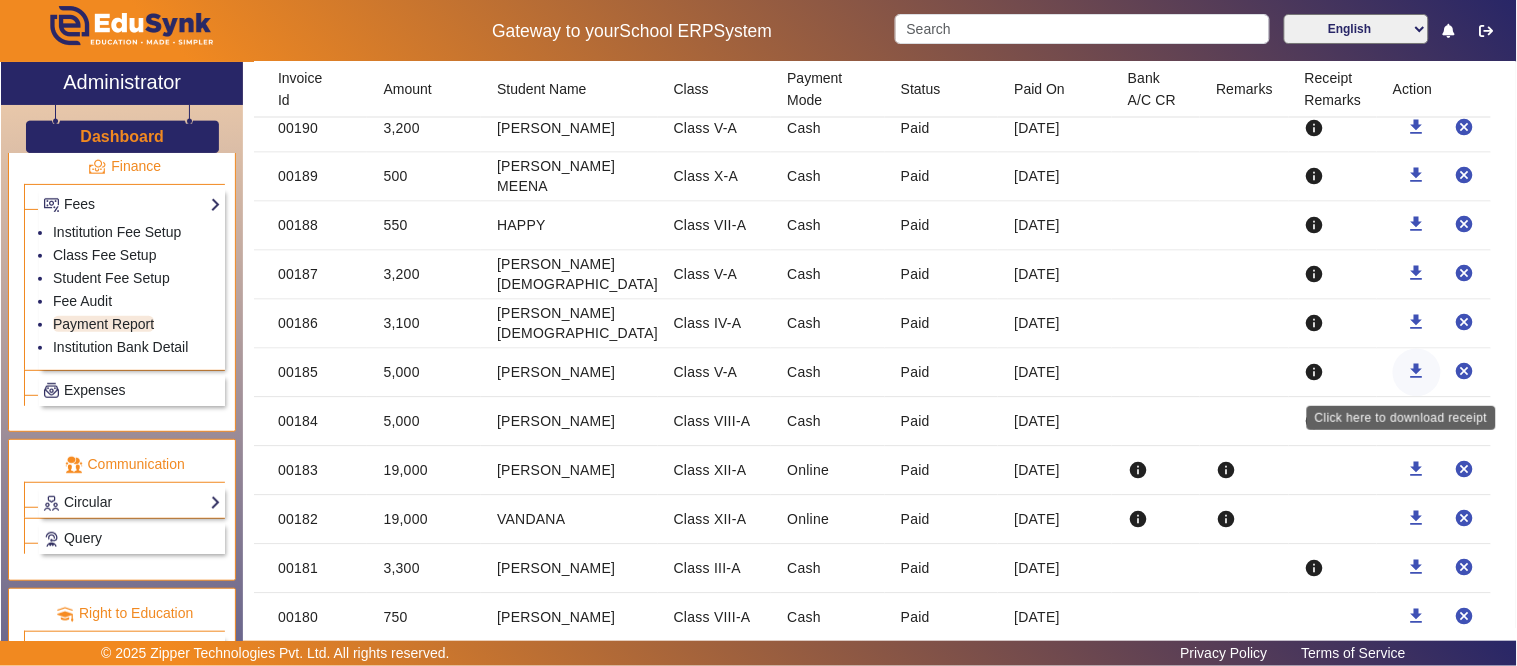 scroll, scrollTop: 872, scrollLeft: 0, axis: vertical 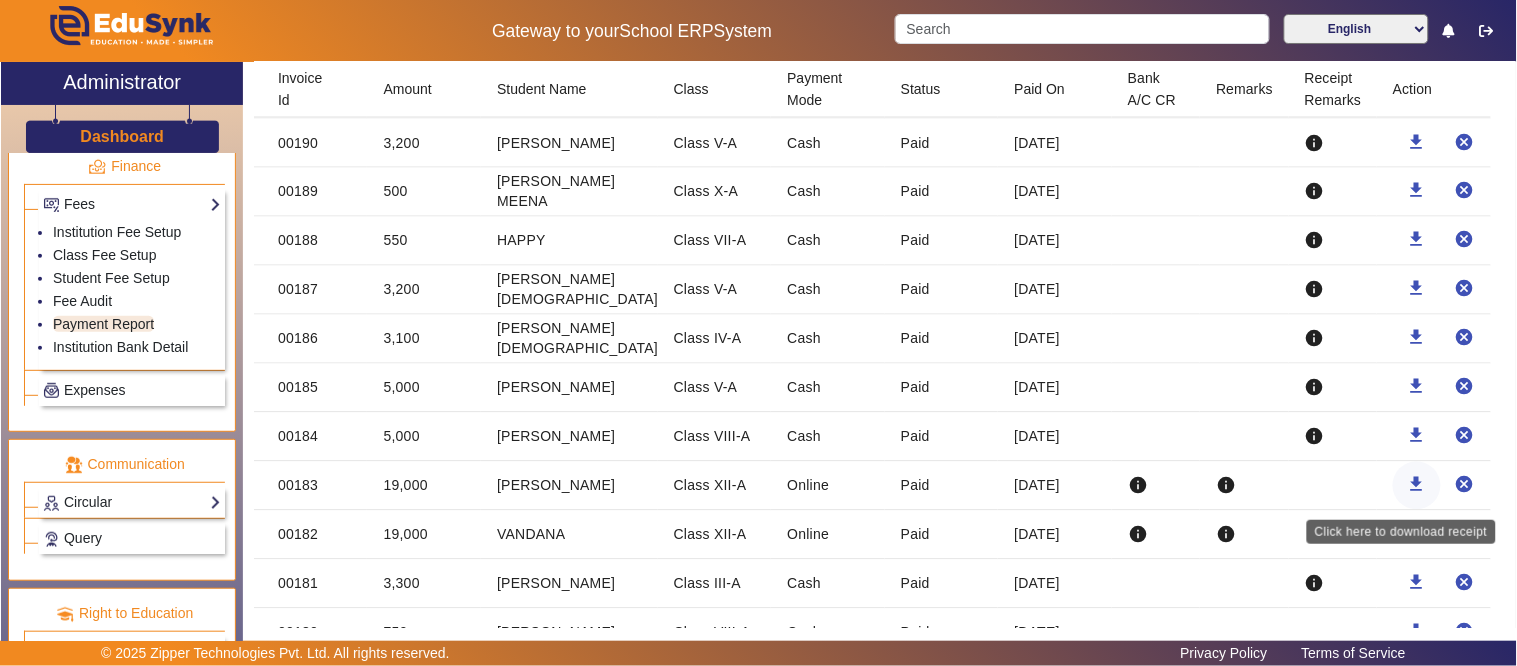 click on "download" 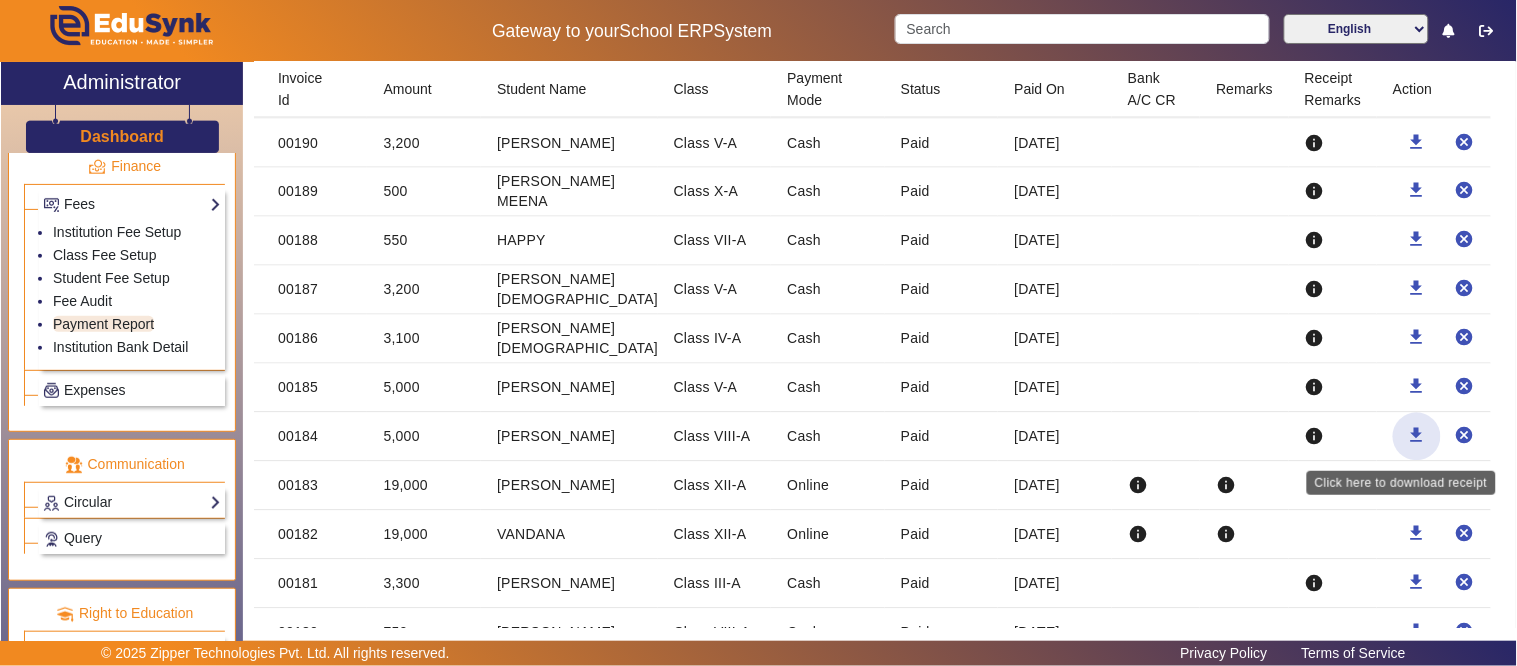 click on "download" 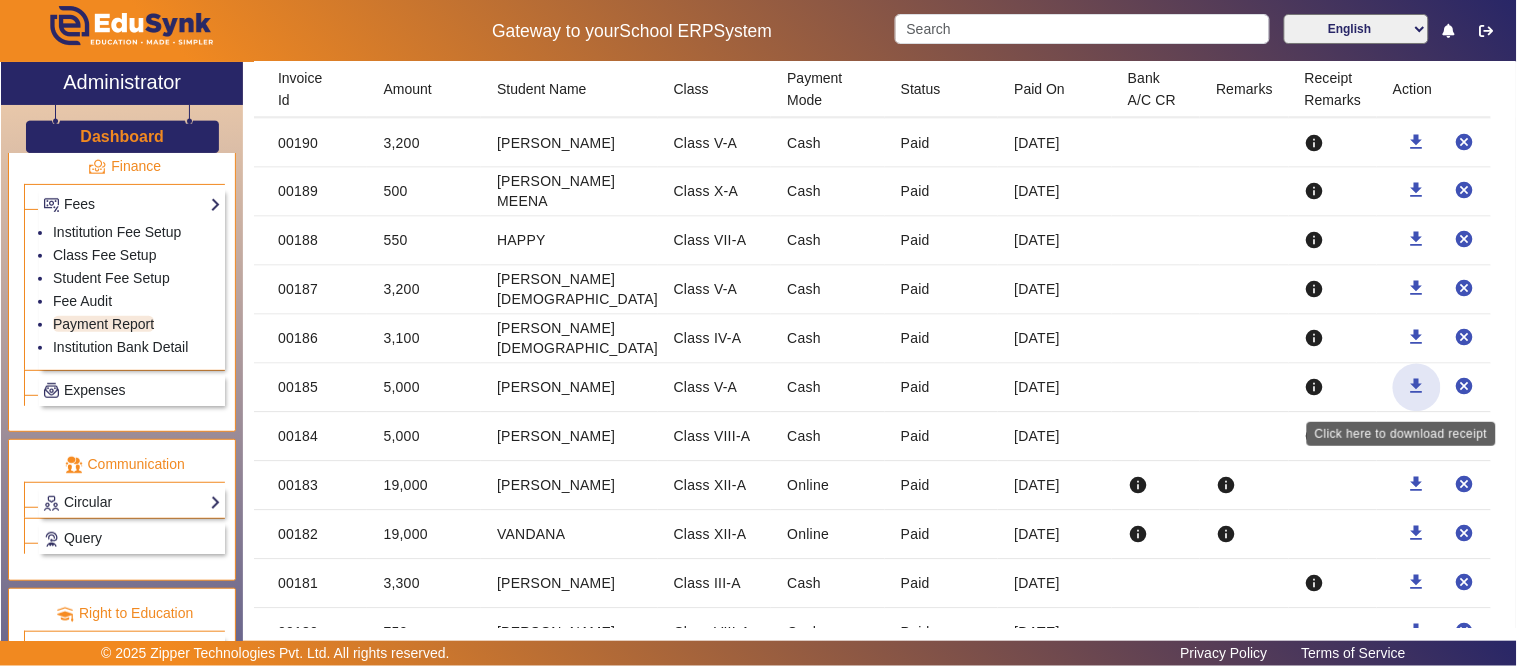 click on "download" 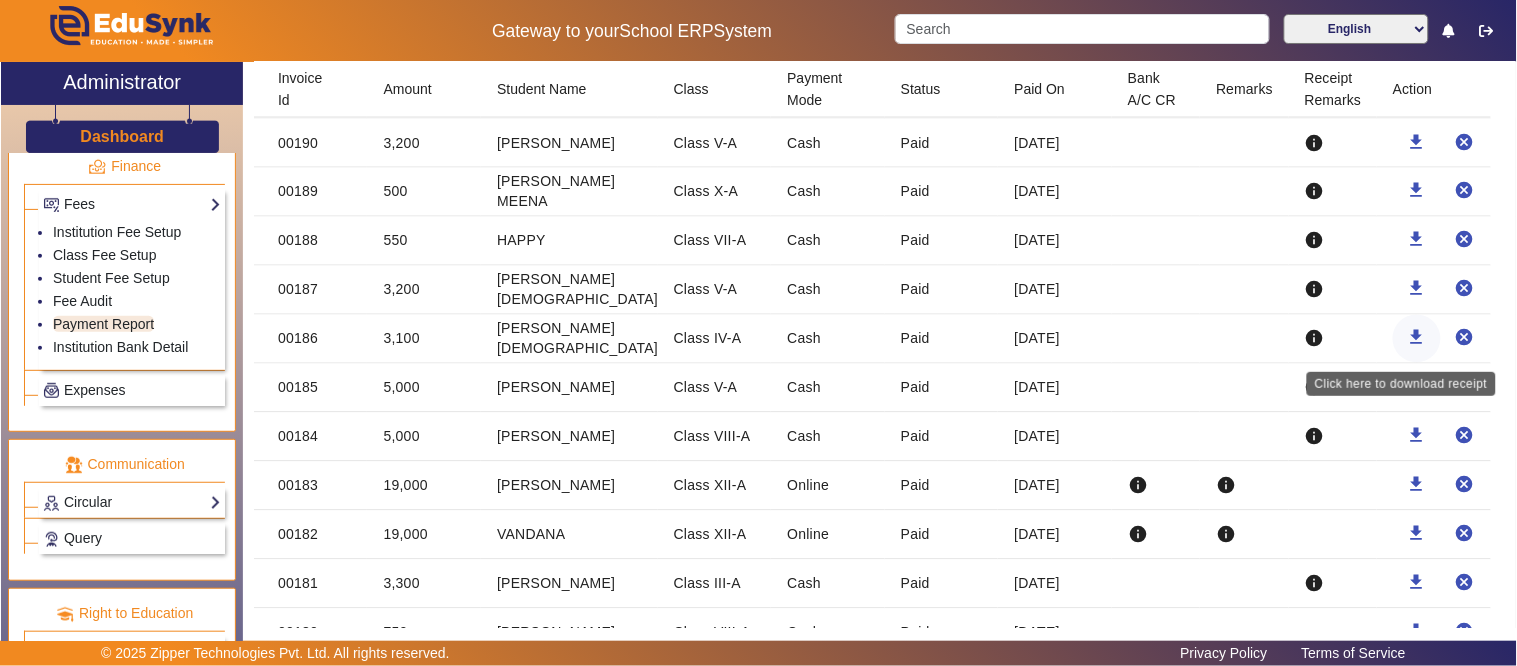 click 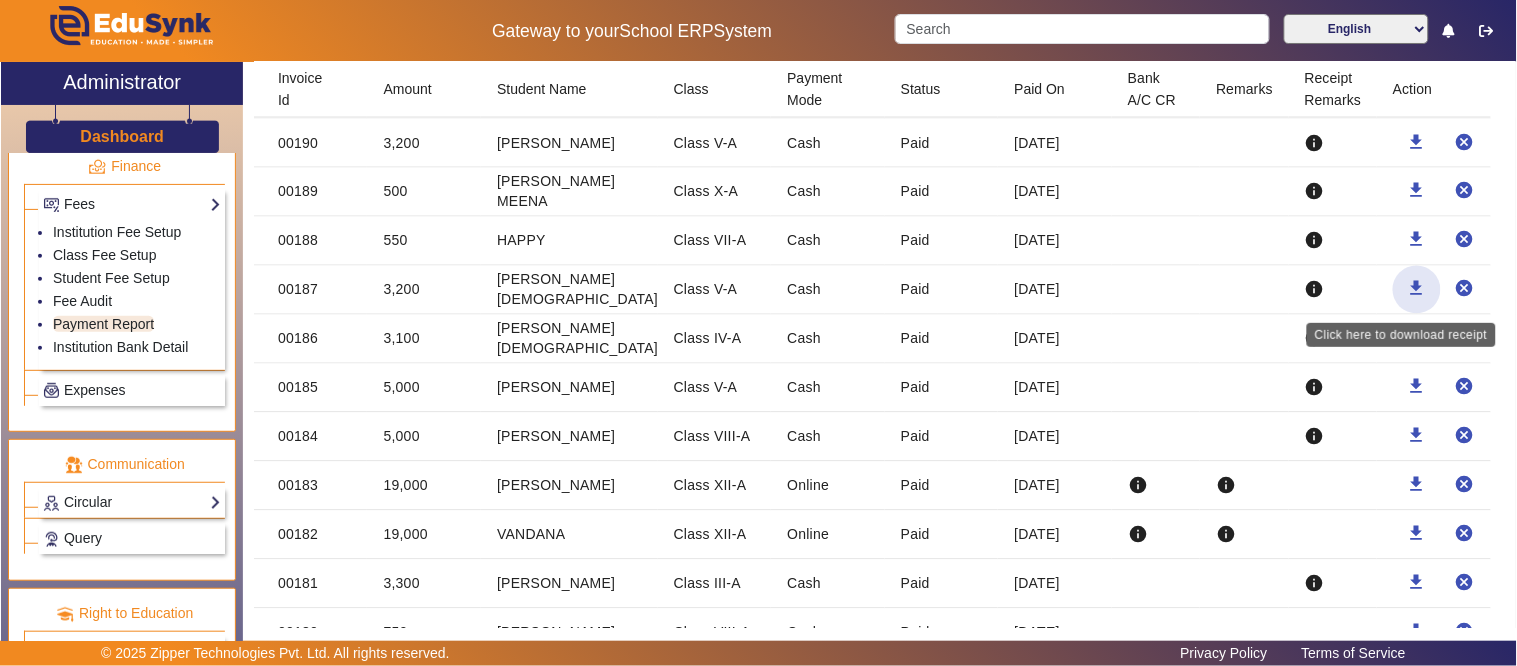click on "download" 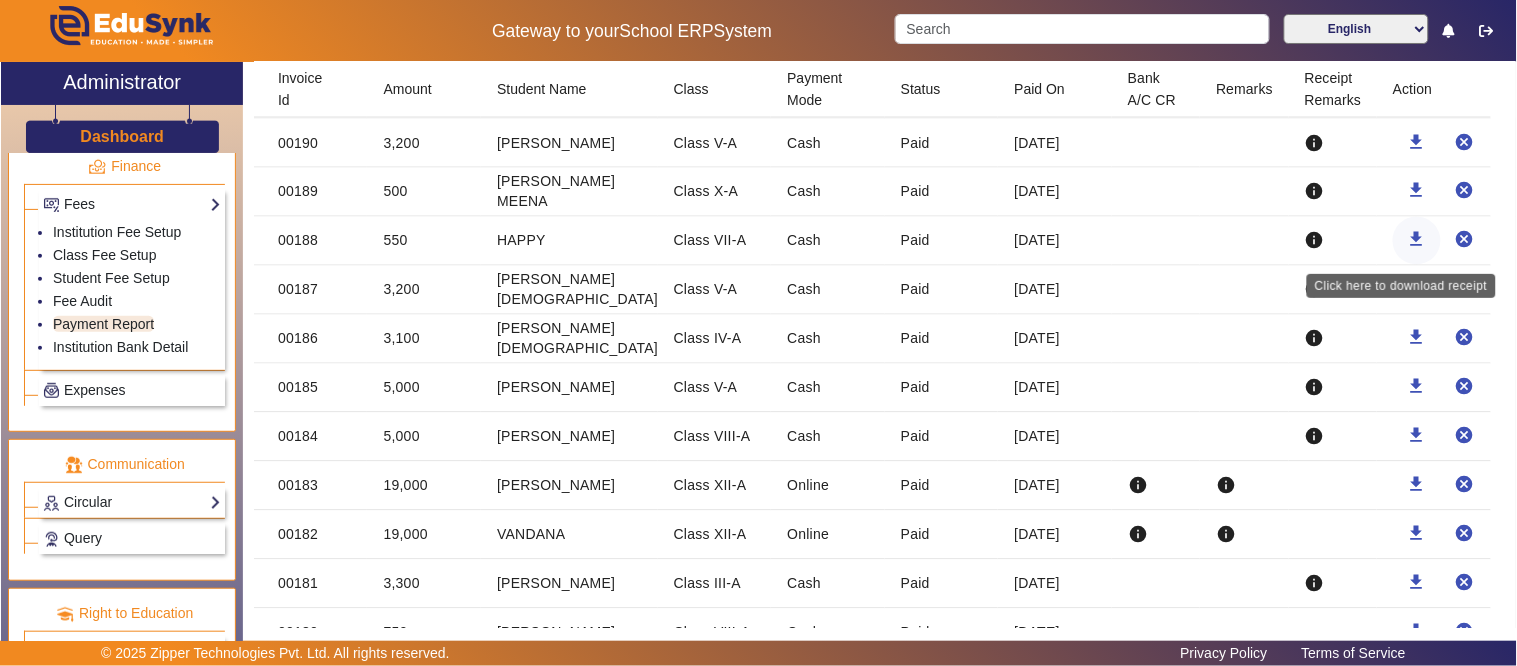 click on "download" 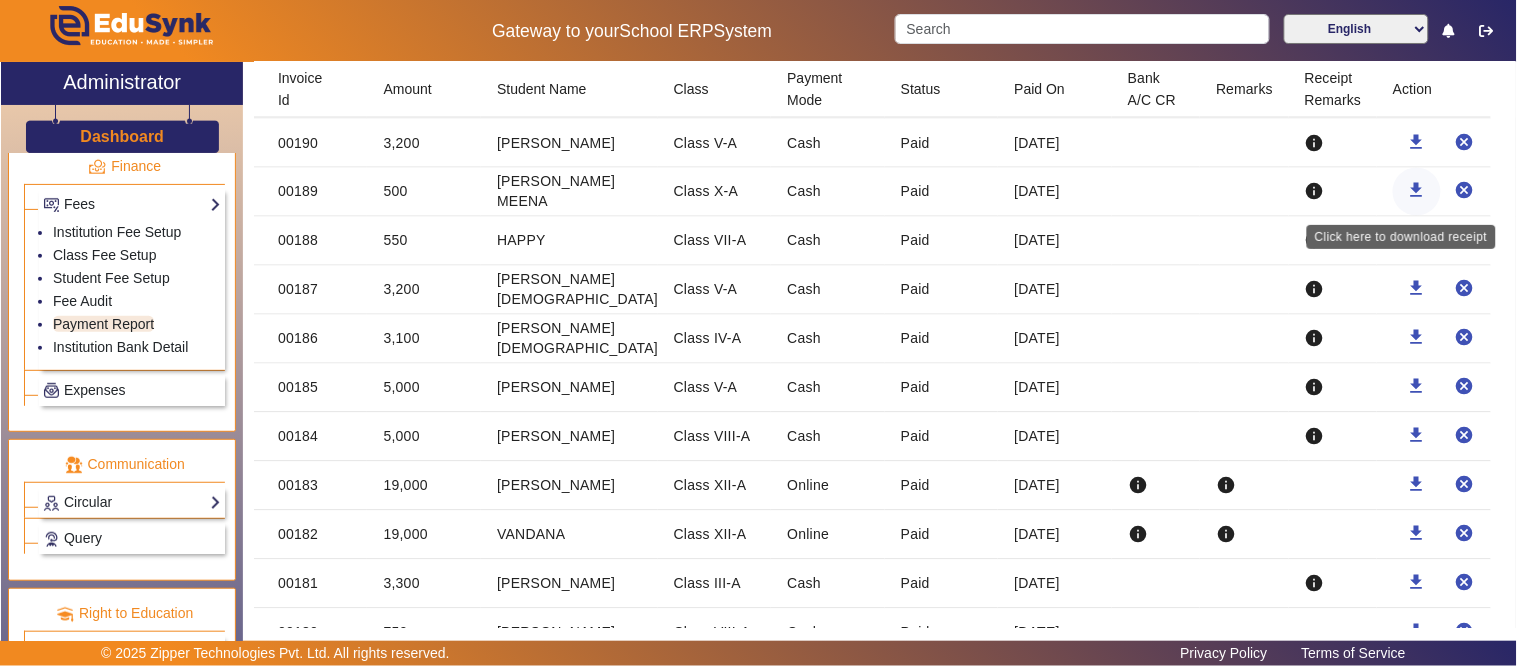 click on "download" 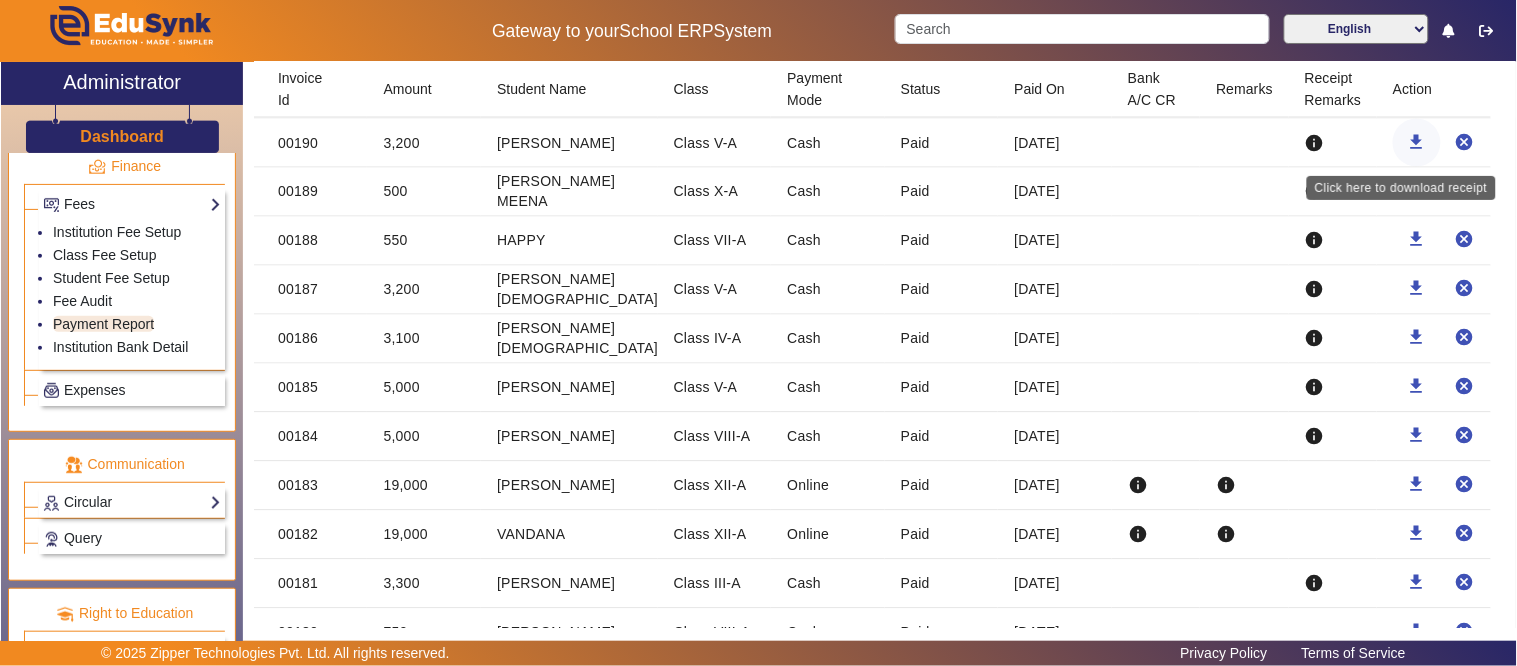 click on "download" 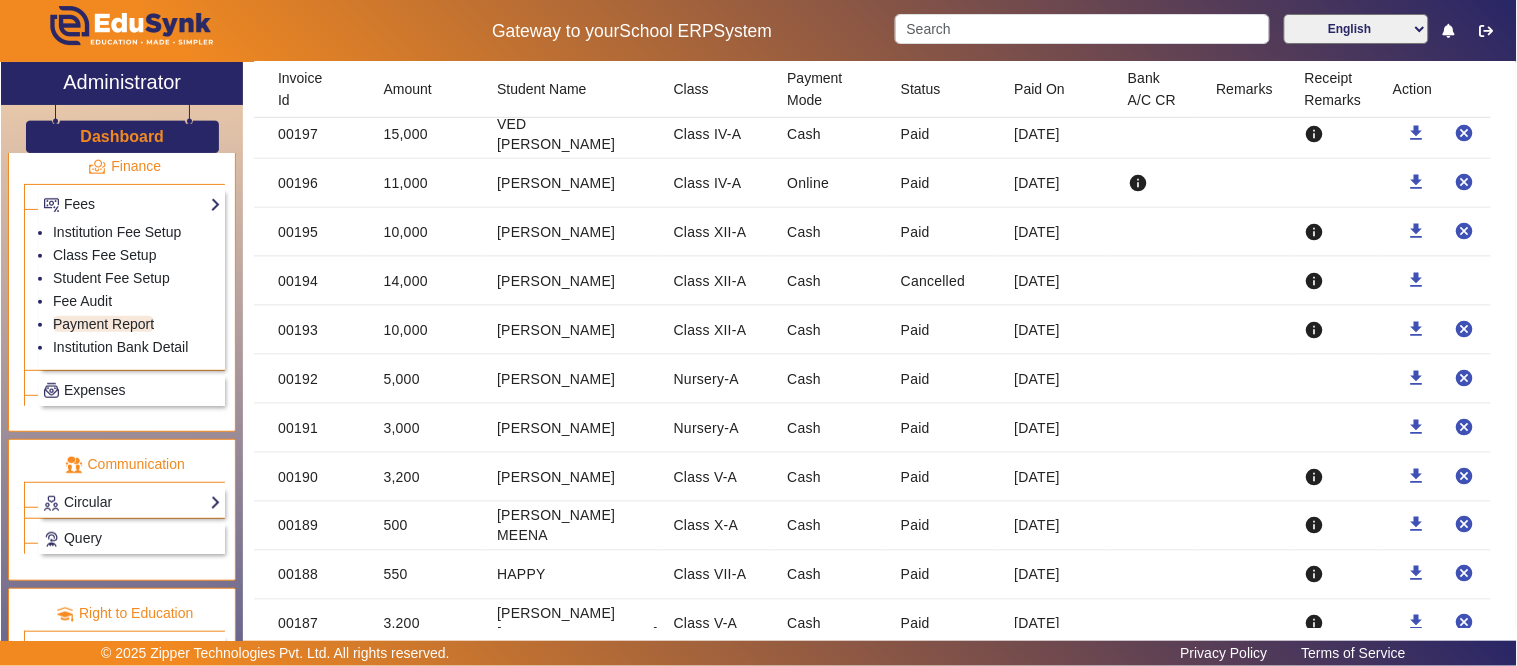 scroll, scrollTop: 427, scrollLeft: 0, axis: vertical 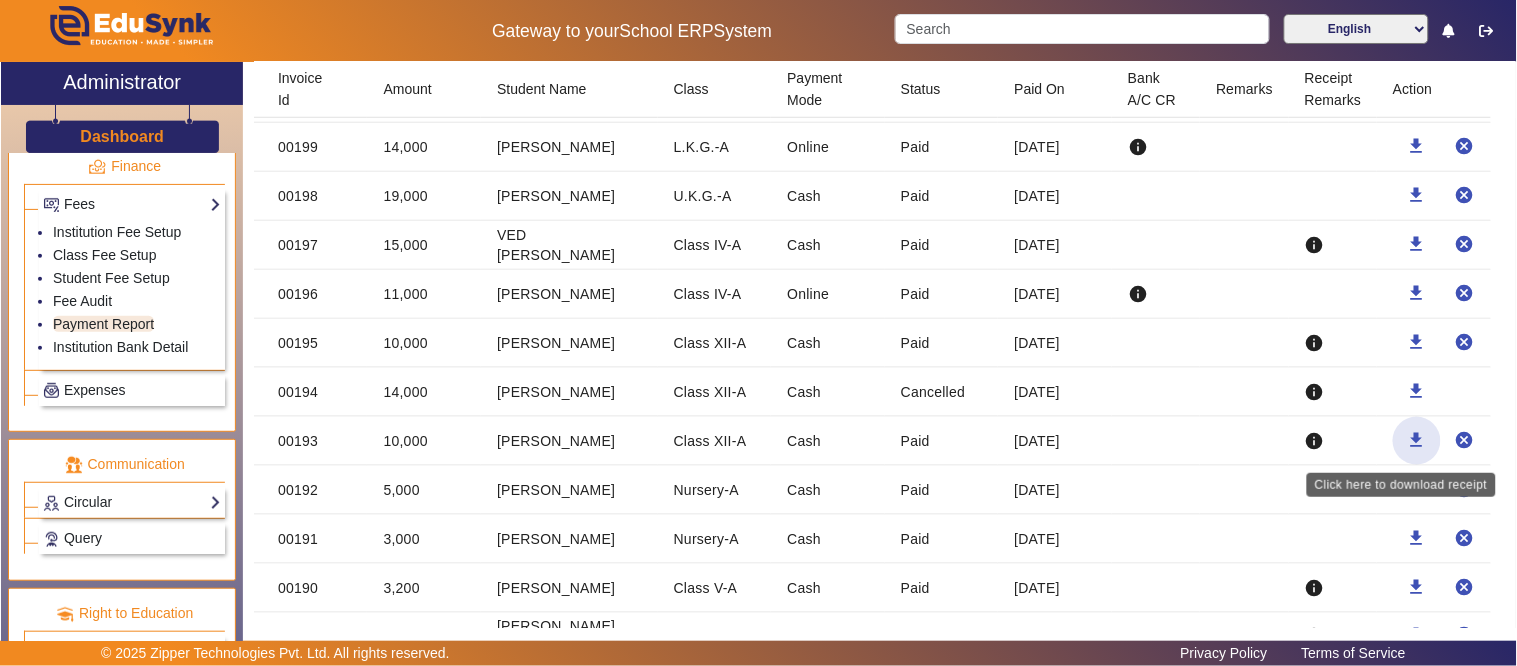 click on "download" 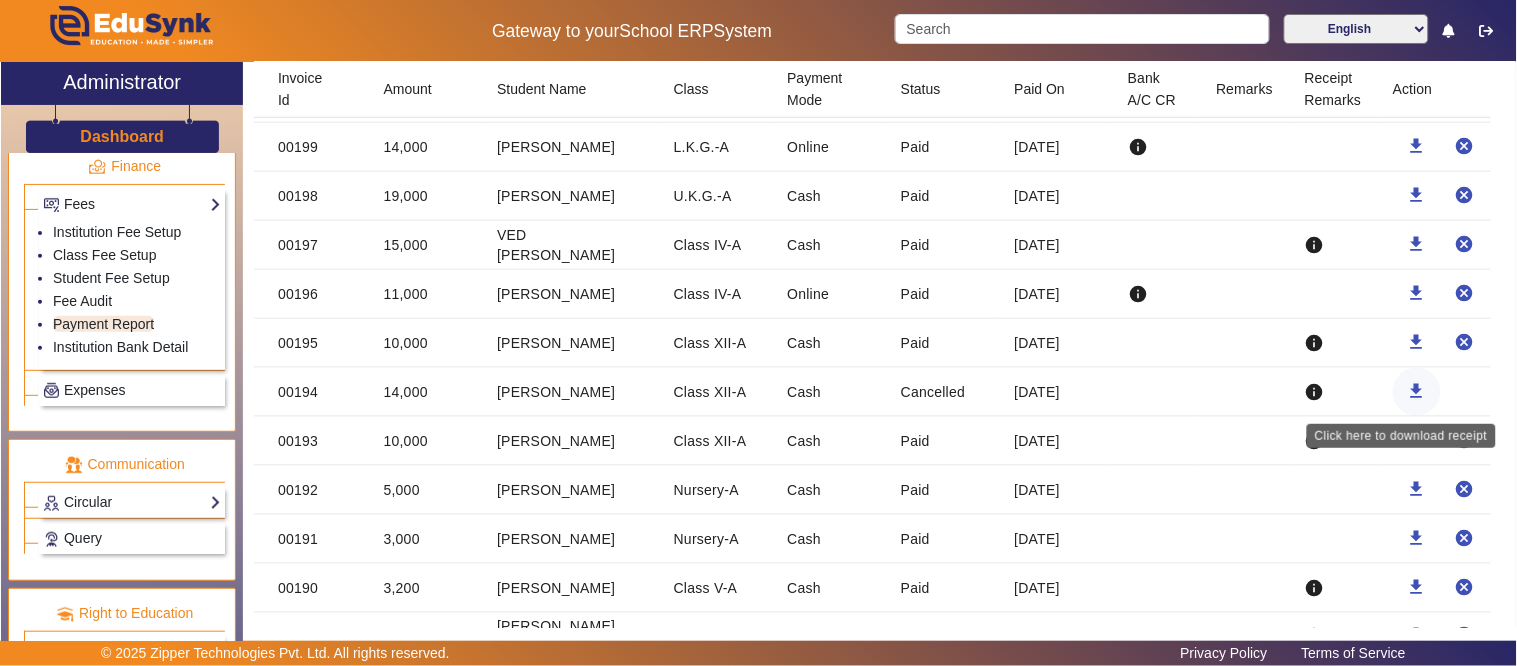 click on "download" 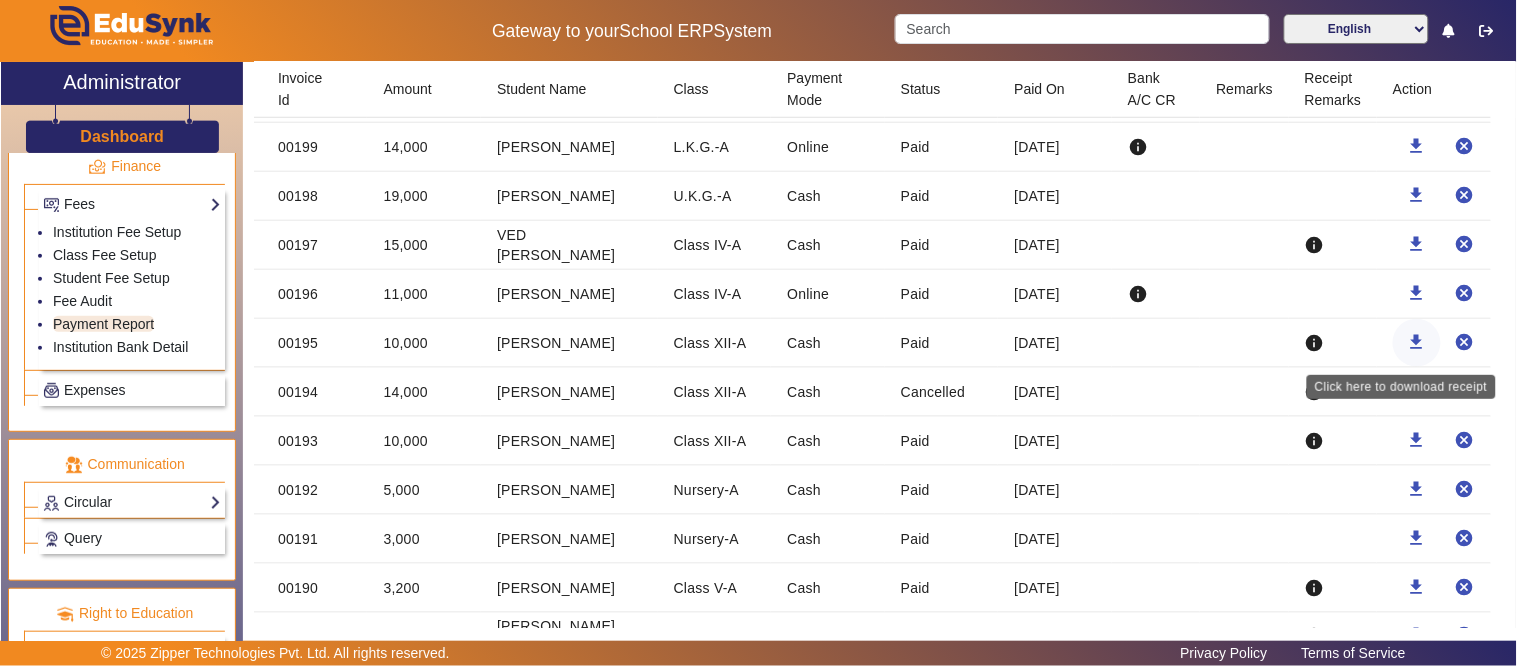 click on "download" 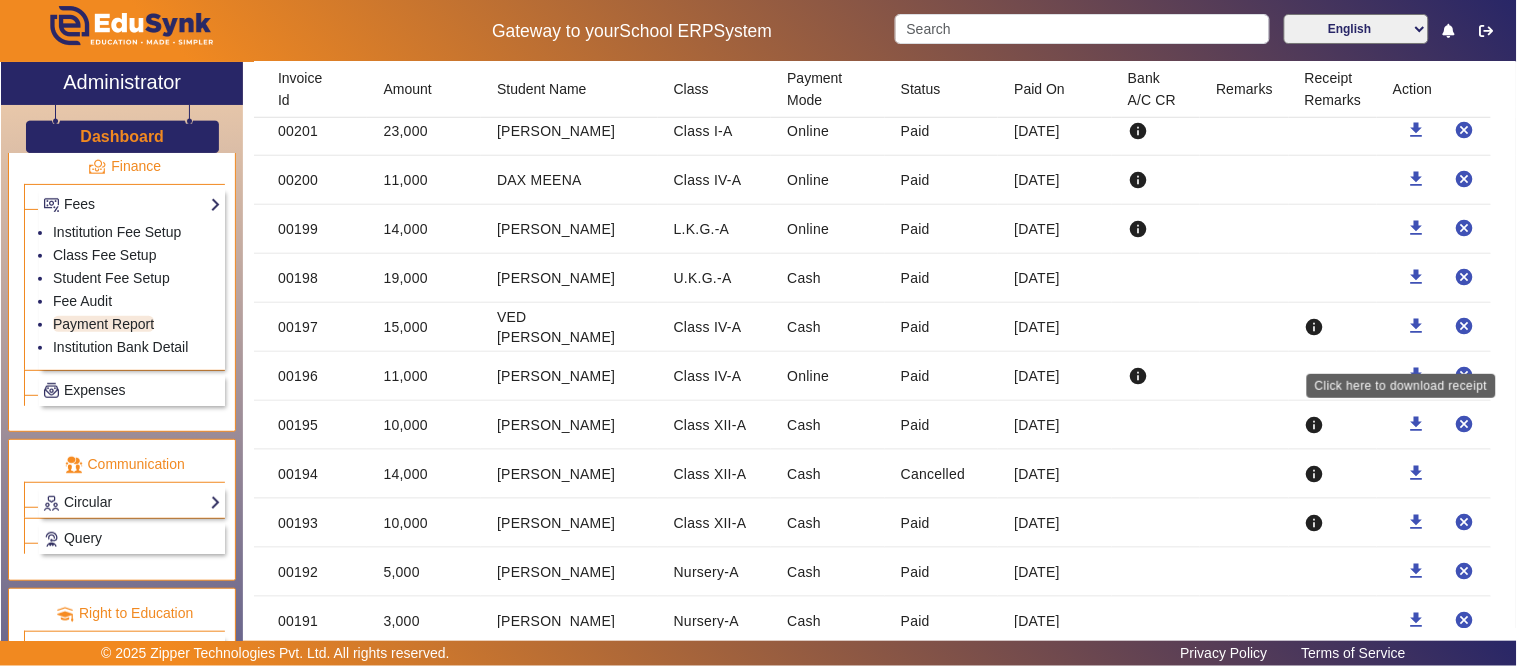 scroll, scrollTop: 316, scrollLeft: 0, axis: vertical 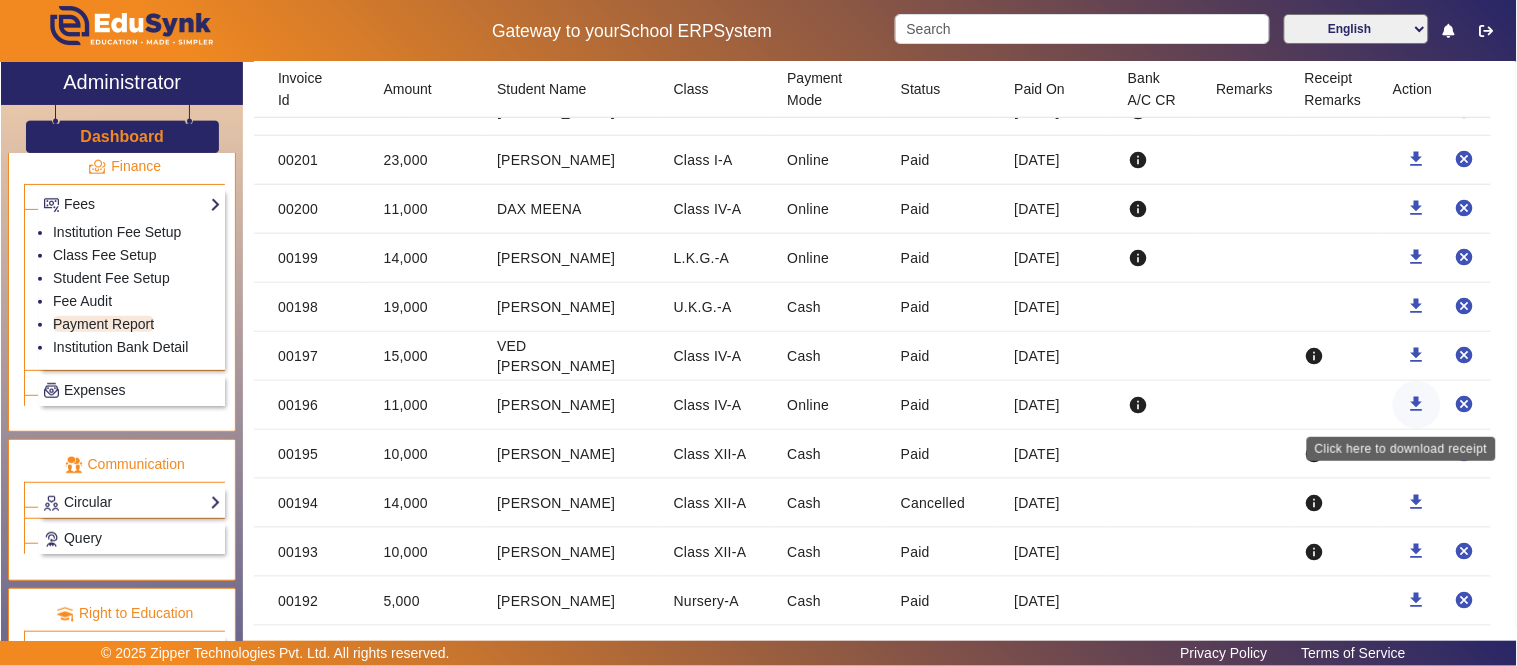 click on "download" 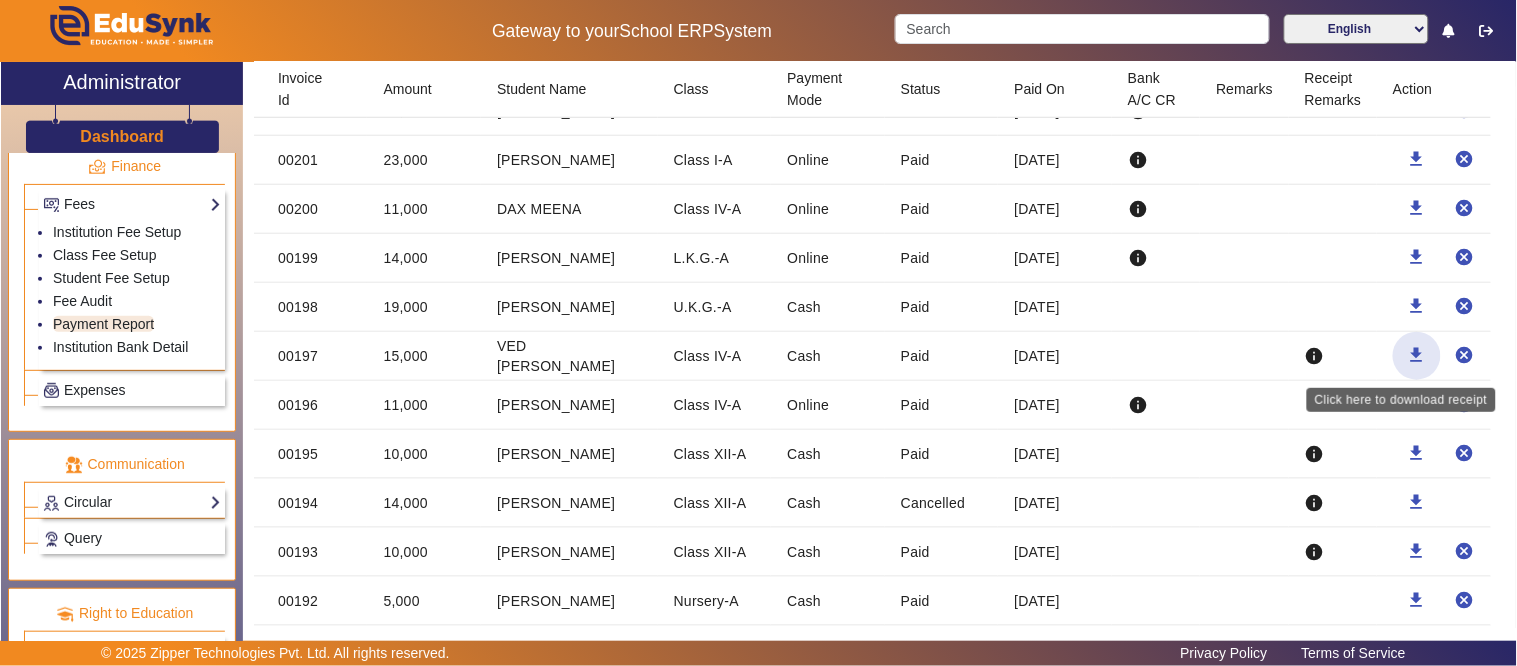 click on "download" 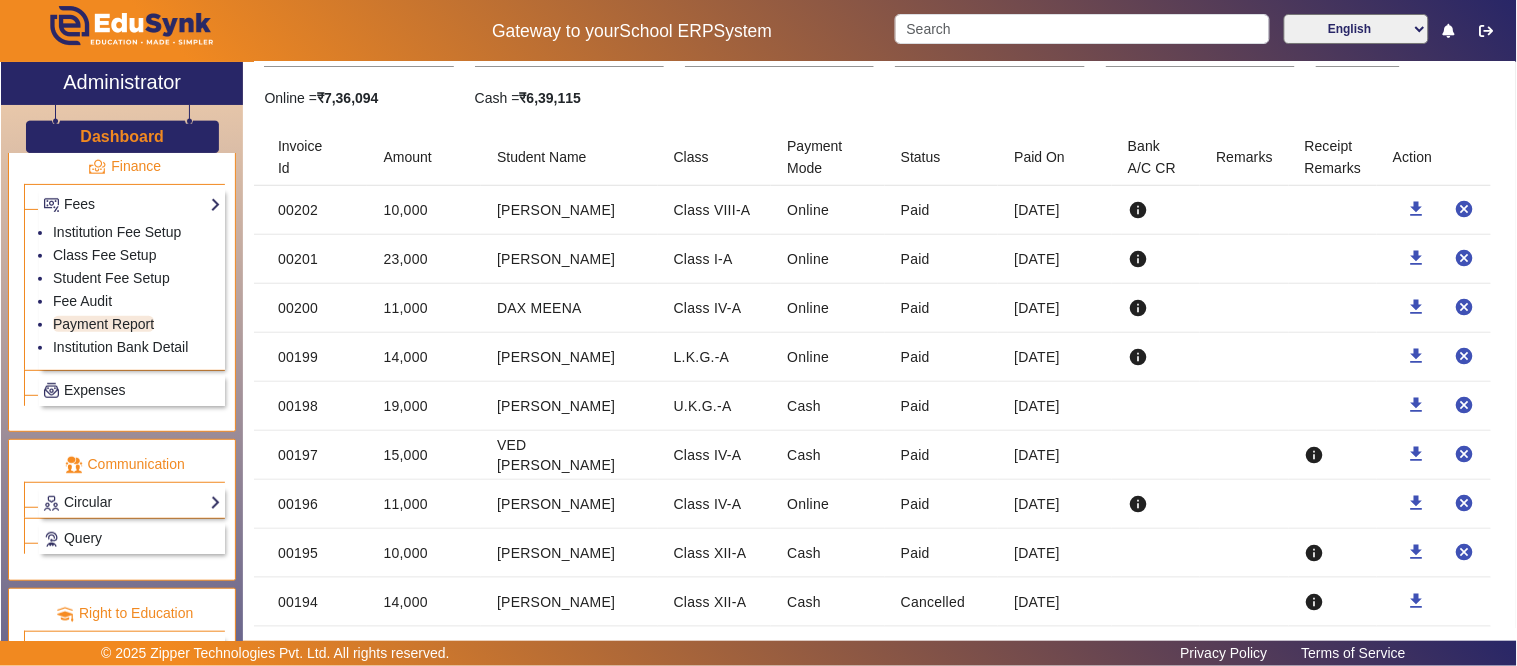 scroll, scrollTop: 205, scrollLeft: 0, axis: vertical 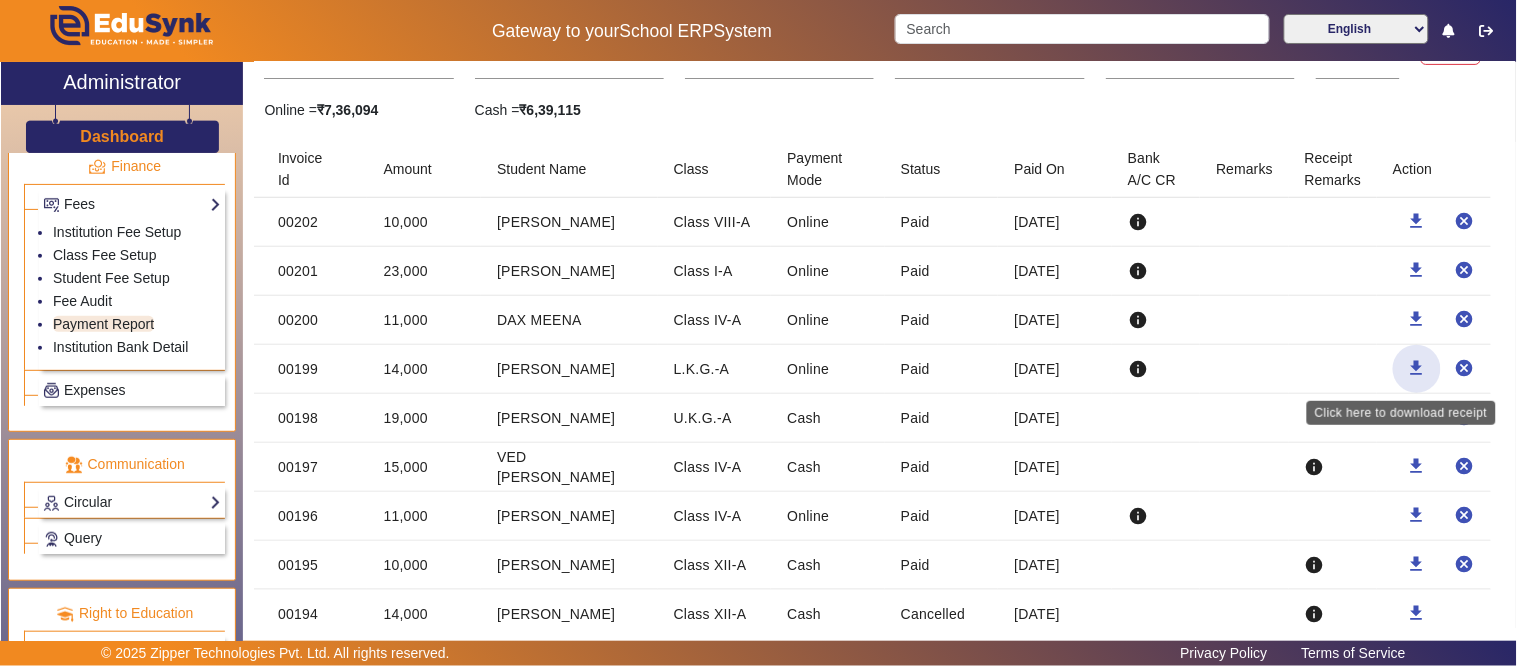 click on "download" 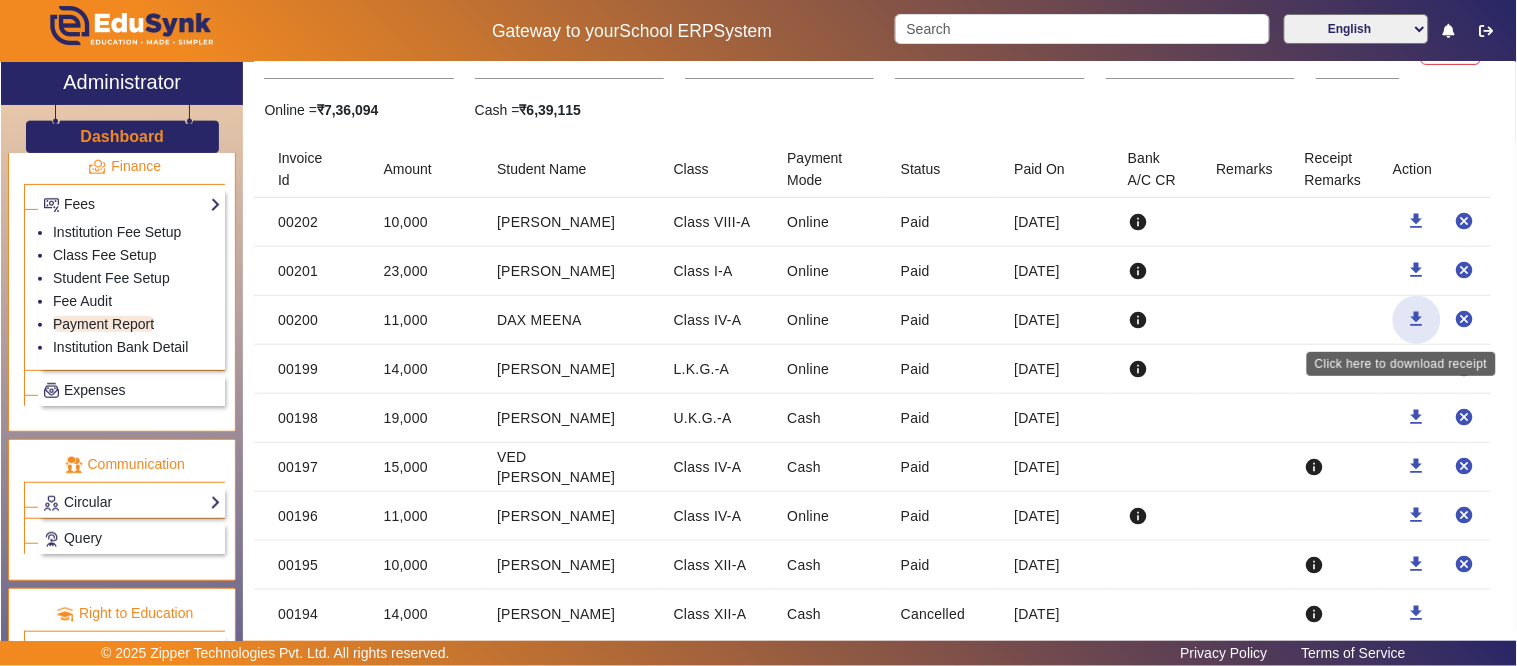 click 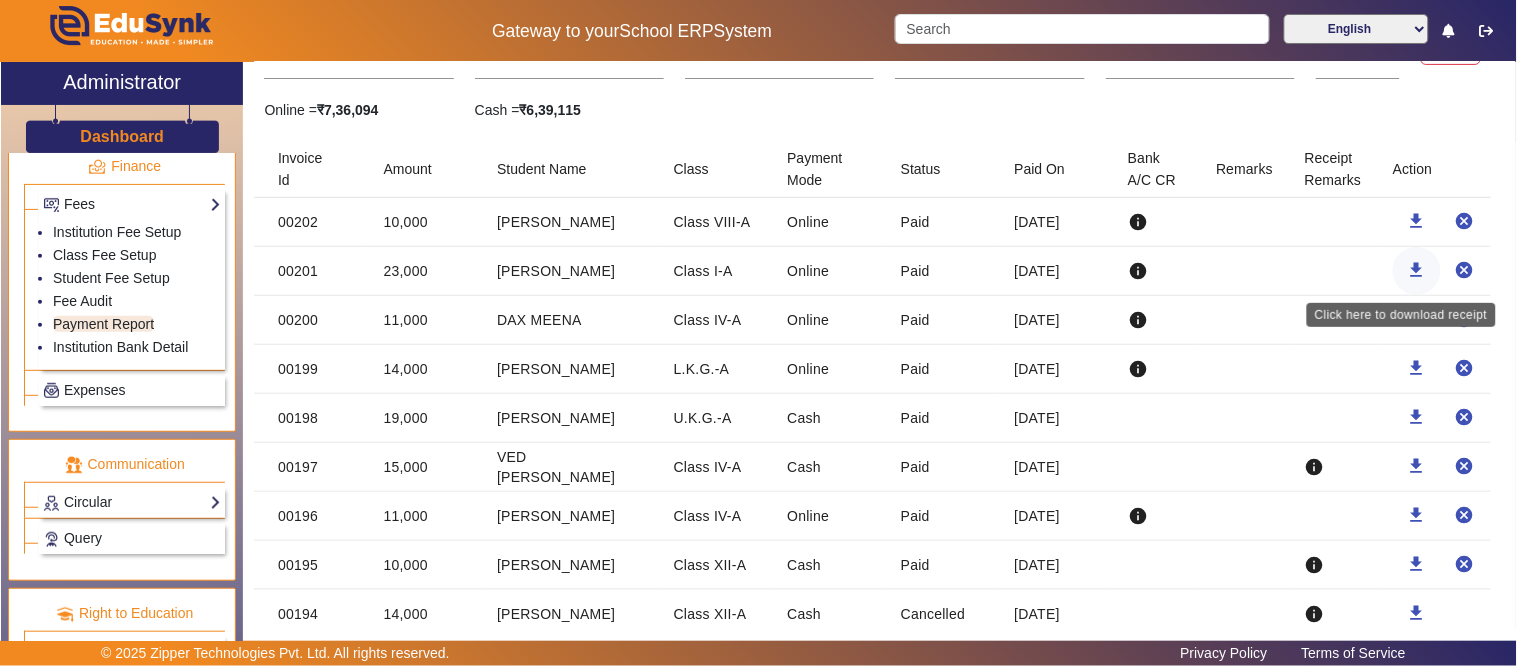 click on "download" 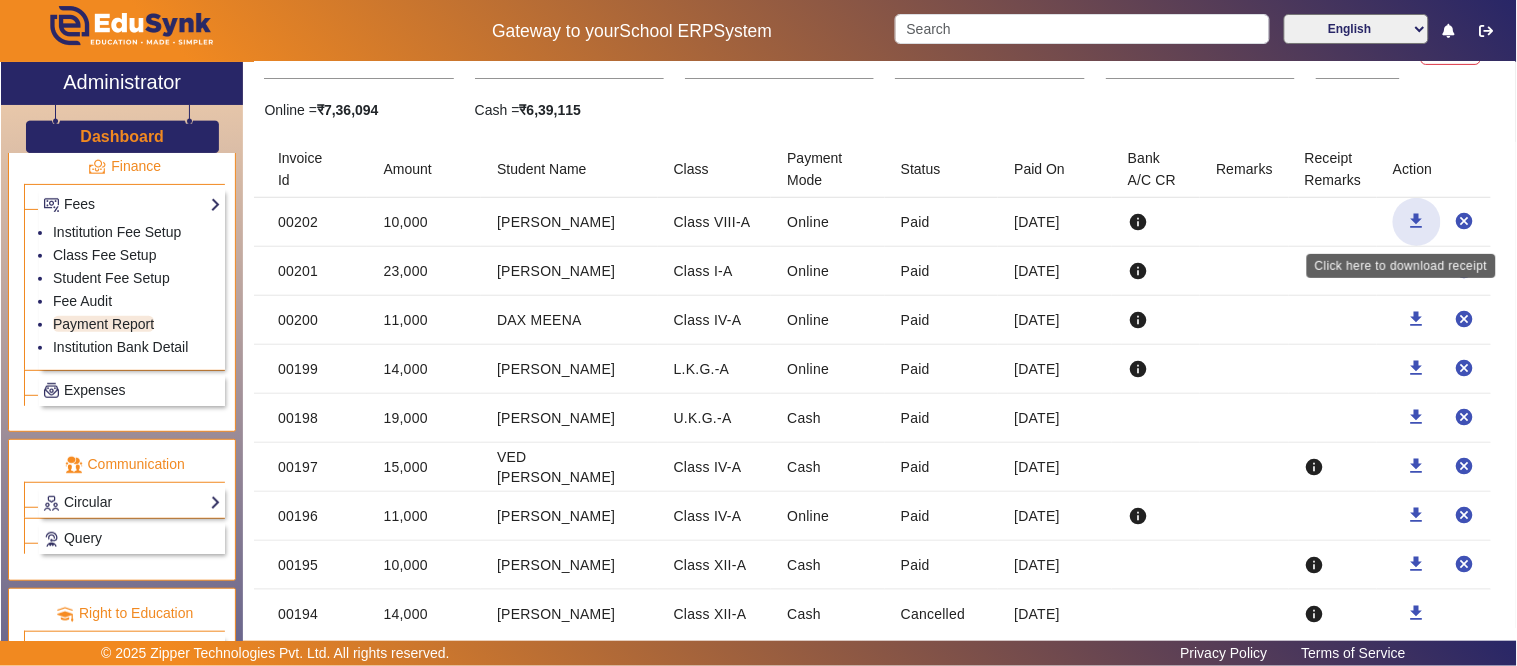 drag, startPoint x: 1405, startPoint y: 214, endPoint x: 1402, endPoint y: 257, distance: 43.104523 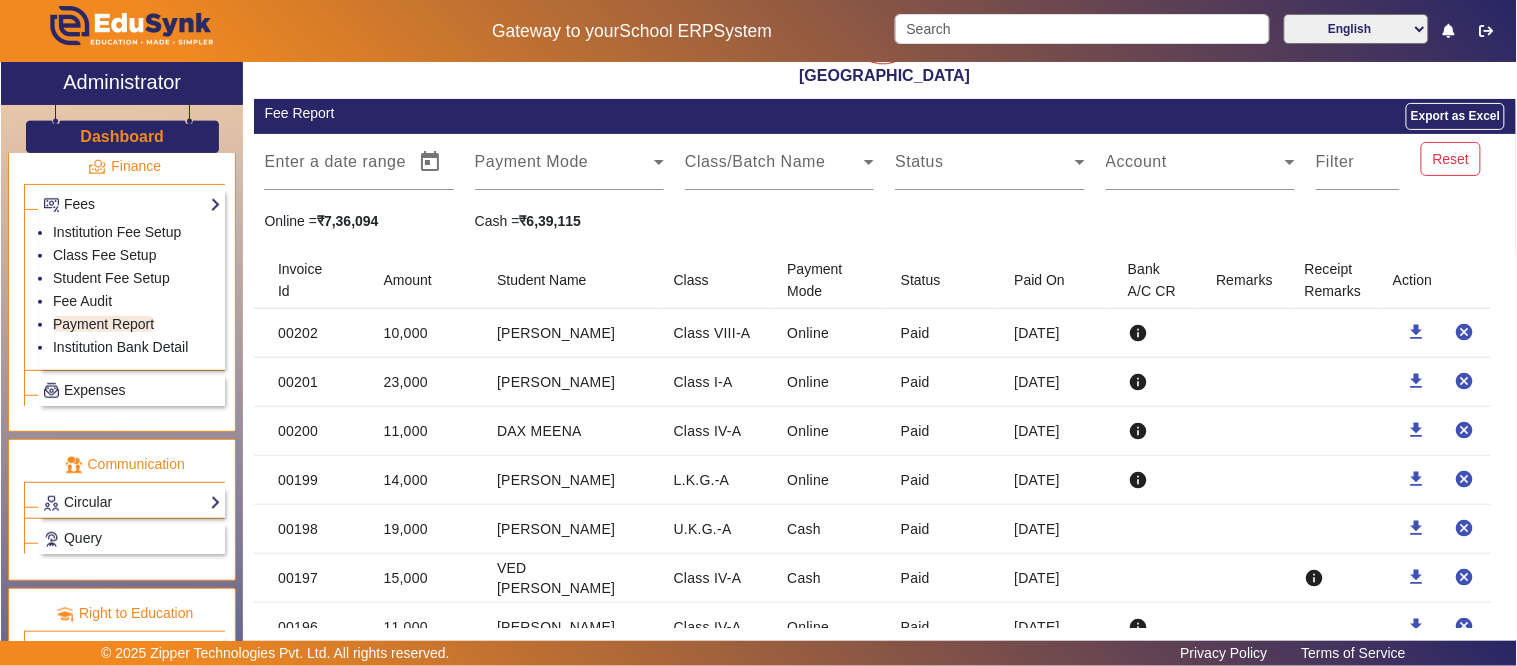scroll, scrollTop: 0, scrollLeft: 0, axis: both 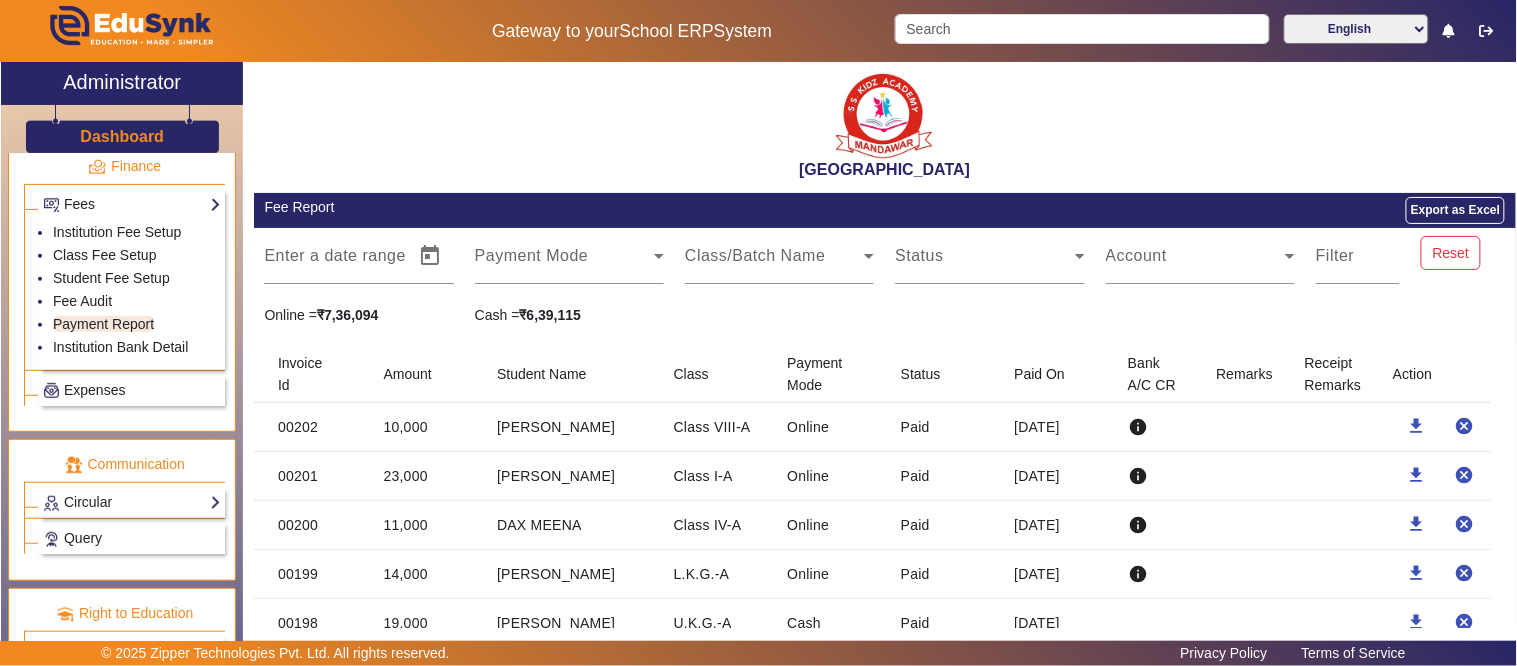 click on "Dashboard" 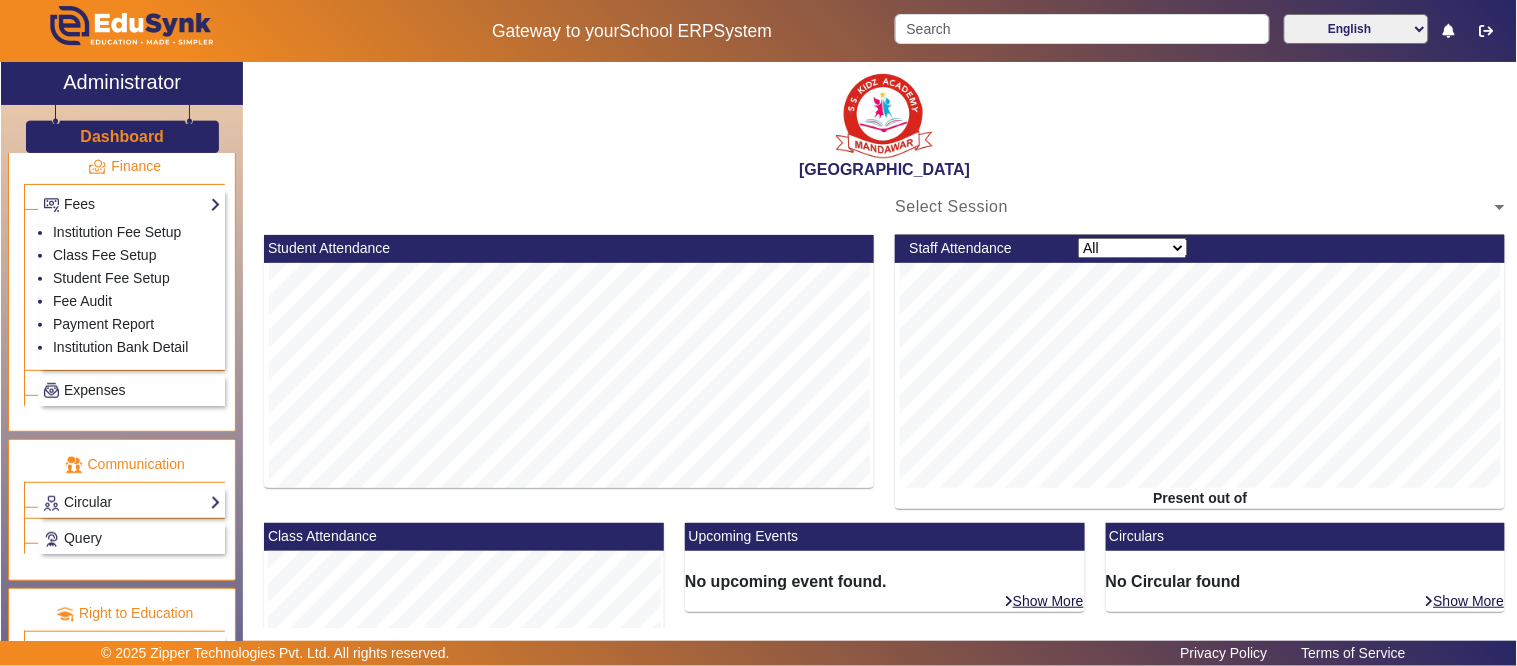 scroll, scrollTop: 0, scrollLeft: 0, axis: both 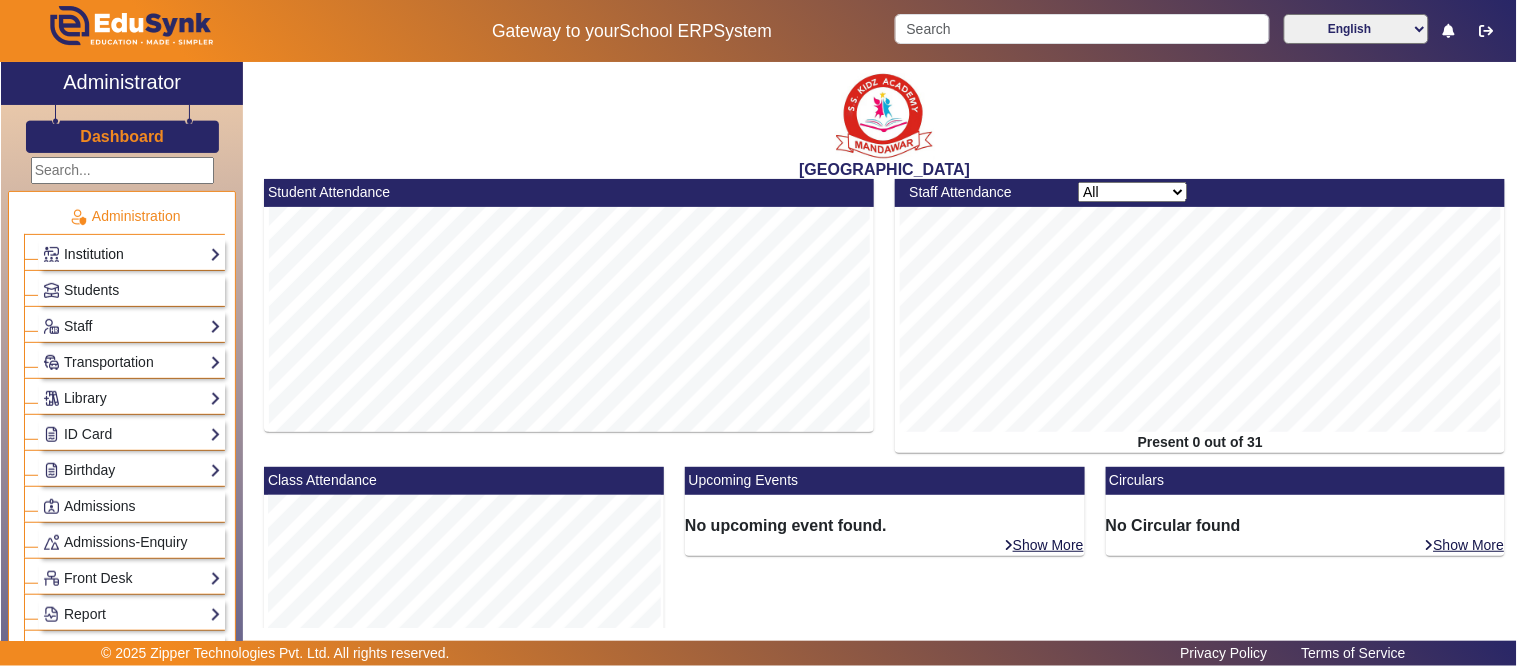 click on "Institution" 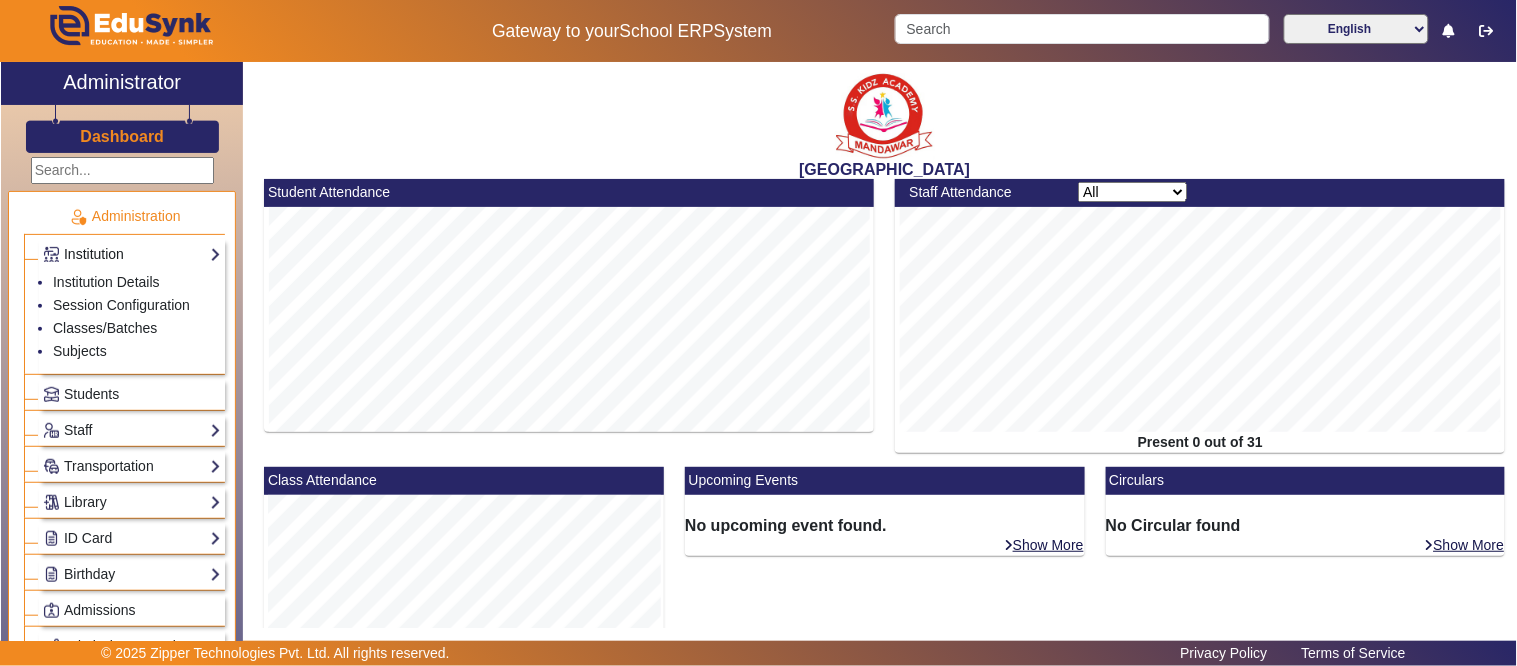 click on "Institution" 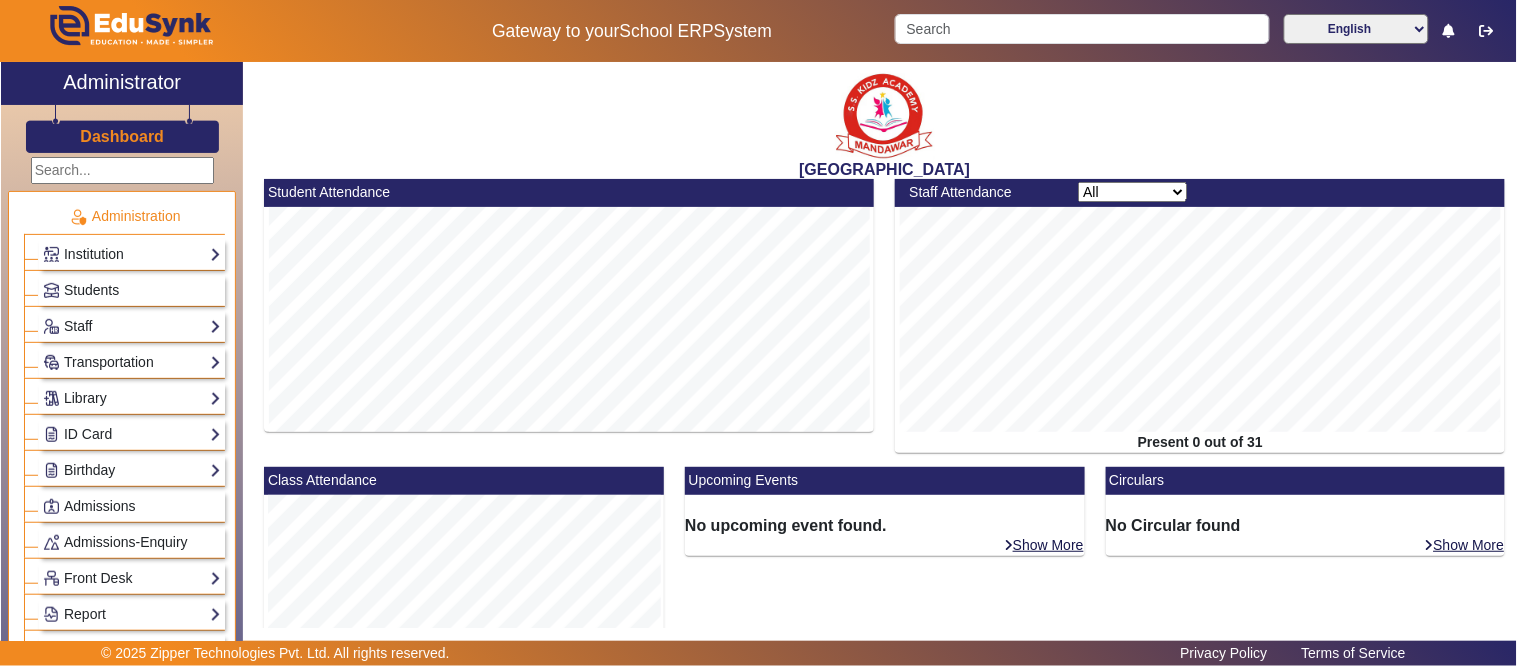 click on "Dashboard" 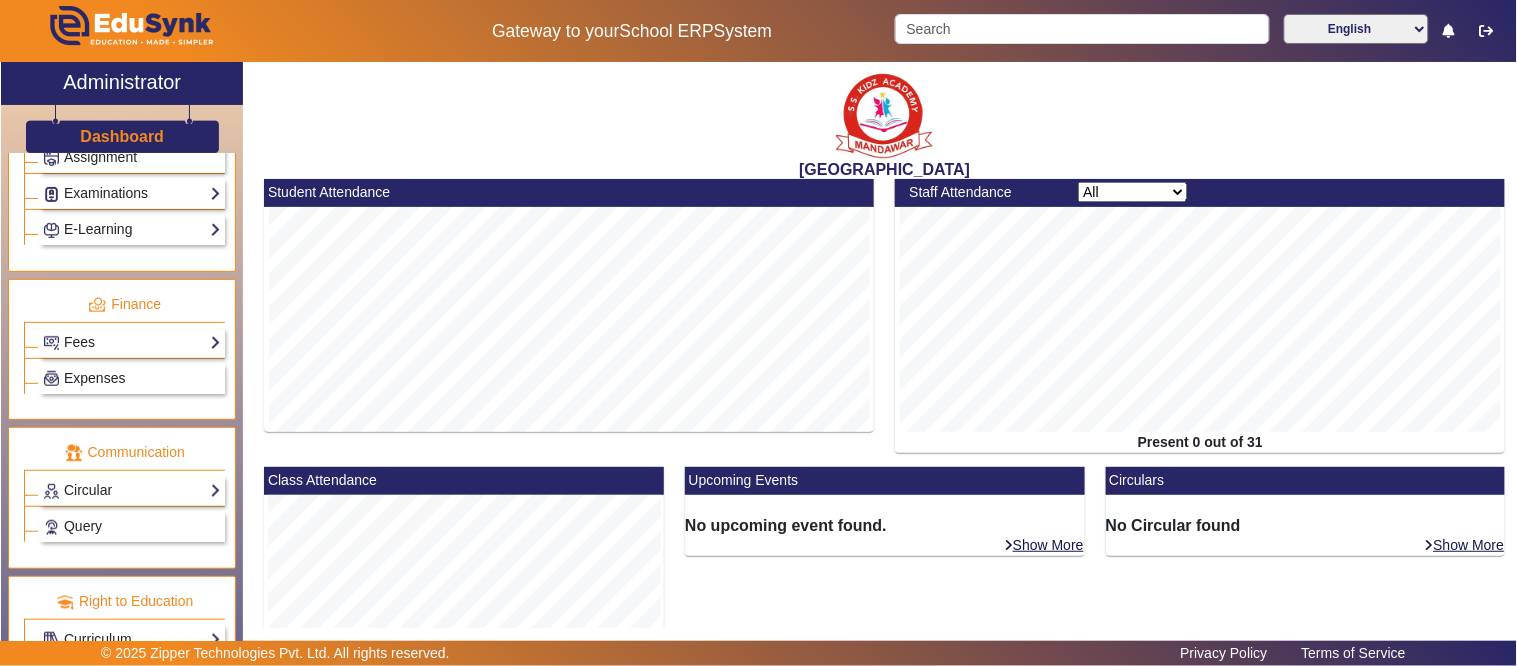 scroll, scrollTop: 1000, scrollLeft: 0, axis: vertical 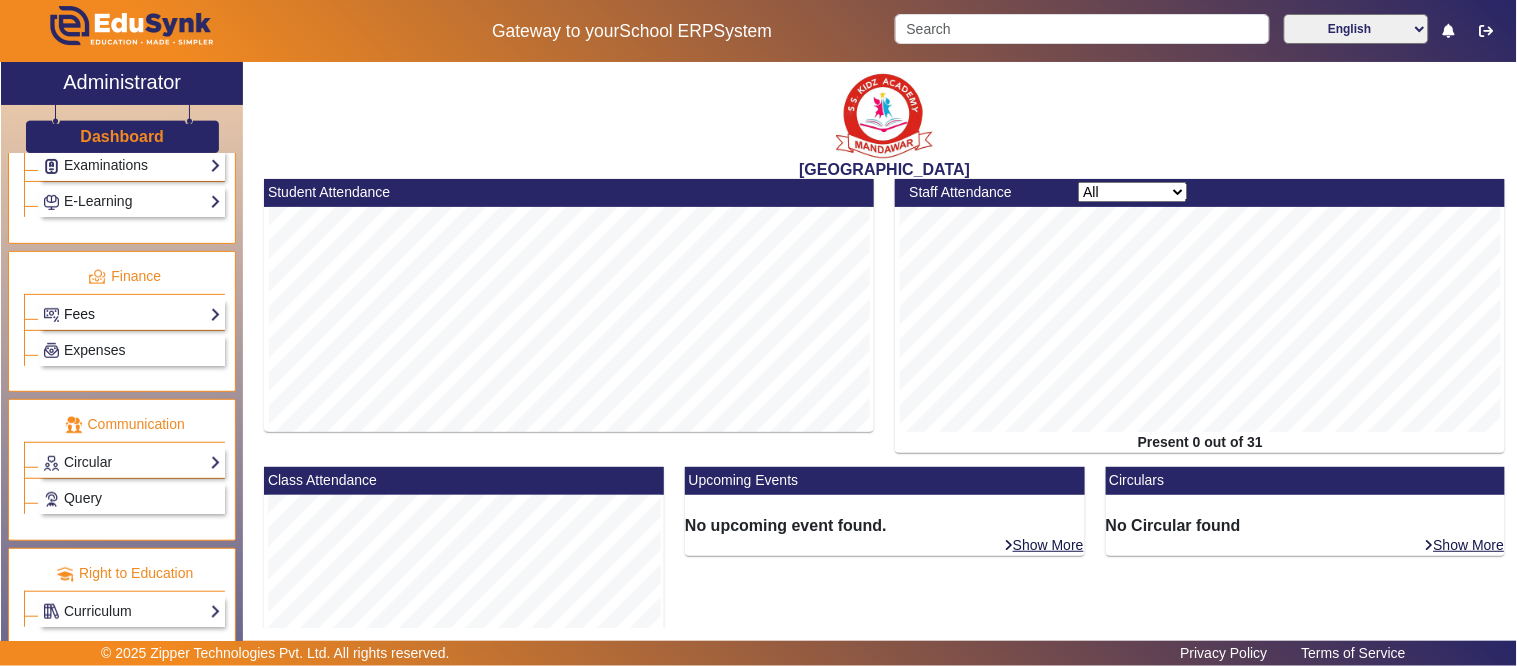click on "Fees" 